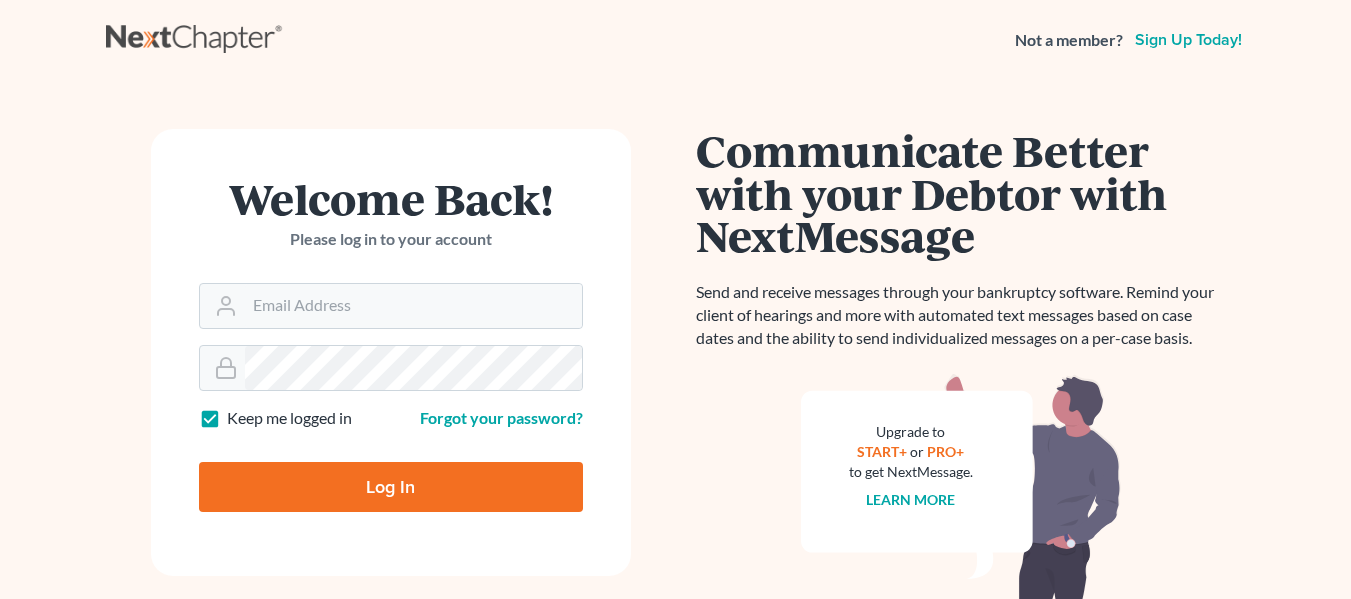 scroll, scrollTop: 0, scrollLeft: 0, axis: both 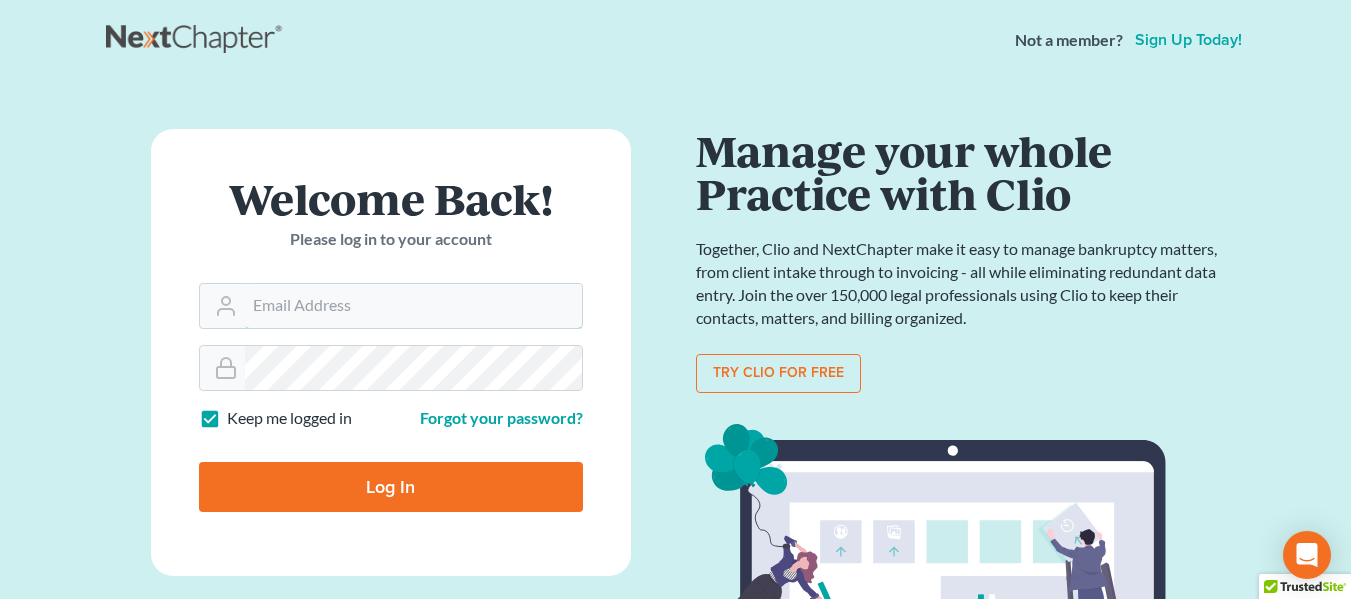 type on "[USERNAME]@example.com" 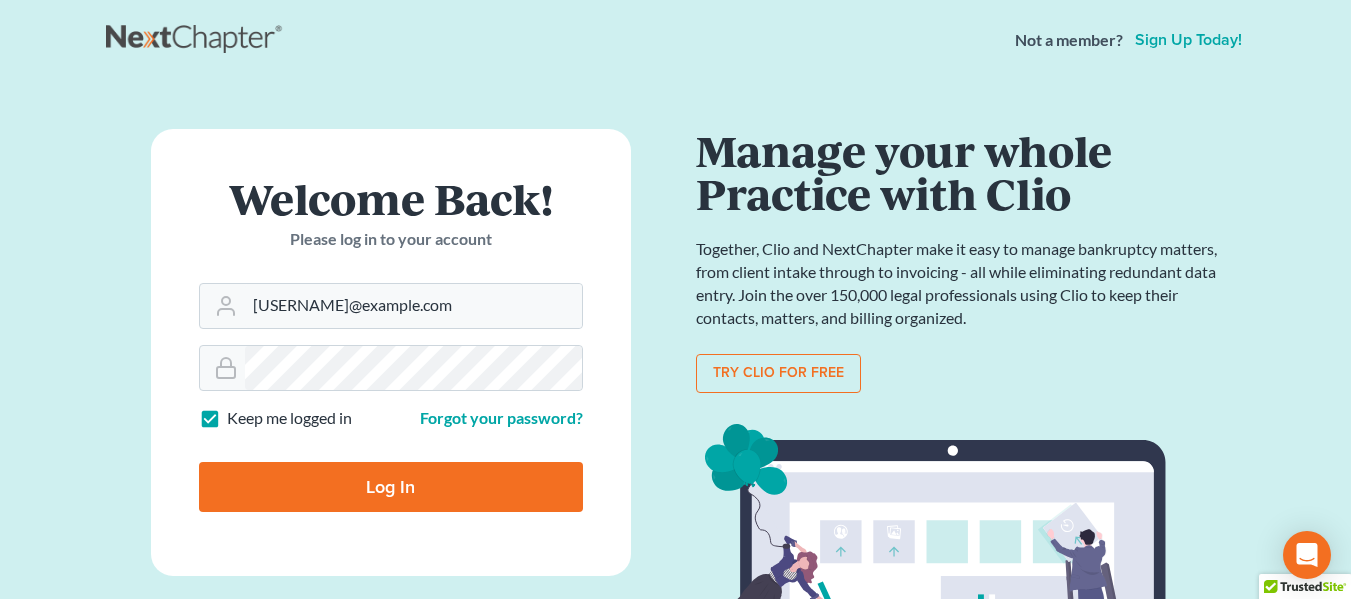 click on "Log In" at bounding box center (391, 487) 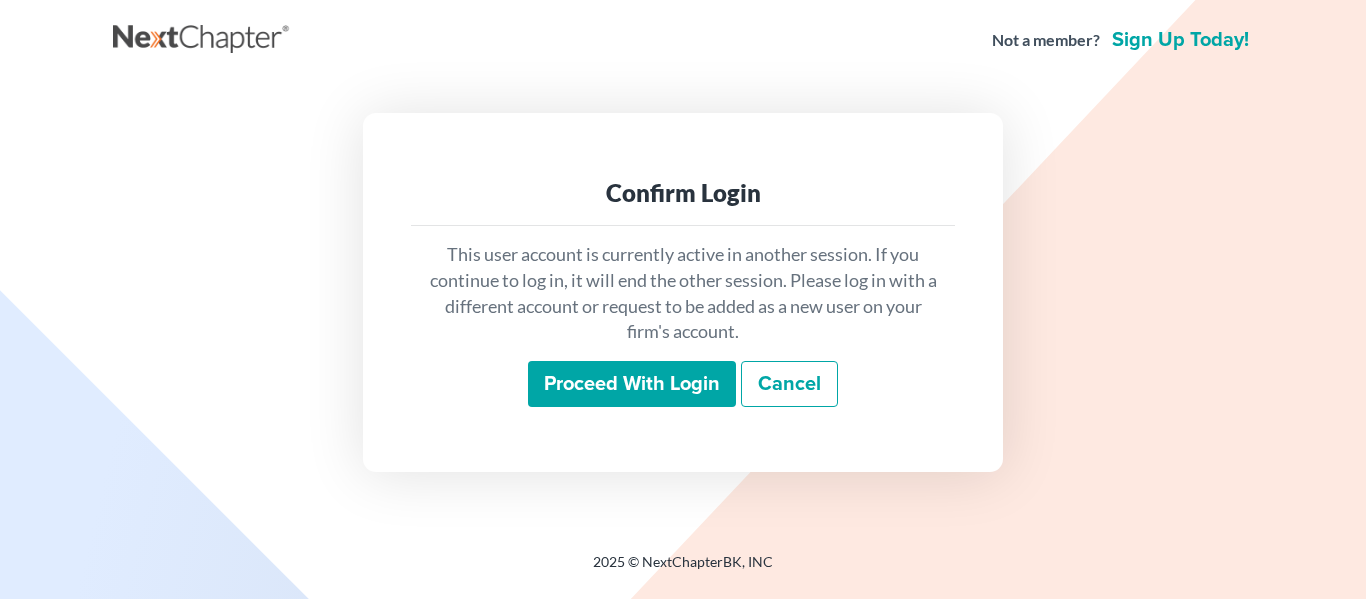 scroll, scrollTop: 0, scrollLeft: 0, axis: both 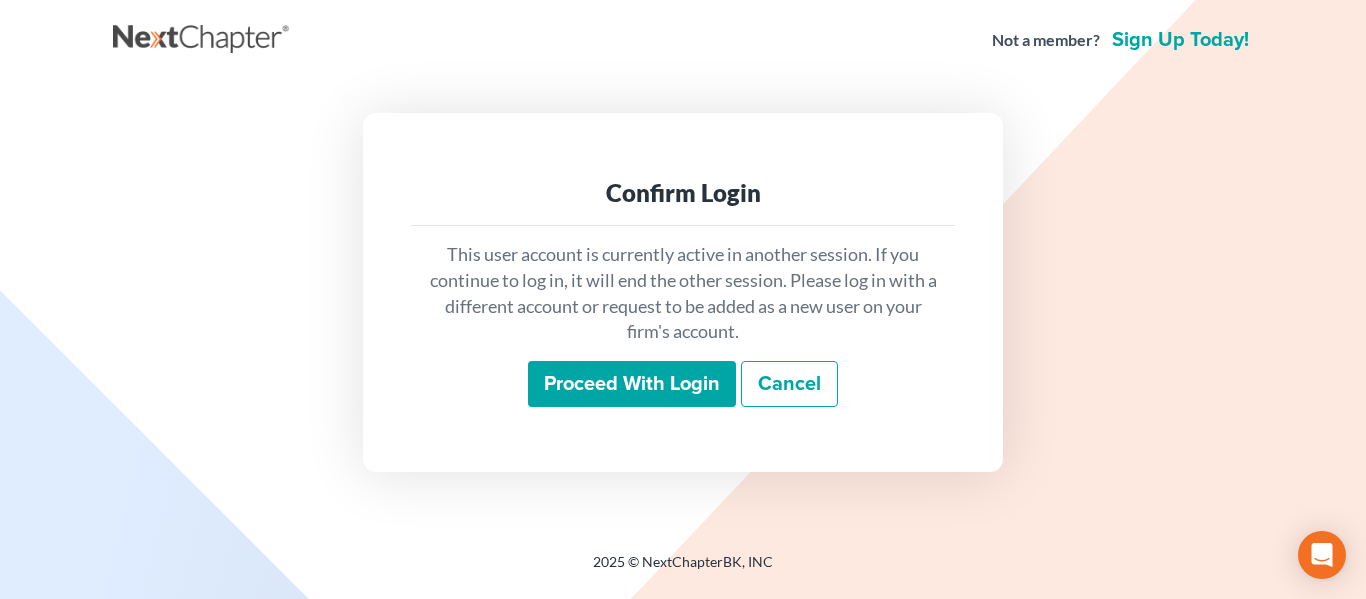 click on "Proceed with login" at bounding box center [632, 384] 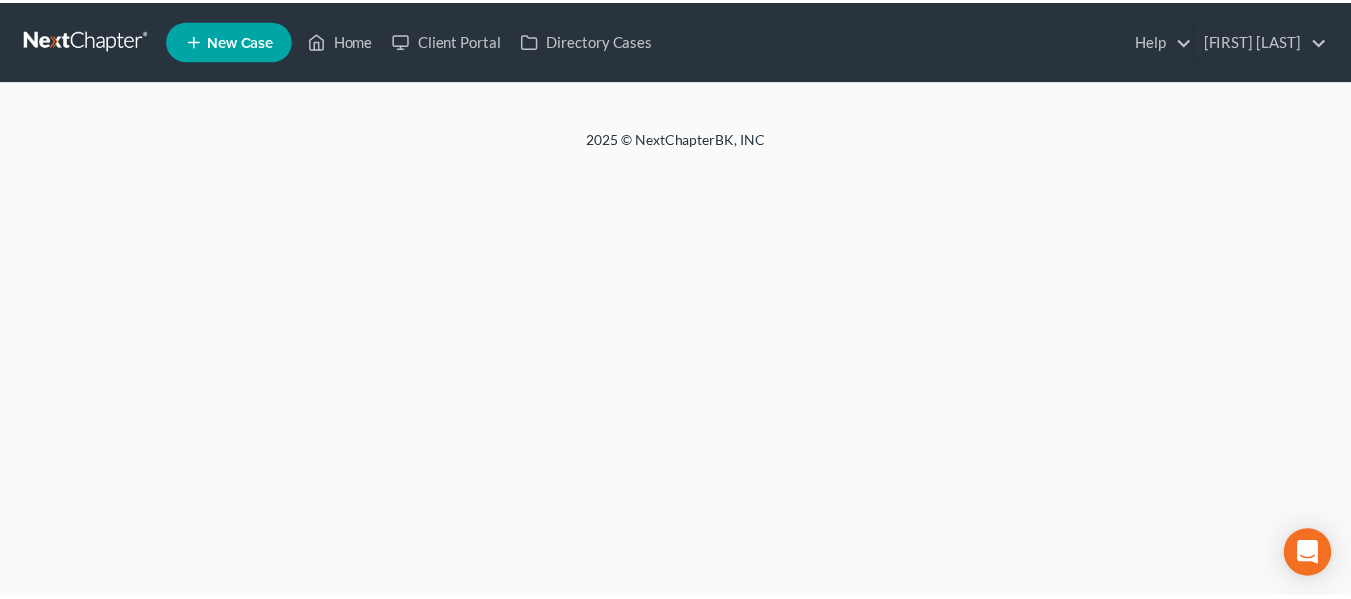 scroll, scrollTop: 0, scrollLeft: 0, axis: both 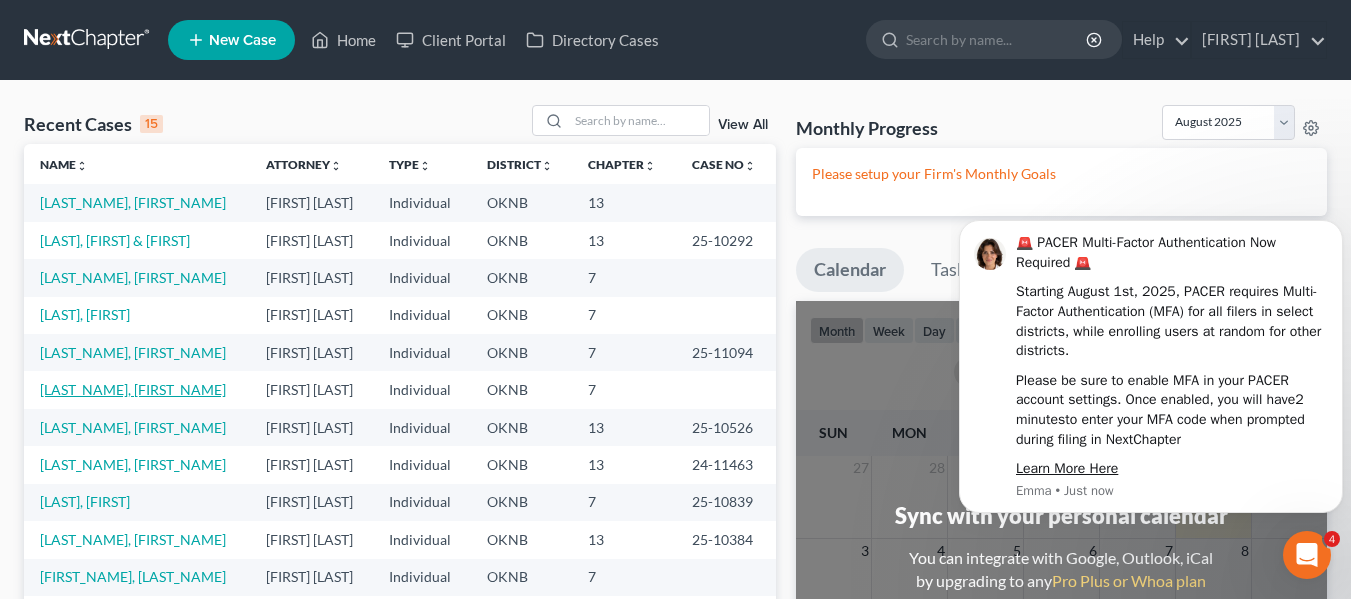 click on "[LAST_NAME], [FIRST_NAME]" at bounding box center [133, 389] 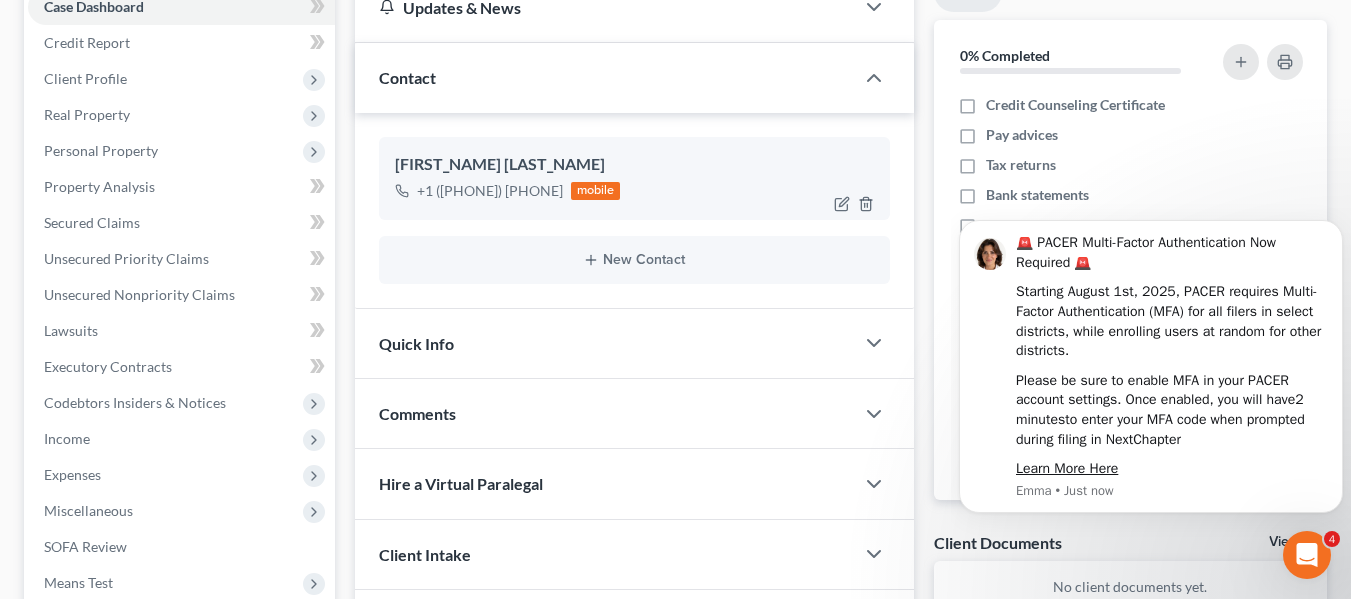 scroll, scrollTop: 220, scrollLeft: 0, axis: vertical 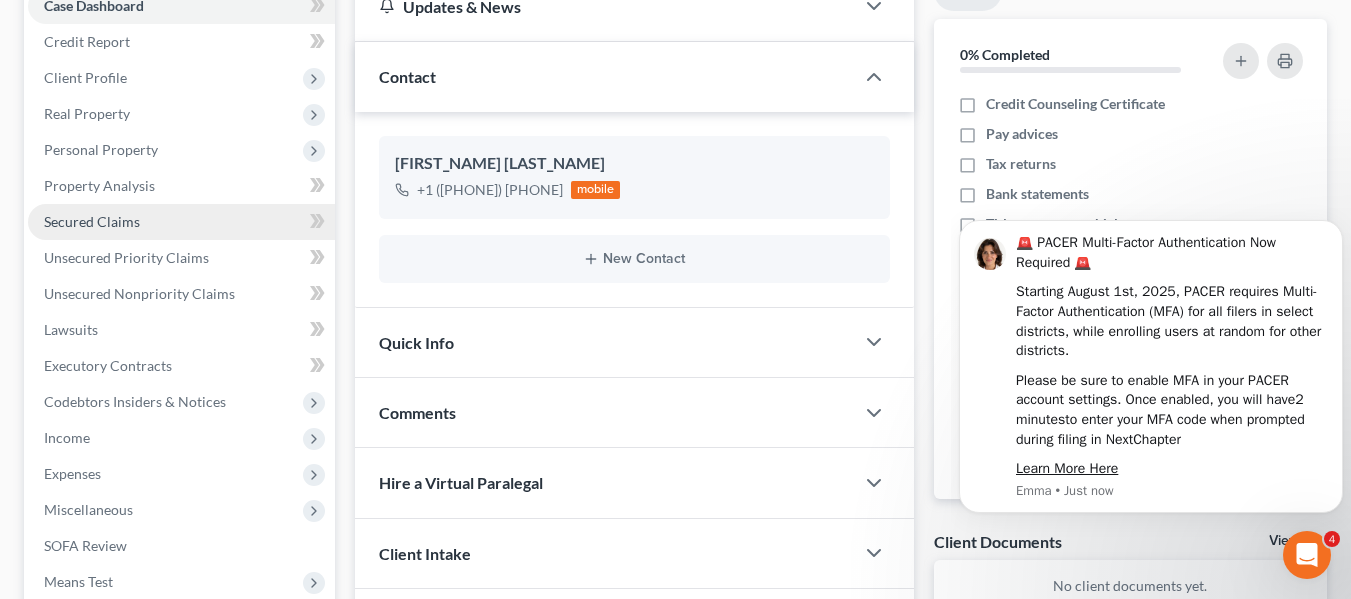 click on "Secured Claims" at bounding box center (181, 222) 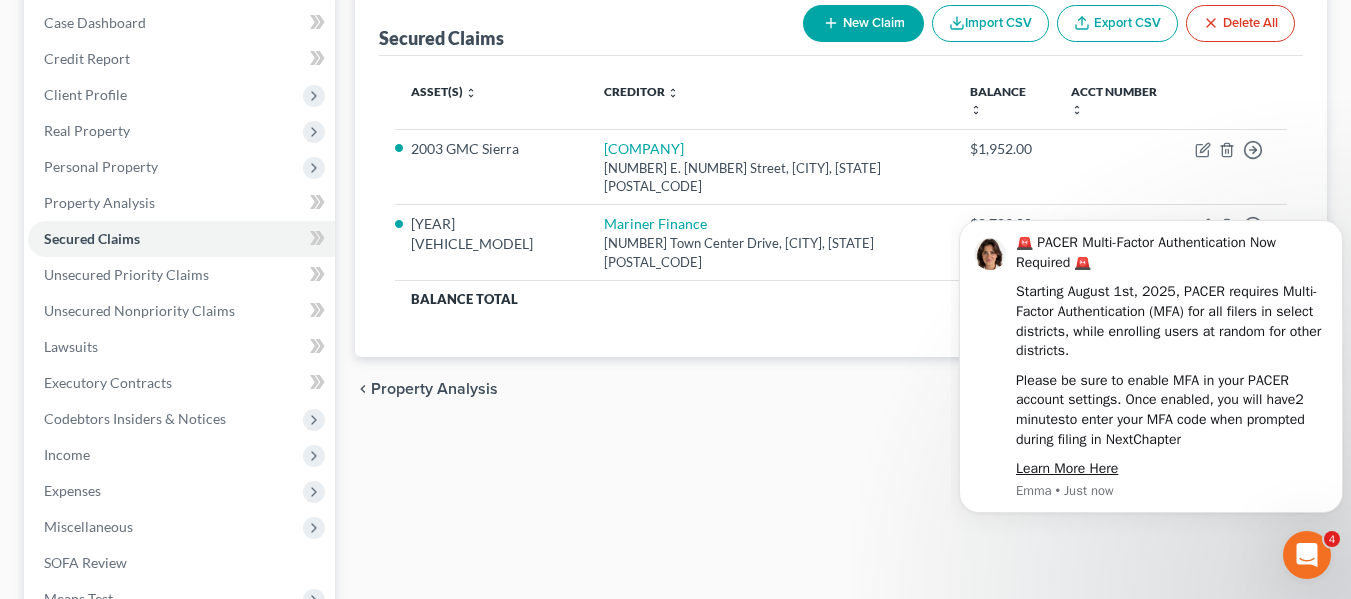 scroll, scrollTop: 204, scrollLeft: 0, axis: vertical 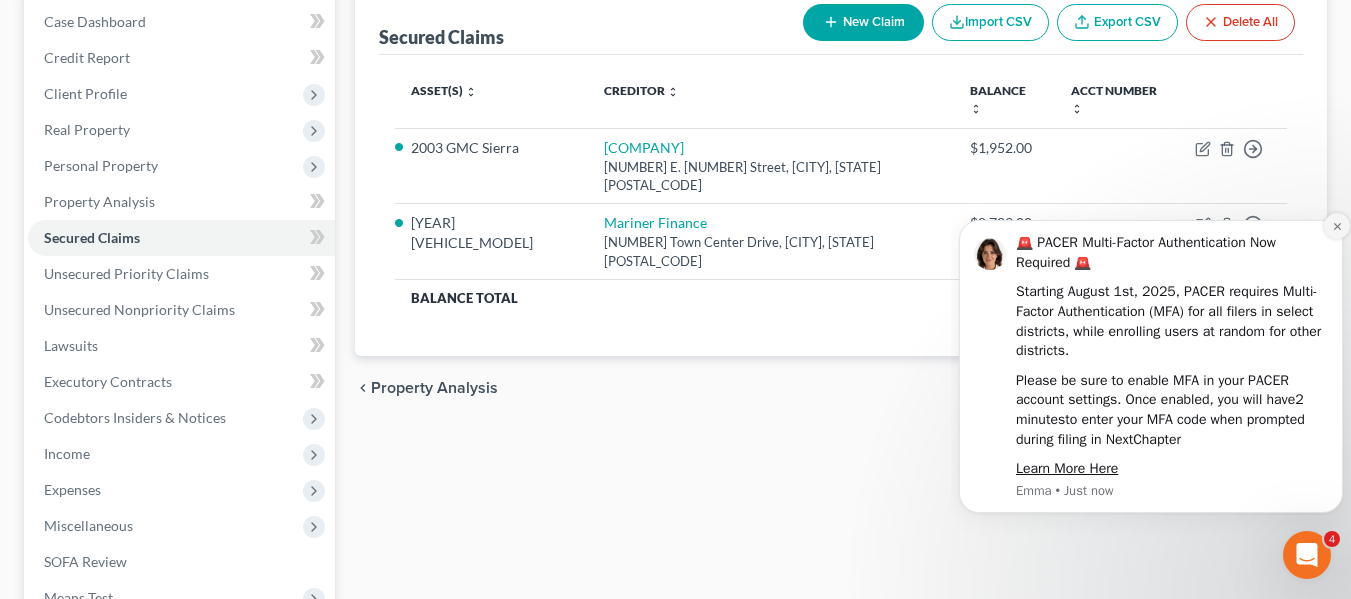 click 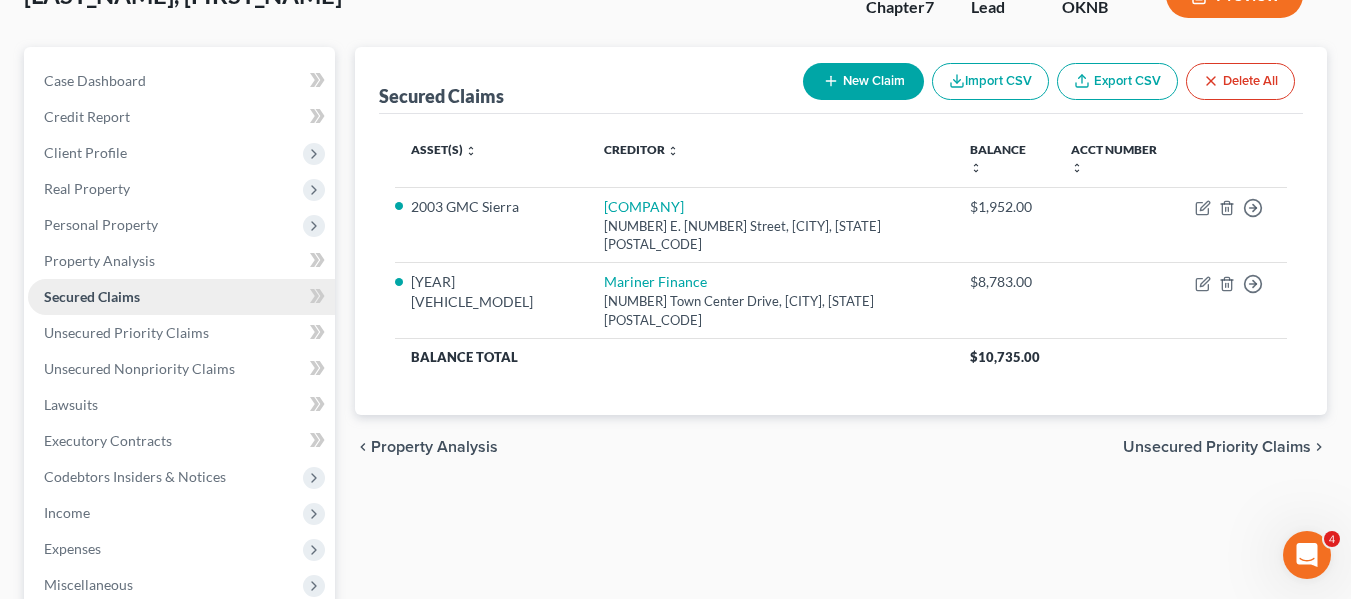 scroll, scrollTop: 144, scrollLeft: 0, axis: vertical 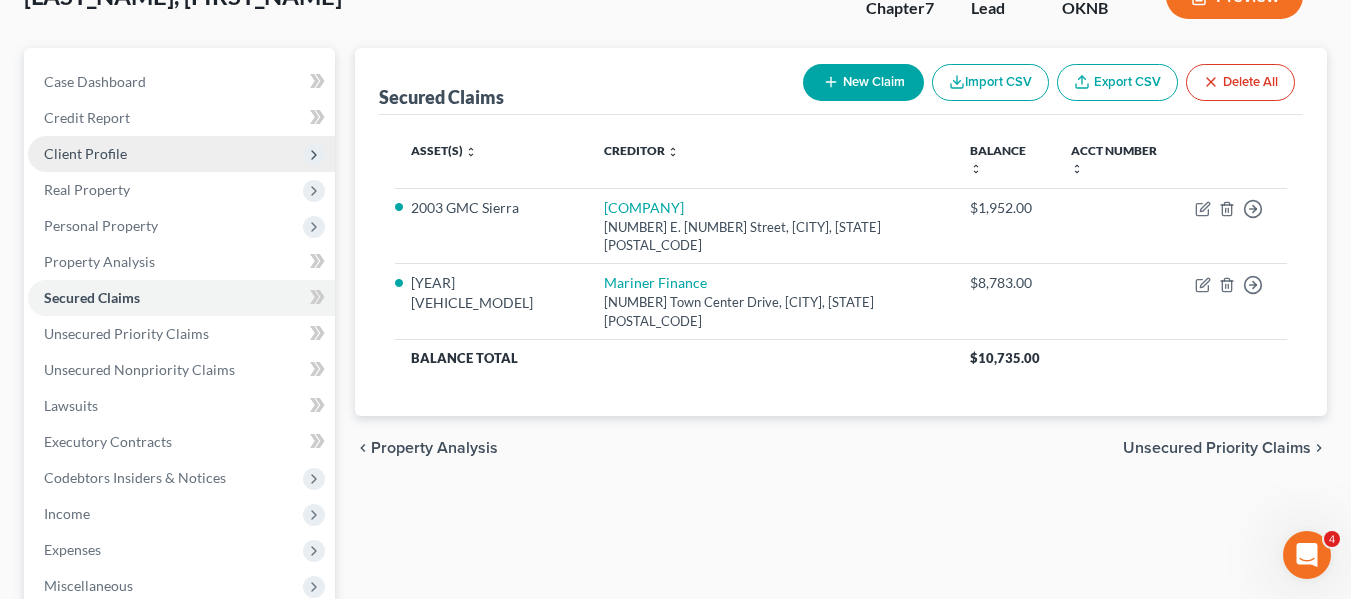 click on "Client Profile" at bounding box center [181, 154] 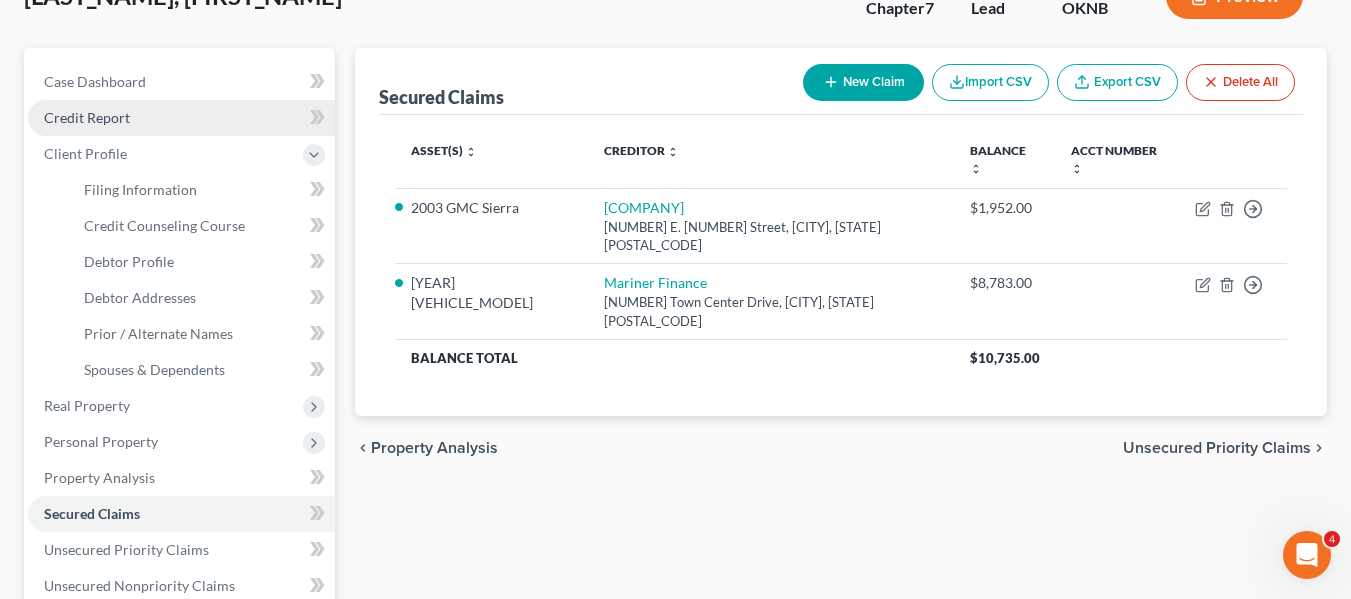 click on "Credit Report" at bounding box center (181, 118) 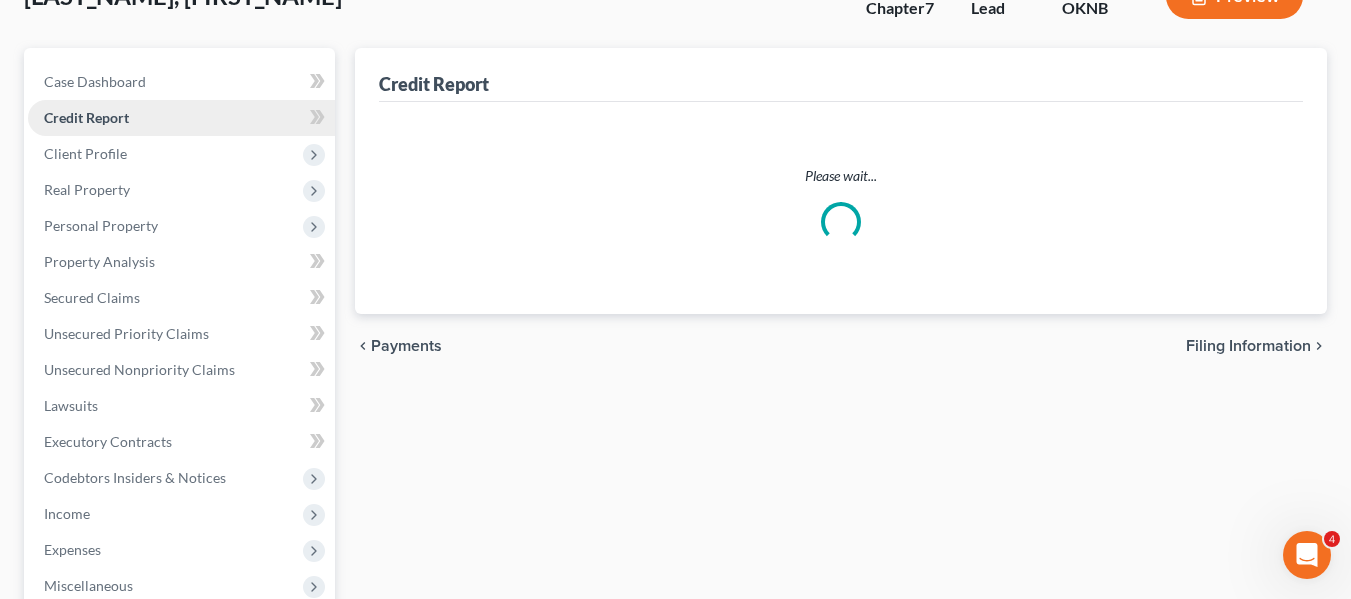 scroll, scrollTop: 0, scrollLeft: 0, axis: both 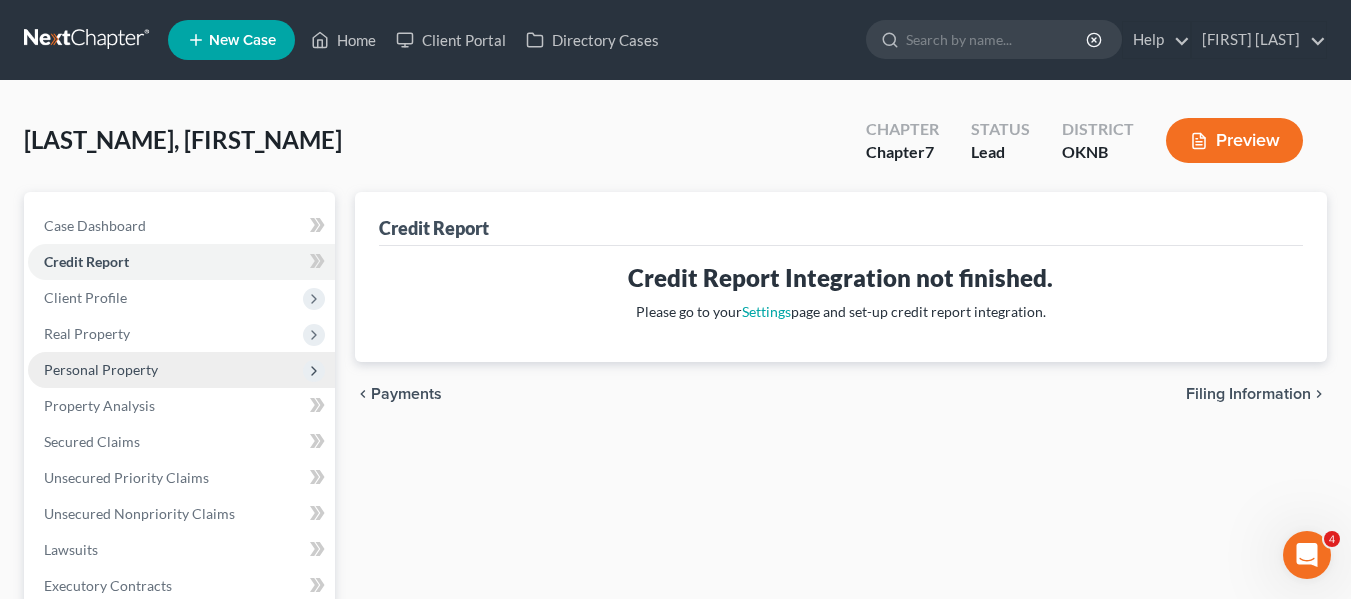 click on "Personal Property" at bounding box center (101, 369) 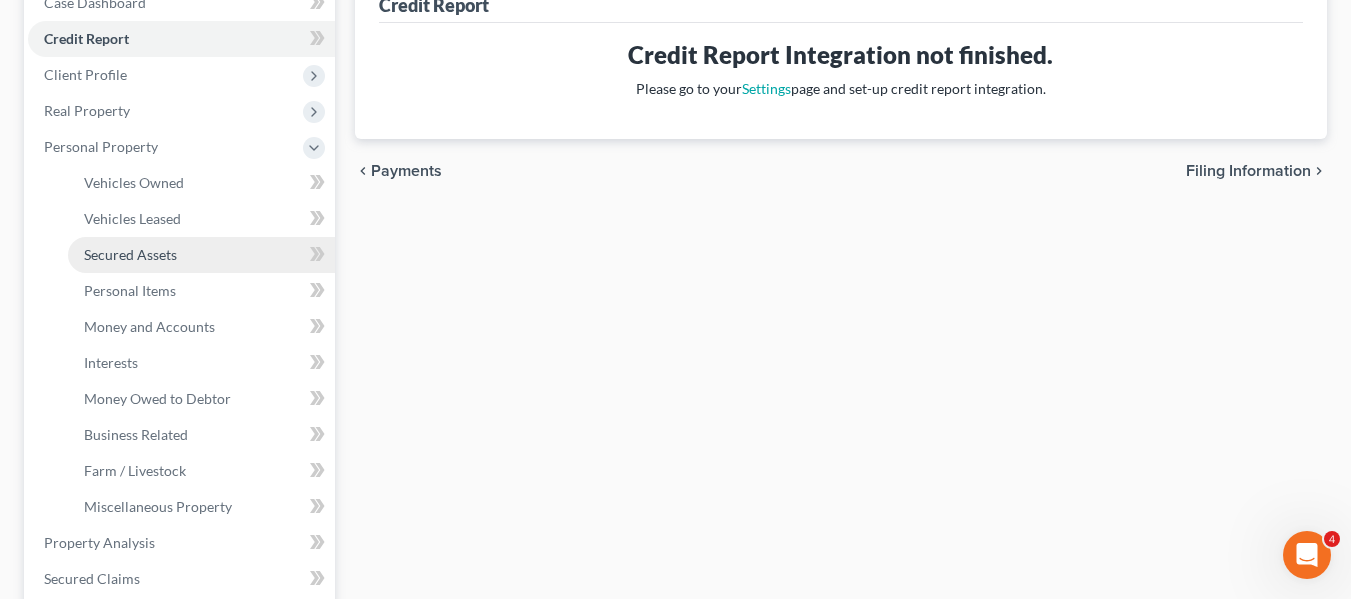 scroll, scrollTop: 222, scrollLeft: 0, axis: vertical 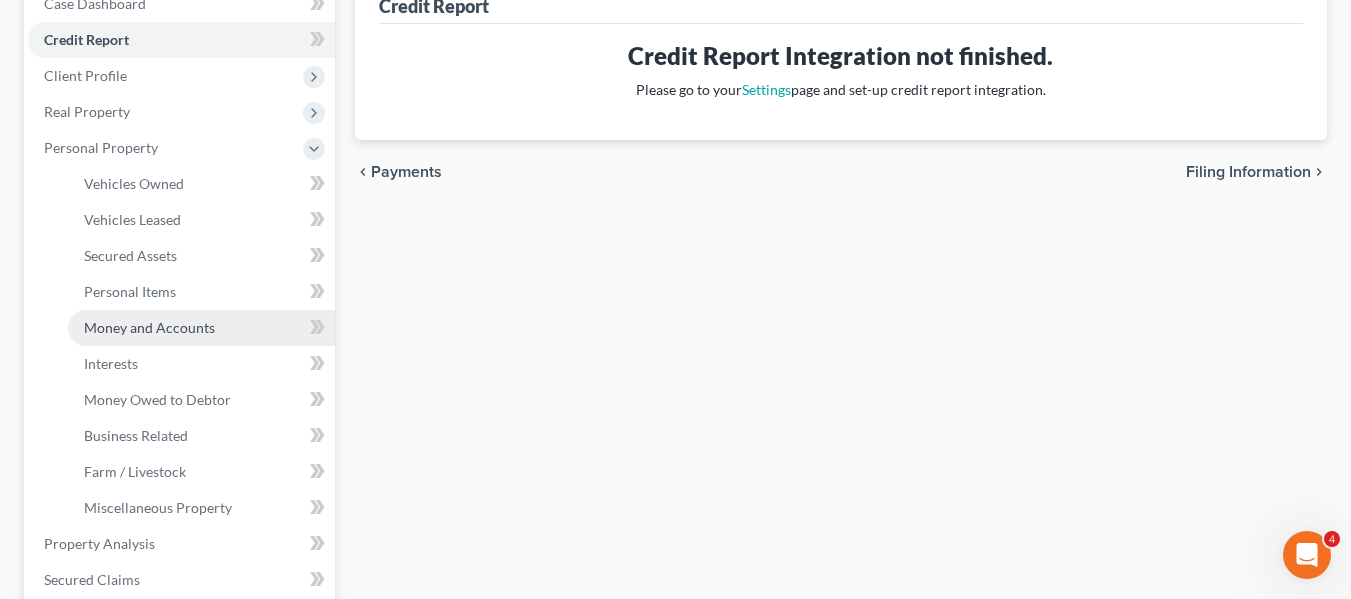 click on "Money and Accounts" at bounding box center [201, 328] 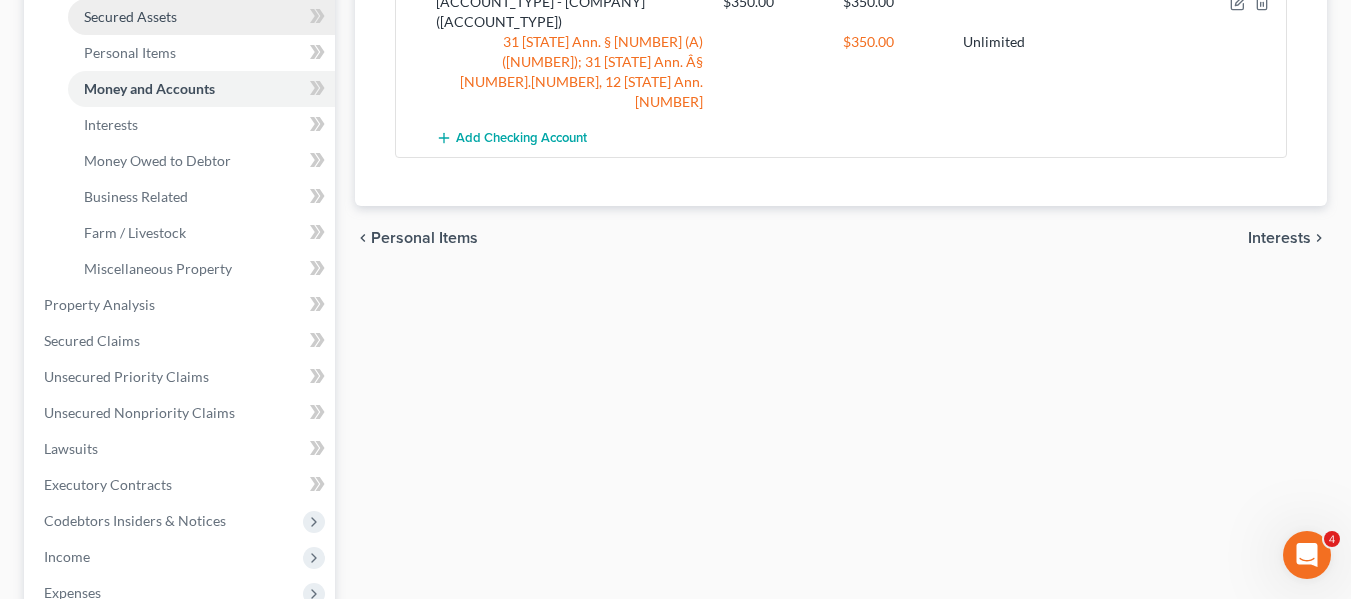 scroll, scrollTop: 462, scrollLeft: 0, axis: vertical 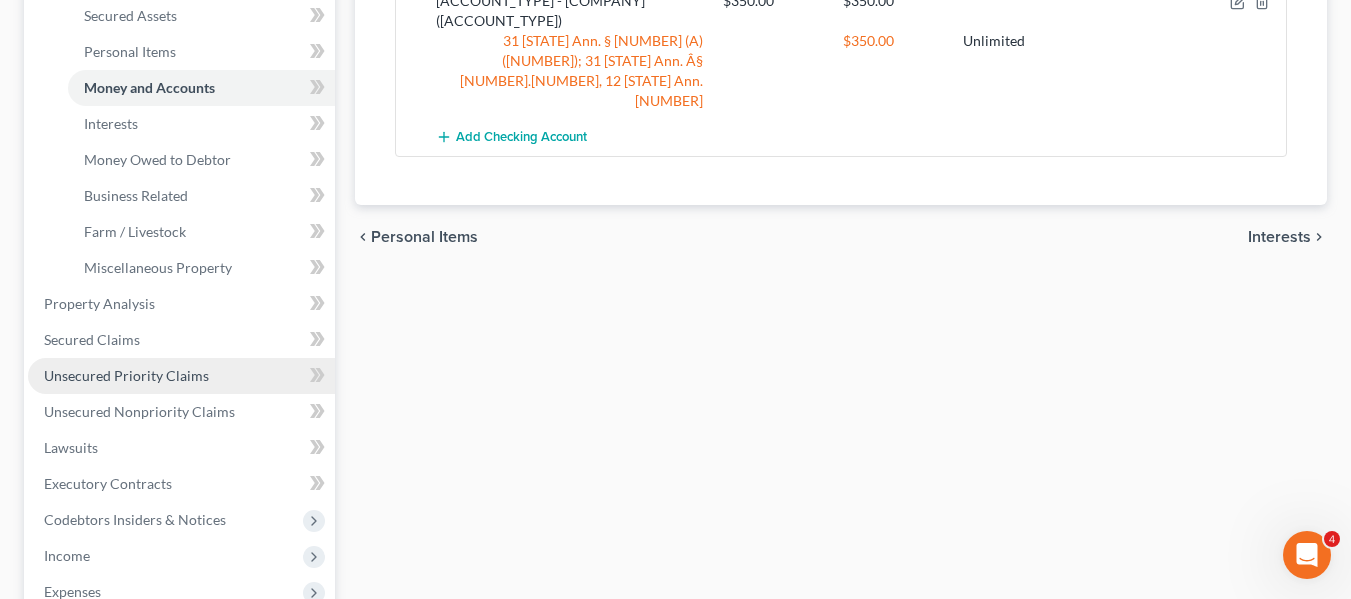 click on "Unsecured Priority Claims" at bounding box center [126, 375] 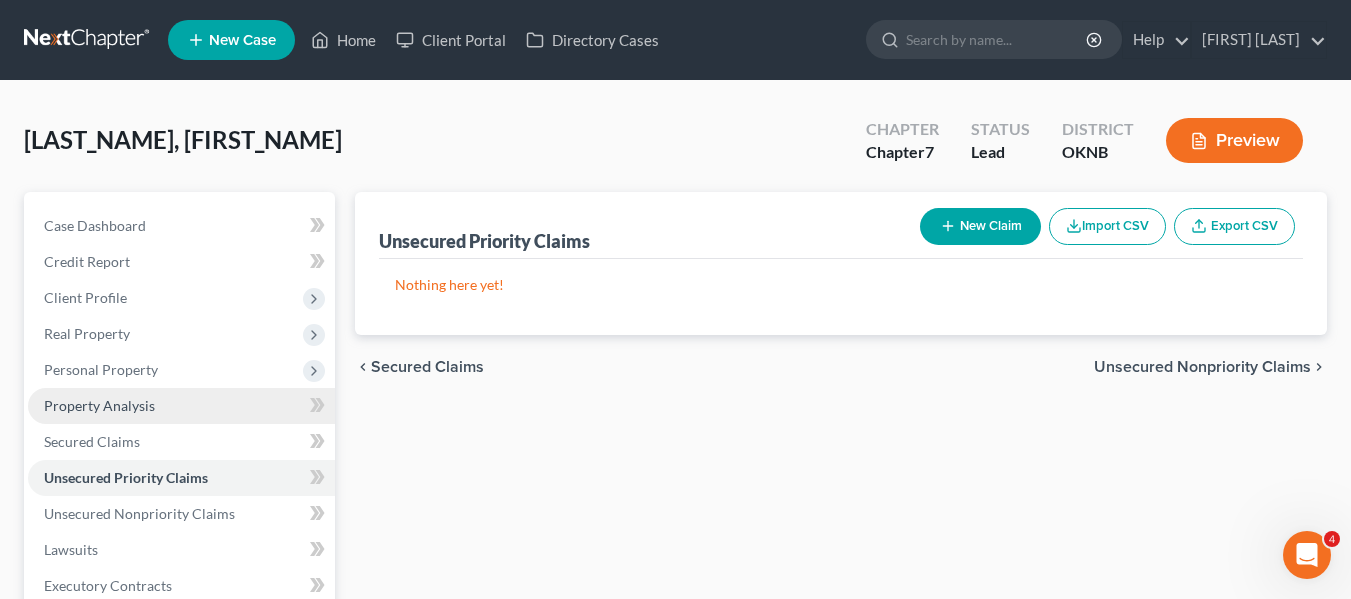 scroll, scrollTop: 206, scrollLeft: 0, axis: vertical 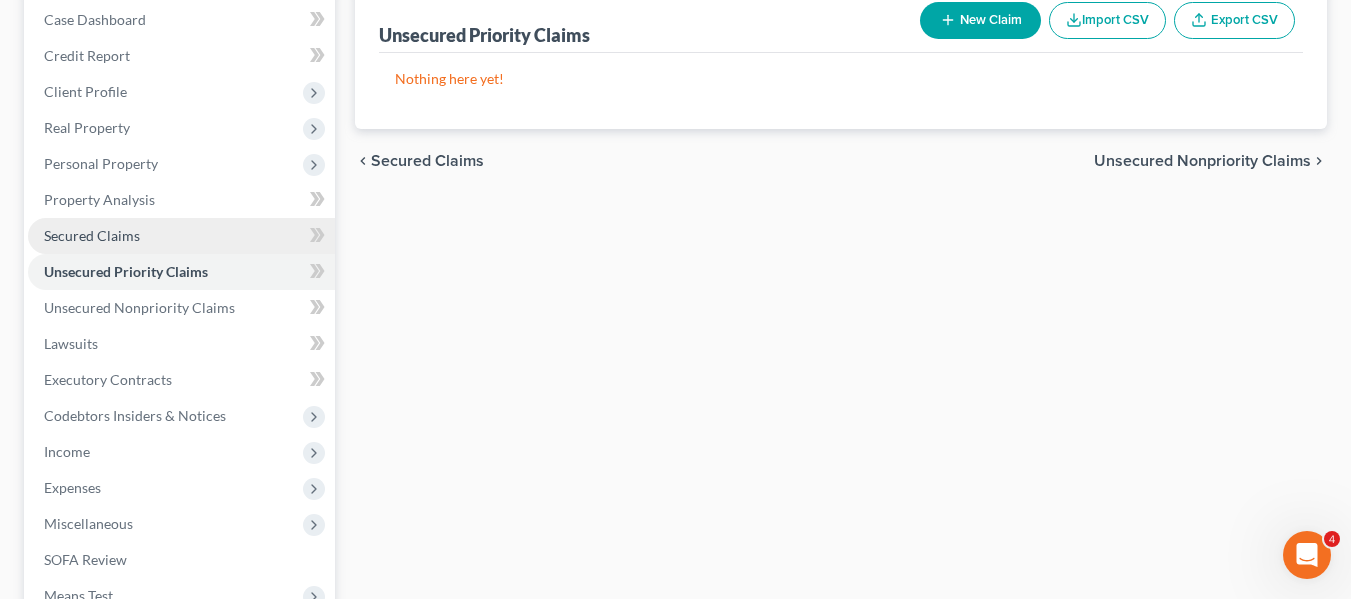click on "Secured Claims" at bounding box center (181, 236) 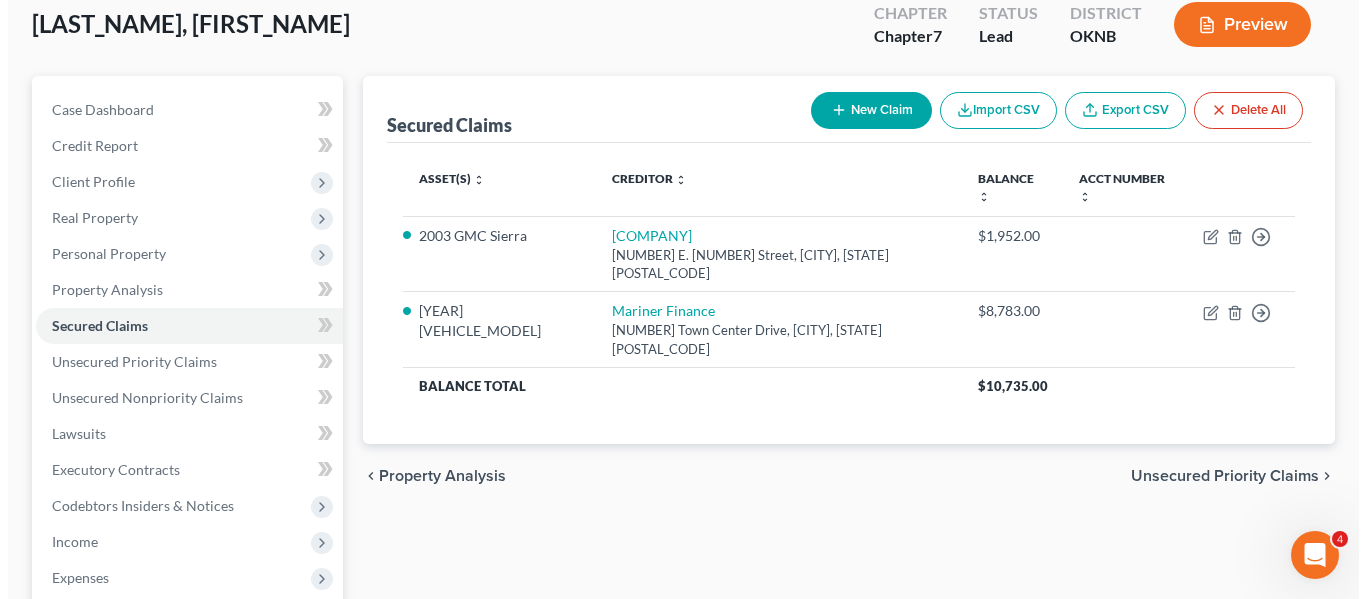 scroll, scrollTop: 117, scrollLeft: 0, axis: vertical 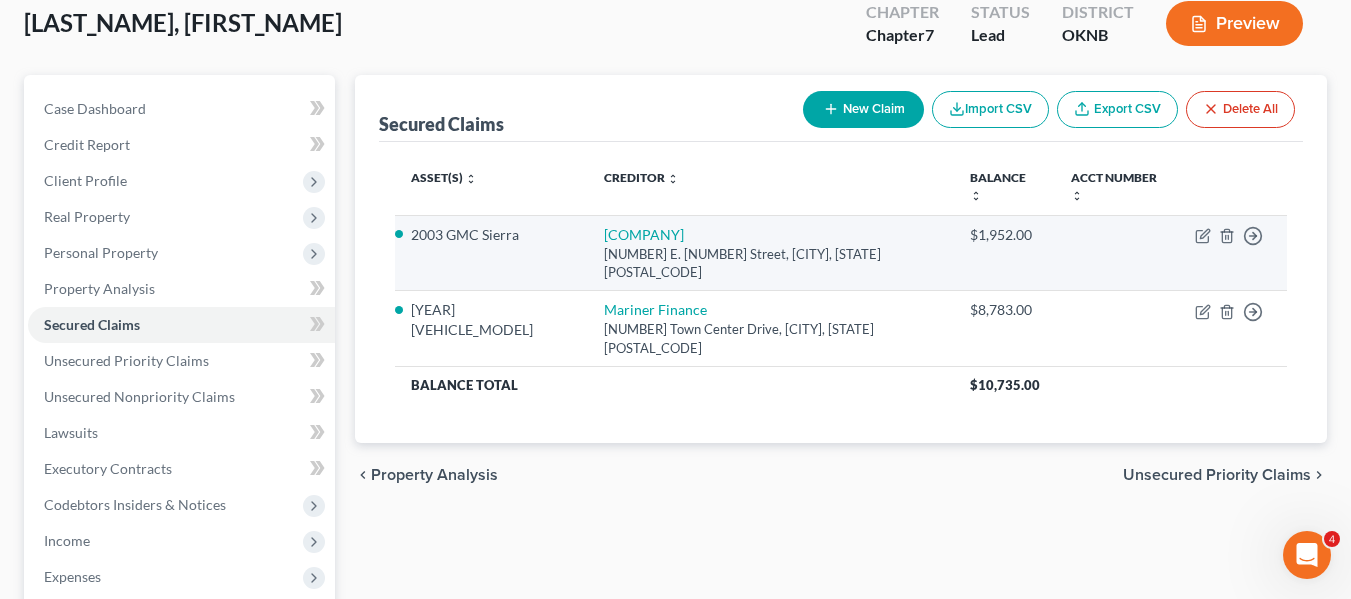 click on "[COMPANY_NAME] [NUMBER] [STREET], [CITY], [STATE] [POSTAL_CODE]" at bounding box center [771, 253] 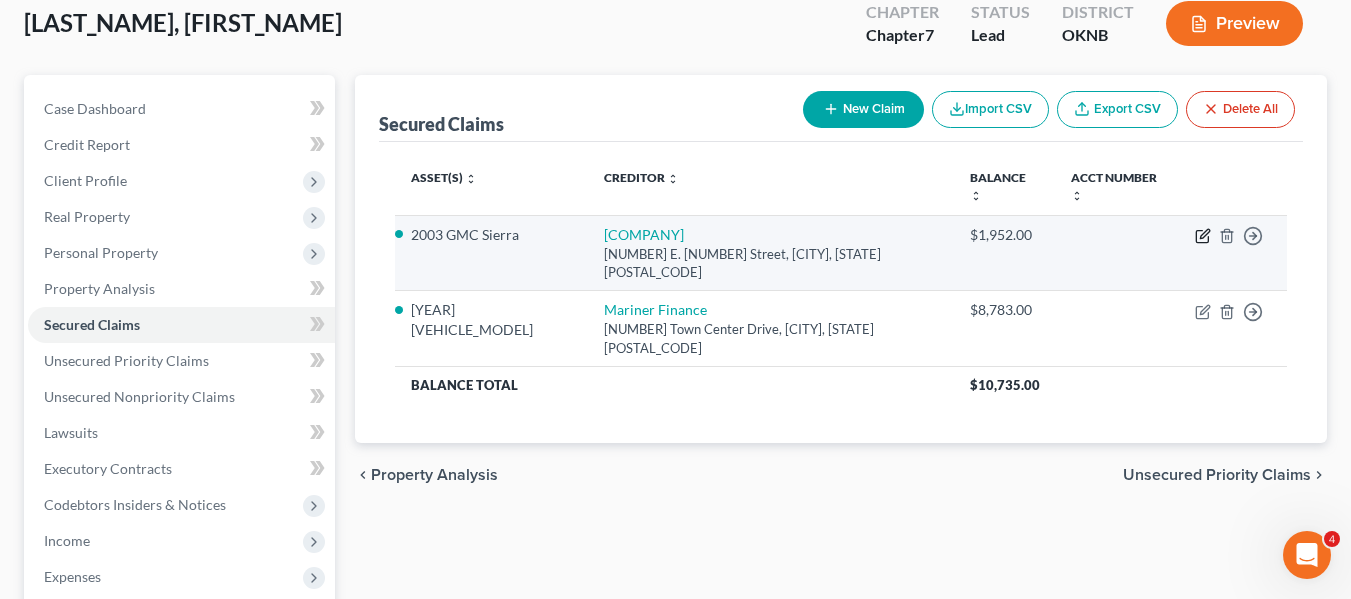 click 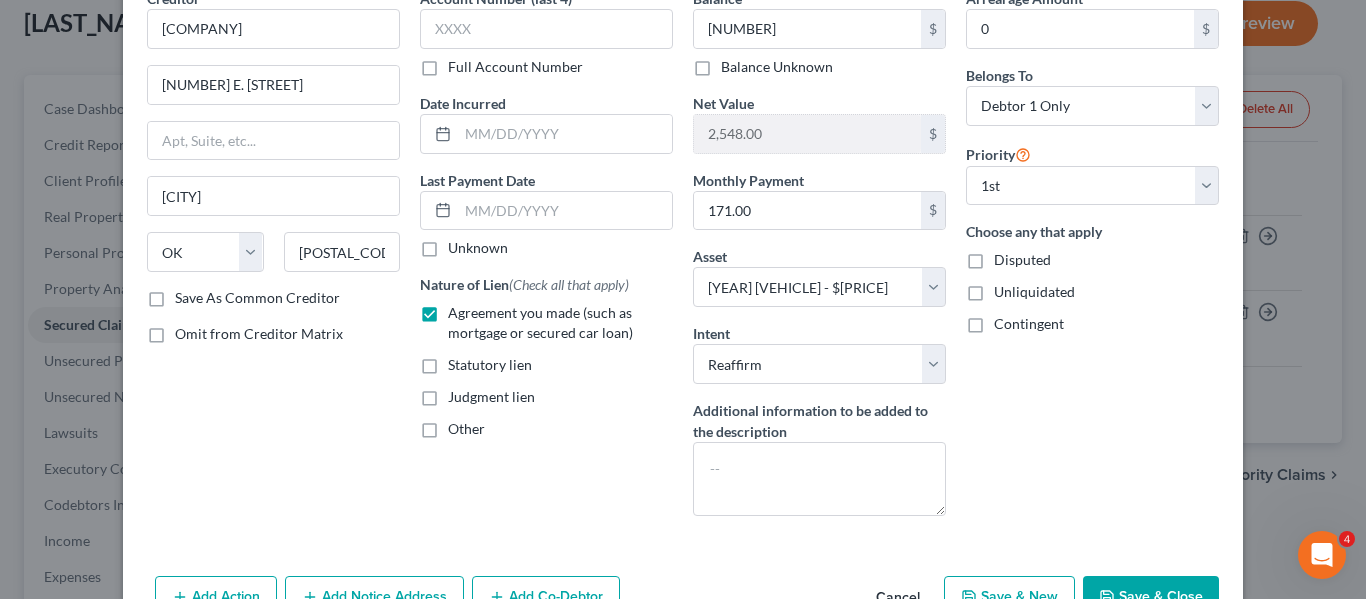 scroll, scrollTop: 220, scrollLeft: 0, axis: vertical 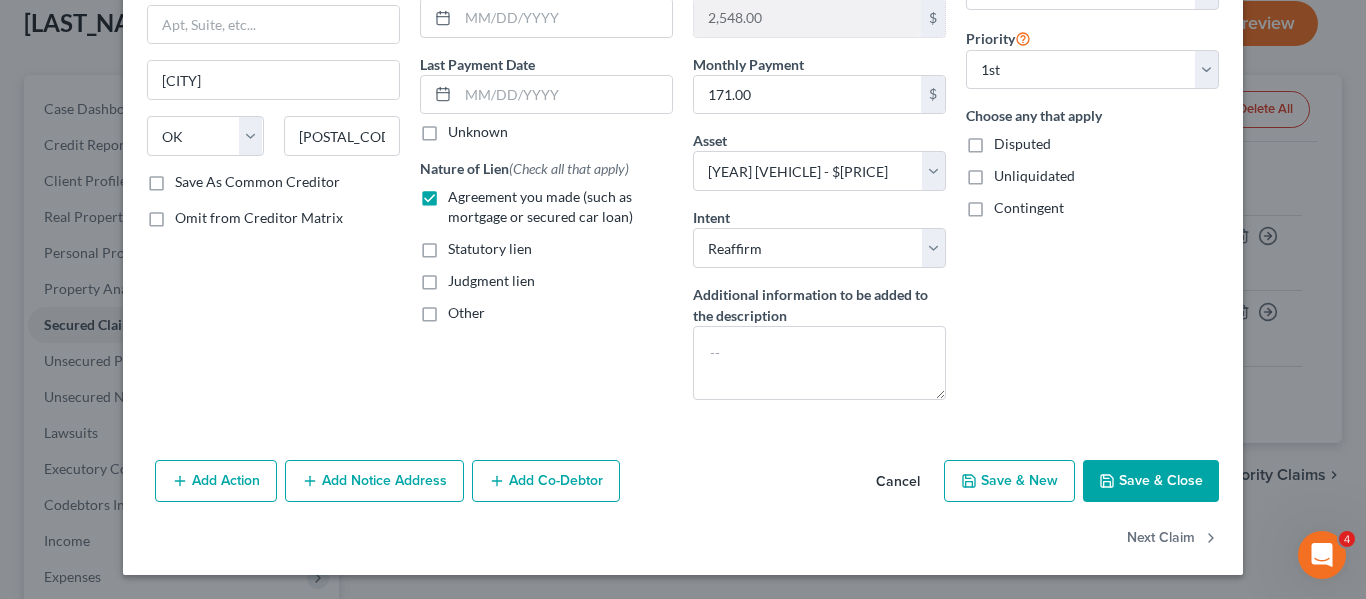 click on "Save & Close" at bounding box center (1151, 481) 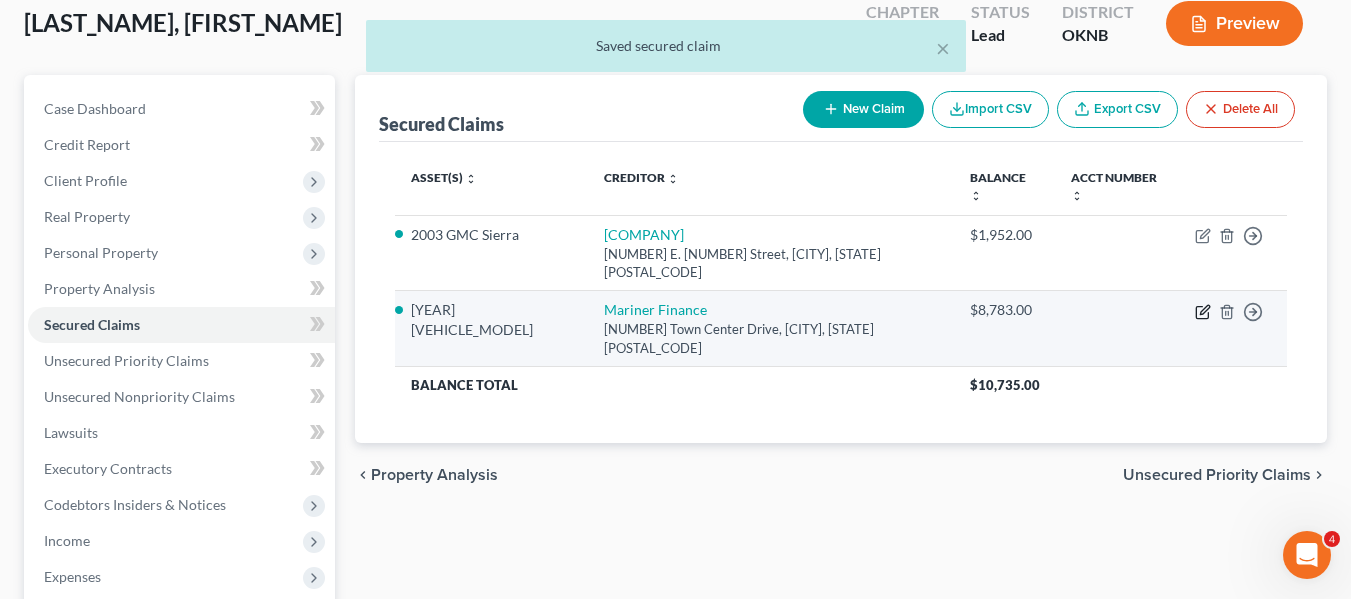 click 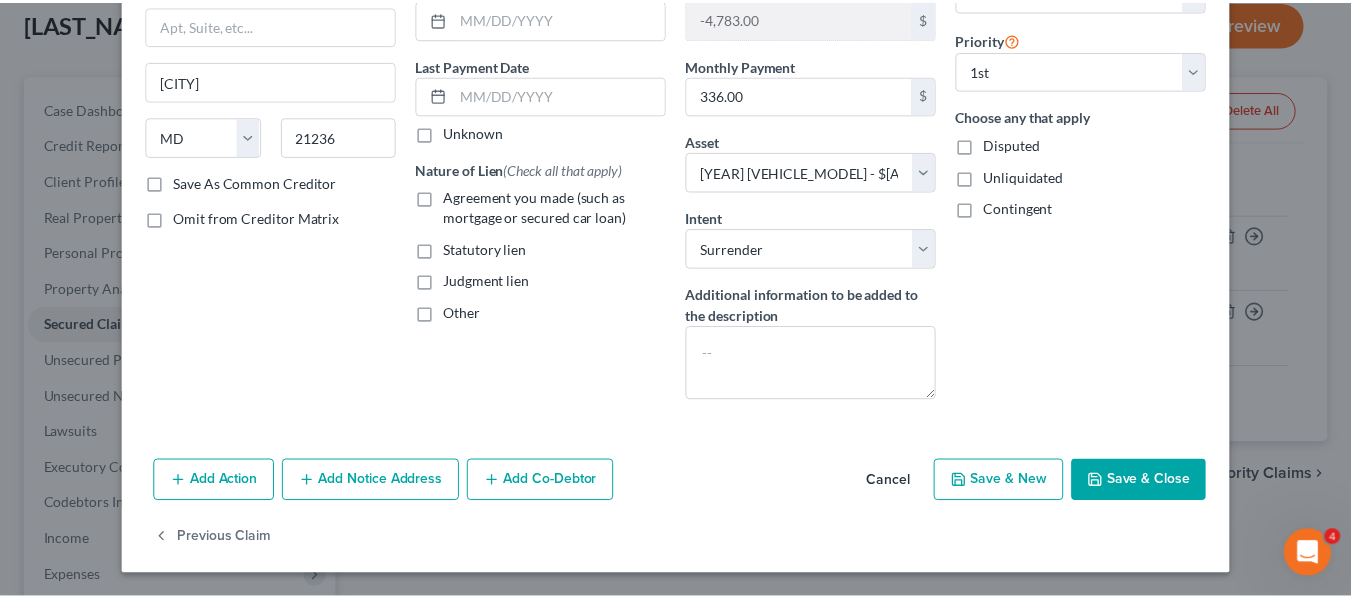 scroll, scrollTop: 220, scrollLeft: 0, axis: vertical 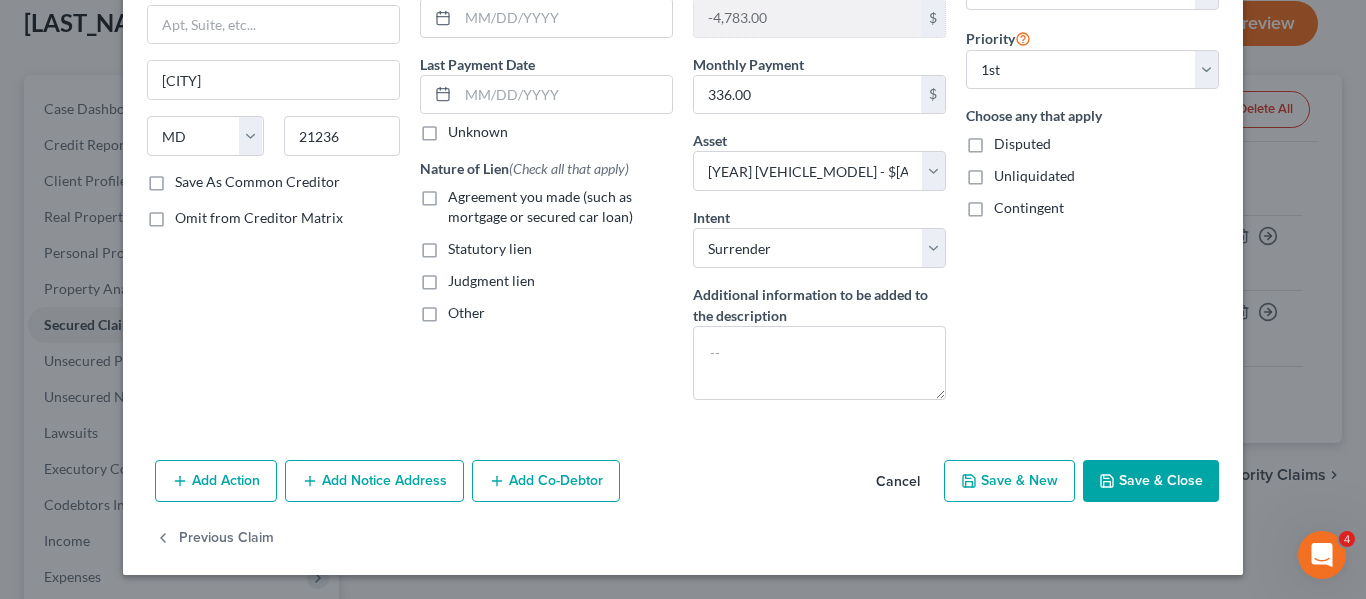 click on "Save & Close" at bounding box center (1151, 481) 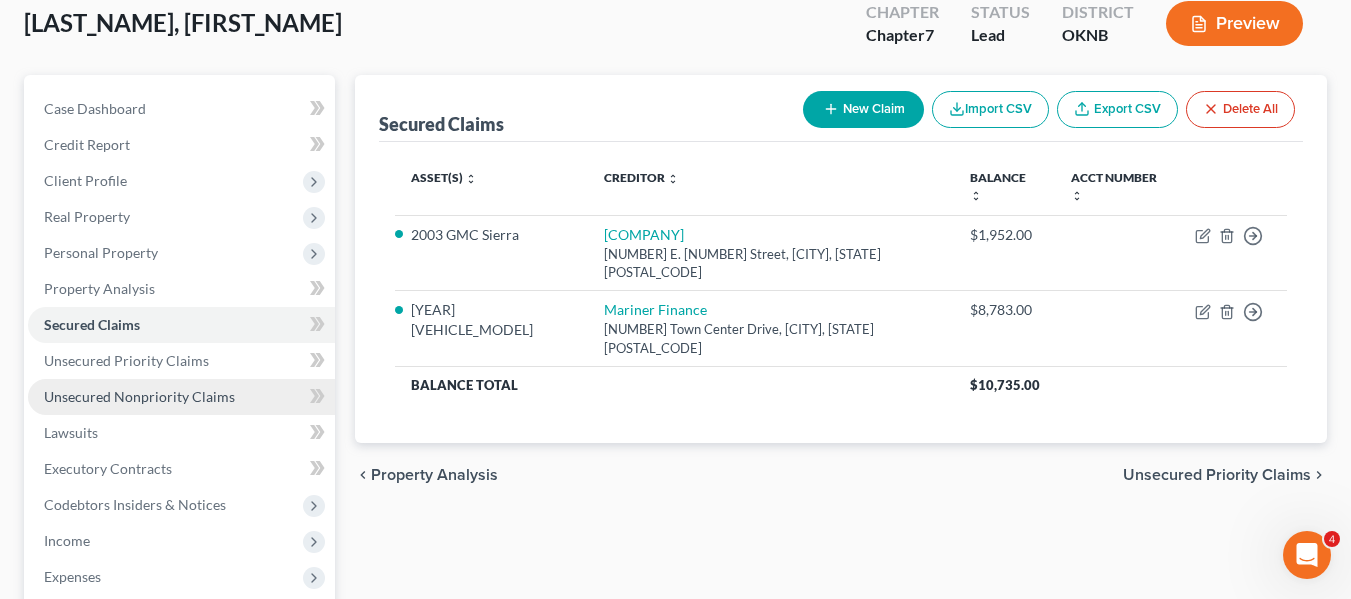click on "Unsecured Nonpriority Claims" at bounding box center [139, 396] 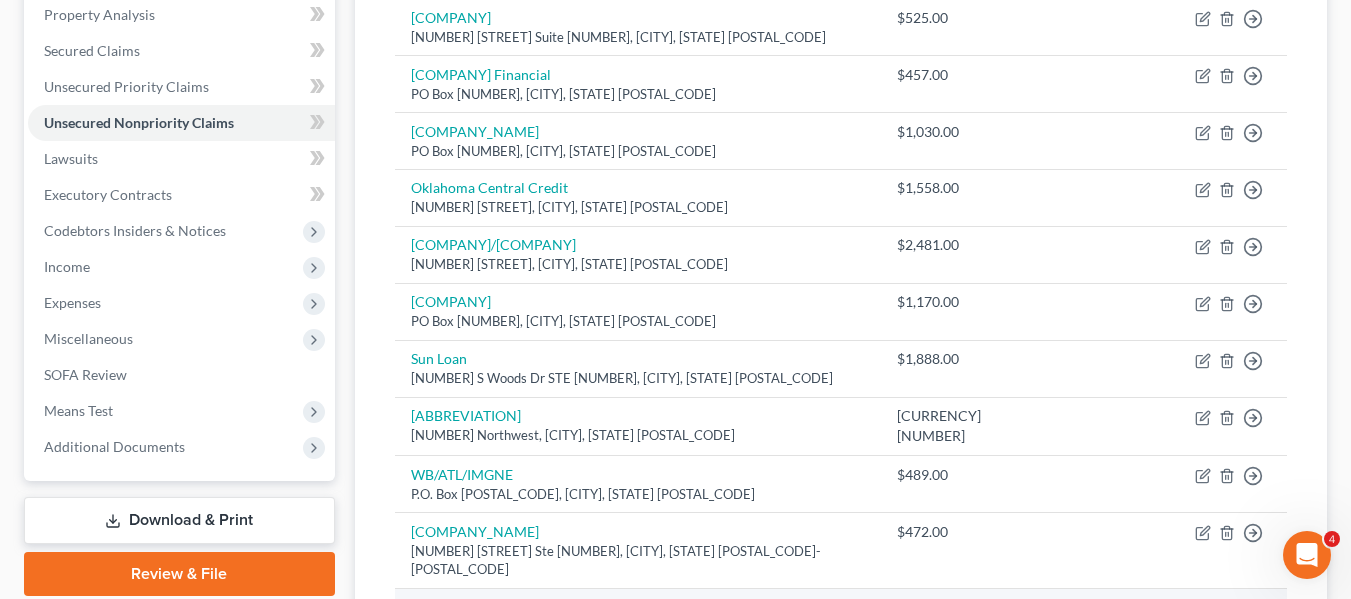 scroll, scrollTop: 388, scrollLeft: 0, axis: vertical 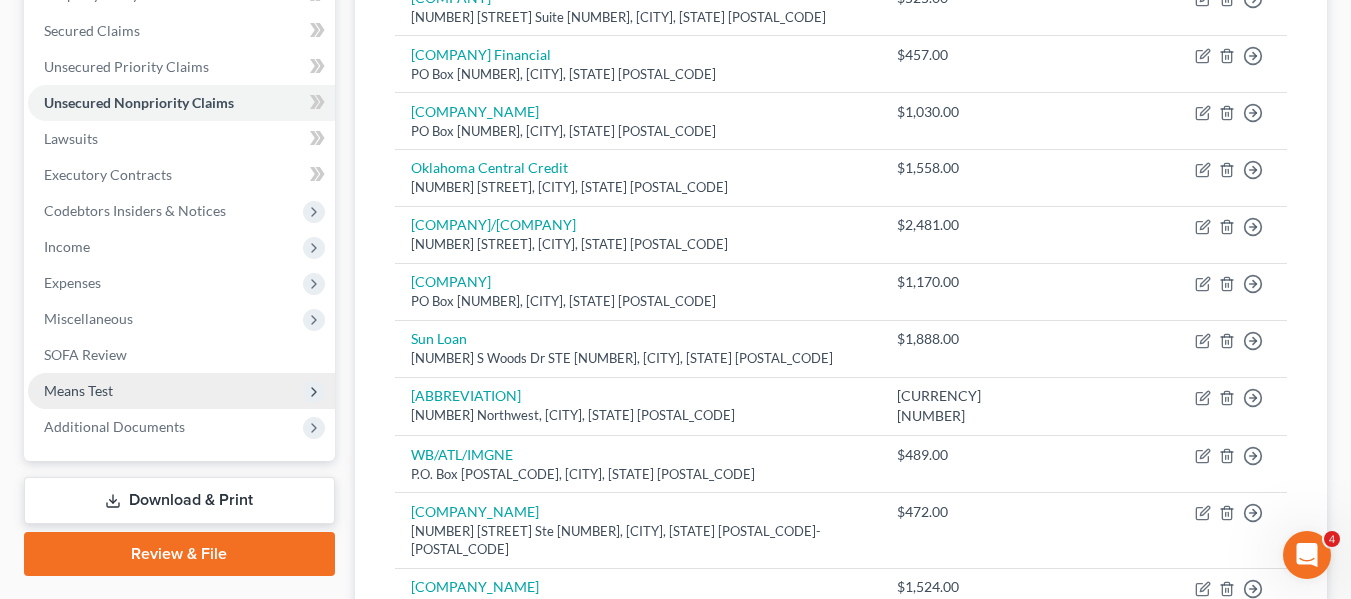 click on "Means Test" at bounding box center (181, 391) 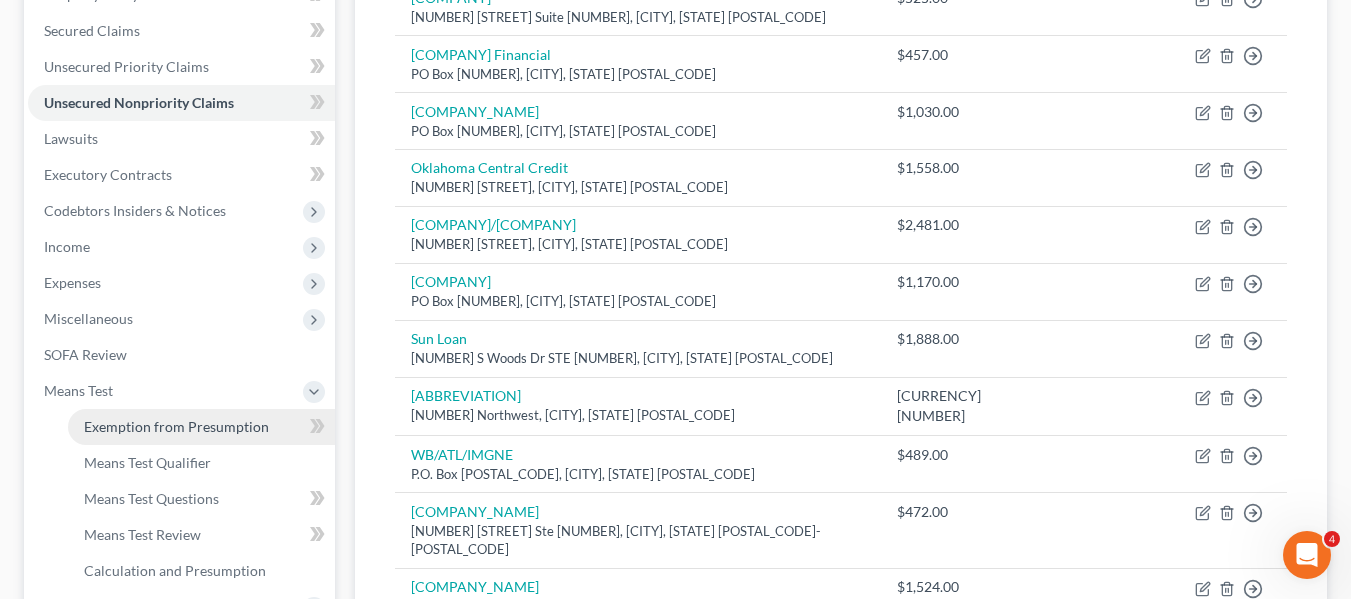 scroll, scrollTop: 644, scrollLeft: 0, axis: vertical 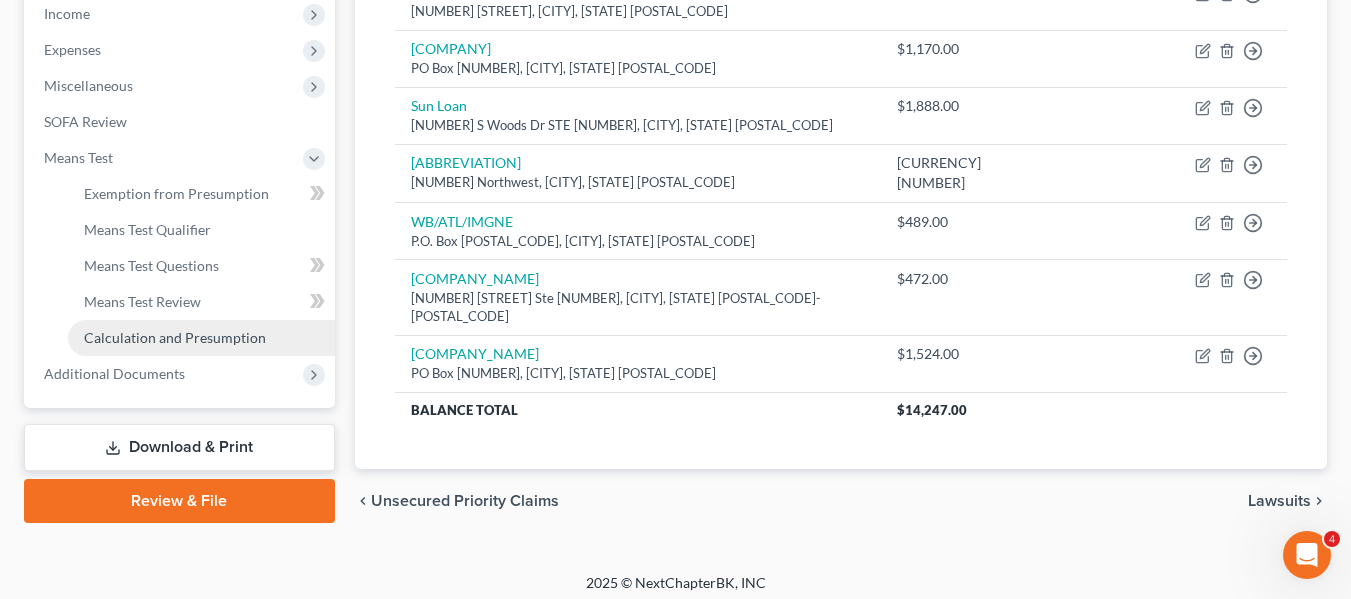 click on "Calculation and Presumption" at bounding box center (175, 337) 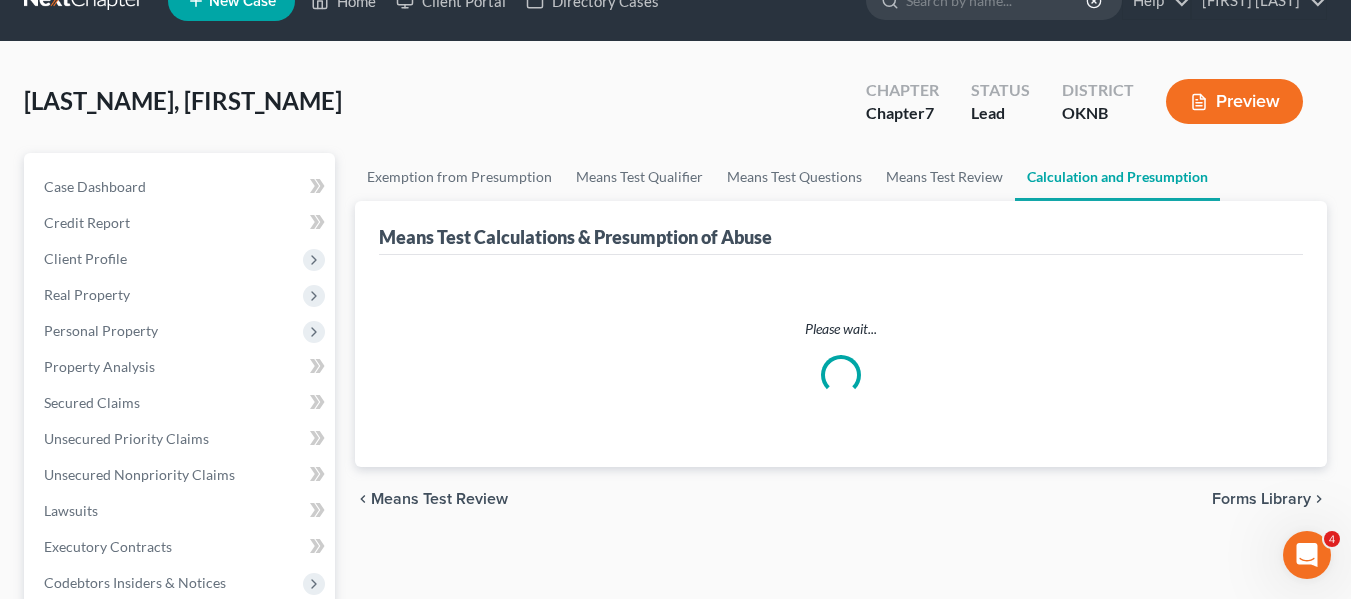 scroll, scrollTop: 0, scrollLeft: 0, axis: both 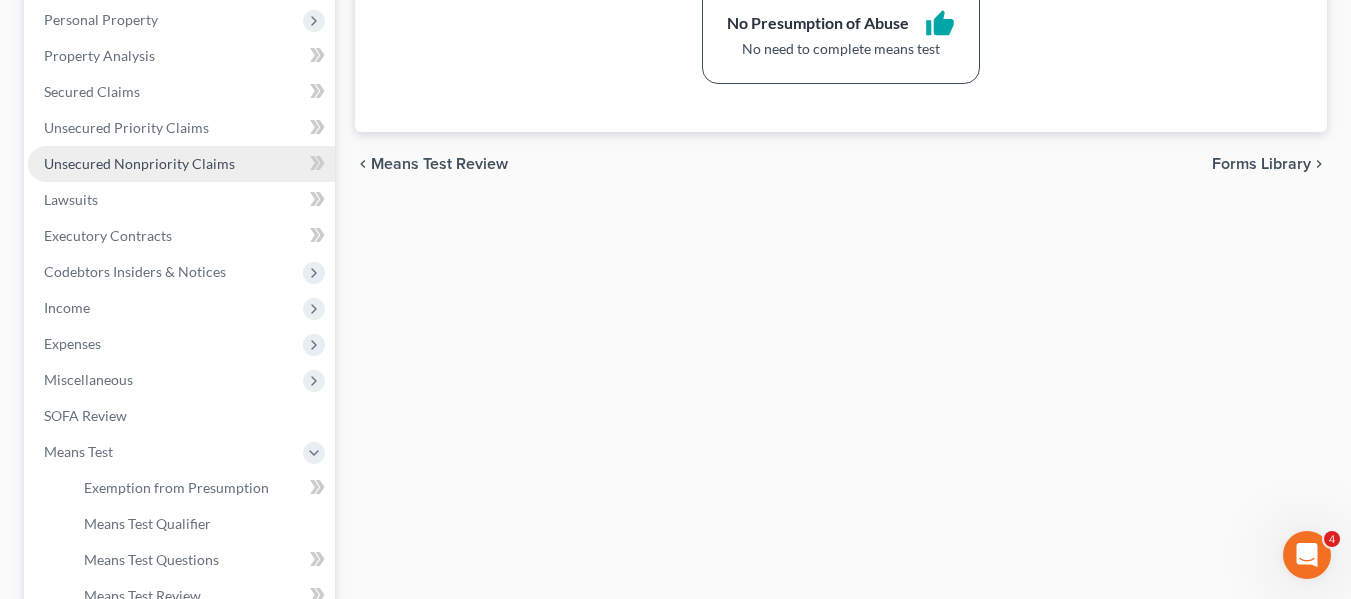 click on "Unsecured Nonpriority Claims" at bounding box center (139, 163) 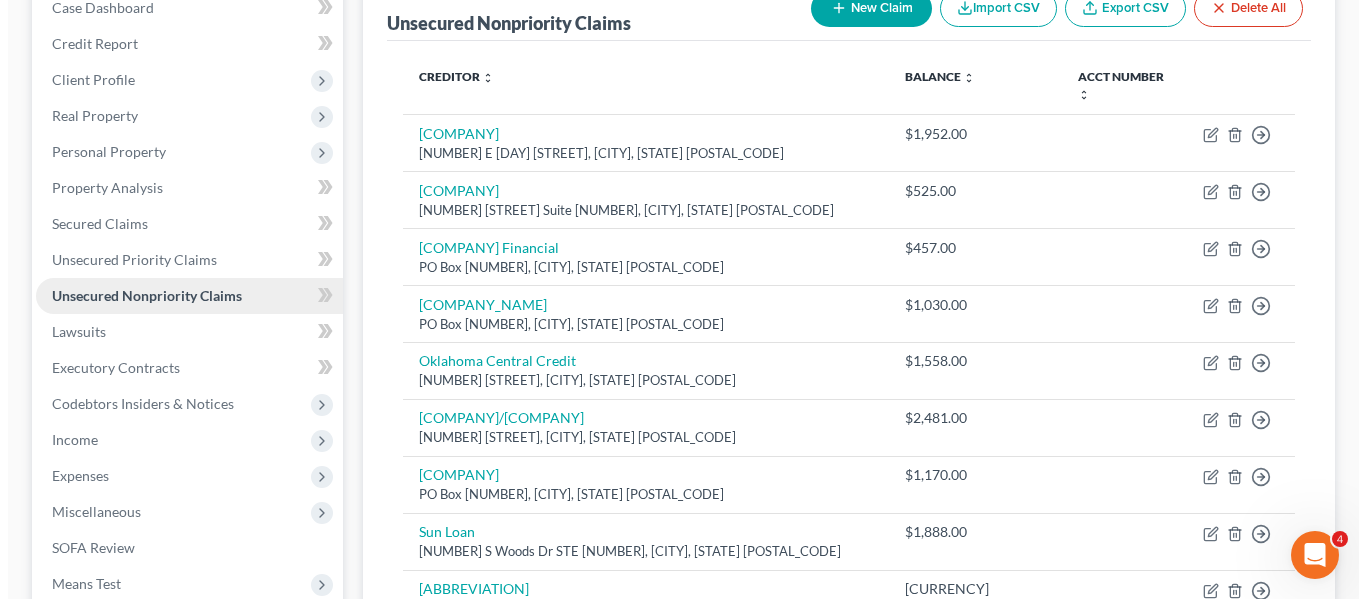 scroll, scrollTop: 0, scrollLeft: 0, axis: both 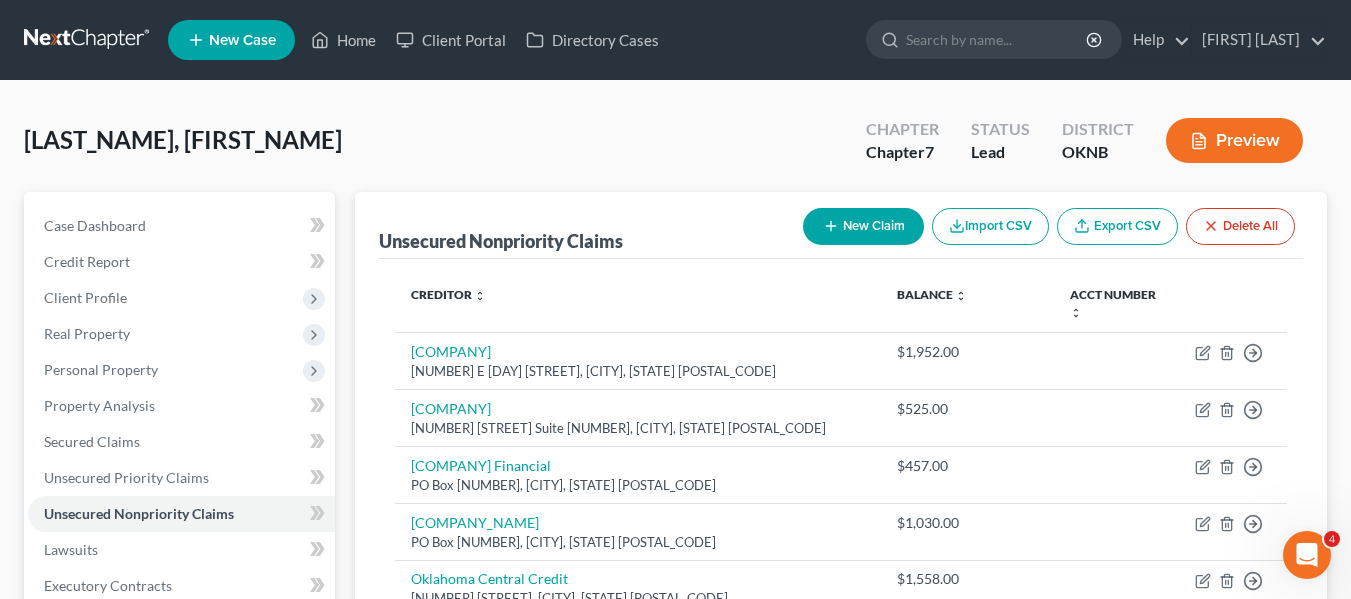 click on "New Claim" at bounding box center [863, 226] 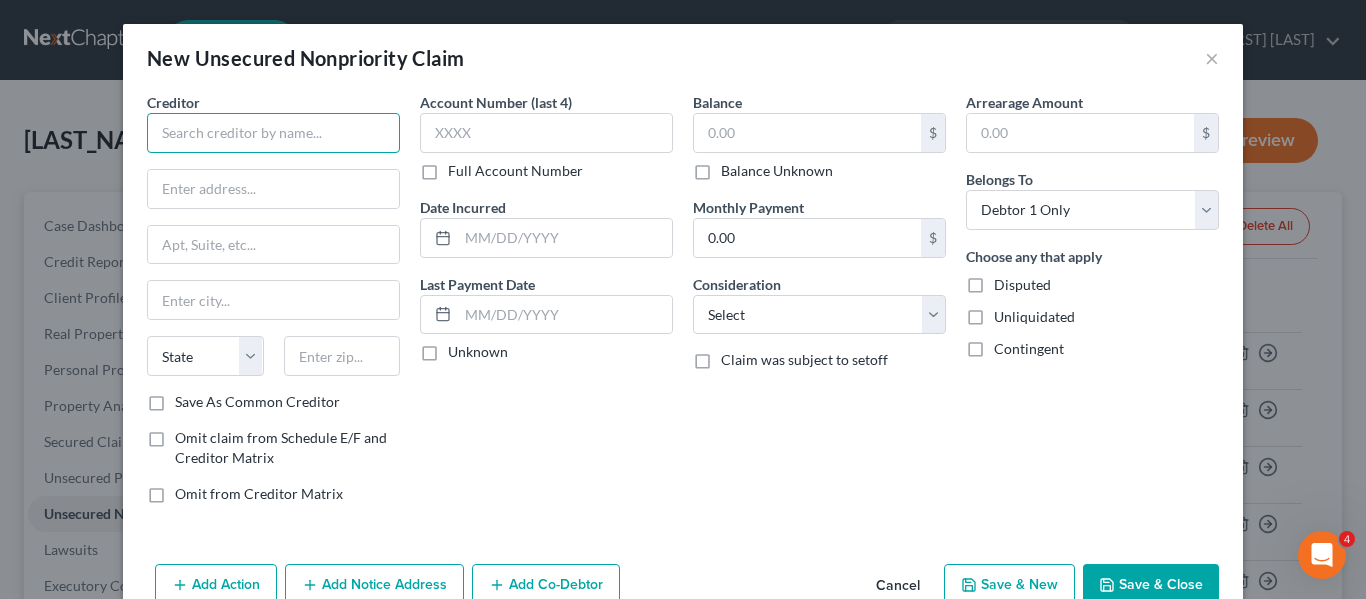 click at bounding box center [273, 133] 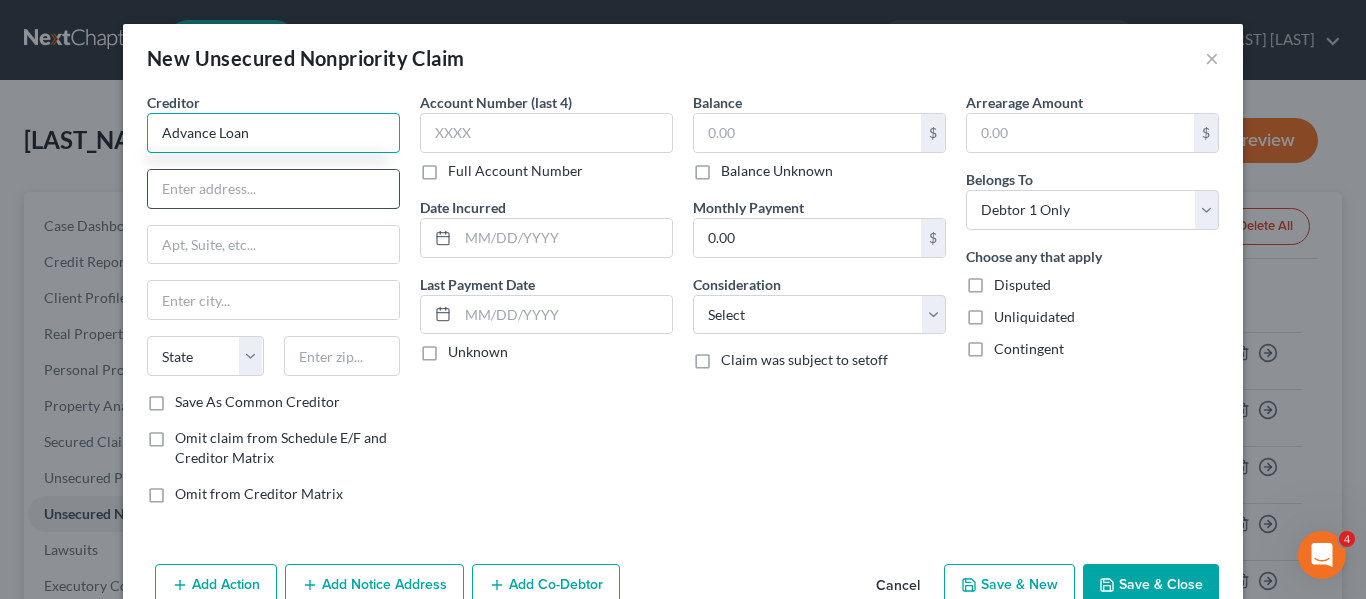 type on "Advance Loan" 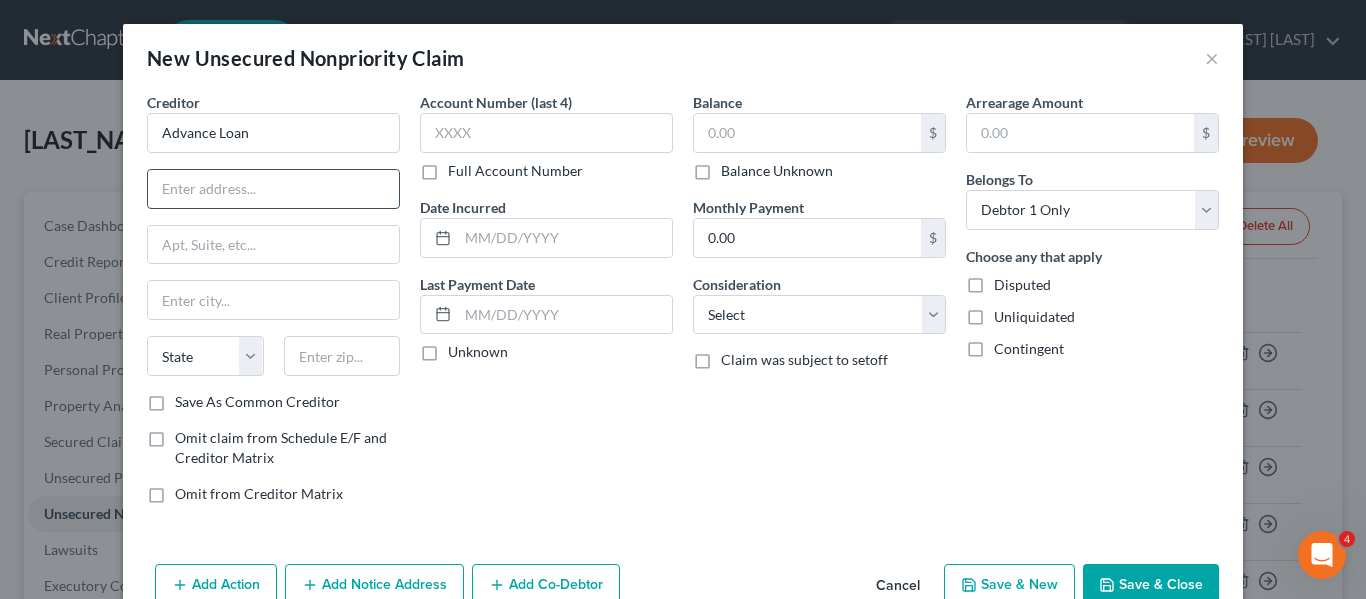 click at bounding box center [273, 189] 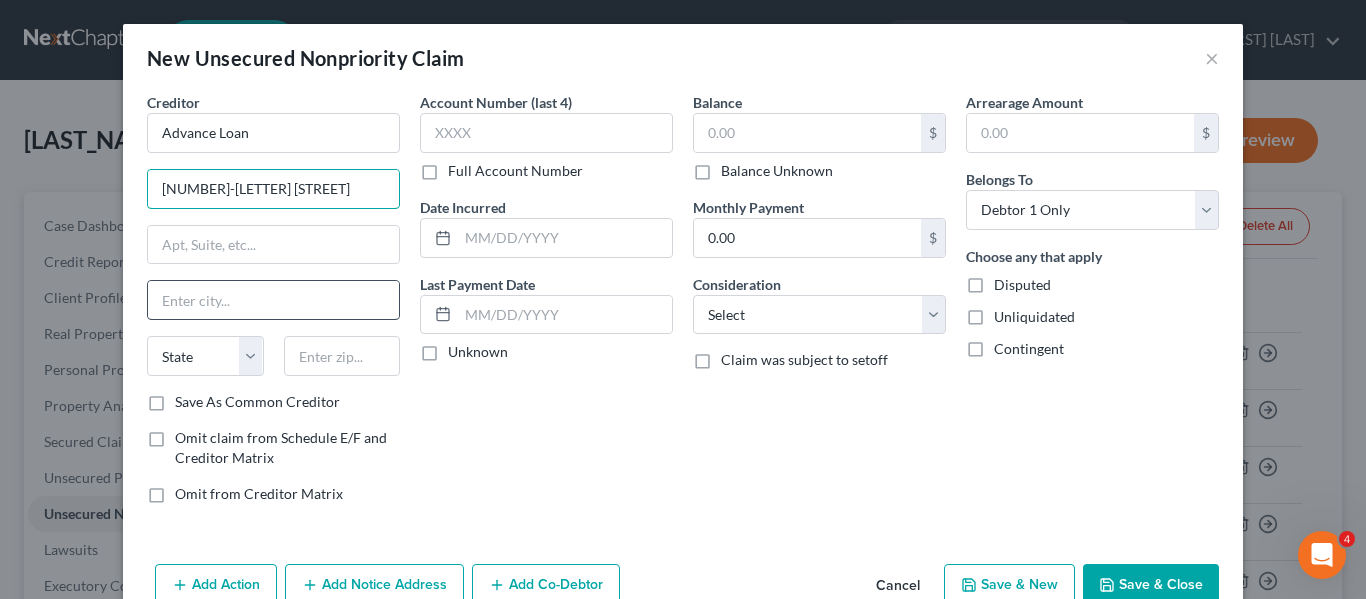 type on "[NUMBER]-[LETTER] [STREET]" 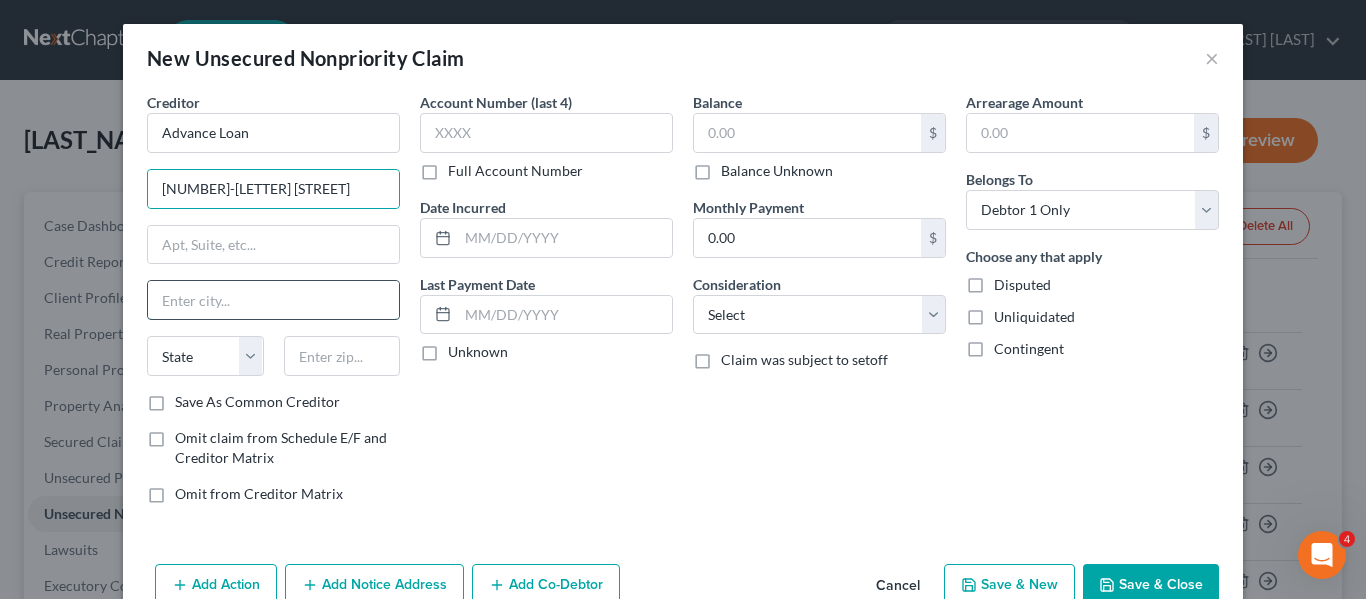 click at bounding box center (273, 300) 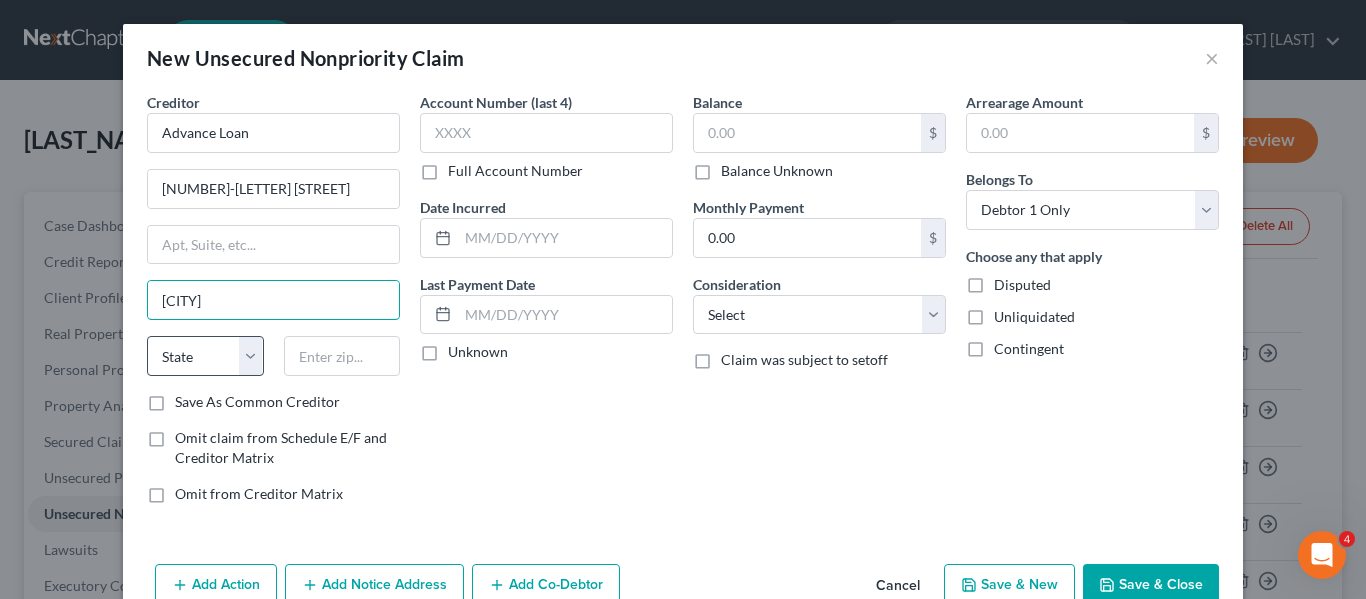 type on "[CITY]" 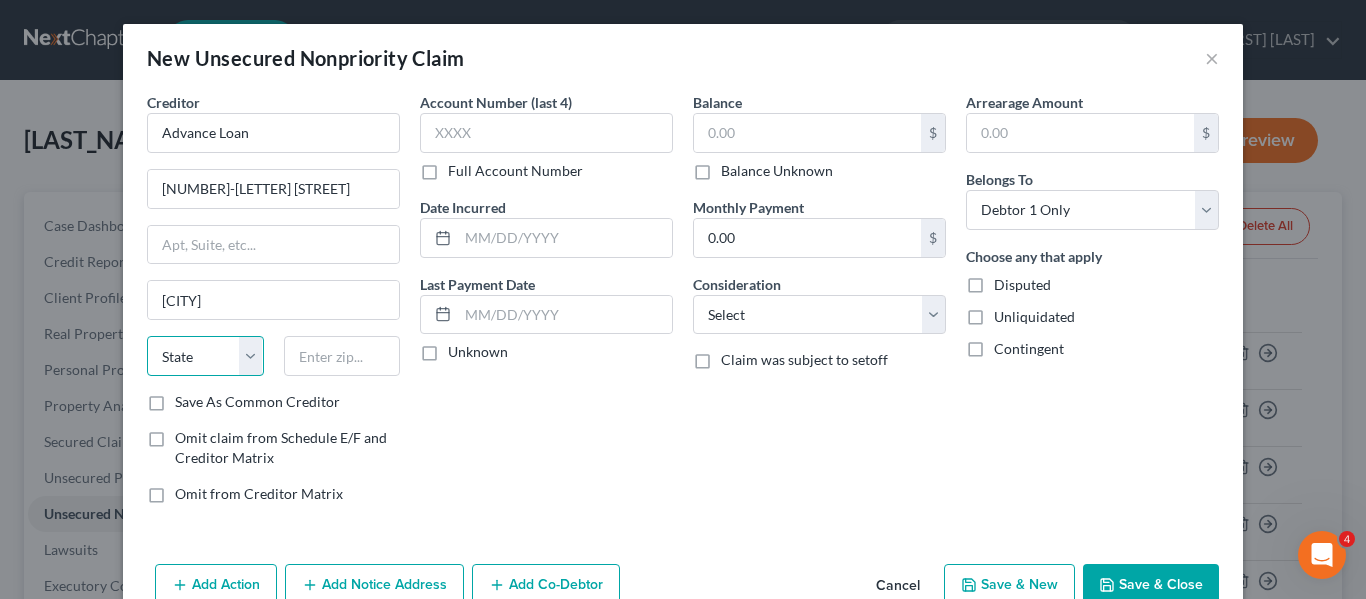 click on "State AL AK AR AZ CA CO CT DE DC FL GA GU HI ID IL IN IA KS KY LA ME MD MA MI MN MS MO MT NC ND NE NV NH NJ NM NY OH OK OR PA PR RI SC SD TN TX UT VI VA VT WA WV WI WY" at bounding box center [205, 356] 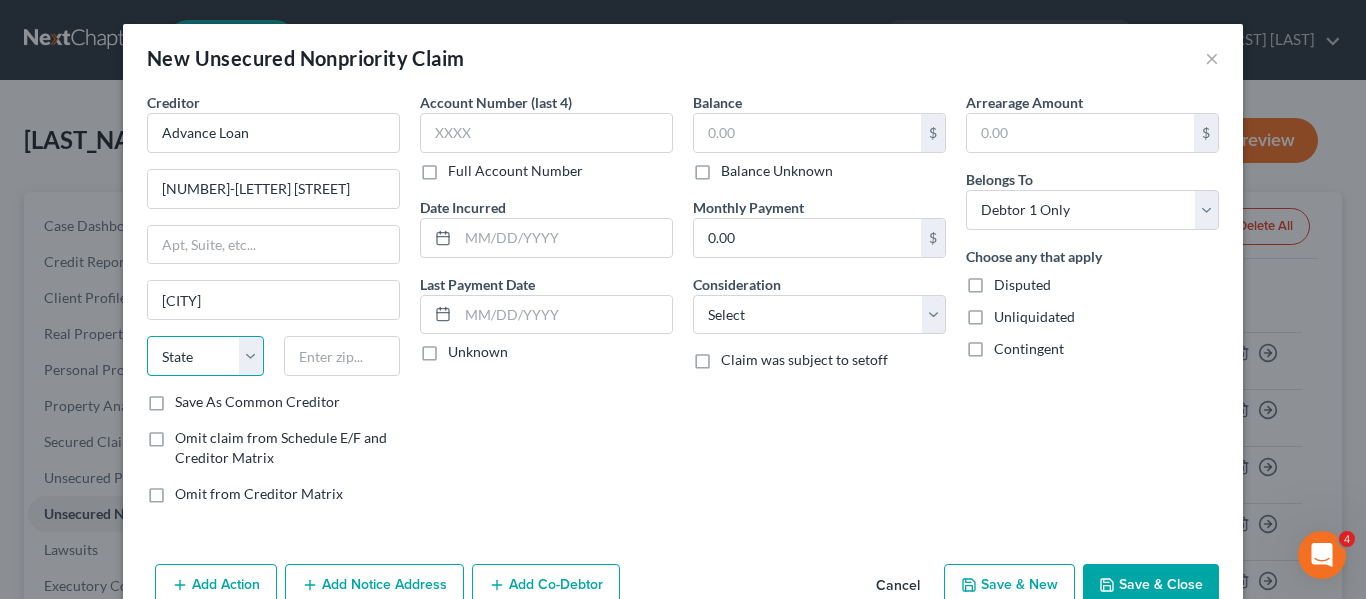 select on "37" 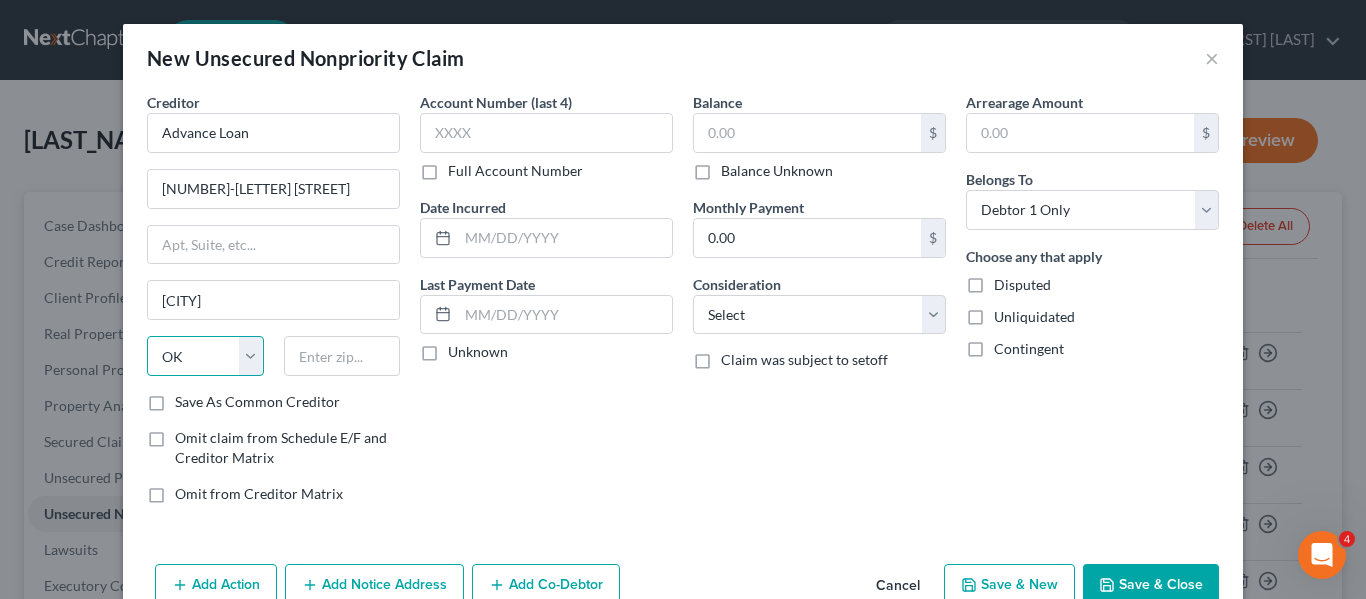 click on "State AL AK AR AZ CA CO CT DE DC FL GA GU HI ID IL IN IA KS KY LA ME MD MA MI MN MS MO MT NC ND NE NV NH NJ NM NY OH OK OR PA PR RI SC SD TN TX UT VI VA VT WA WV WI WY" at bounding box center [205, 356] 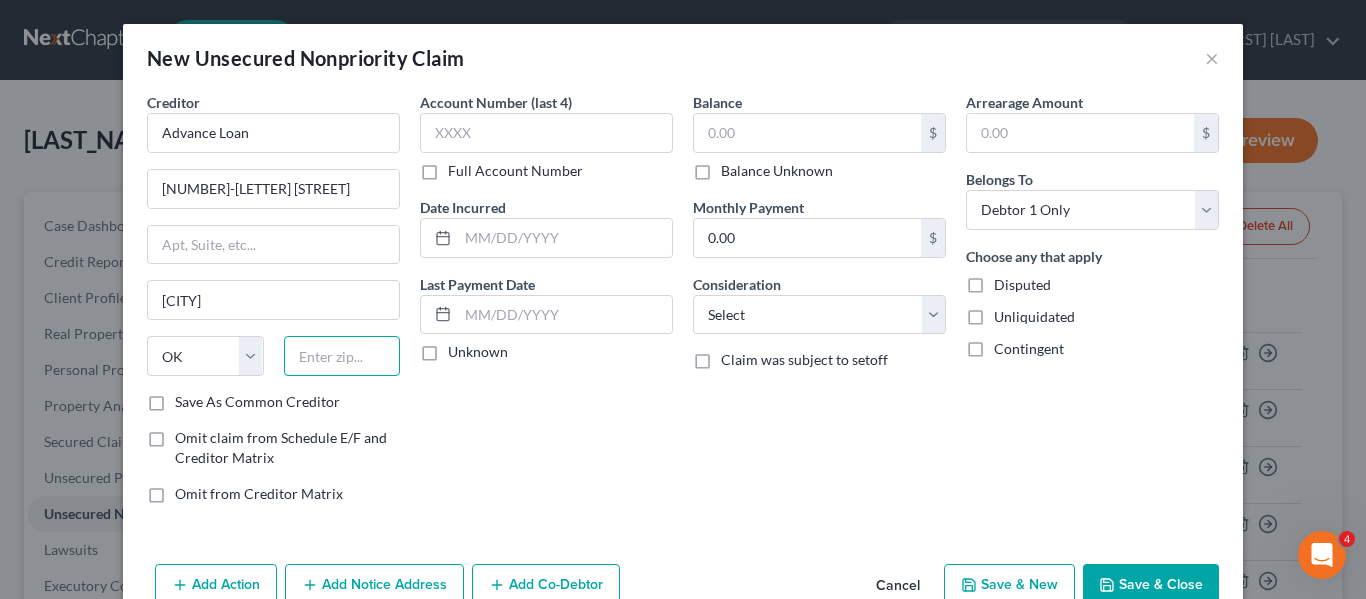 click at bounding box center (342, 356) 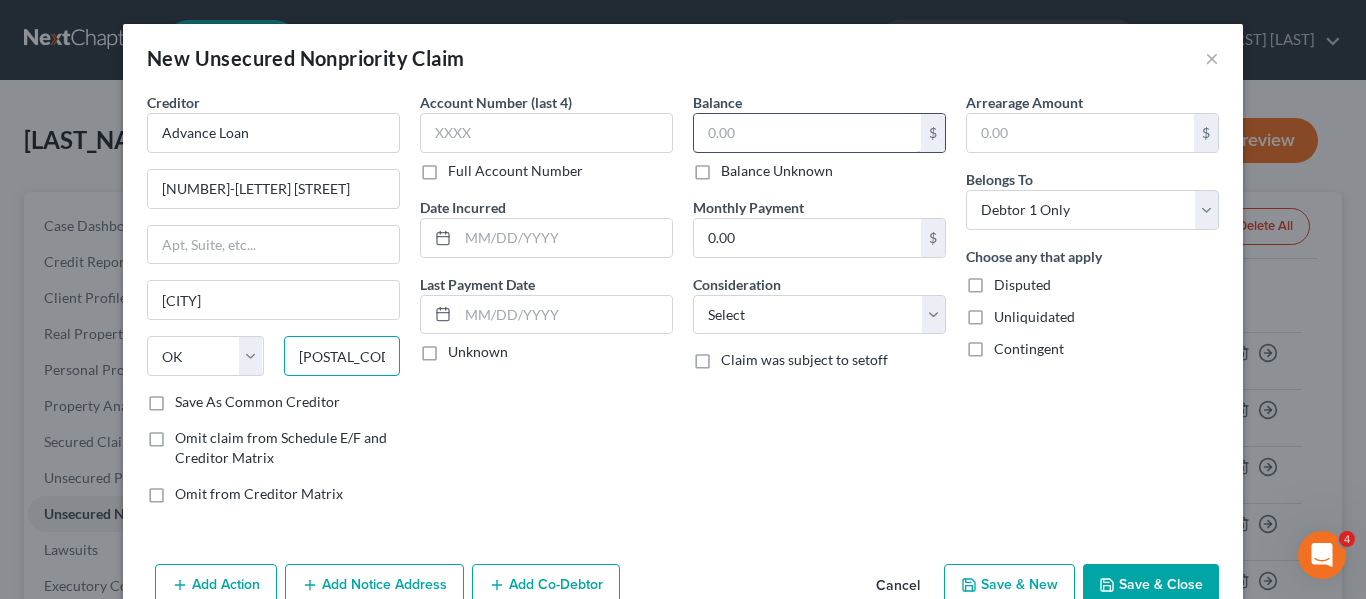 type on "[POSTAL_CODE]" 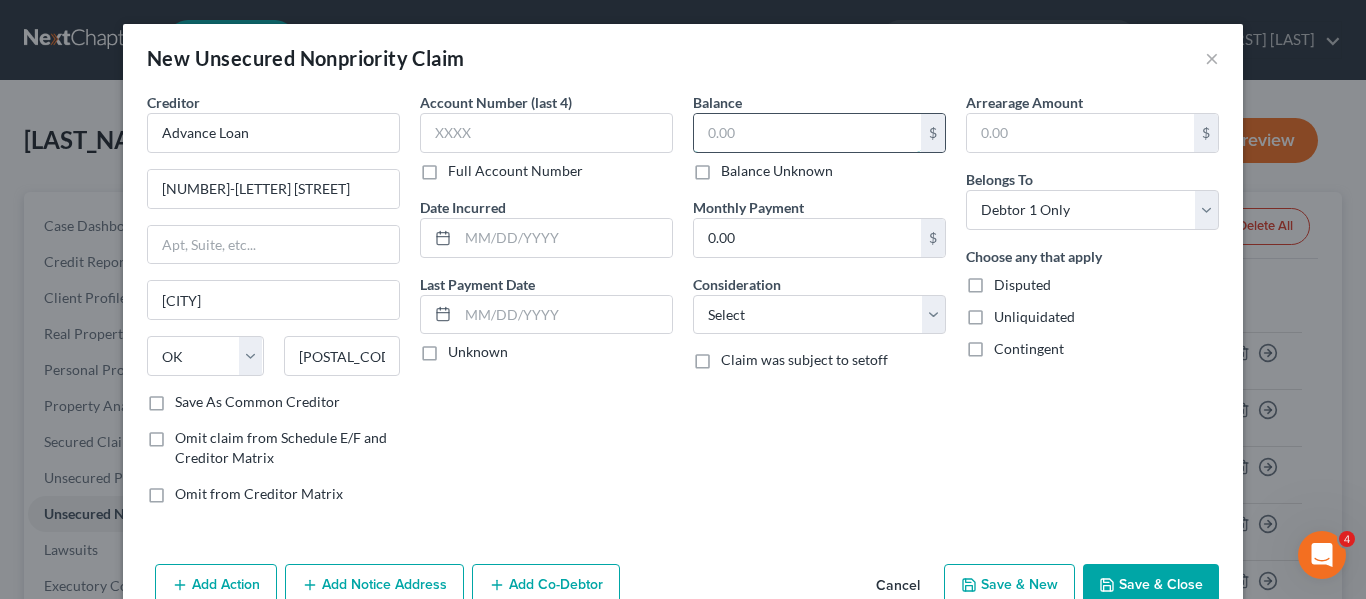type on "[CITY]" 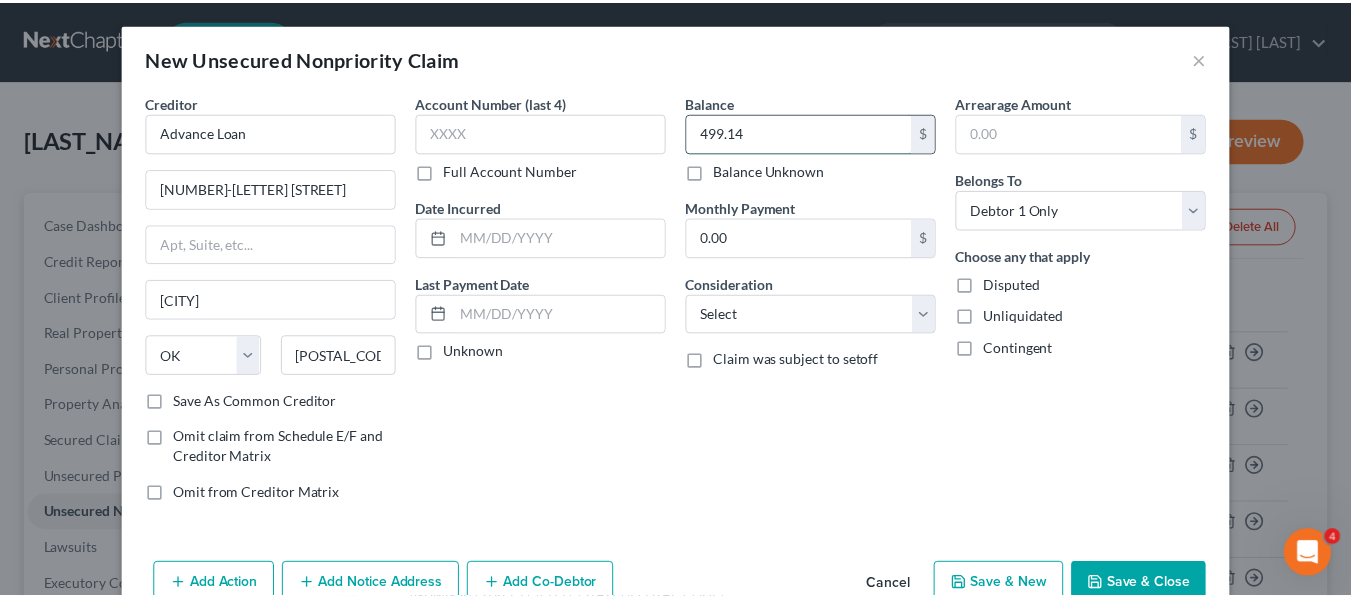 scroll, scrollTop: 47, scrollLeft: 0, axis: vertical 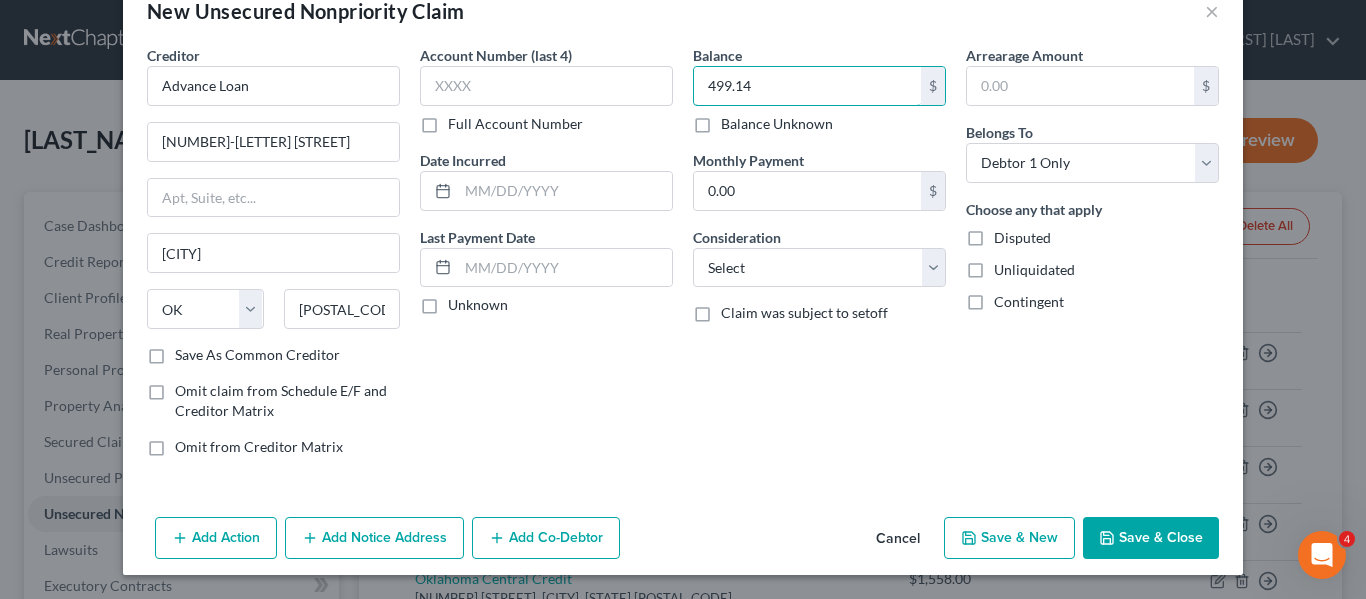 type on "499.14" 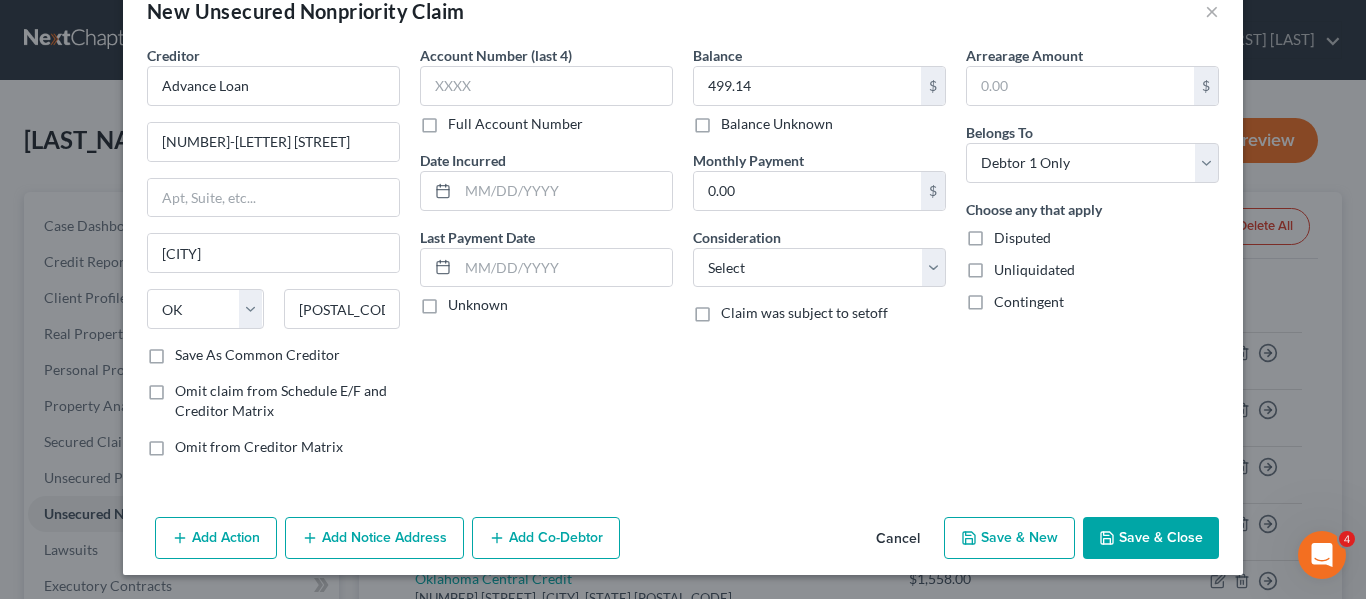 click 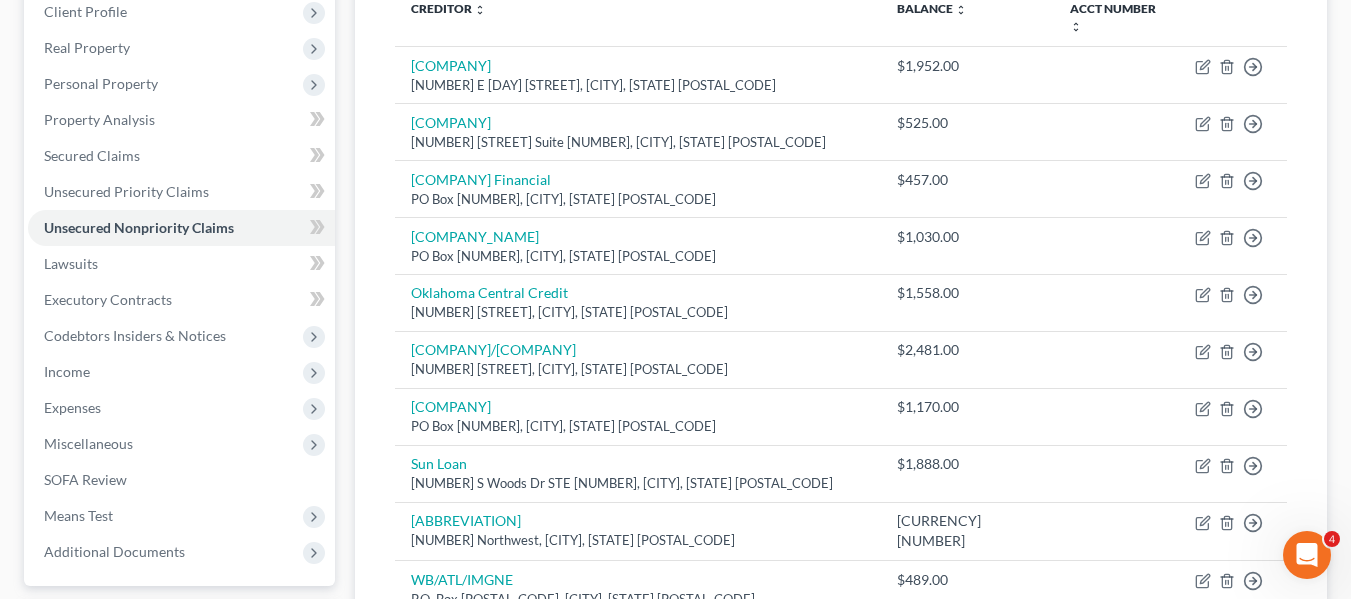 scroll, scrollTop: 300, scrollLeft: 0, axis: vertical 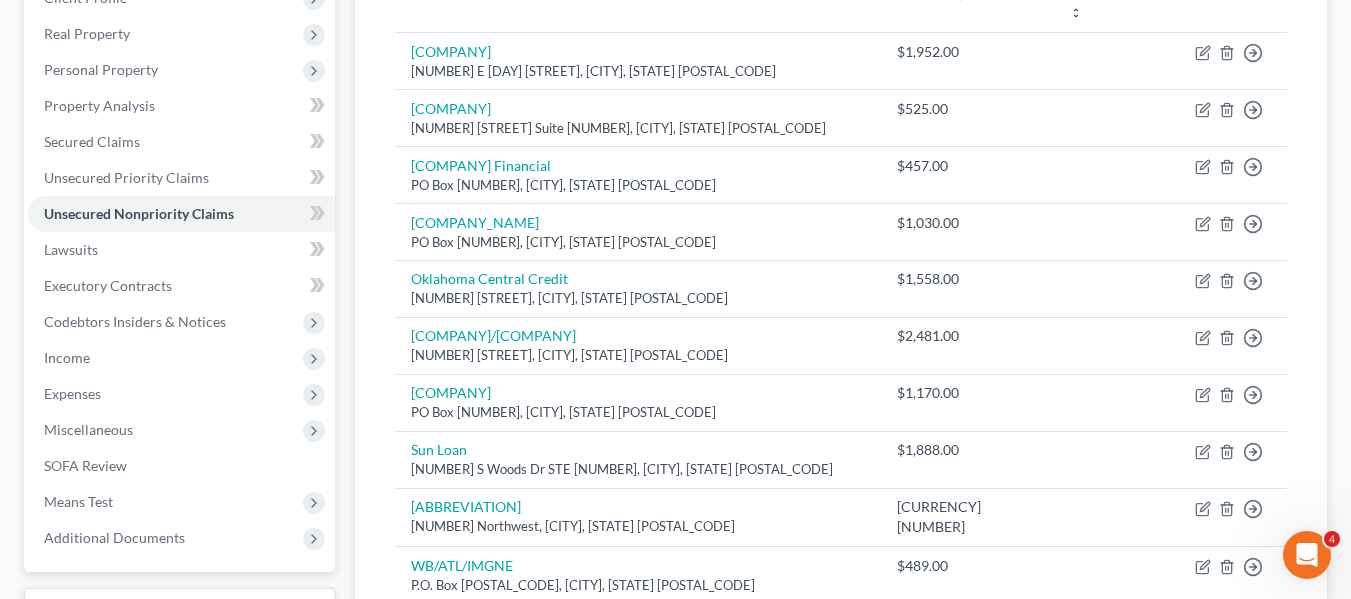 click on "$1,888.00" at bounding box center (967, 450) 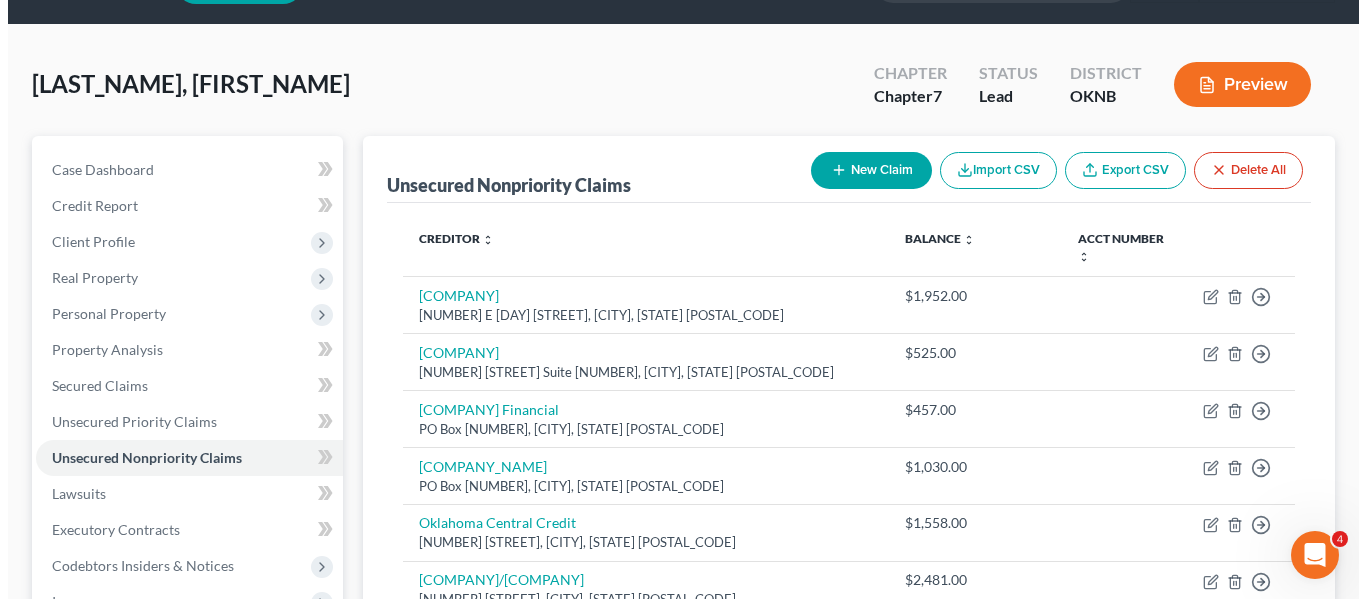 scroll, scrollTop: 55, scrollLeft: 0, axis: vertical 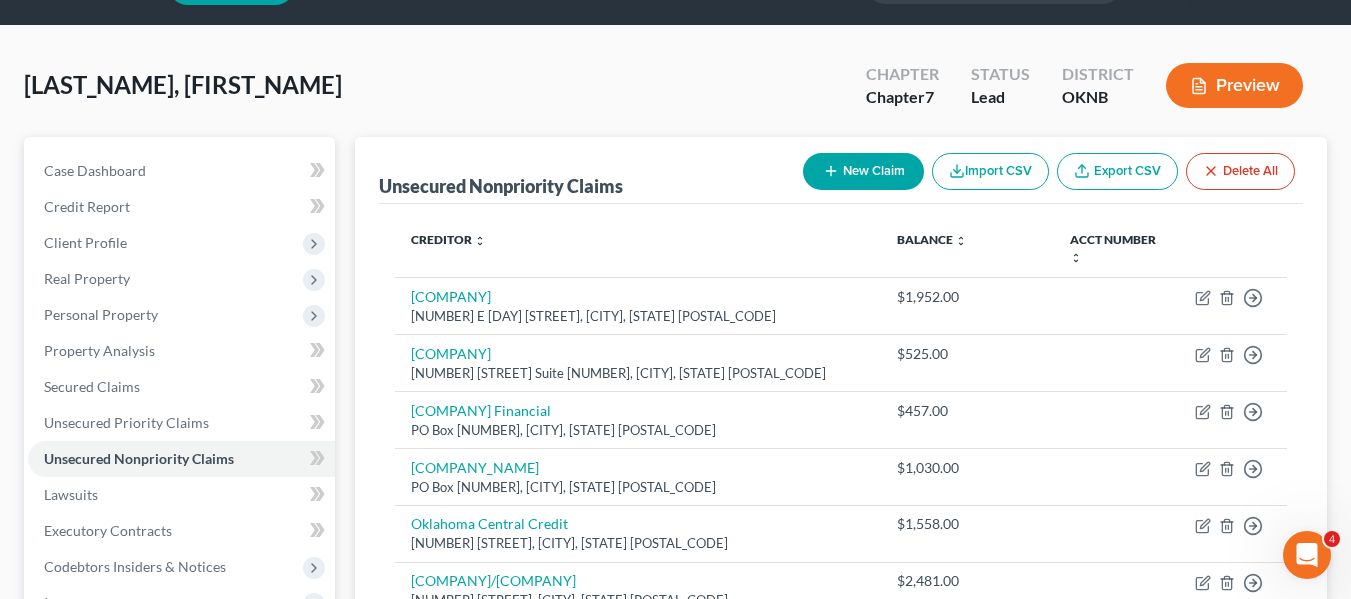 click on "New Claim" at bounding box center (863, 171) 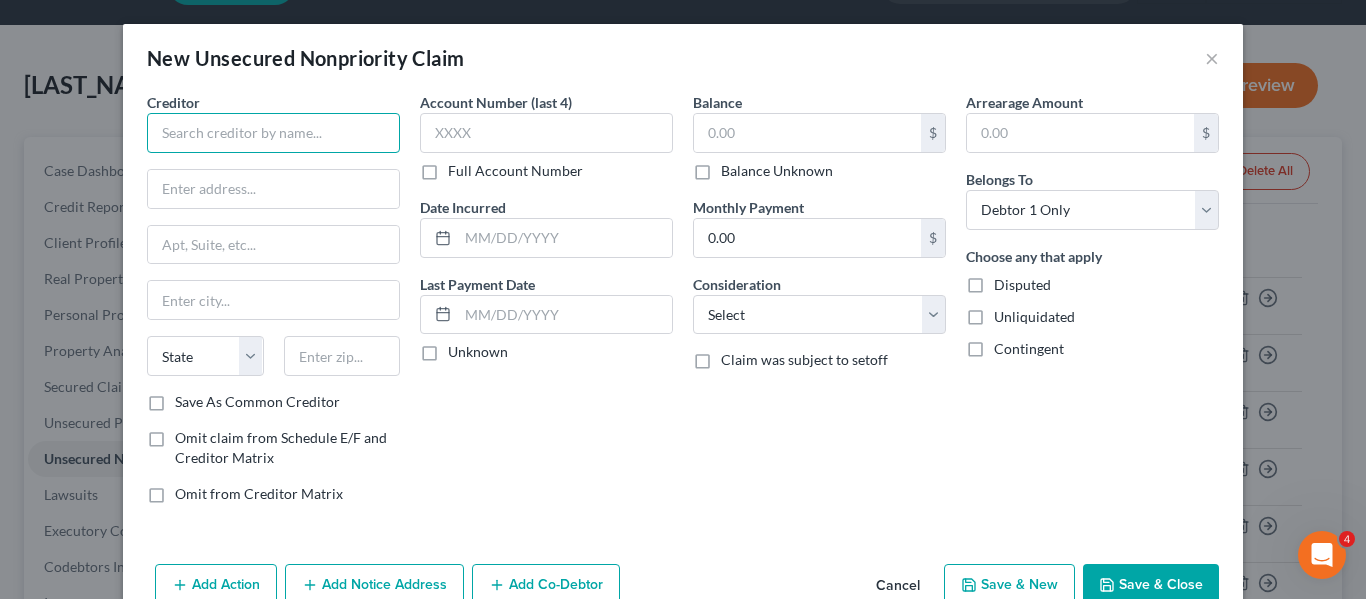 click at bounding box center (273, 133) 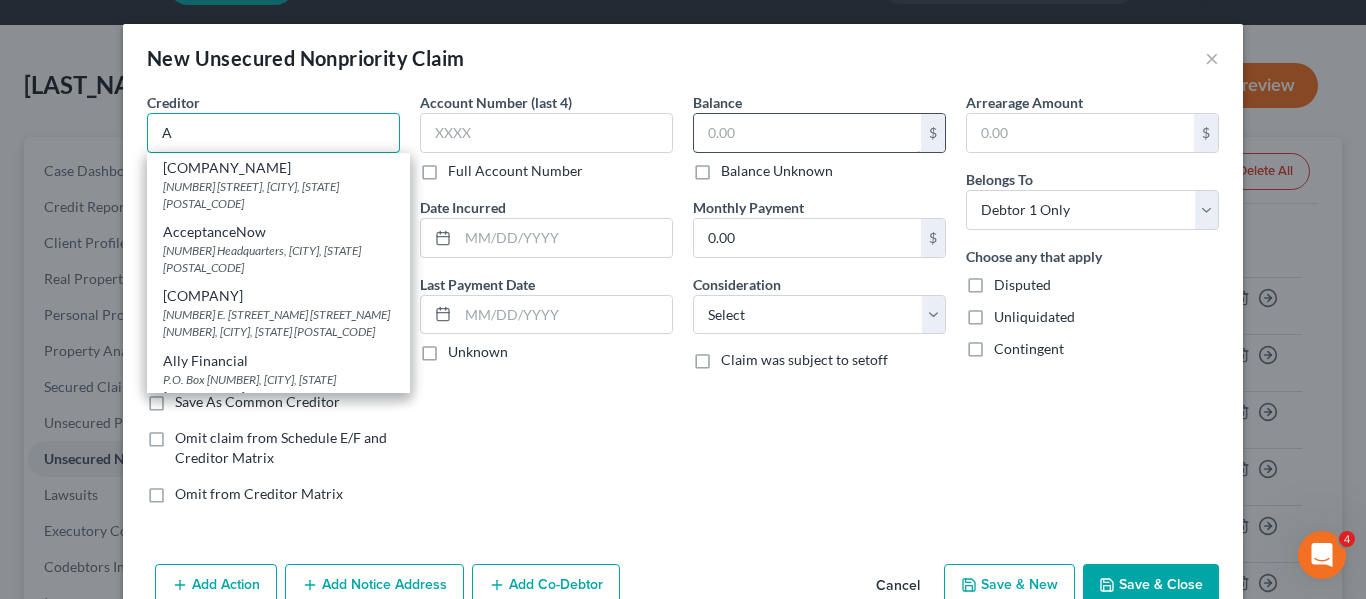 type on "A" 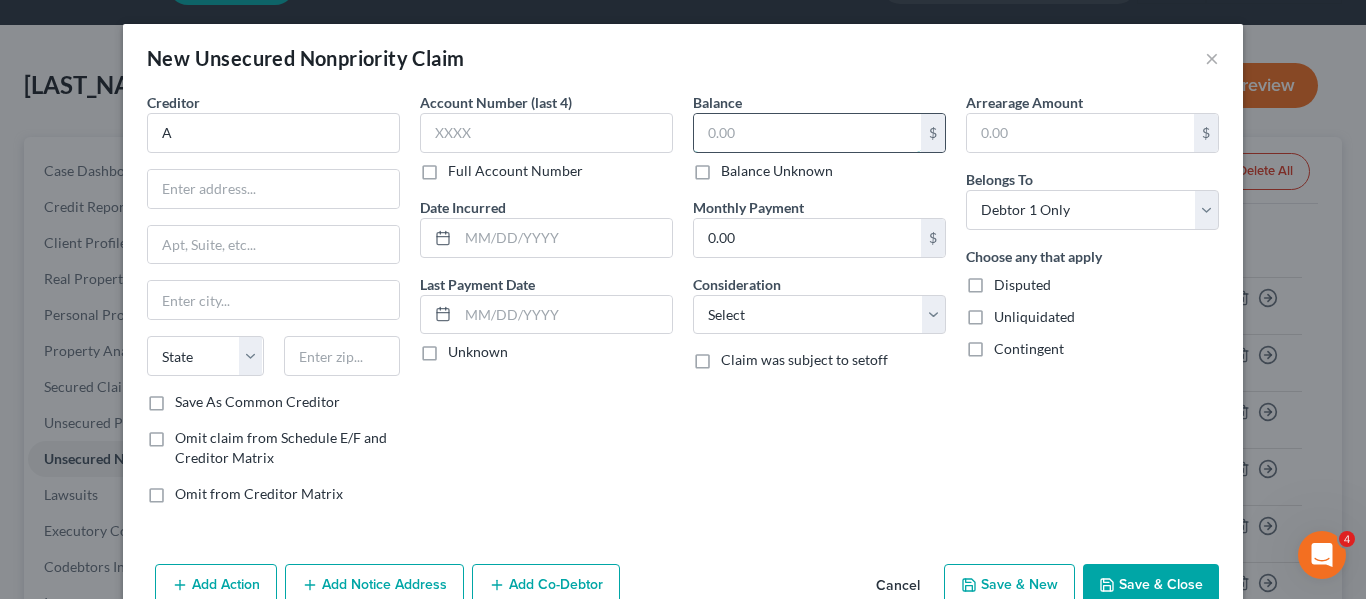 click at bounding box center (807, 133) 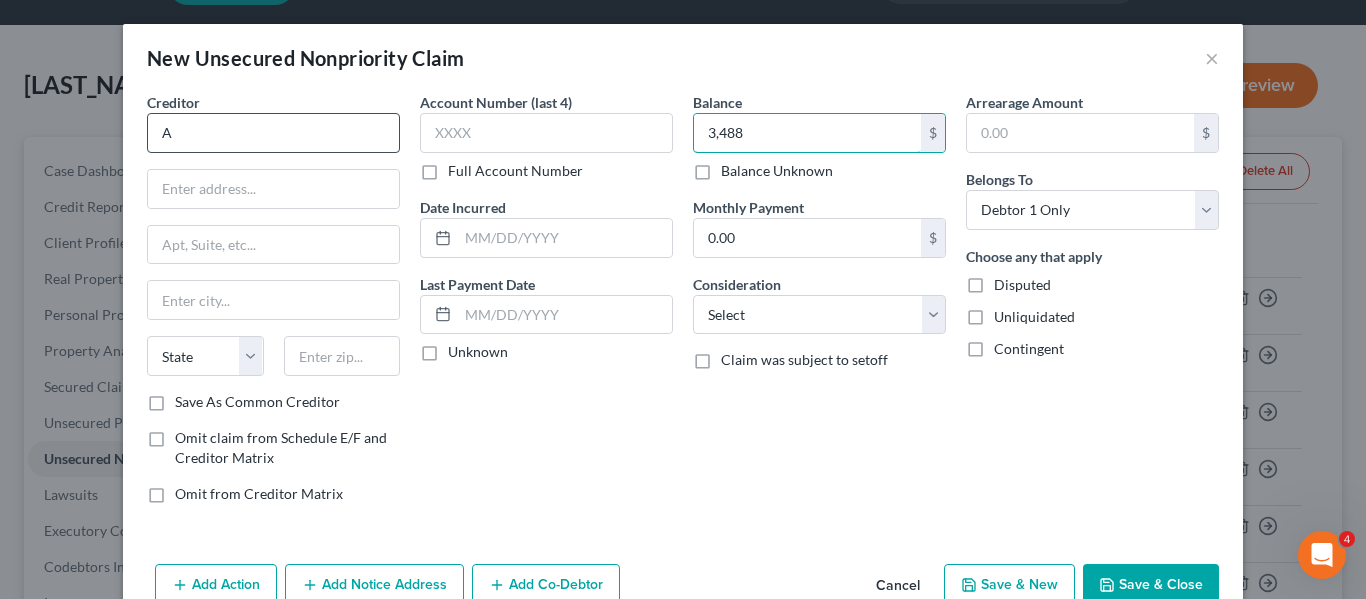type on "3,488" 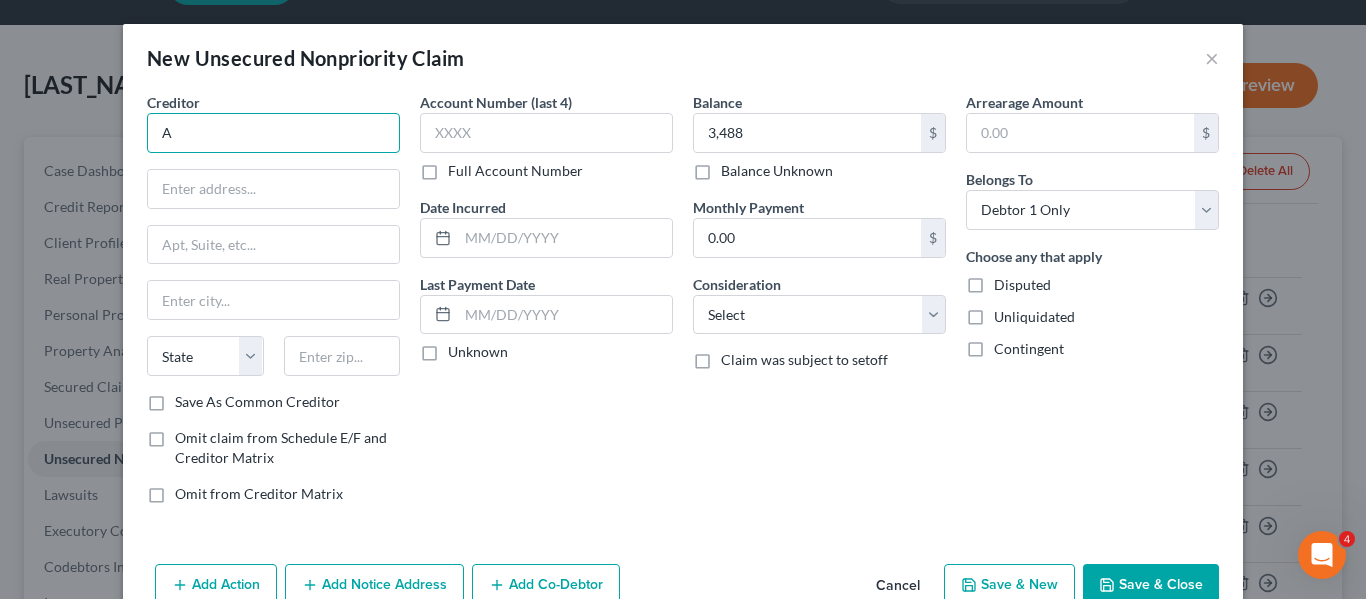 click on "A" at bounding box center [273, 133] 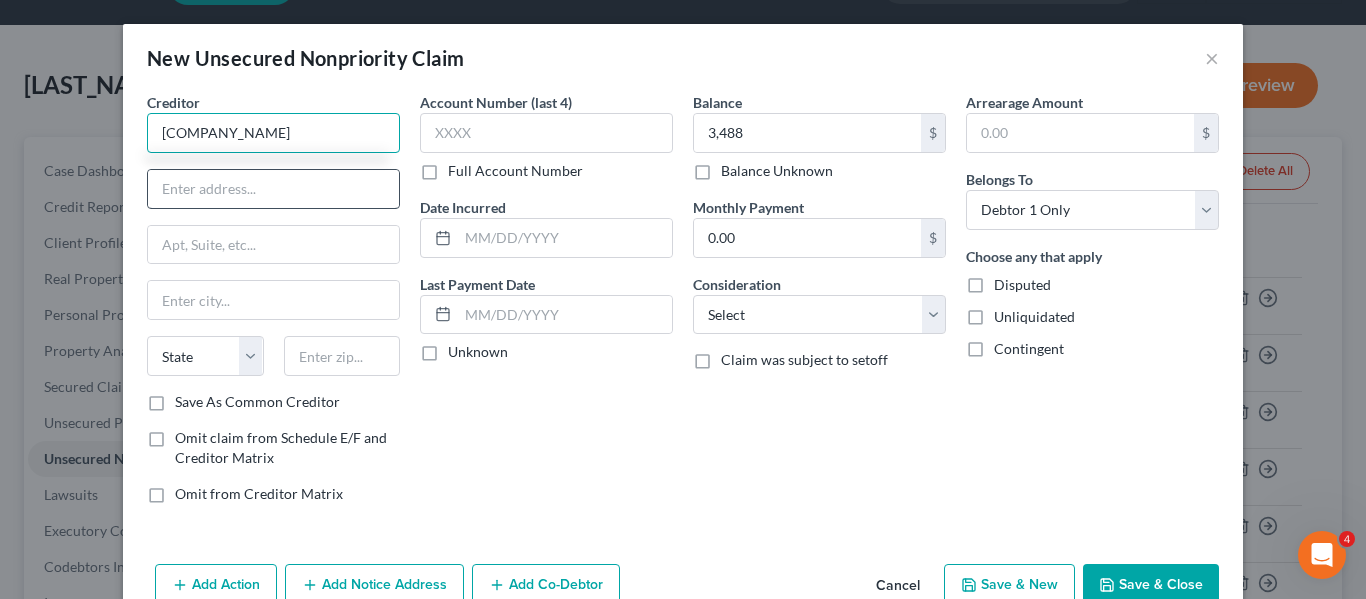 type on "[COMPANY_NAME]" 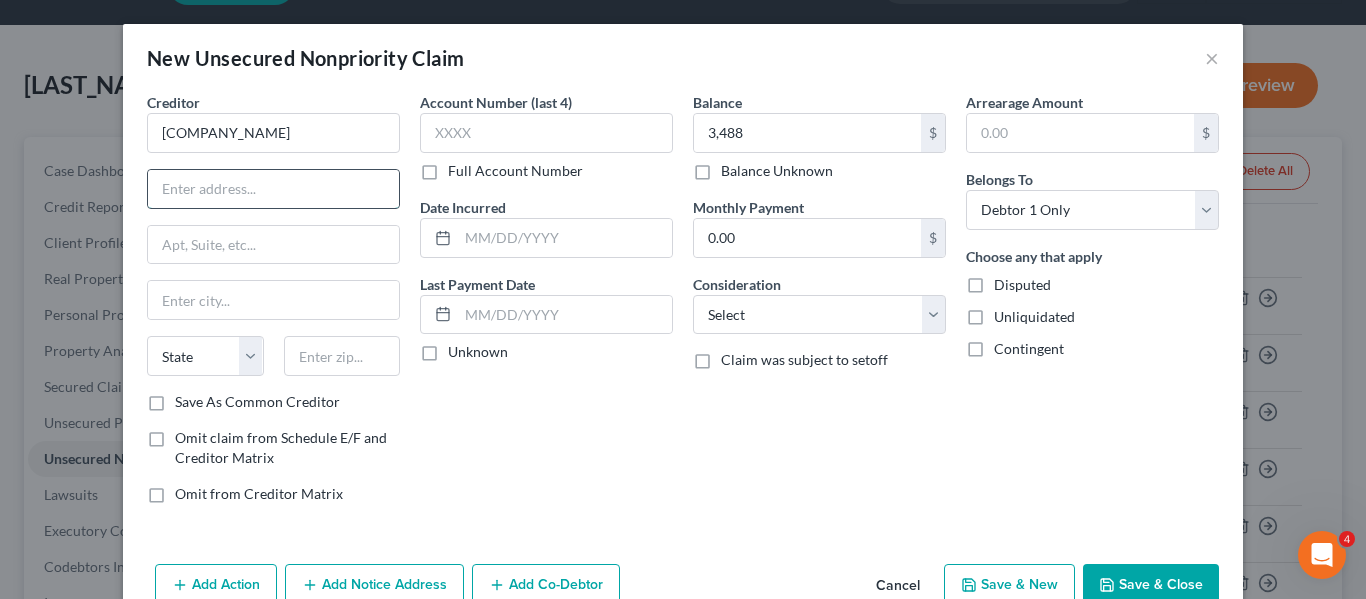click at bounding box center (273, 189) 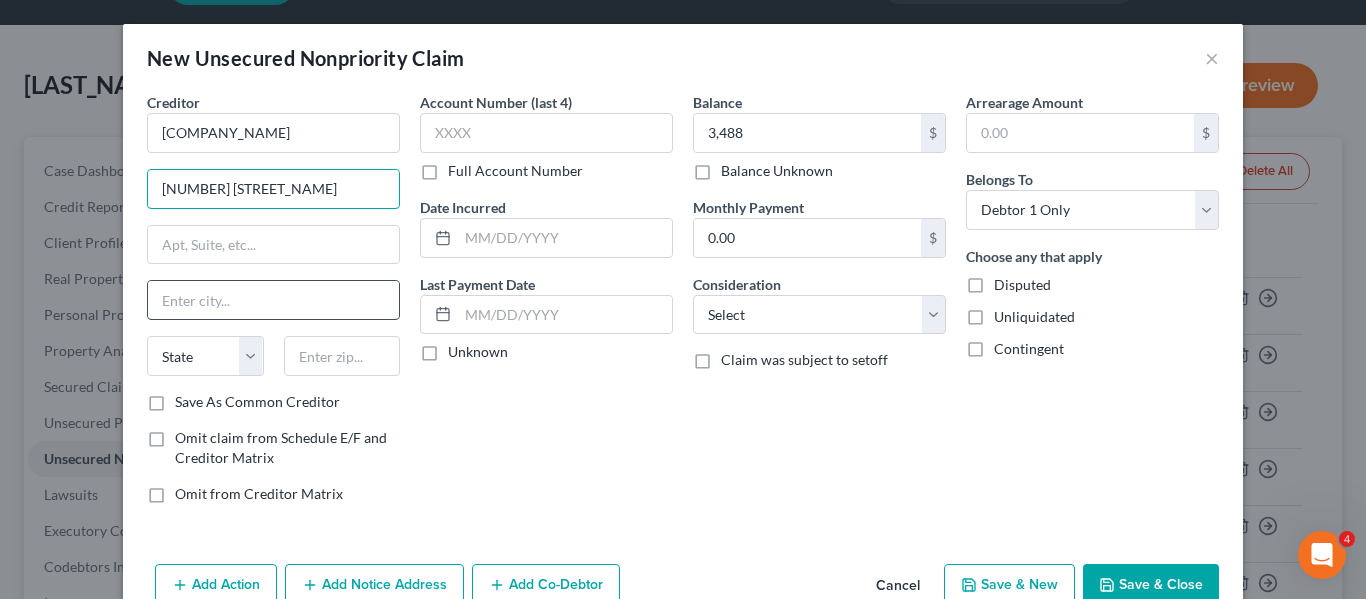 type on "[NUMBER] [STREET_NAME]" 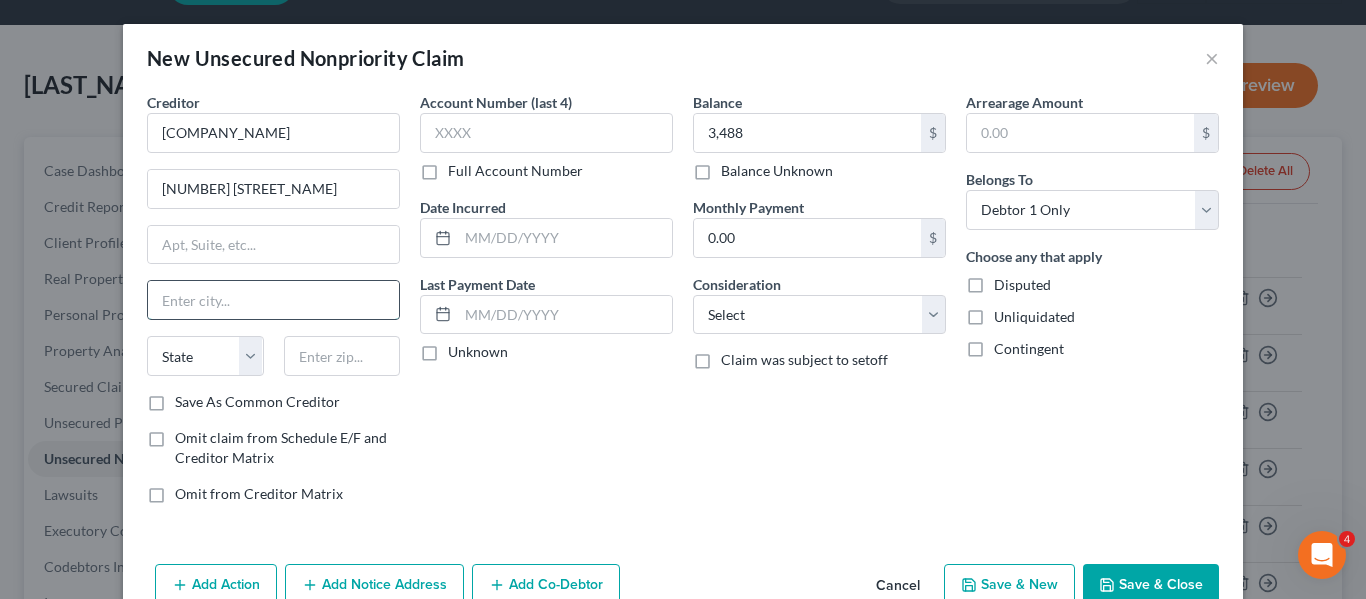 click at bounding box center (273, 300) 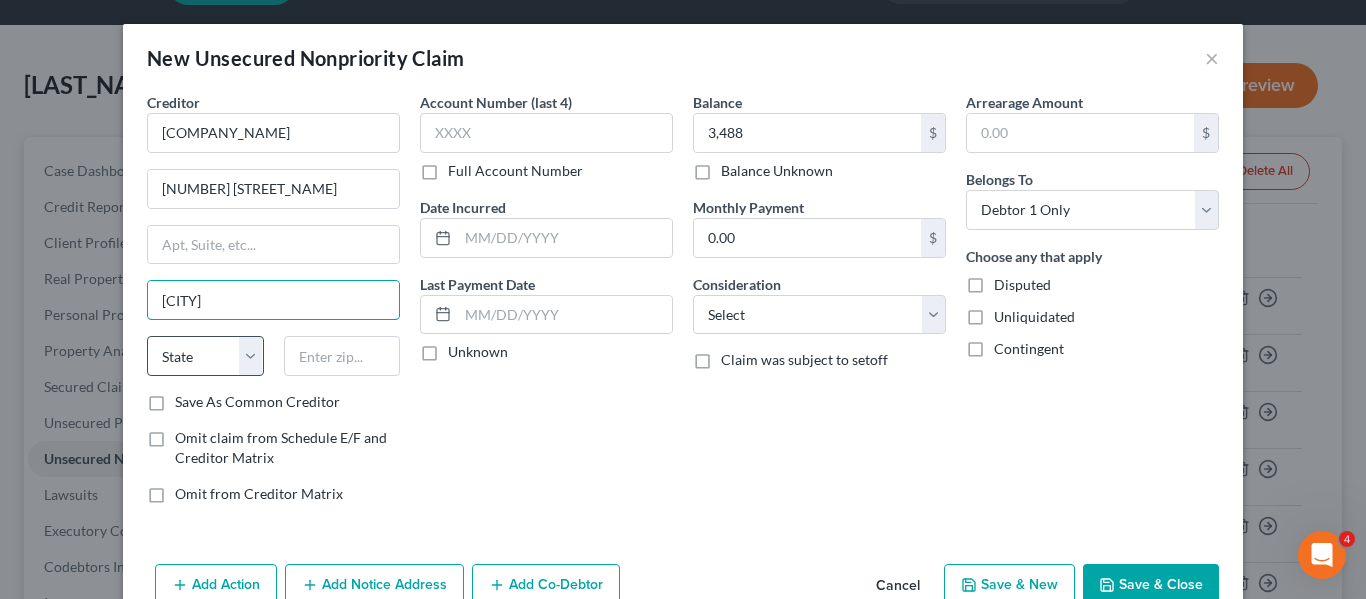 type on "[CITY]" 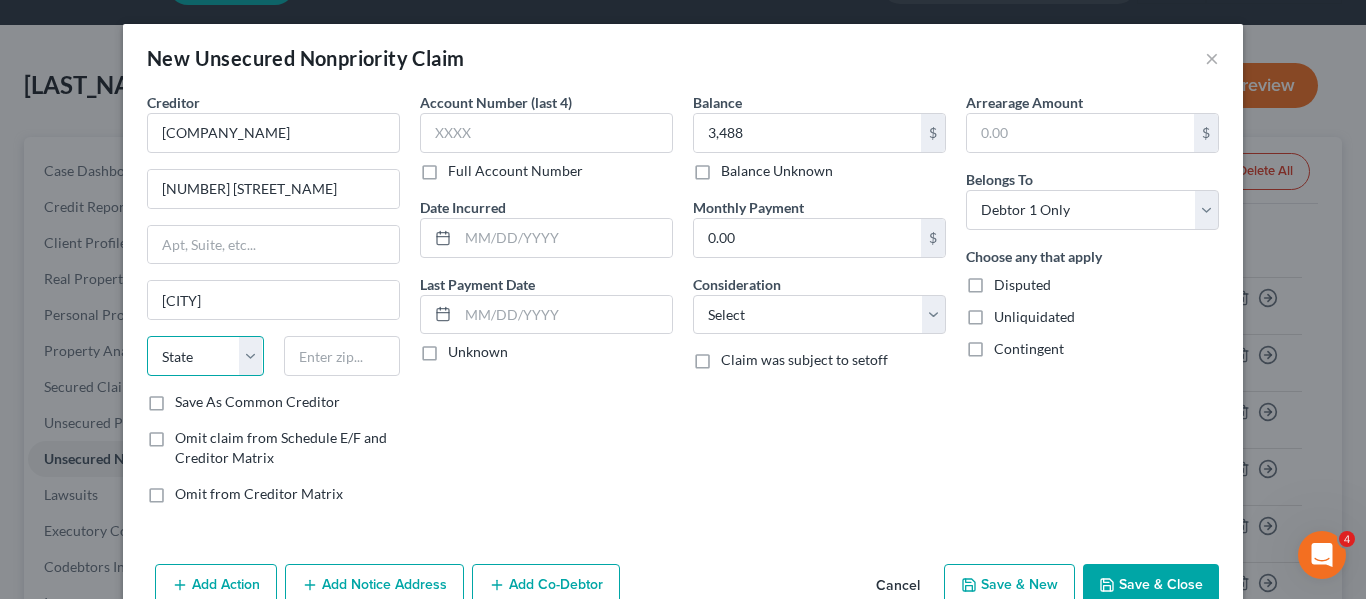 click on "State AL AK AR AZ CA CO CT DE DC FL GA GU HI ID IL IN IA KS KY LA ME MD MA MI MN MS MO MT NC ND NE NV NH NJ NM NY OH OK OR PA PR RI SC SD TN TX UT VI VA VT WA WV WI WY" at bounding box center (205, 356) 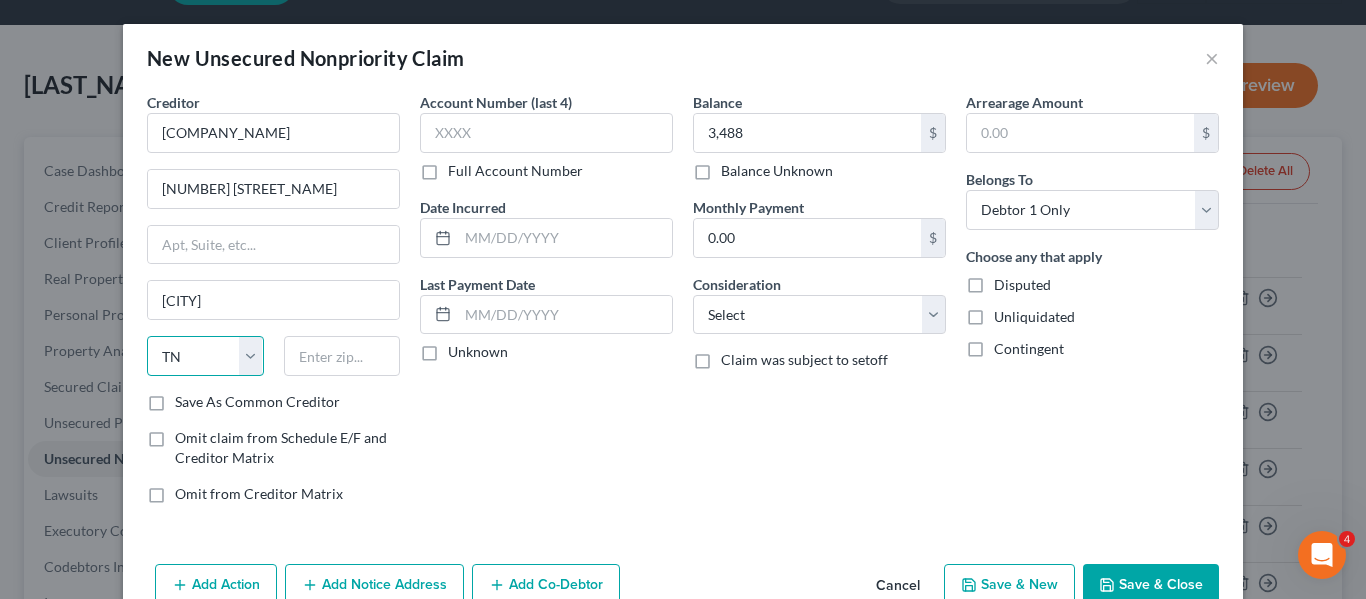 click on "State AL AK AR AZ CA CO CT DE DC FL GA GU HI ID IL IN IA KS KY LA ME MD MA MI MN MS MO MT NC ND NE NV NH NJ NM NY OH OK OR PA PR RI SC SD TN TX UT VI VA VT WA WV WI WY" at bounding box center [205, 356] 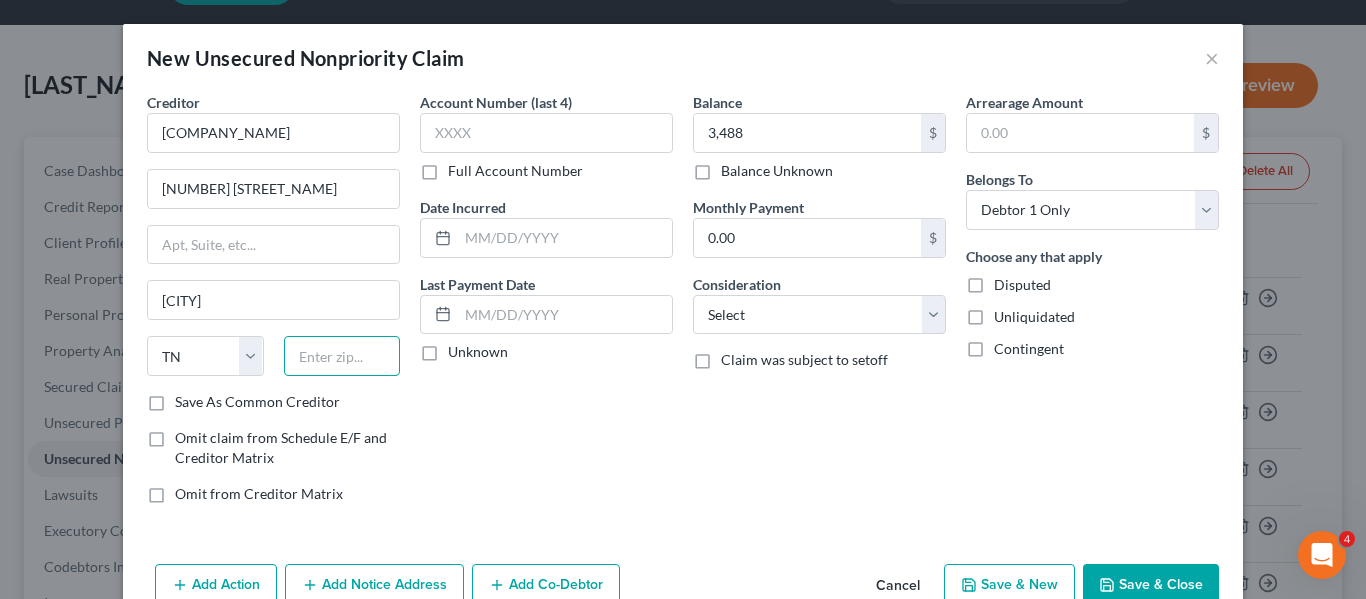 click at bounding box center [342, 356] 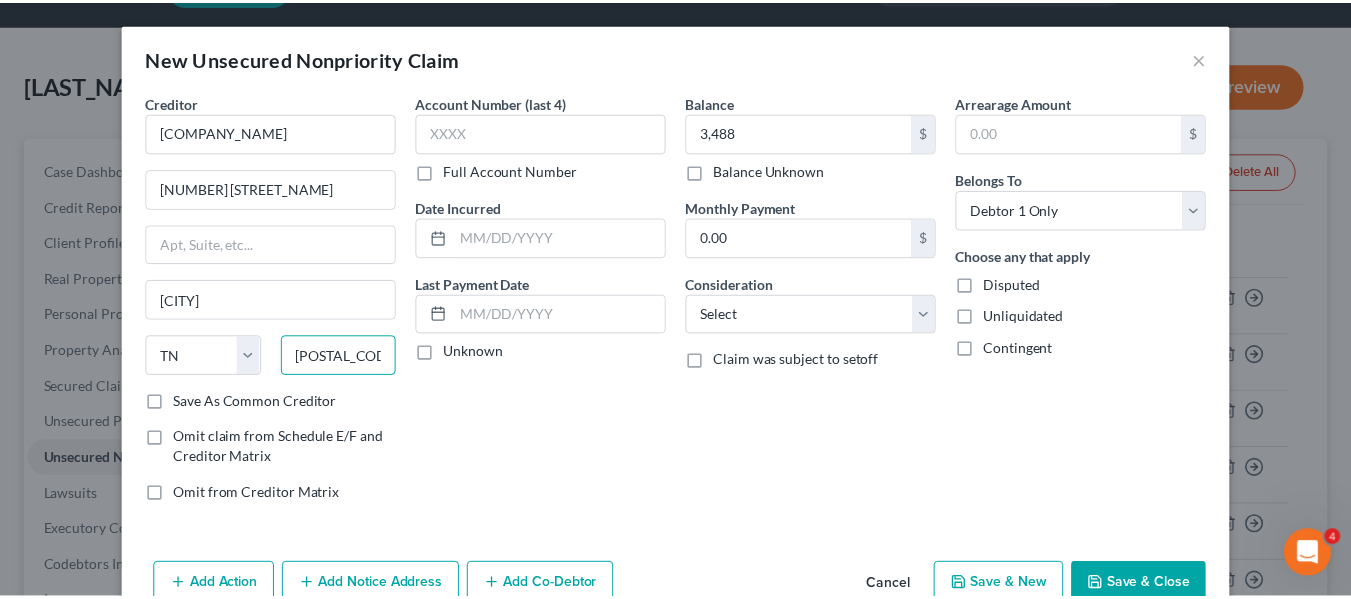 scroll, scrollTop: 47, scrollLeft: 0, axis: vertical 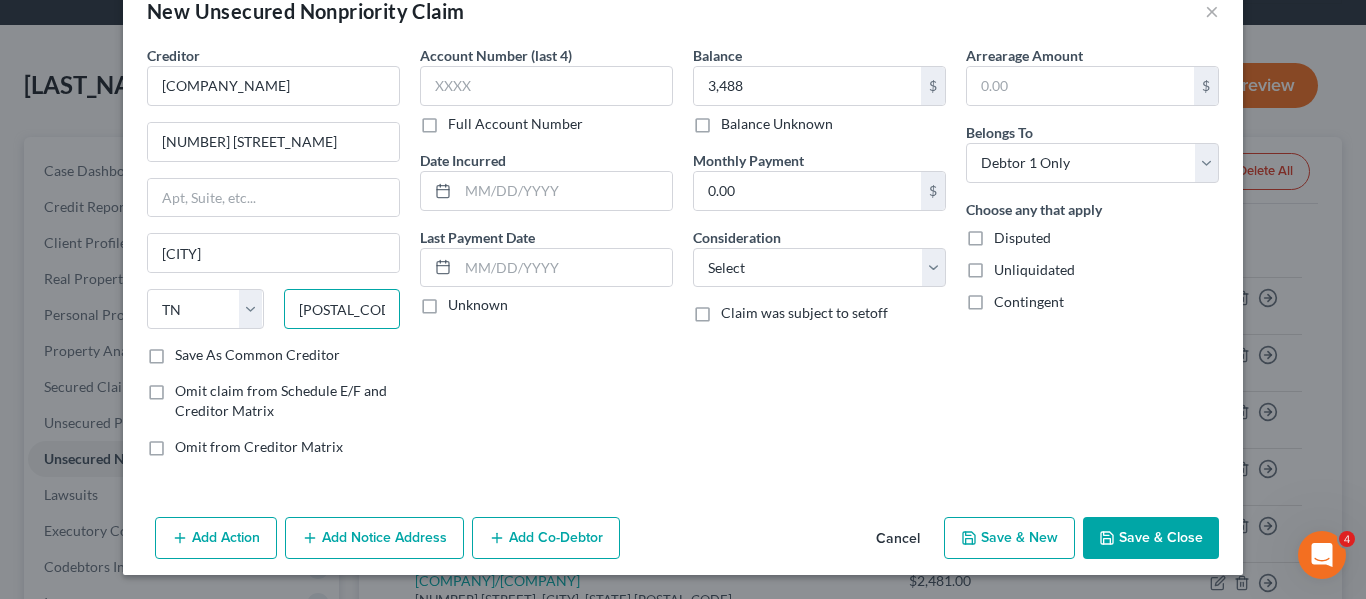 type on "[POSTAL_CODE]" 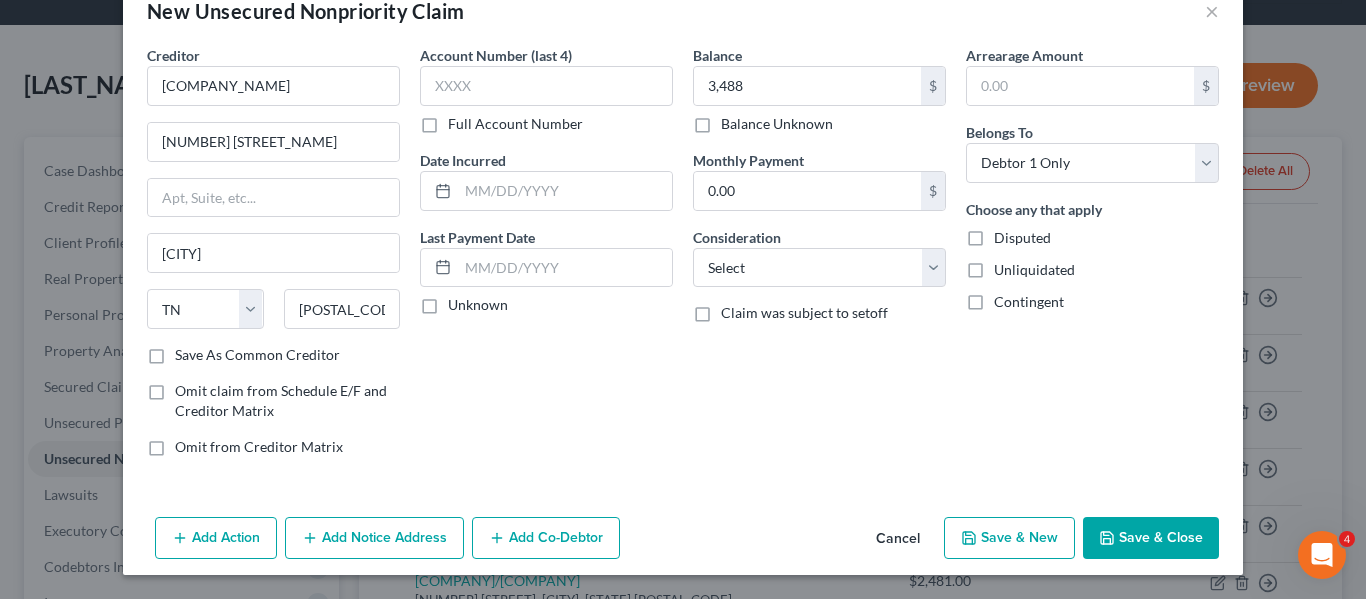 click on "Save & Close" at bounding box center [1151, 538] 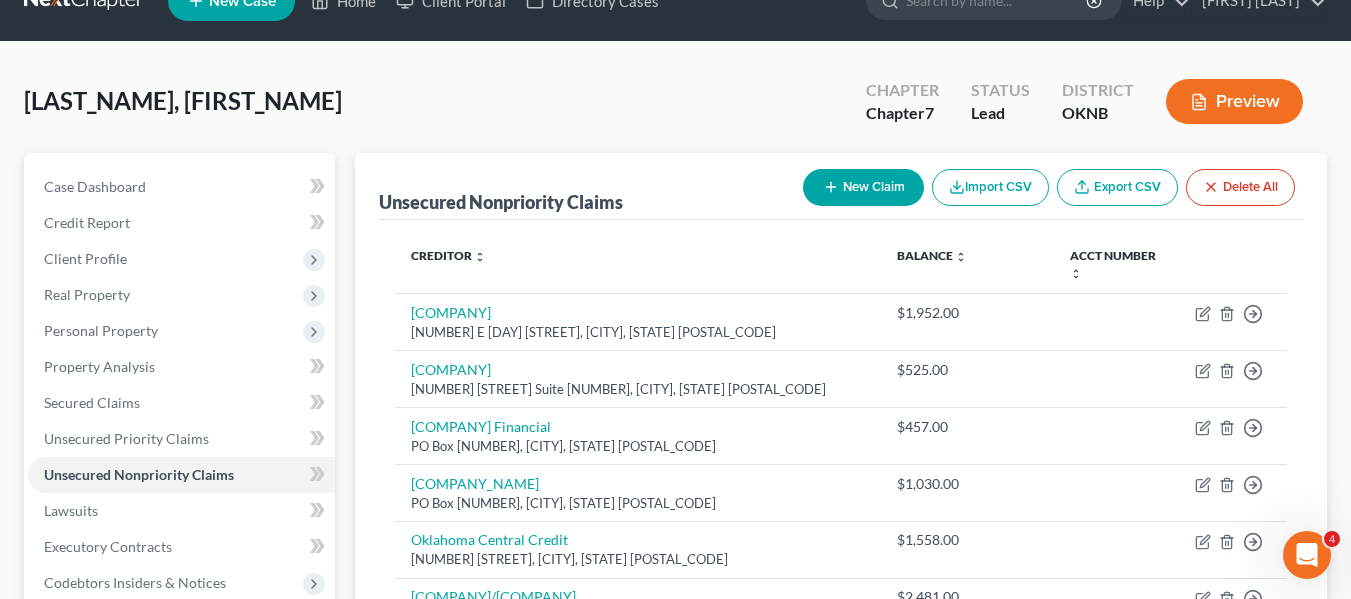 scroll, scrollTop: 0, scrollLeft: 0, axis: both 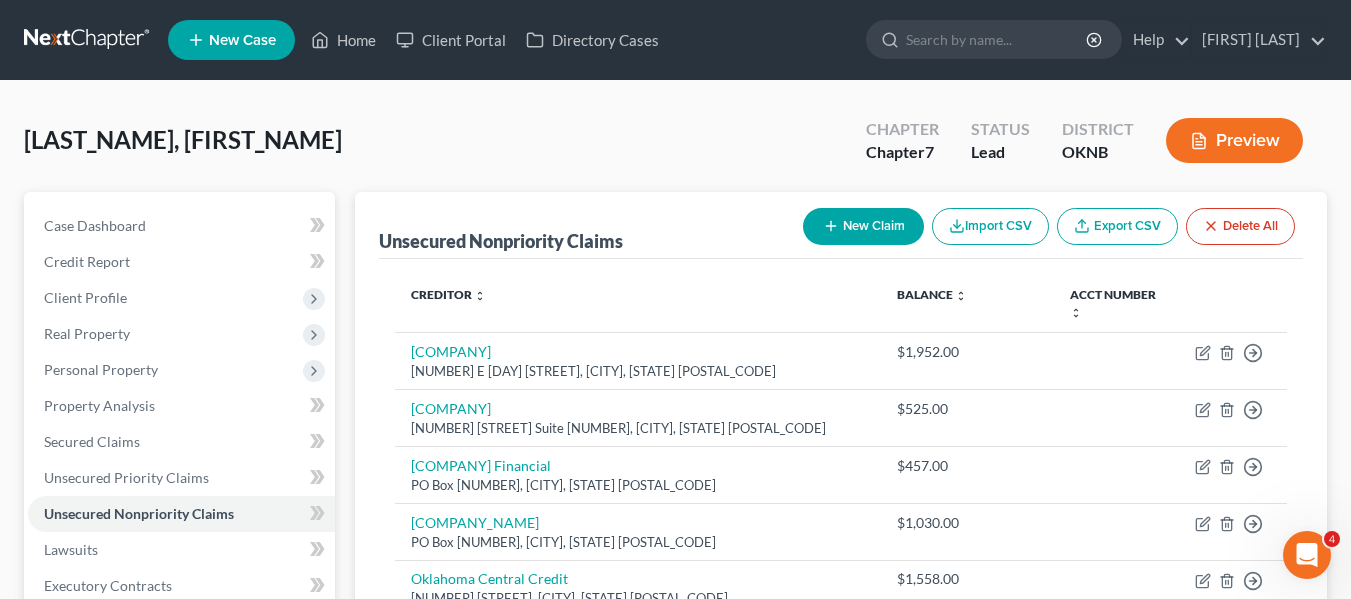 click on "New Claim" at bounding box center [863, 226] 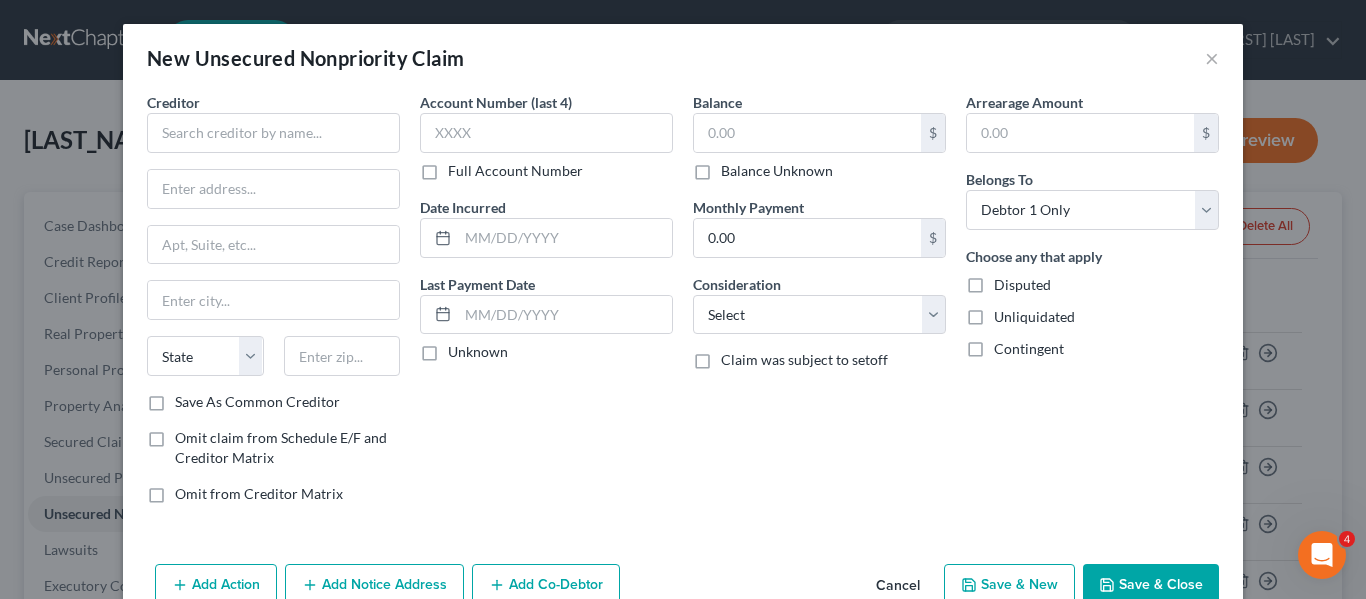 click on "Cancel" at bounding box center [898, 586] 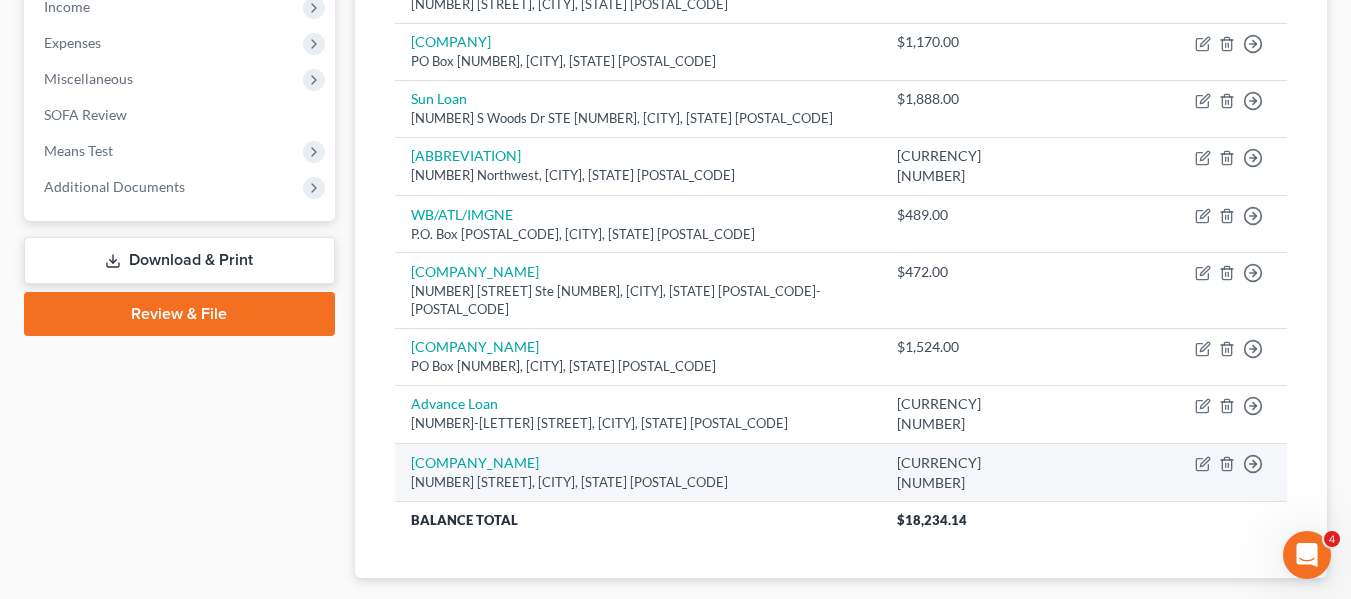 scroll, scrollTop: 0, scrollLeft: 0, axis: both 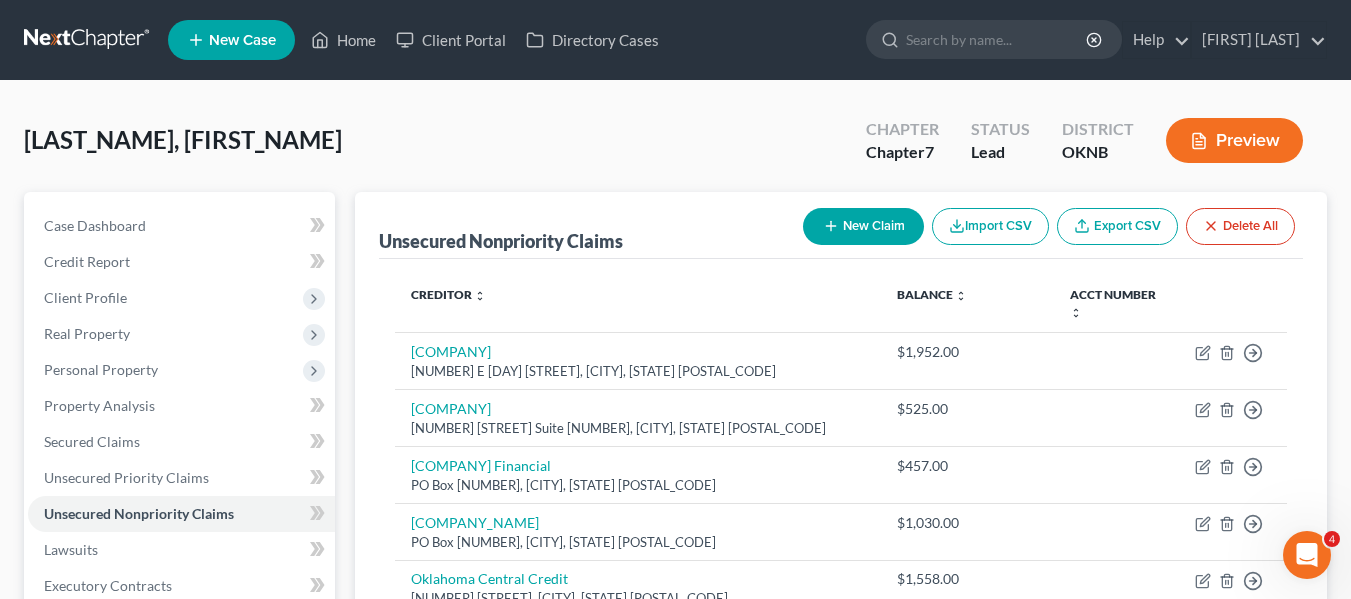 click on "New Claim" at bounding box center [863, 226] 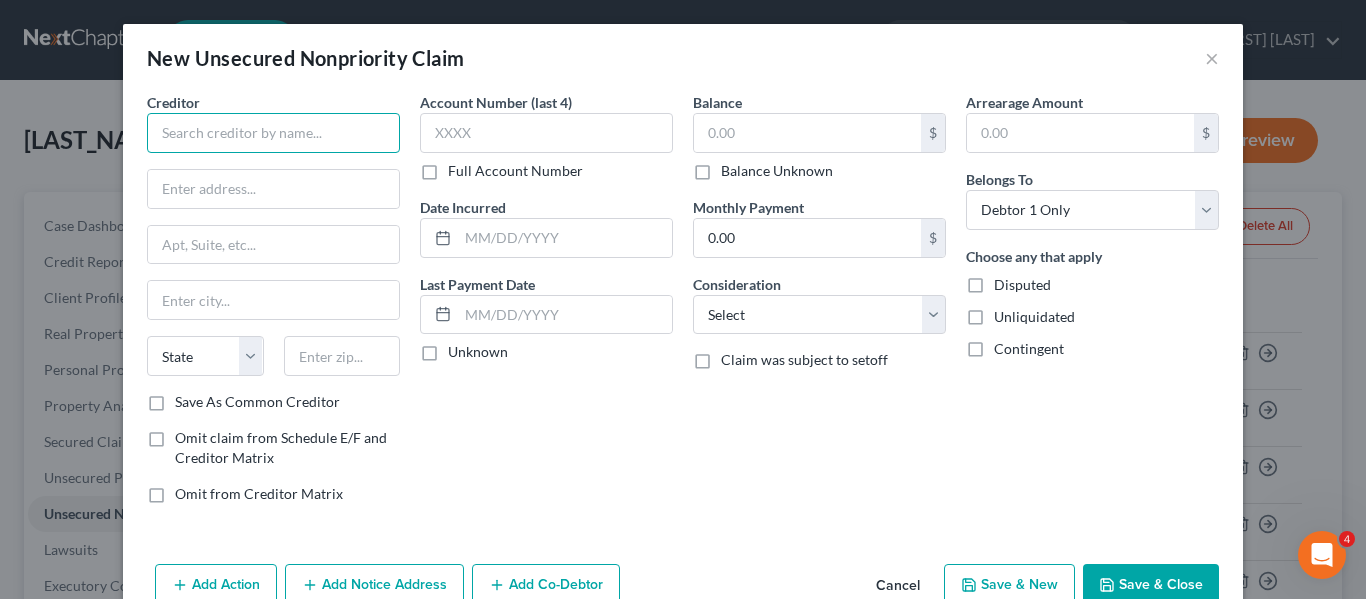 click at bounding box center [273, 133] 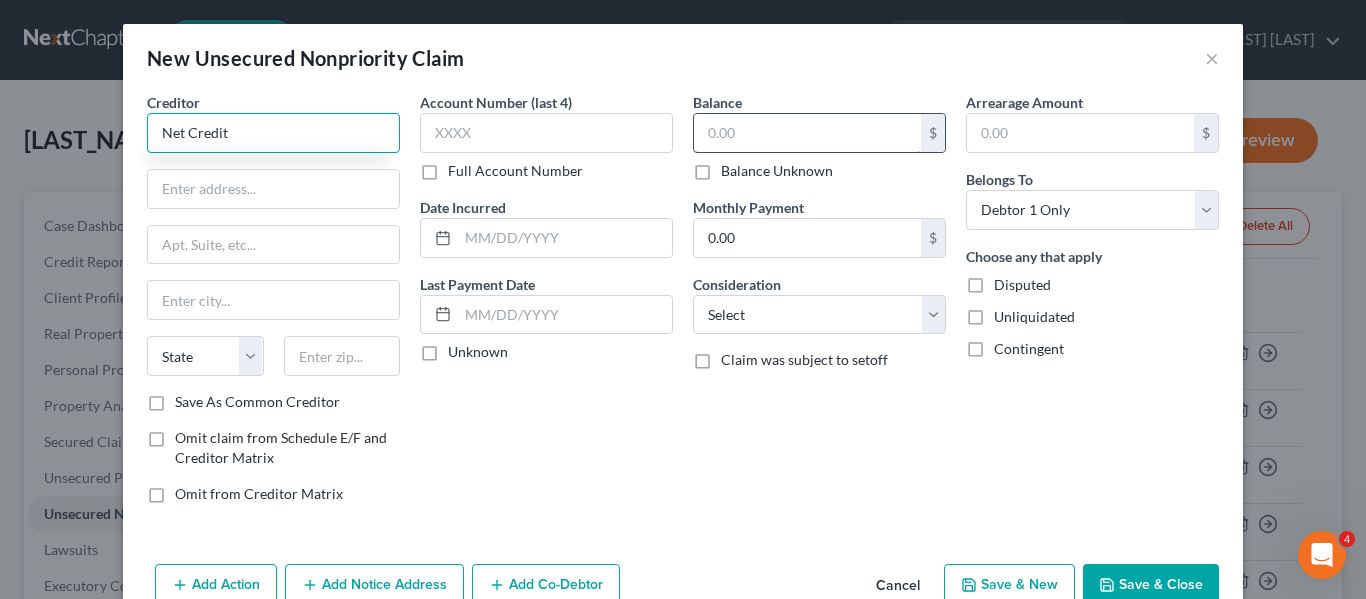 type on "Net Credit" 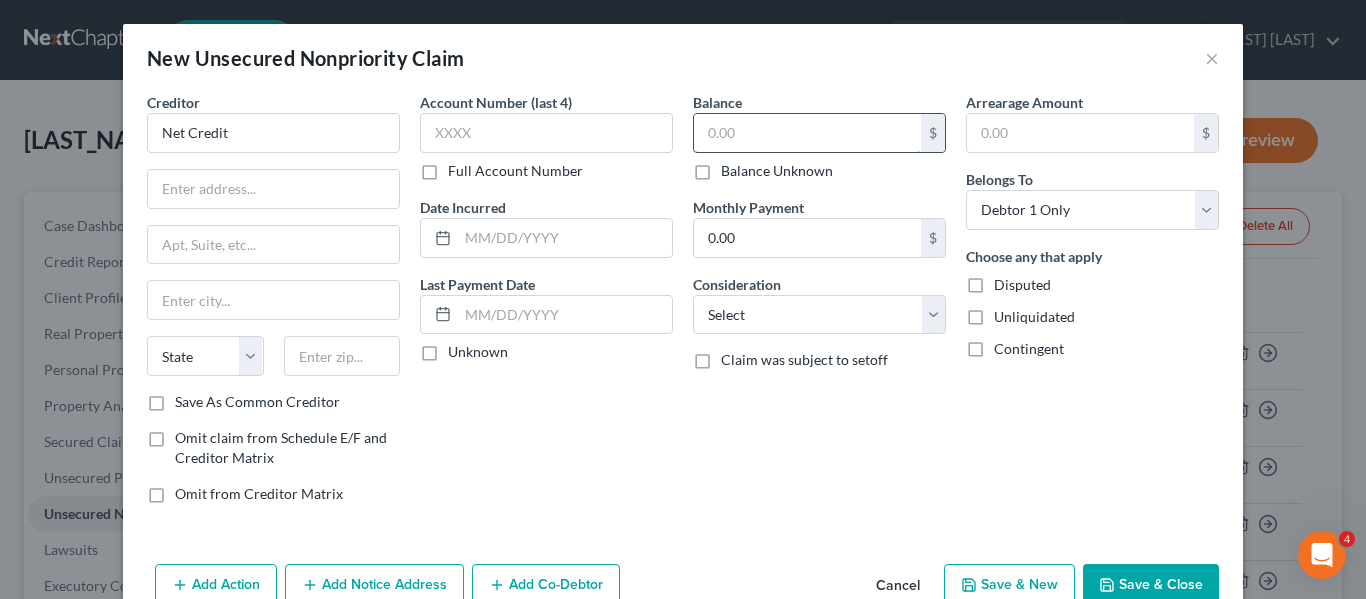 click at bounding box center (807, 133) 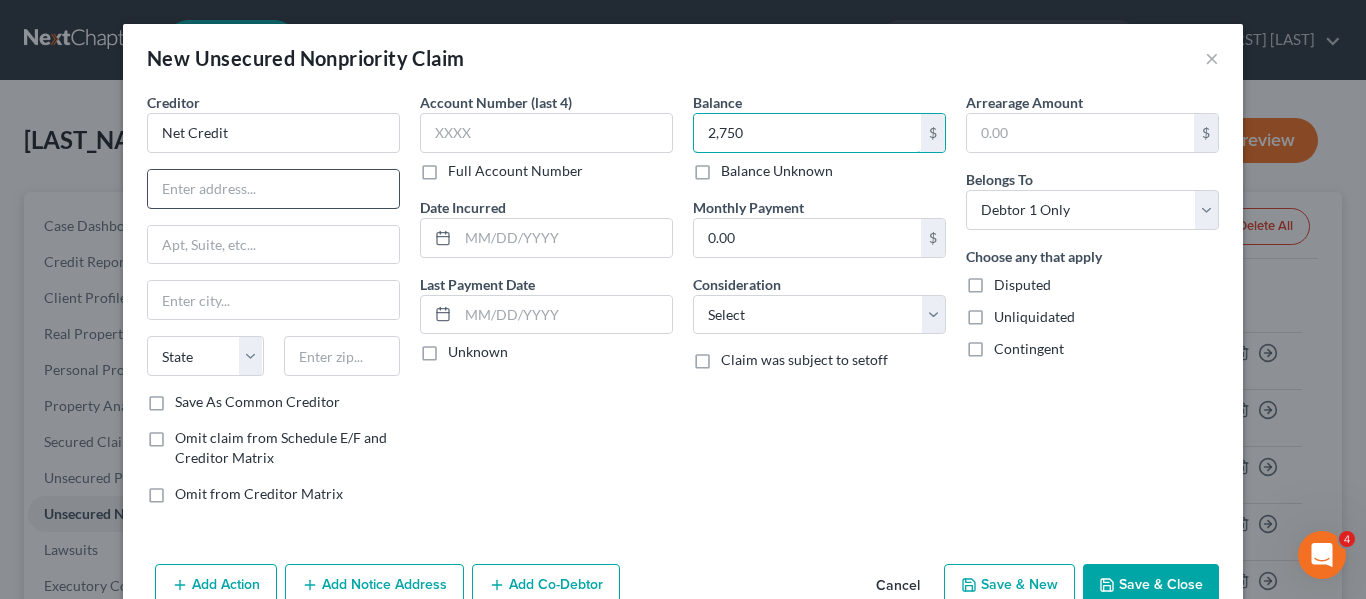 type on "2,750" 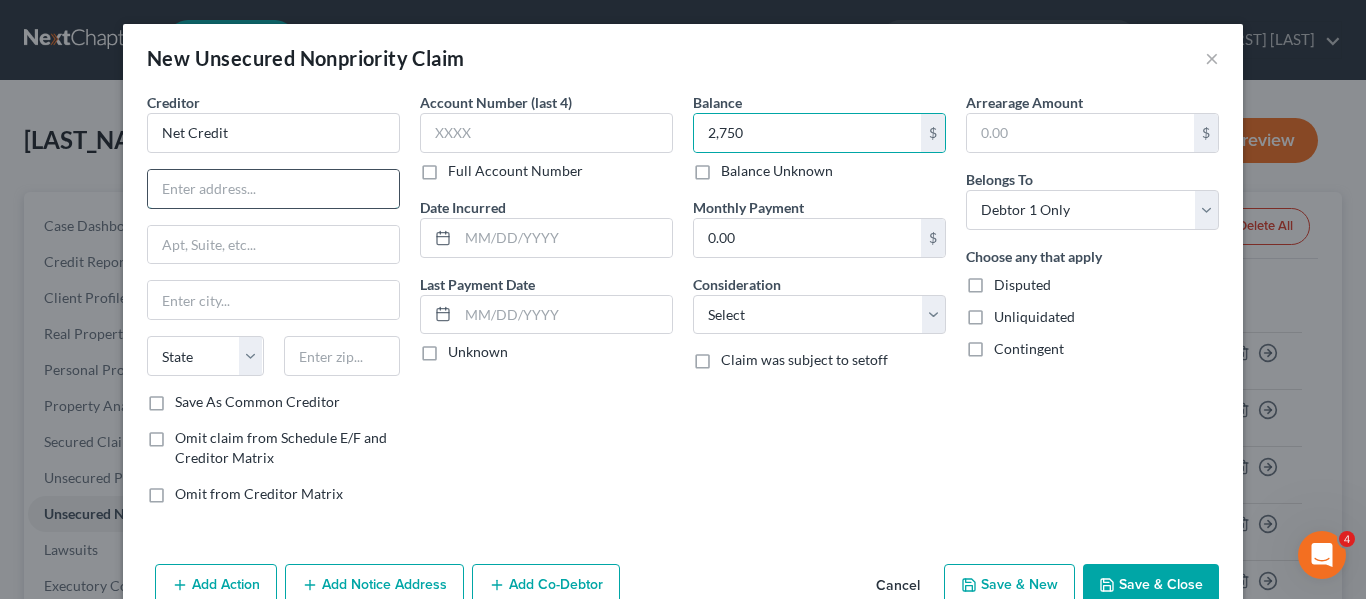 click at bounding box center (273, 189) 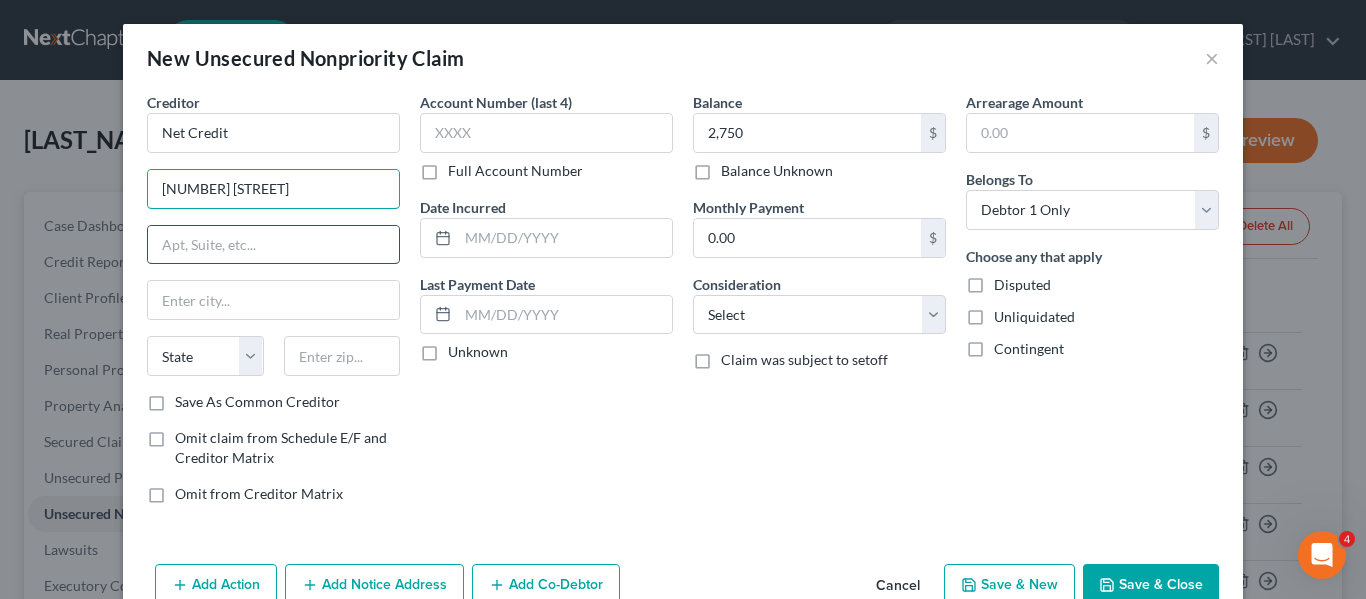 type on "[NUMBER] [STREET]" 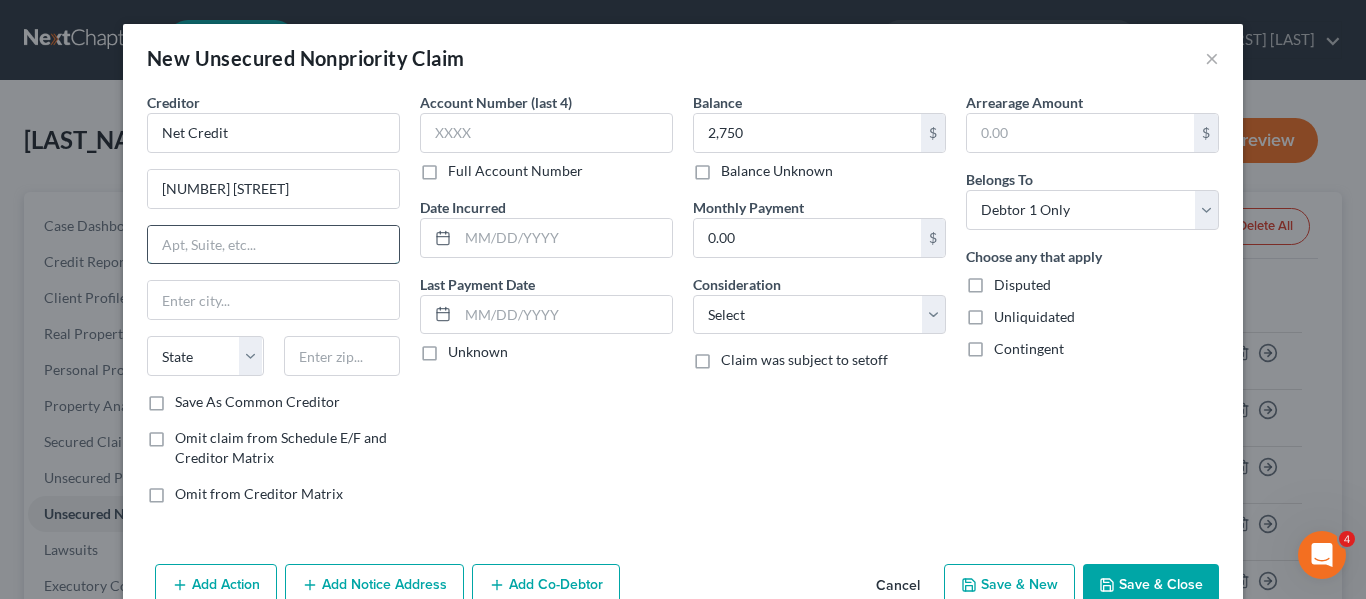 click at bounding box center [273, 245] 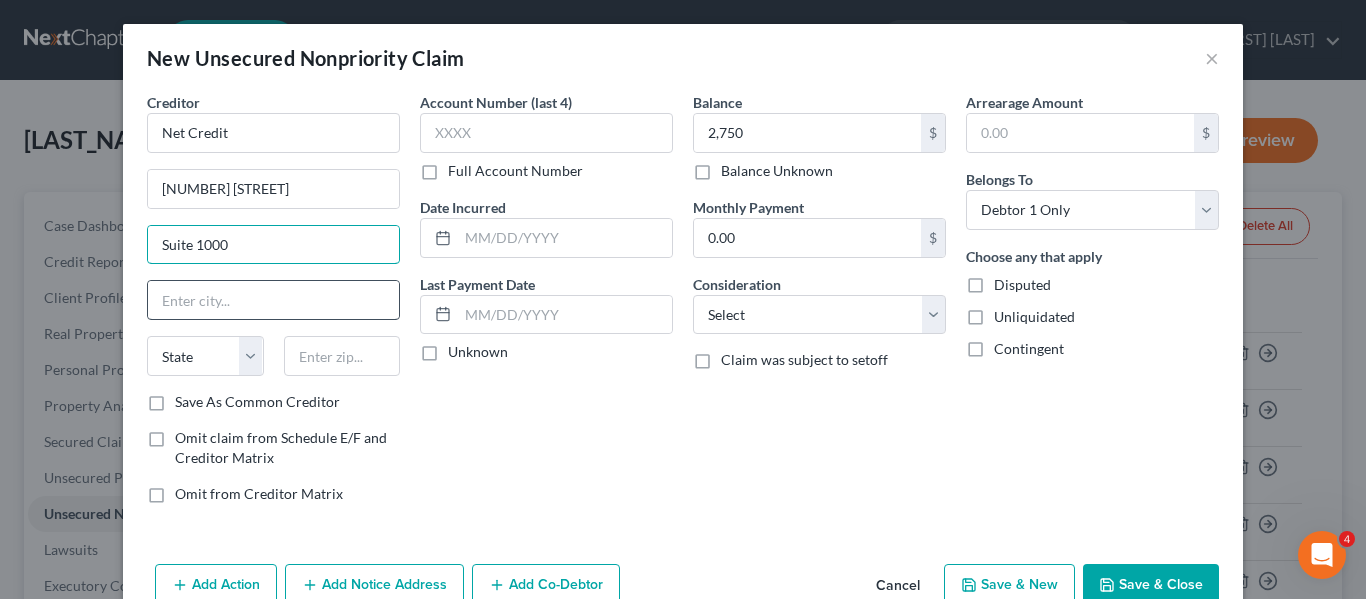 type on "Suite 1000" 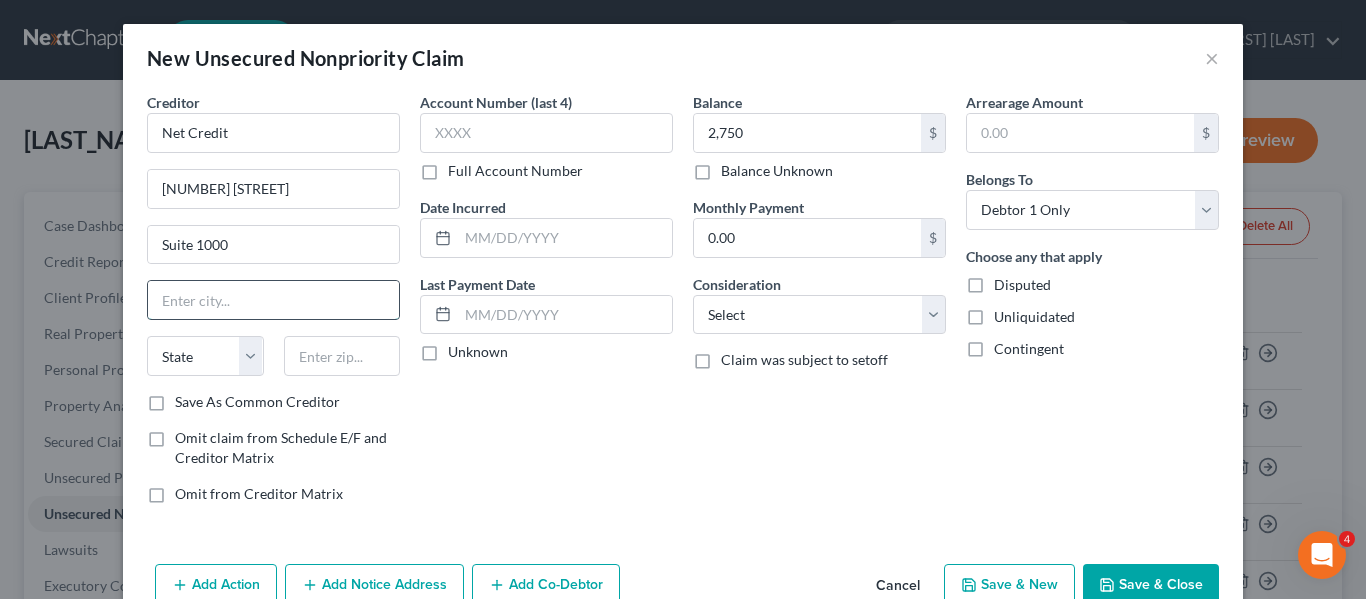 click at bounding box center (273, 300) 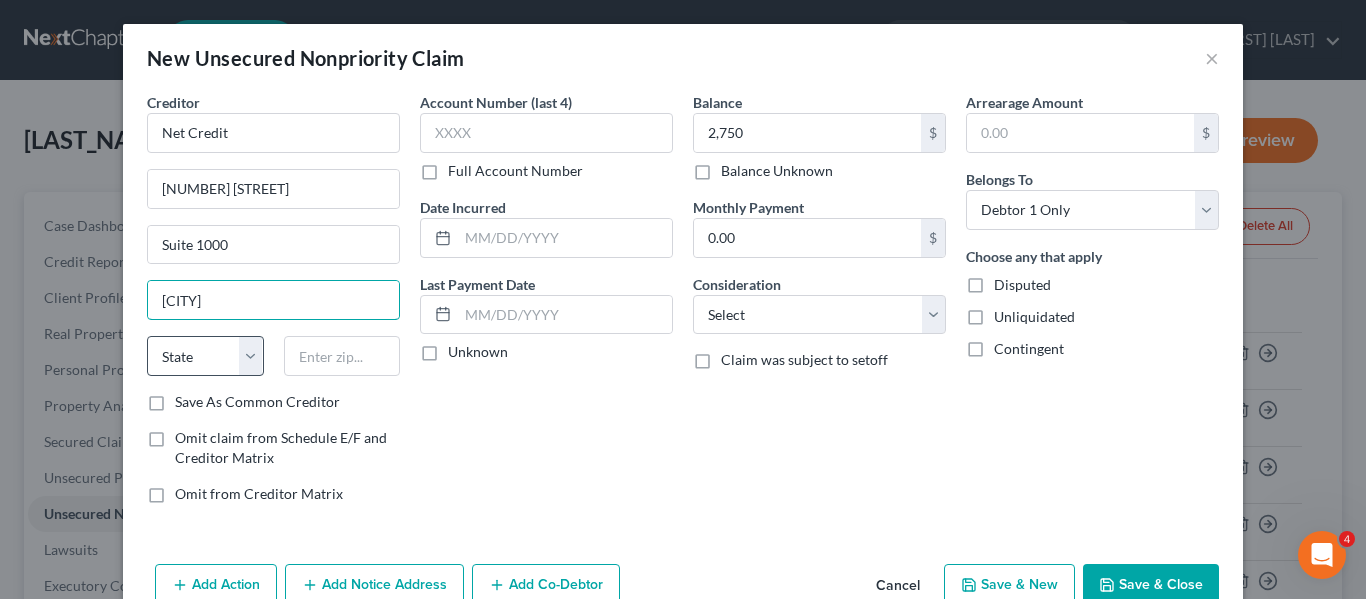 type on "[CITY]" 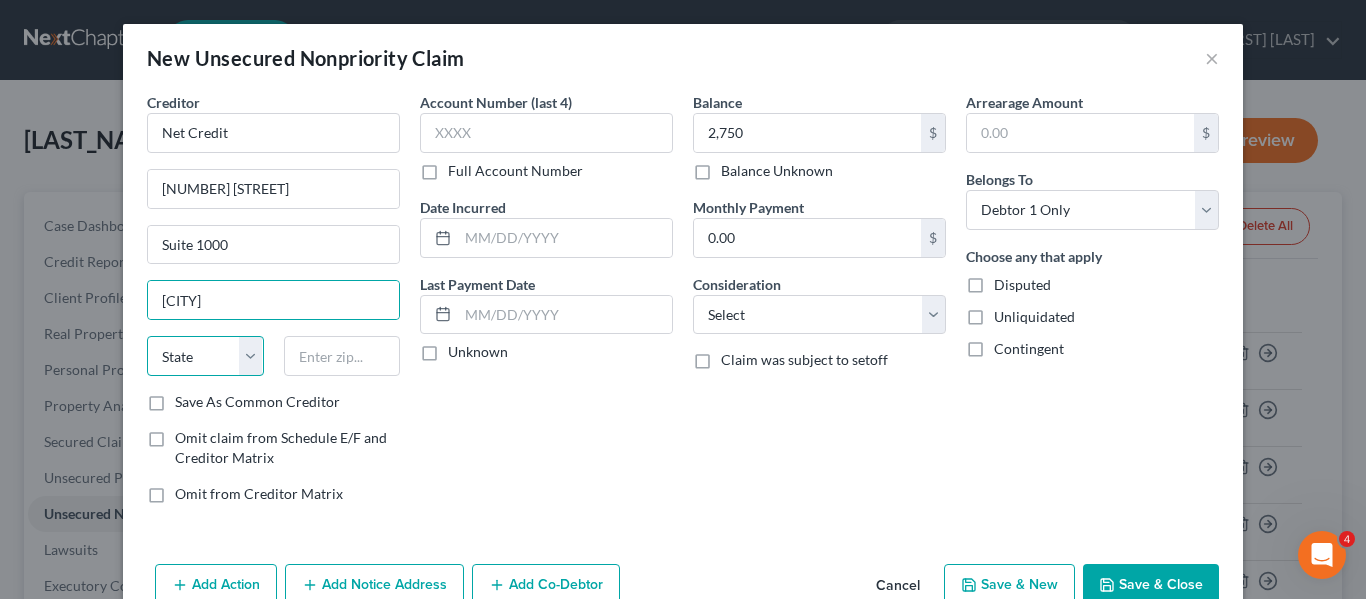 click on "State AL AK AR AZ CA CO CT DE DC FL GA GU HI ID IL IN IA KS KY LA ME MD MA MI MN MS MO MT NC ND NE NV NH NJ NM NY OH OK OR PA PR RI SC SD TN TX UT VI VA VT WA WV WI WY" at bounding box center [205, 356] 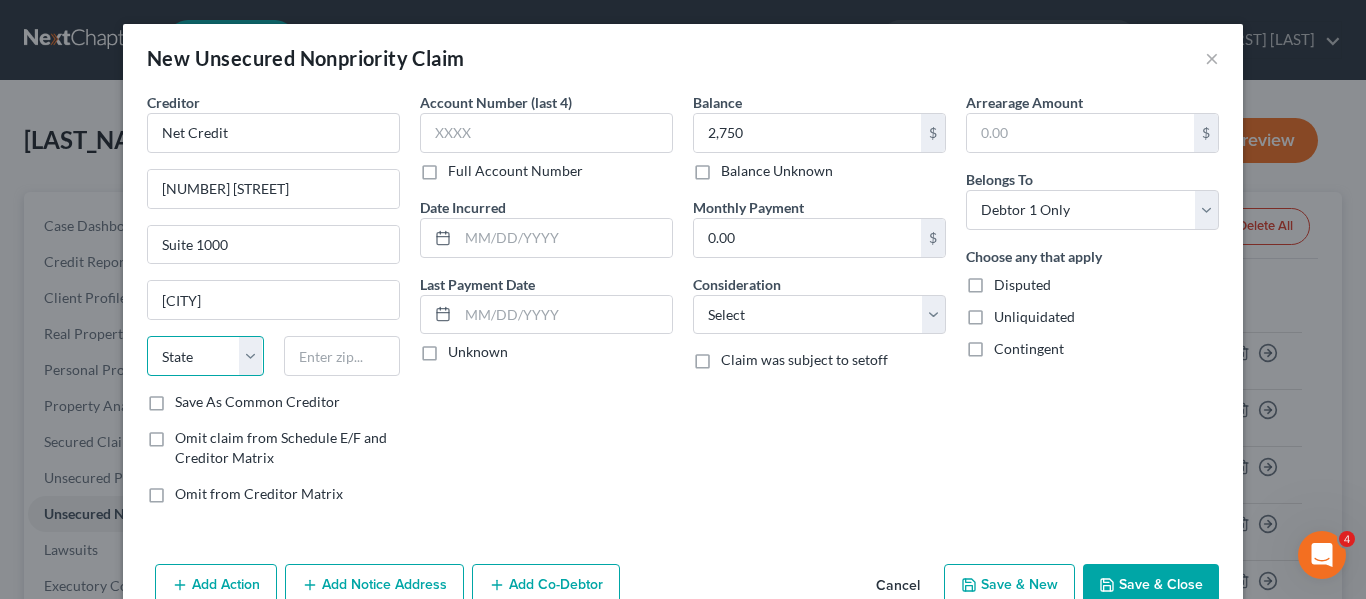 select on "14" 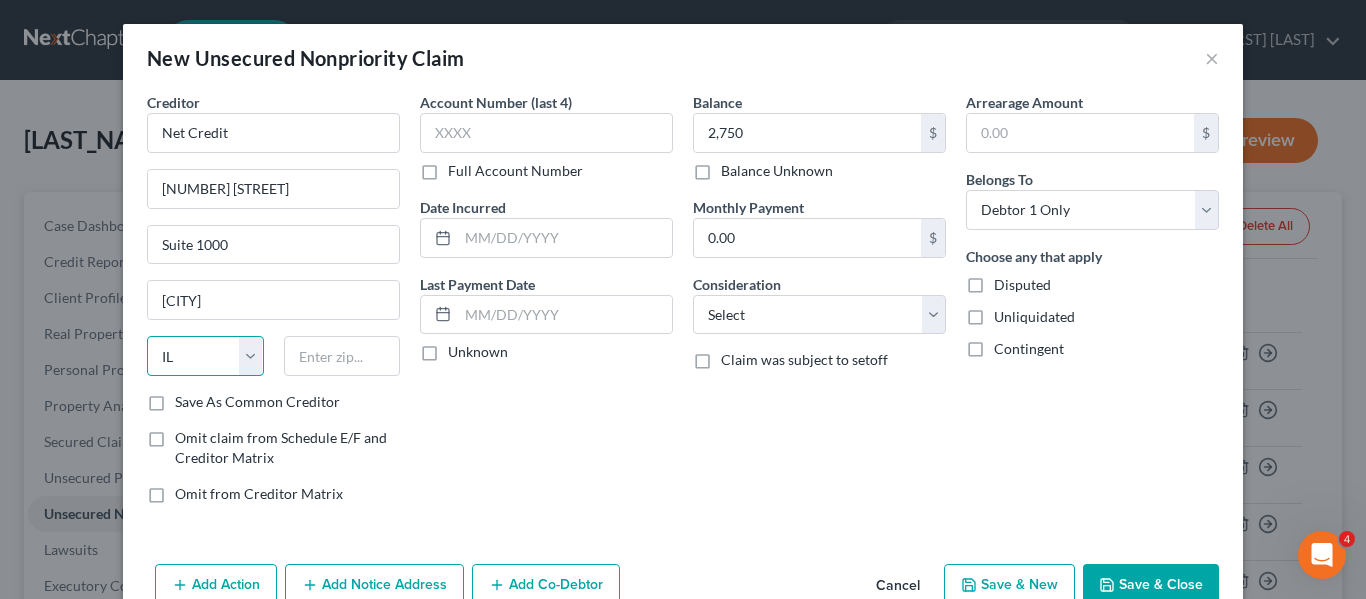 click on "State AL AK AR AZ CA CO CT DE DC FL GA GU HI ID IL IN IA KS KY LA ME MD MA MI MN MS MO MT NC ND NE NV NH NJ NM NY OH OK OR PA PR RI SC SD TN TX UT VI VA VT WA WV WI WY" at bounding box center (205, 356) 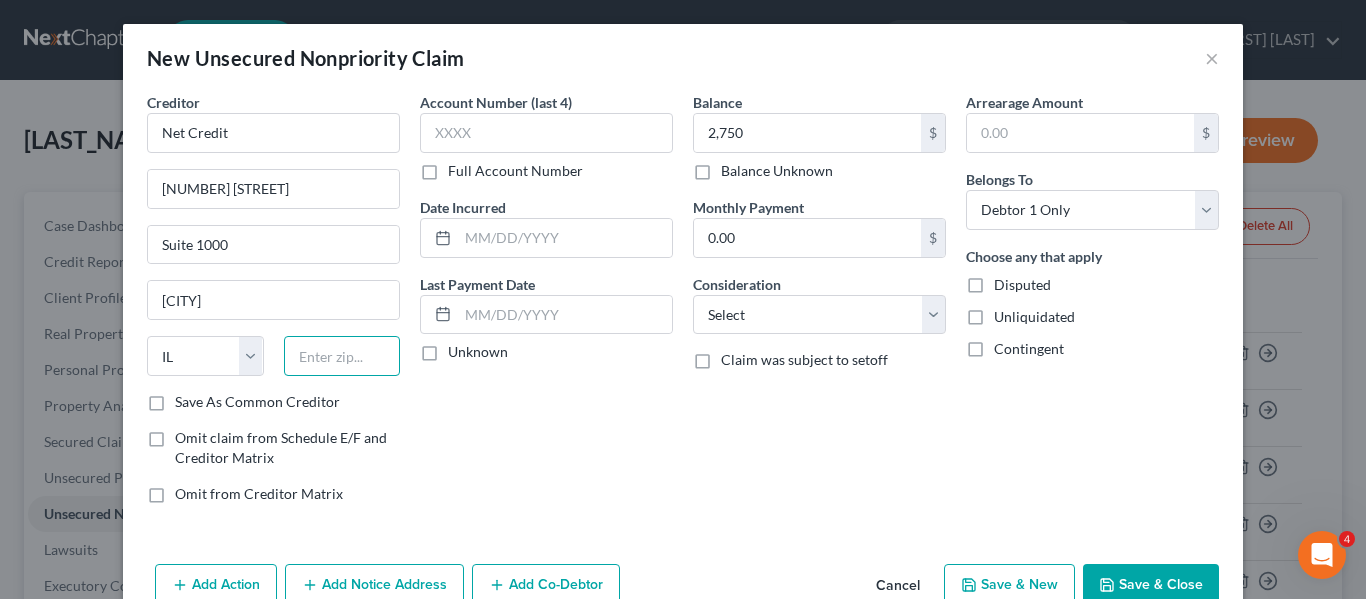 click at bounding box center (342, 356) 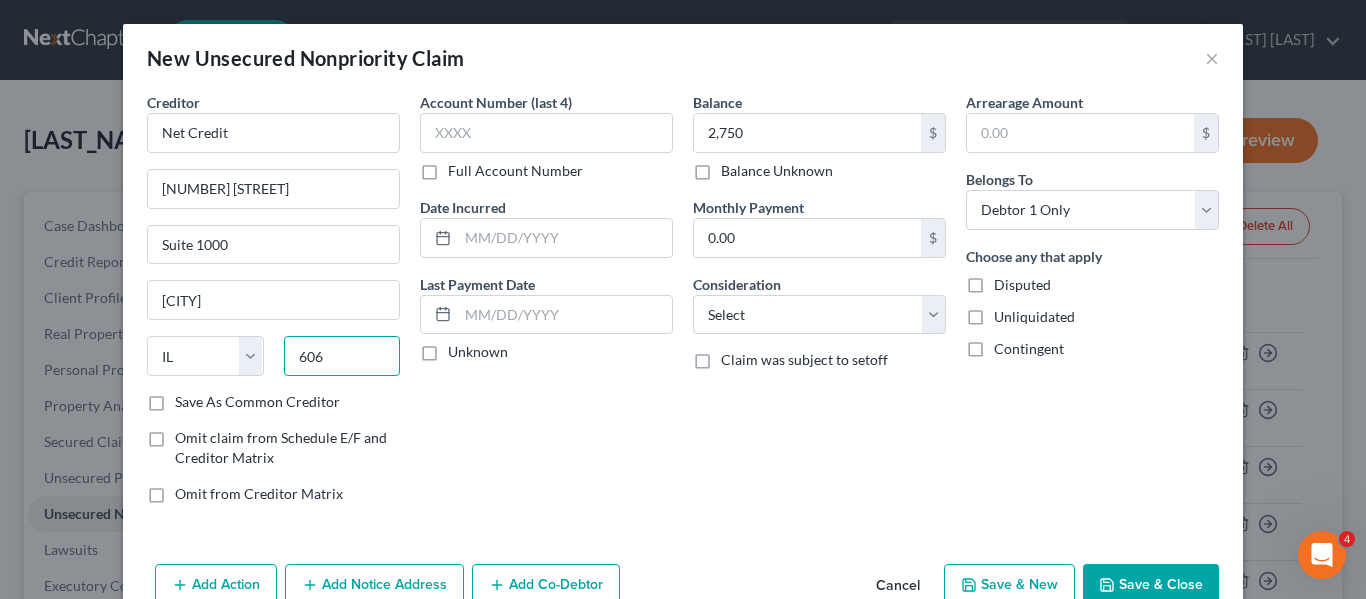 type on "606" 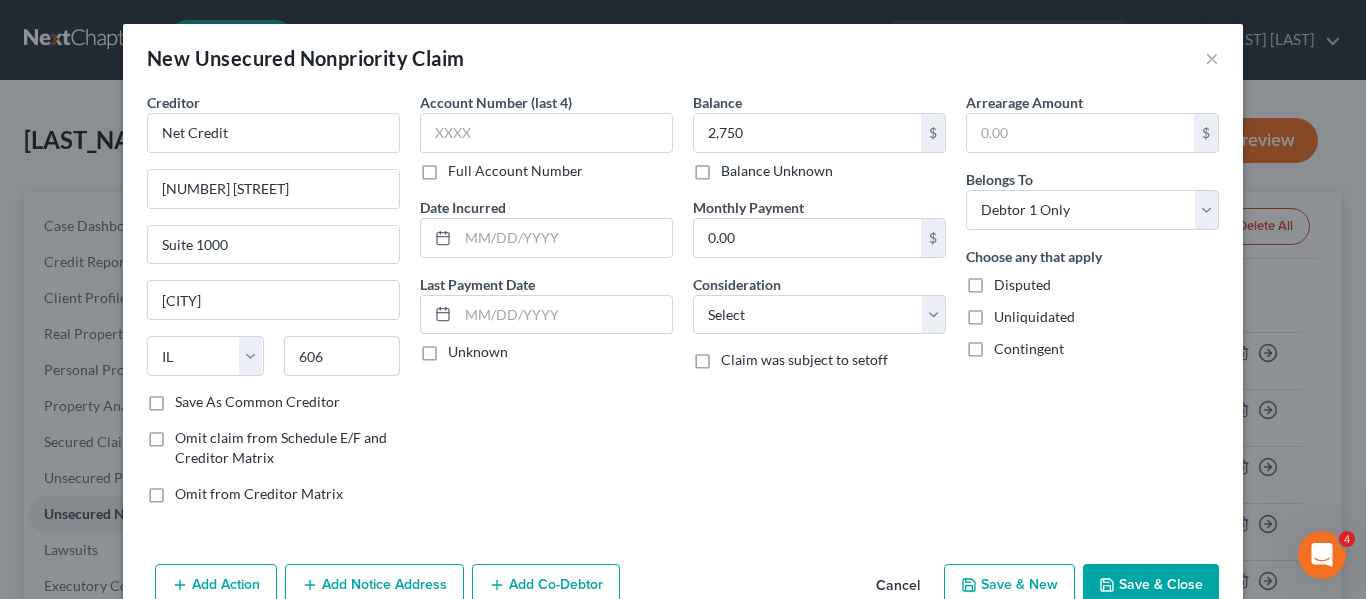 type on "KY" 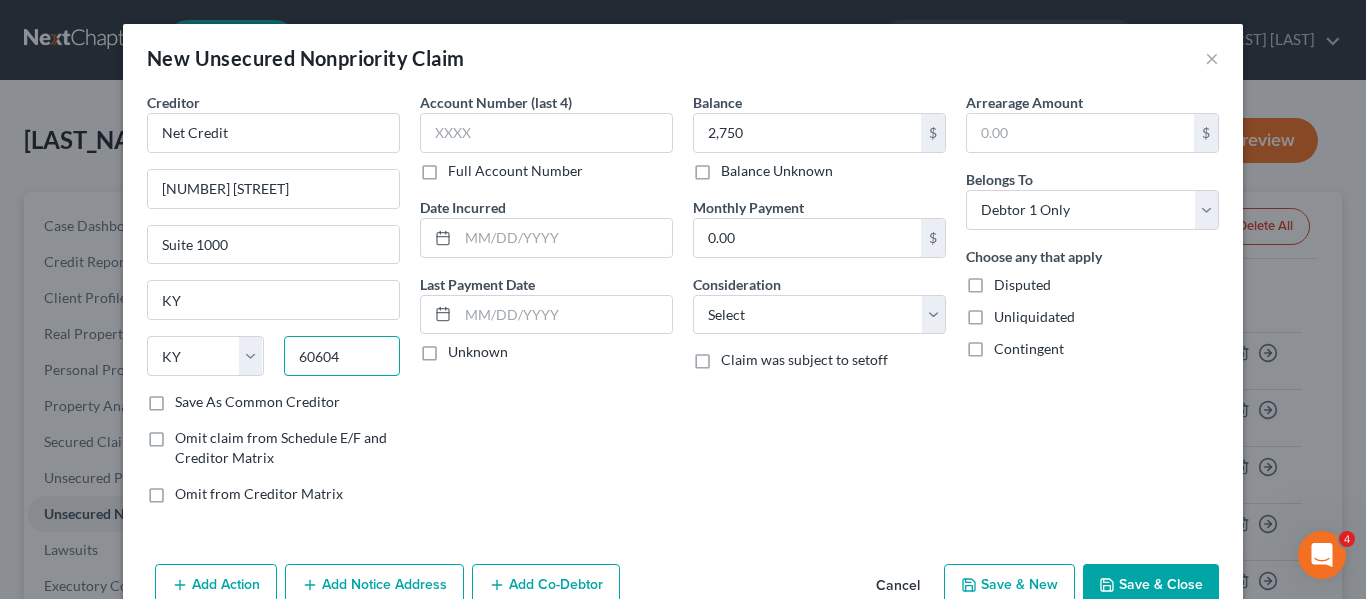 type on "60604" 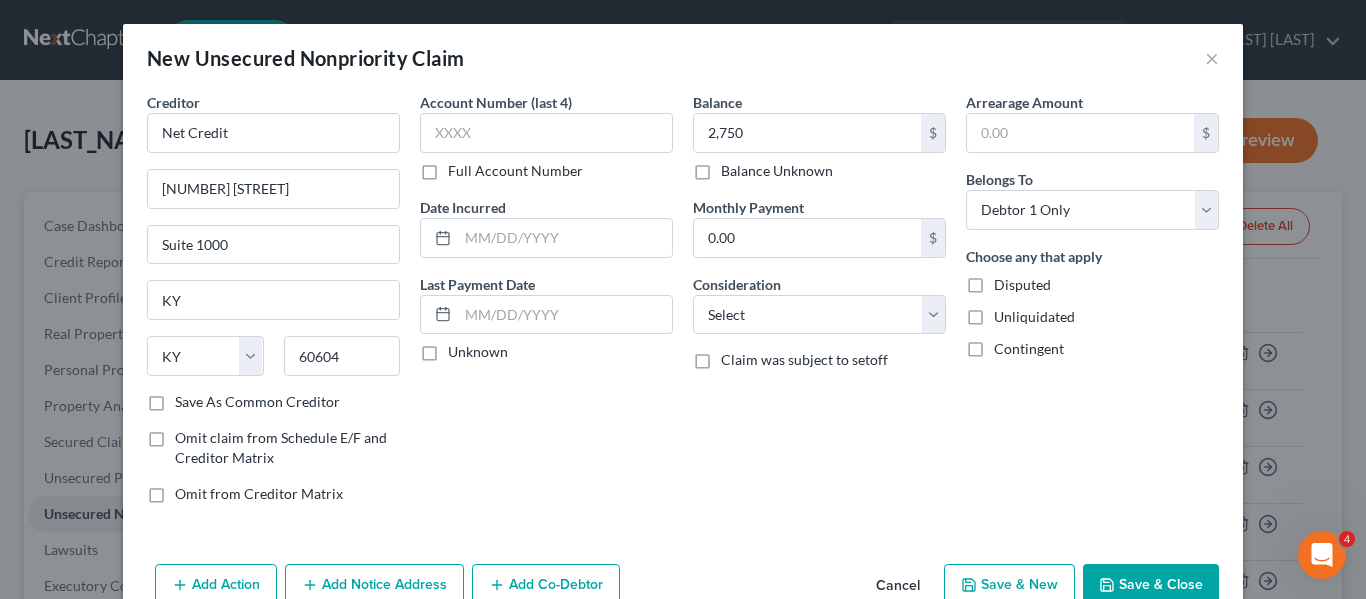 click 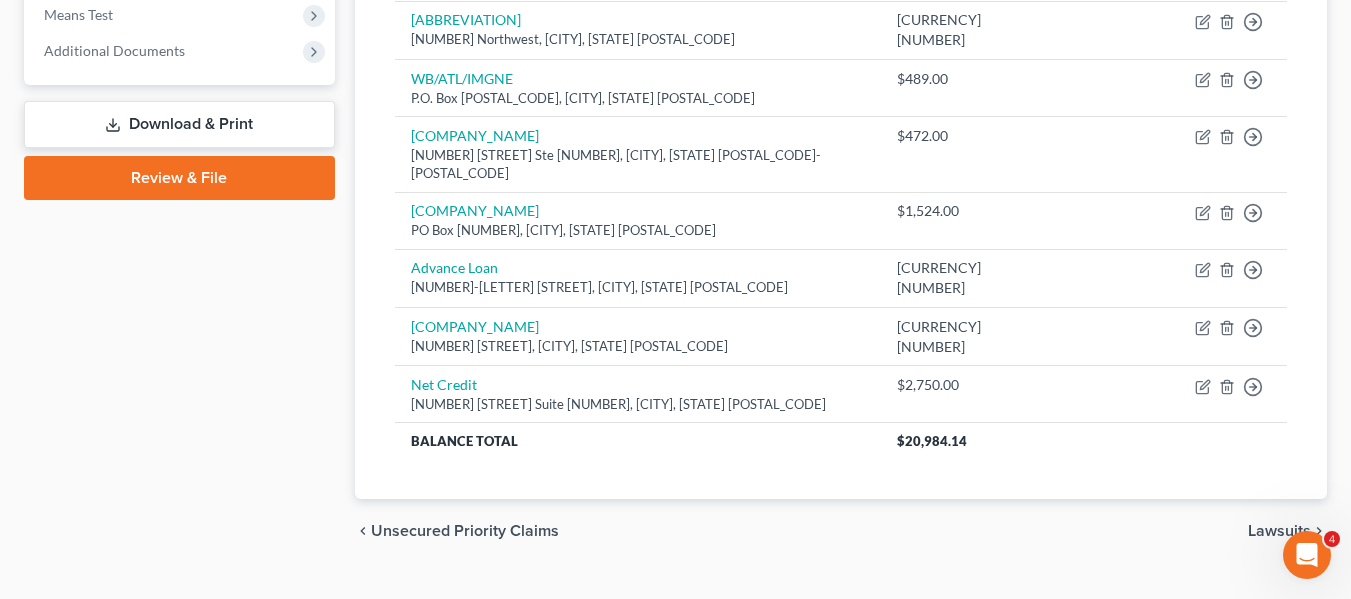 scroll, scrollTop: 0, scrollLeft: 0, axis: both 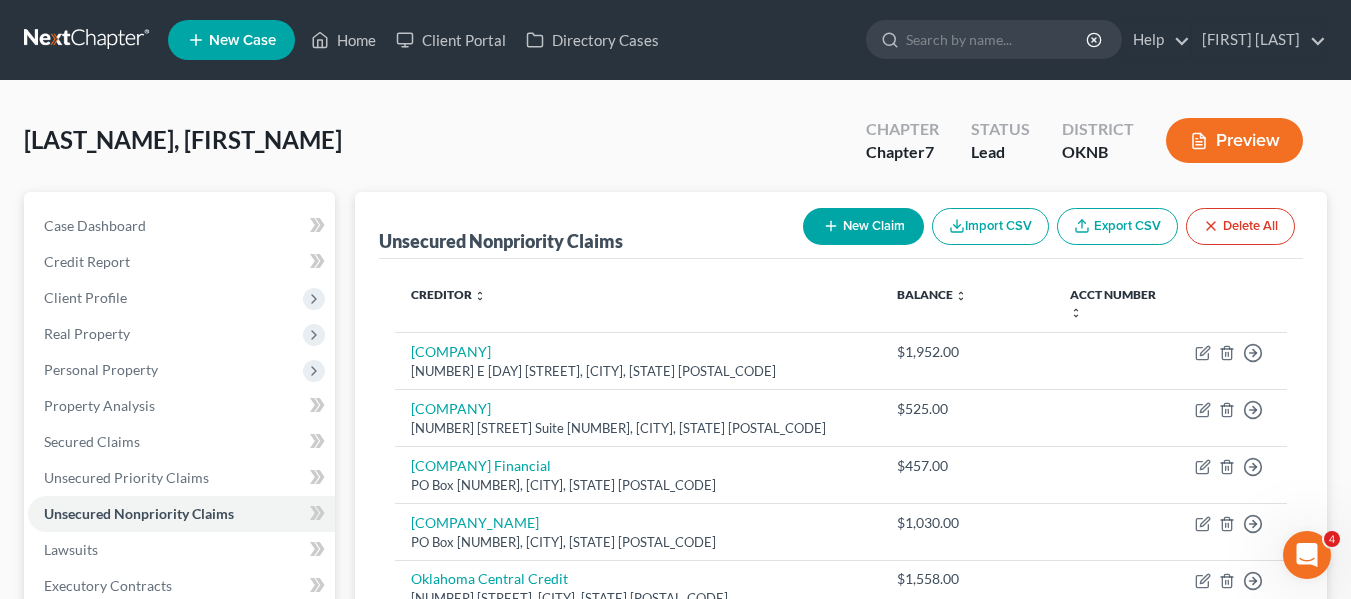 click on "New Claim" at bounding box center [863, 226] 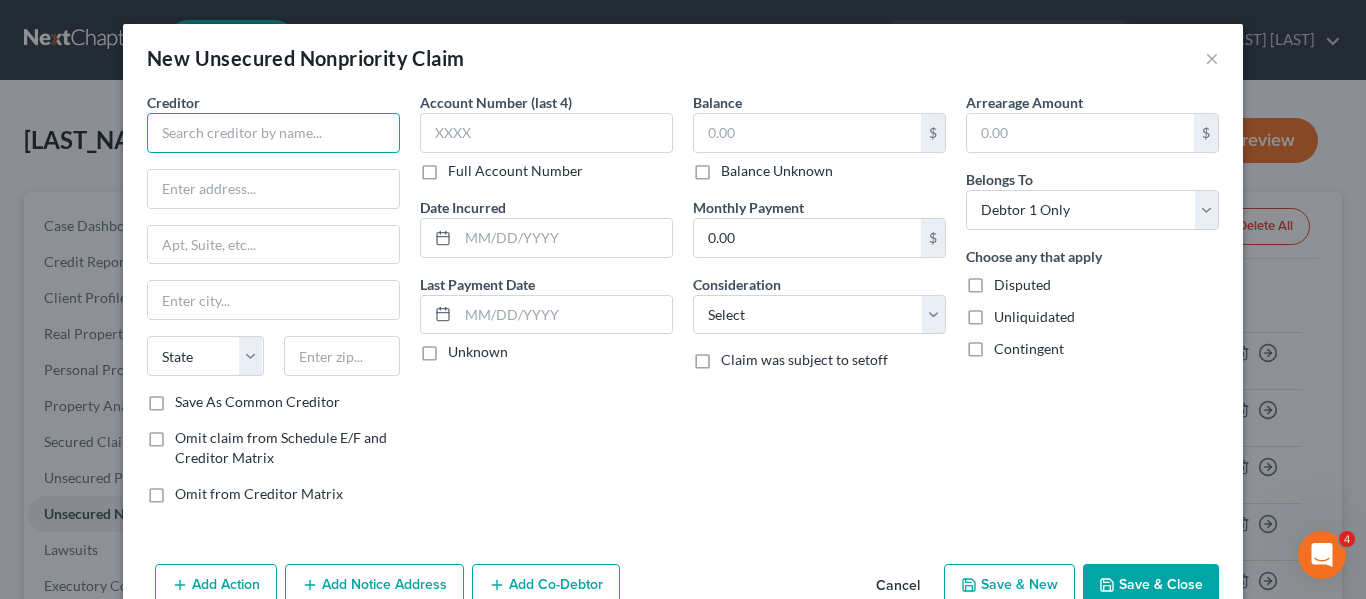 click at bounding box center [273, 133] 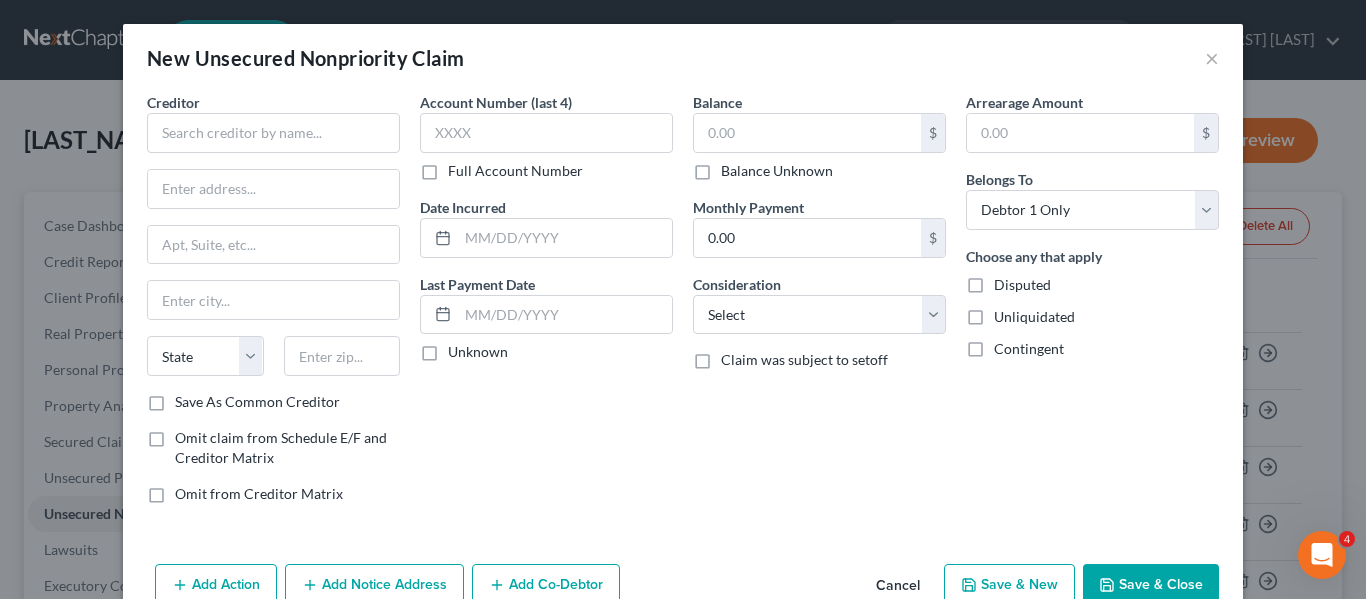 click on "Cancel" at bounding box center [898, 586] 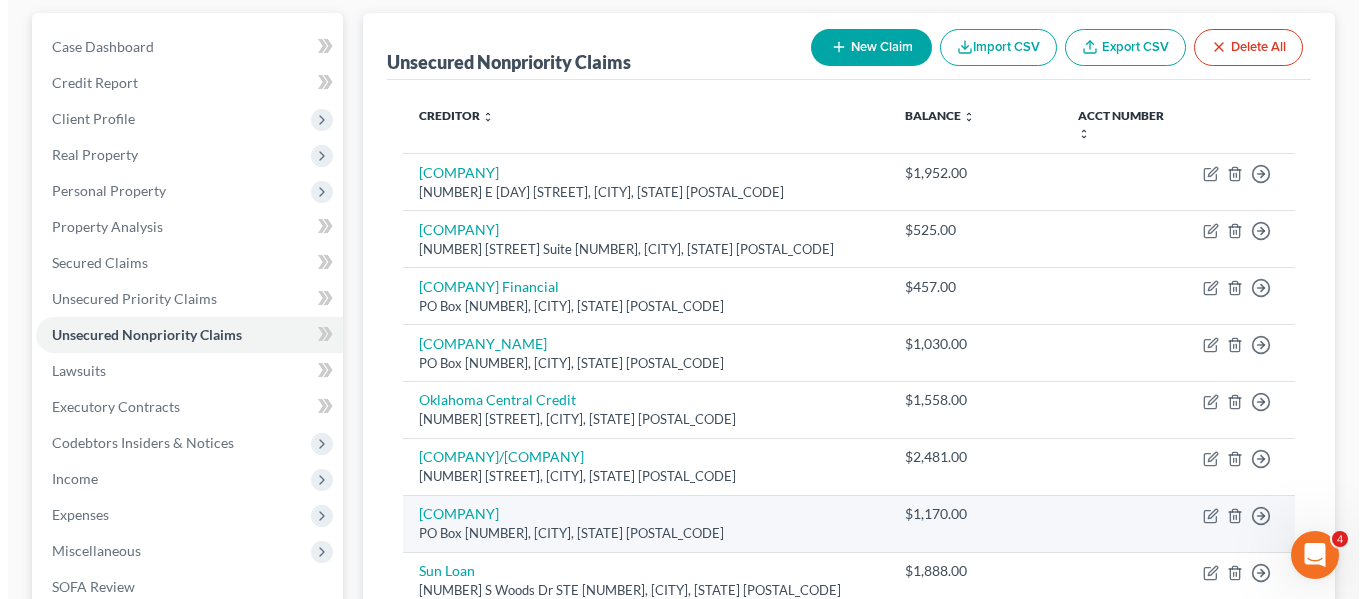 scroll, scrollTop: 170, scrollLeft: 0, axis: vertical 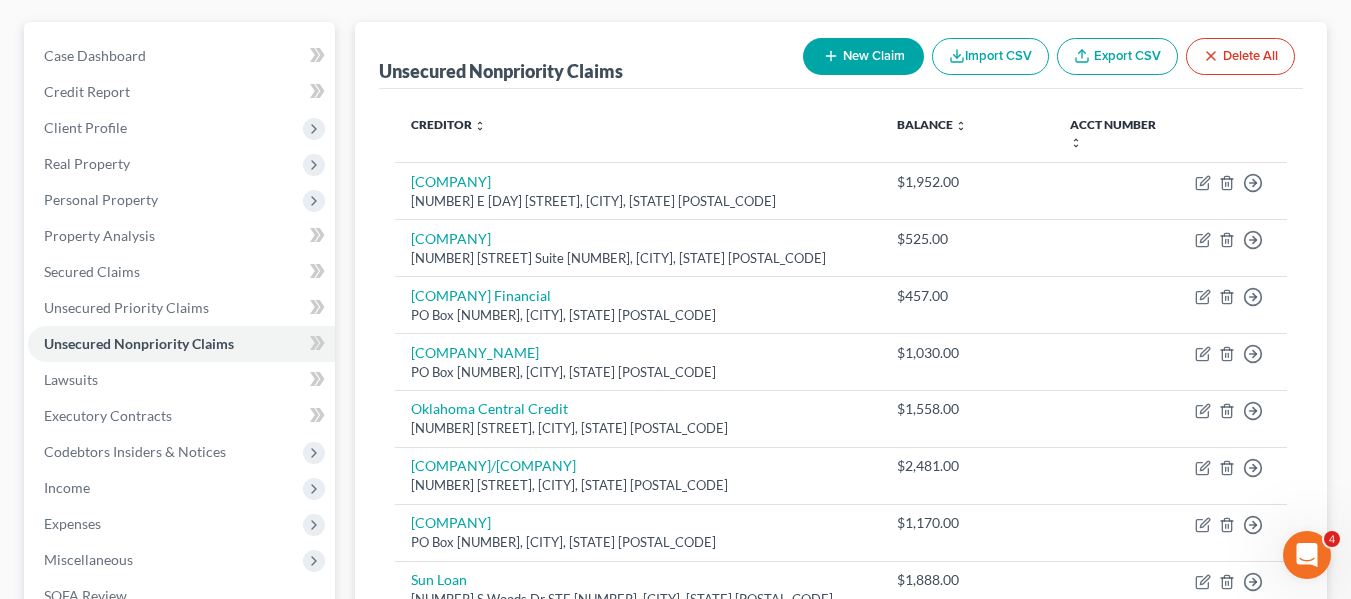 click on "New Claim" at bounding box center [863, 56] 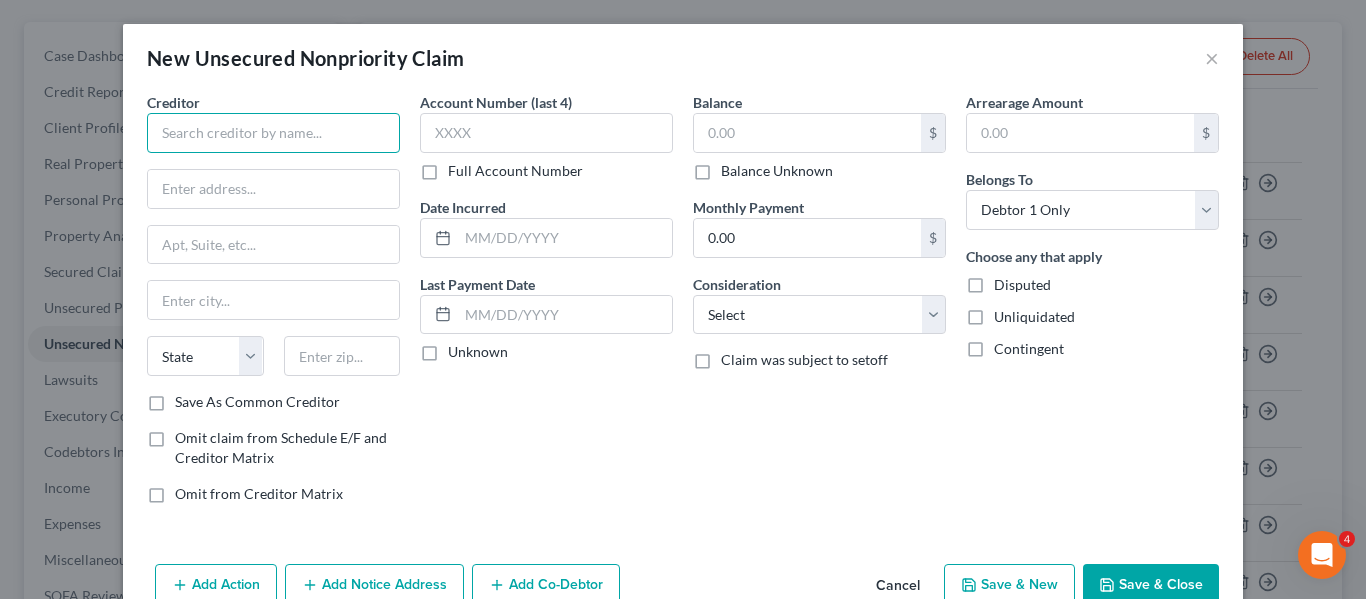click at bounding box center [273, 133] 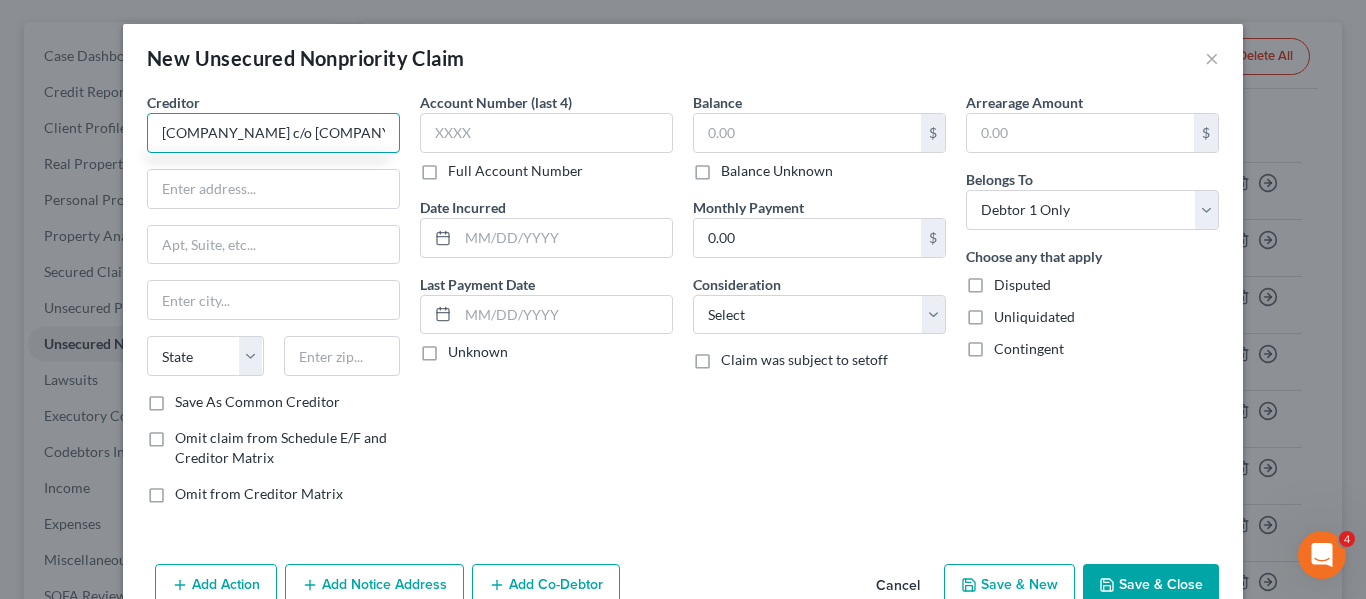 scroll, scrollTop: 0, scrollLeft: 3, axis: horizontal 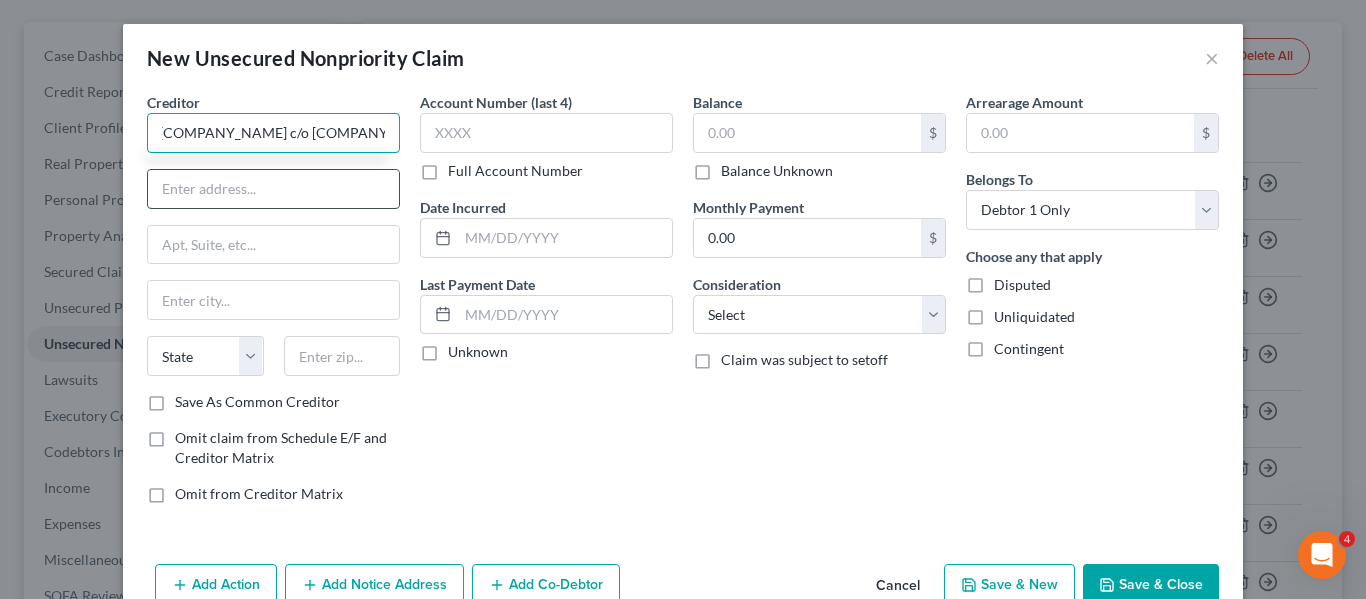 type on "[COMPANY_NAME] c/o [COMPANY_NAME]" 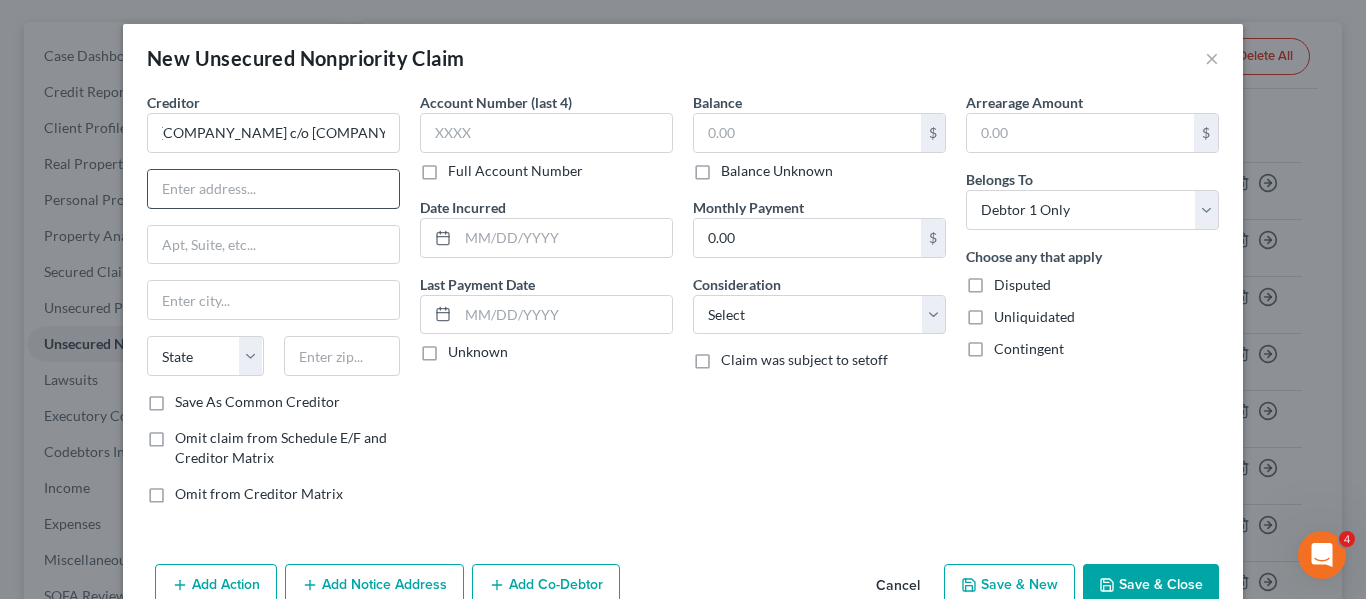 scroll, scrollTop: 0, scrollLeft: 0, axis: both 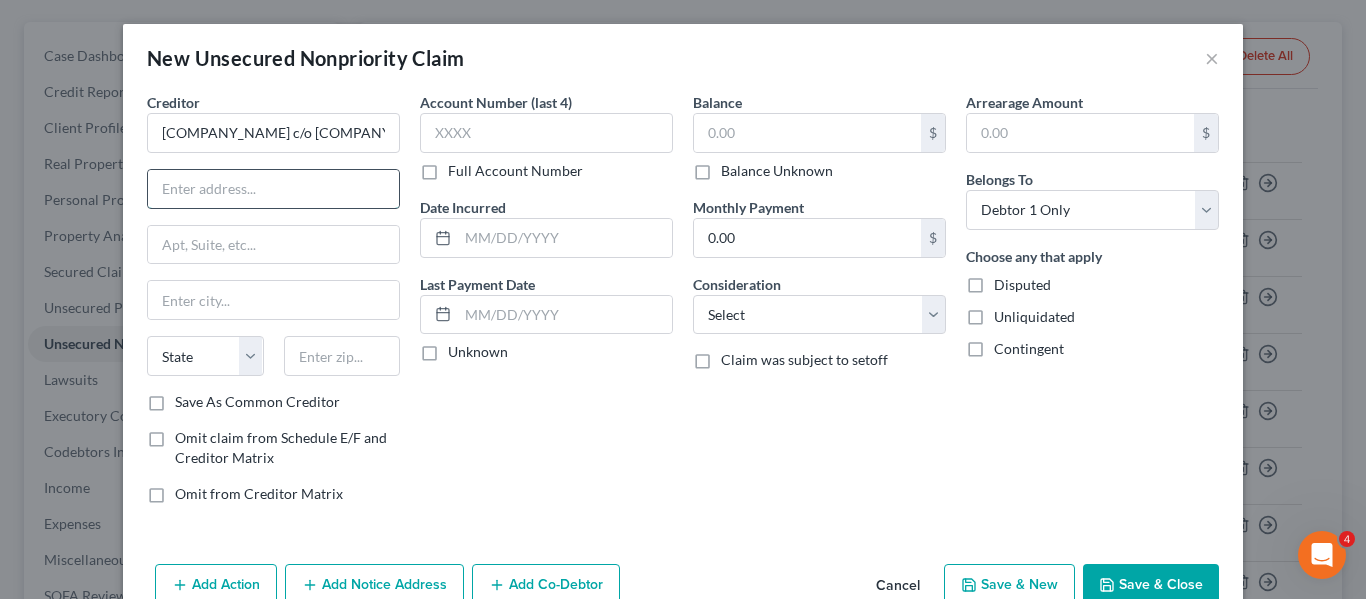 click at bounding box center [273, 189] 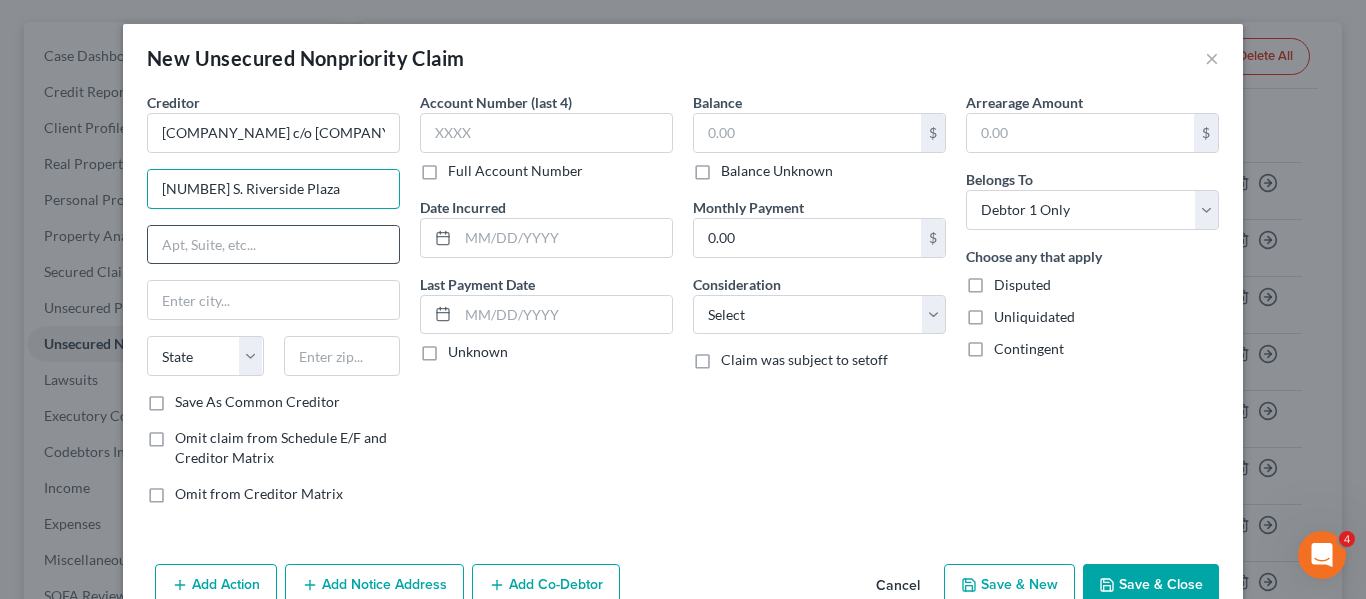 type on "[NUMBER] S. Riverside Plaza" 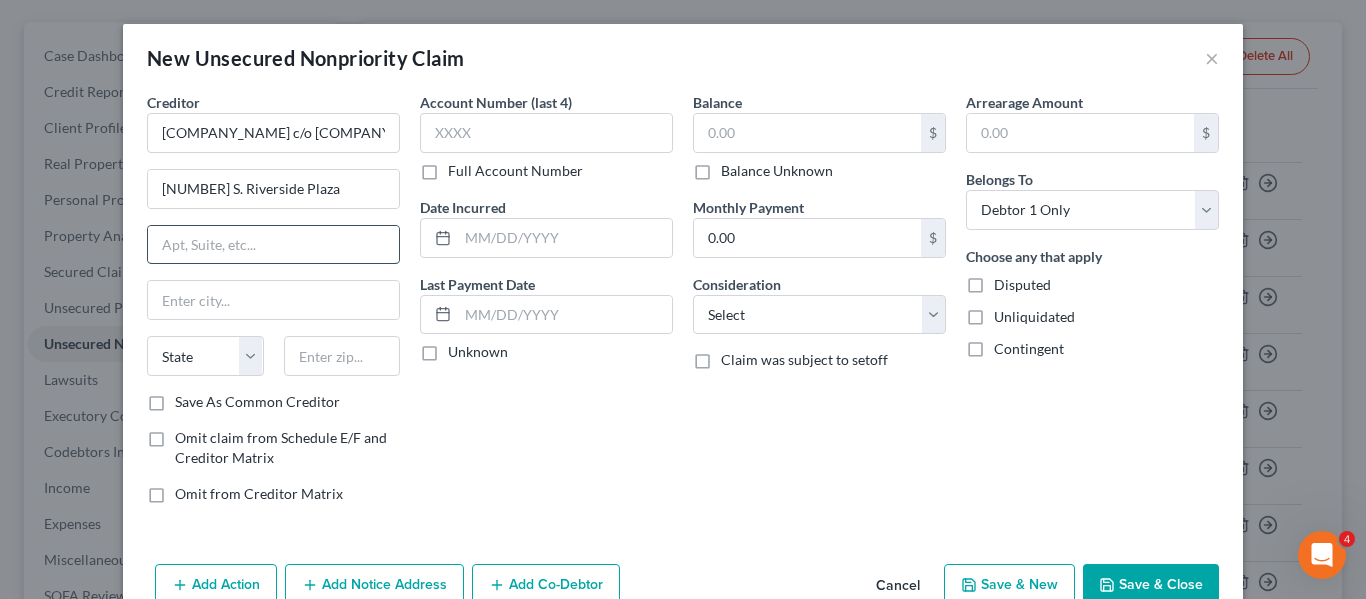 click at bounding box center (273, 245) 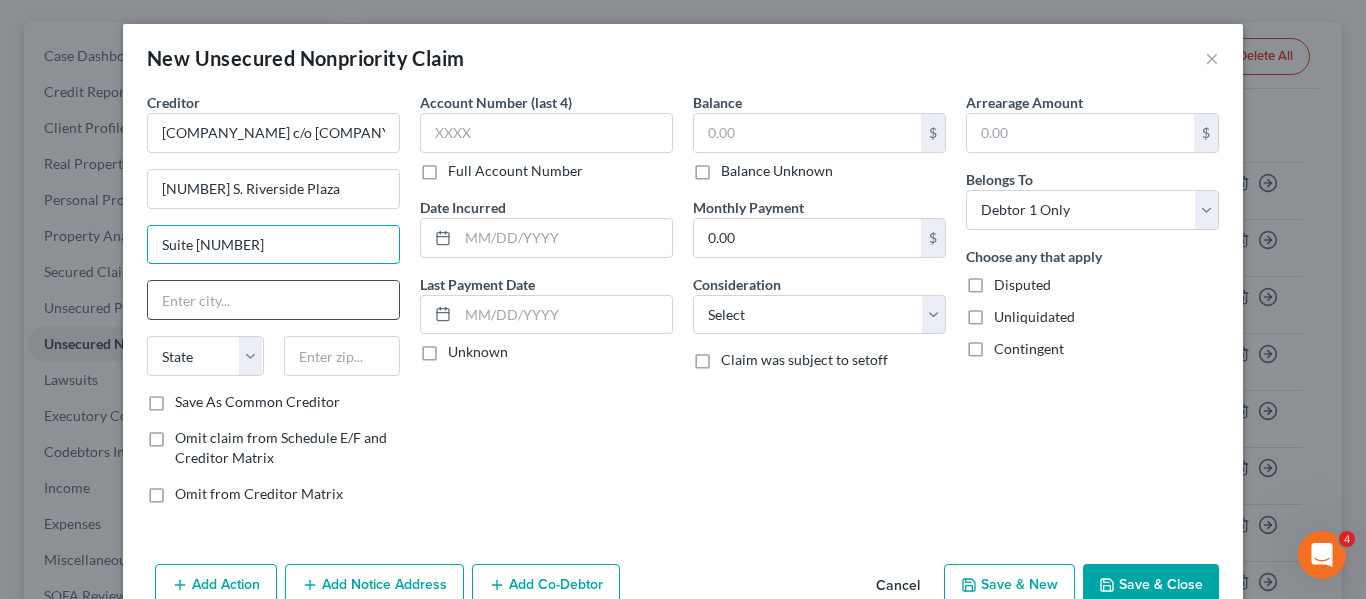 type on "Suite [NUMBER]" 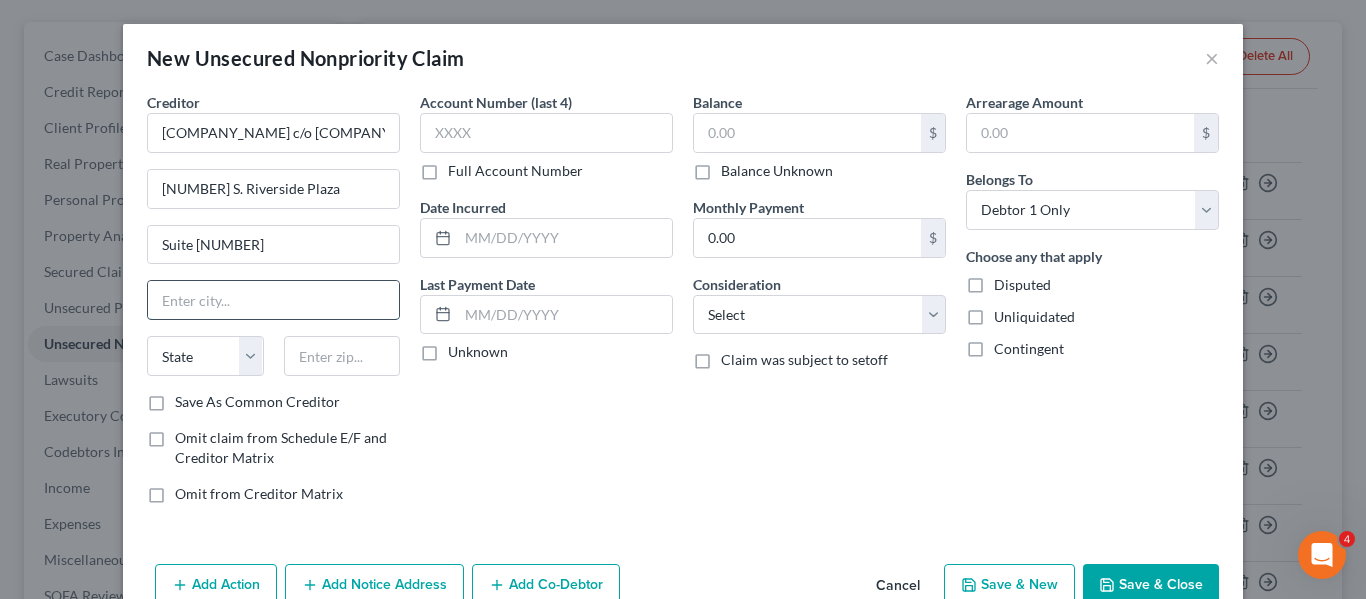 click at bounding box center [273, 300] 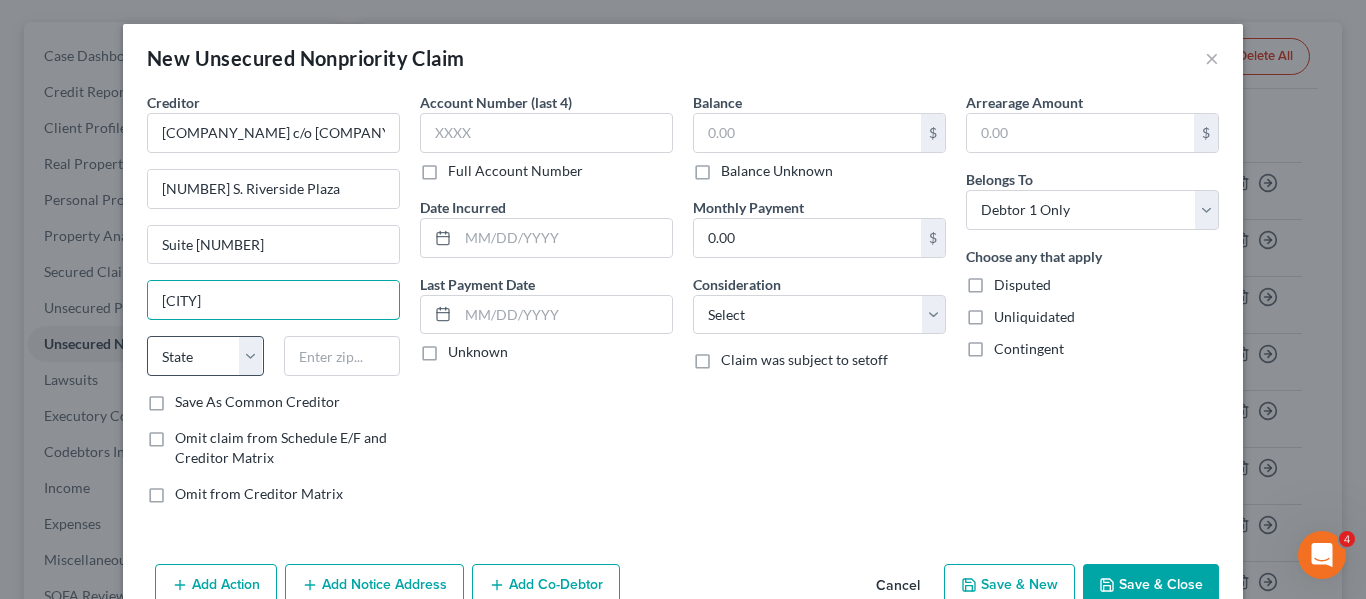 type on "[CITY]" 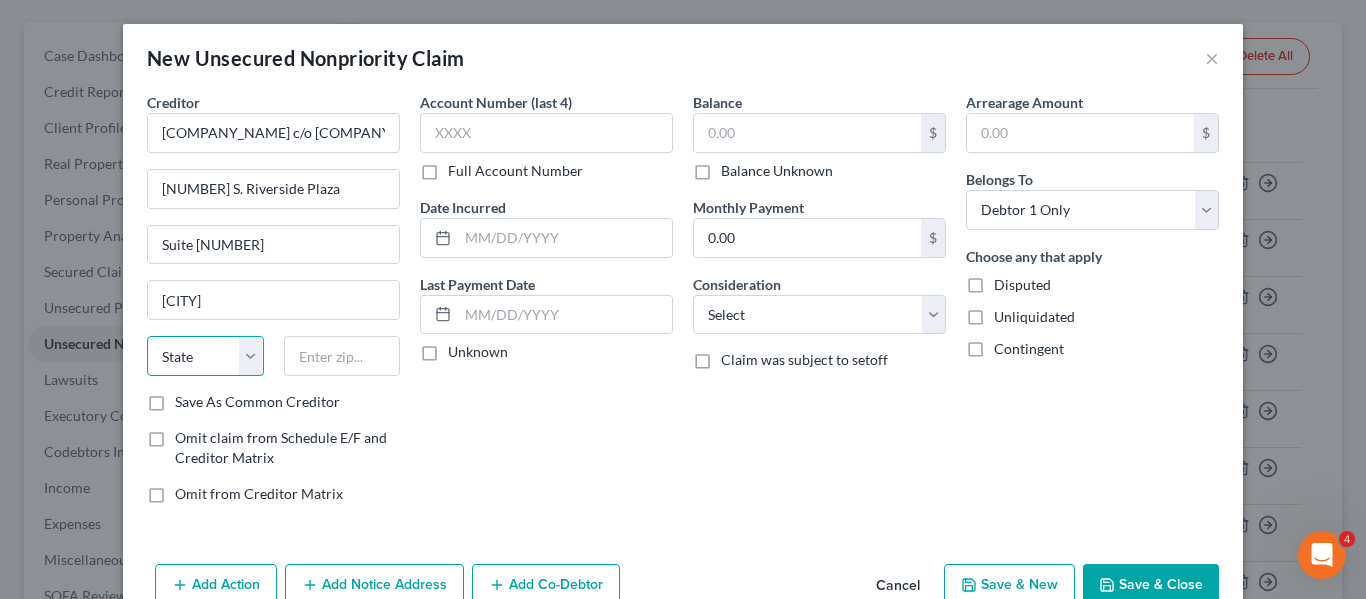 click on "State AL AK AR AZ CA CO CT DE DC FL GA GU HI ID IL IN IA KS KY LA ME MD MA MI MN MS MO MT NC ND NE NV NH NJ NM NY OH OK OR PA PR RI SC SD TN TX UT VI VA VT WA WV WI WY" at bounding box center [205, 356] 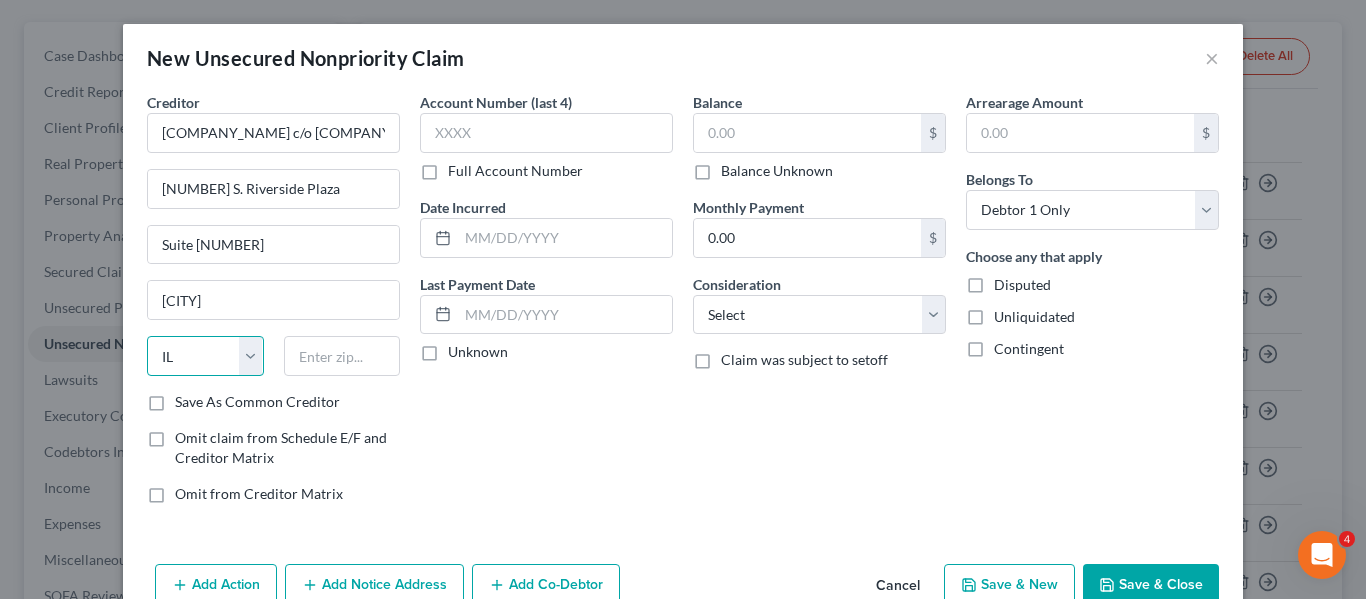 click on "State AL AK AR AZ CA CO CT DE DC FL GA GU HI ID IL IN IA KS KY LA ME MD MA MI MN MS MO MT NC ND NE NV NH NJ NM NY OH OK OR PA PR RI SC SD TN TX UT VI VA VT WA WV WI WY" at bounding box center (205, 356) 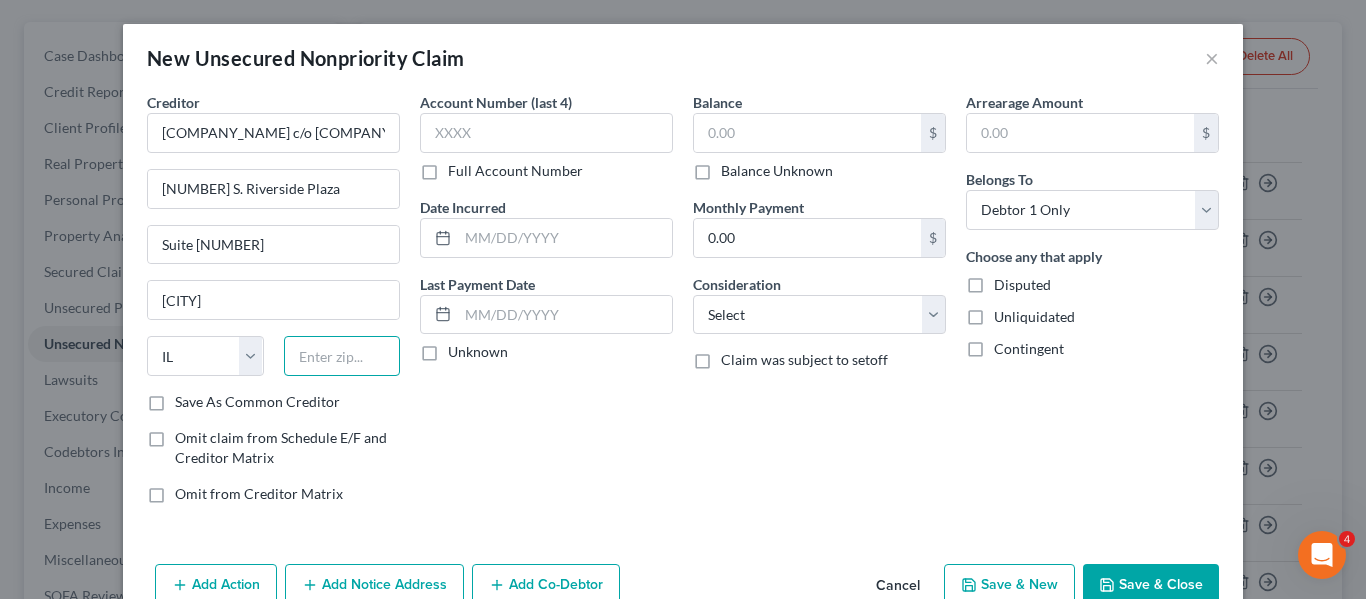 click at bounding box center (342, 356) 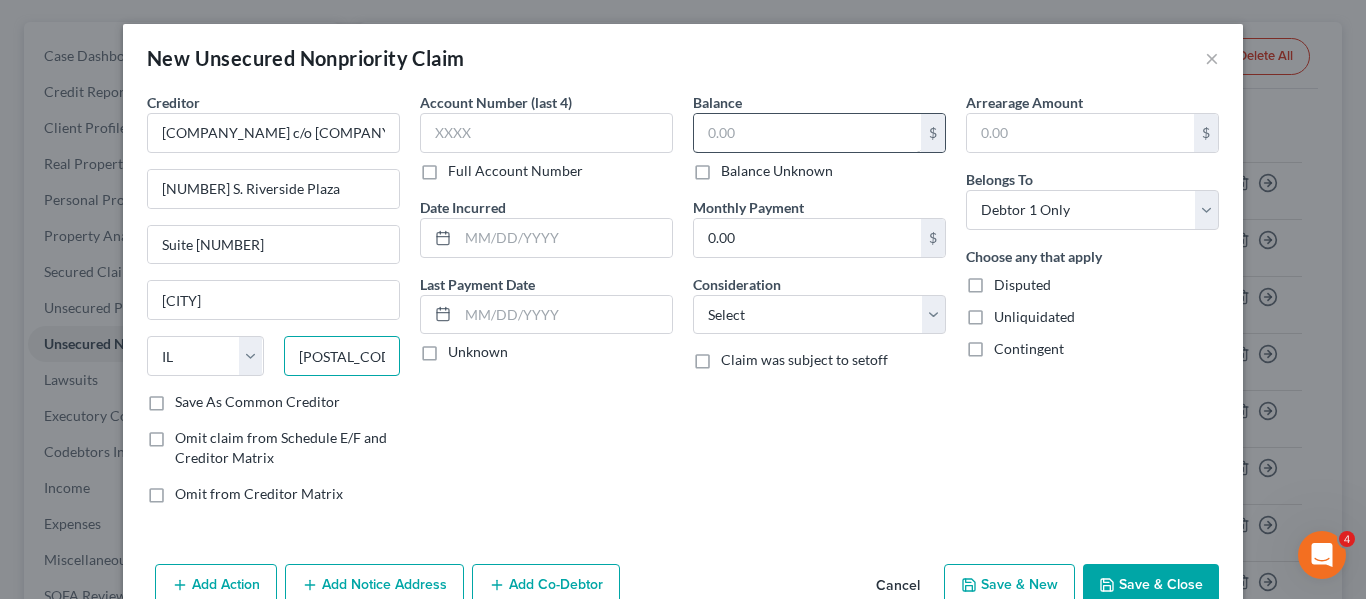 type on "[POSTAL_CODE]" 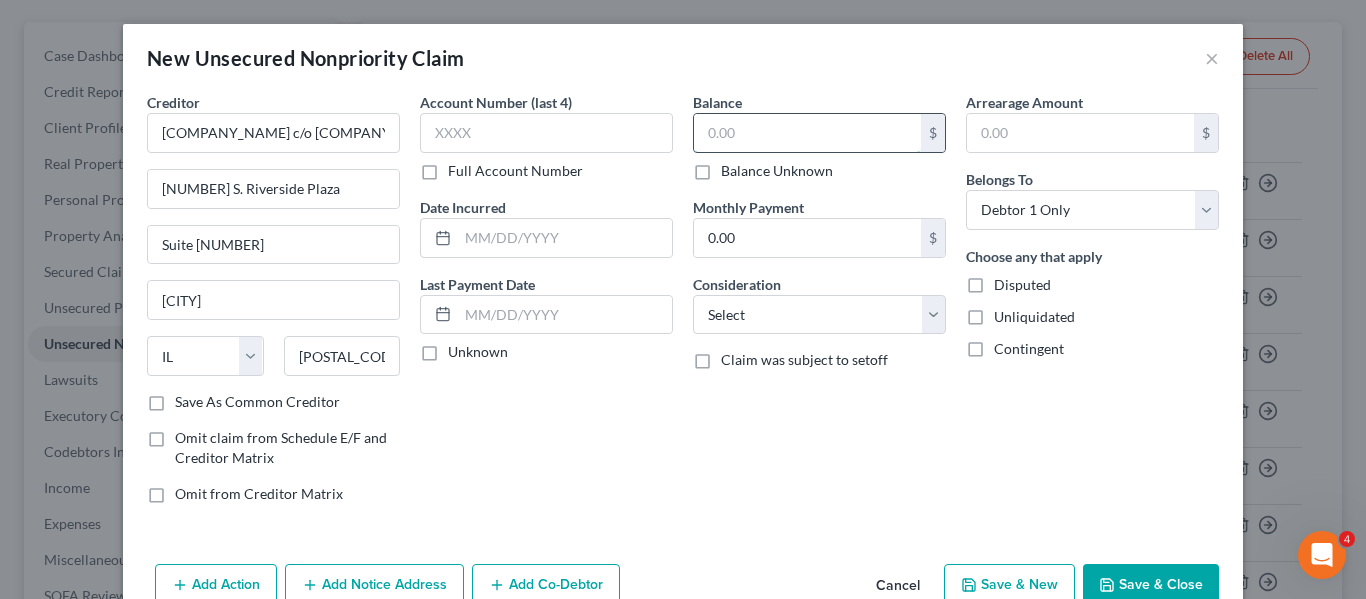 click at bounding box center (807, 133) 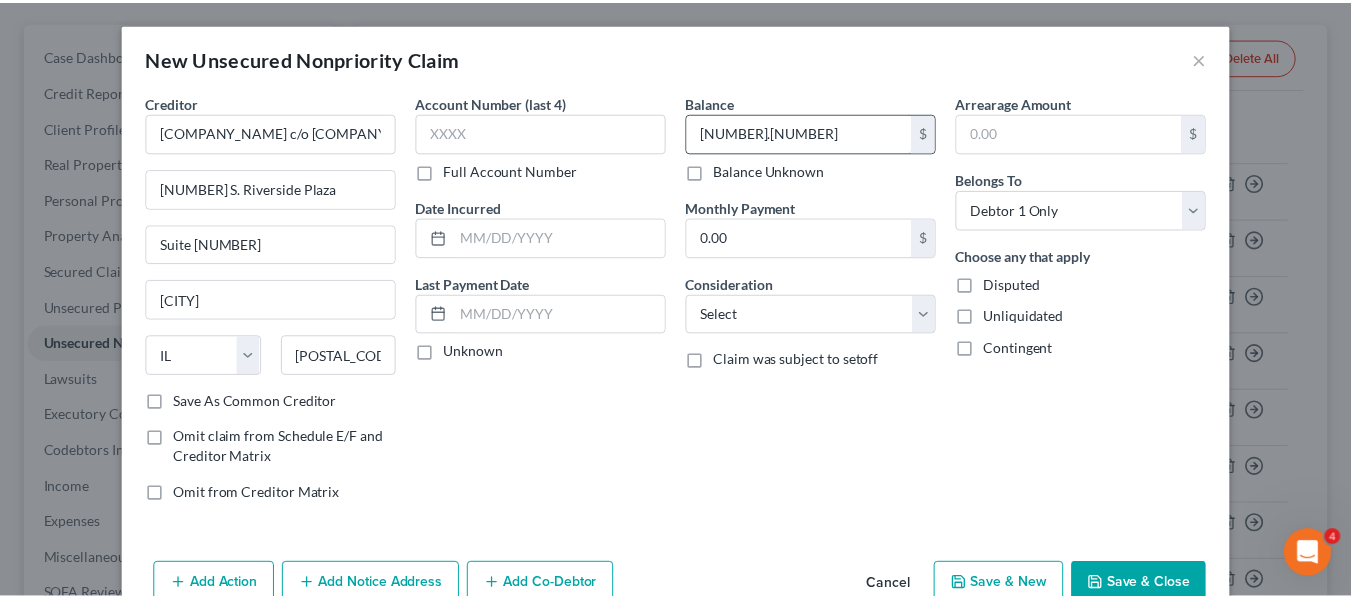 scroll, scrollTop: 47, scrollLeft: 0, axis: vertical 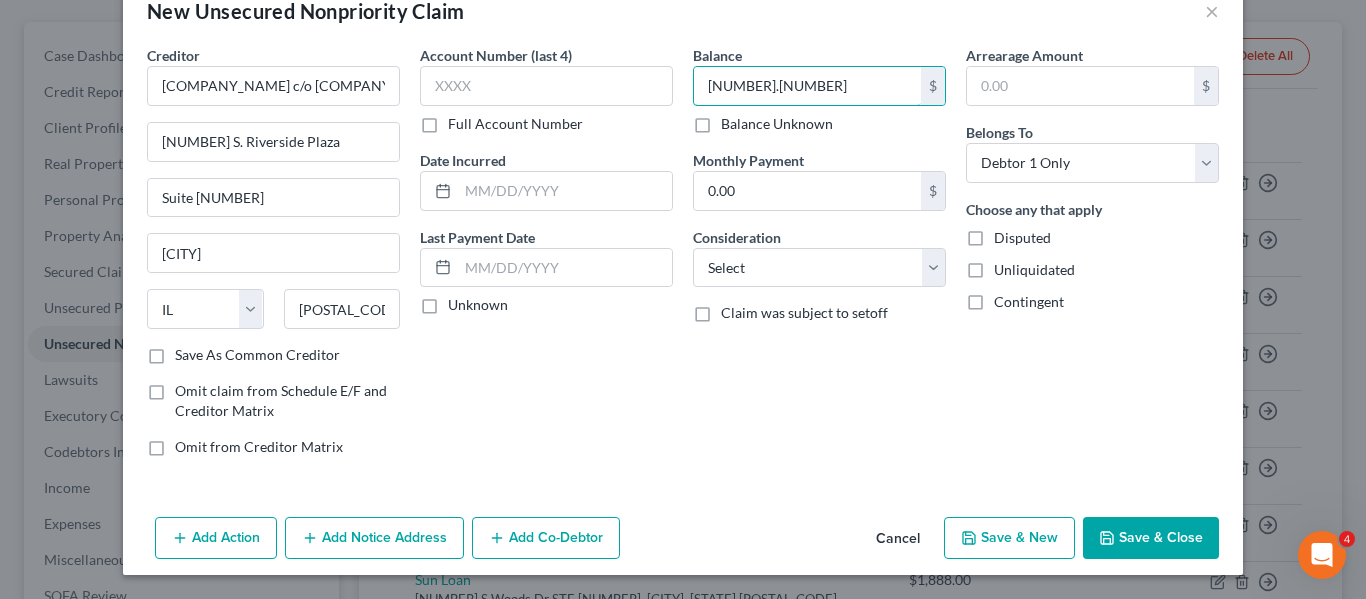 type on "[NUMBER].[NUMBER]" 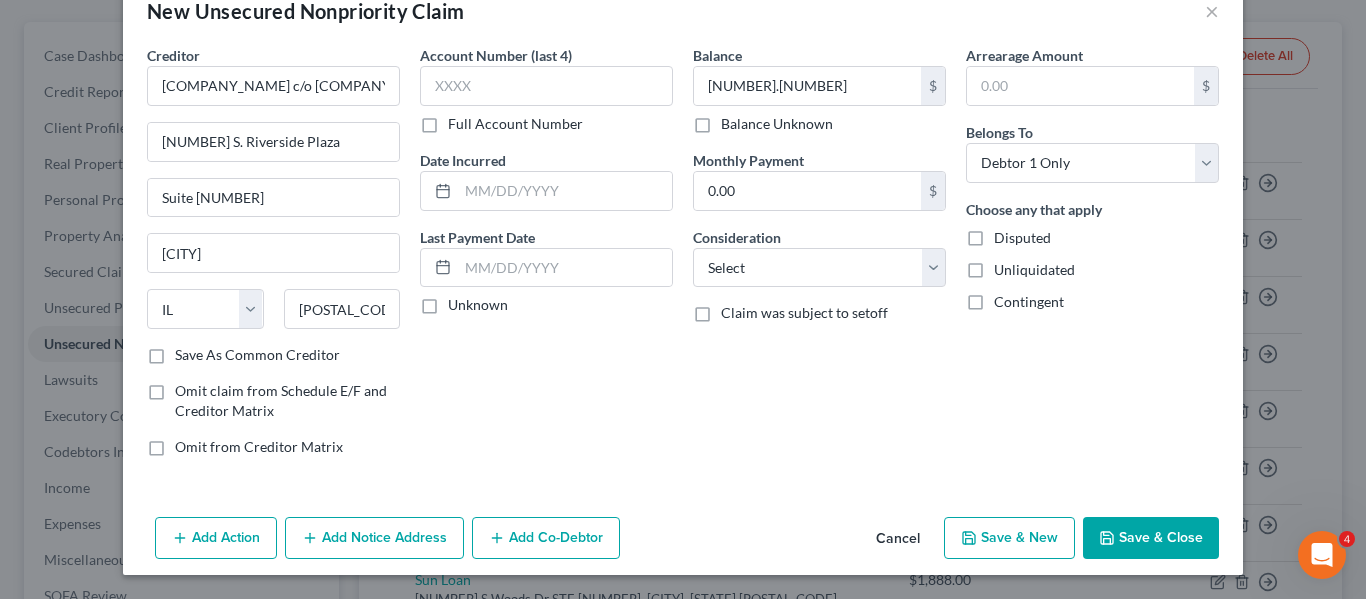 click on "Save & Close" at bounding box center (1151, 538) 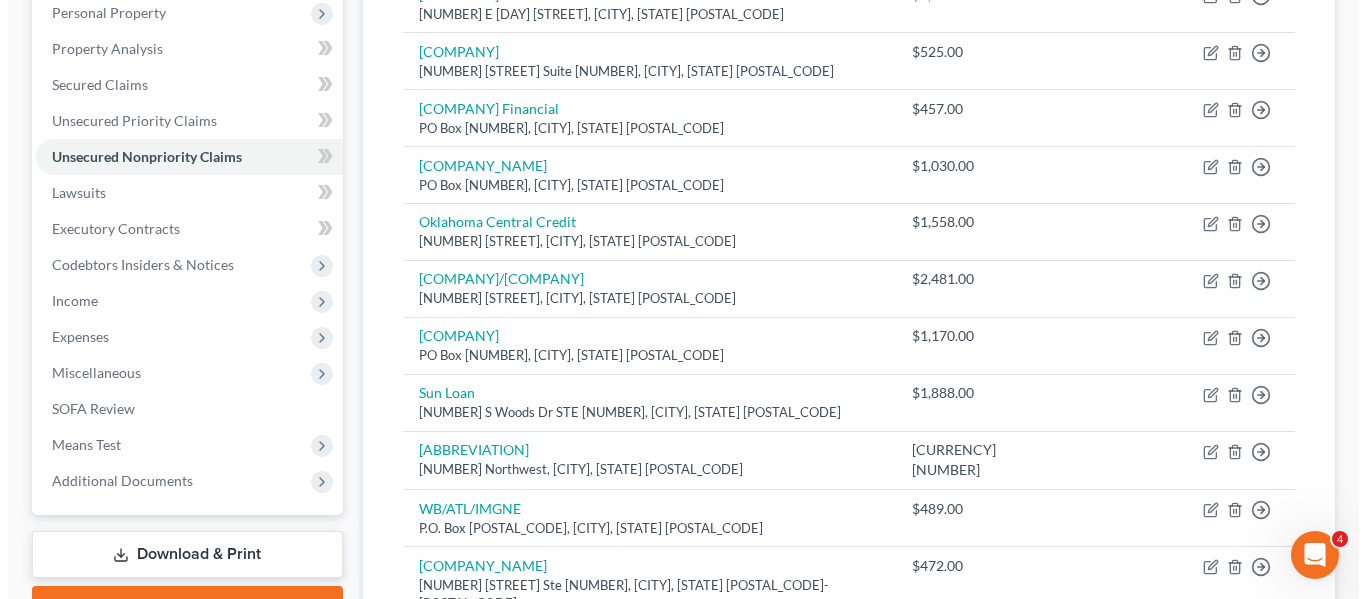 scroll, scrollTop: 0, scrollLeft: 0, axis: both 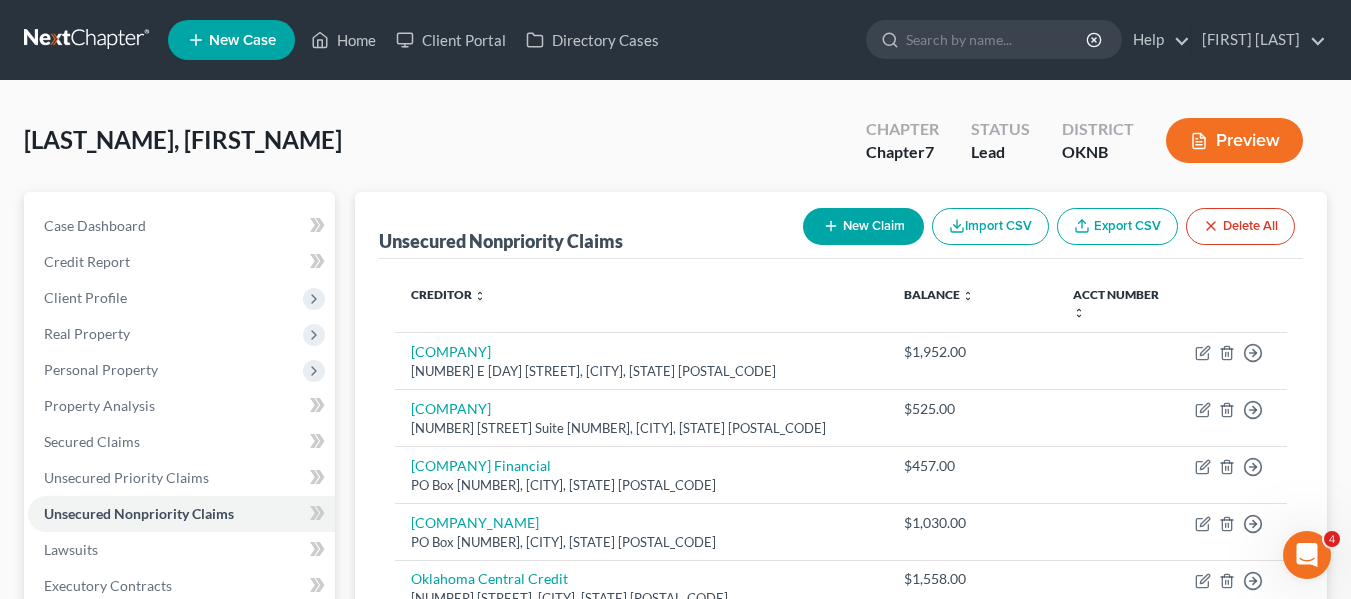 click on "New Claim" at bounding box center (863, 226) 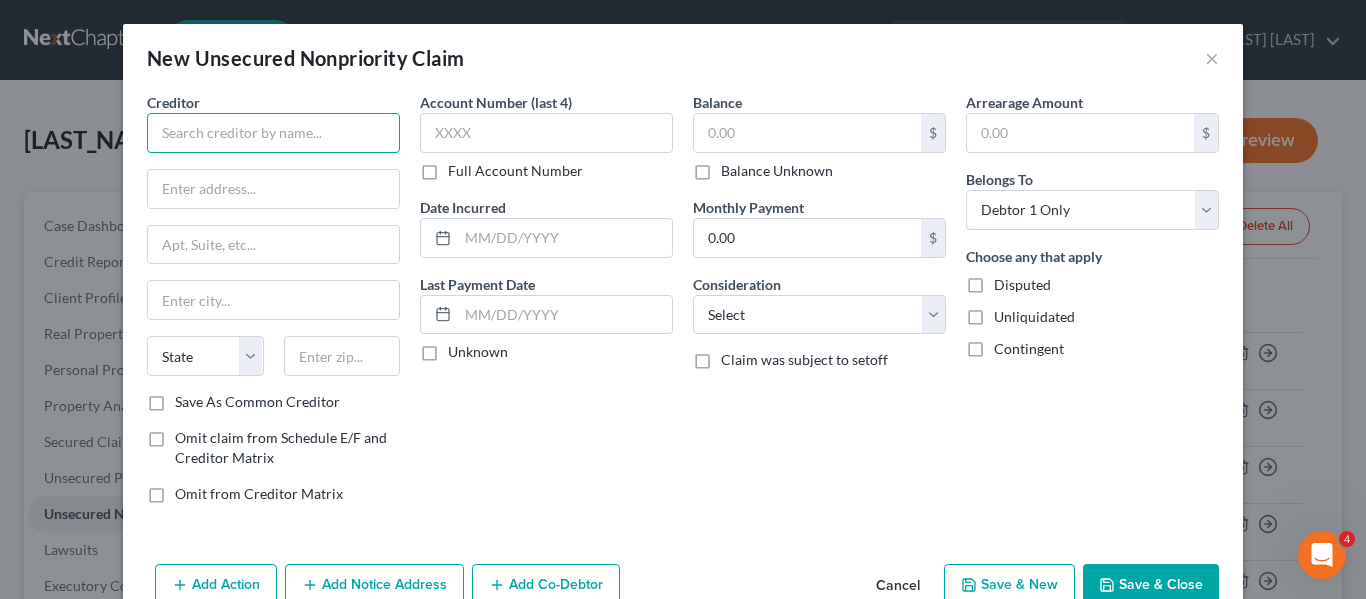 click at bounding box center (273, 133) 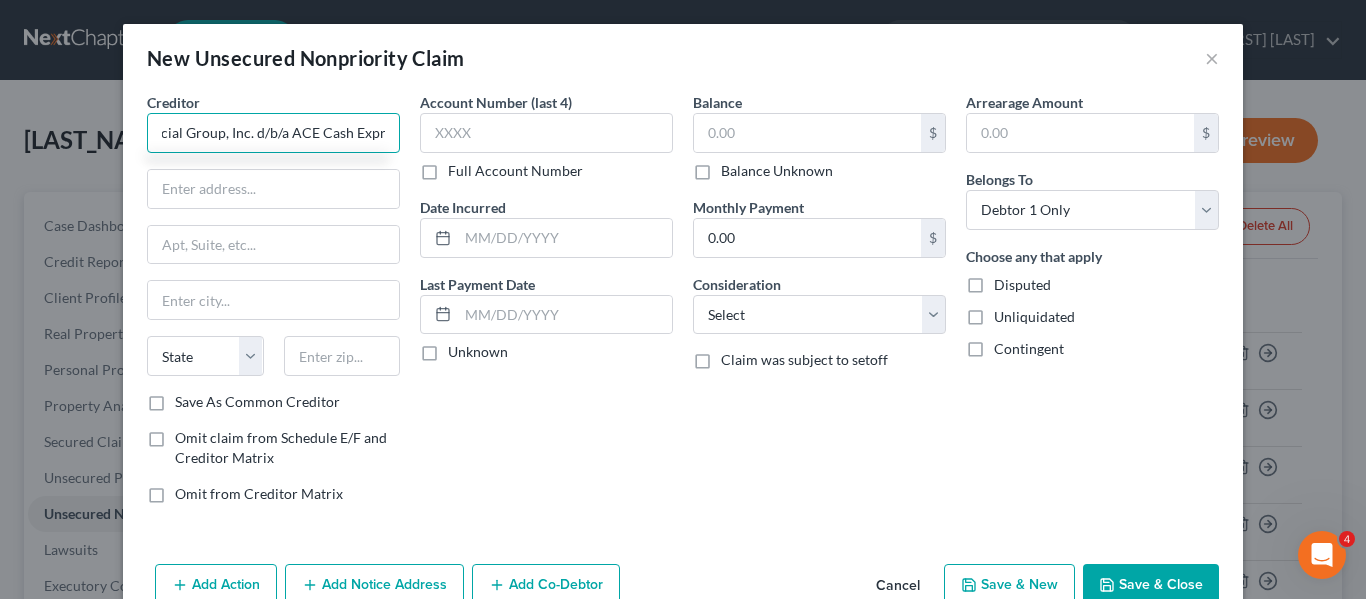 scroll, scrollTop: 0, scrollLeft: 102, axis: horizontal 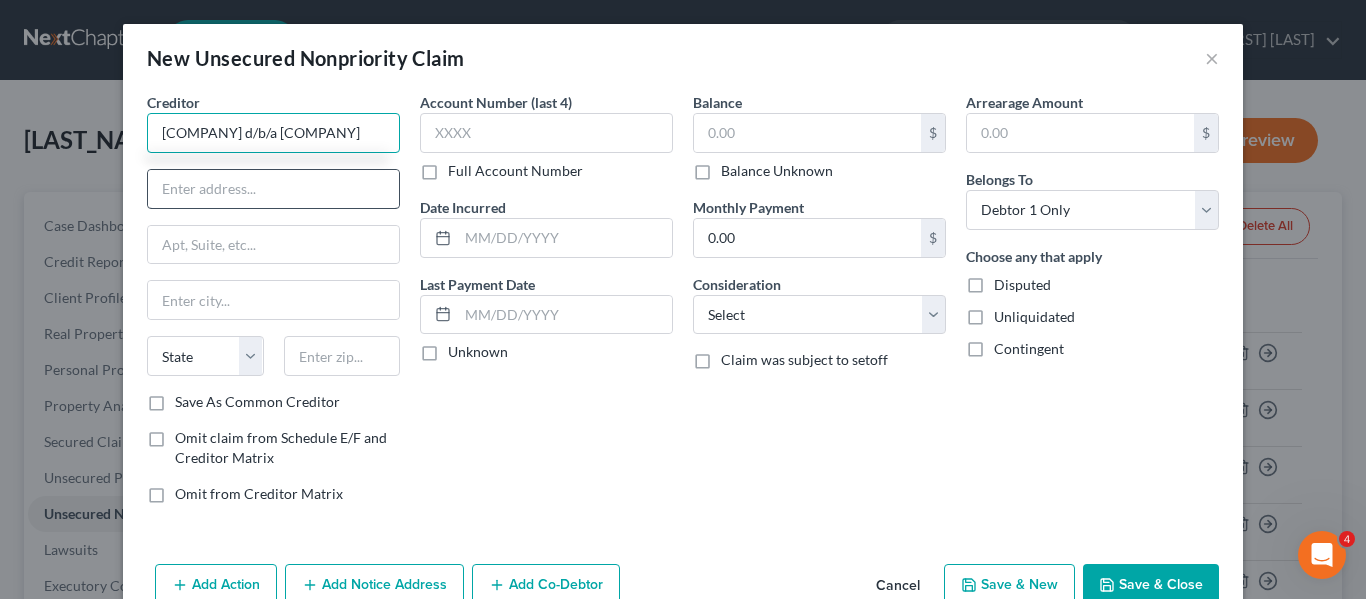 type on "[COMPANY] d/b/a [COMPANY]" 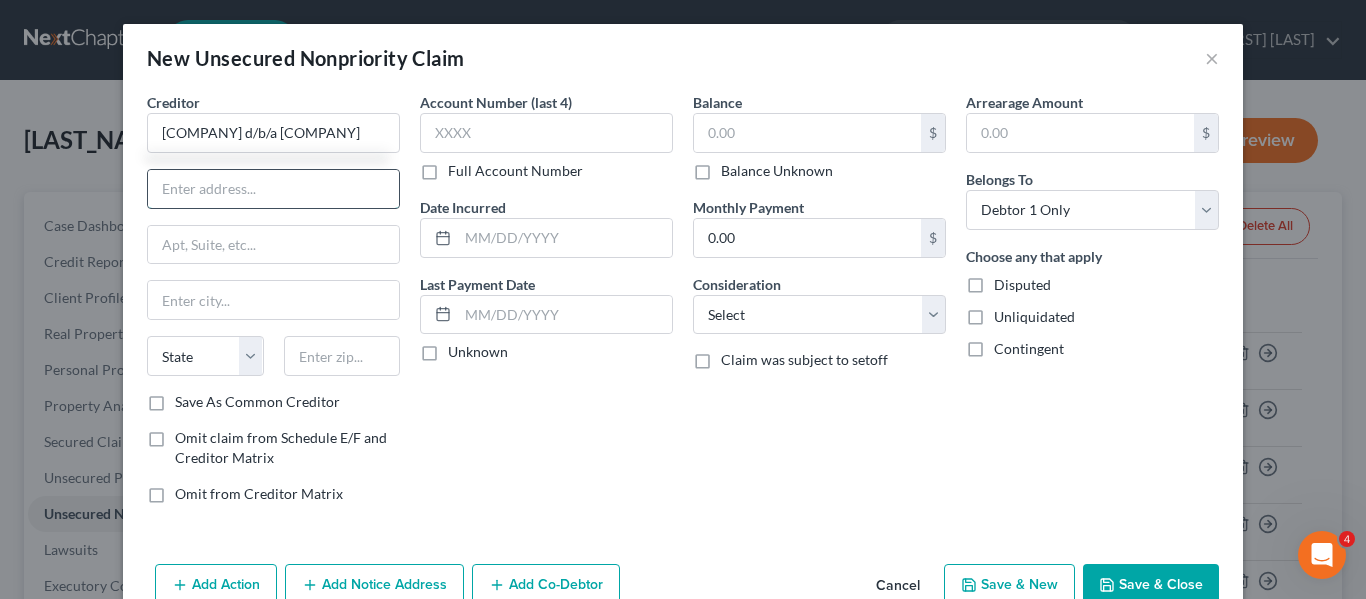 click at bounding box center (273, 189) 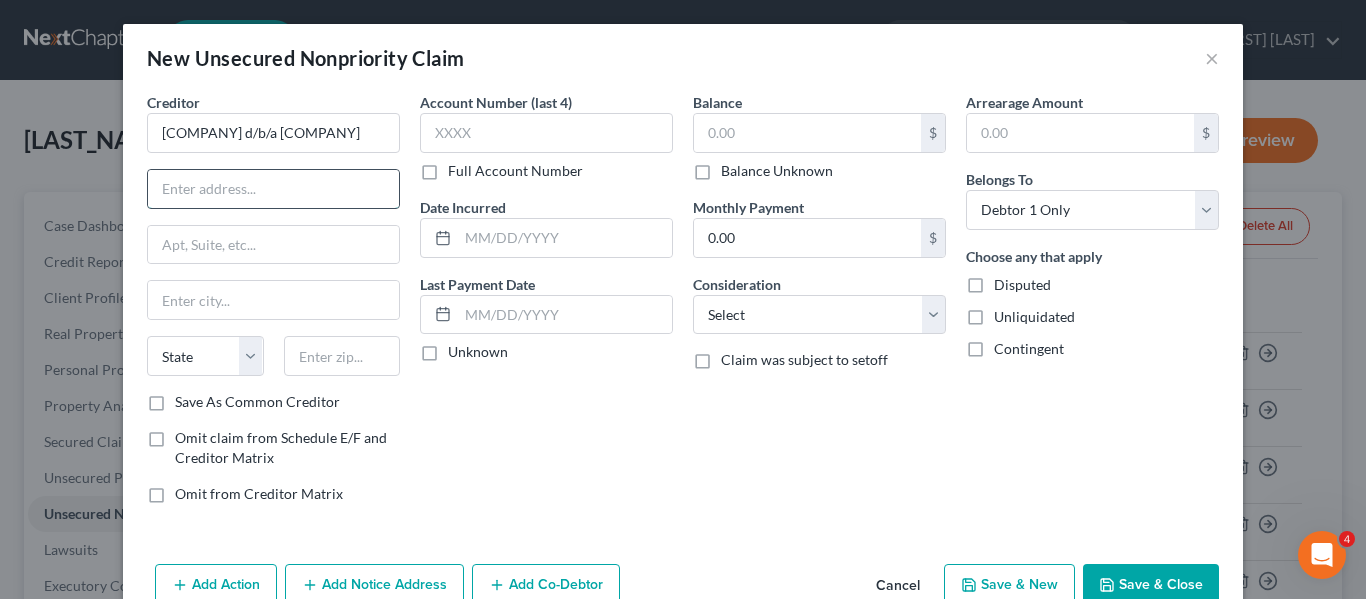 scroll, scrollTop: 0, scrollLeft: 0, axis: both 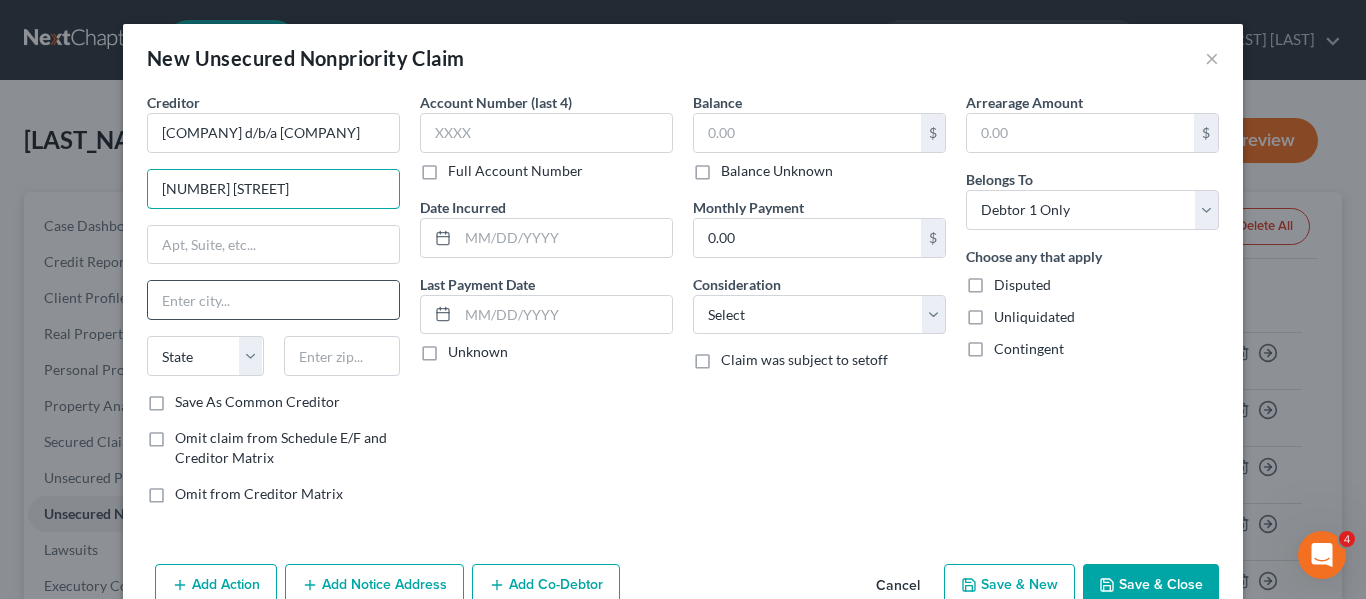 type on "[NUMBER] [STREET]" 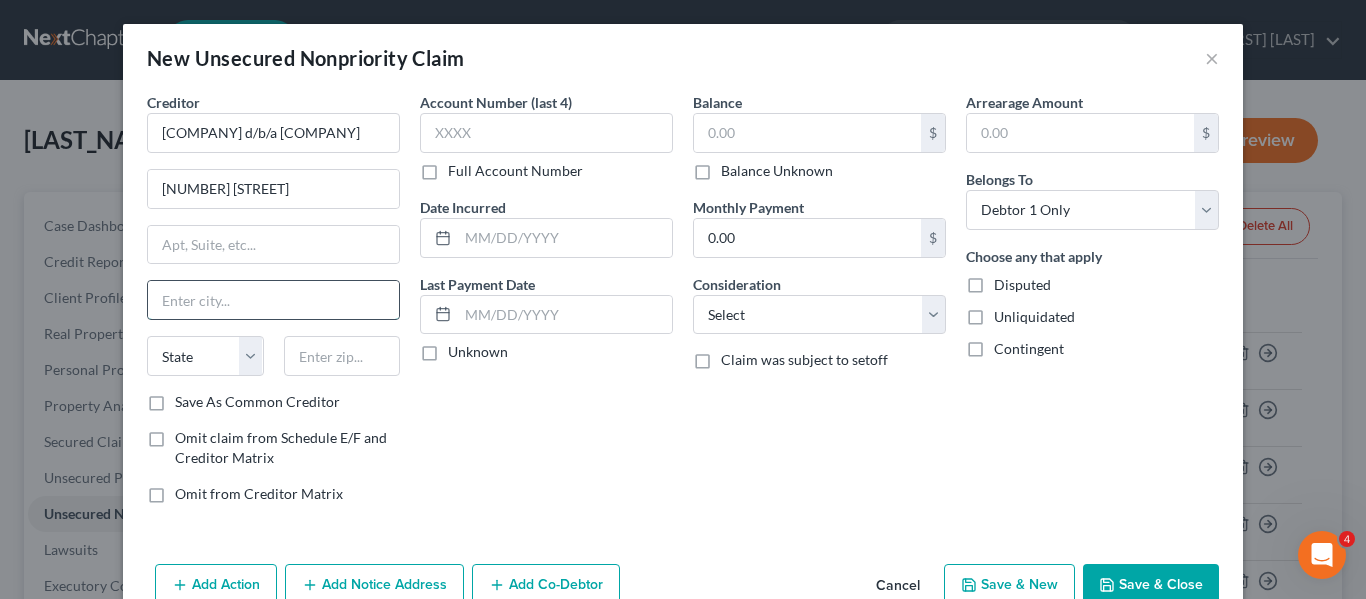 click at bounding box center [273, 300] 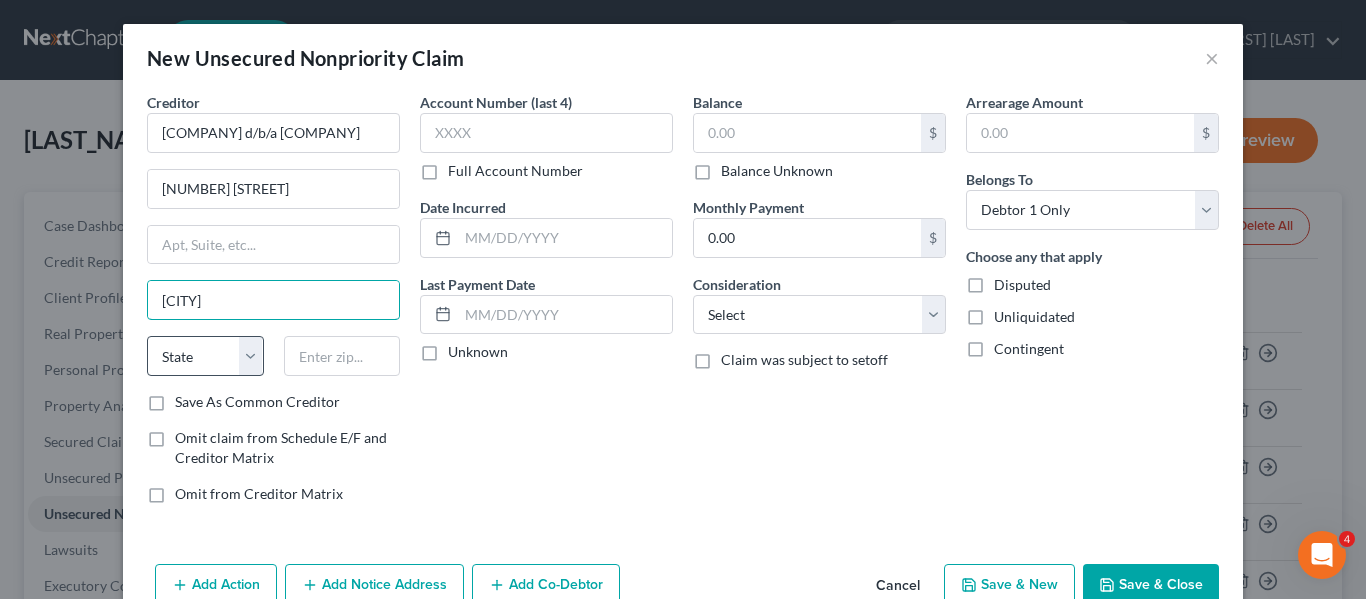 type on "[CITY]" 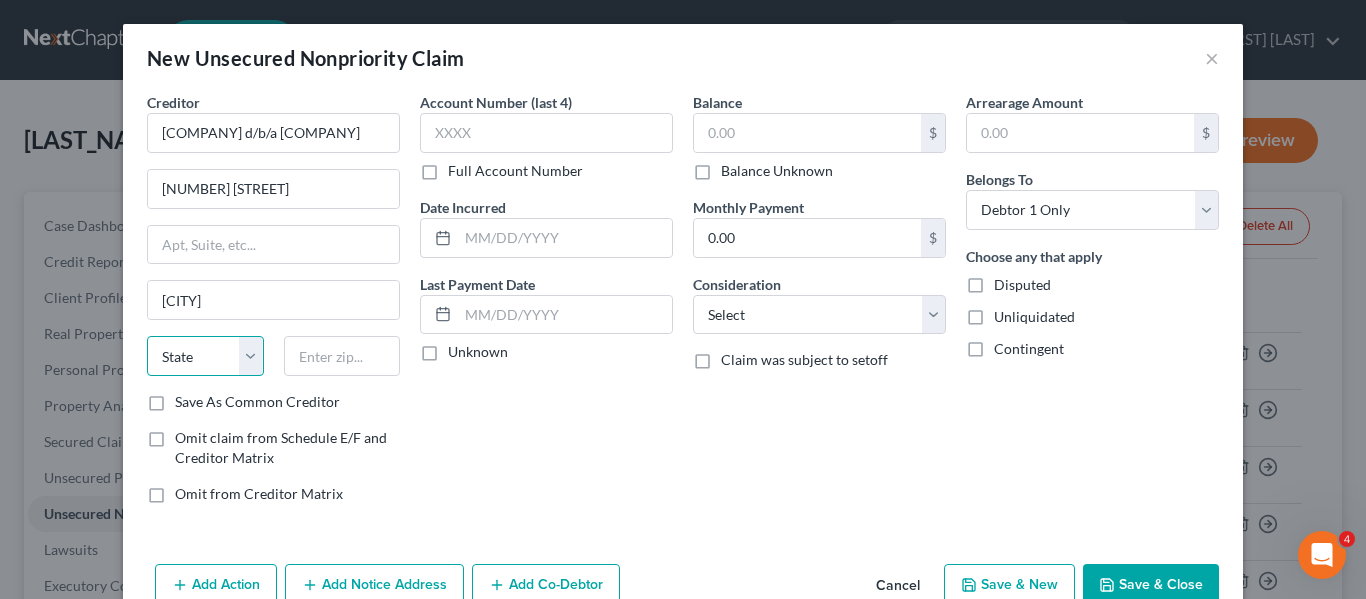 click on "State AL AK AR AZ CA CO CT DE DC FL GA GU HI ID IL IN IA KS KY LA ME MD MA MI MN MS MO MT NC ND NE NV NH NJ NM NY OH OK OR PA PR RI SC SD TN TX UT VI VA VT WA WV WI WY" at bounding box center (205, 356) 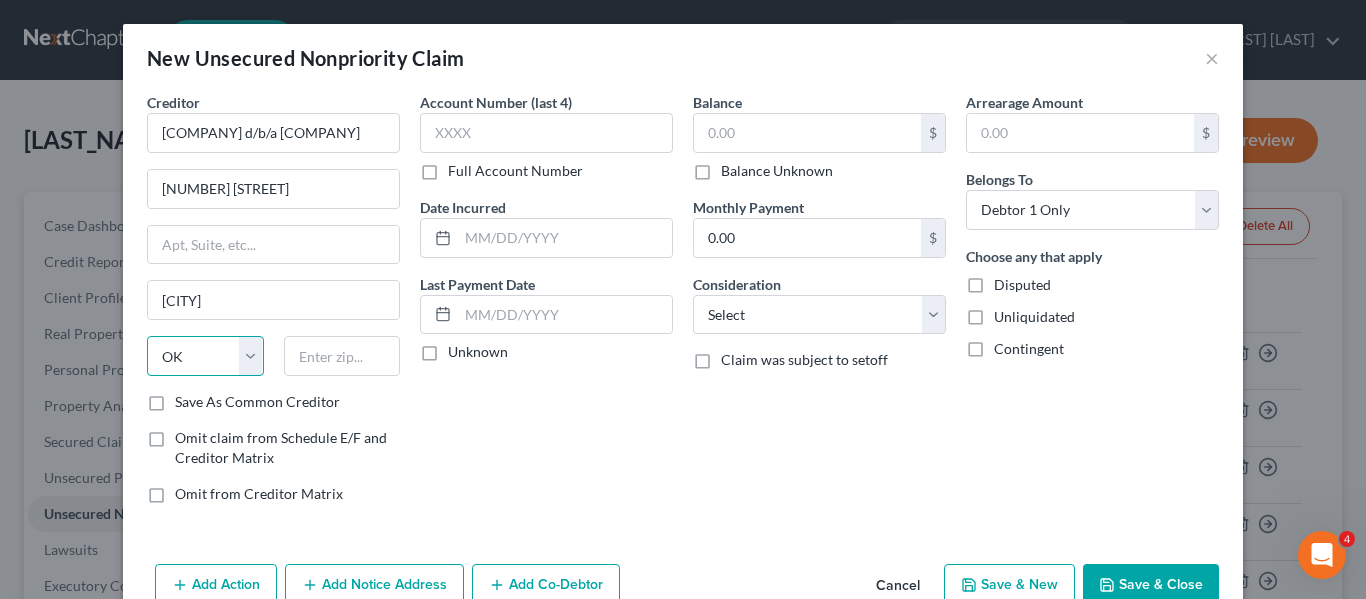 click on "State AL AK AR AZ CA CO CT DE DC FL GA GU HI ID IL IN IA KS KY LA ME MD MA MI MN MS MO MT NC ND NE NV NH NJ NM NY OH OK OR PA PR RI SC SD TN TX UT VI VA VT WA WV WI WY" at bounding box center (205, 356) 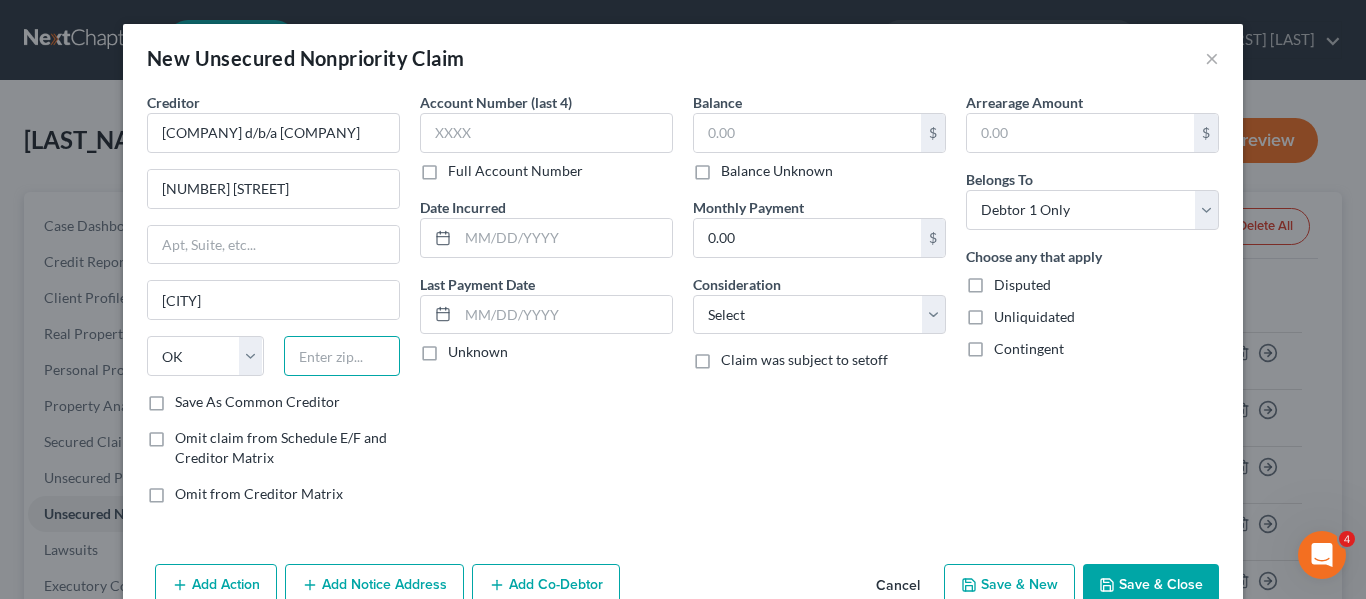 click at bounding box center [342, 356] 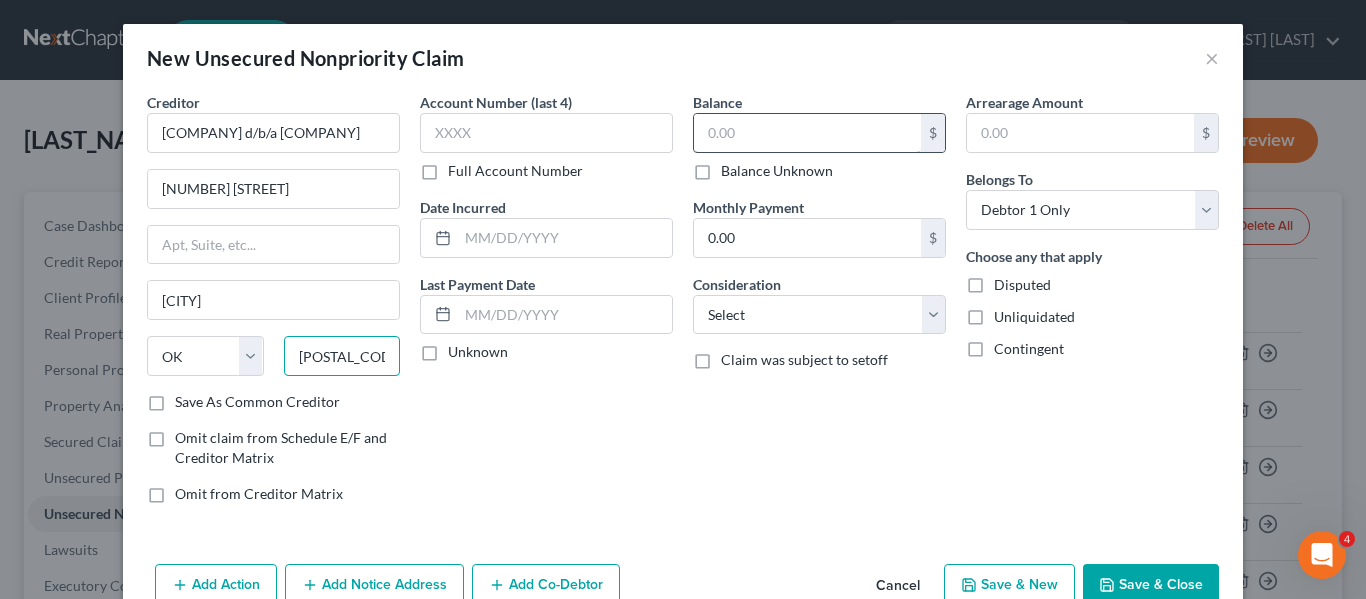 type on "[POSTAL_CODE]" 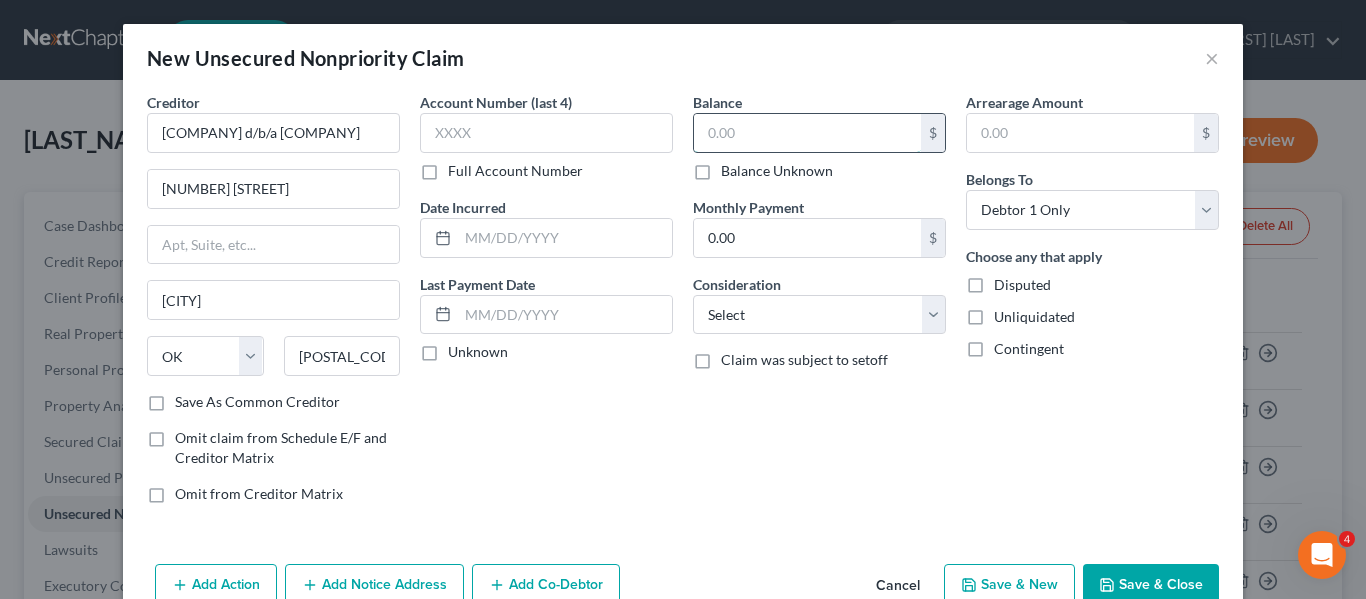 click at bounding box center (807, 133) 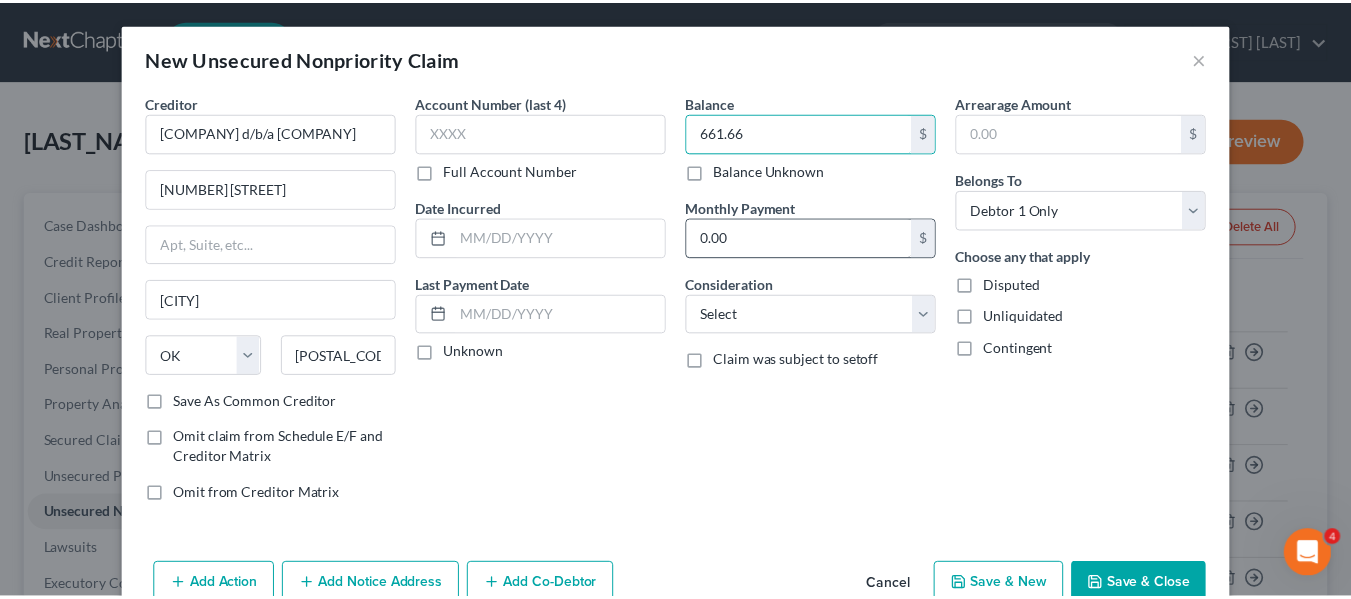 scroll, scrollTop: 47, scrollLeft: 0, axis: vertical 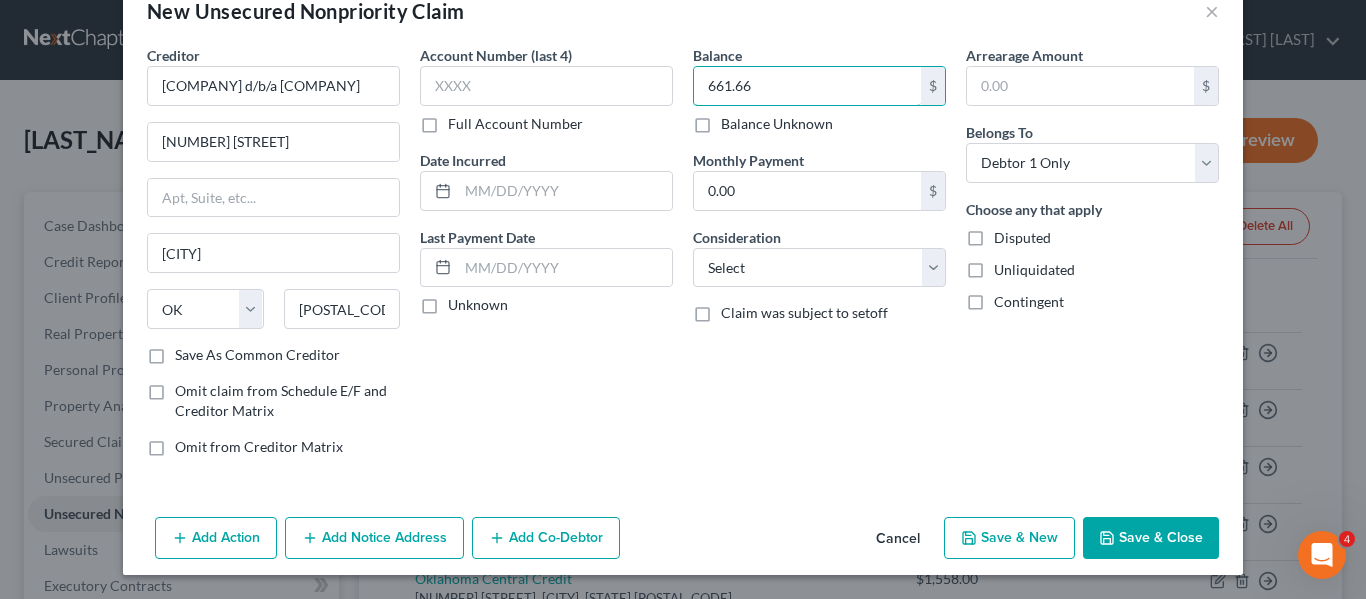 type on "661.66" 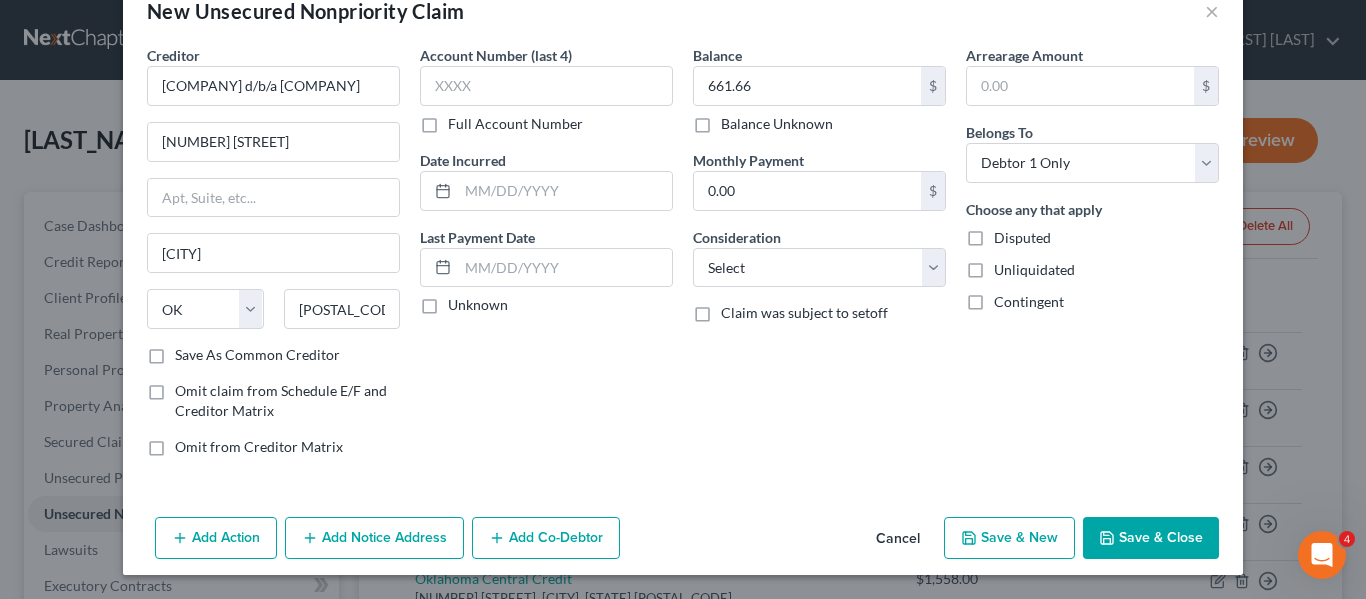click on "Save & Close" at bounding box center [1151, 538] 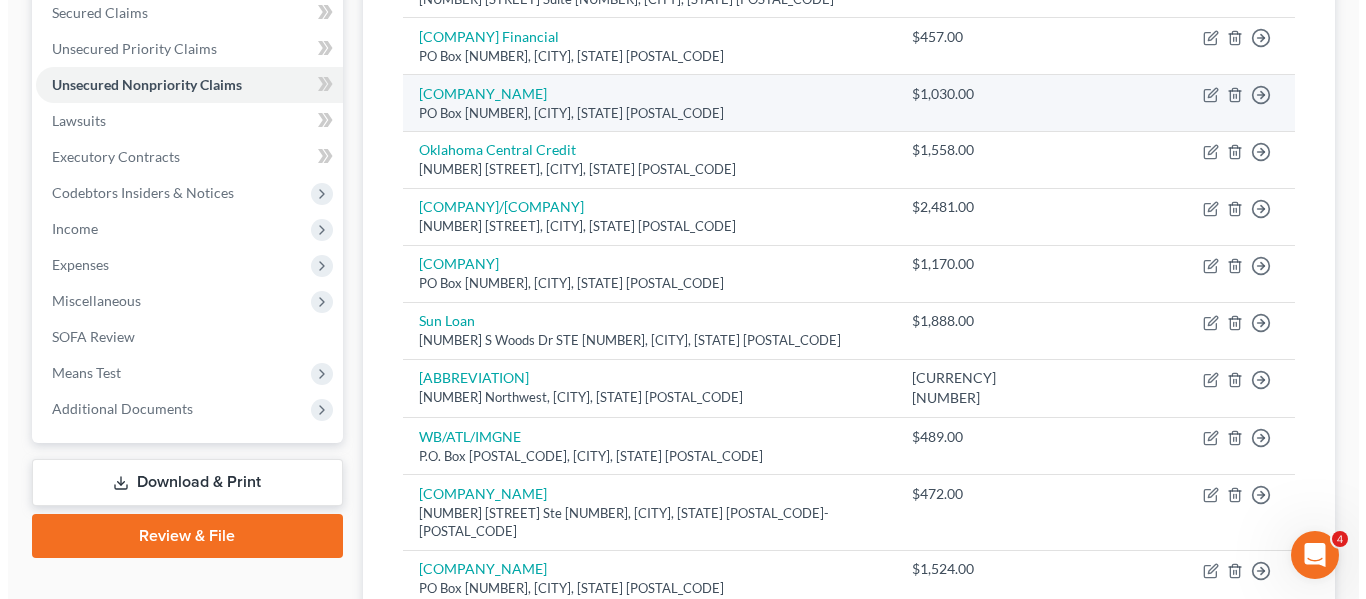 scroll, scrollTop: 0, scrollLeft: 0, axis: both 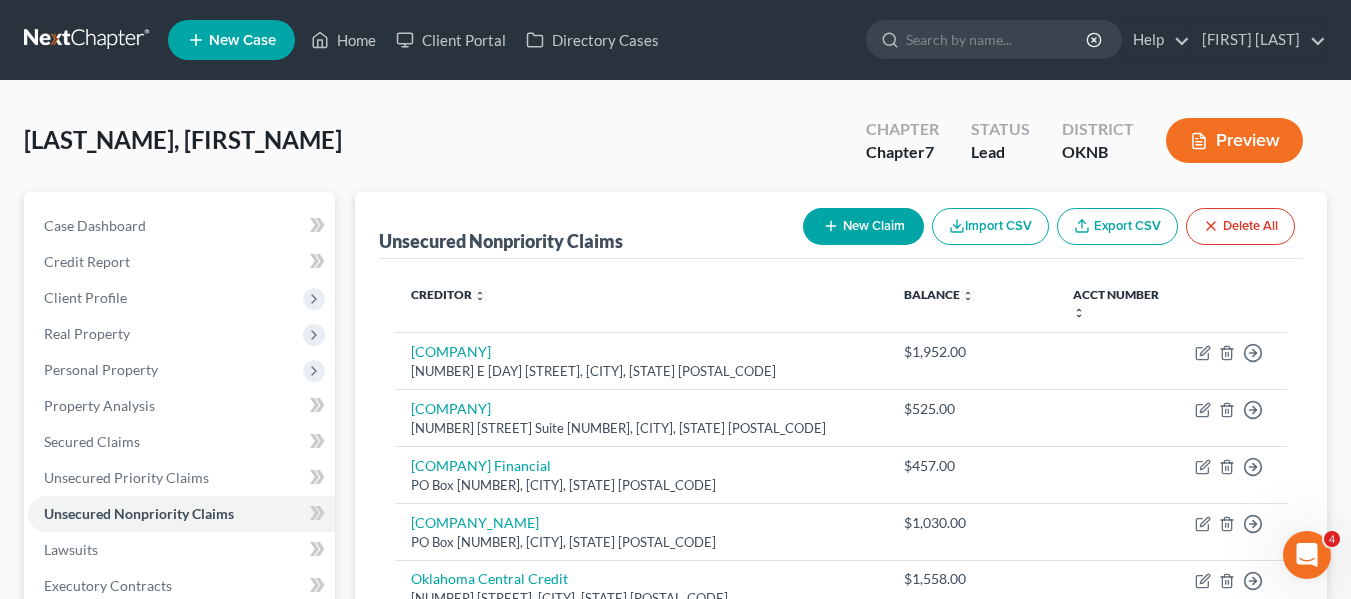 click on "New Claim" at bounding box center (863, 226) 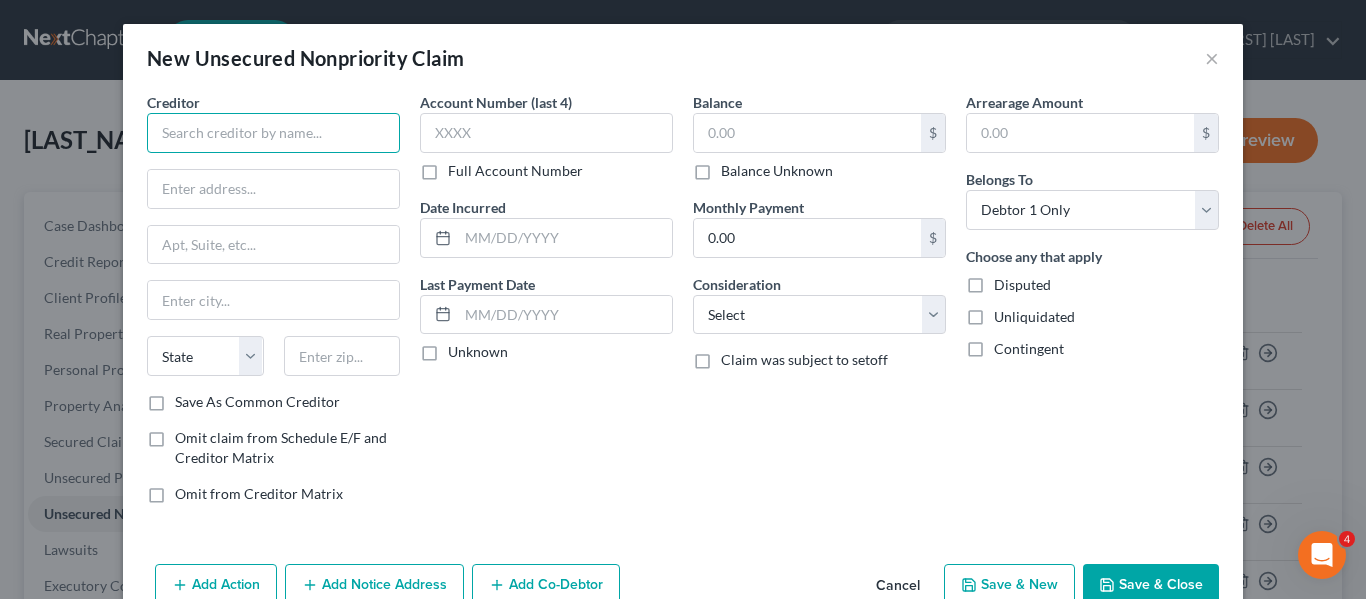 click at bounding box center [273, 133] 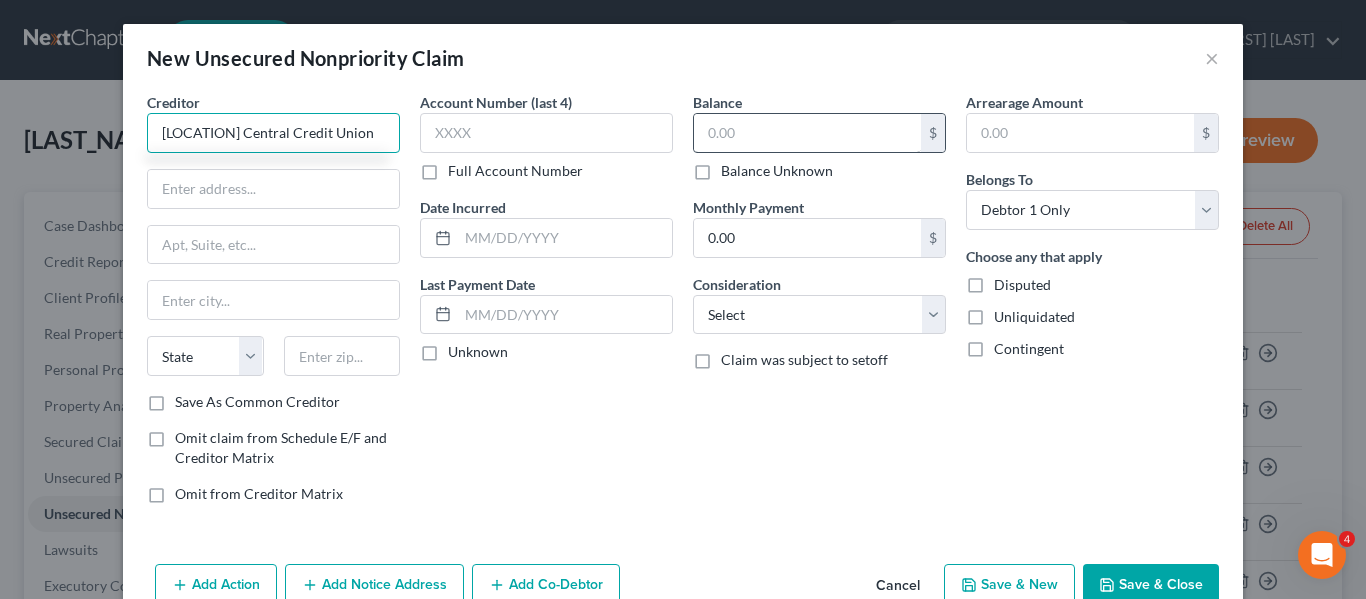 type on "[LOCATION] Central Credit Union" 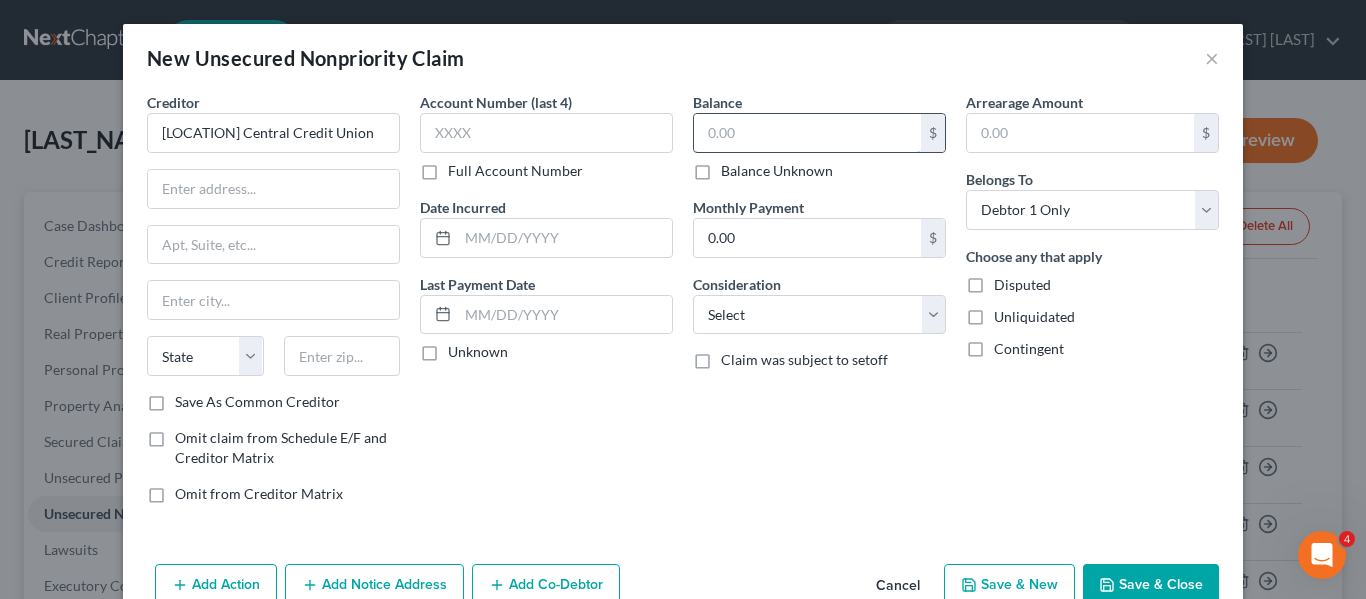 click at bounding box center [807, 133] 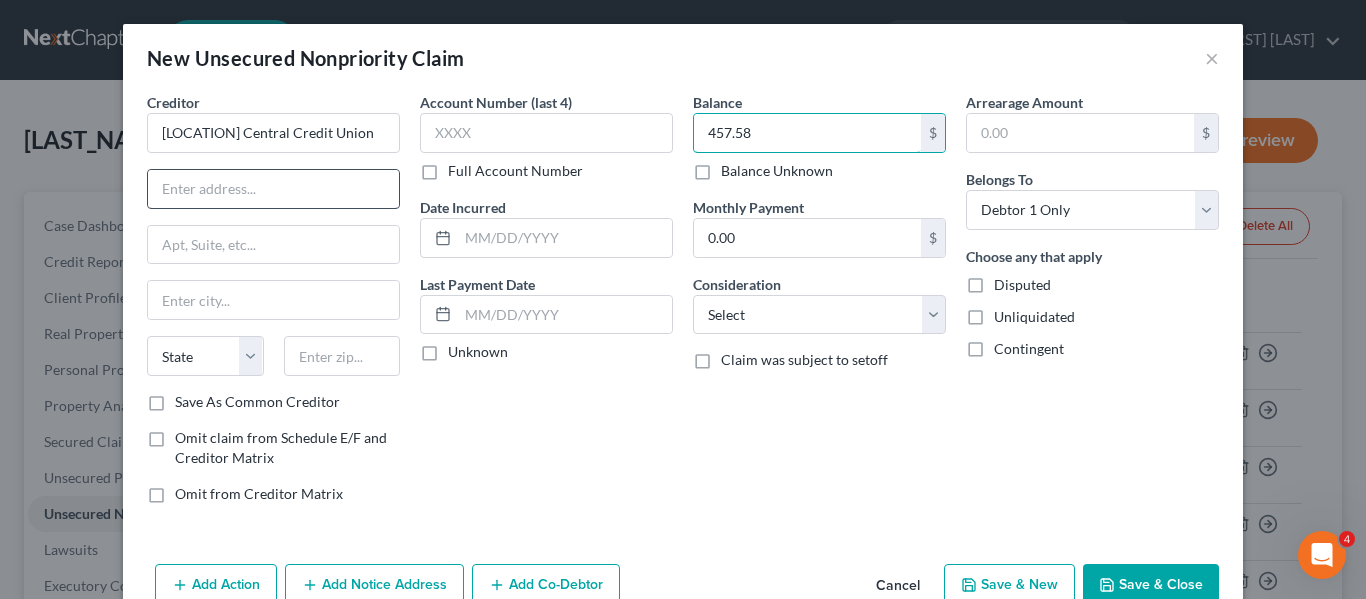 type on "457.58" 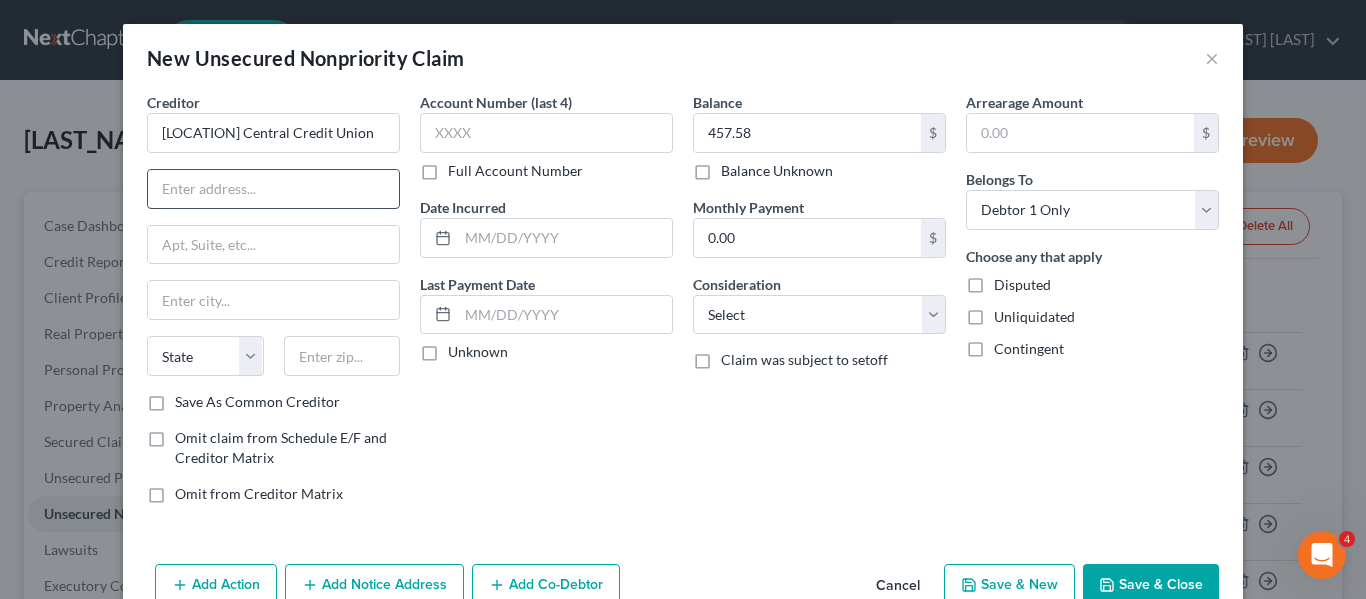 click at bounding box center [273, 189] 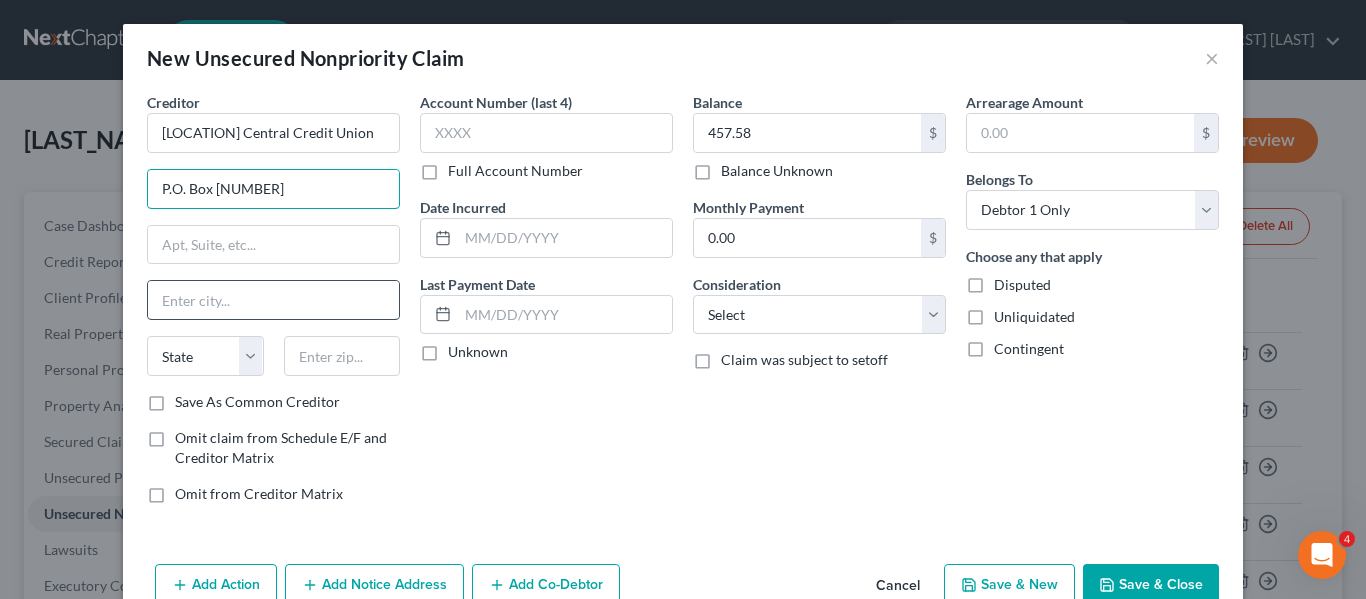 type on "P.O. Box [NUMBER]" 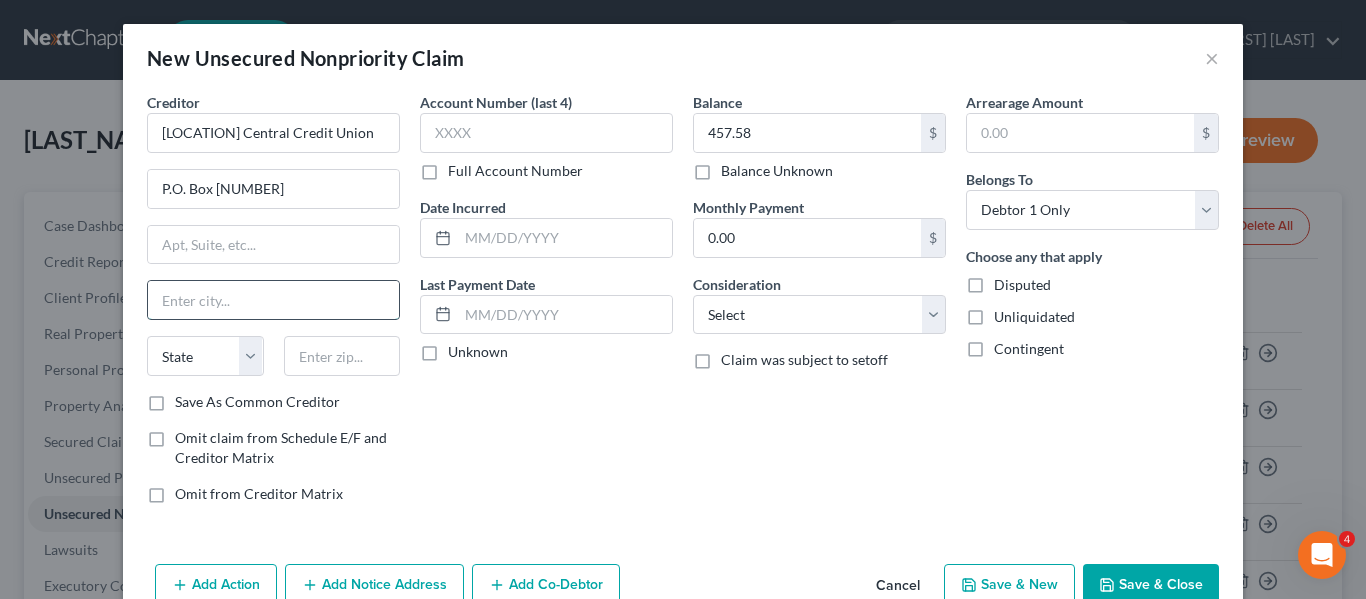 click at bounding box center (273, 300) 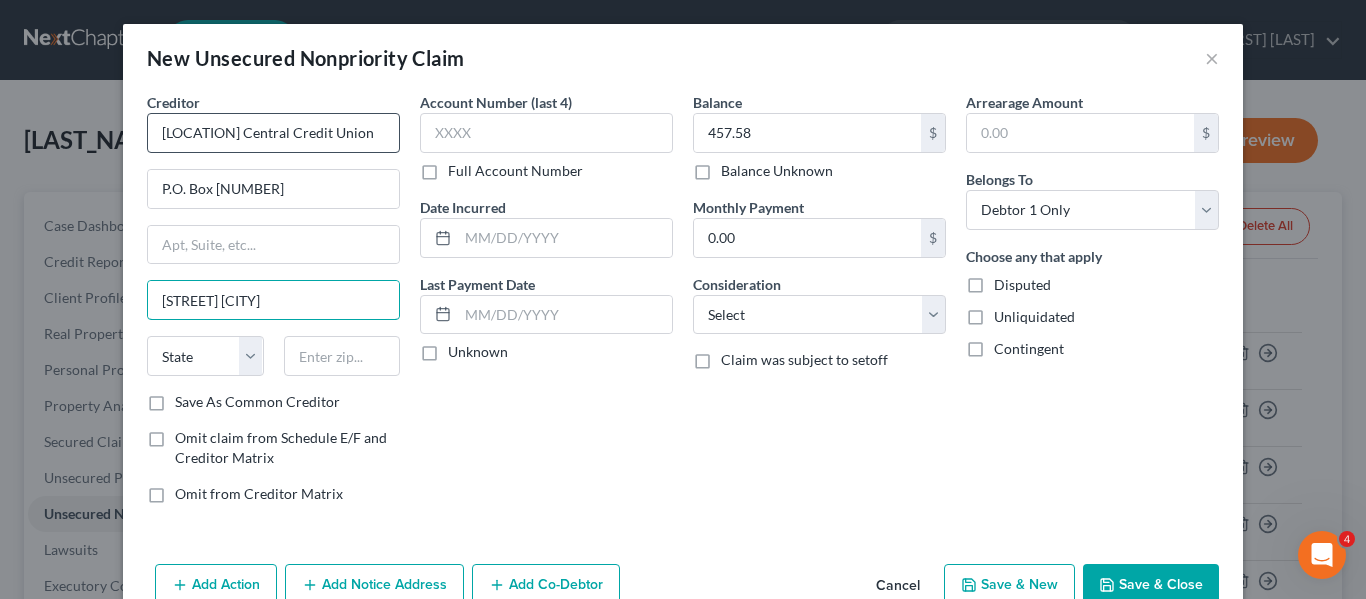 type on "[STREET] [CITY]" 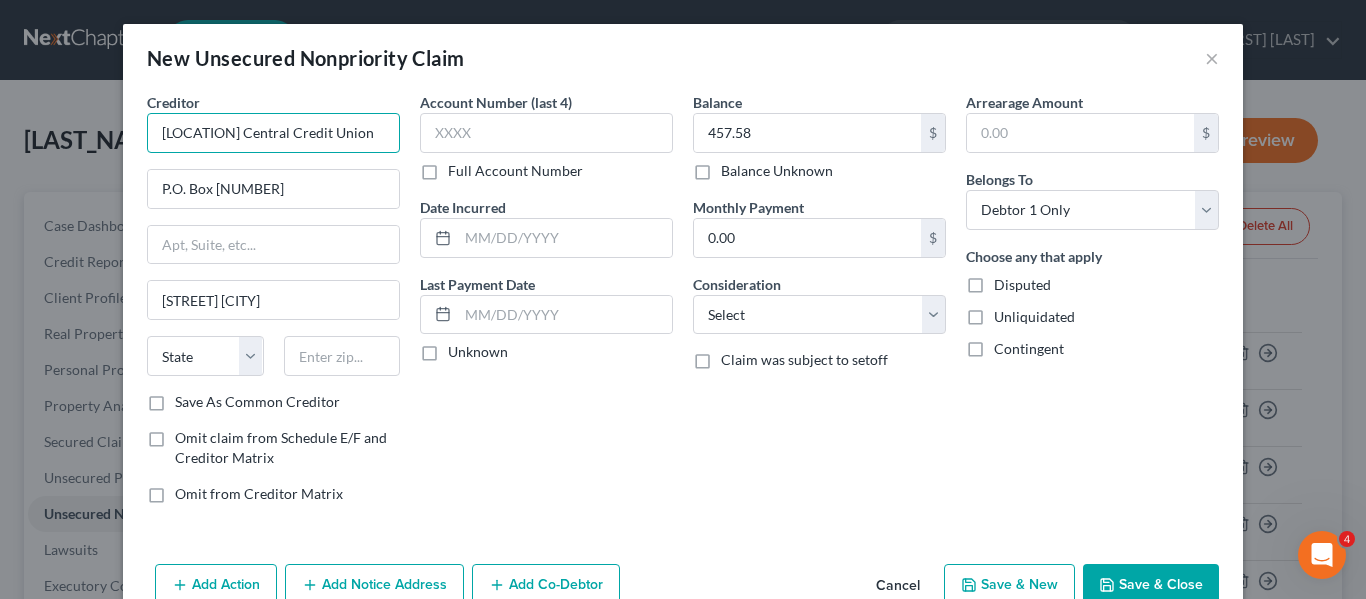 click on "[LOCATION] Central Credit Union" at bounding box center (273, 133) 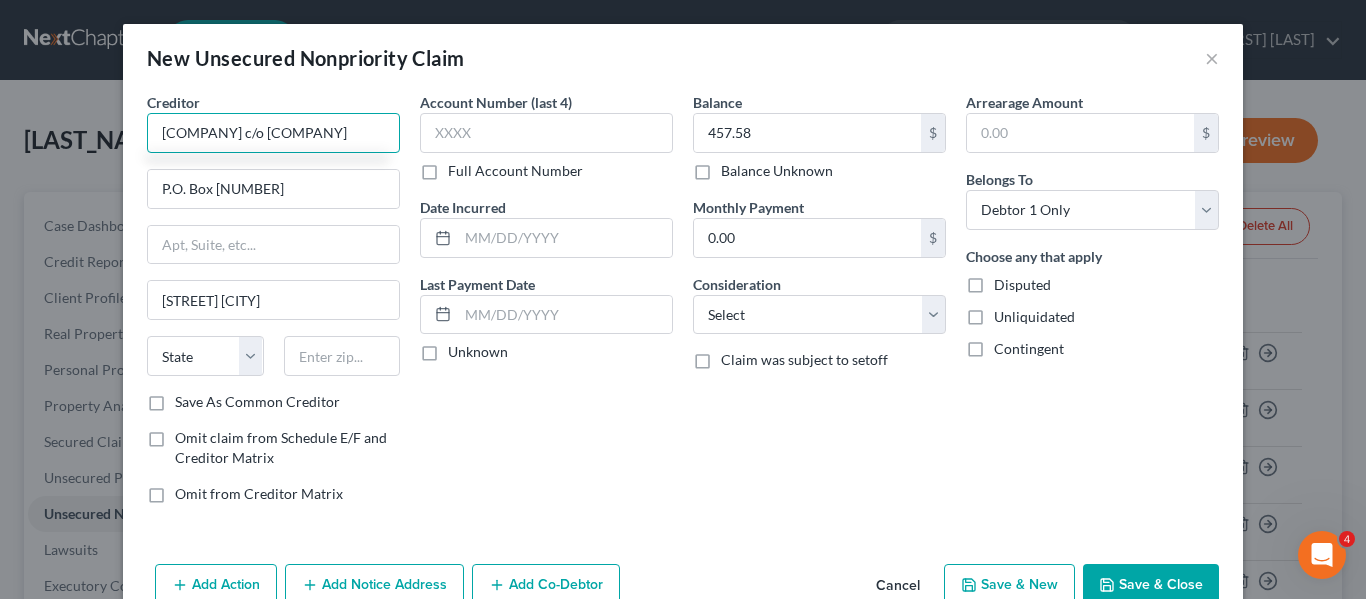 scroll, scrollTop: 0, scrollLeft: 133, axis: horizontal 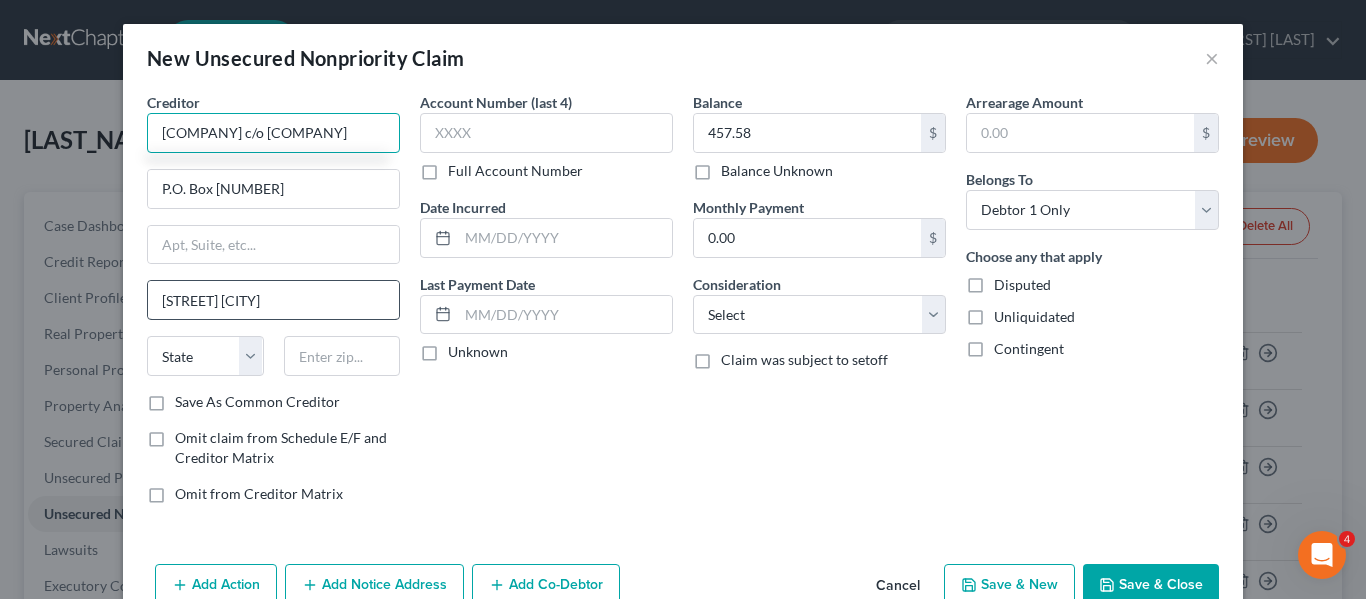 type on "[COMPANY] c/o [COMPANY]" 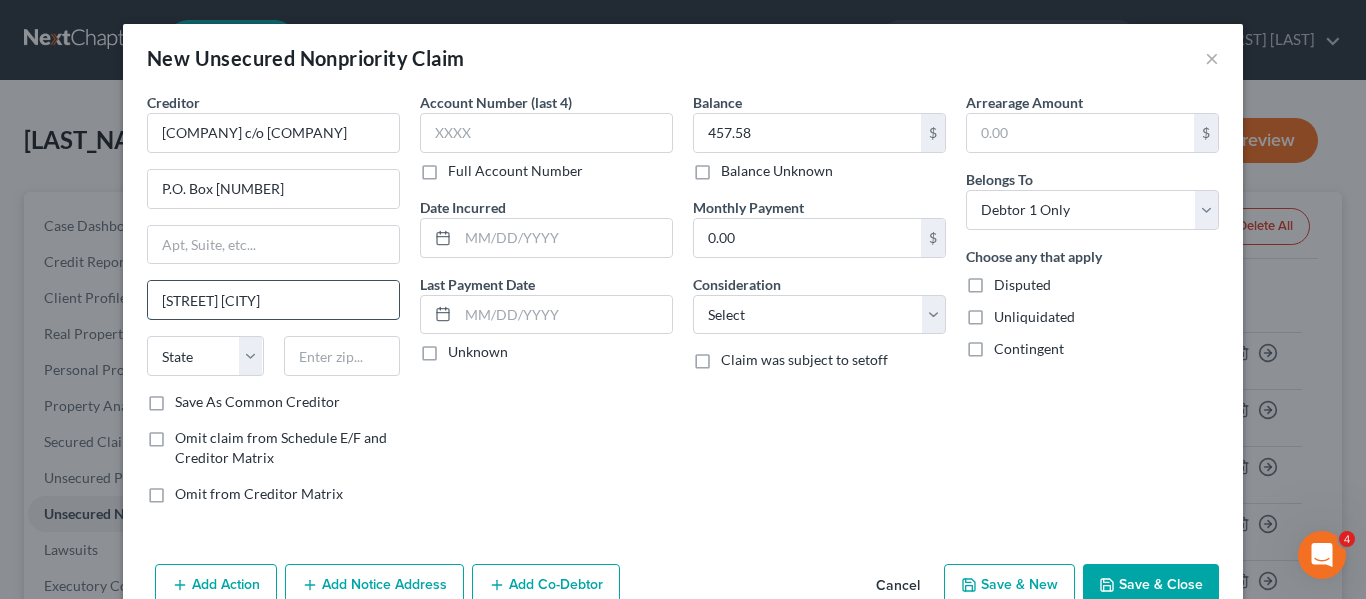 scroll, scrollTop: 0, scrollLeft: 0, axis: both 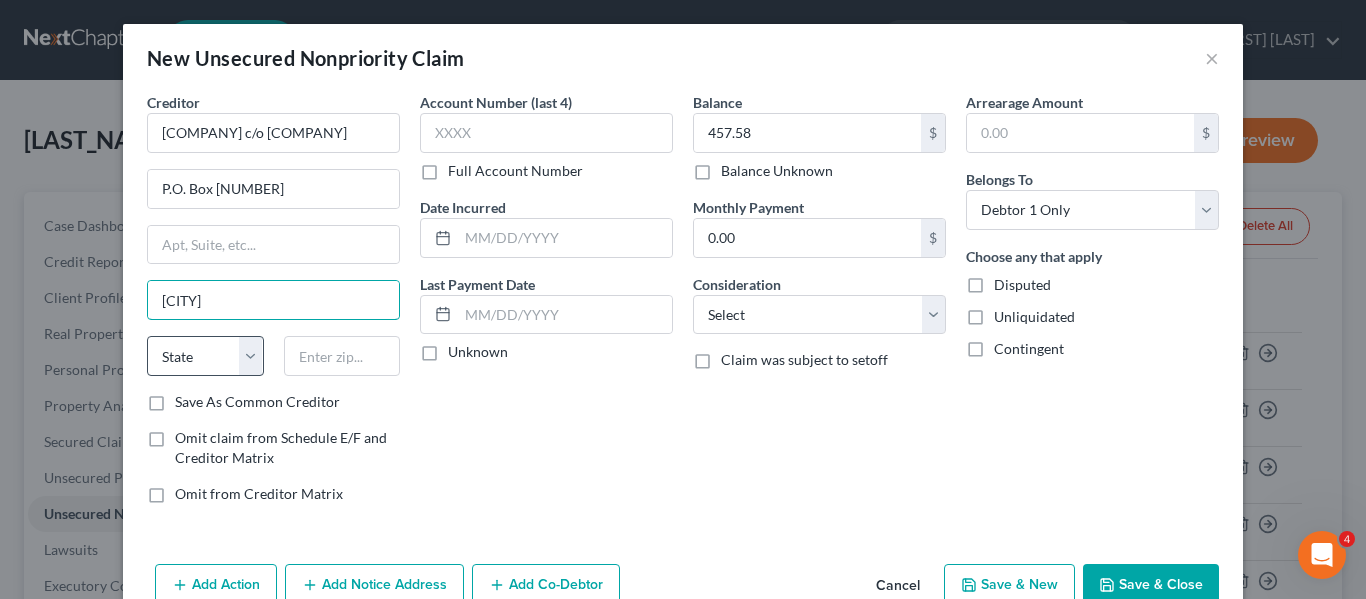 type on "[CITY]" 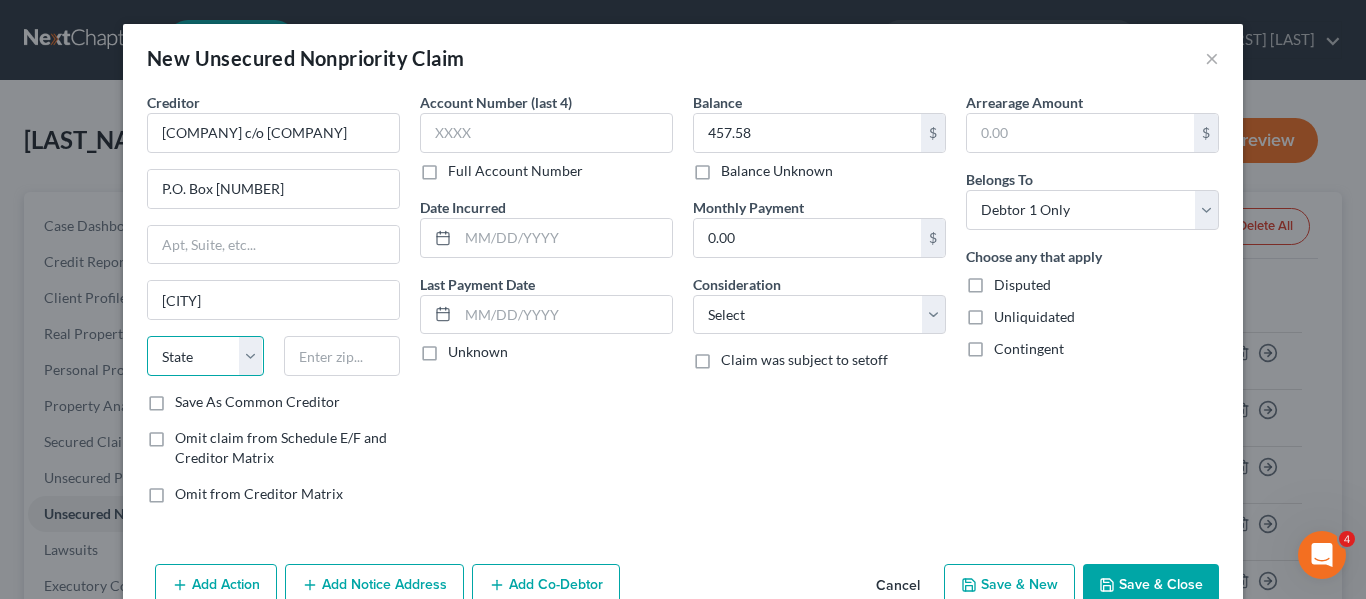 click on "State AL AK AR AZ CA CO CT DE DC FL GA GU HI ID IL IN IA KS KY LA ME MD MA MI MN MS MO MT NC ND NE NV NH NJ NM NY OH OK OR PA PR RI SC SD TN TX UT VI VA VT WA WV WI WY" at bounding box center (205, 356) 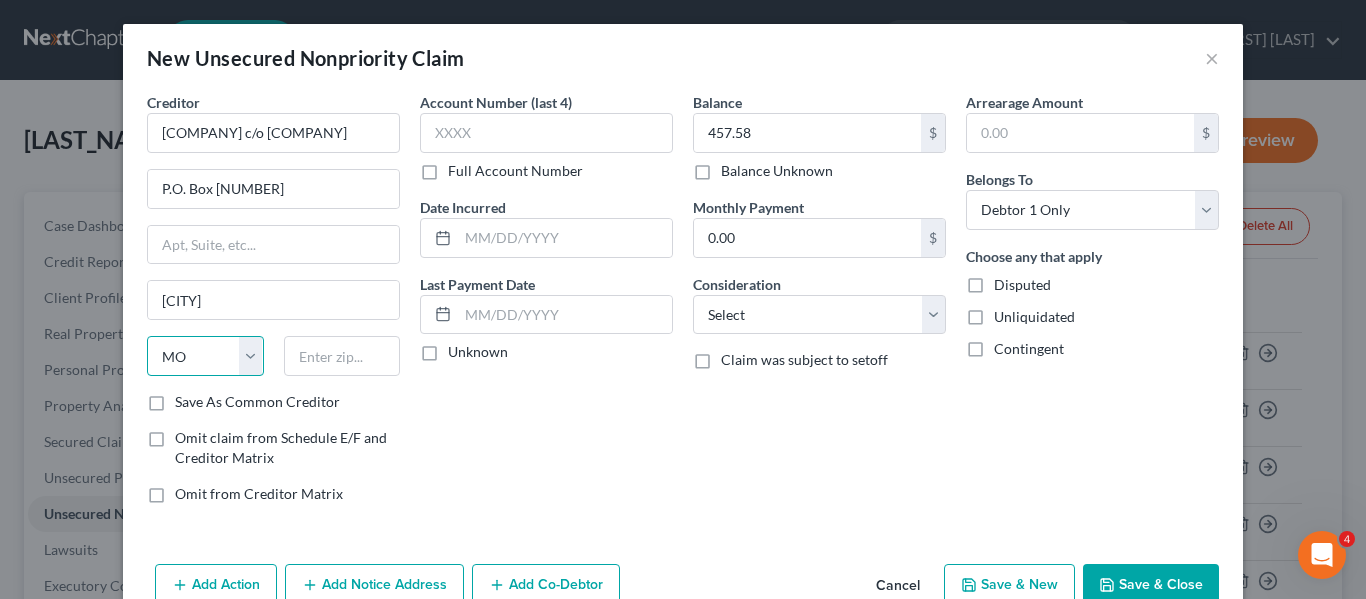 click on "State AL AK AR AZ CA CO CT DE DC FL GA GU HI ID IL IN IA KS KY LA ME MD MA MI MN MS MO MT NC ND NE NV NH NJ NM NY OH OK OR PA PR RI SC SD TN TX UT VI VA VT WA WV WI WY" at bounding box center (205, 356) 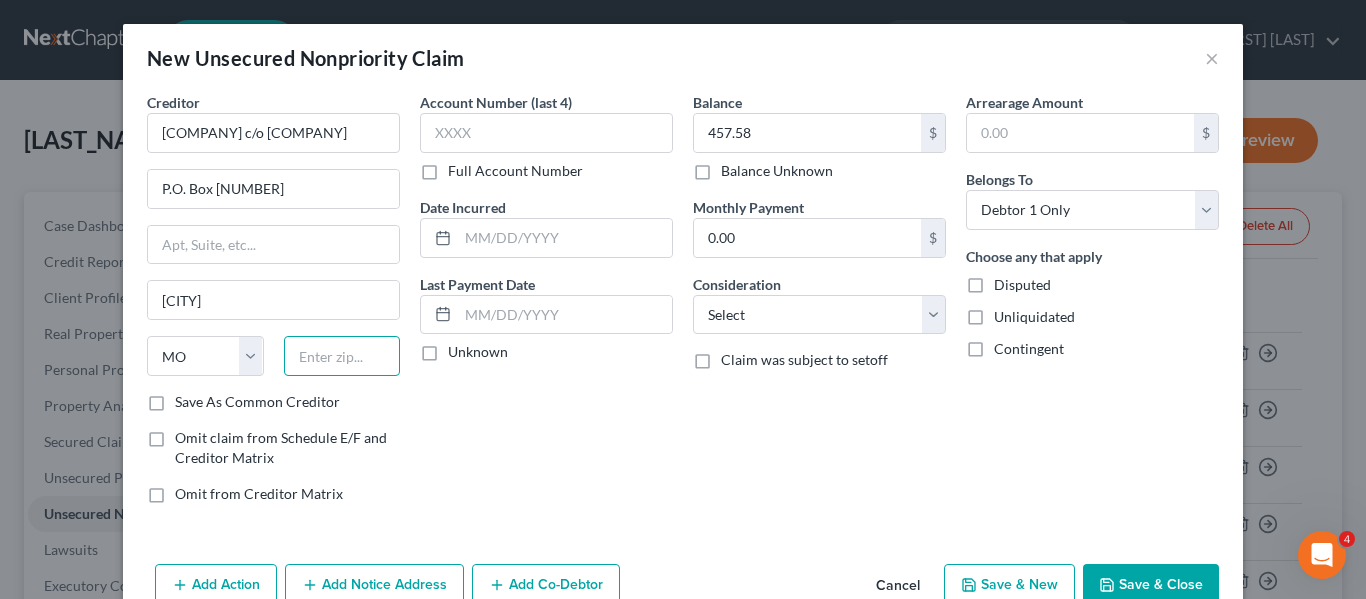 click at bounding box center (342, 356) 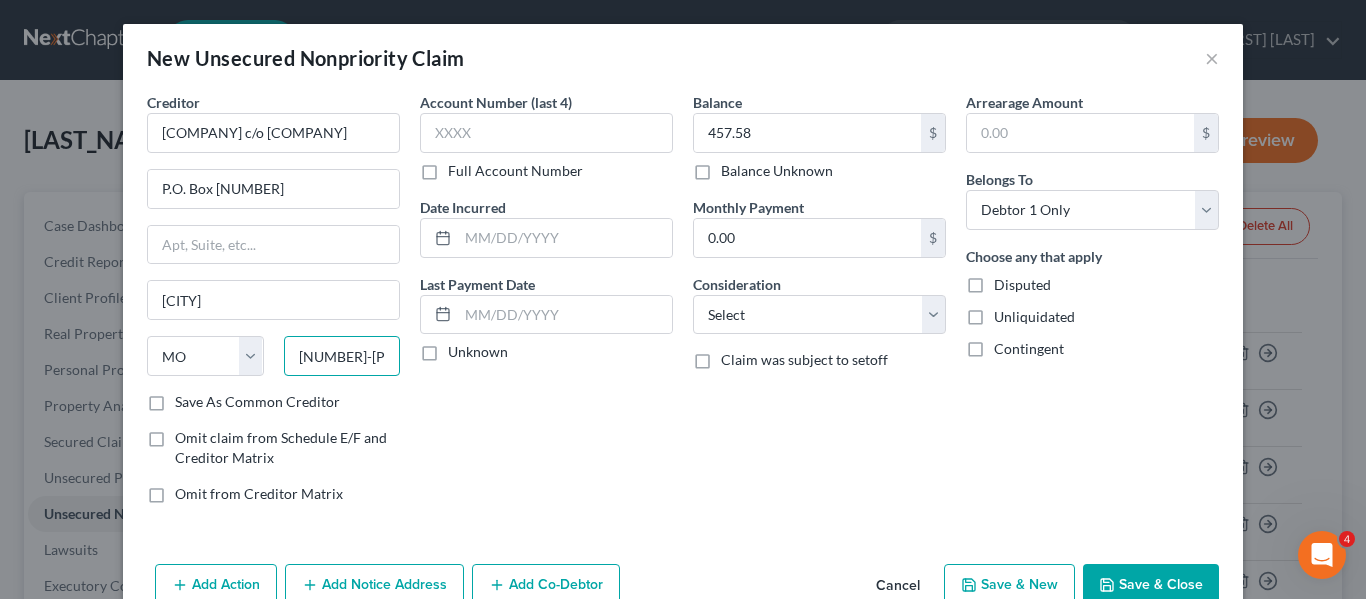 scroll, scrollTop: 47, scrollLeft: 0, axis: vertical 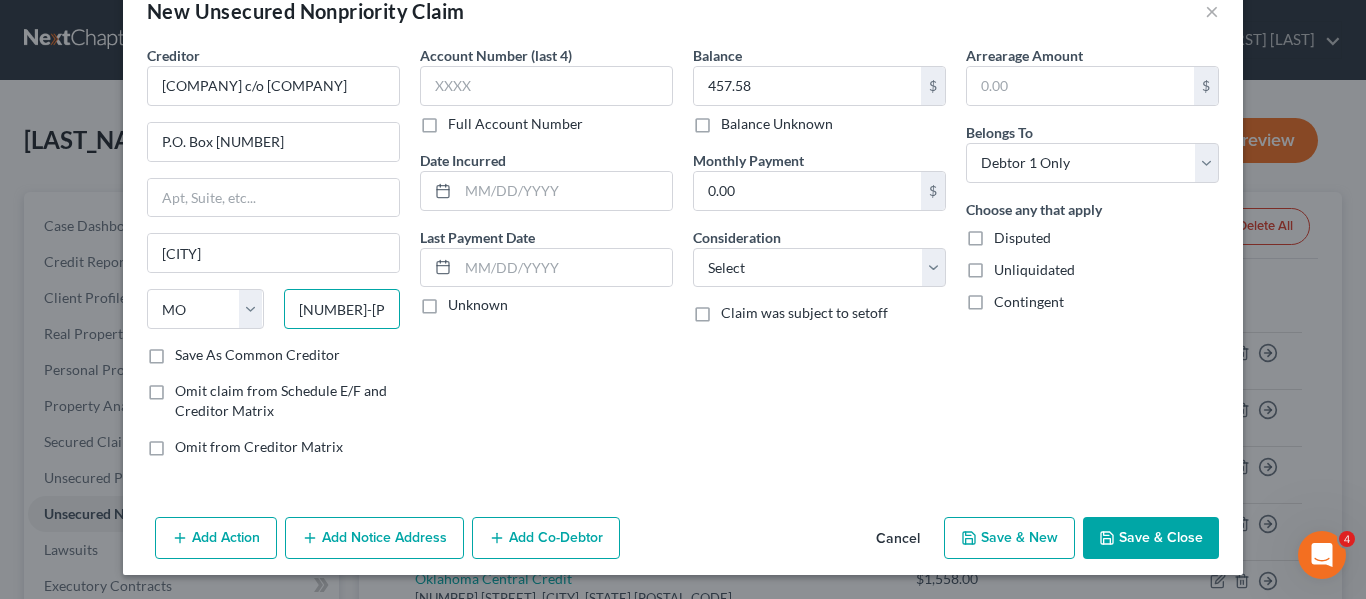 type on "[NUMBER]-[POSTAL_CODE]" 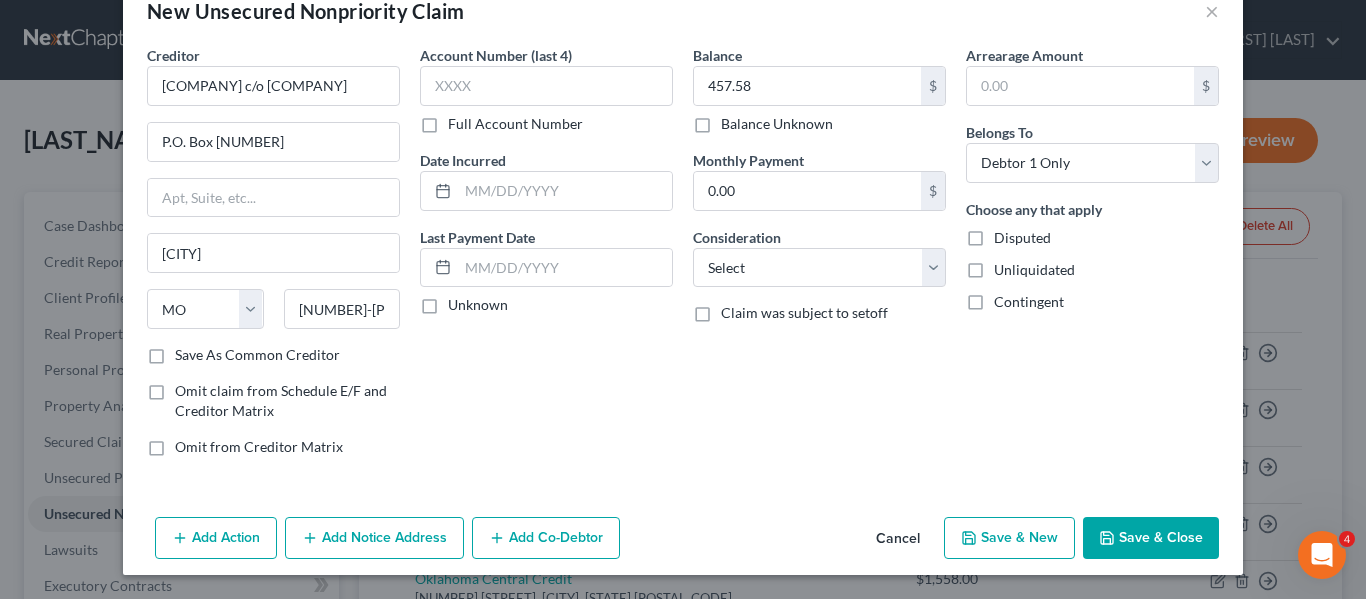 click on "Save & Close" at bounding box center (1151, 538) 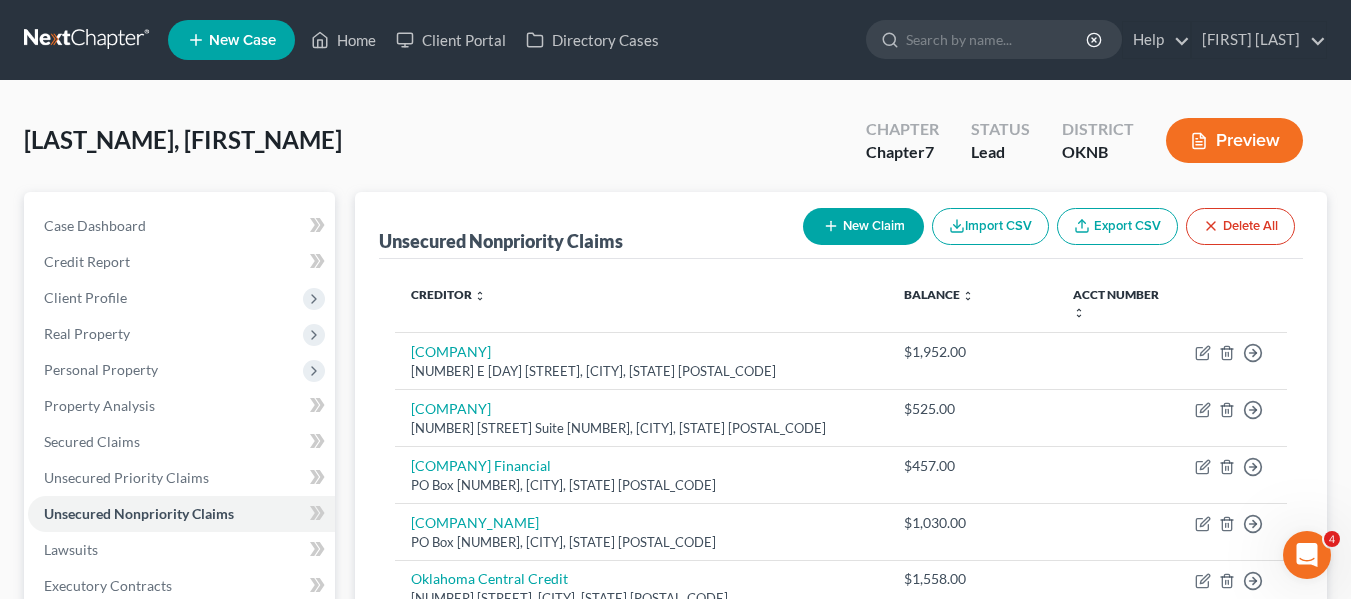 click on "New Claim" at bounding box center [863, 226] 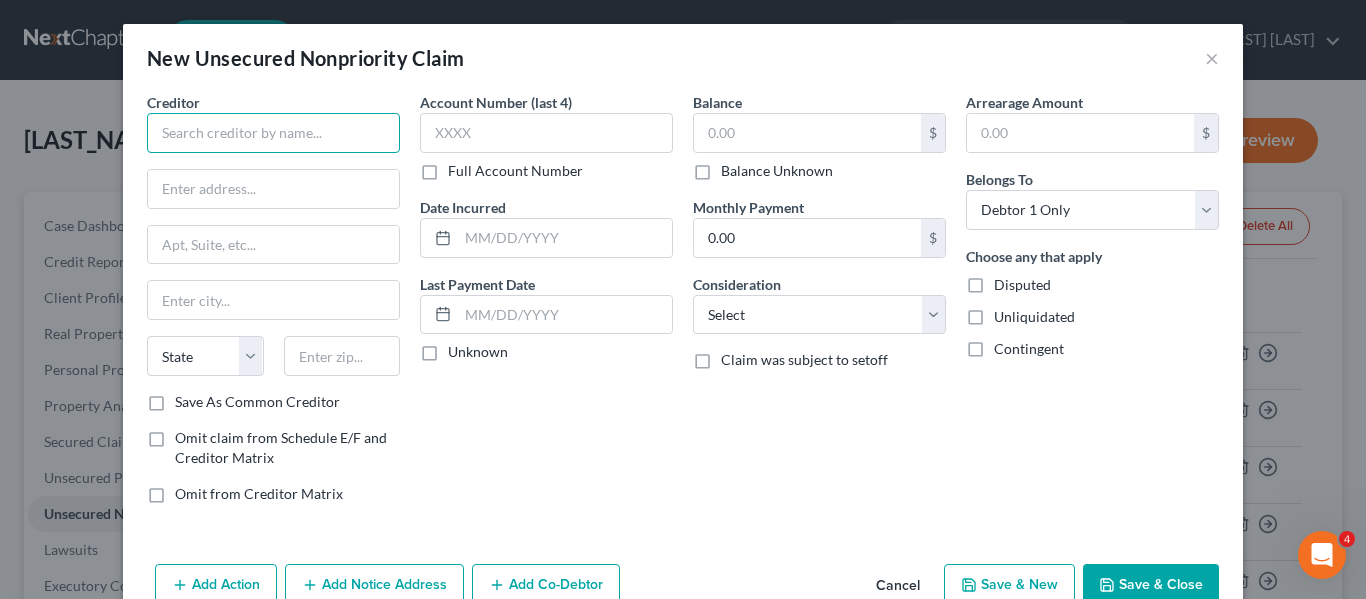 click at bounding box center [273, 133] 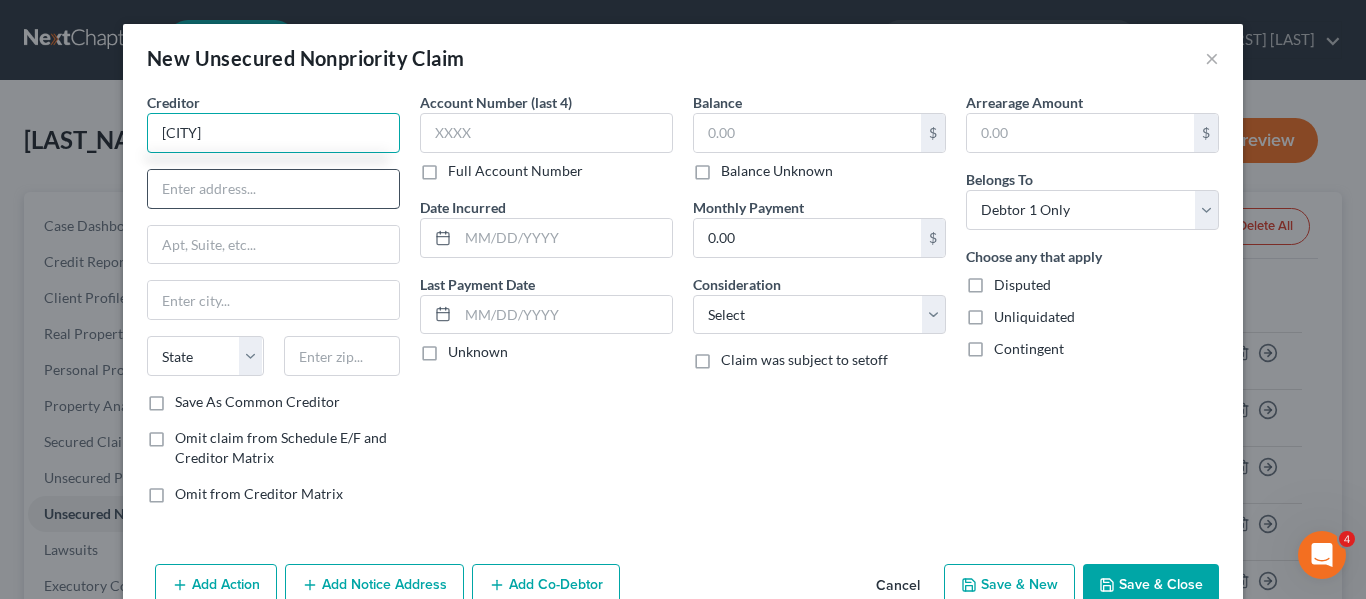 type on "[CITY]" 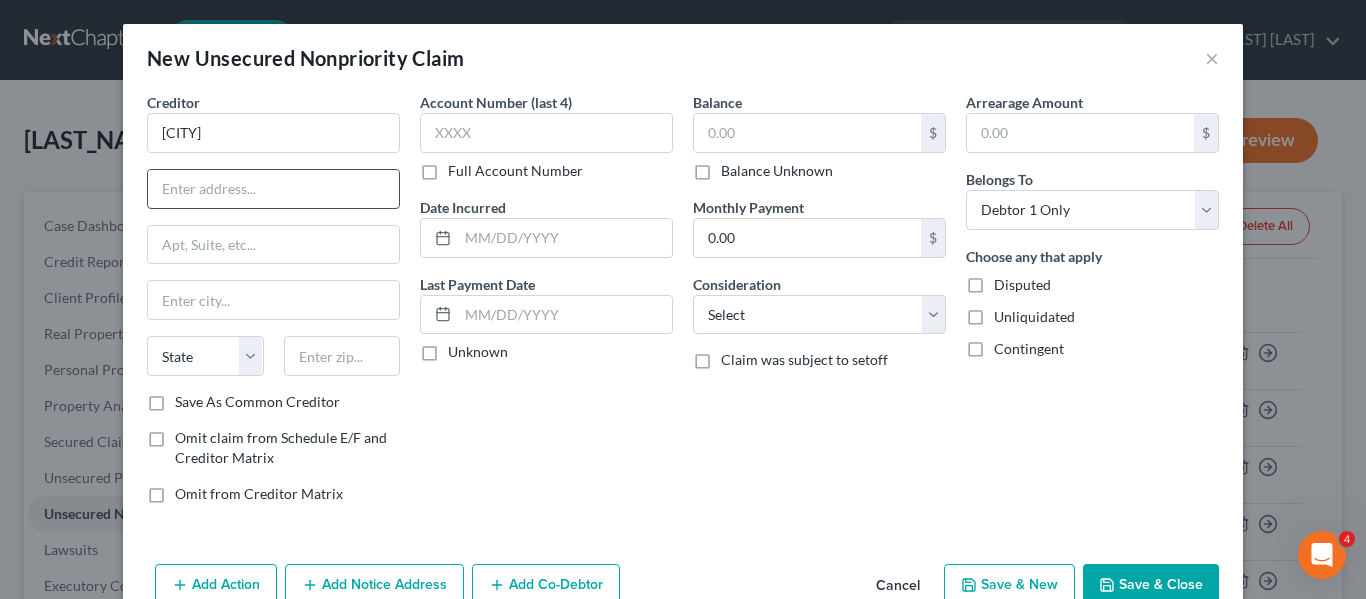 click at bounding box center (273, 189) 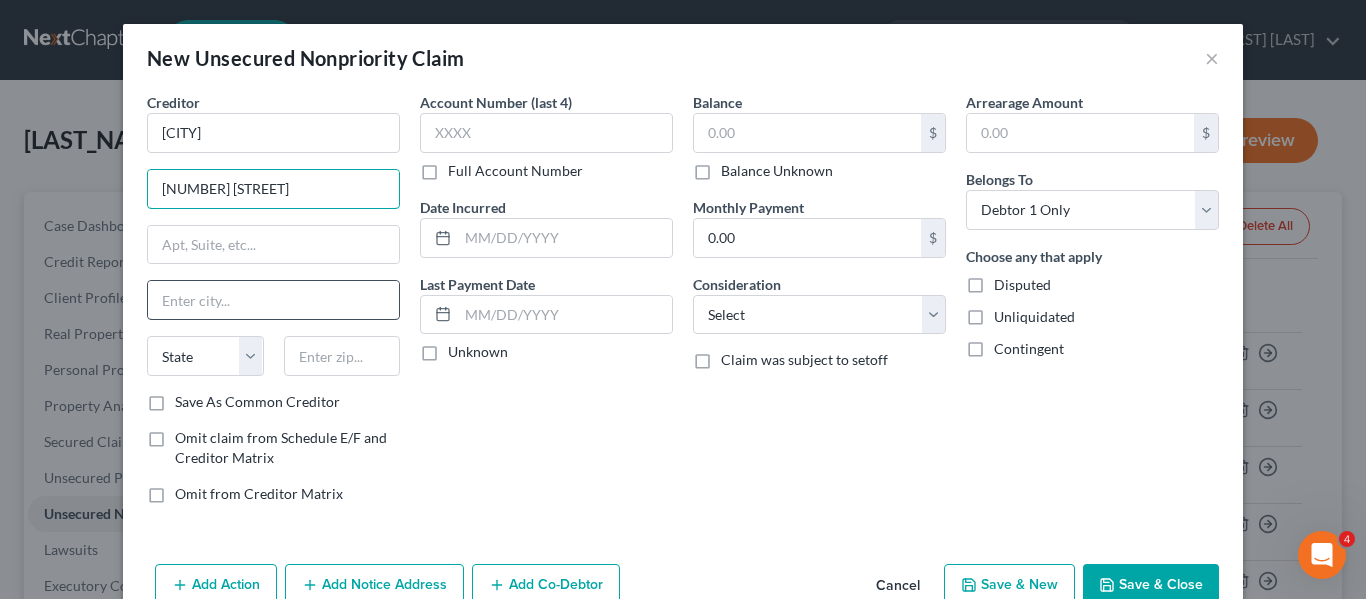 type on "[NUMBER] [STREET]" 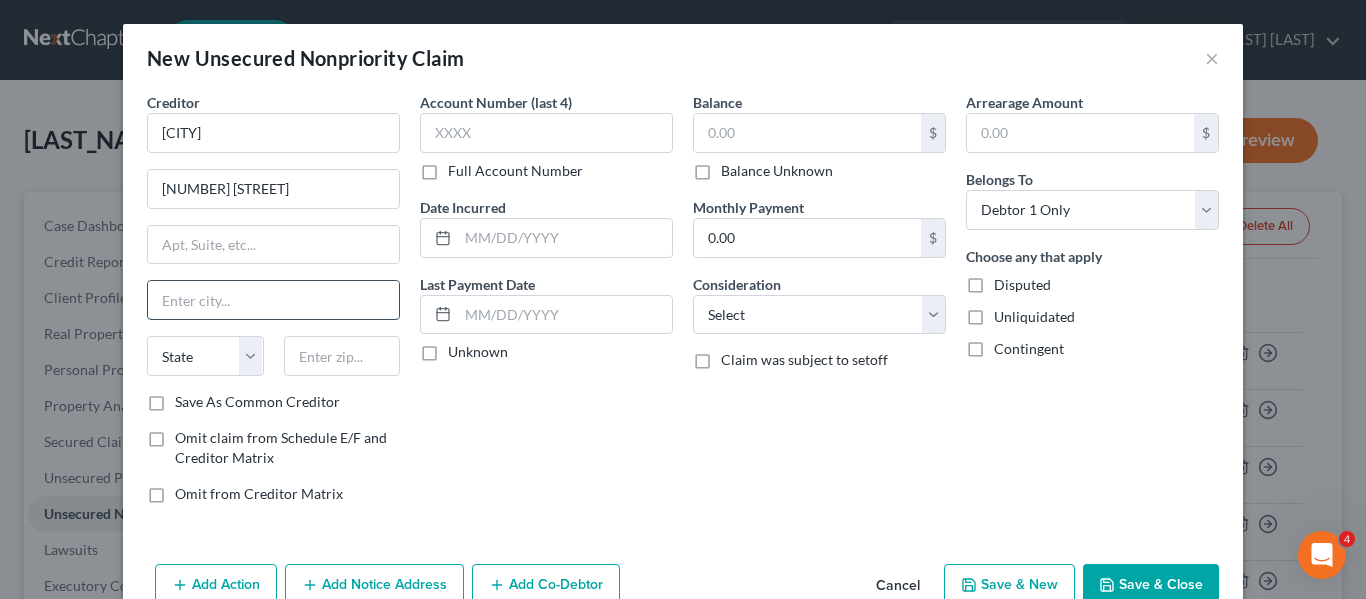 click at bounding box center (273, 300) 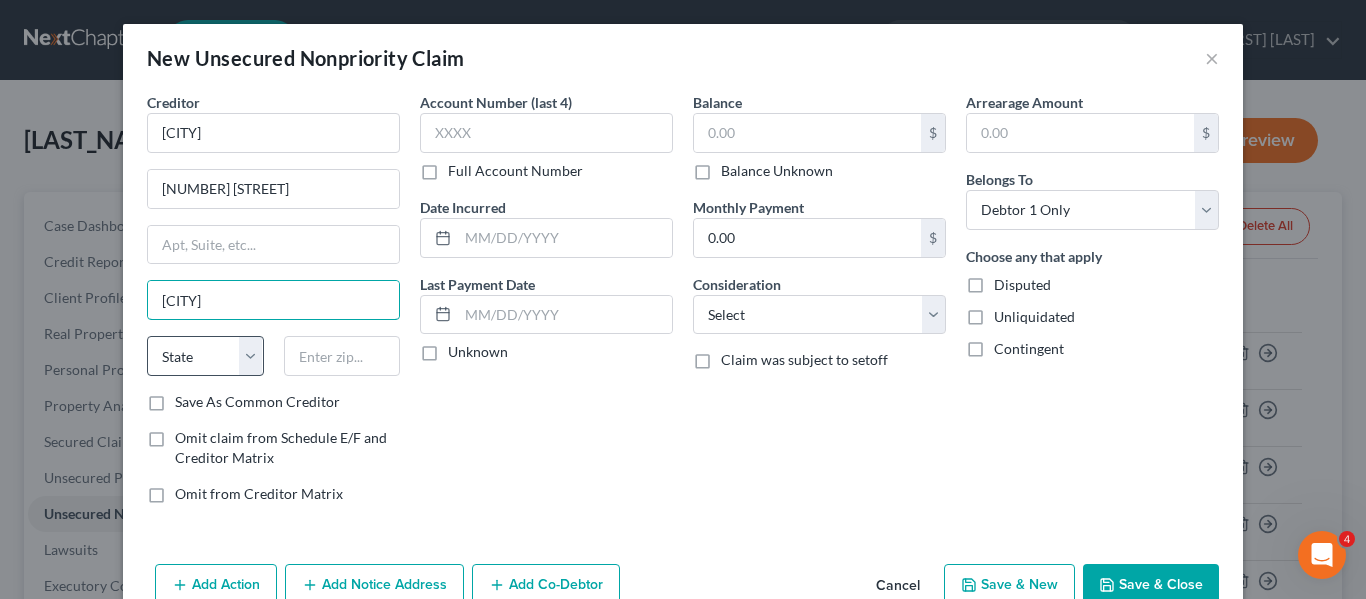type on "[CITY]" 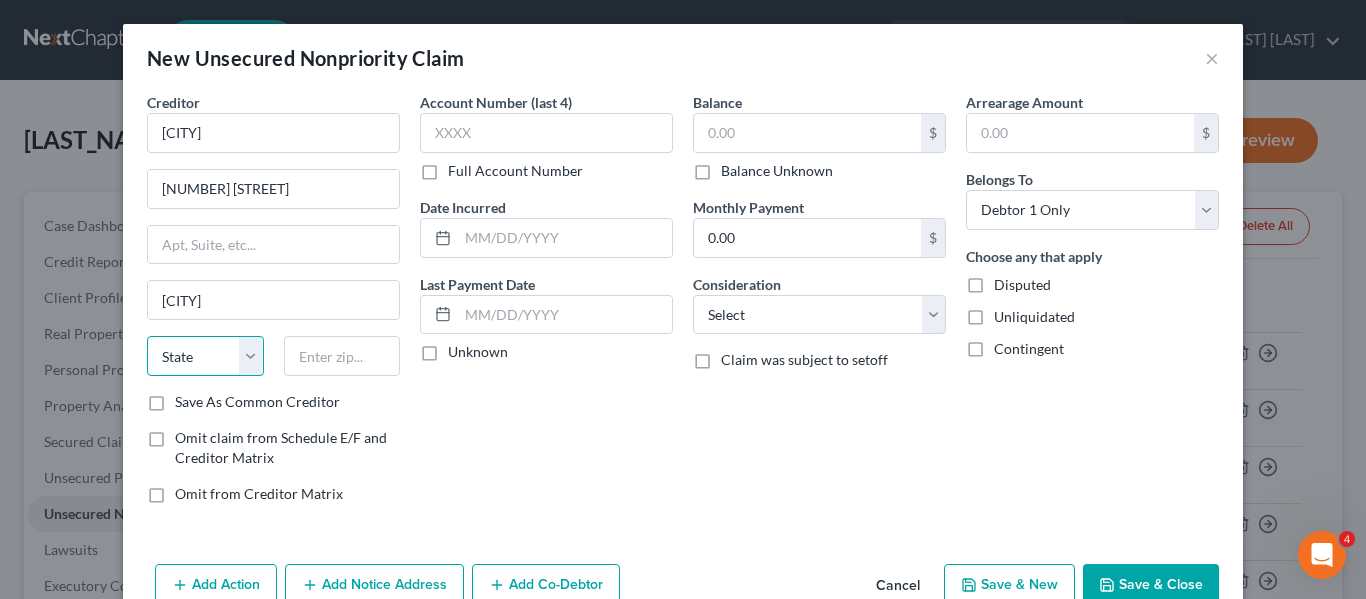 click on "State AL AK AR AZ CA CO CT DE DC FL GA GU HI ID IL IN IA KS KY LA ME MD MA MI MN MS MO MT NC ND NE NV NH NJ NM NY OH OK OR PA PR RI SC SD TN TX UT VI VA VT WA WV WI WY" at bounding box center (205, 356) 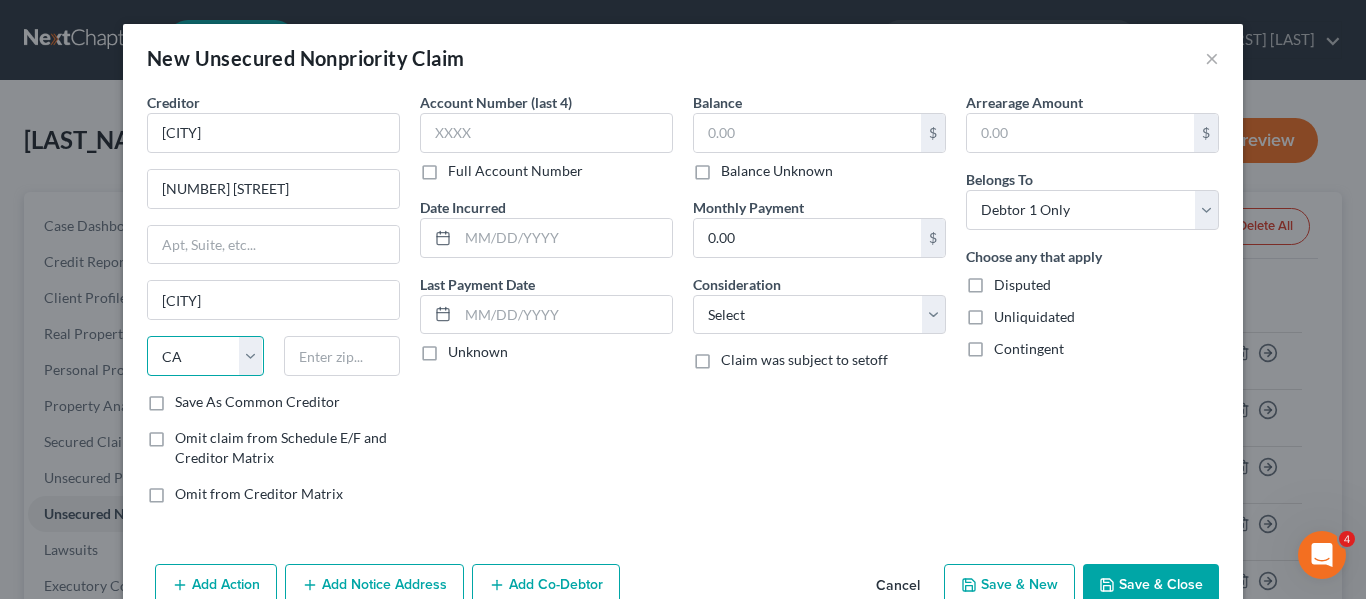 click on "State AL AK AR AZ CA CO CT DE DC FL GA GU HI ID IL IN IA KS KY LA ME MD MA MI MN MS MO MT NC ND NE NV NH NJ NM NY OH OK OR PA PR RI SC SD TN TX UT VI VA VT WA WV WI WY" at bounding box center [205, 356] 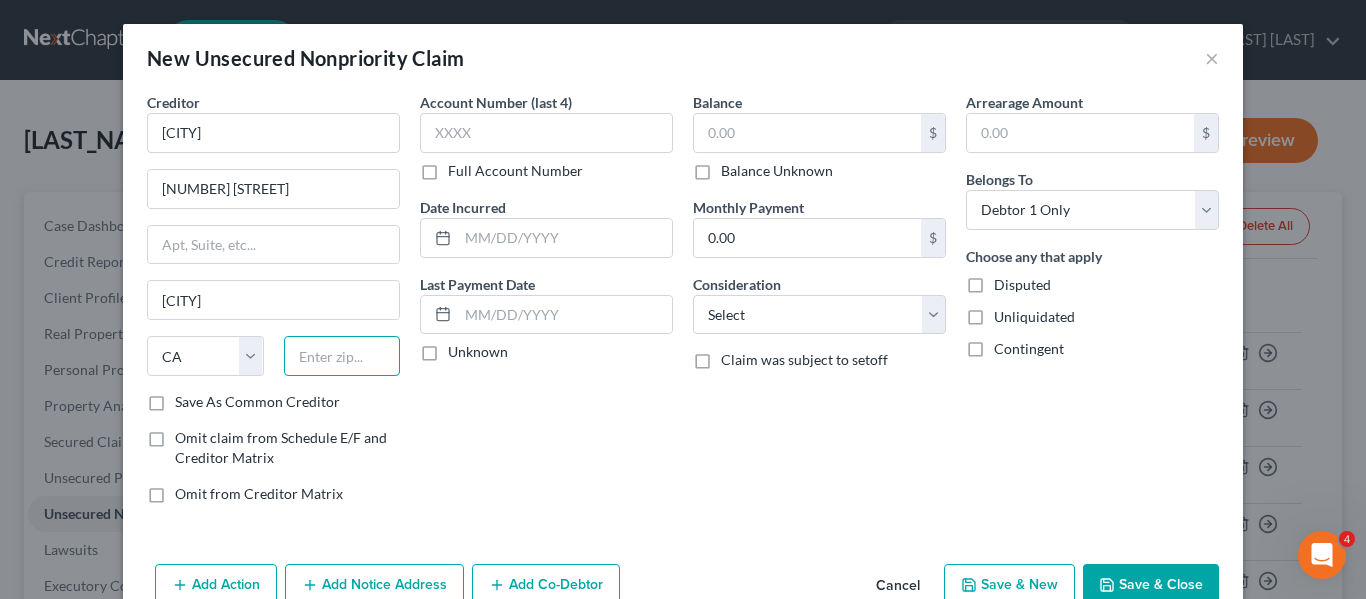 click at bounding box center (342, 356) 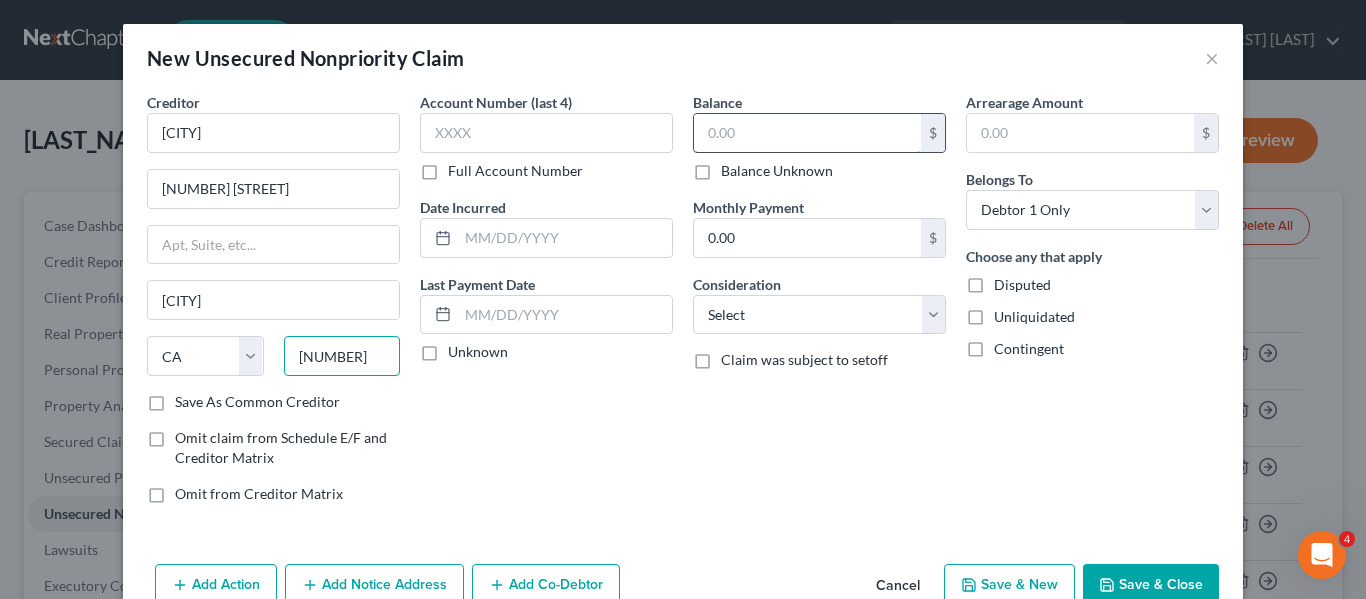 type on "[NUMBER]" 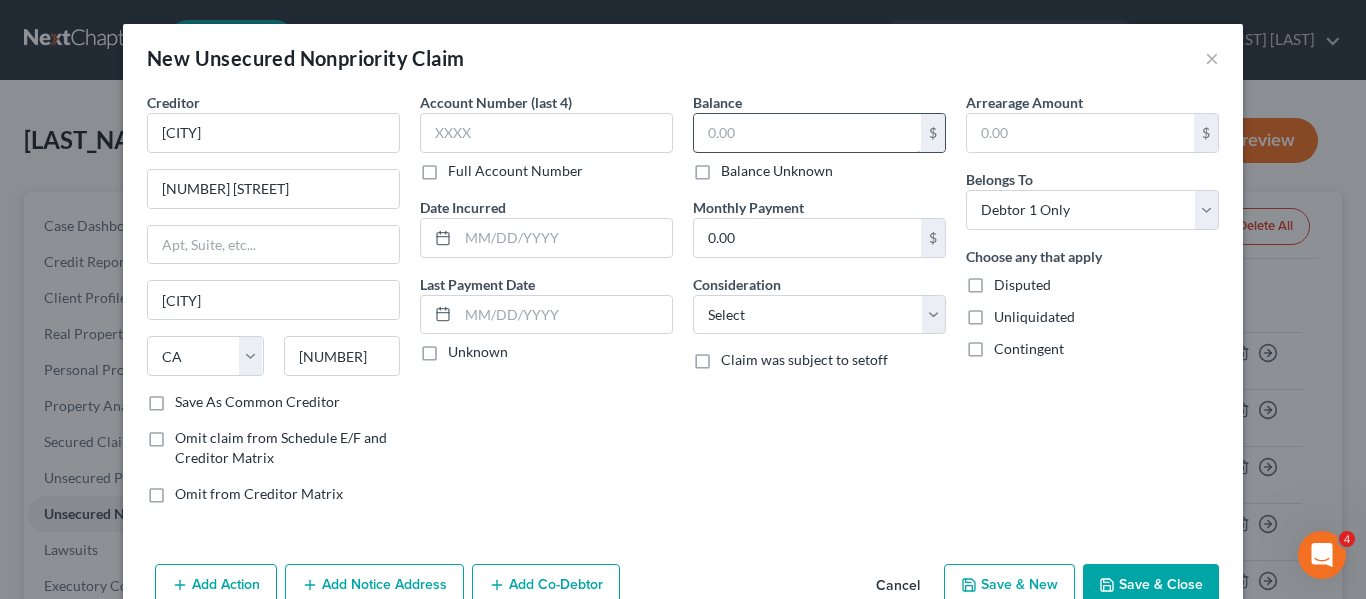 click at bounding box center (807, 133) 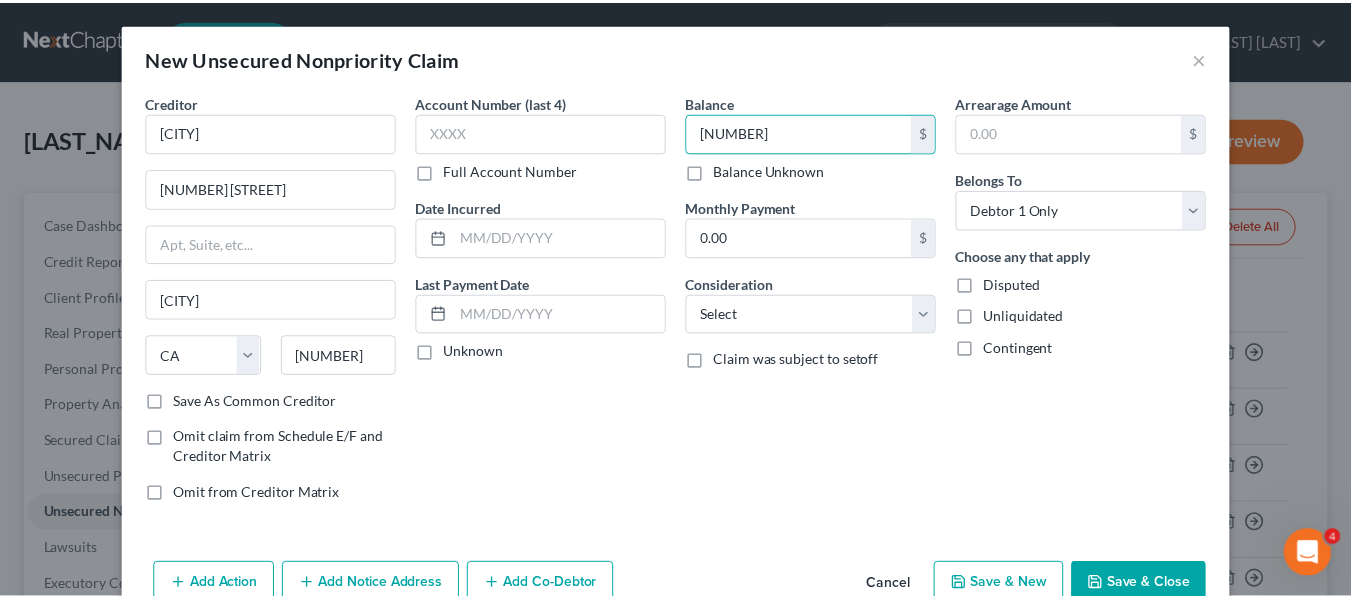 scroll, scrollTop: 47, scrollLeft: 0, axis: vertical 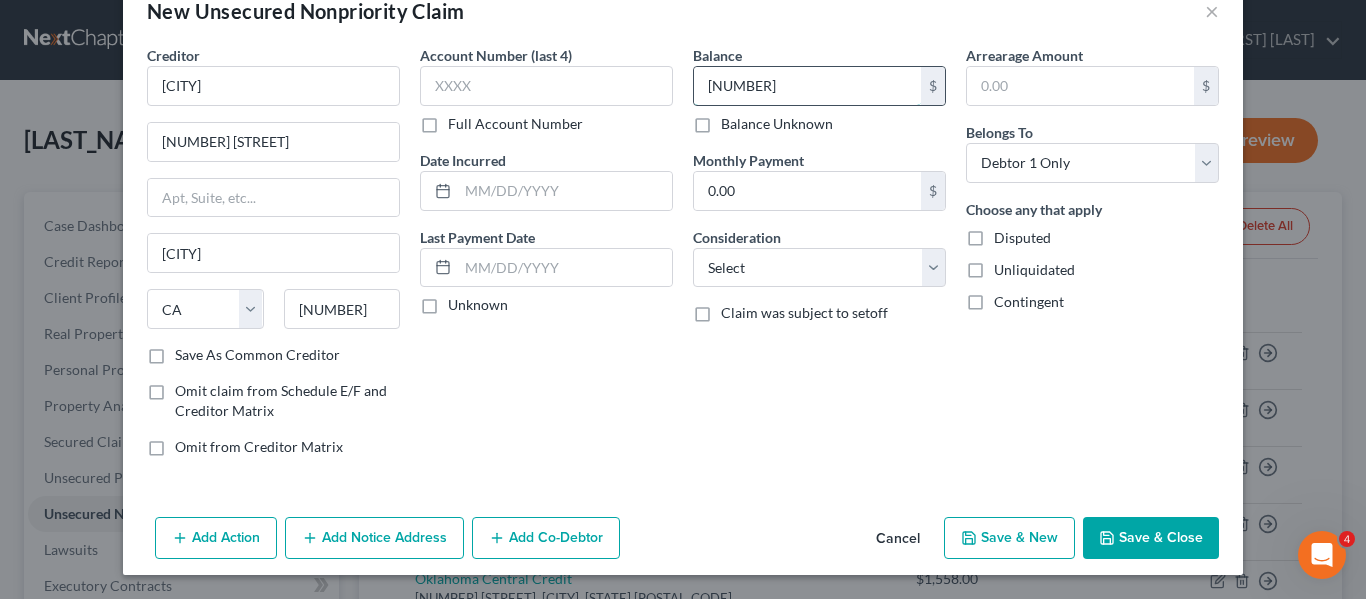 click on "[NUMBER]" at bounding box center (807, 86) 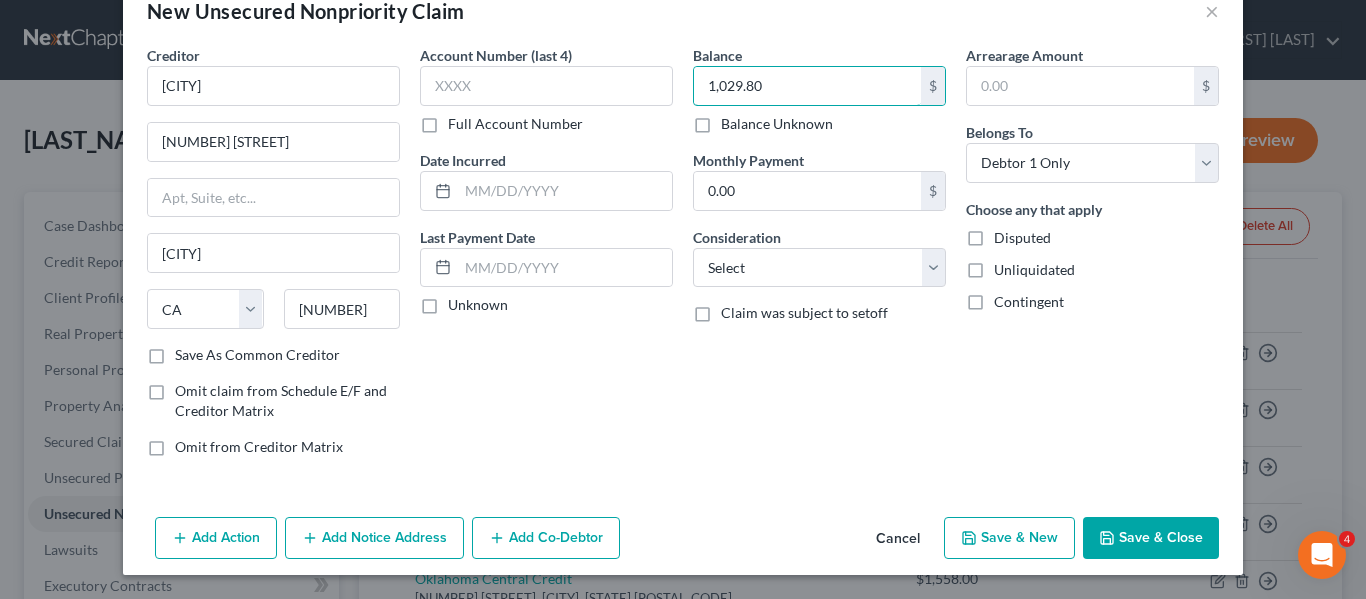type on "1,029.80" 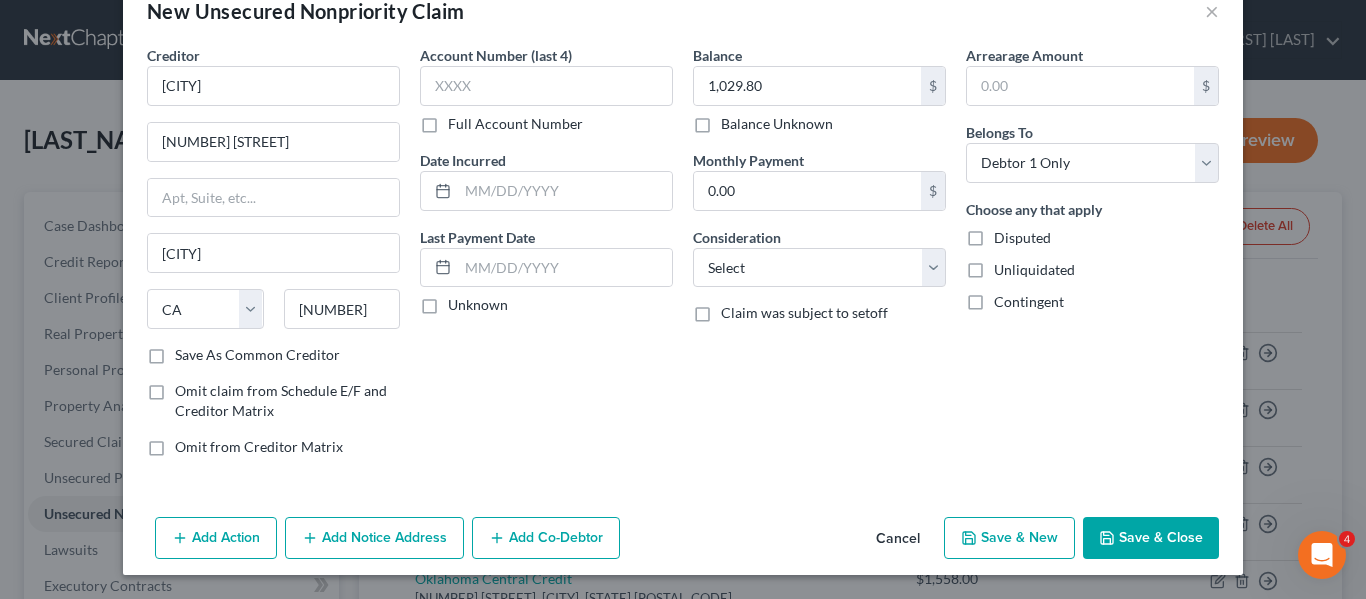 click on "Save & Close" at bounding box center (1151, 538) 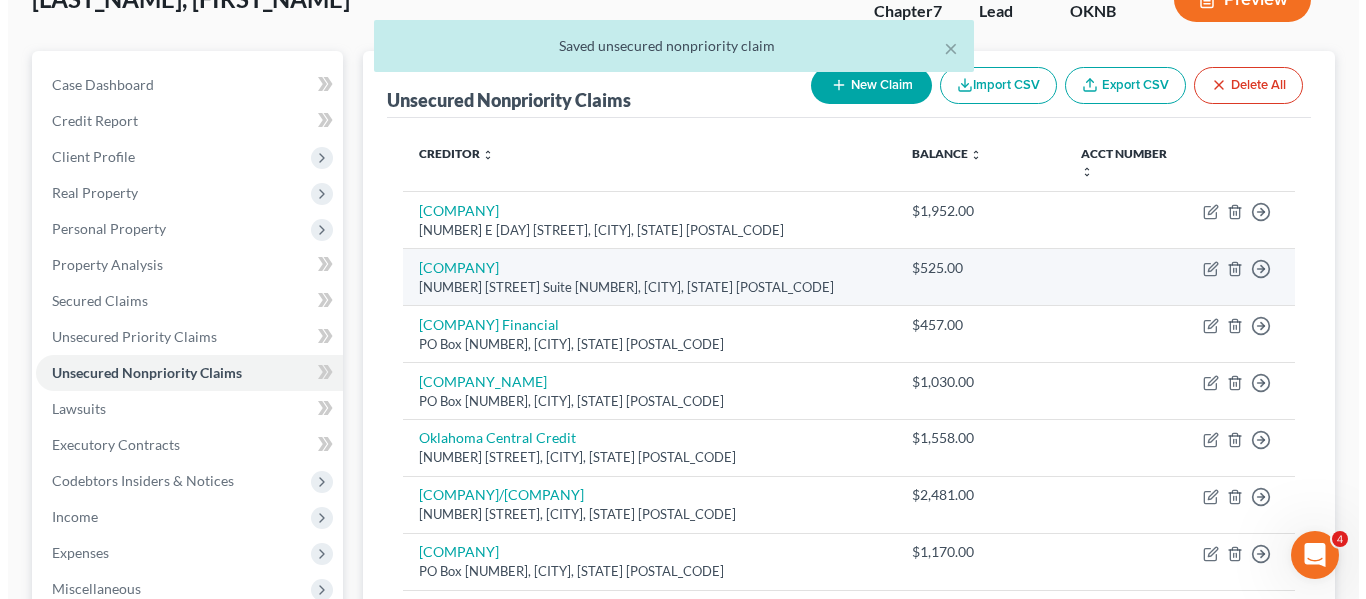scroll, scrollTop: 142, scrollLeft: 0, axis: vertical 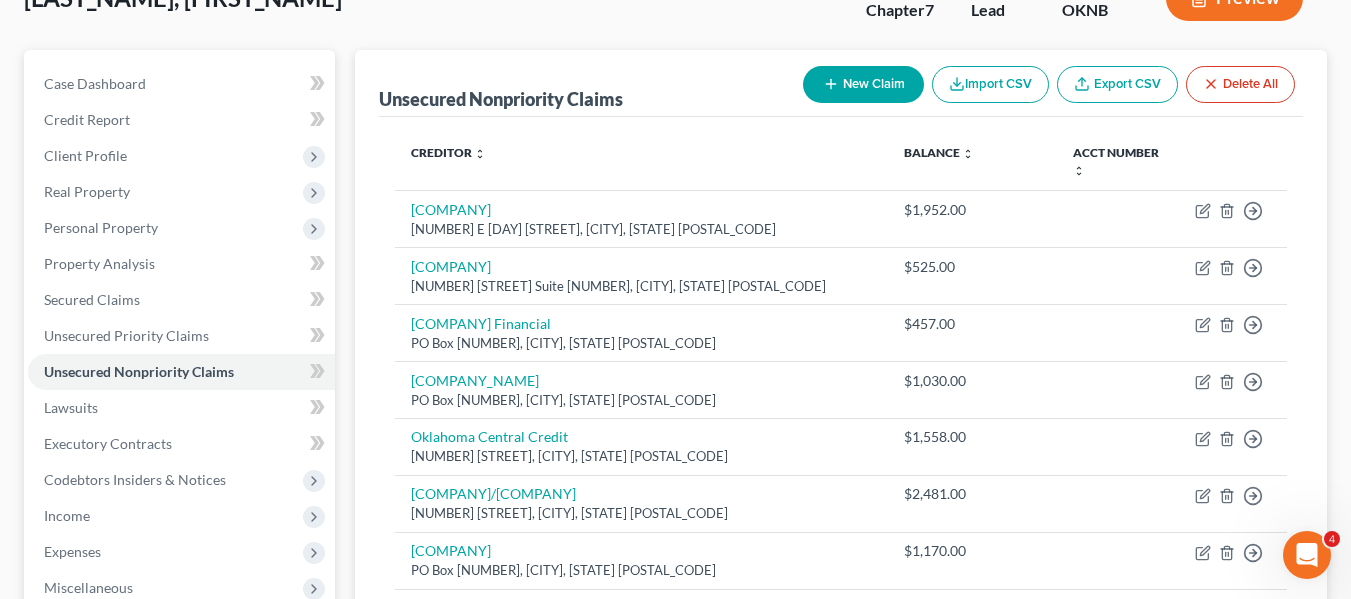 click on "New Claim" at bounding box center (863, 84) 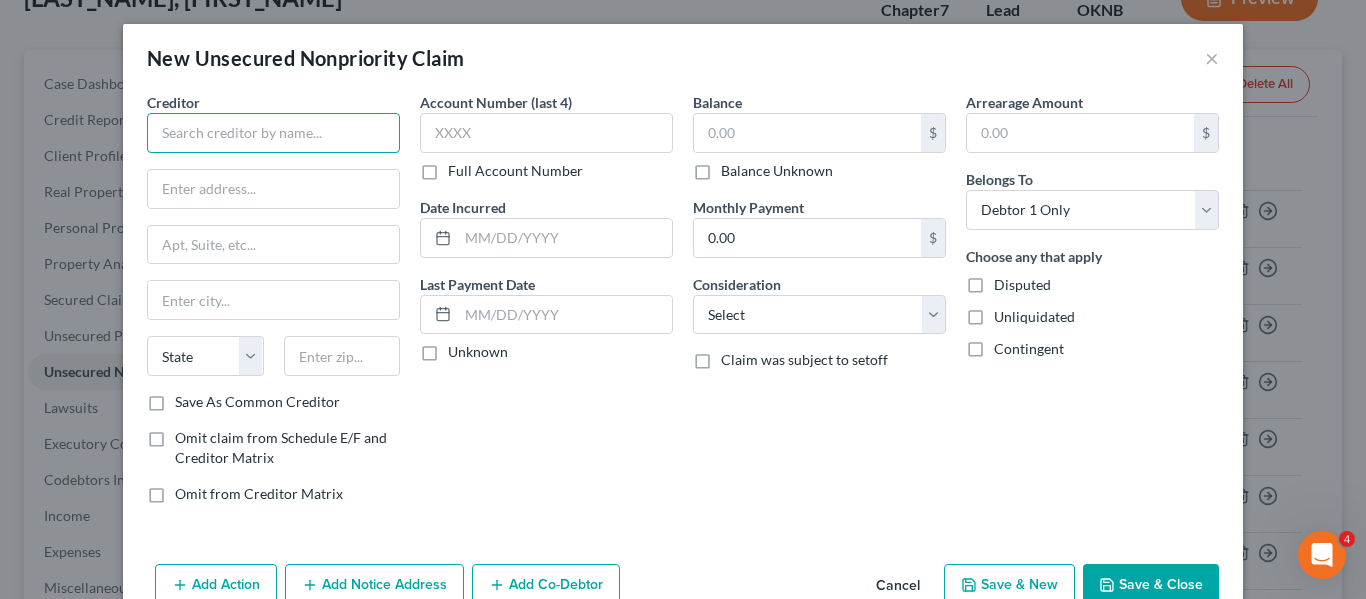 click at bounding box center (273, 133) 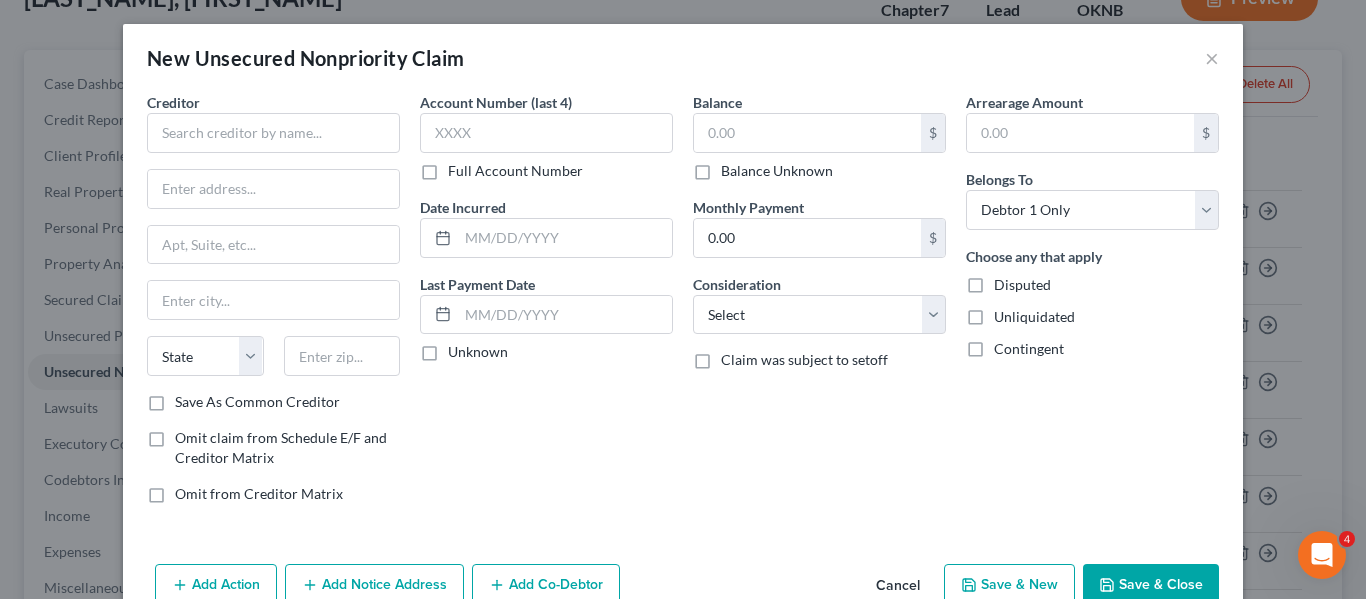 click on "Balance Unknown" at bounding box center [777, 171] 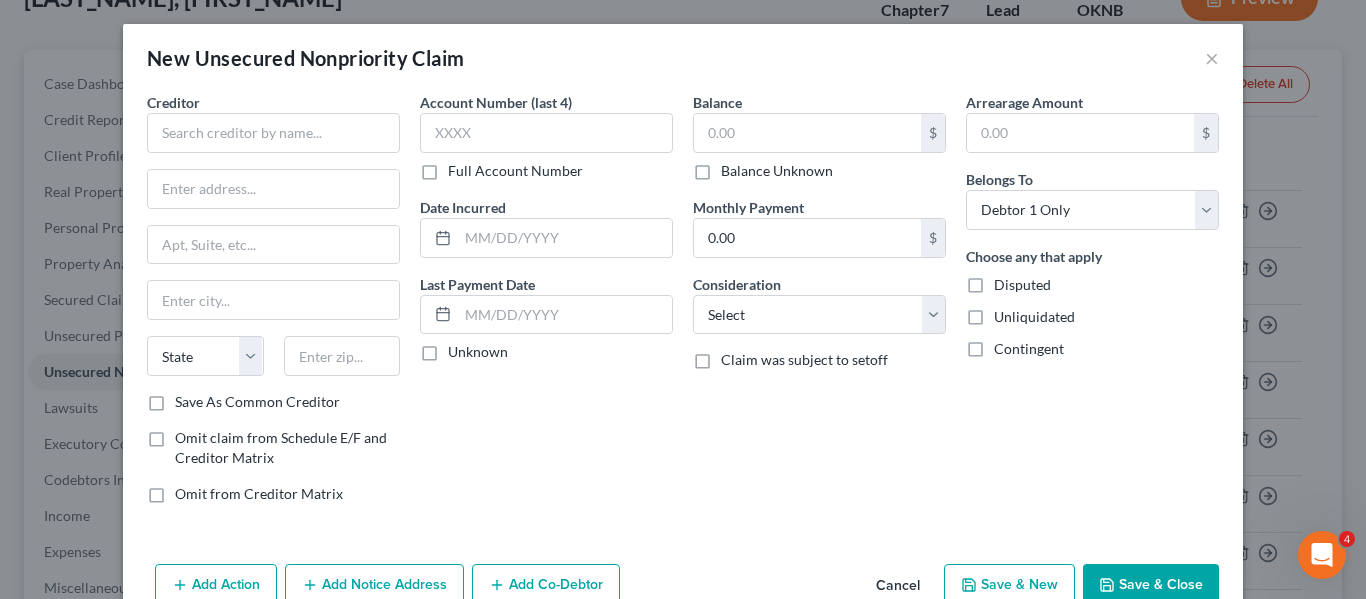 click on "Balance Unknown" at bounding box center (735, 167) 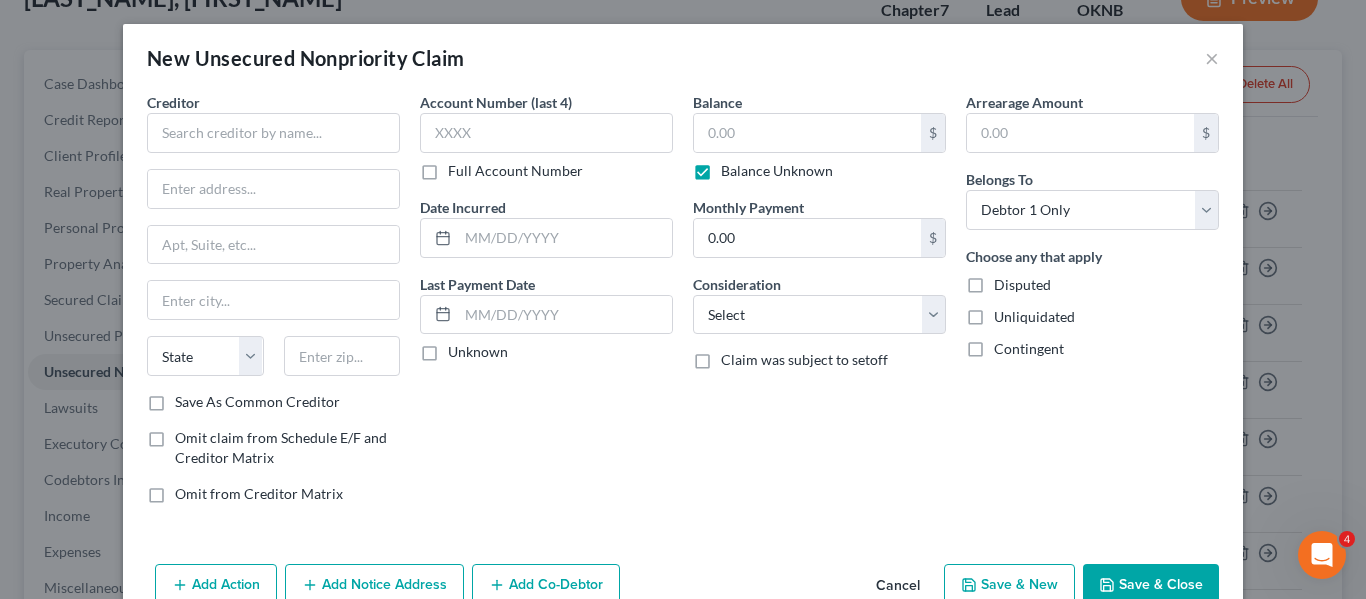 type on "0.00" 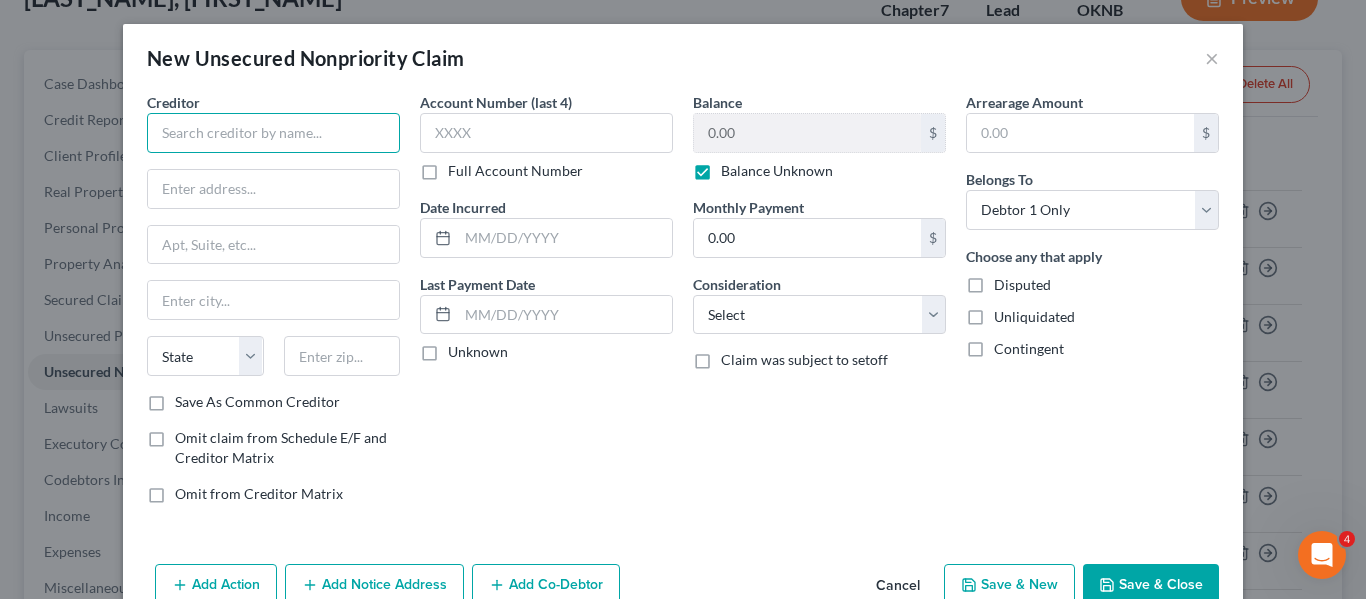 click at bounding box center (273, 133) 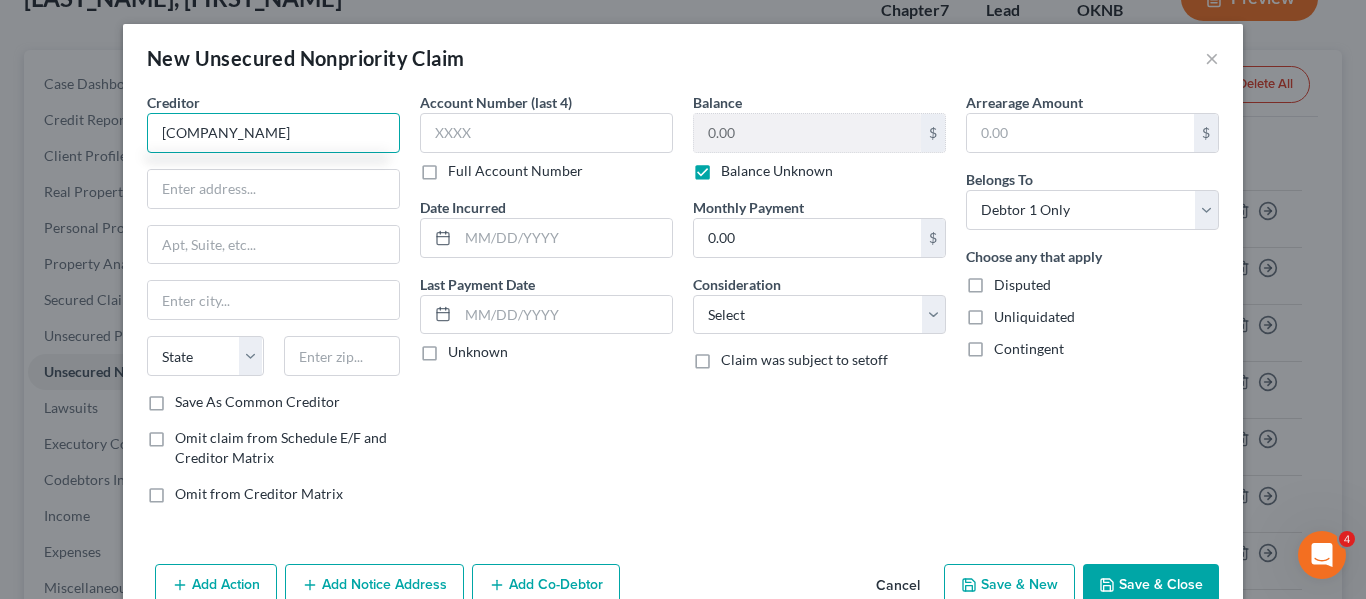 scroll, scrollTop: 0, scrollLeft: 41, axis: horizontal 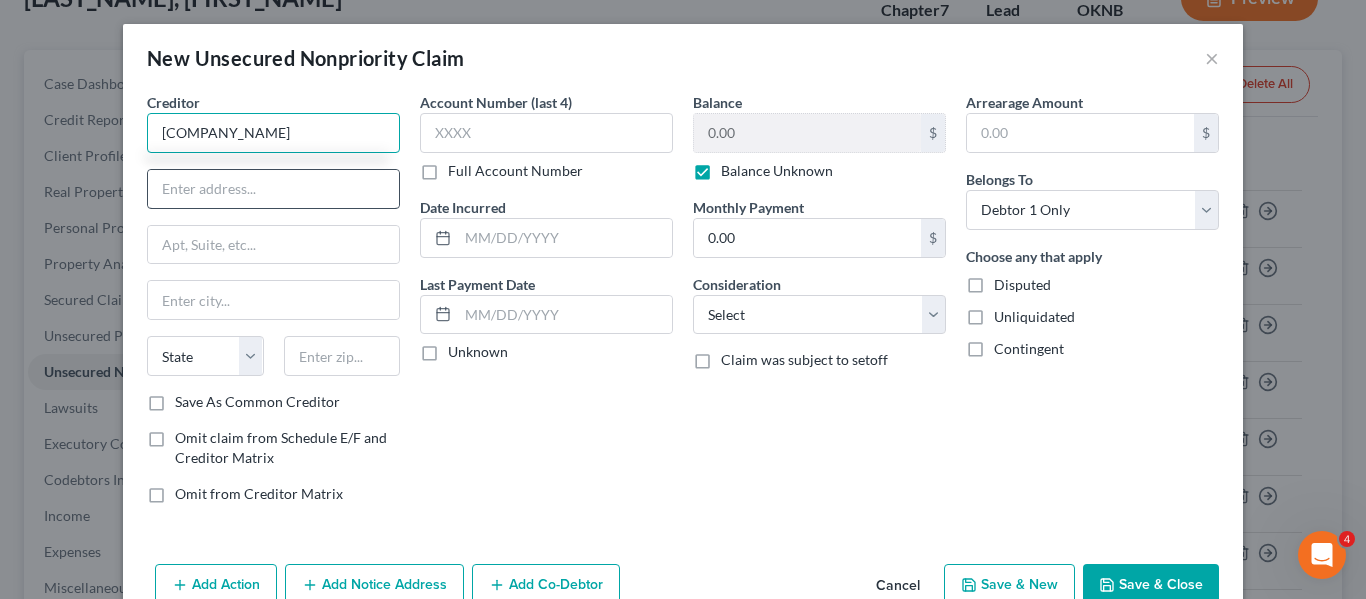 type on "[COMPANY_NAME]" 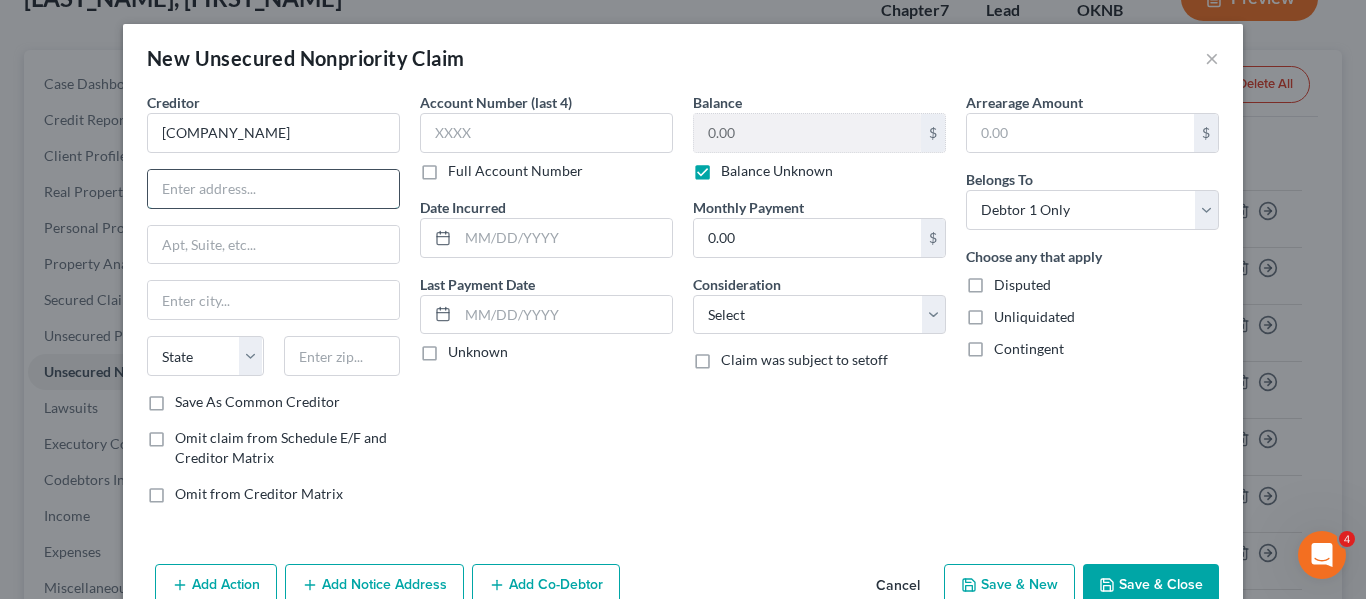 scroll, scrollTop: 0, scrollLeft: 0, axis: both 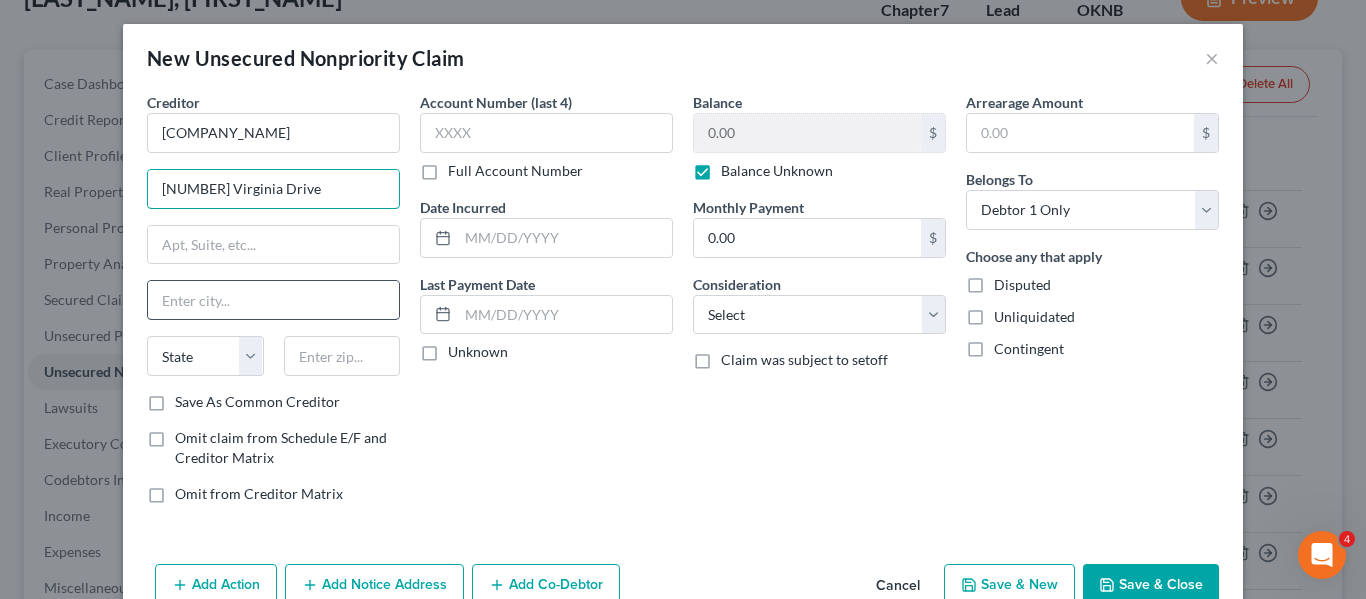 type on "[NUMBER] Virginia Drive" 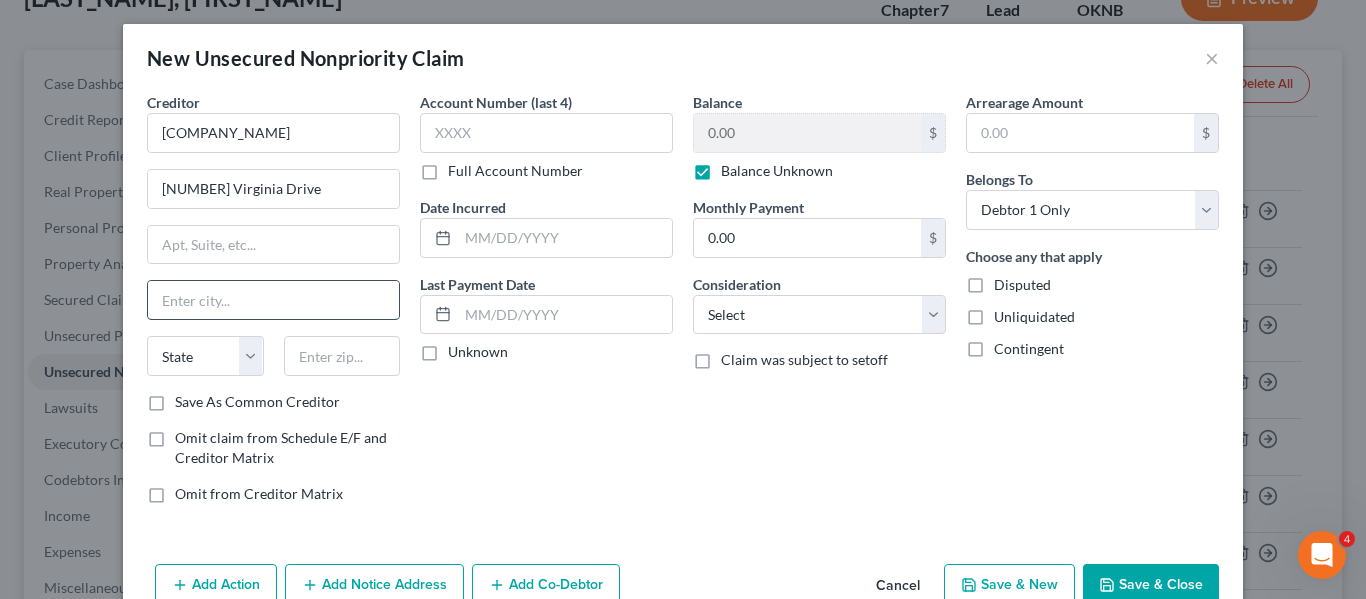 click at bounding box center [273, 300] 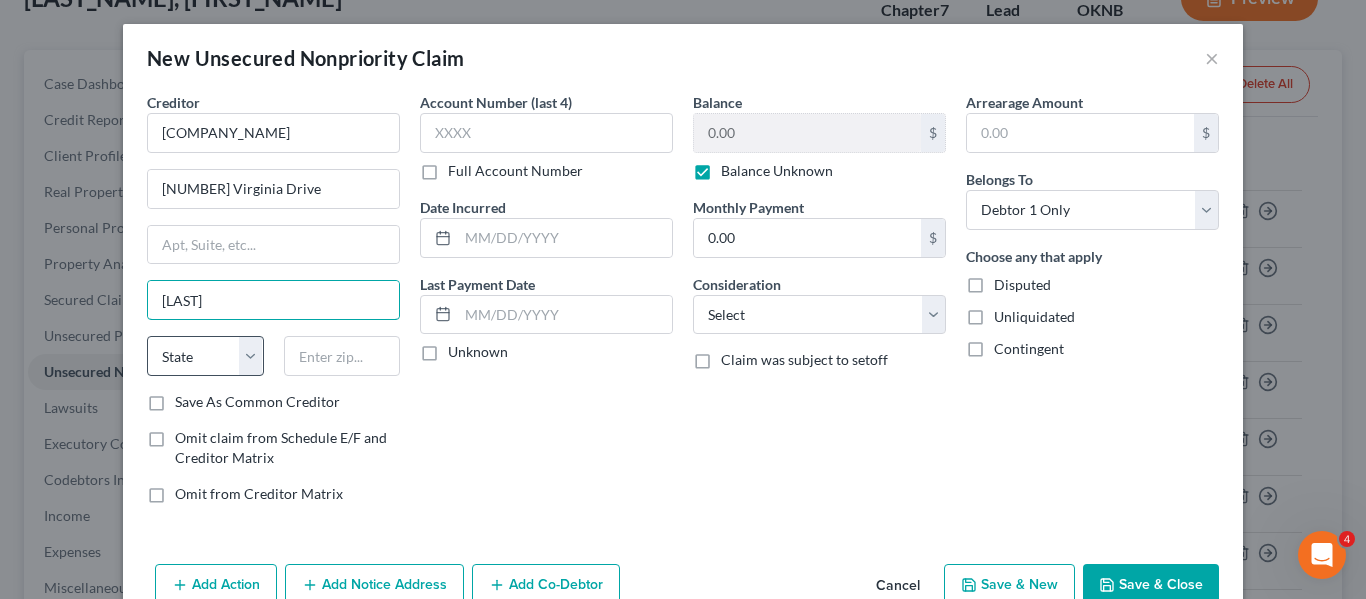 type on "[LAST]" 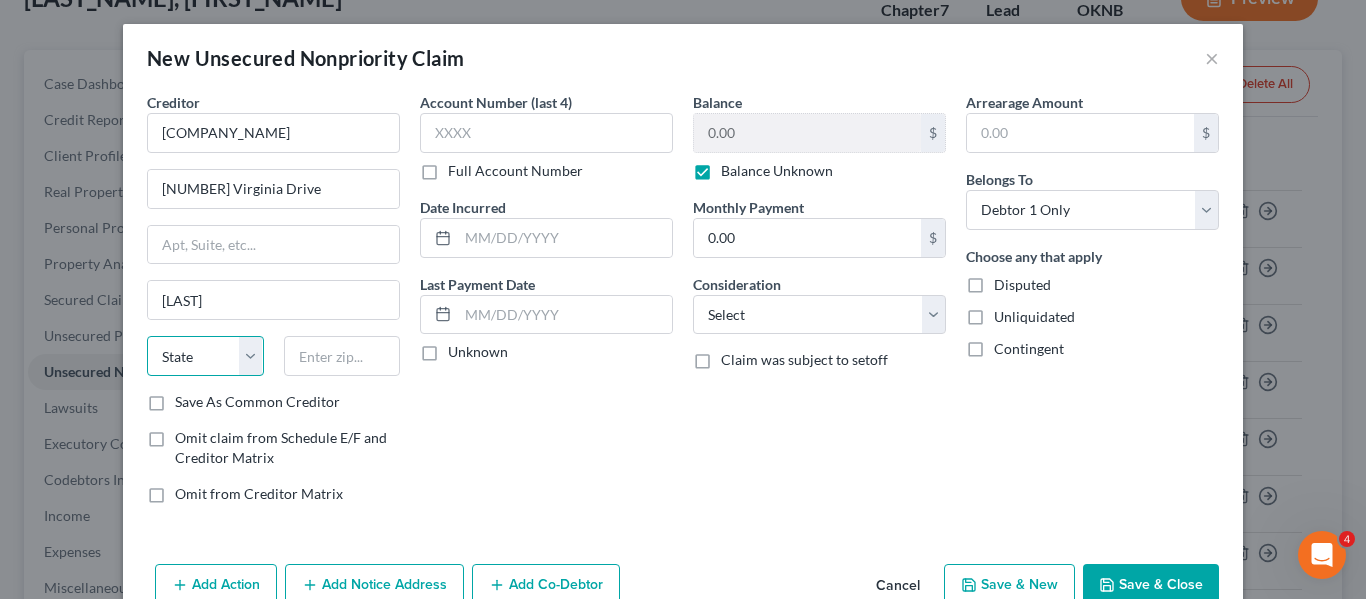 click on "State AL AK AR AZ CA CO CT DE DC FL GA GU HI ID IL IN IA KS KY LA ME MD MA MI MN MS MO MT NC ND NE NV NH NJ NM NY OH OK OR PA PR RI SC SD TN TX UT VI VA VT WA WV WI WY" at bounding box center (205, 356) 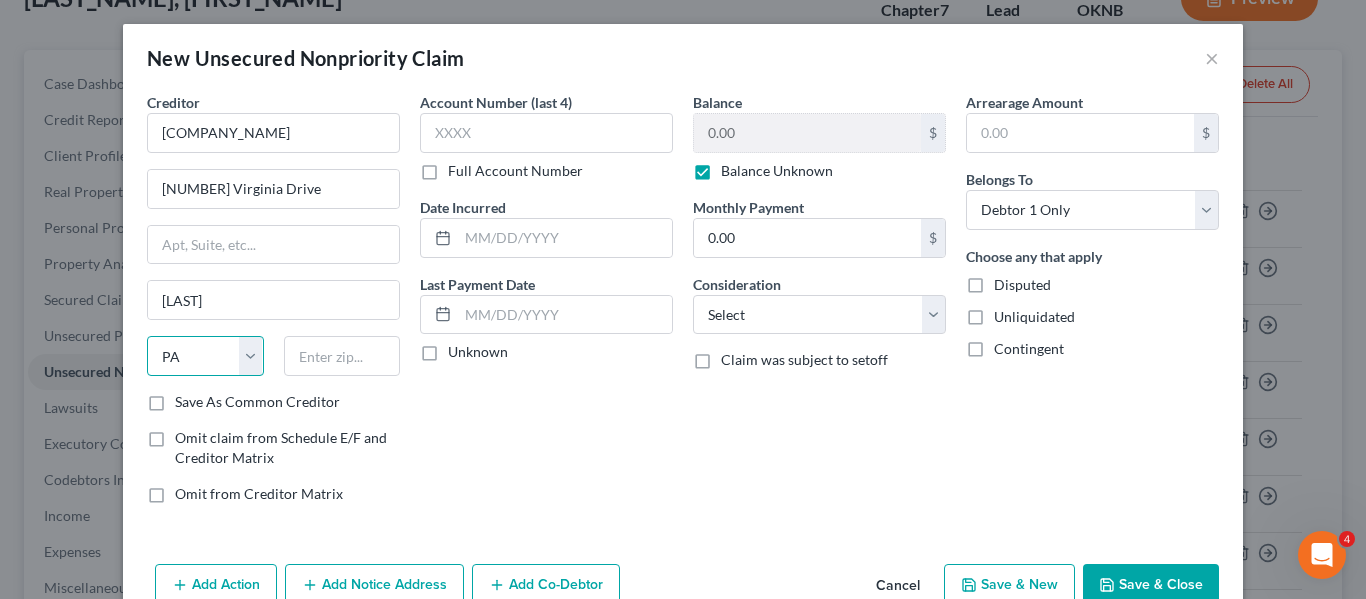 click on "State AL AK AR AZ CA CO CT DE DC FL GA GU HI ID IL IN IA KS KY LA ME MD MA MI MN MS MO MT NC ND NE NV NH NJ NM NY OH OK OR PA PR RI SC SD TN TX UT VI VA VT WA WV WI WY" at bounding box center (205, 356) 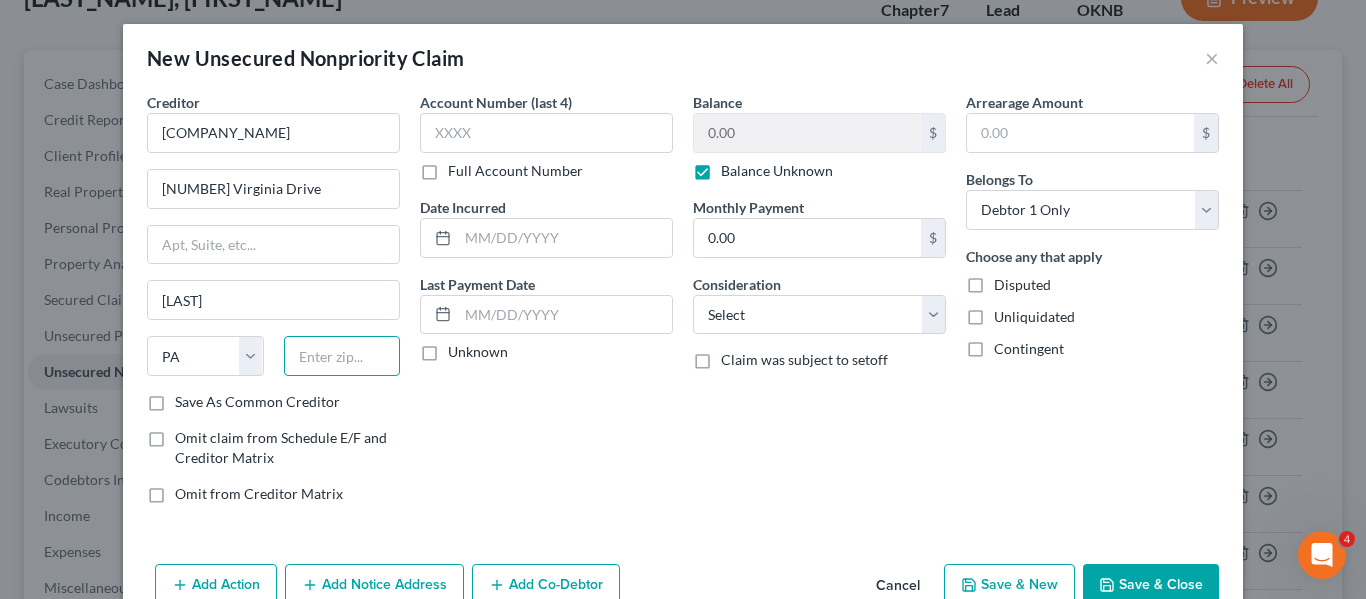 click at bounding box center [342, 356] 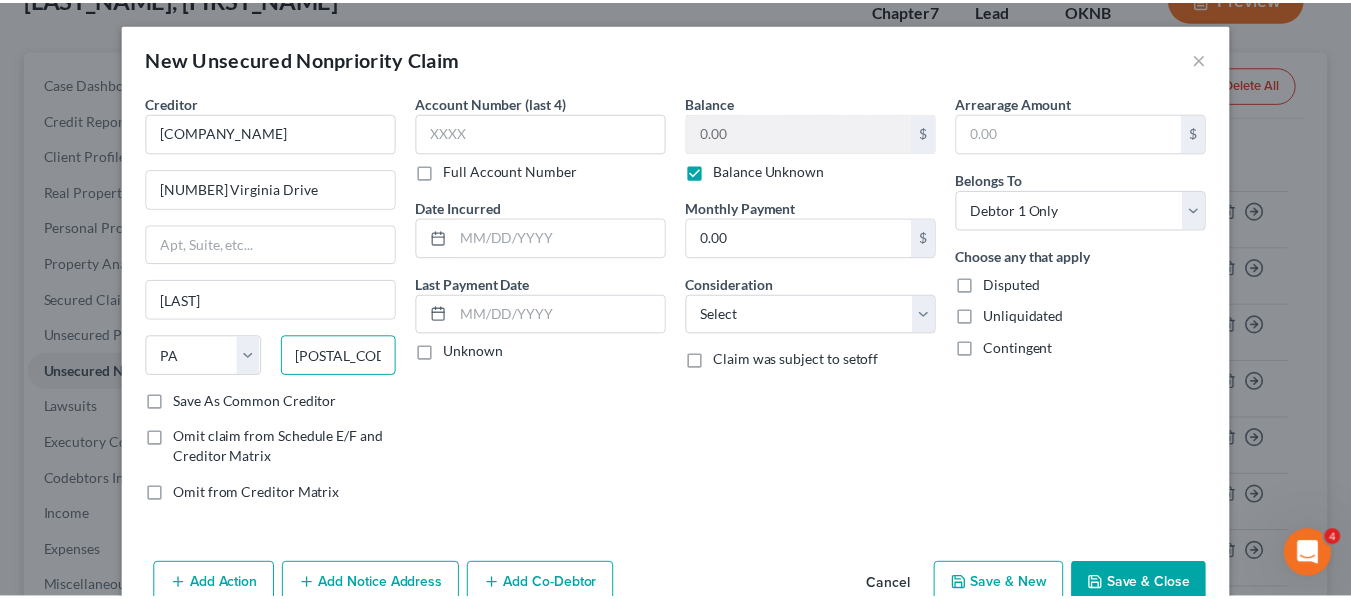 scroll, scrollTop: 47, scrollLeft: 0, axis: vertical 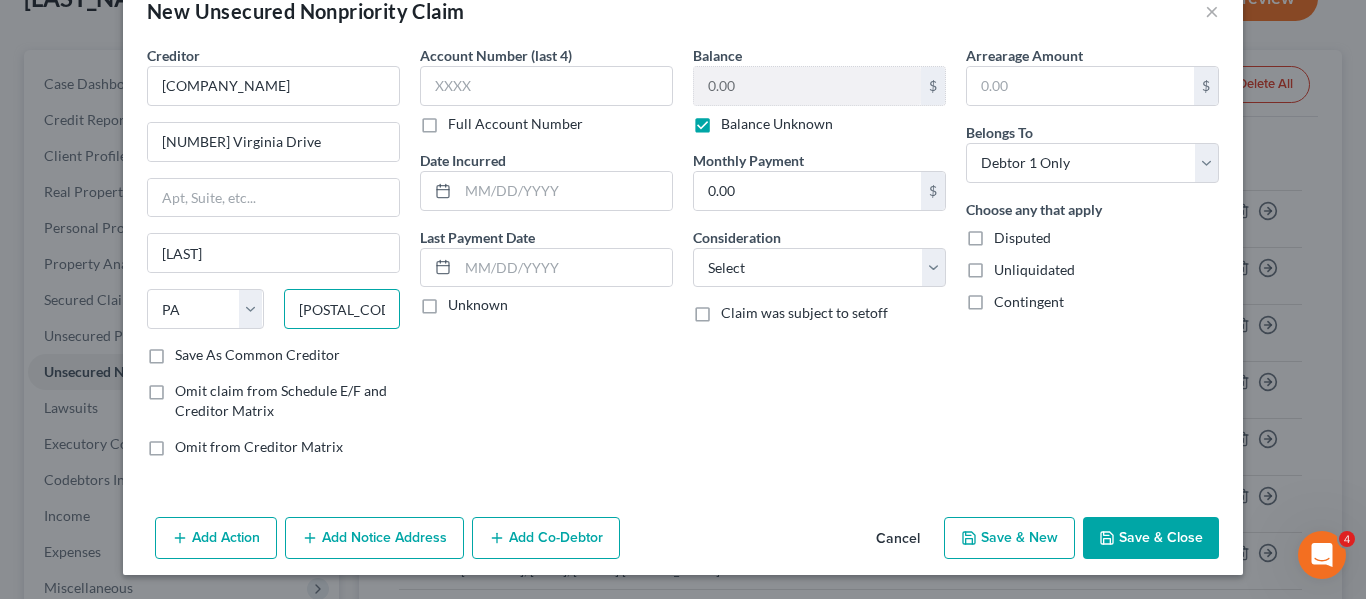 type on "[POSTAL_CODE]" 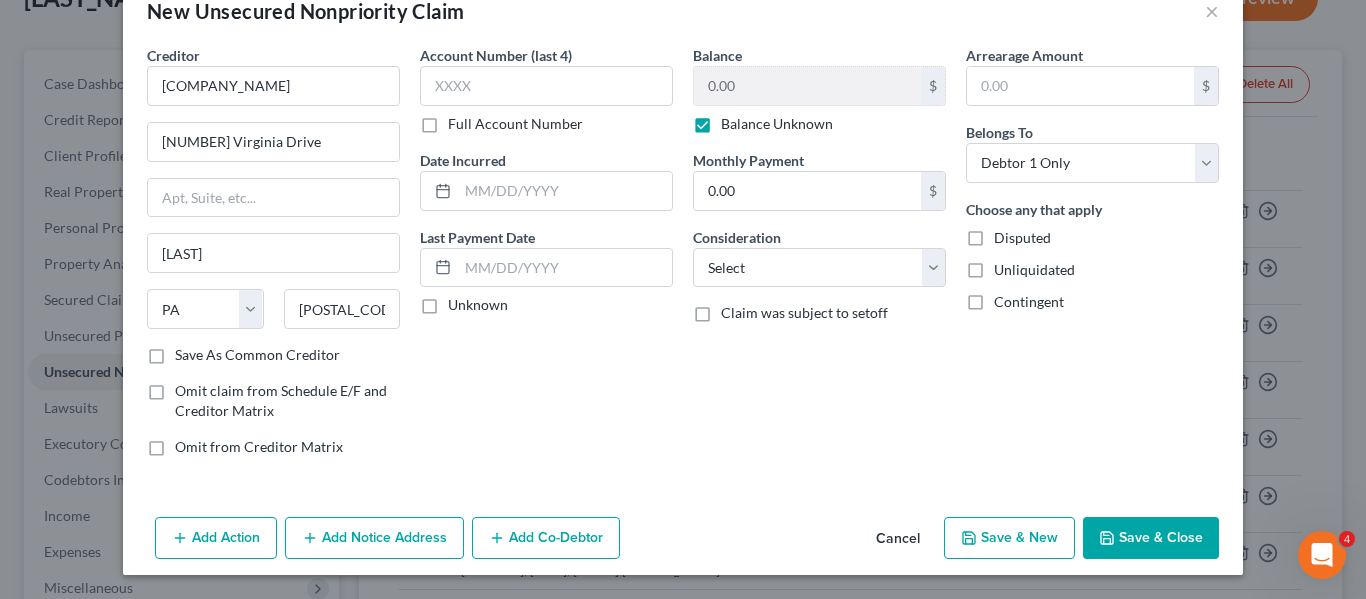 type on "[CITY]" 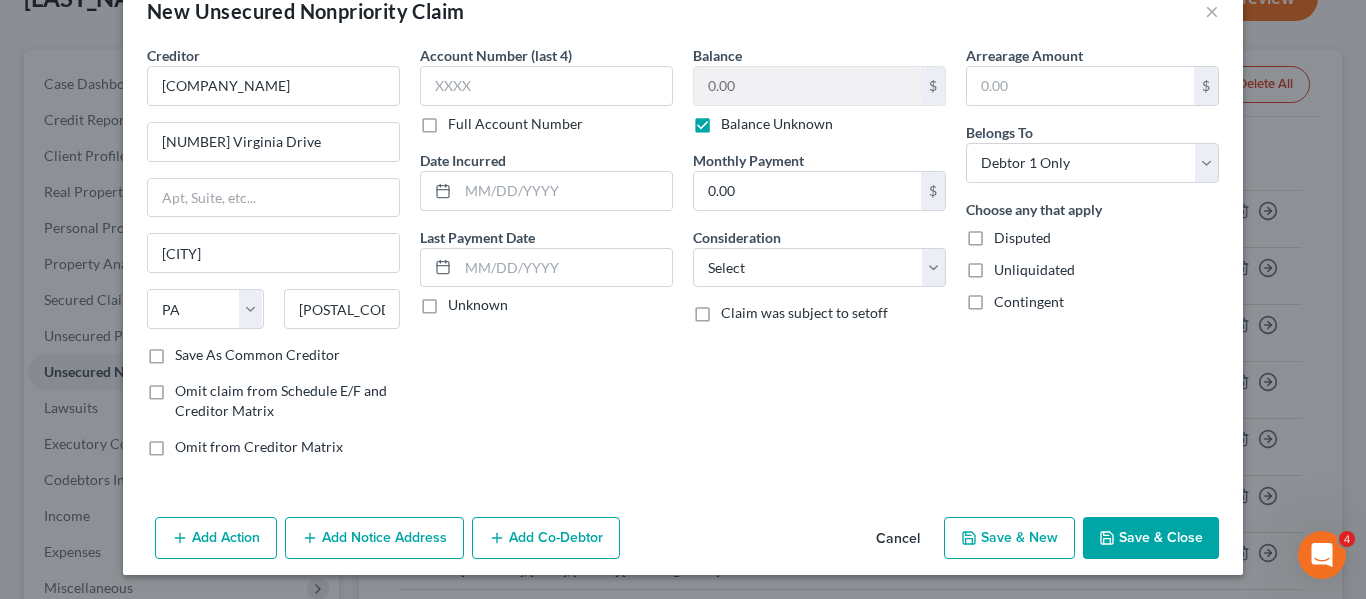 click on "Save & Close" at bounding box center (1151, 538) 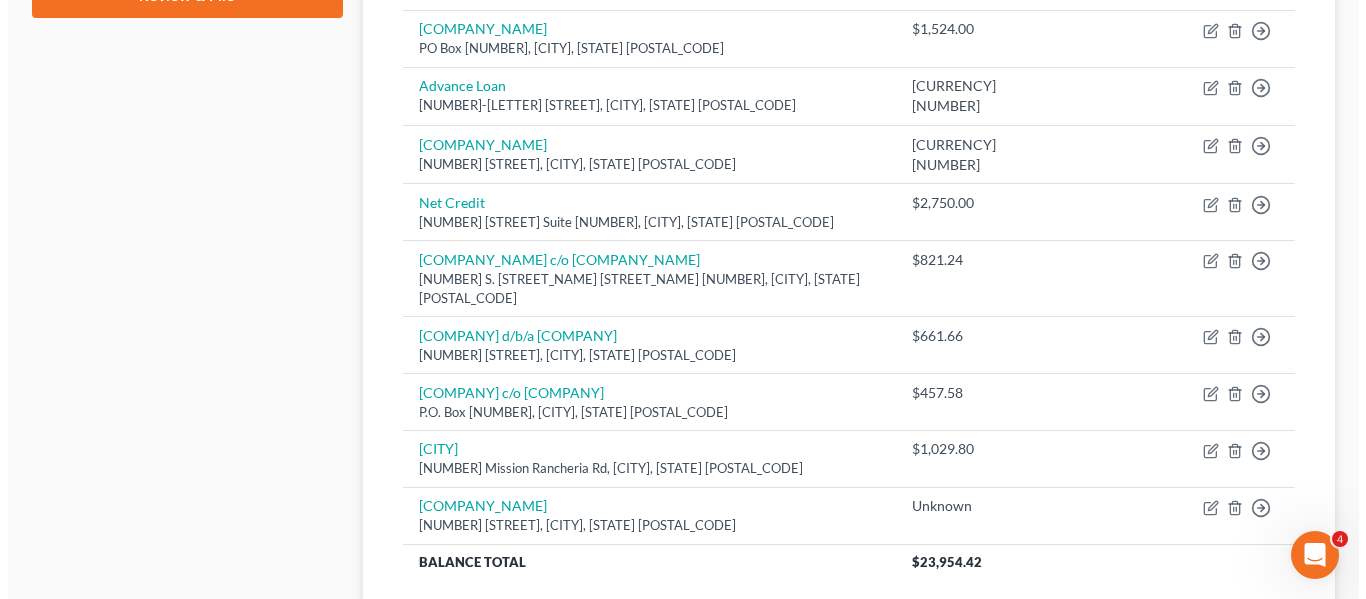 scroll, scrollTop: 0, scrollLeft: 0, axis: both 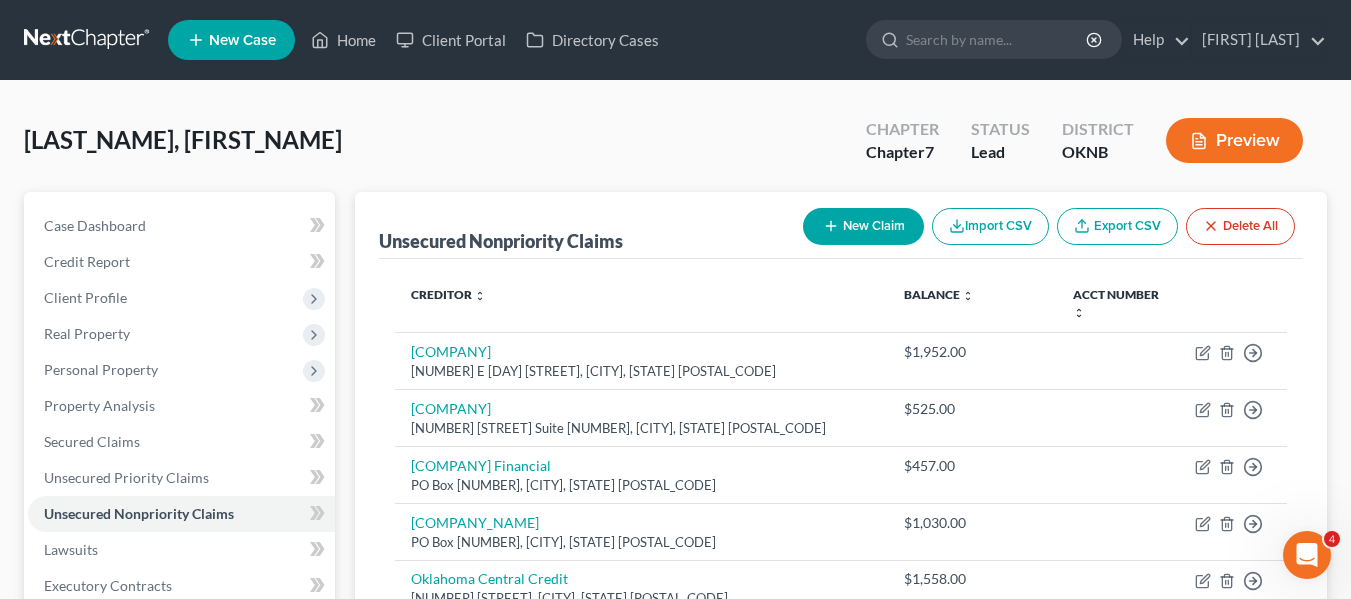 click on "New Claim" at bounding box center [863, 226] 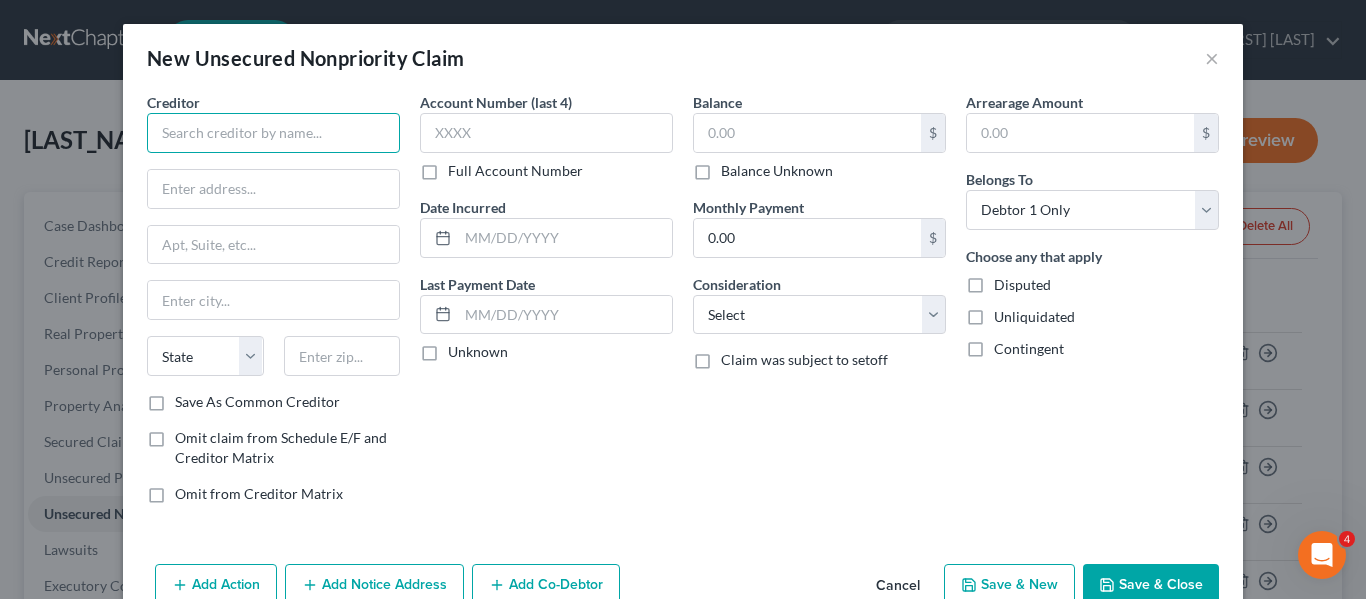 click at bounding box center (273, 133) 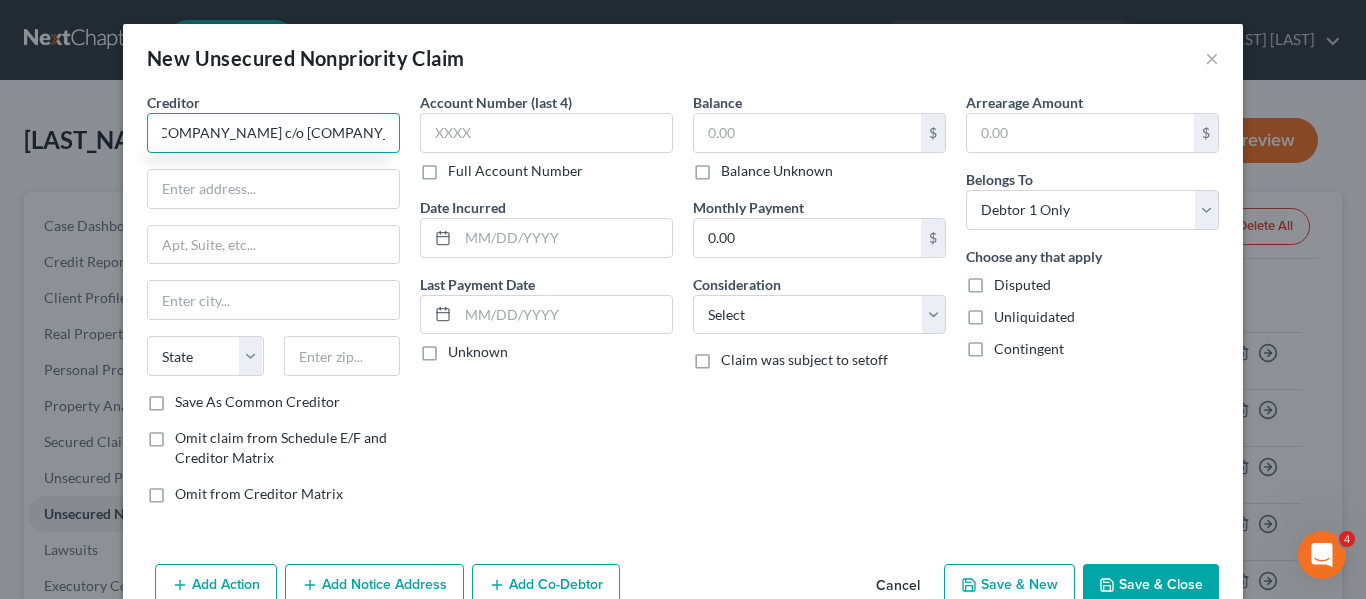 scroll, scrollTop: 0, scrollLeft: 13, axis: horizontal 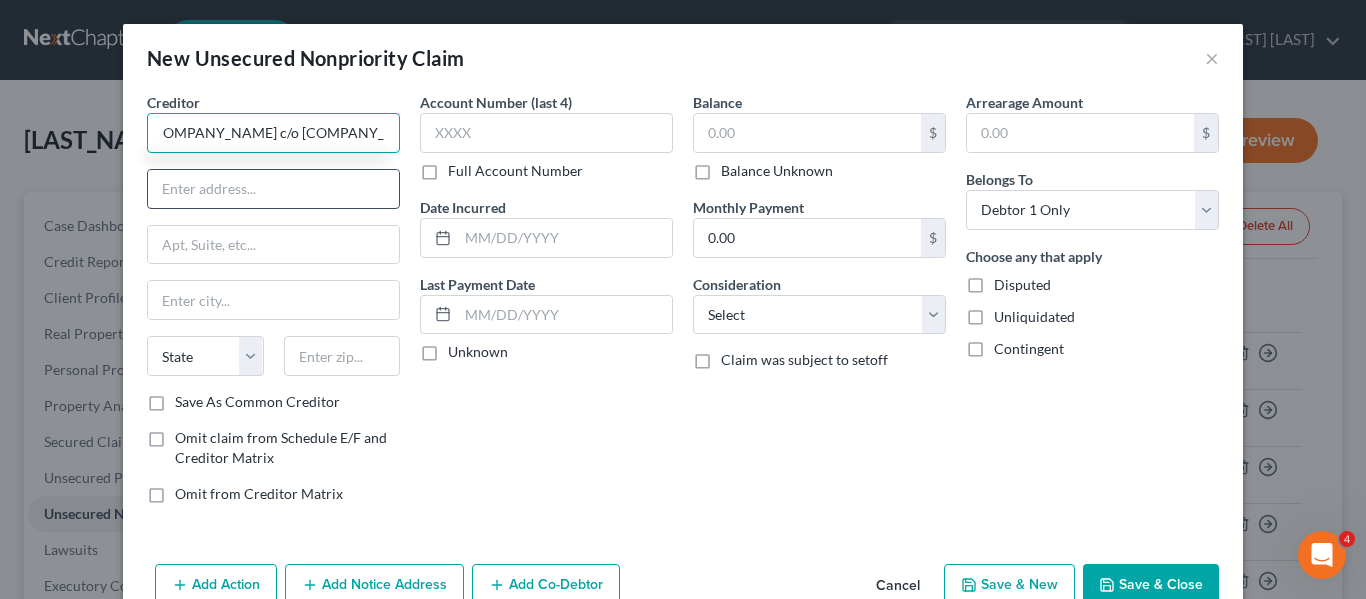 type on "[COMPANY_NAME] c/o [COMPANY_NAME]" 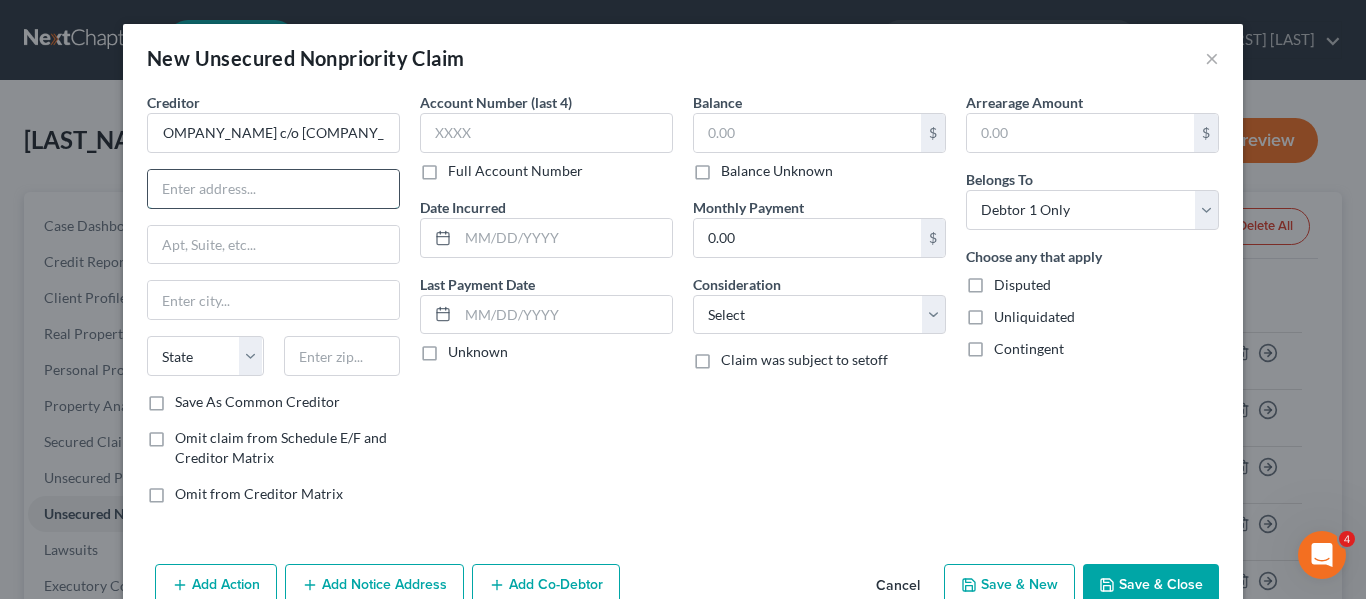 scroll, scrollTop: 0, scrollLeft: 0, axis: both 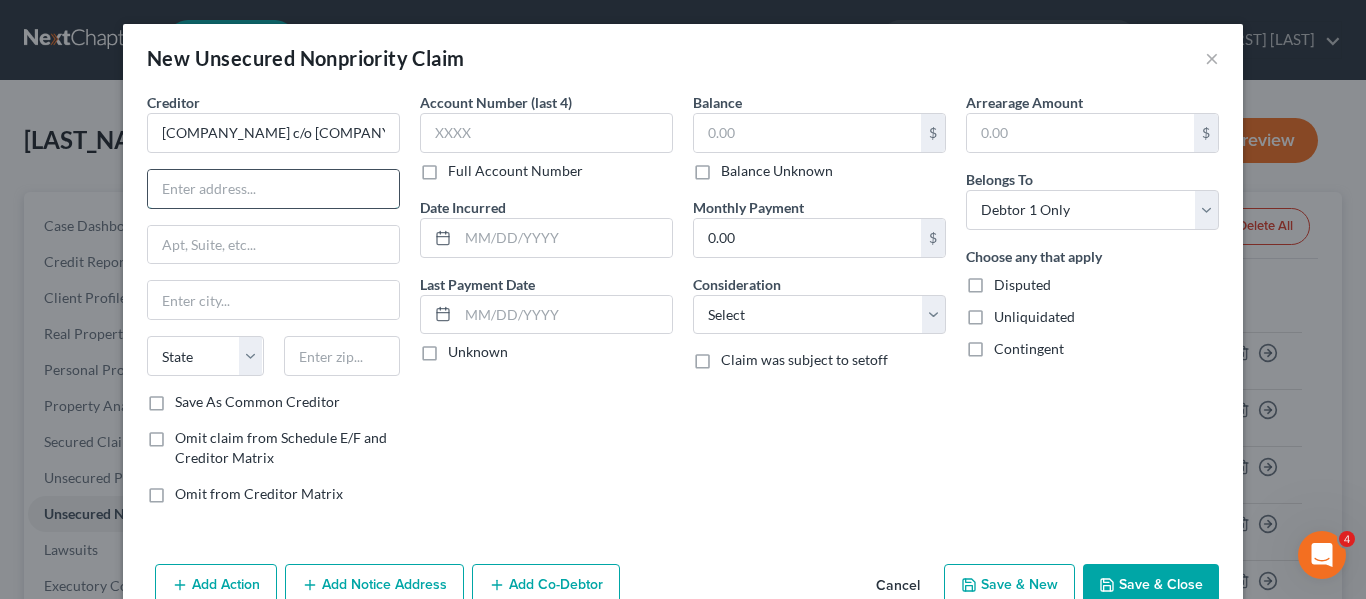 click at bounding box center [273, 189] 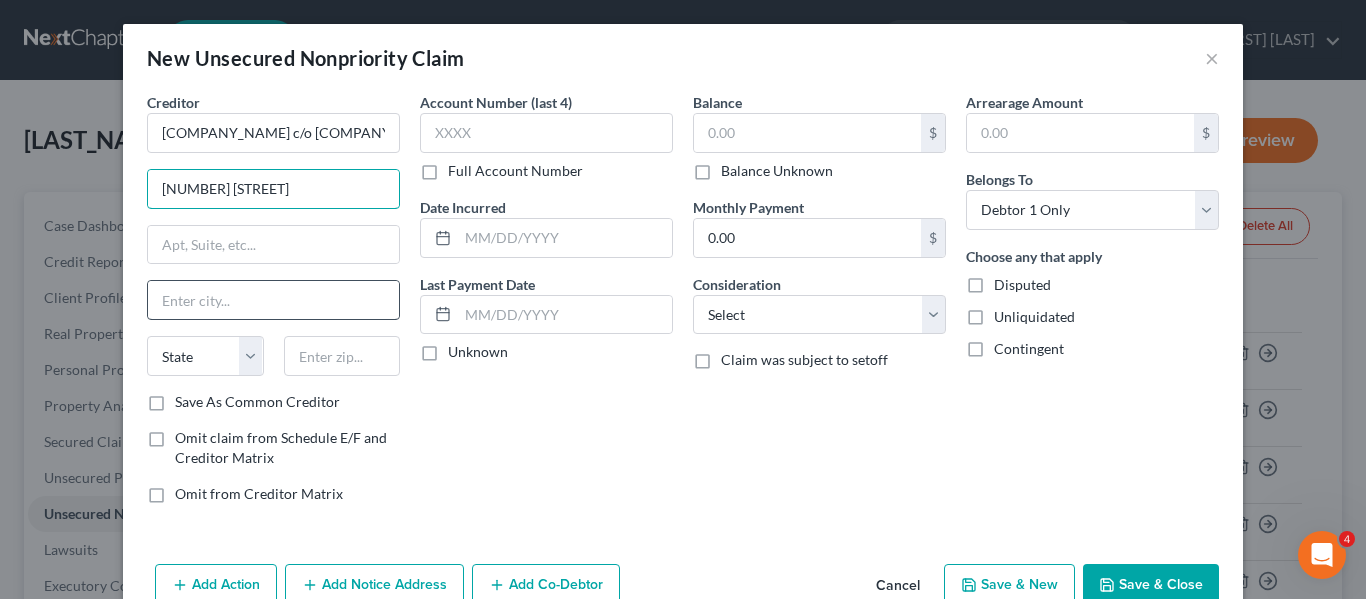 type on "[NUMBER] [STREET]" 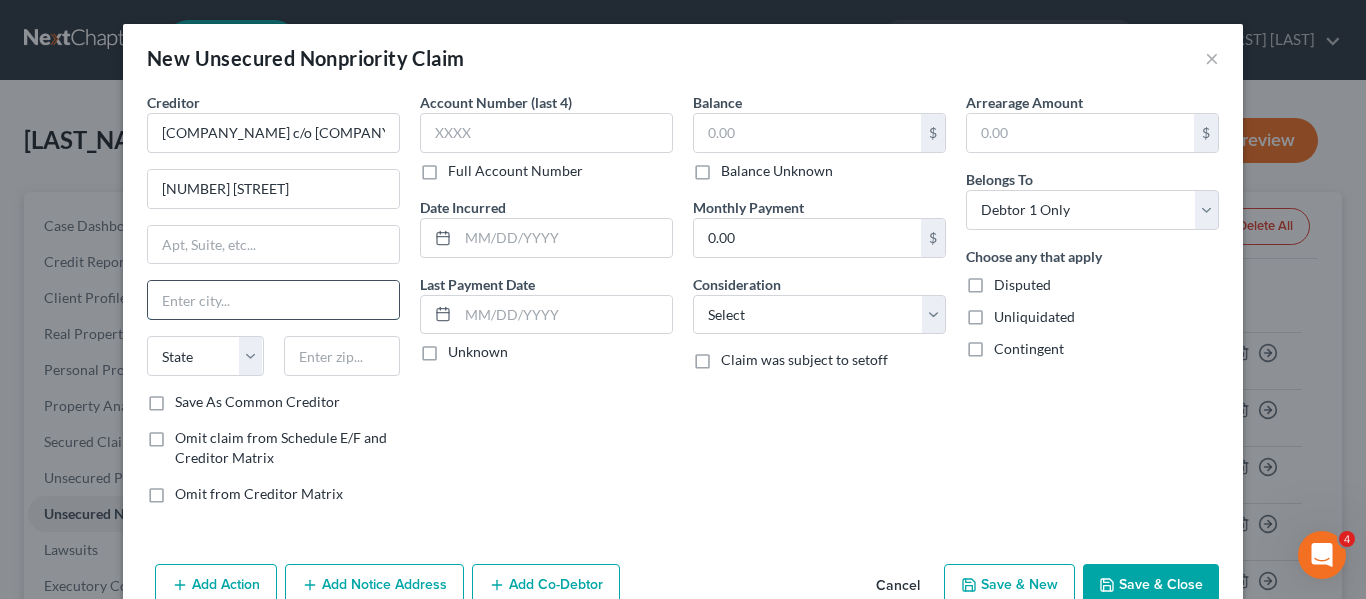 click at bounding box center (273, 300) 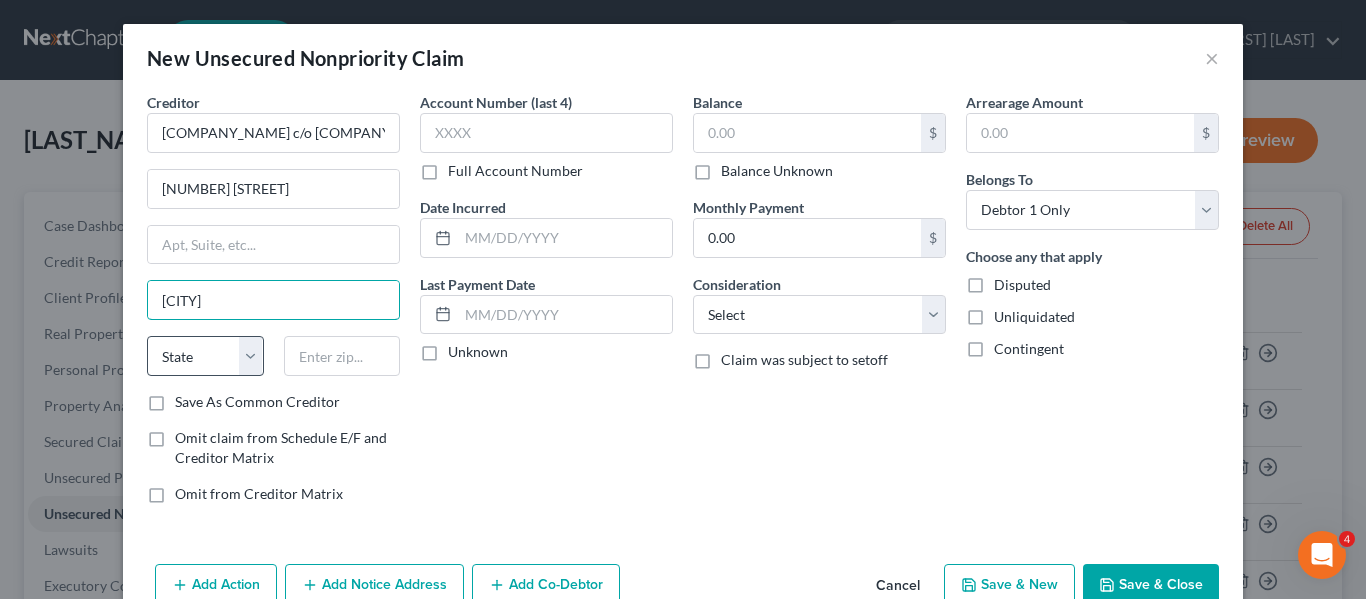 type on "[CITY]" 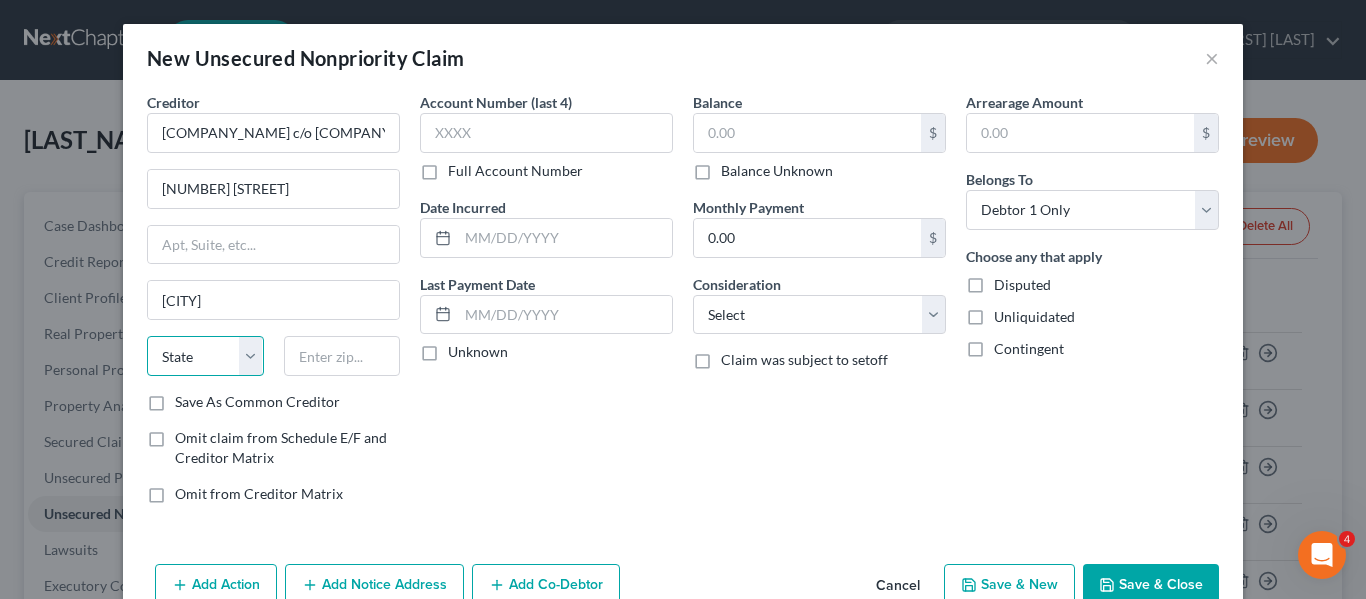 click on "State AL AK AR AZ CA CO CT DE DC FL GA GU HI ID IL IN IA KS KY LA ME MD MA MI MN MS MO MT NC ND NE NV NH NJ NM NY OH OK OR PA PR RI SC SD TN TX UT VI VA VT WA WV WI WY" at bounding box center (205, 356) 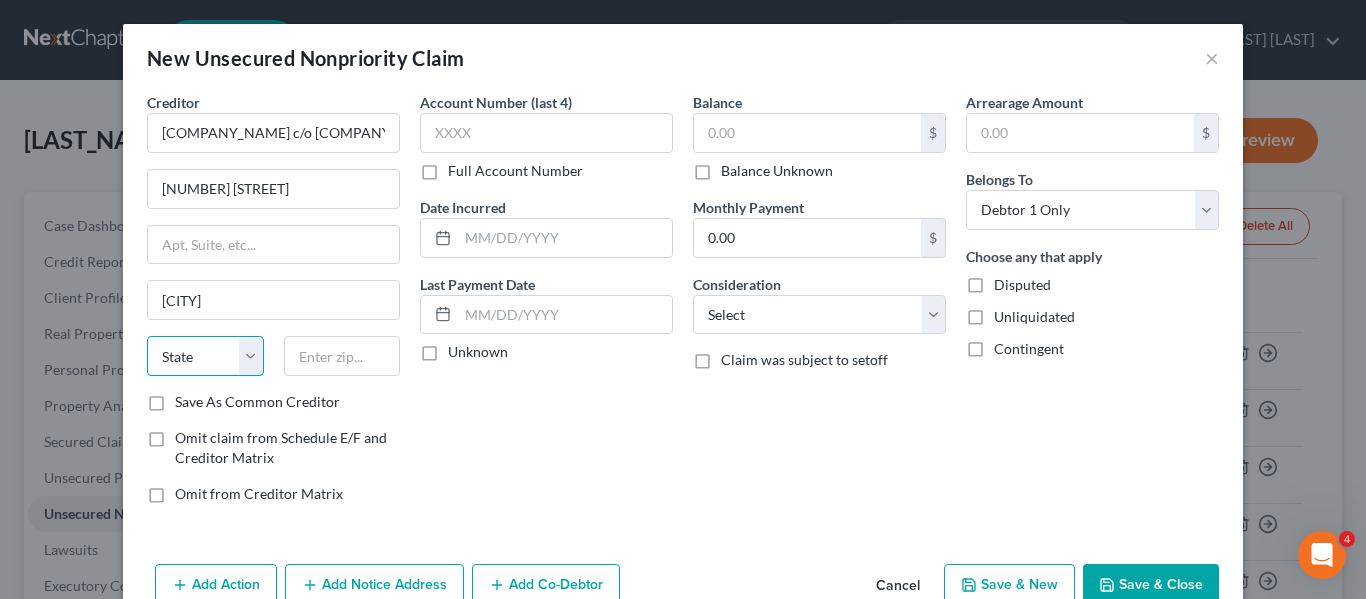select on "37" 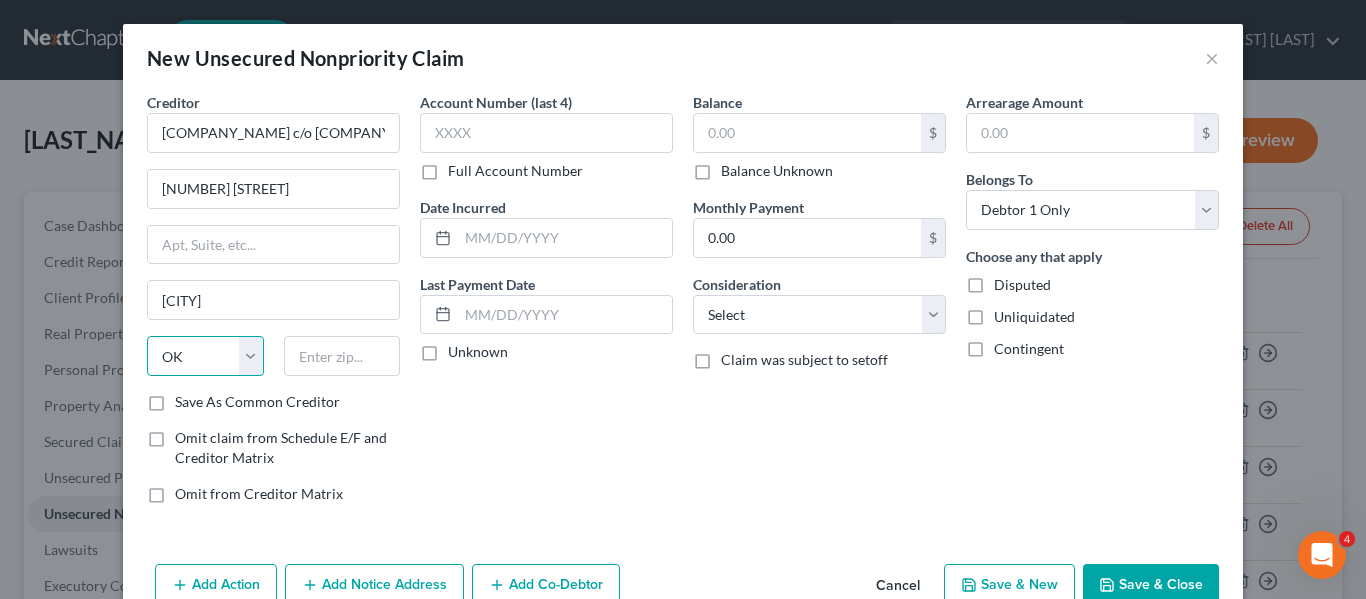 click on "State AL AK AR AZ CA CO CT DE DC FL GA GU HI ID IL IN IA KS KY LA ME MD MA MI MN MS MO MT NC ND NE NV NH NJ NM NY OH OK OR PA PR RI SC SD TN TX UT VI VA VT WA WV WI WY" at bounding box center (205, 356) 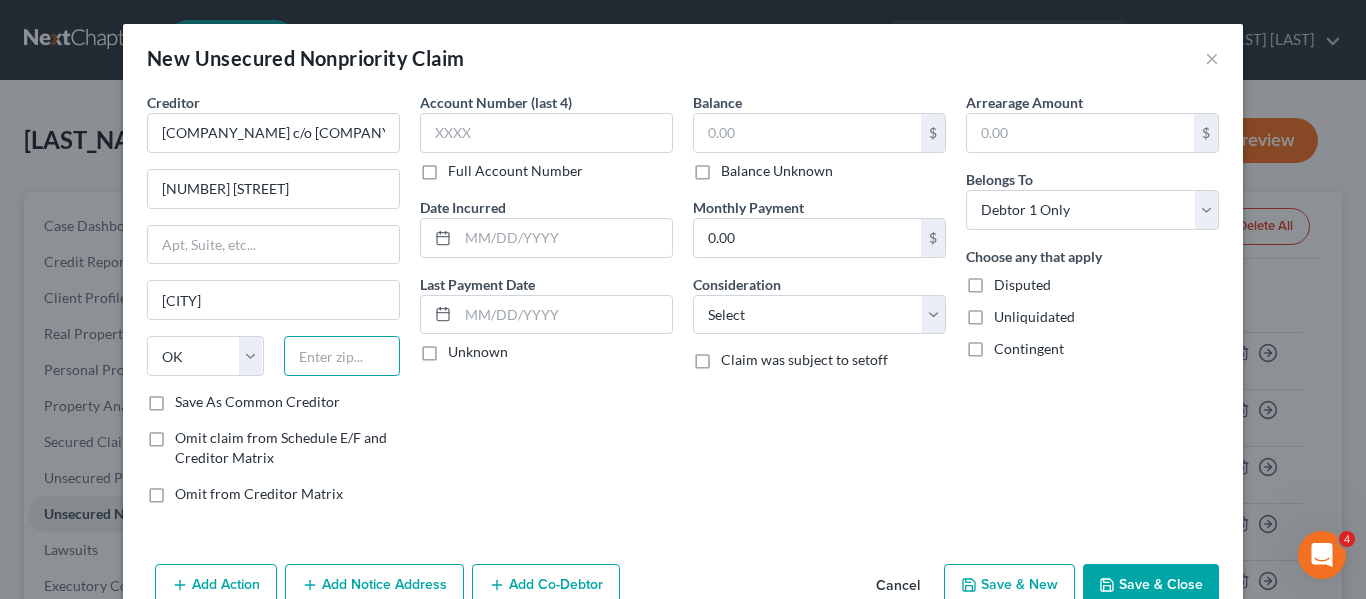 click at bounding box center (342, 356) 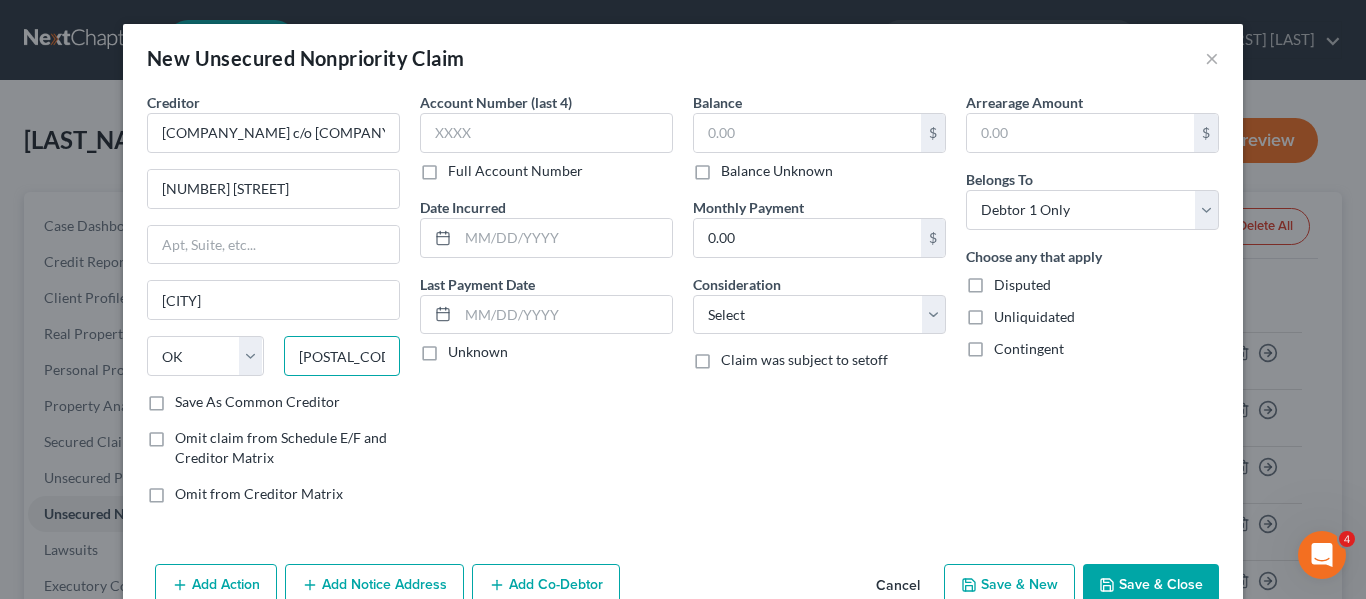 type on "[POSTAL_CODE]" 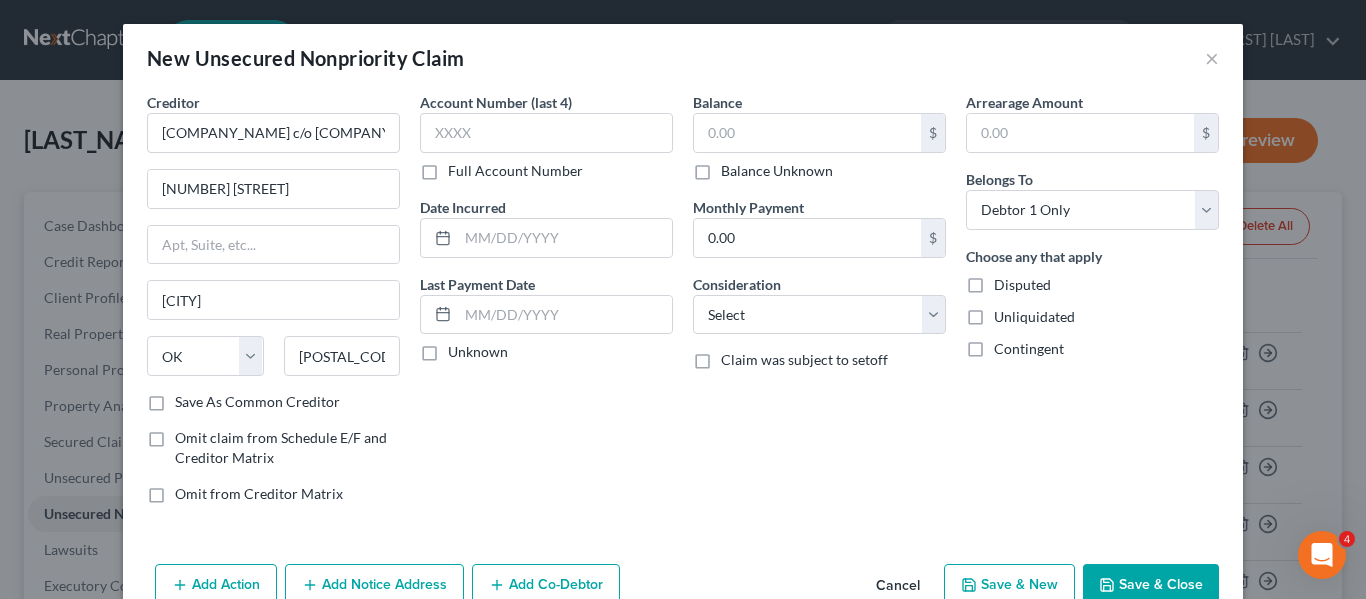 click on "Balance Unknown" at bounding box center [777, 171] 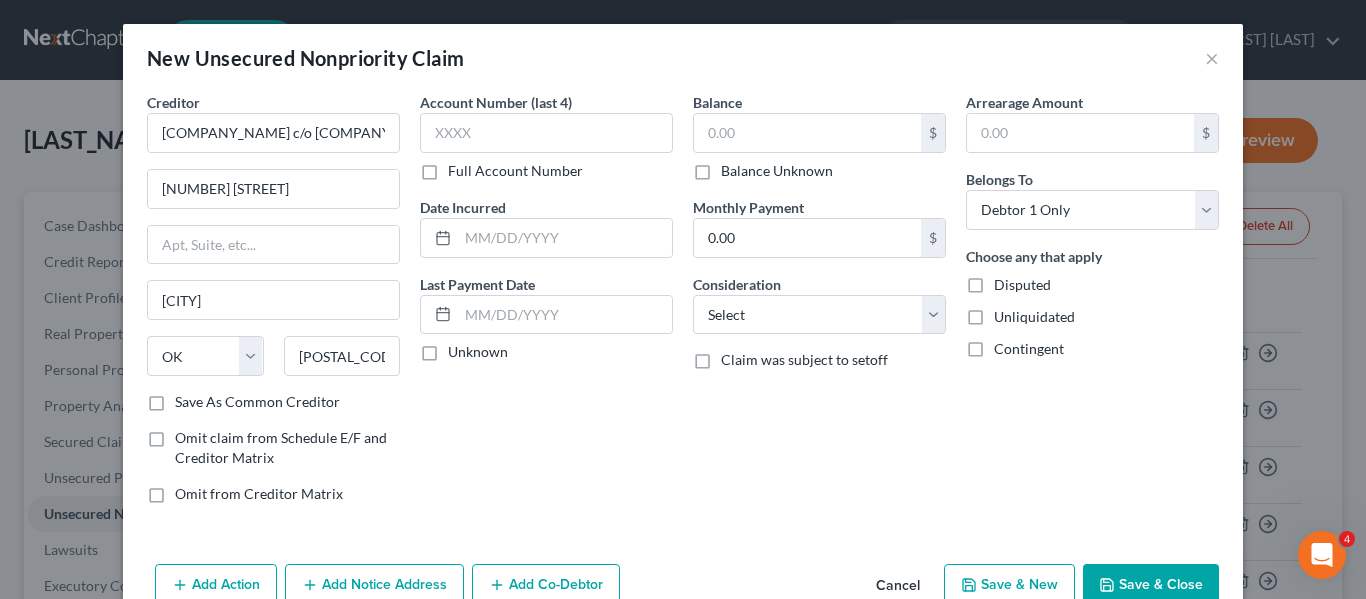 click on "Balance Unknown" at bounding box center (735, 167) 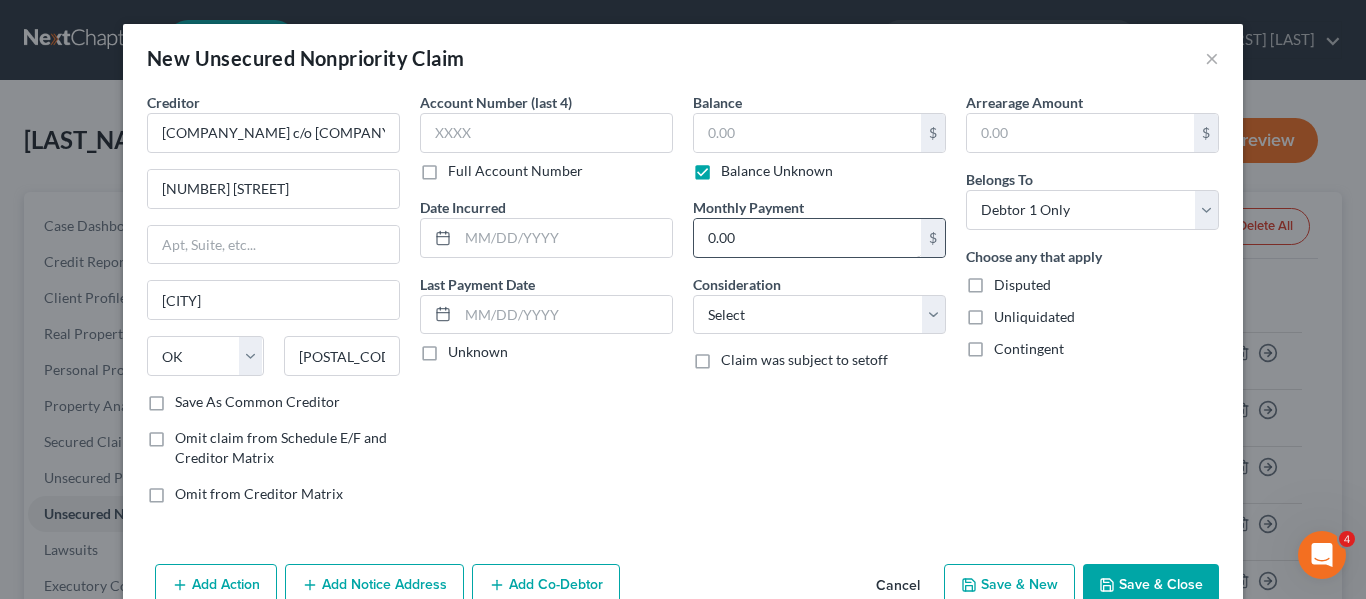 type on "0.00" 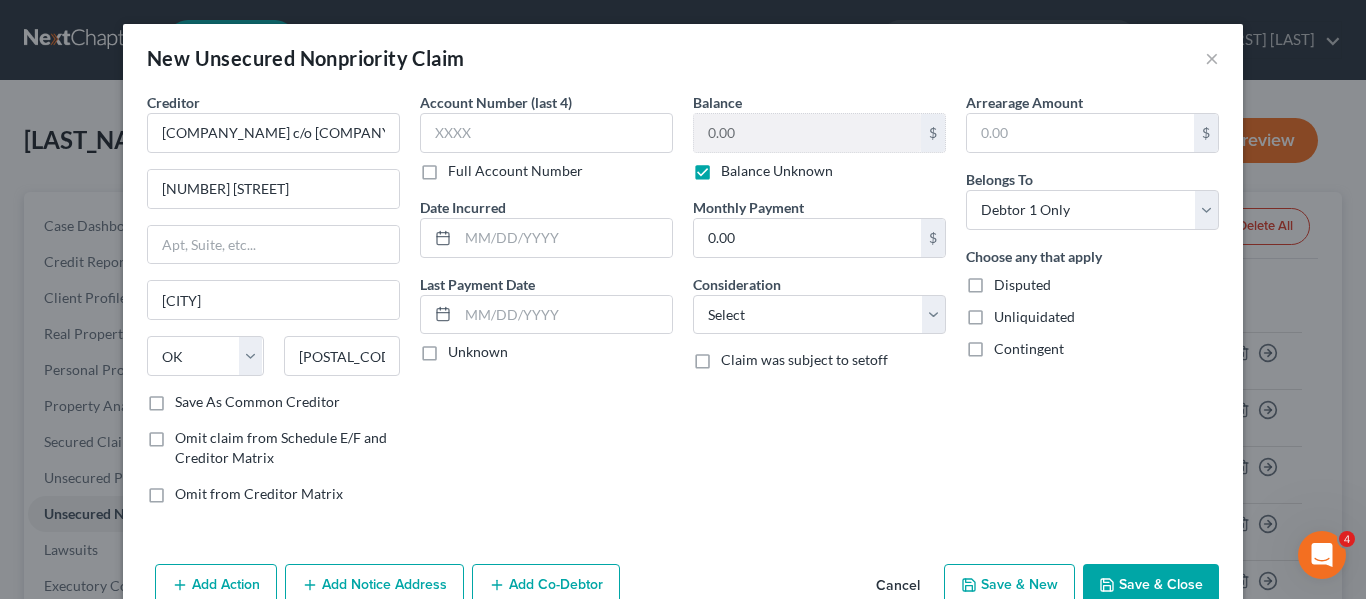 click on "Save & Close" at bounding box center [1151, 585] 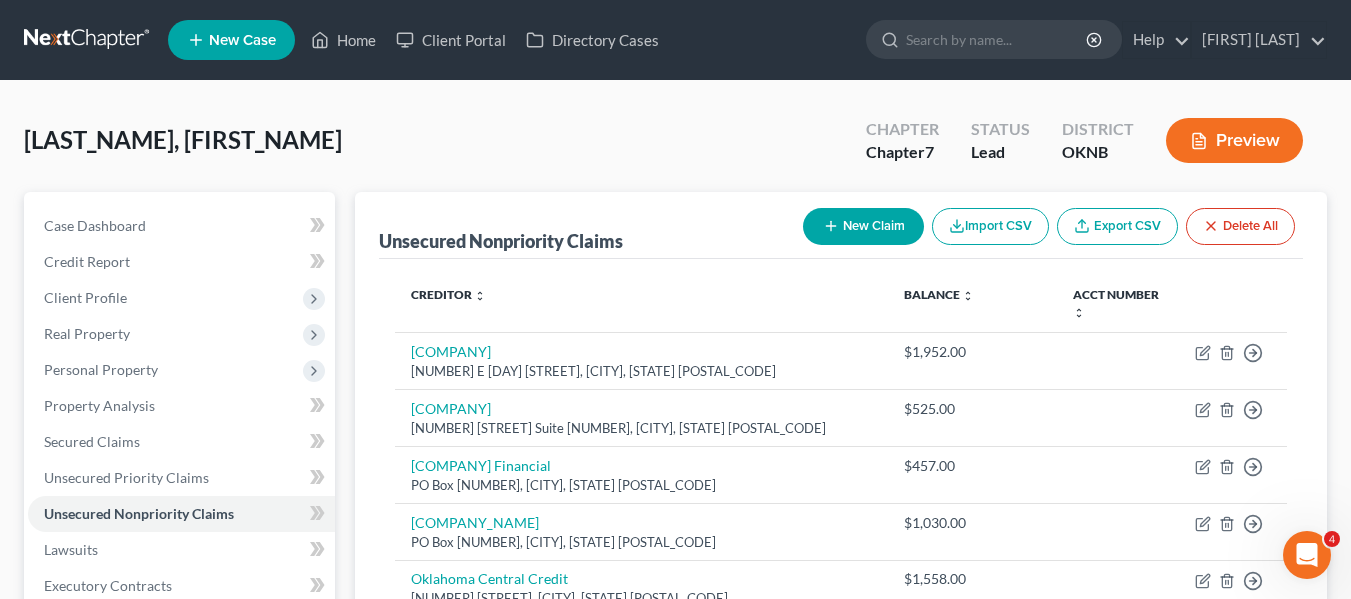 click on "New Claim" at bounding box center [863, 226] 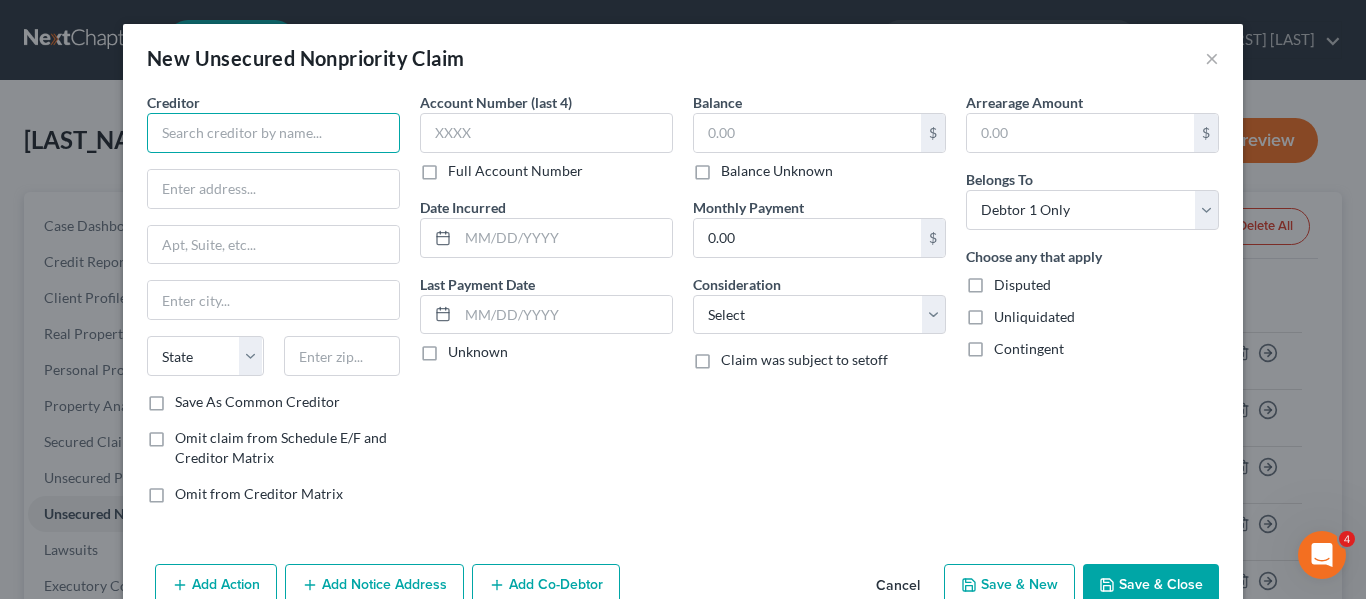 click at bounding box center [273, 133] 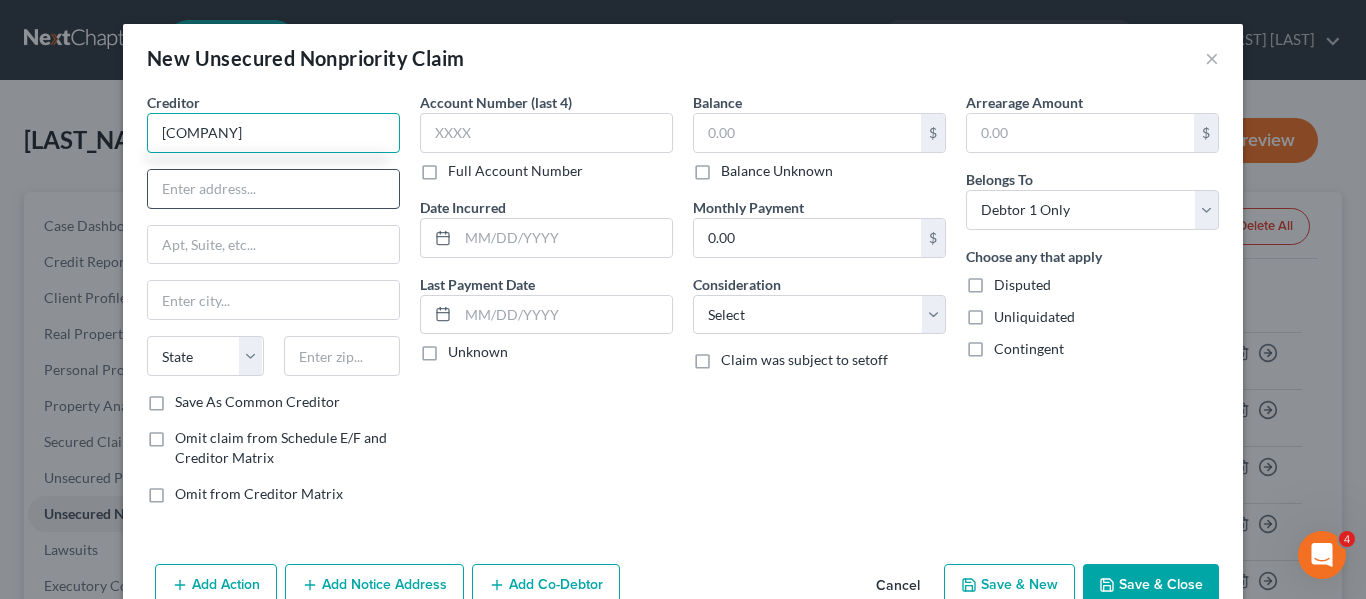 type on "[COMPANY]" 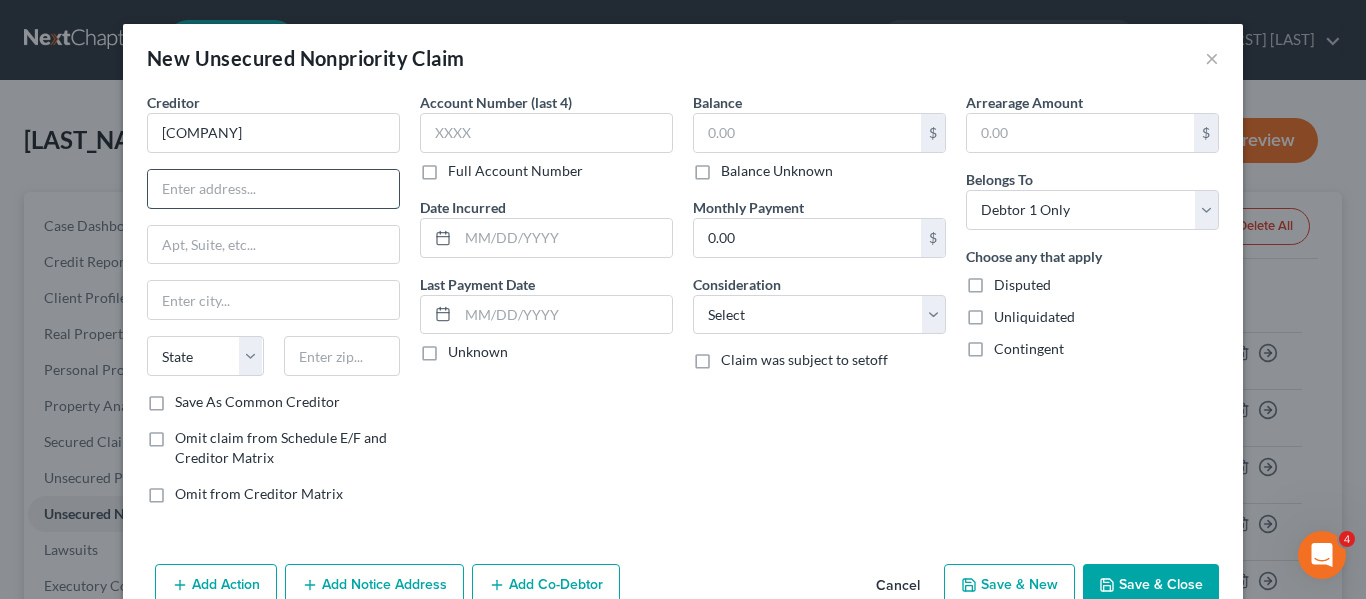 click at bounding box center [273, 189] 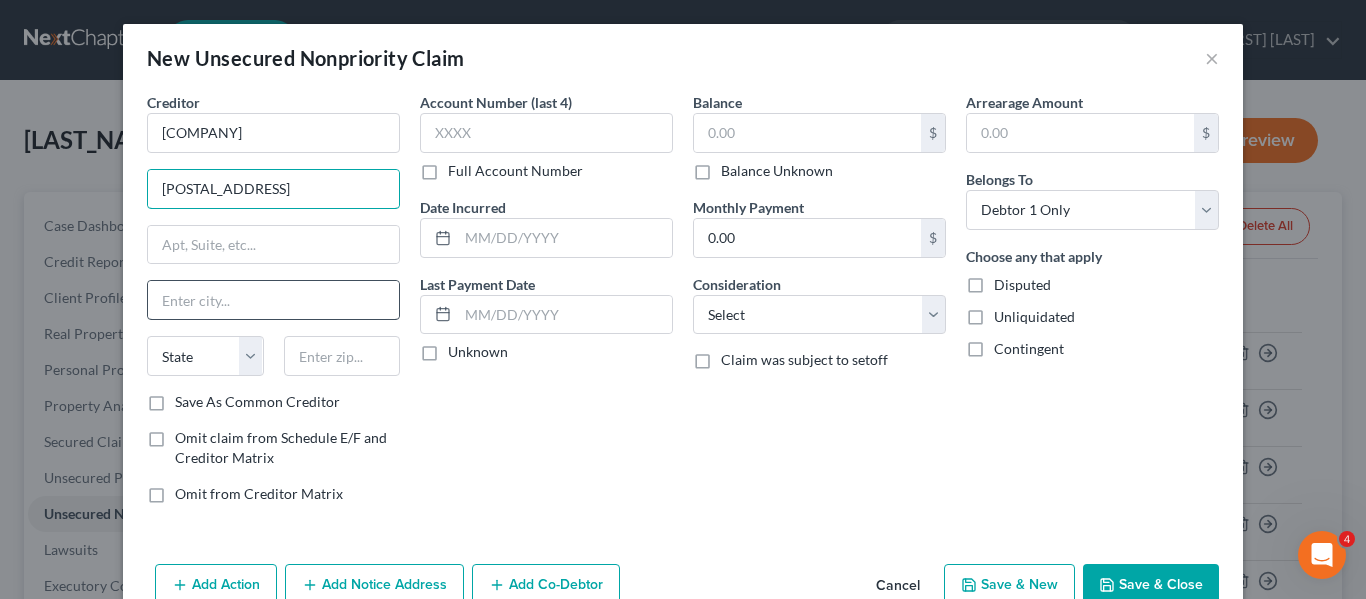 type on "[POSTAL_ADDRESS]" 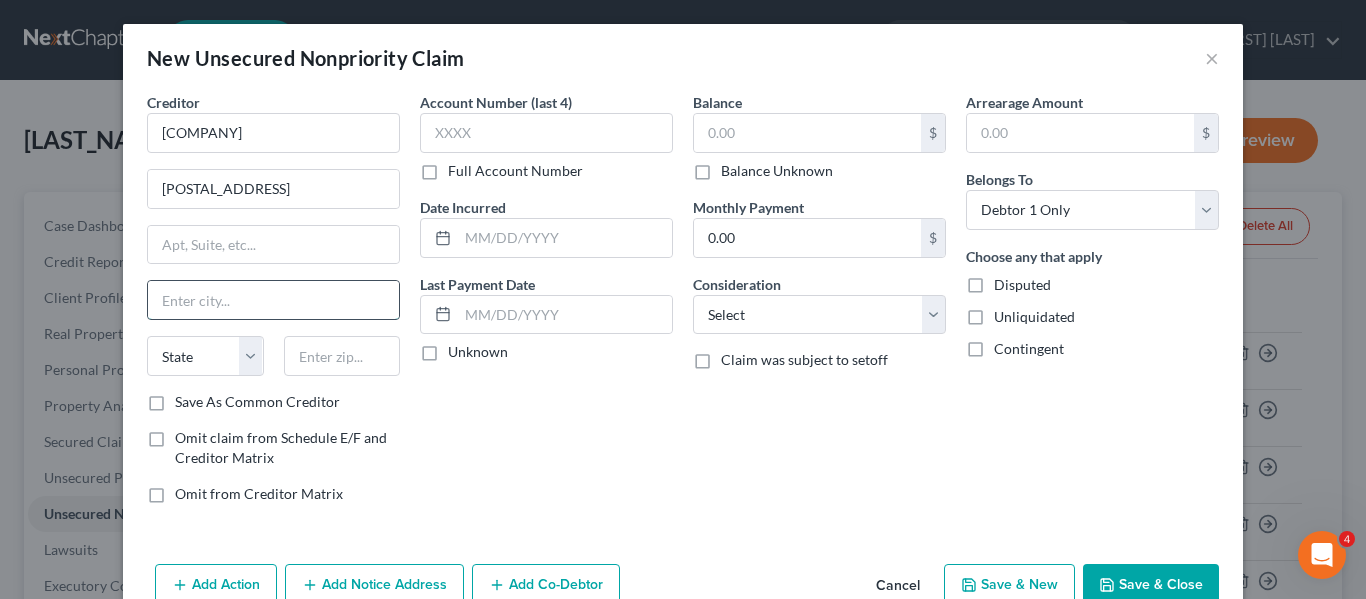 click at bounding box center (273, 300) 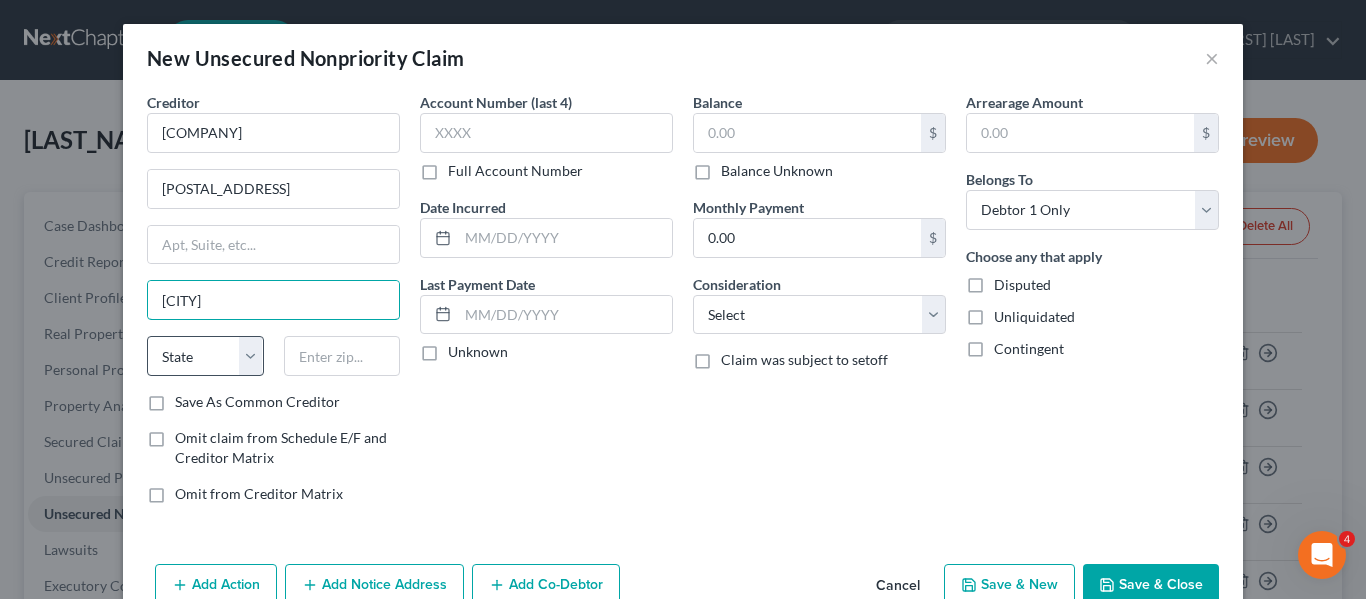 type on "[CITY]" 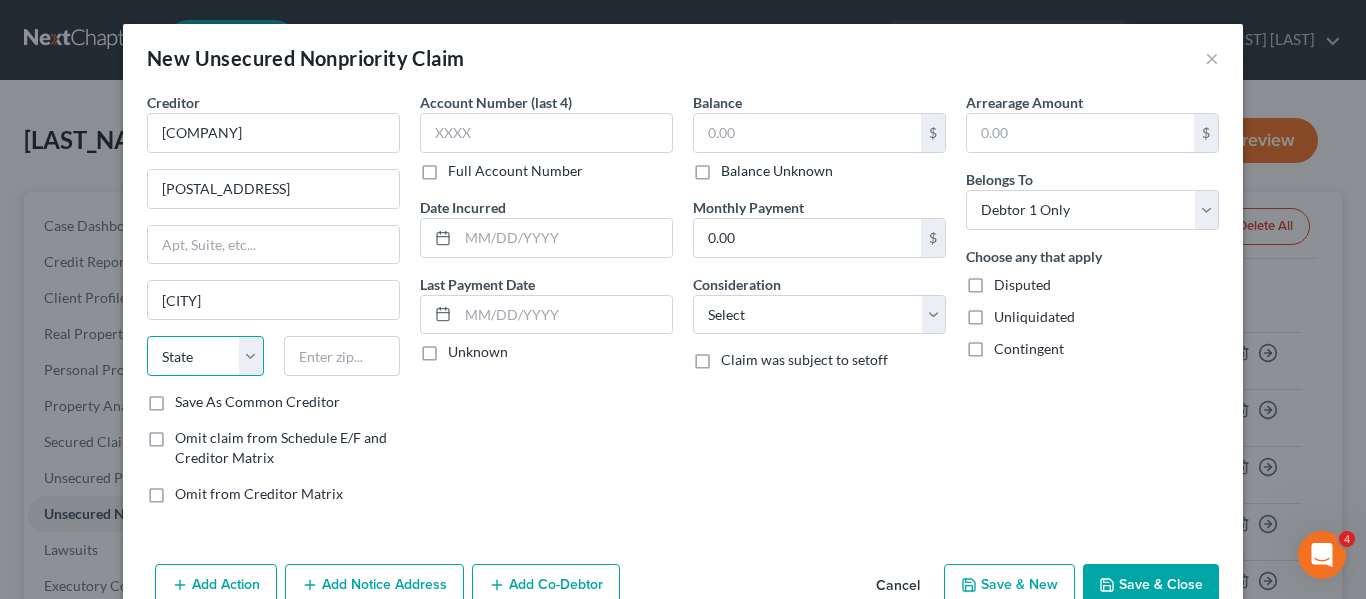 click on "State AL AK AR AZ CA CO CT DE DC FL GA GU HI ID IL IN IA KS KY LA ME MD MA MI MN MS MO MT NC ND NE NV NH NJ NM NY OH OK OR PA PR RI SC SD TN TX UT VI VA VT WA WV WI WY" at bounding box center (205, 356) 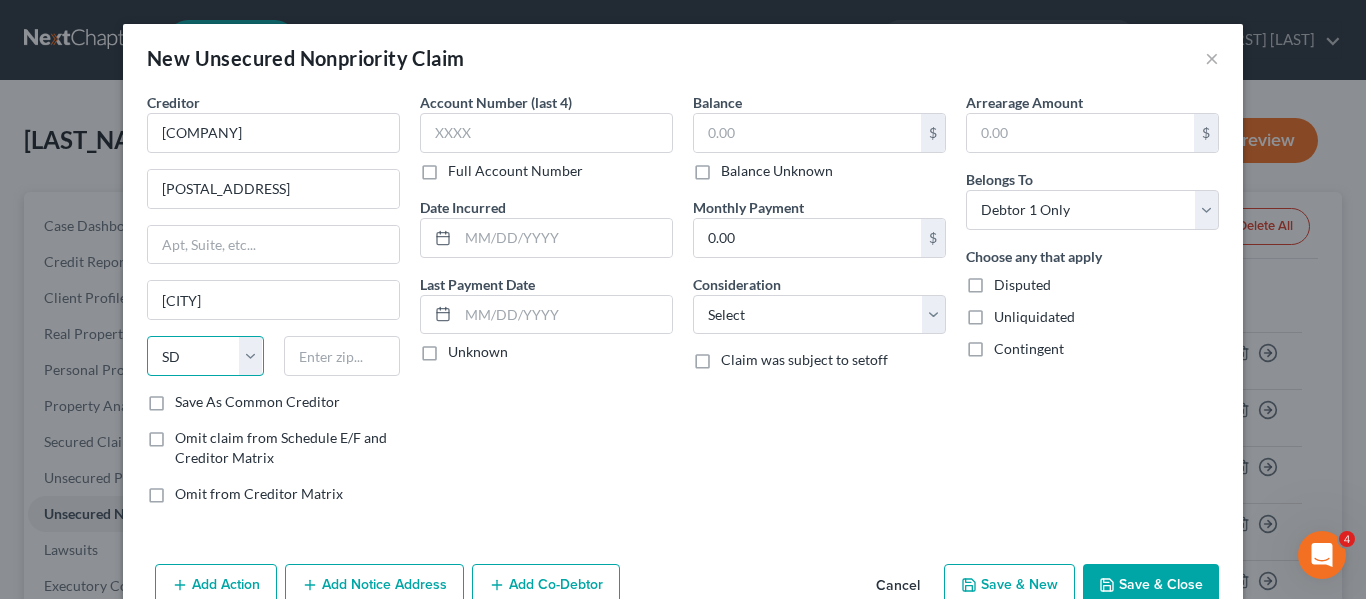 click on "State AL AK AR AZ CA CO CT DE DC FL GA GU HI ID IL IN IA KS KY LA ME MD MA MI MN MS MO MT NC ND NE NV NH NJ NM NY OH OK OR PA PR RI SC SD TN TX UT VI VA VT WA WV WI WY" at bounding box center (205, 356) 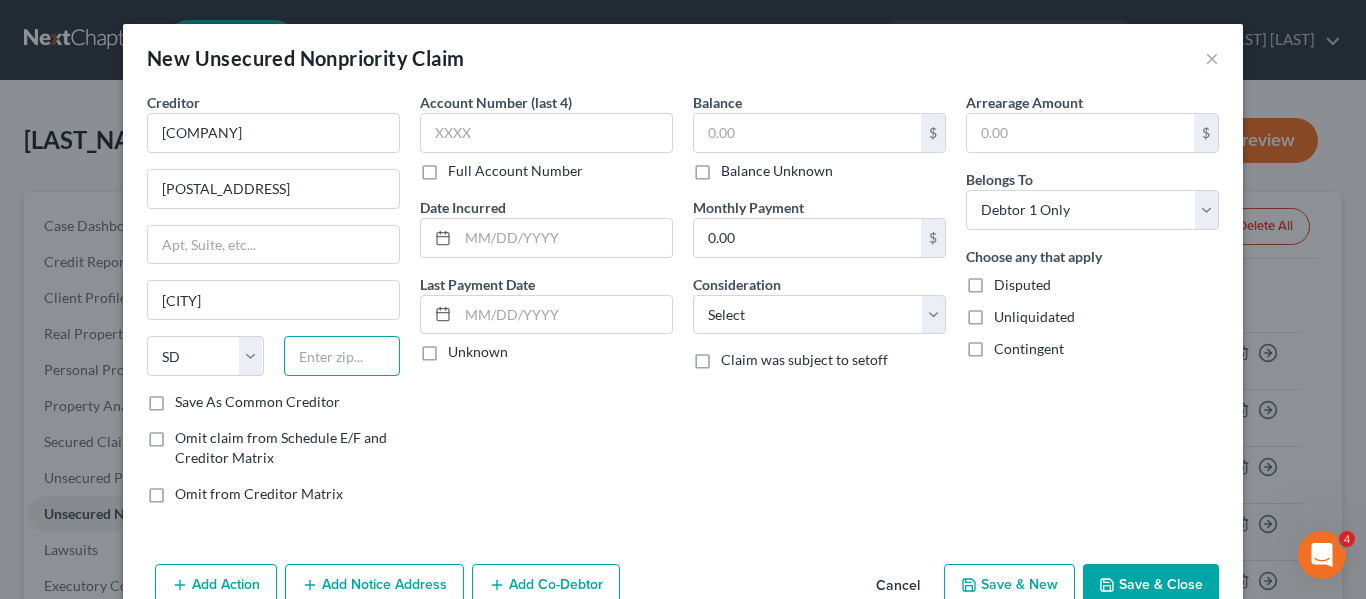 click at bounding box center [342, 356] 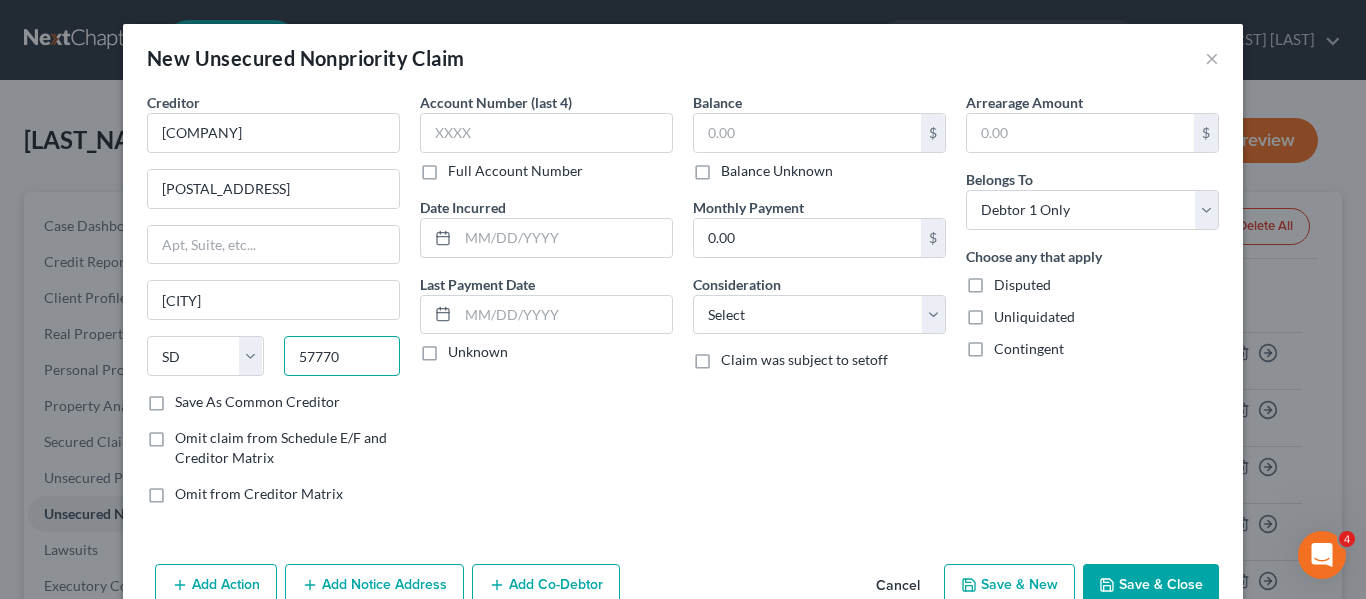 type on "57770" 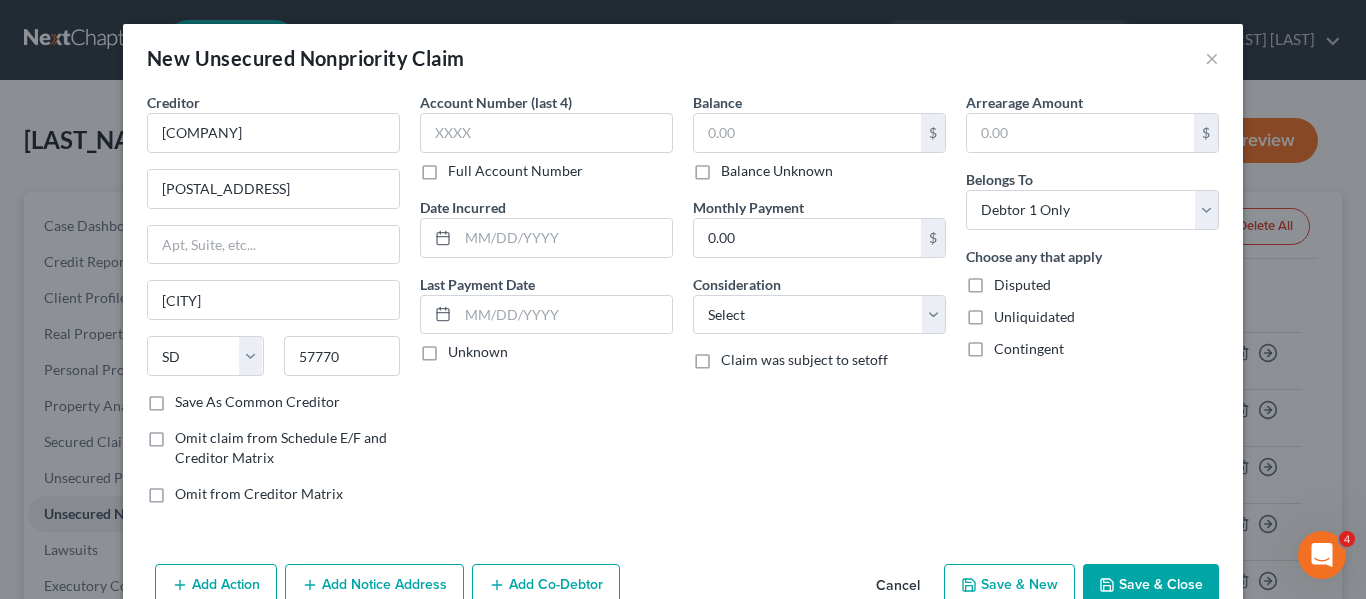 click on "Balance Unknown" at bounding box center [777, 171] 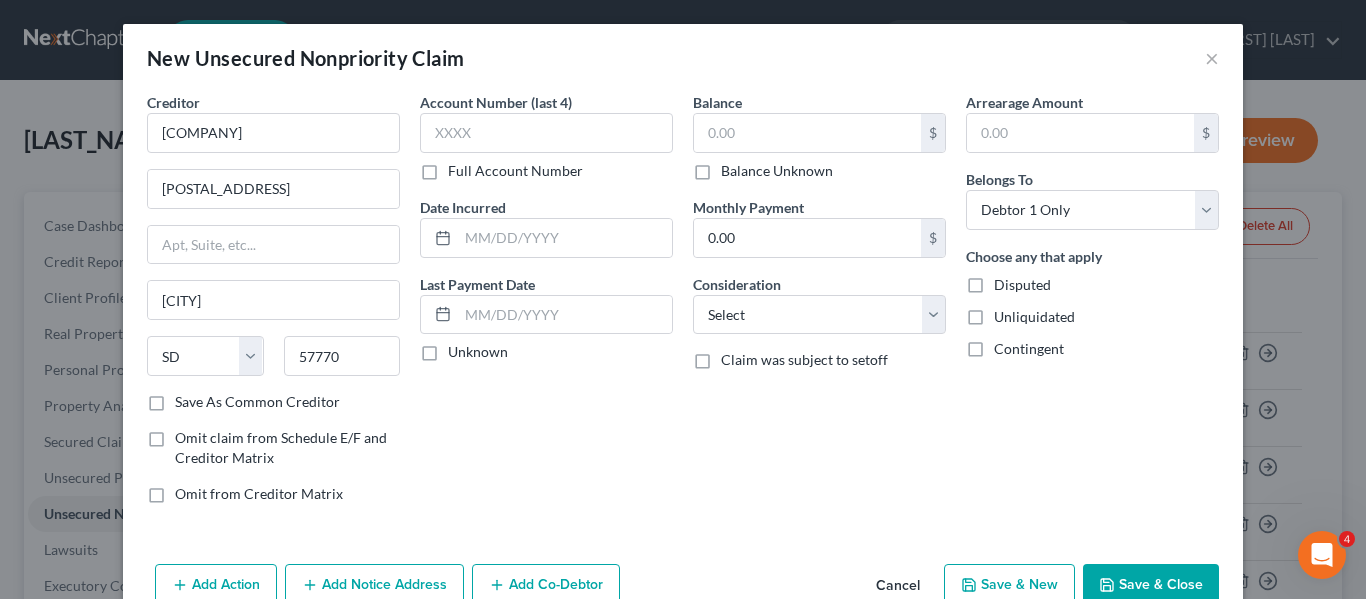 click on "Balance Unknown" at bounding box center [735, 167] 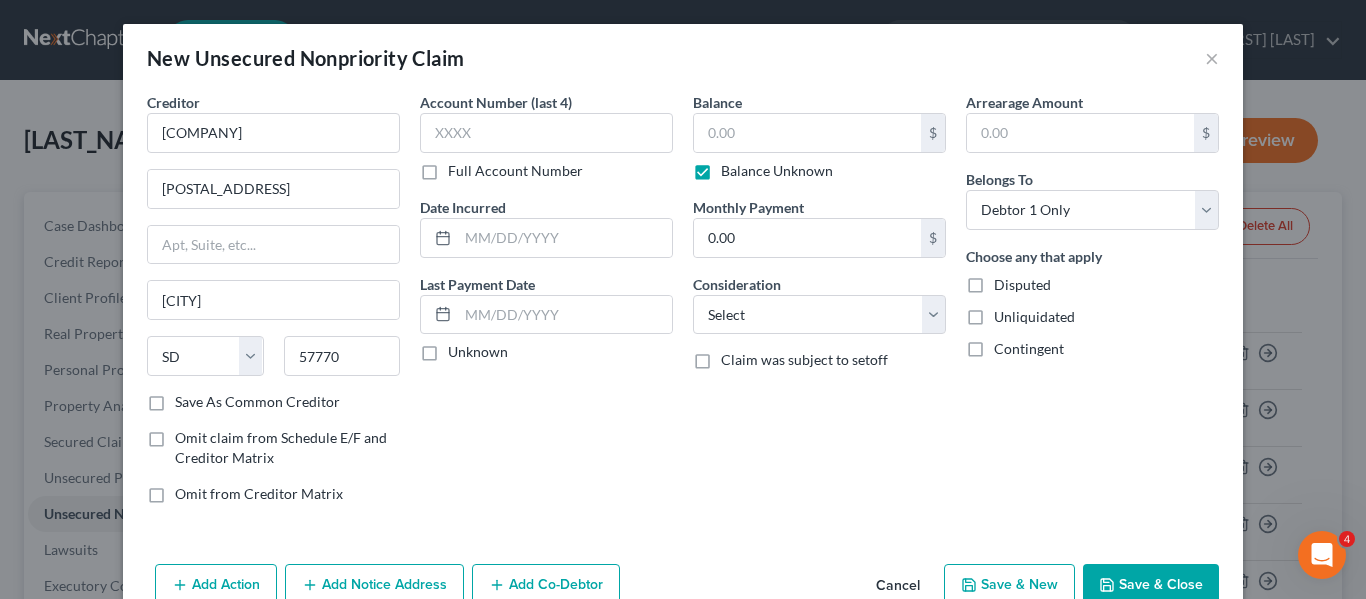 type on "0.00" 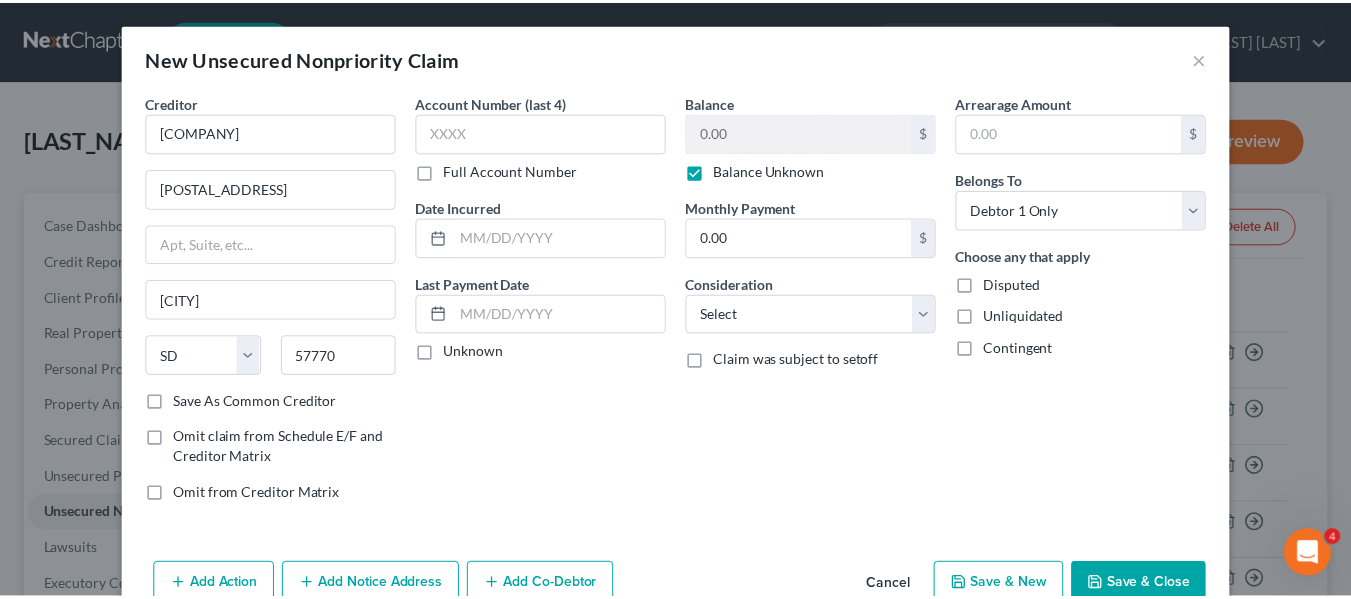 scroll, scrollTop: 47, scrollLeft: 0, axis: vertical 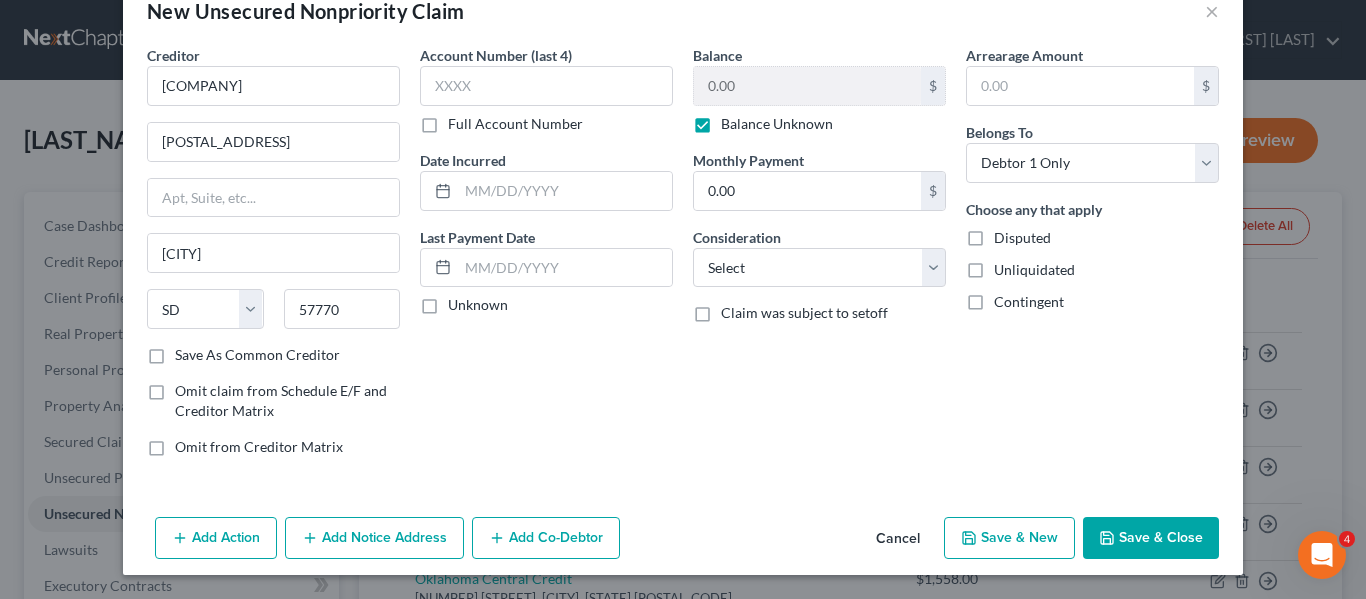 click on "Save & New" at bounding box center [1009, 538] 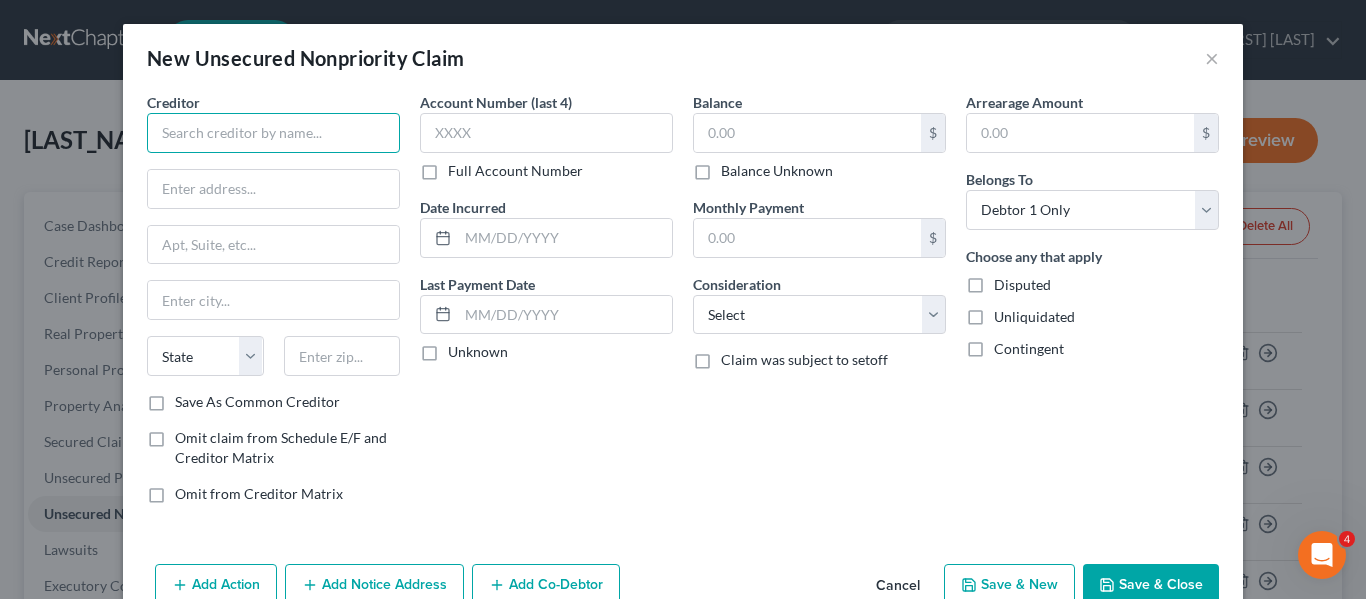click at bounding box center (273, 133) 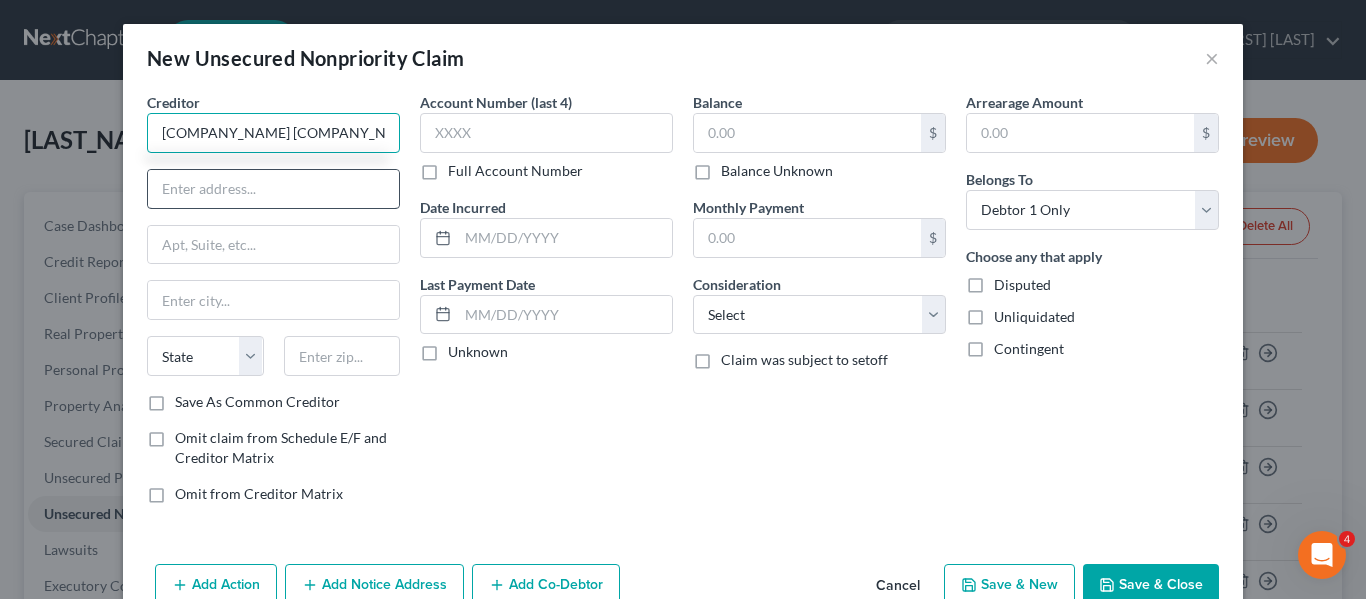 type on "[COMPANY_NAME] [COMPANY_NAME]" 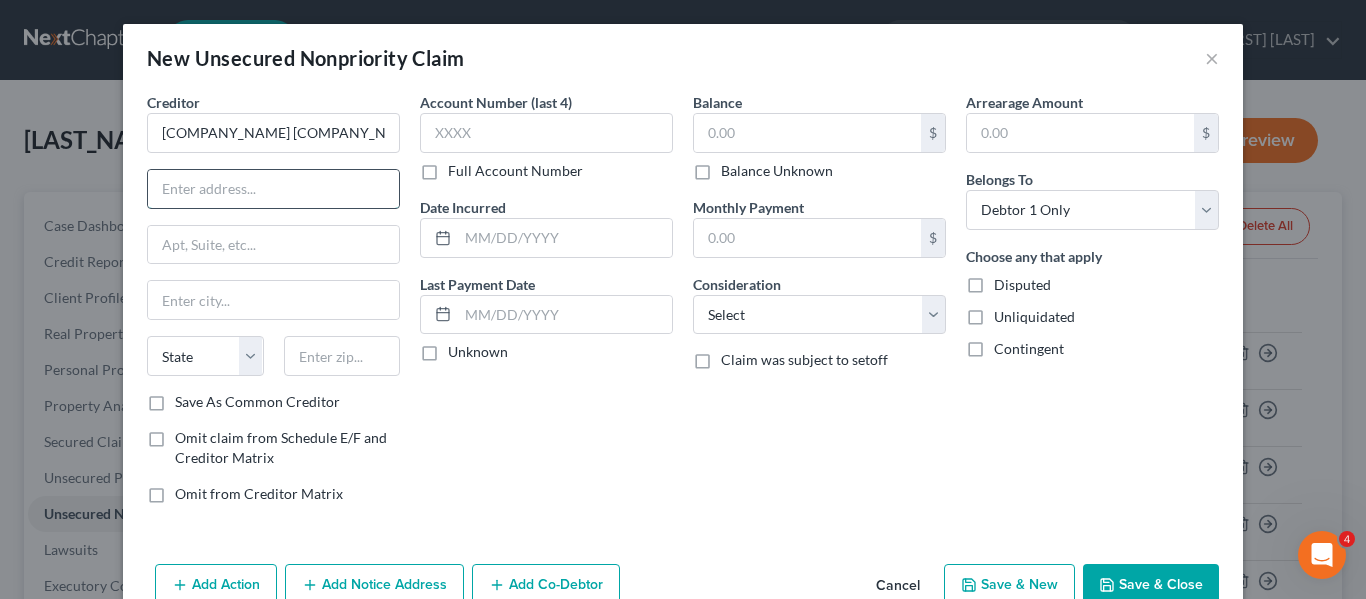 click at bounding box center [273, 189] 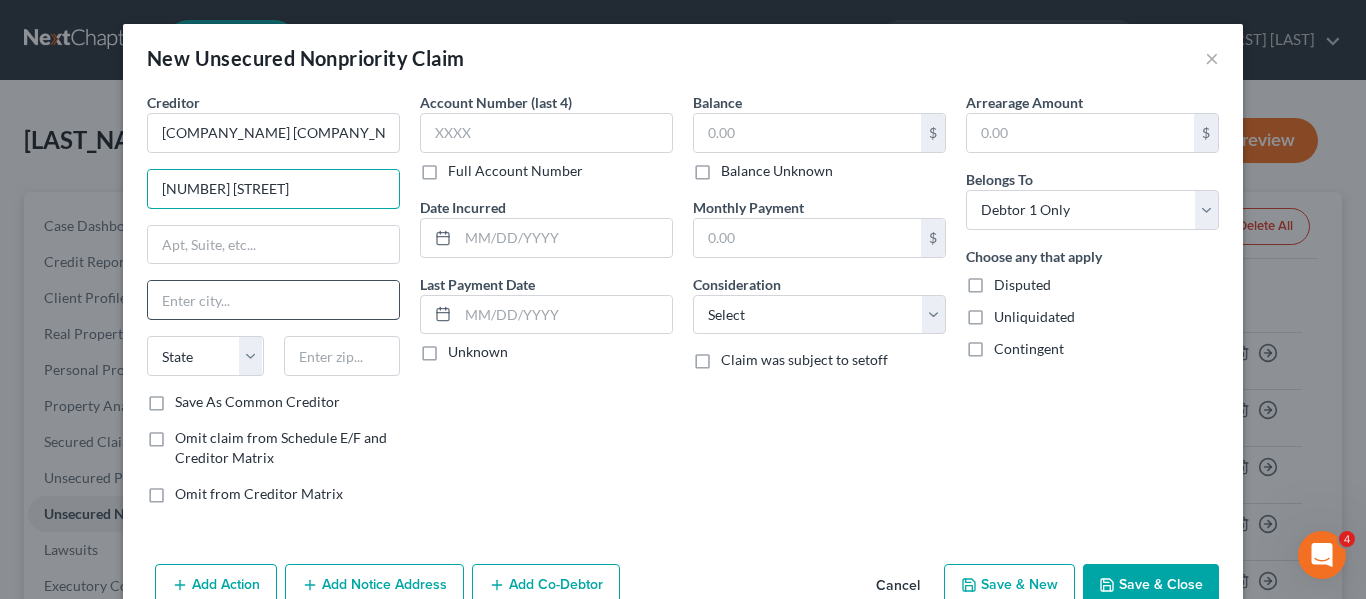 type on "[NUMBER] [STREET]" 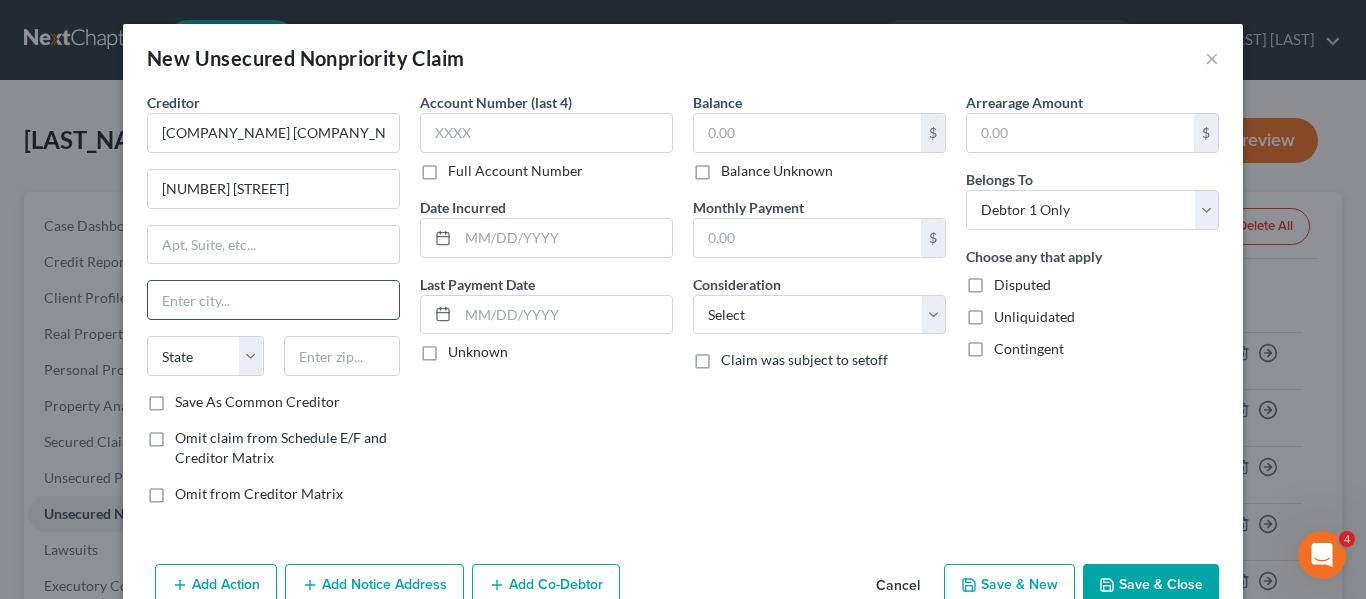click at bounding box center (273, 300) 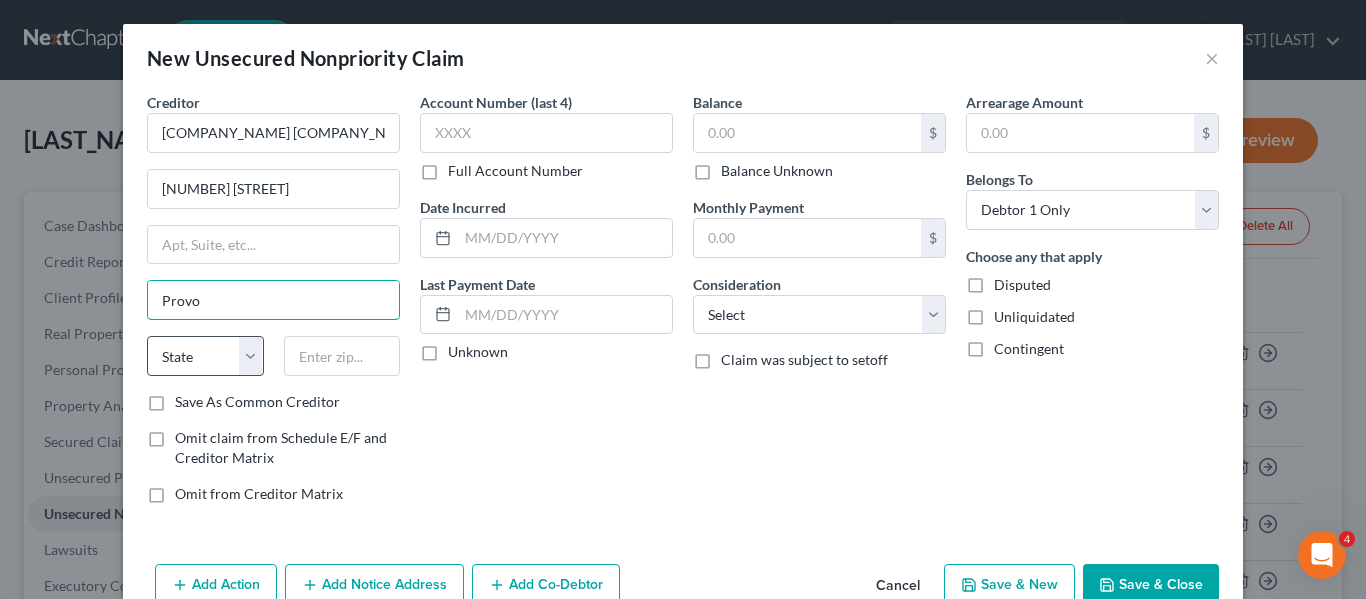 type on "Provo" 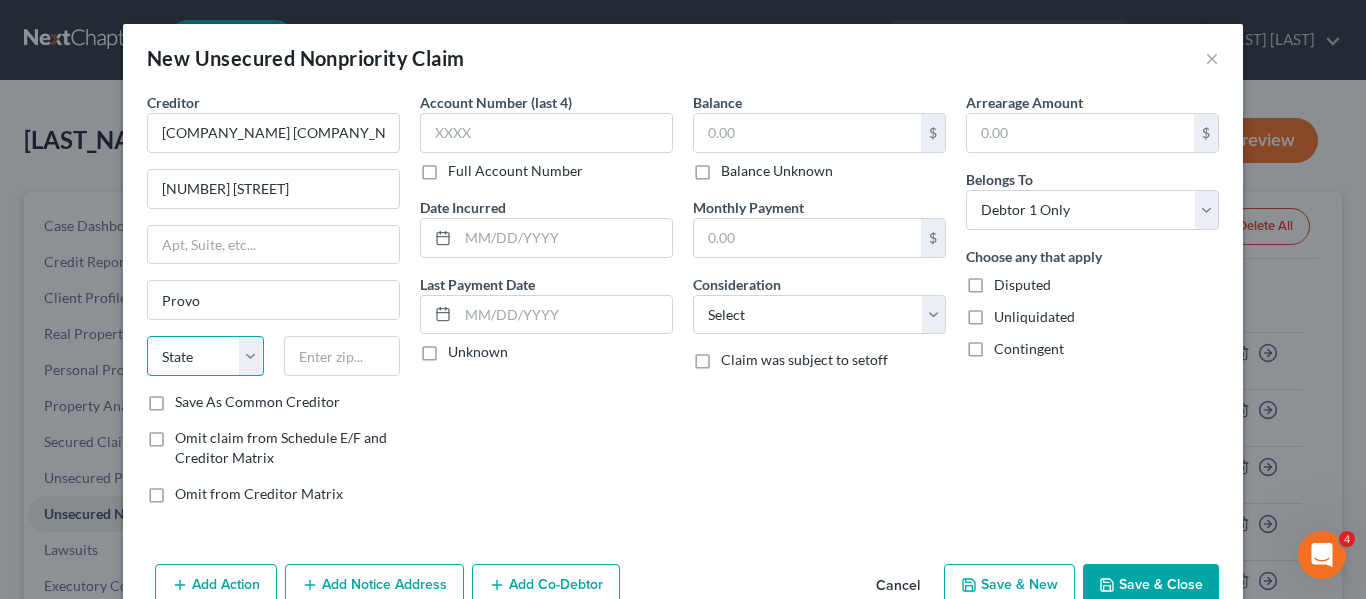 click on "State AL AK AR AZ CA CO CT DE DC FL GA GU HI ID IL IN IA KS KY LA ME MD MA MI MN MS MO MT NC ND NE NV NH NJ NM NY OH OK OR PA PR RI SC SD TN TX UT VI VA VT WA WV WI WY" at bounding box center [205, 356] 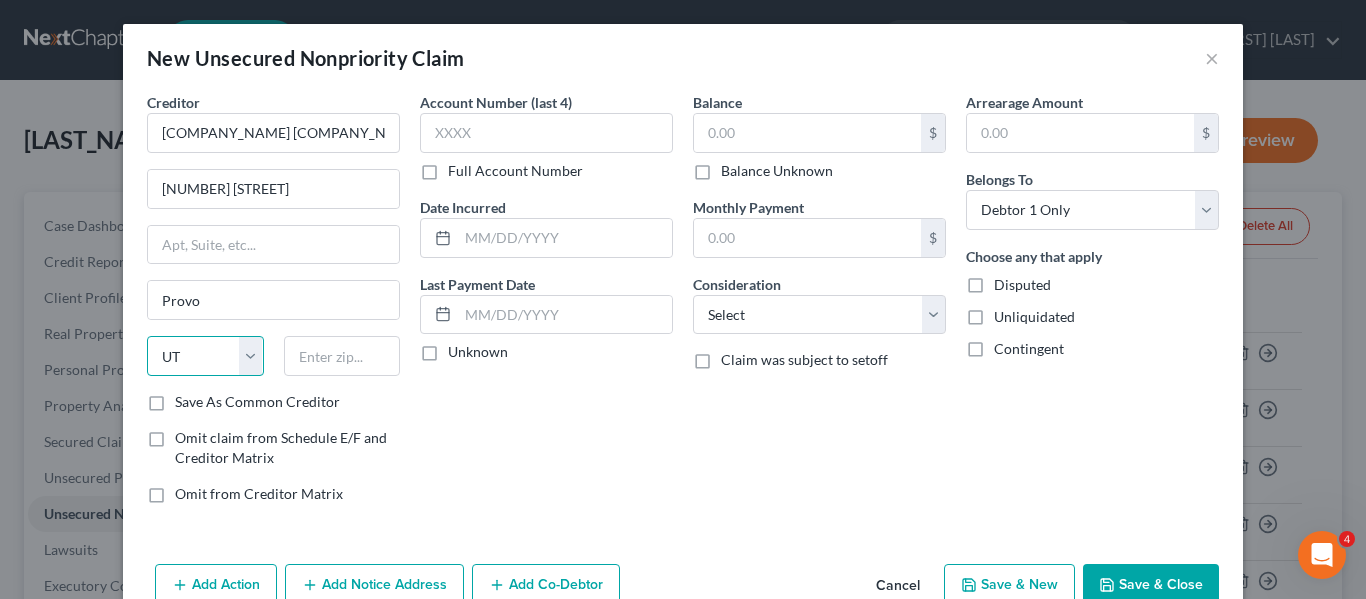 click on "State AL AK AR AZ CA CO CT DE DC FL GA GU HI ID IL IN IA KS KY LA ME MD MA MI MN MS MO MT NC ND NE NV NH NJ NM NY OH OK OR PA PR RI SC SD TN TX UT VI VA VT WA WV WI WY" at bounding box center (205, 356) 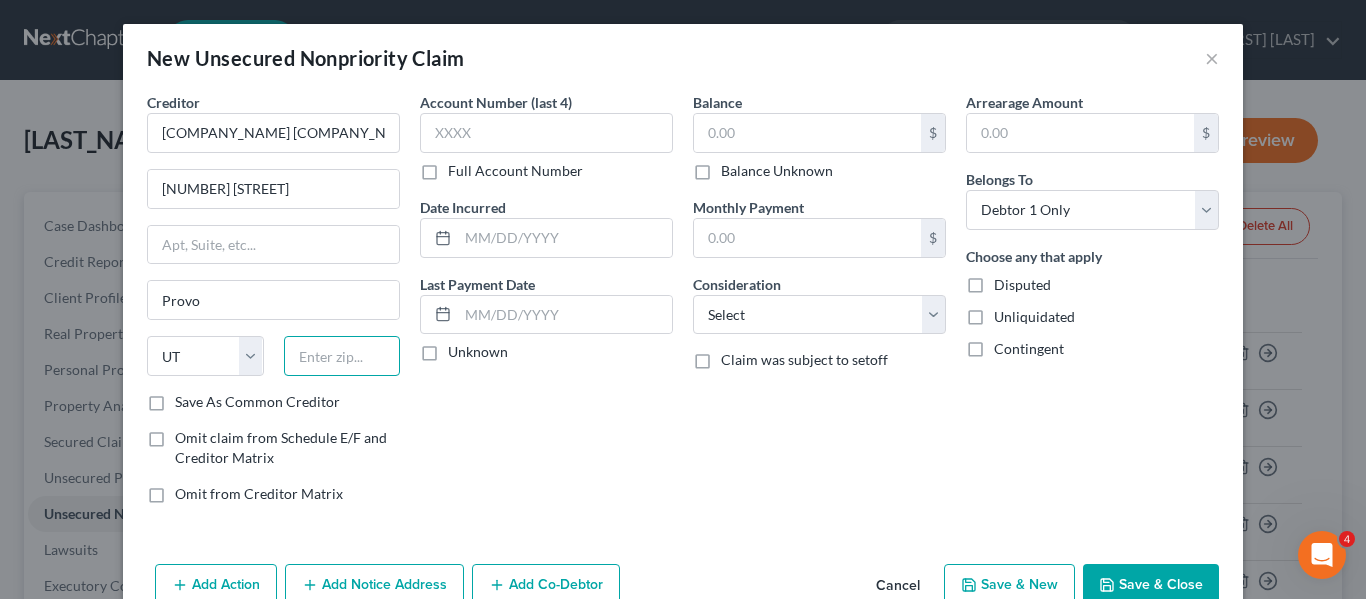 click at bounding box center (342, 356) 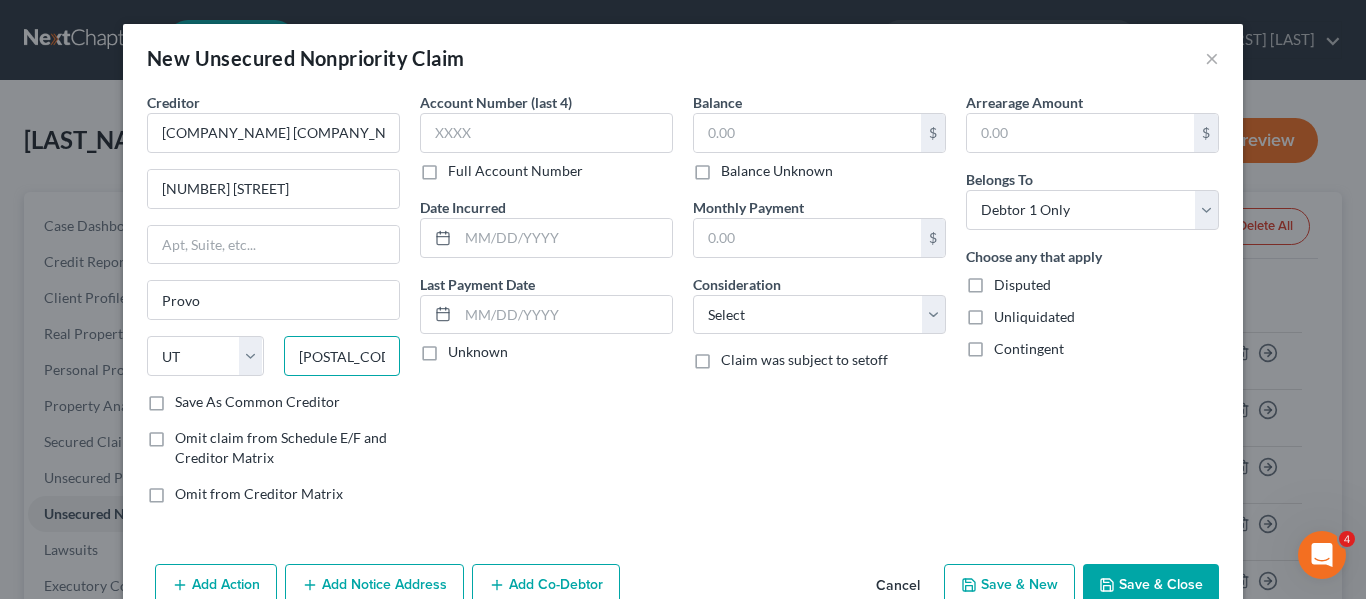 type on "[POSTAL_CODE]" 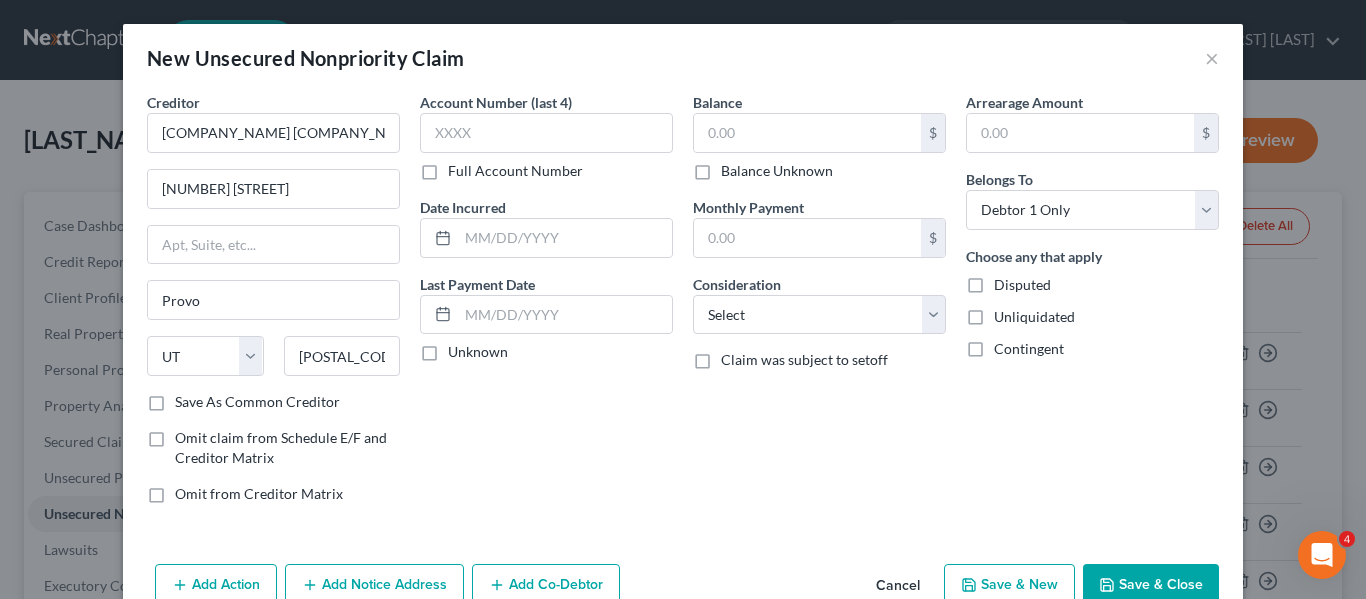 click on "Balance Unknown" at bounding box center [777, 171] 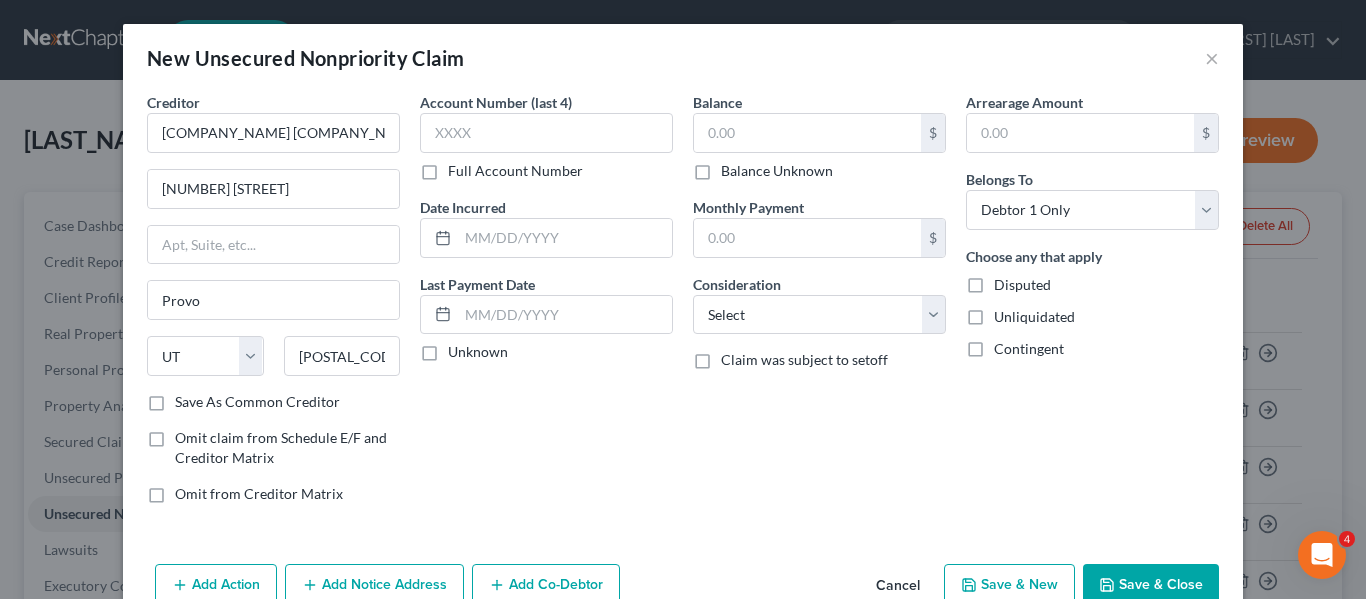 click on "Balance Unknown" at bounding box center (735, 167) 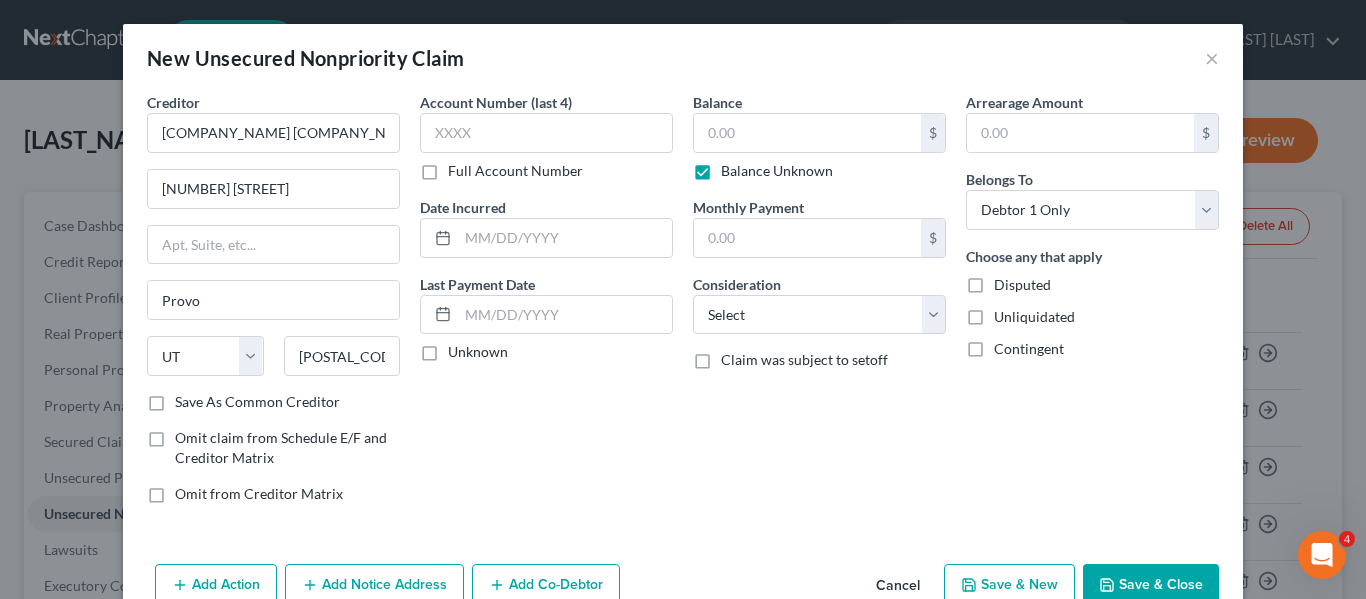 type on "0.00" 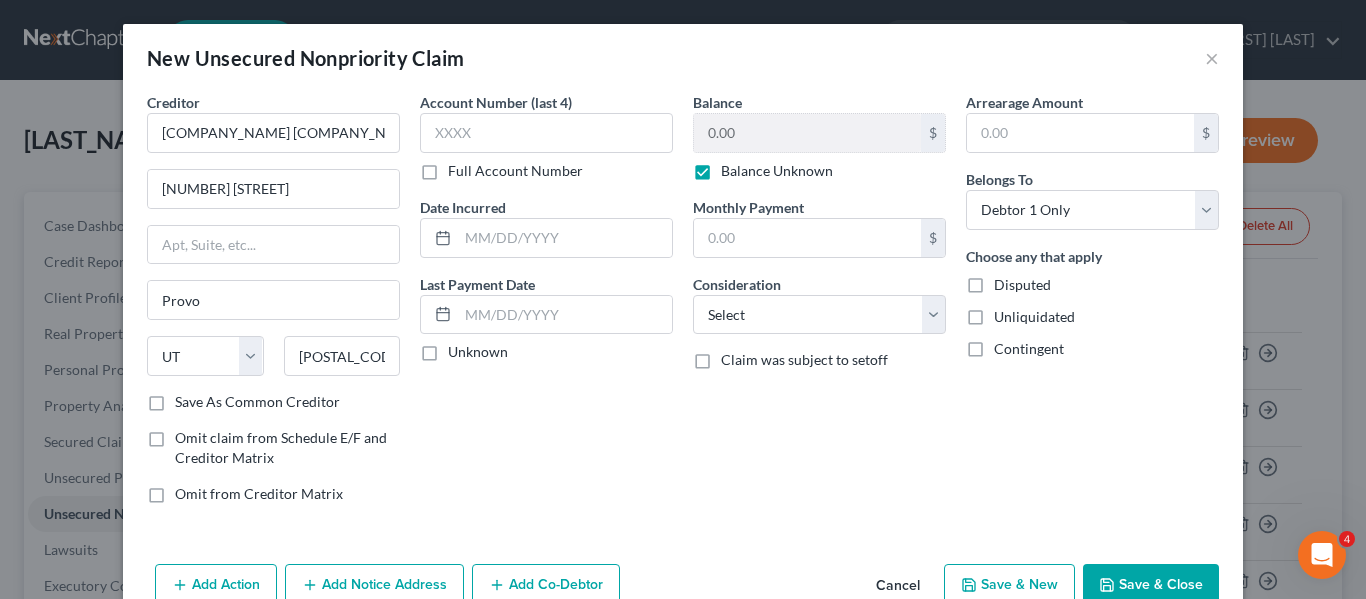 click on "Save & Close" at bounding box center [1151, 585] 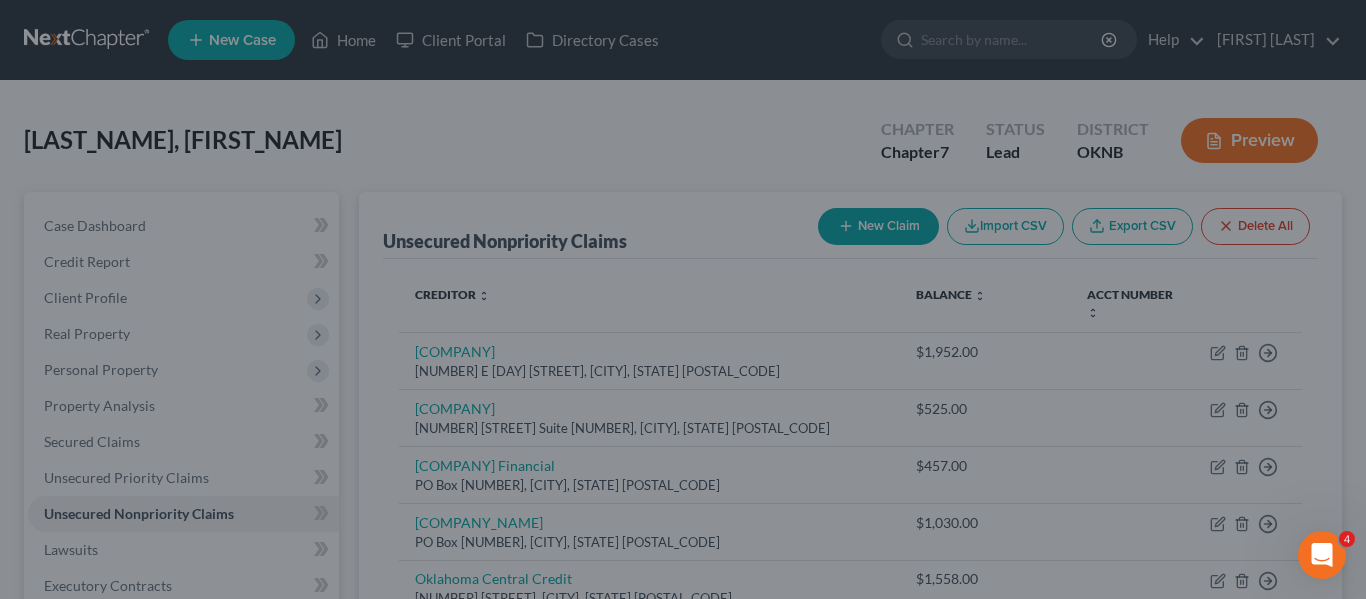 type on "0.00" 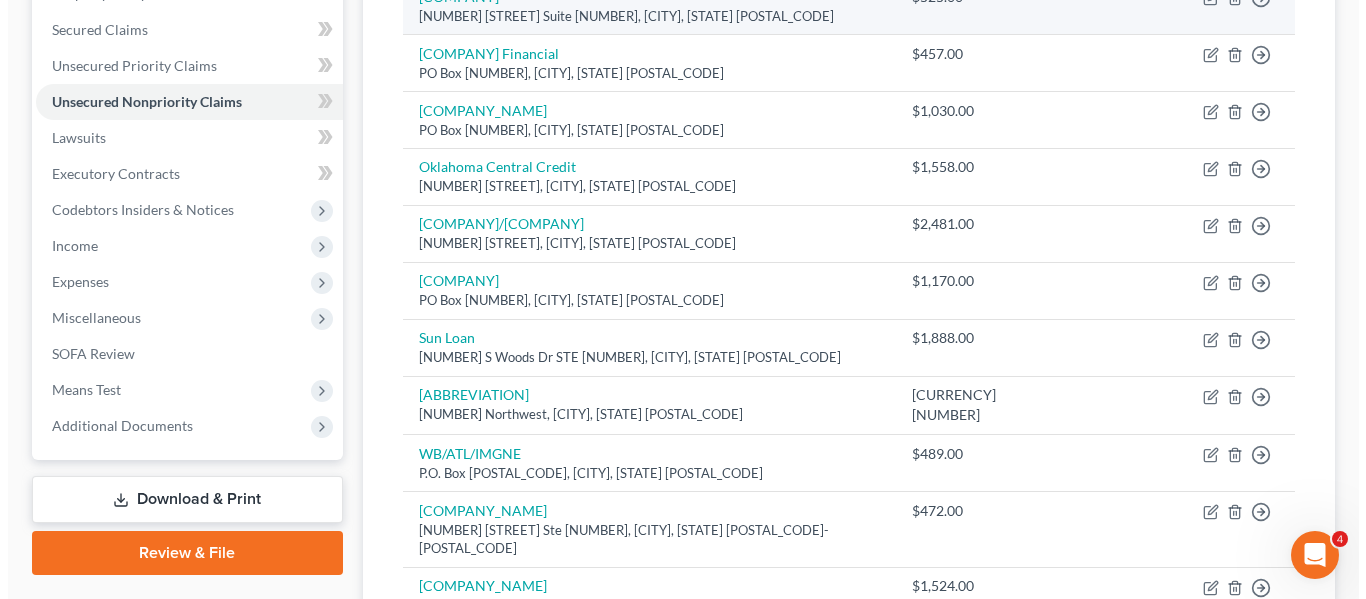scroll, scrollTop: 0, scrollLeft: 0, axis: both 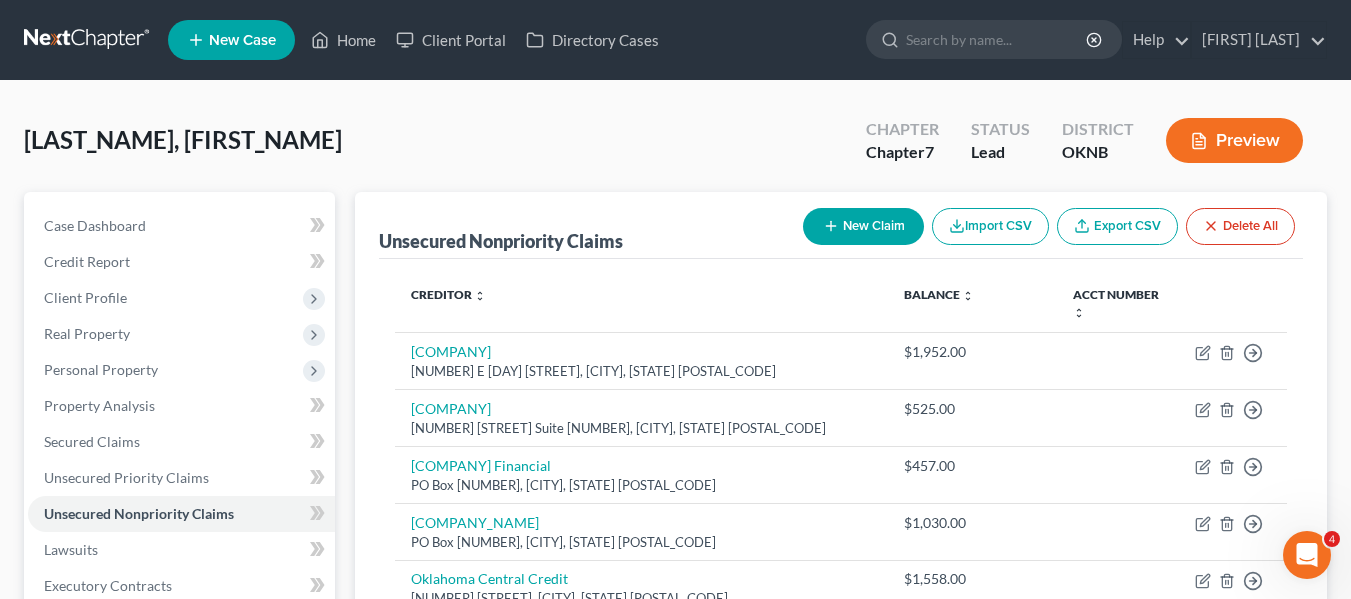click on "New Claim" at bounding box center [863, 226] 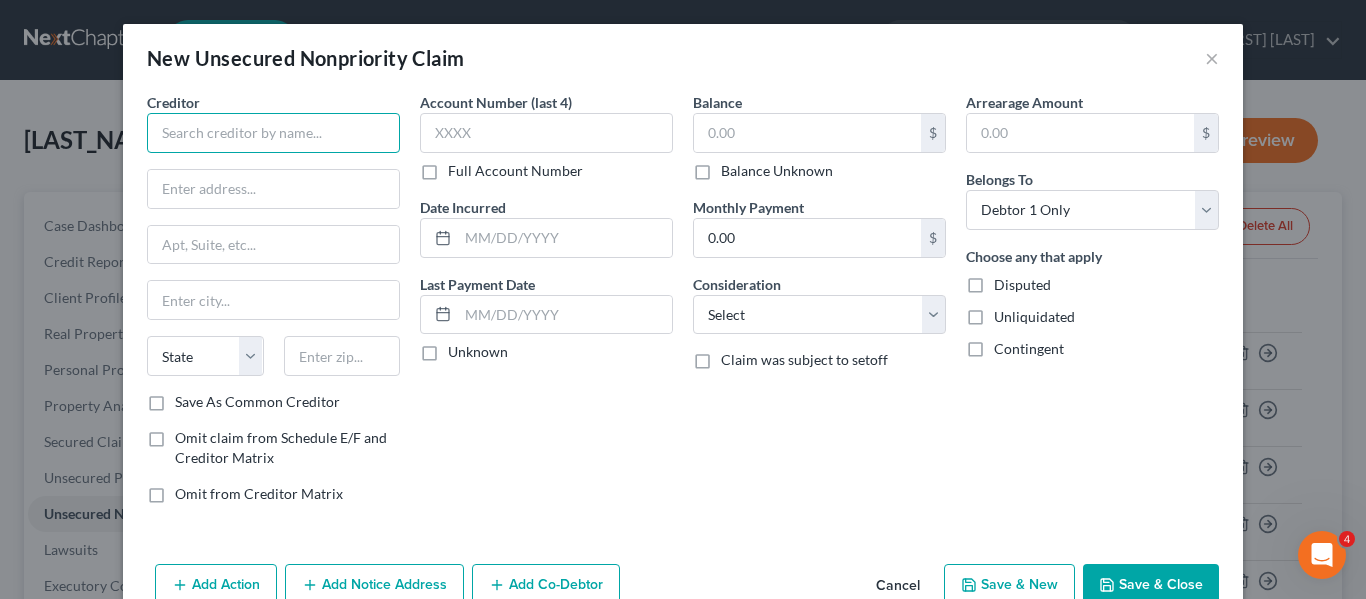 click at bounding box center [273, 133] 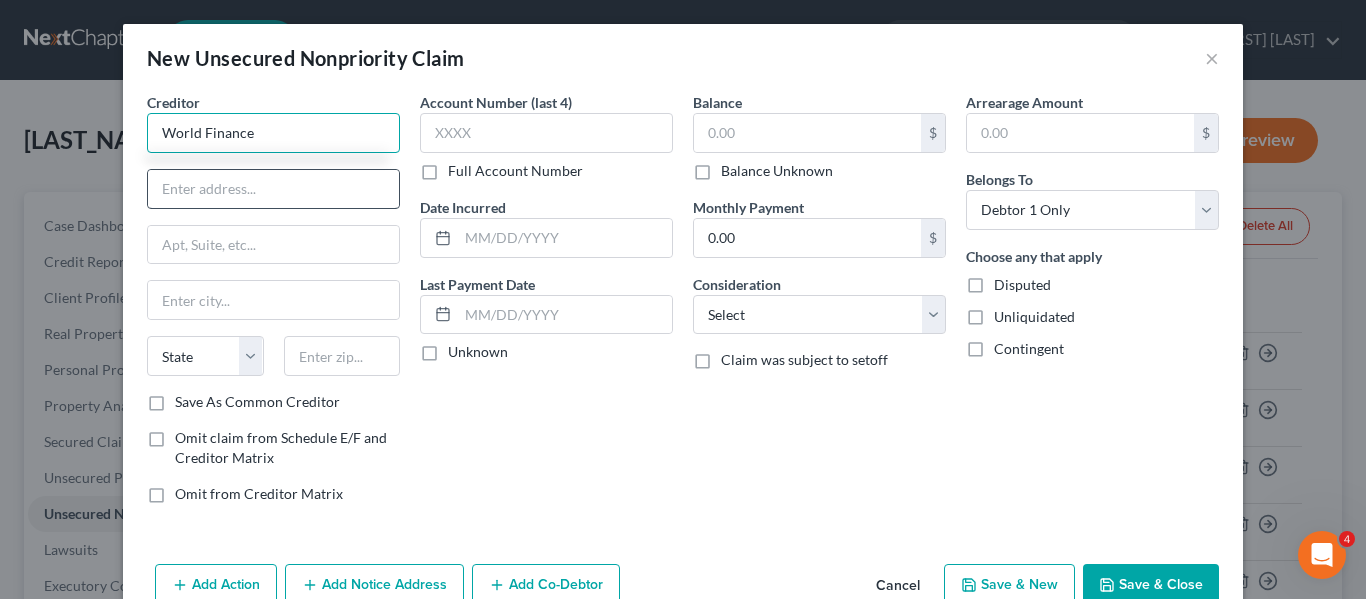 type on "World Finance" 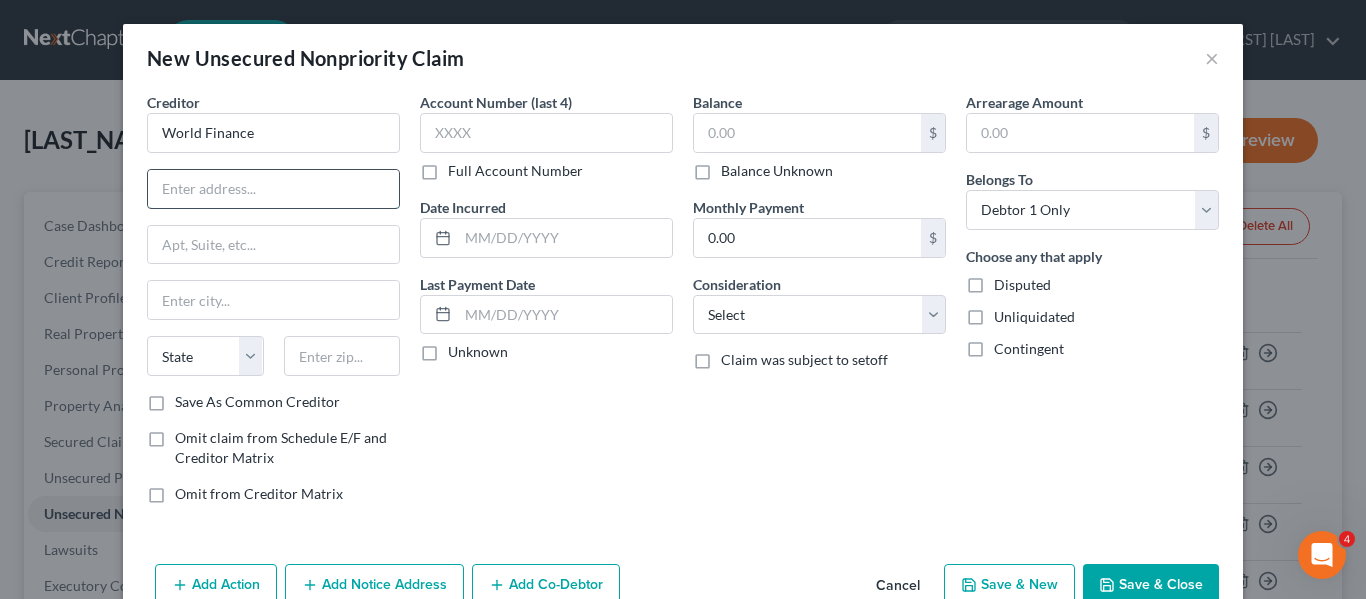 click at bounding box center [273, 189] 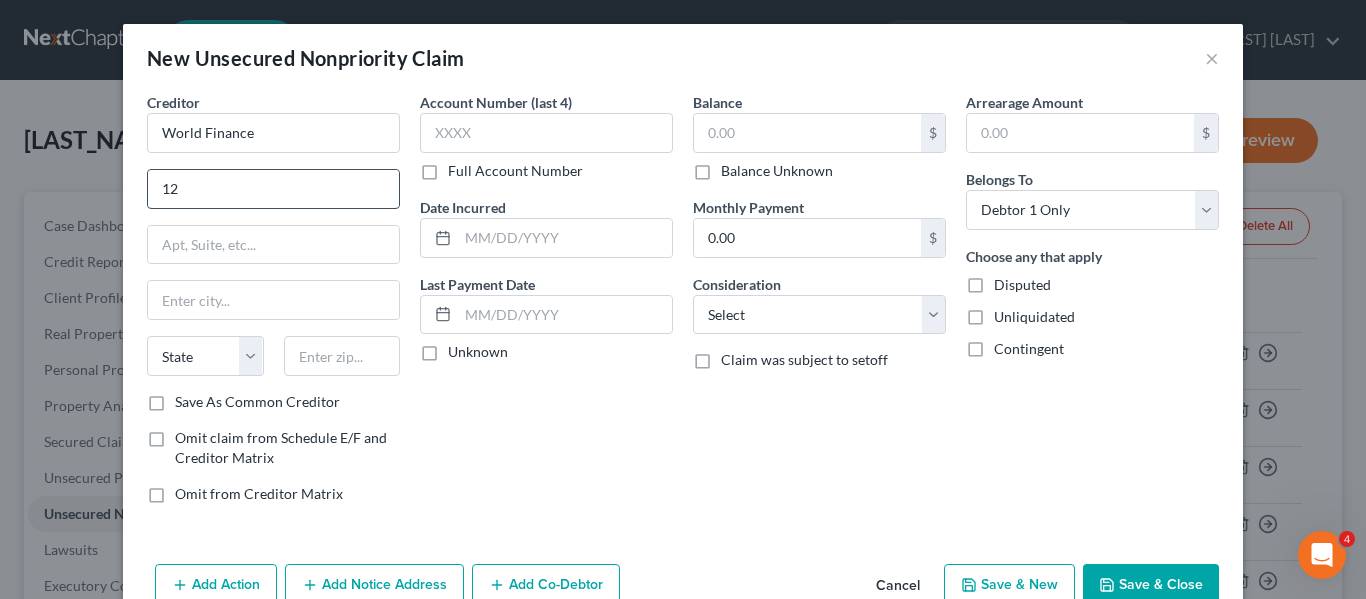 type on "1" 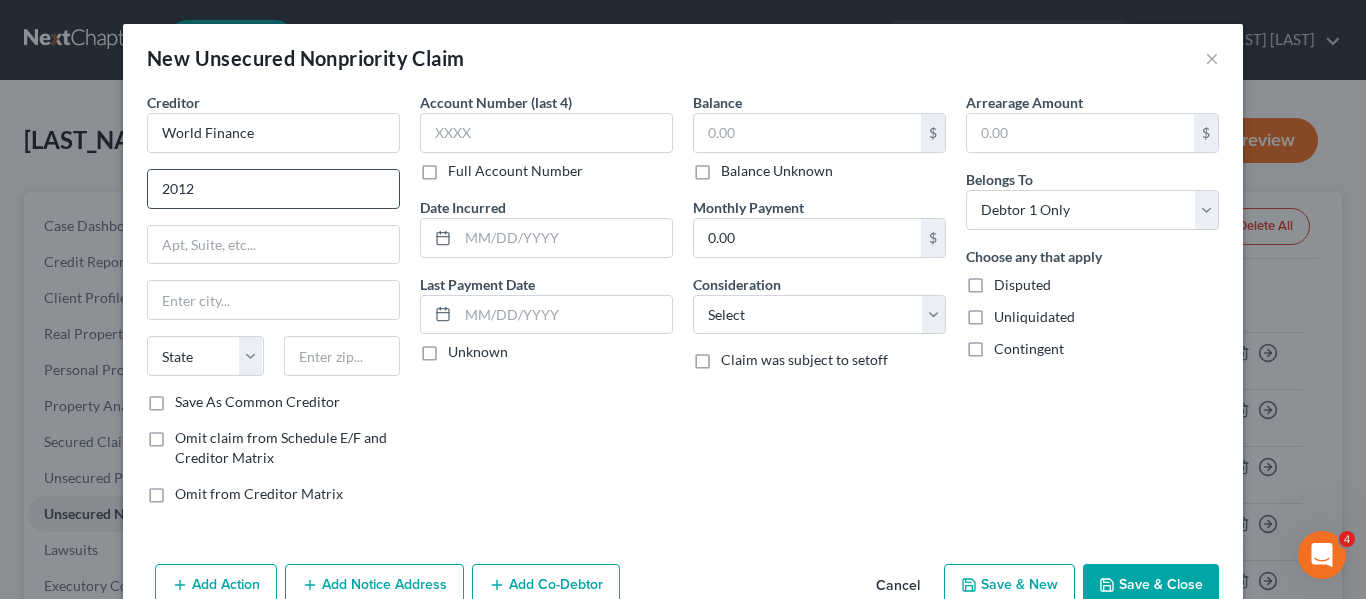 type on "[NUMBER] S [STREET] Dr" 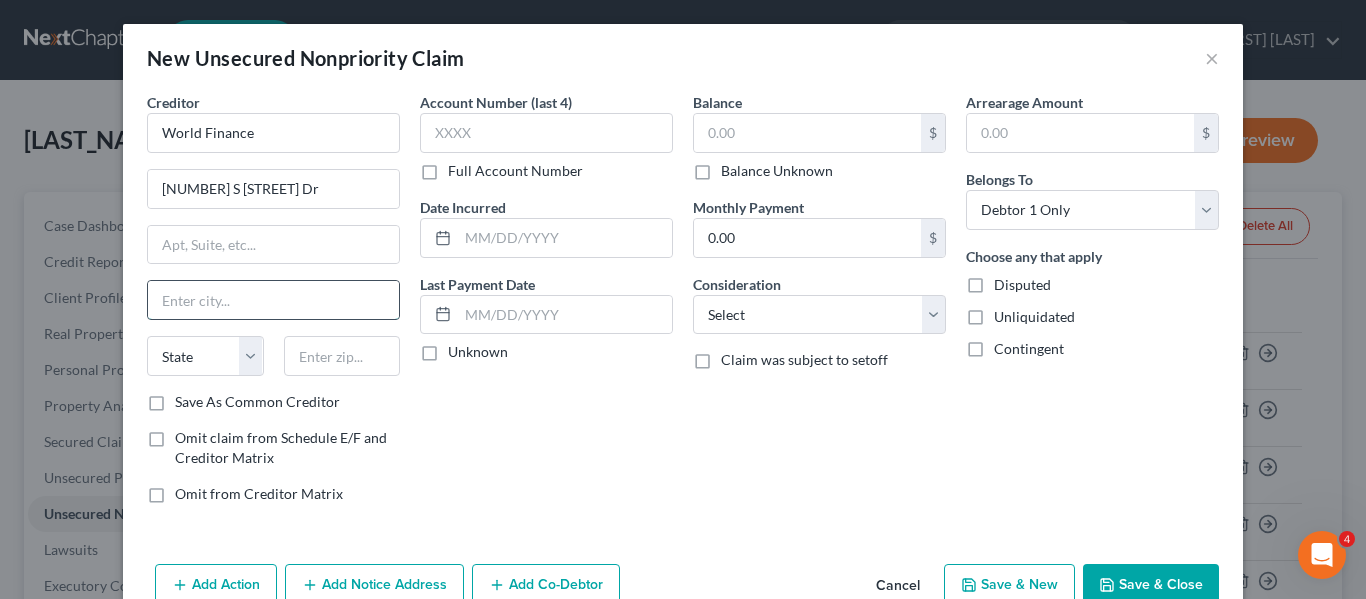click at bounding box center (273, 300) 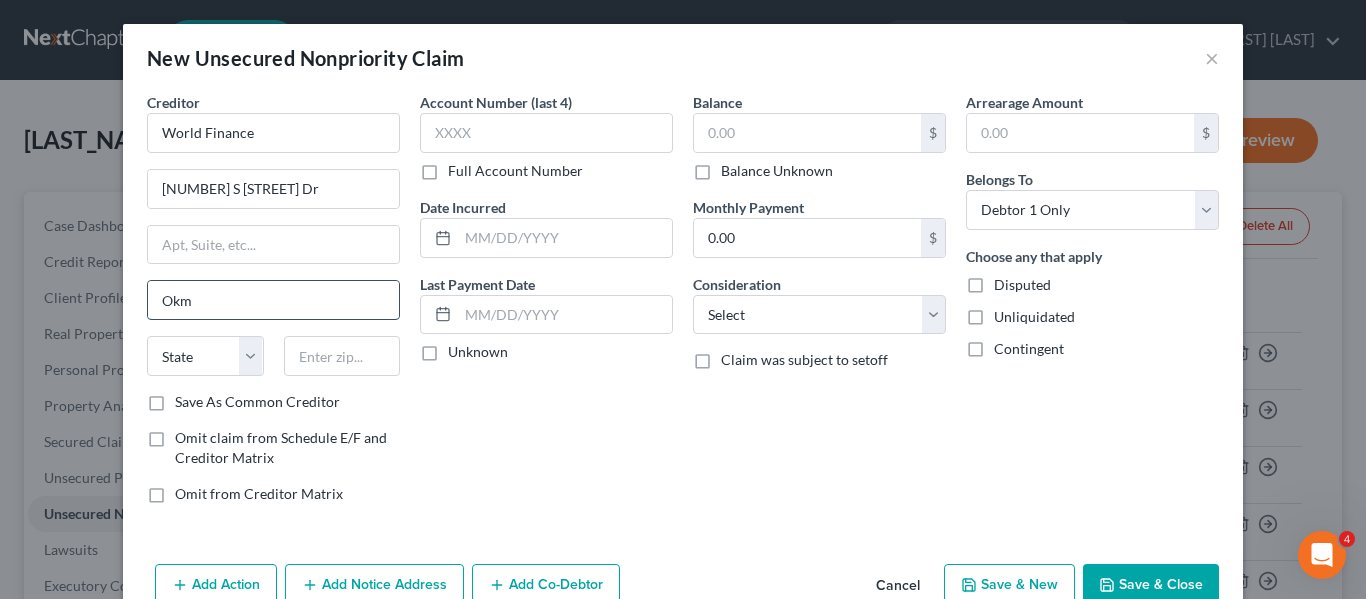 type on "[CITY]" 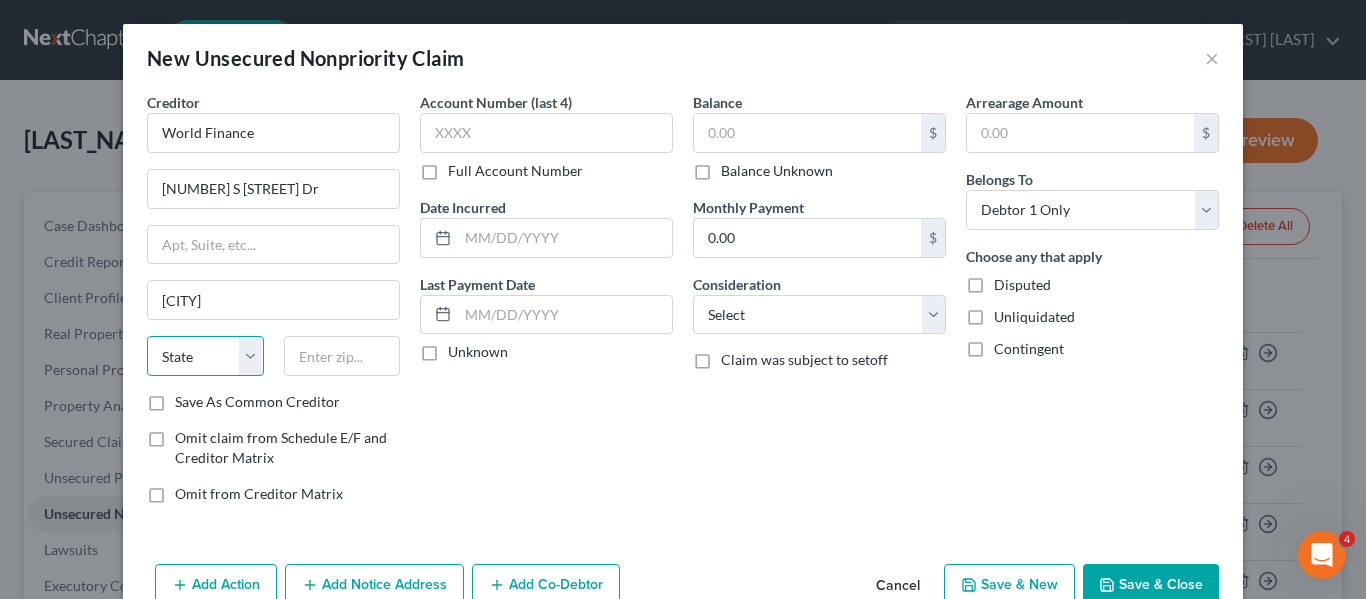 click on "State AL AK AR AZ CA CO CT DE DC FL GA GU HI ID IL IN IA KS KY LA ME MD MA MI MN MS MO MT NC ND NE NV NH NJ NM NY OH OK OR PA PR RI SC SD TN TX UT VI VA VT WA WV WI WY" at bounding box center [205, 356] 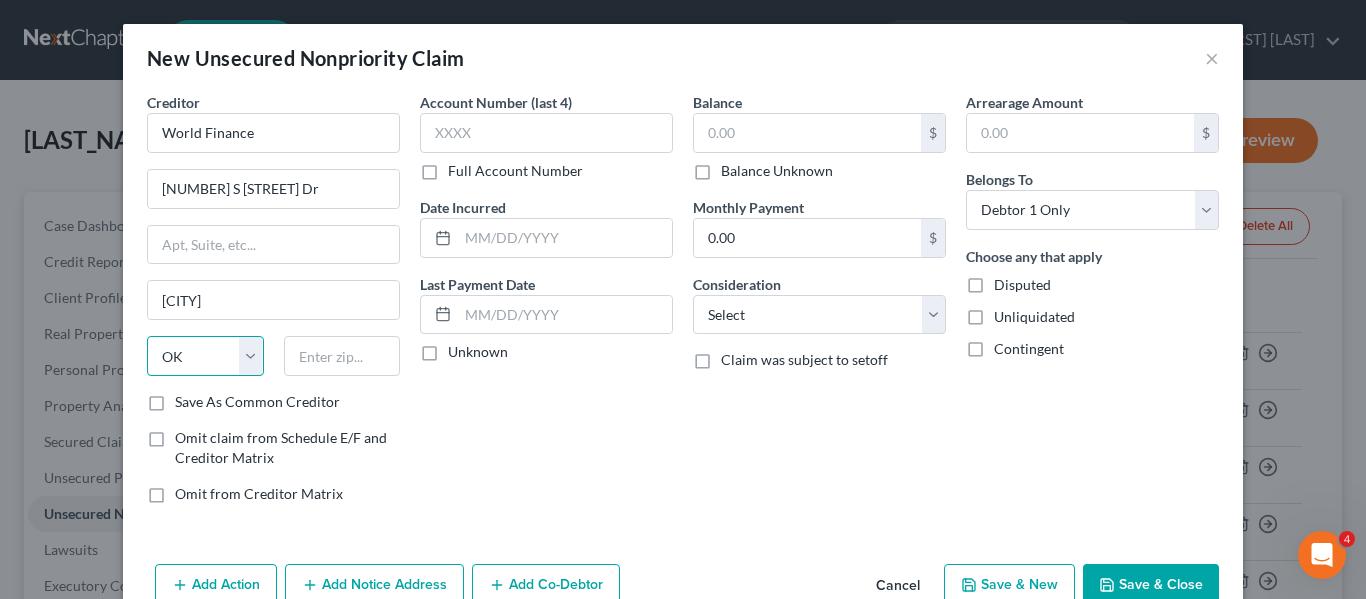 click on "State AL AK AR AZ CA CO CT DE DC FL GA GU HI ID IL IN IA KS KY LA ME MD MA MI MN MS MO MT NC ND NE NV NH NJ NM NY OH OK OR PA PR RI SC SD TN TX UT VI VA VT WA WV WI WY" at bounding box center [205, 356] 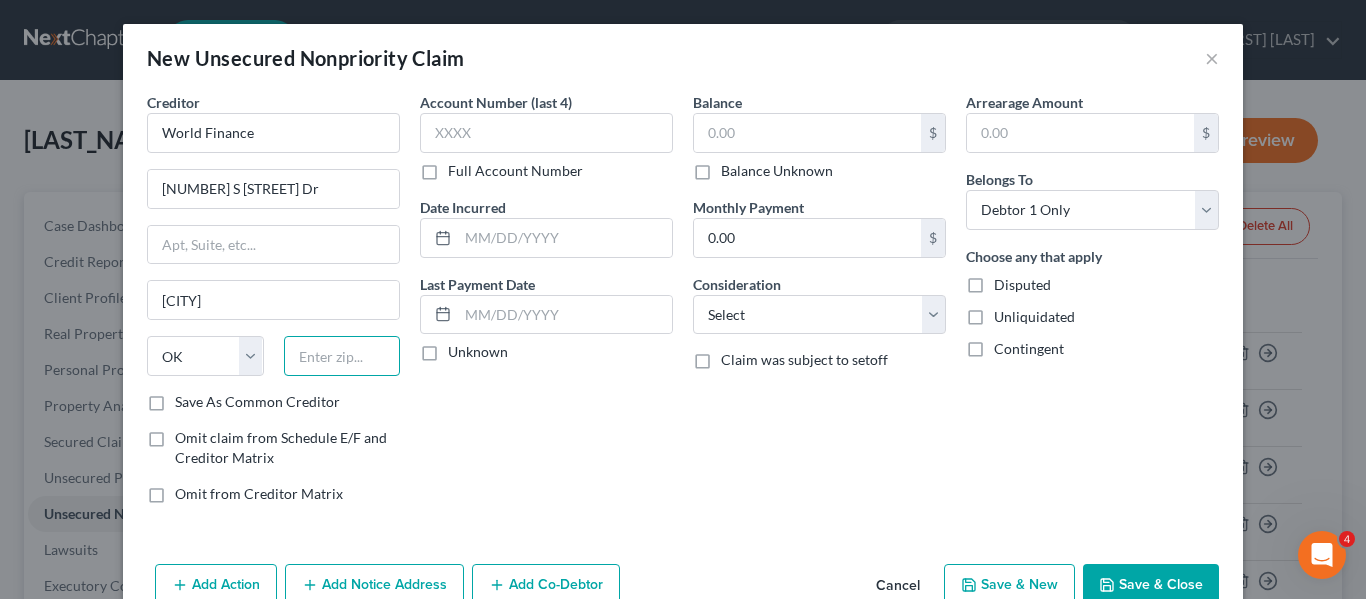 click at bounding box center [342, 356] 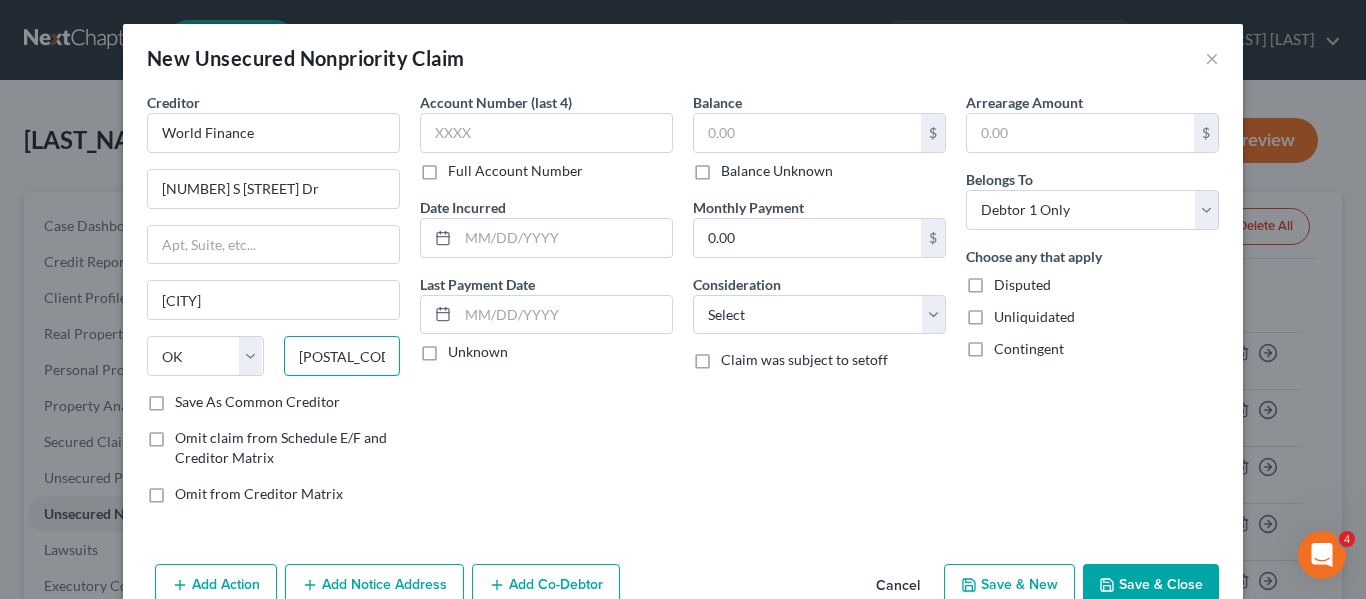 type on "[POSTAL_CODE]" 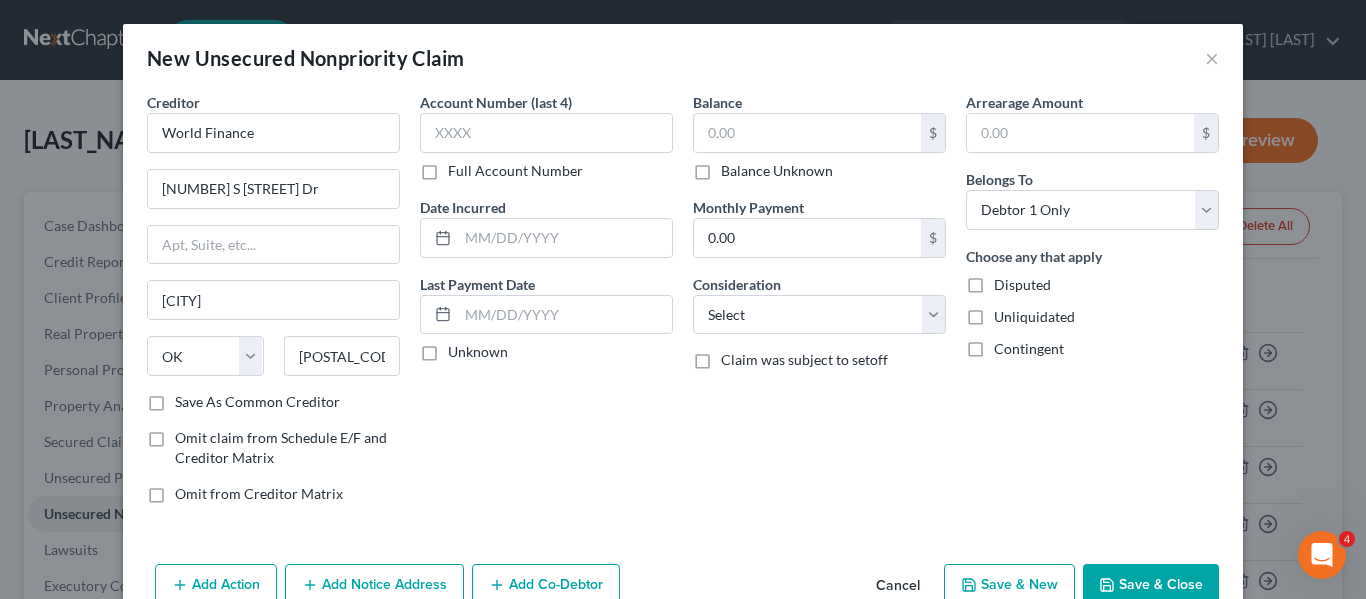 click on "Balance Unknown" at bounding box center (777, 171) 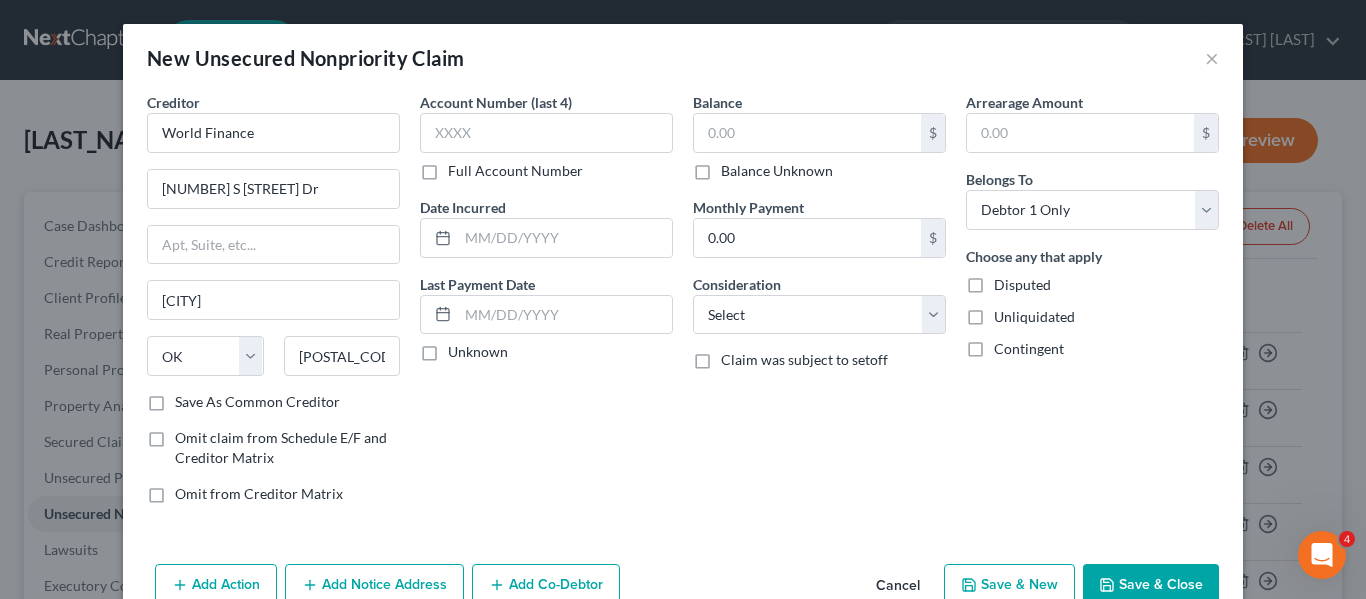 click on "Balance Unknown" at bounding box center [735, 167] 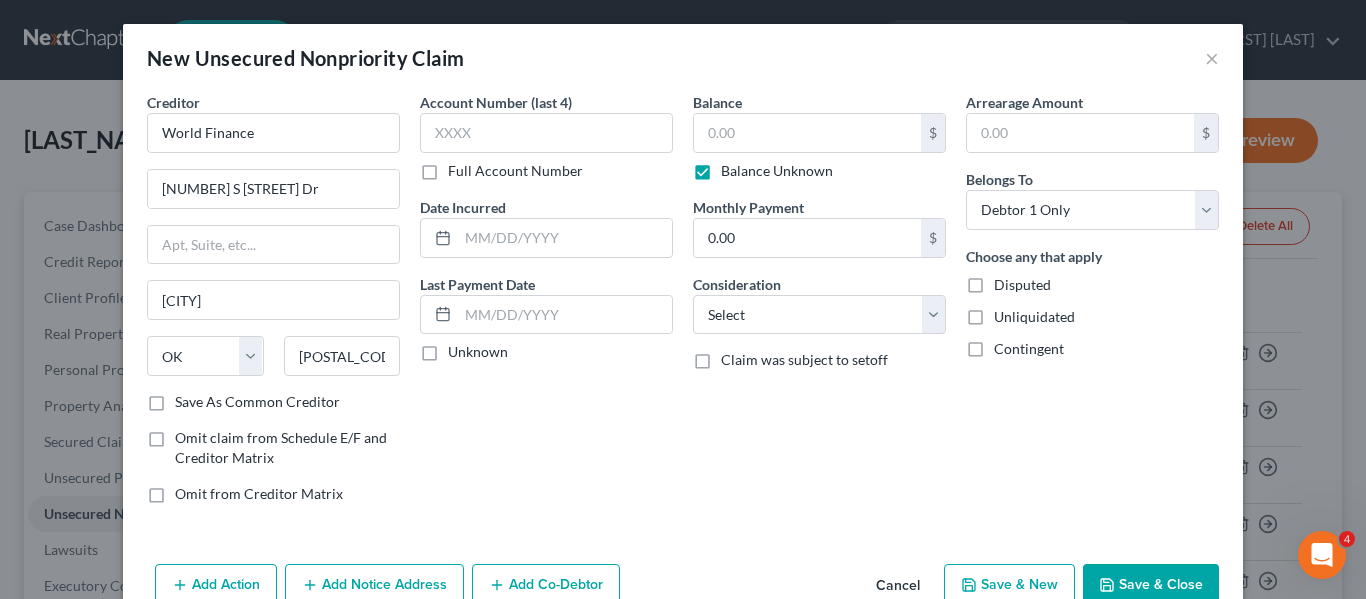 type on "0.00" 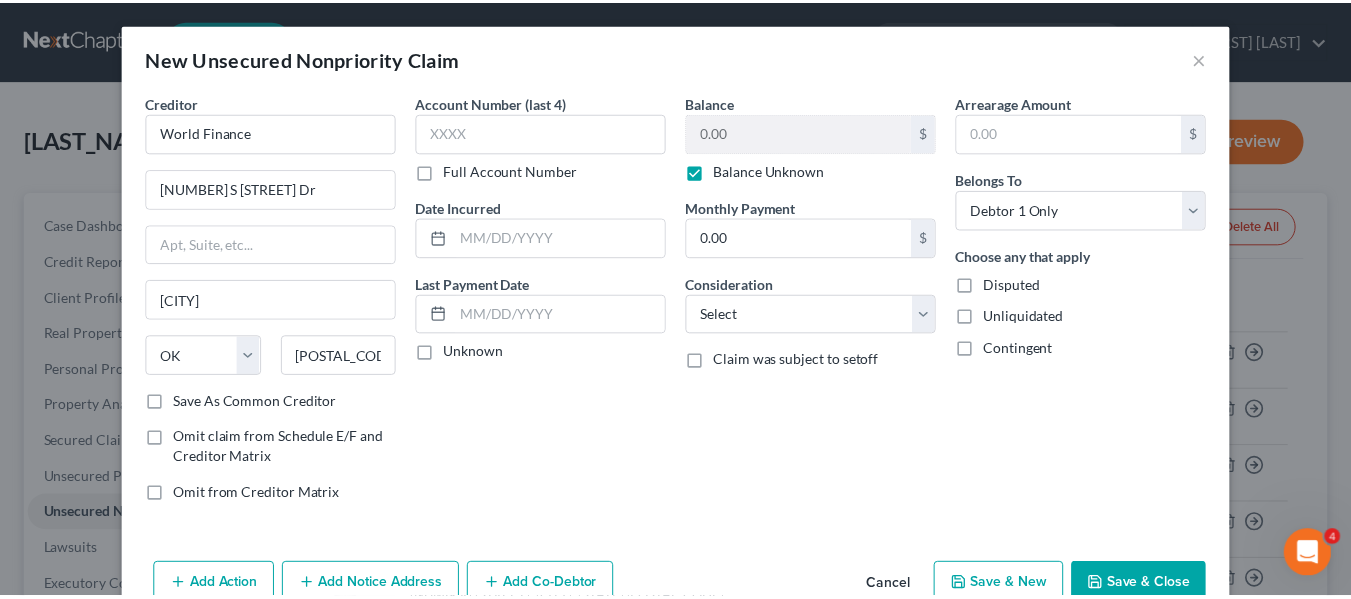 scroll, scrollTop: 47, scrollLeft: 0, axis: vertical 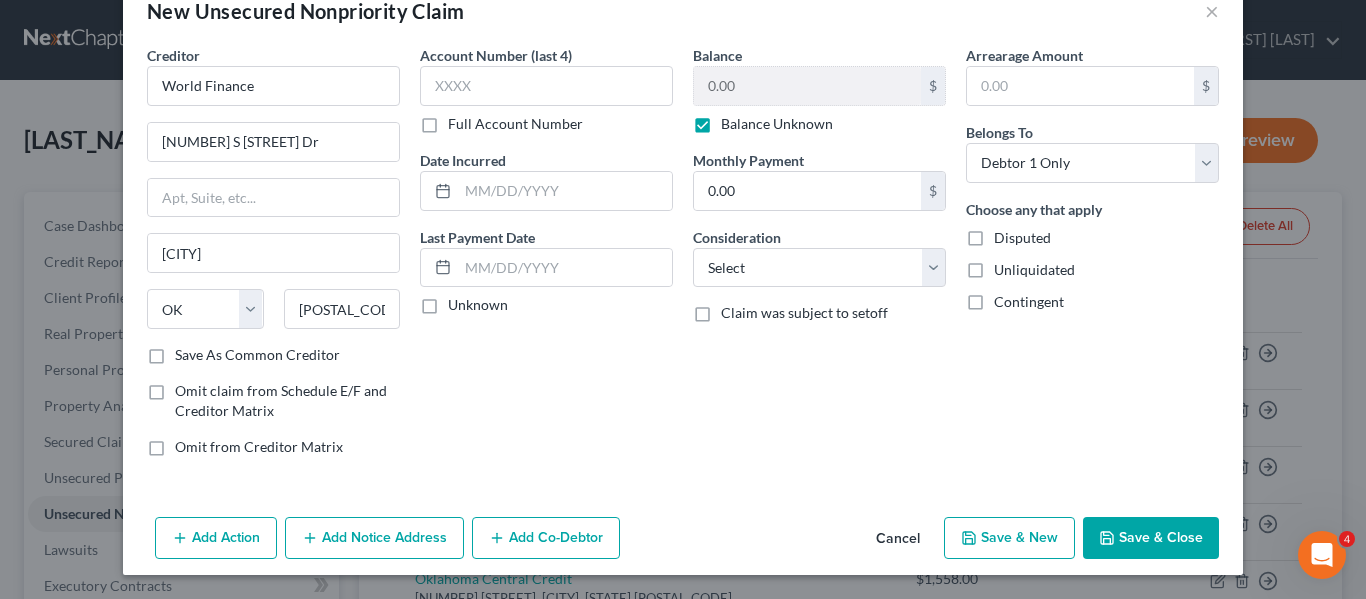 click 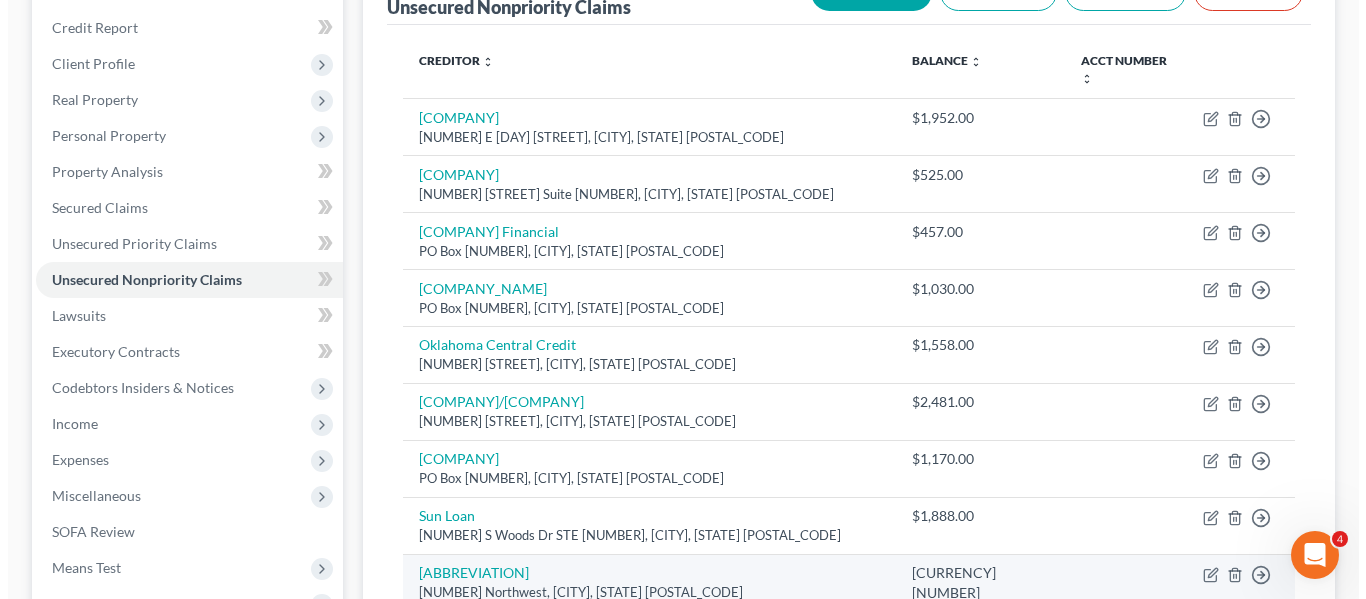 scroll, scrollTop: 223, scrollLeft: 0, axis: vertical 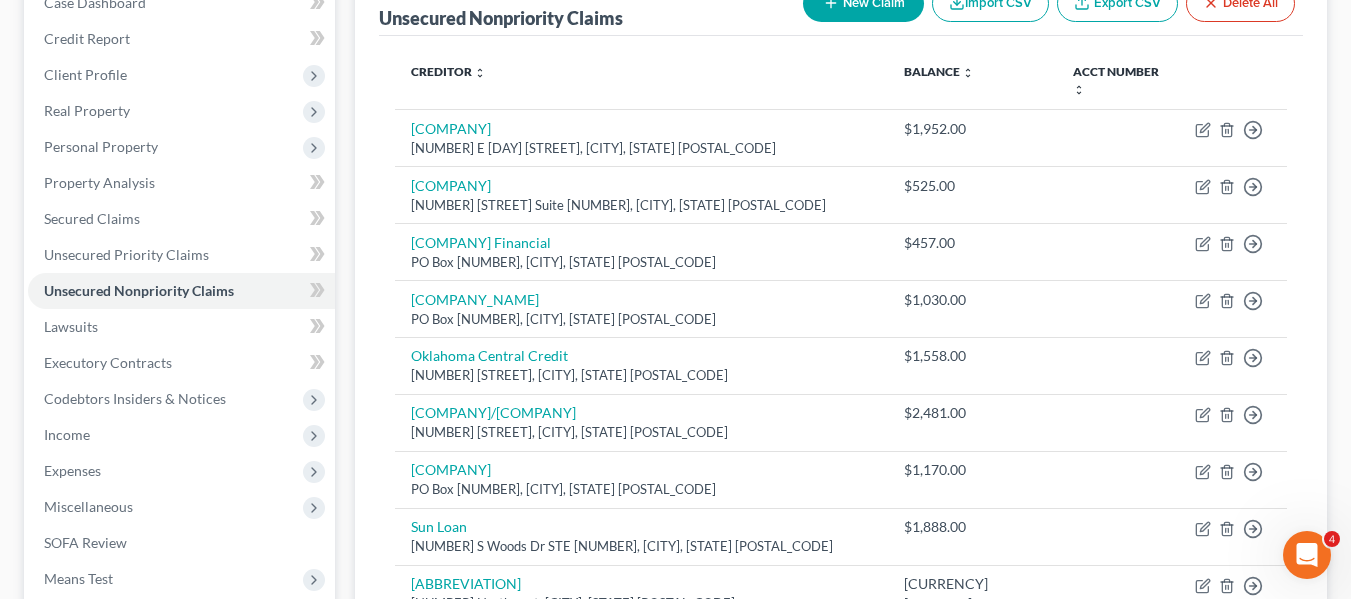 click on "New Claim" at bounding box center [863, 3] 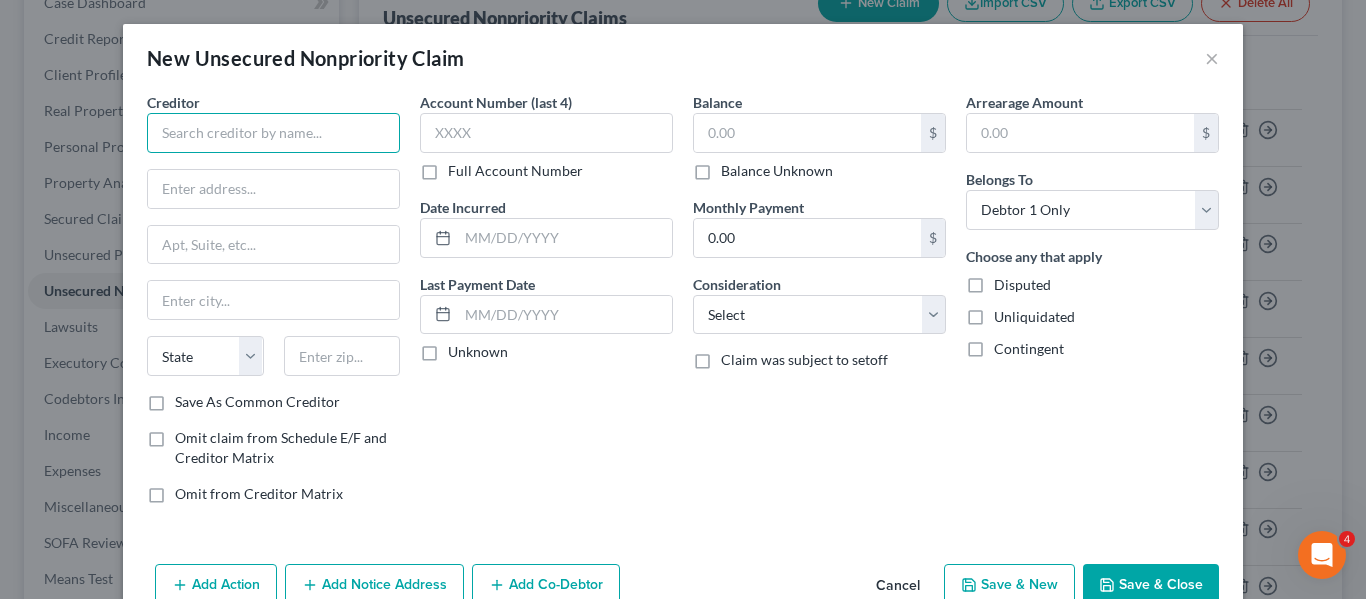 click at bounding box center (273, 133) 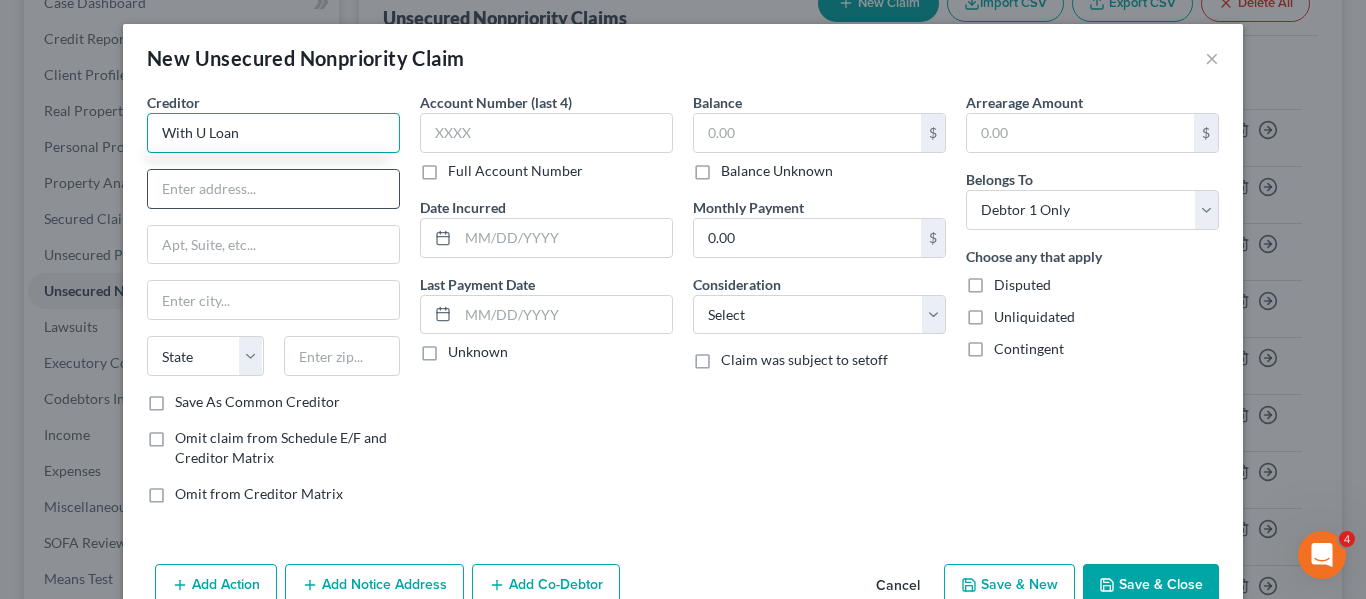 type on "With U Loan" 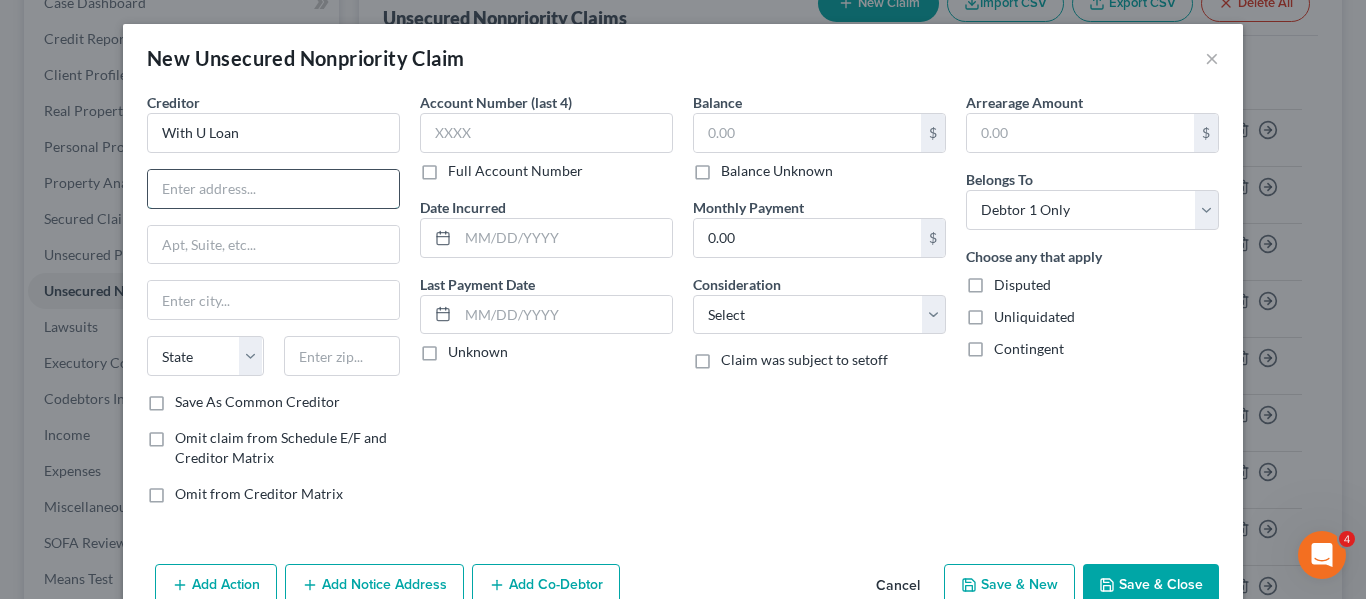 click at bounding box center [273, 189] 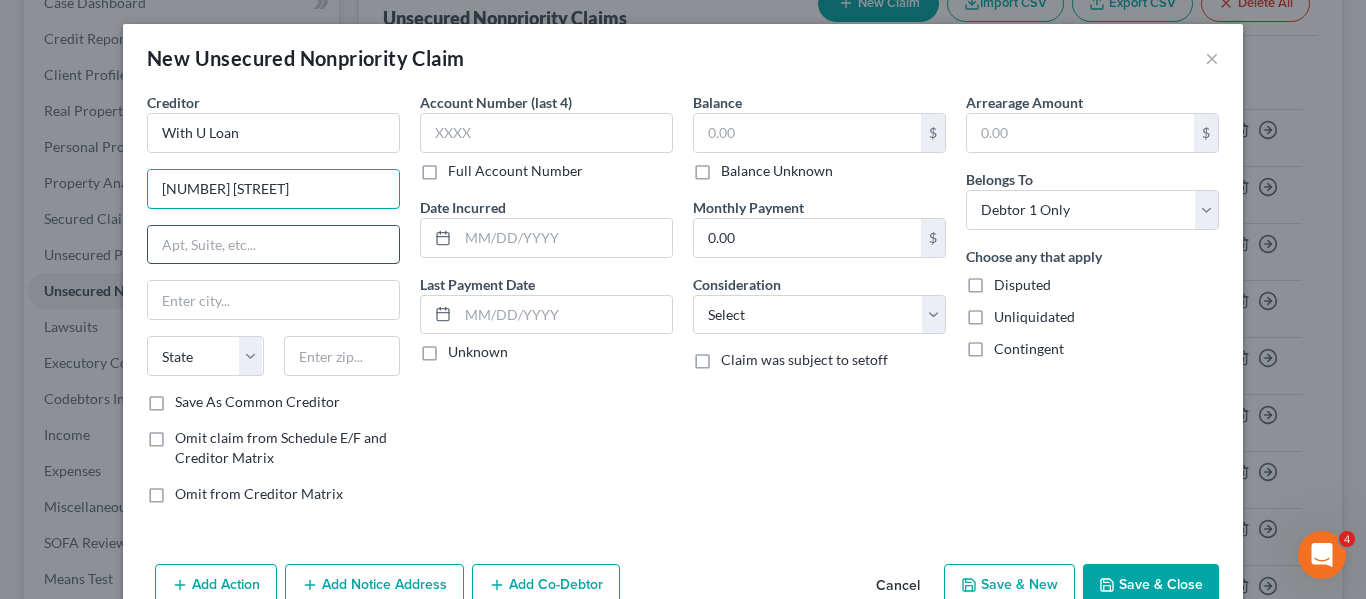 type on "[NUMBER] [STREET]" 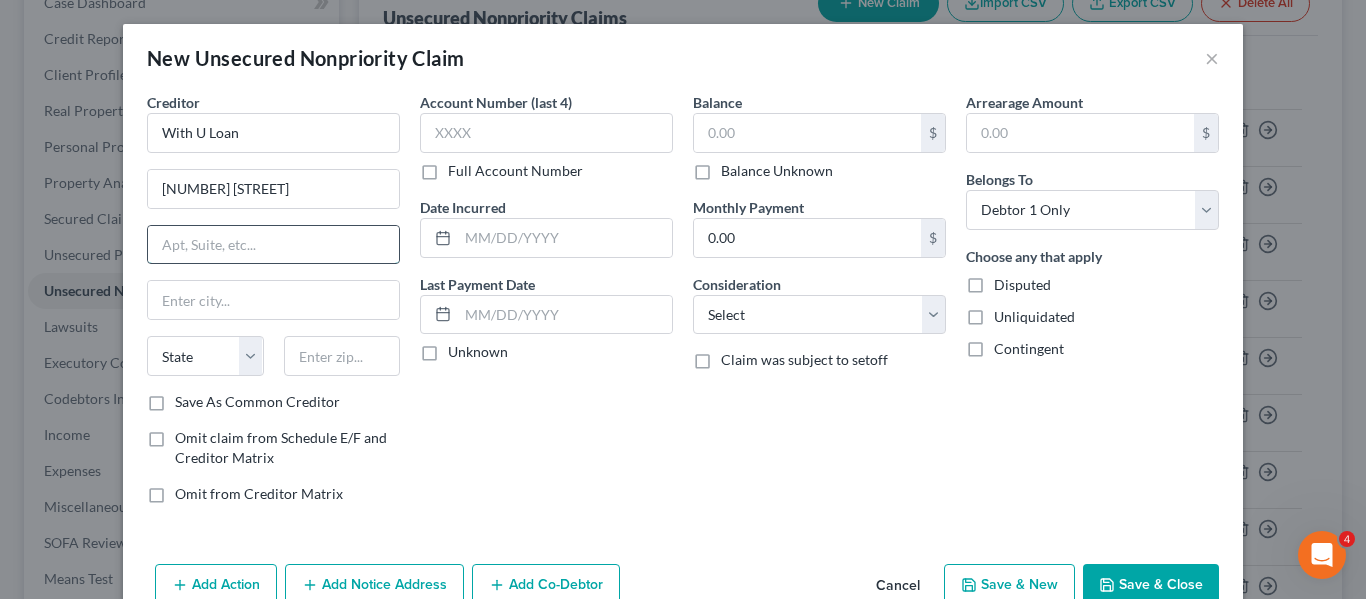 click at bounding box center [273, 245] 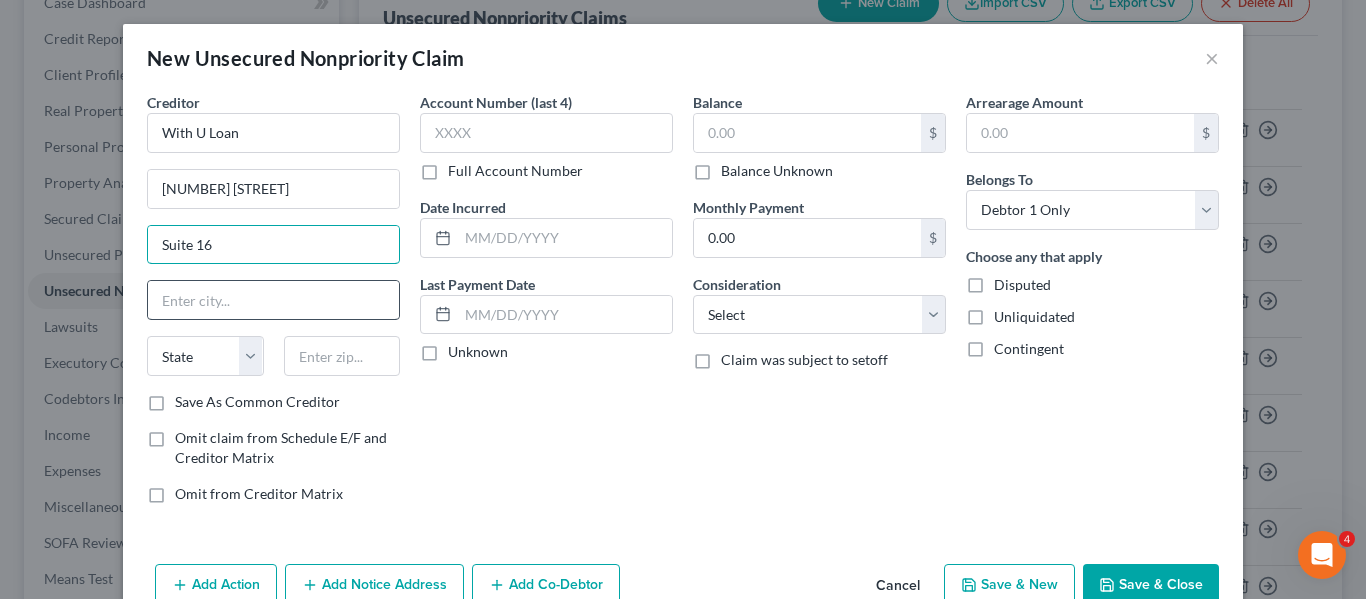 type on "Suite 16" 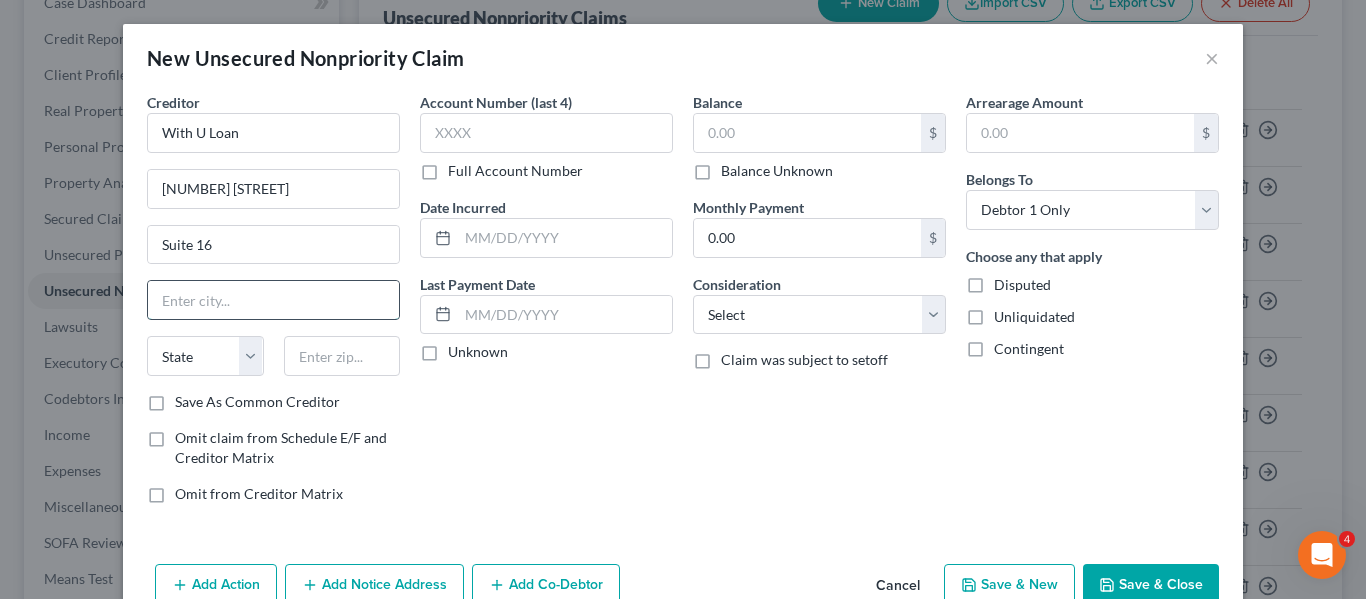 click at bounding box center [273, 300] 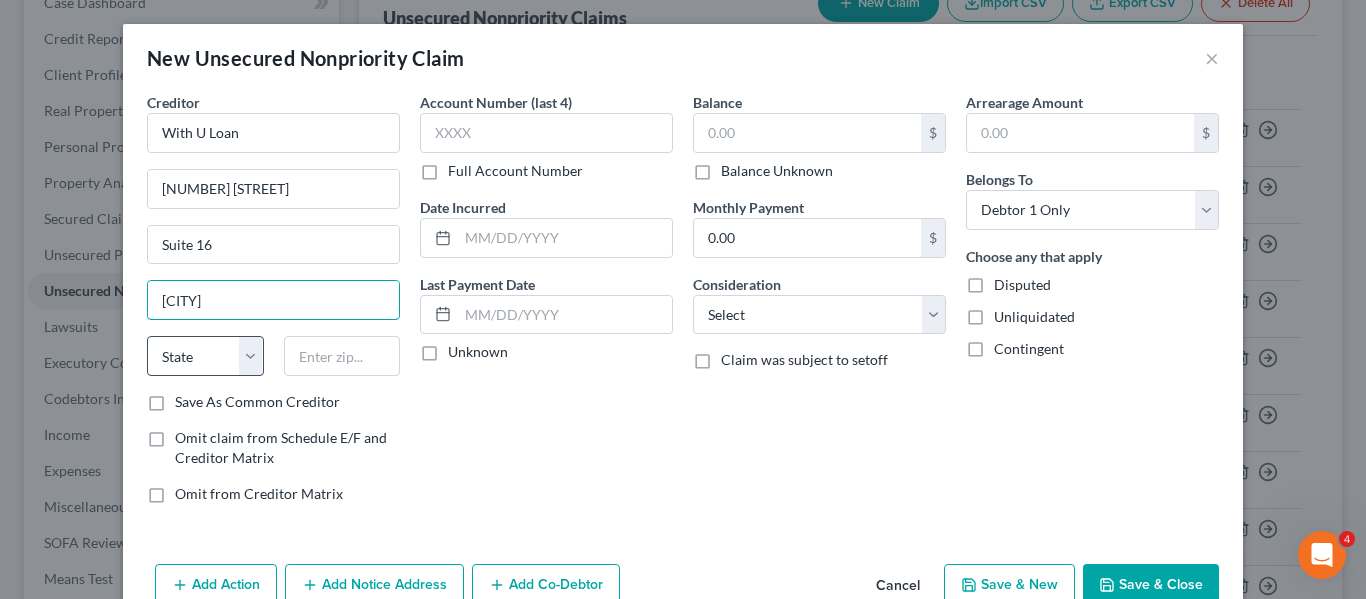 type on "[CITY]" 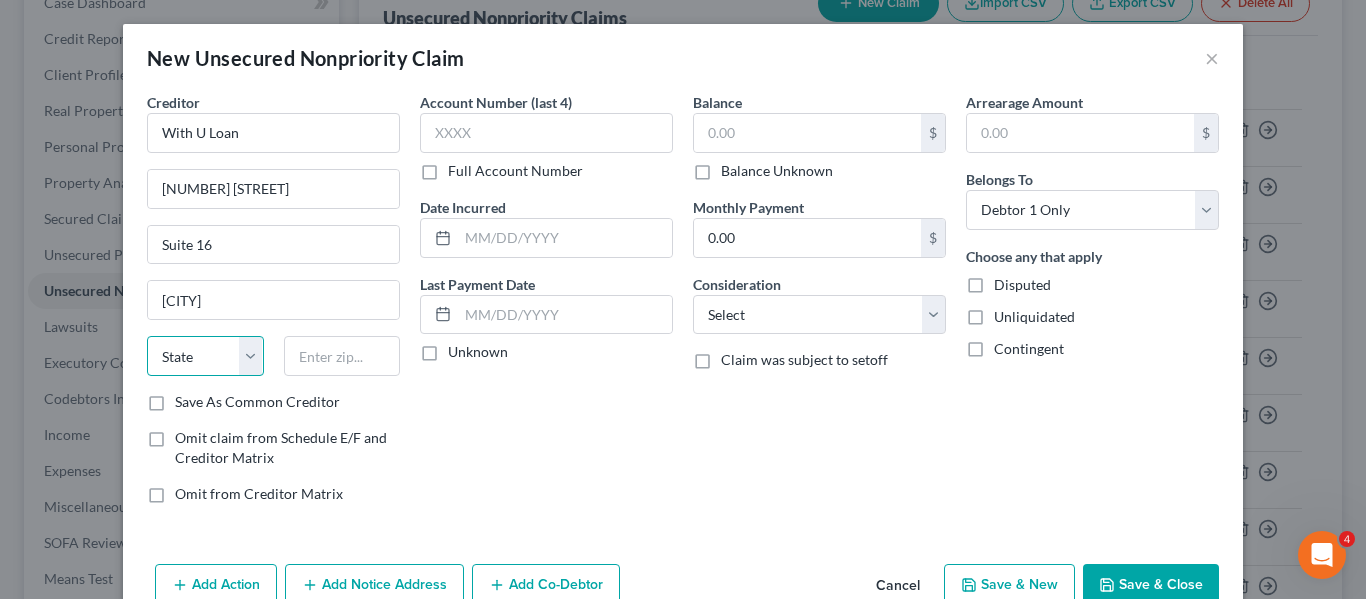 click on "State AL AK AR AZ CA CO CT DE DC FL GA GU HI ID IL IN IA KS KY LA ME MD MA MI MN MS MO MT NC ND NE NV NH NJ NM NY OH OK OR PA PR RI SC SD TN TX UT VI VA VT WA WV WI WY" at bounding box center (205, 356) 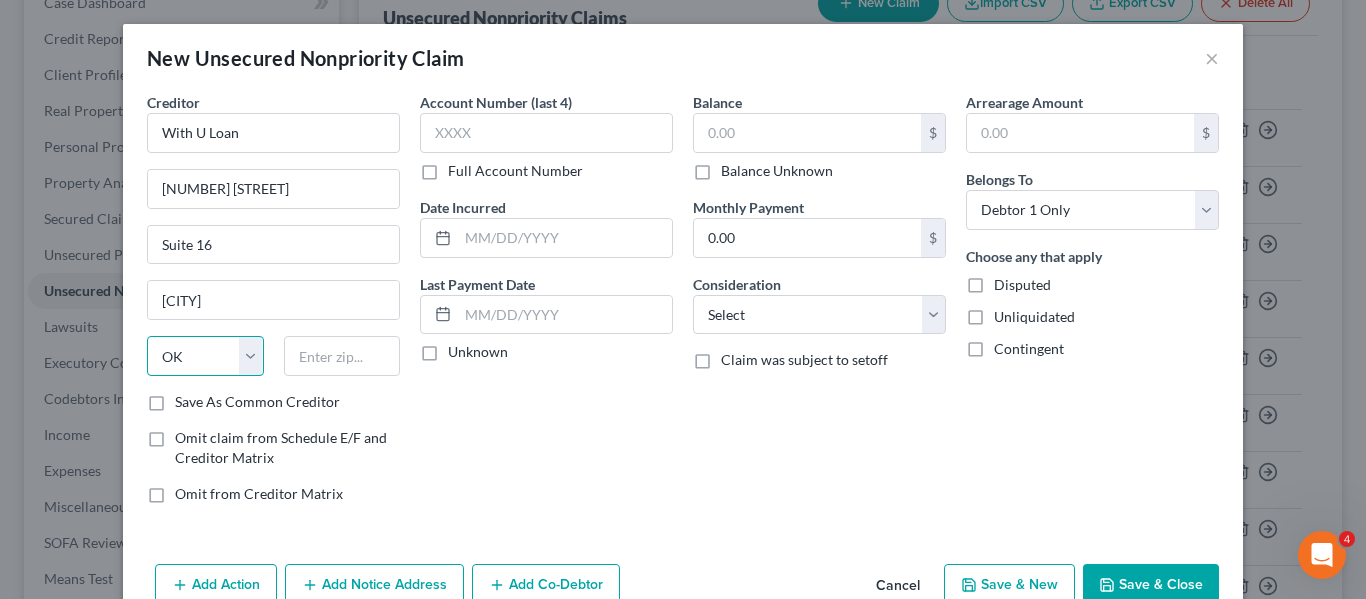 click on "State AL AK AR AZ CA CO CT DE DC FL GA GU HI ID IL IN IA KS KY LA ME MD MA MI MN MS MO MT NC ND NE NV NH NJ NM NY OH OK OR PA PR RI SC SD TN TX UT VI VA VT WA WV WI WY" at bounding box center [205, 356] 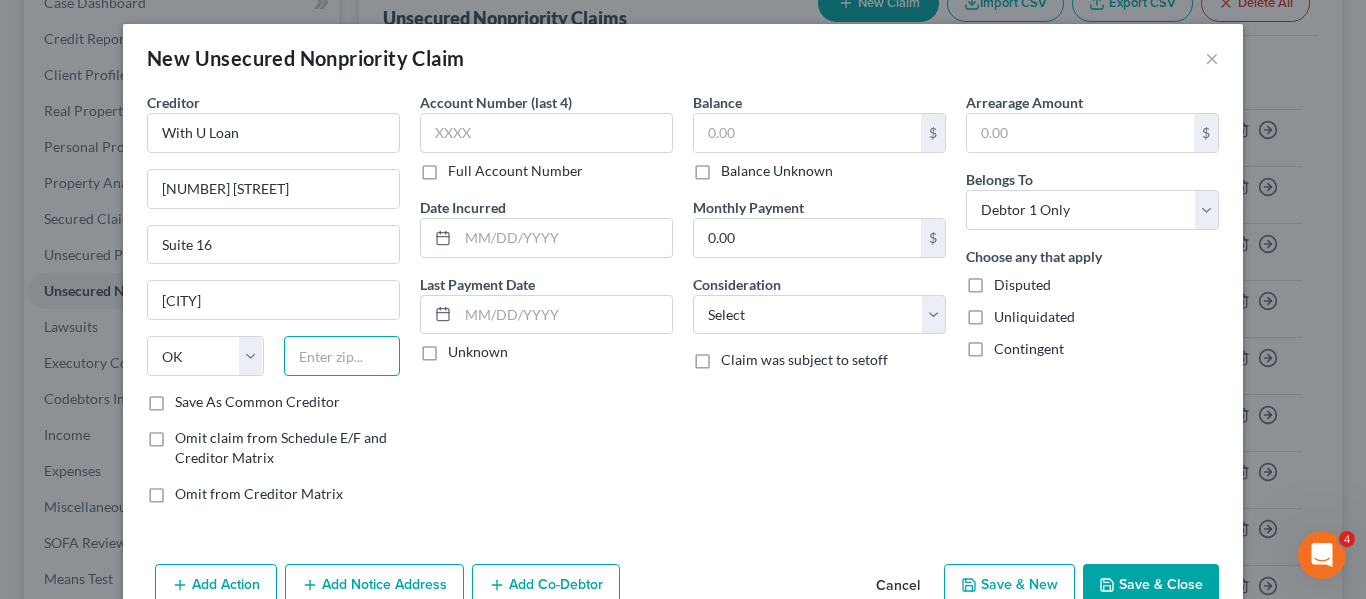 click at bounding box center (342, 356) 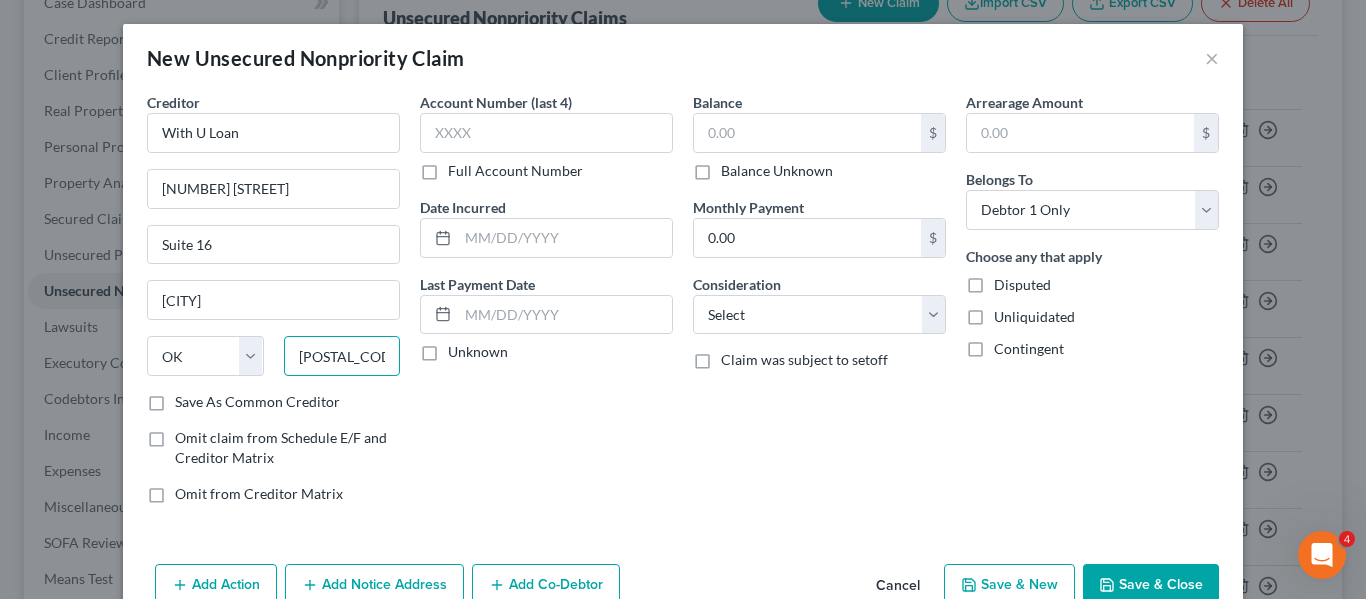 type on "[POSTAL_CODE]" 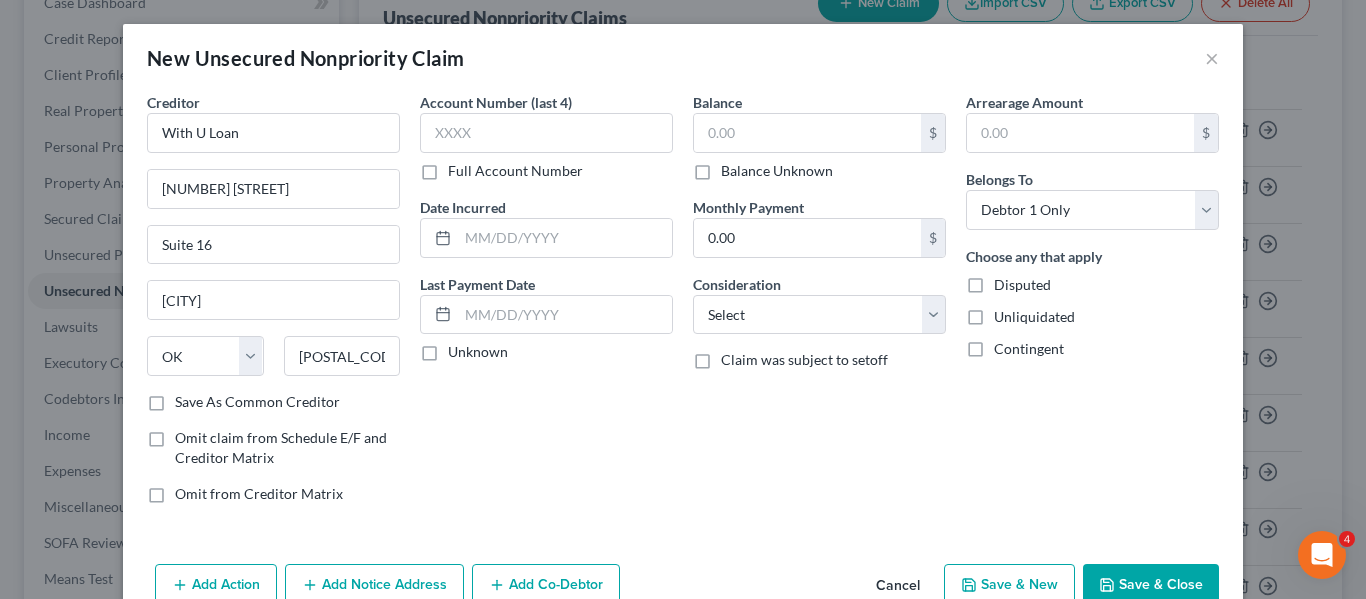 click on "Balance Unknown" at bounding box center [777, 171] 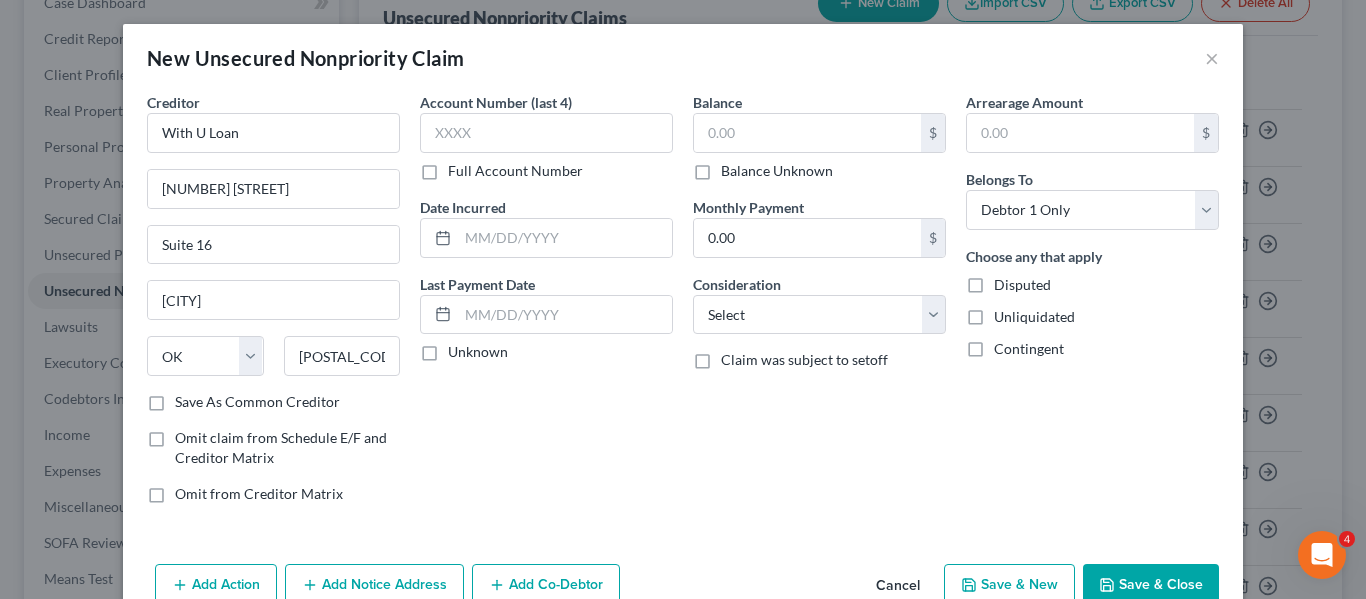 click on "Balance Unknown" at bounding box center [735, 167] 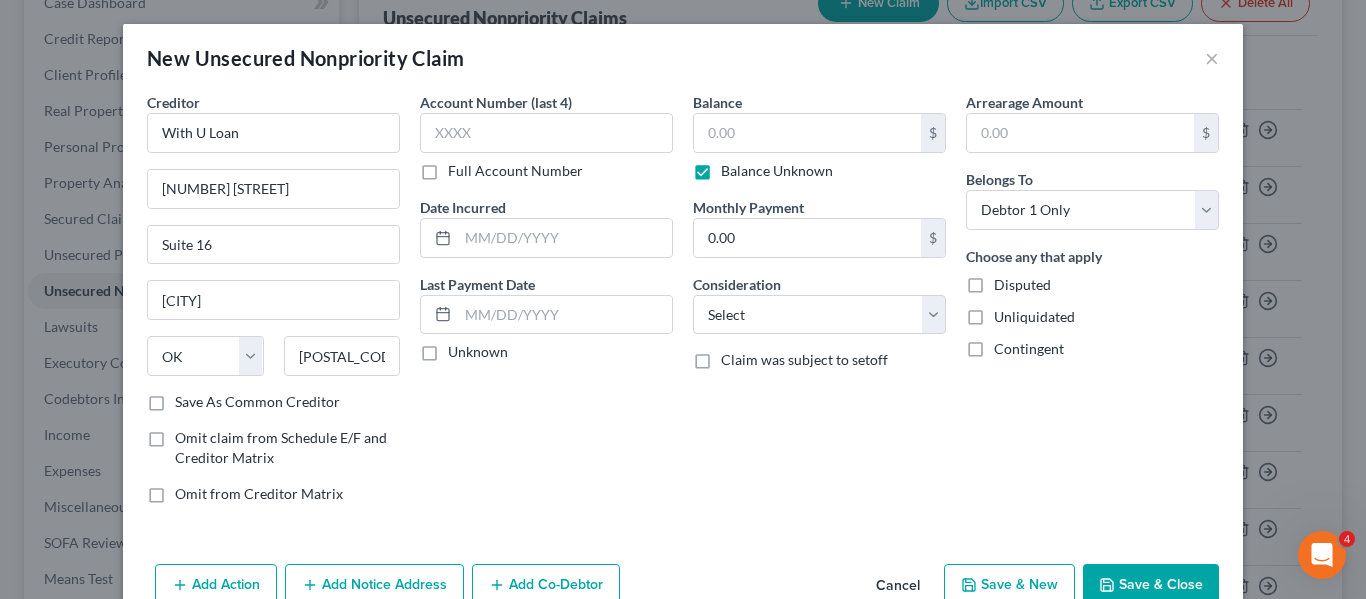 type on "0.00" 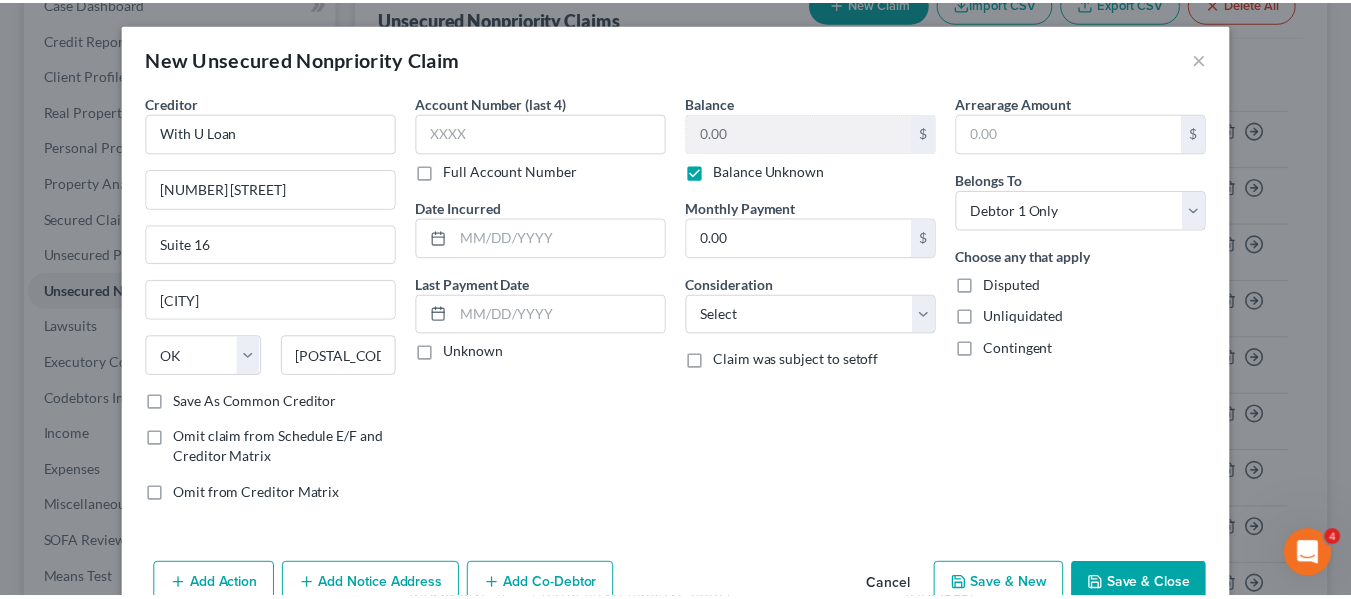 scroll, scrollTop: 47, scrollLeft: 0, axis: vertical 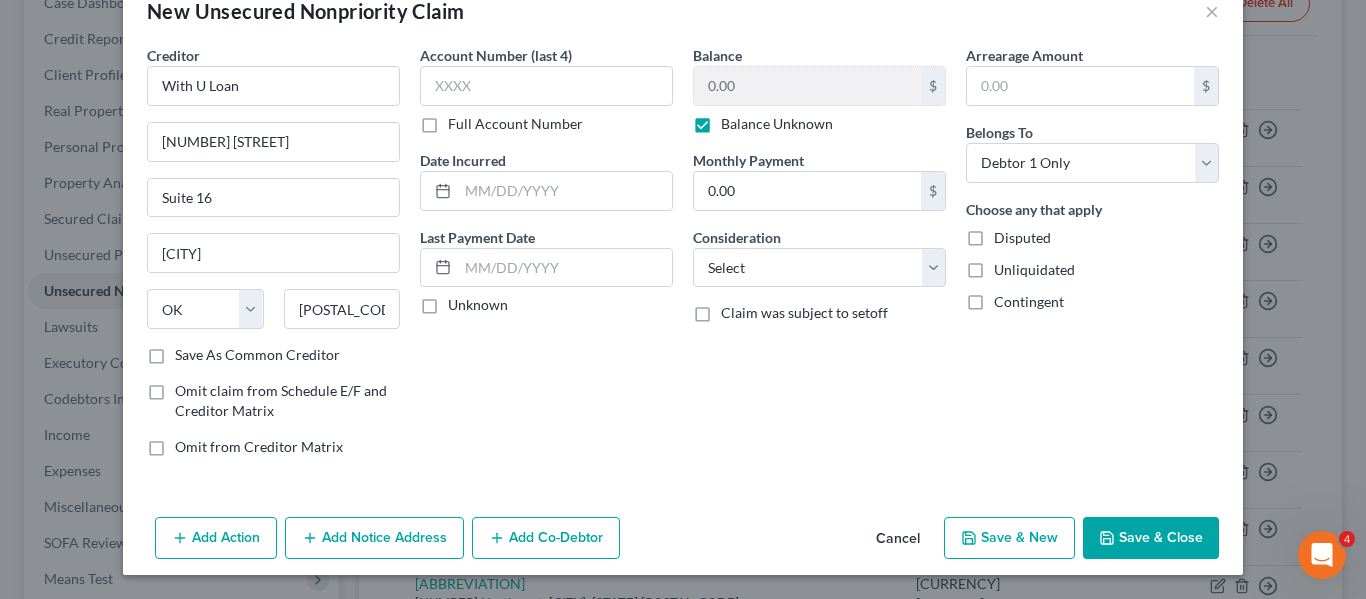 click on "Save & Close" at bounding box center (1151, 538) 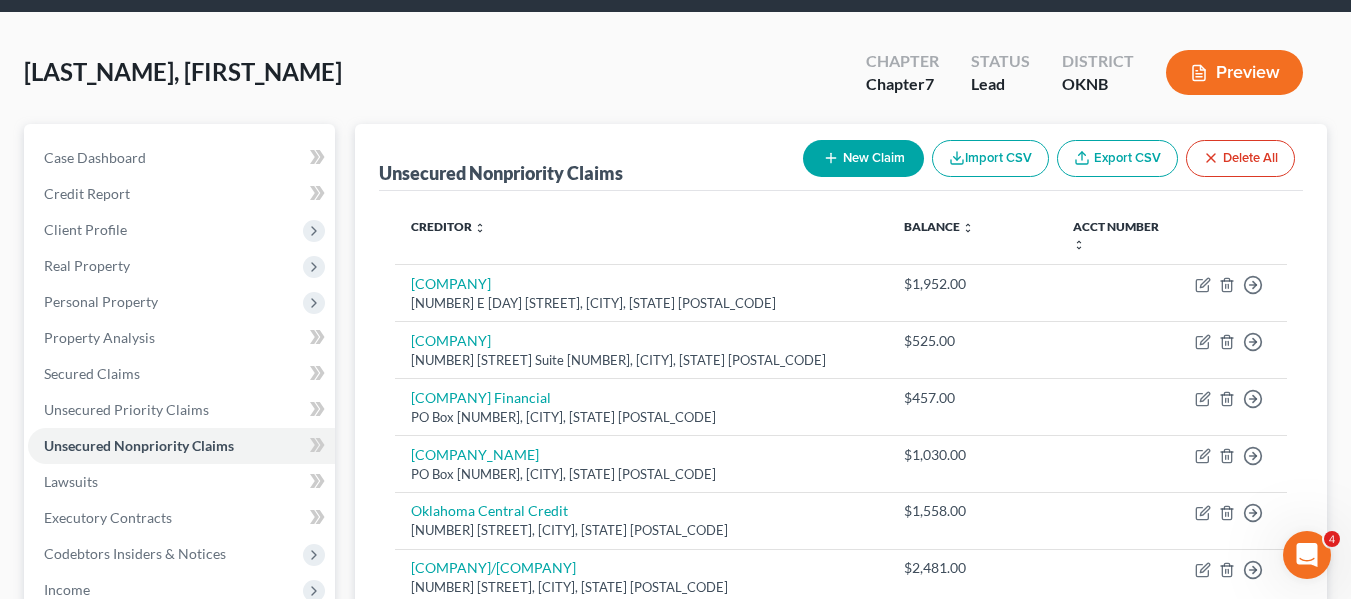 scroll, scrollTop: 0, scrollLeft: 0, axis: both 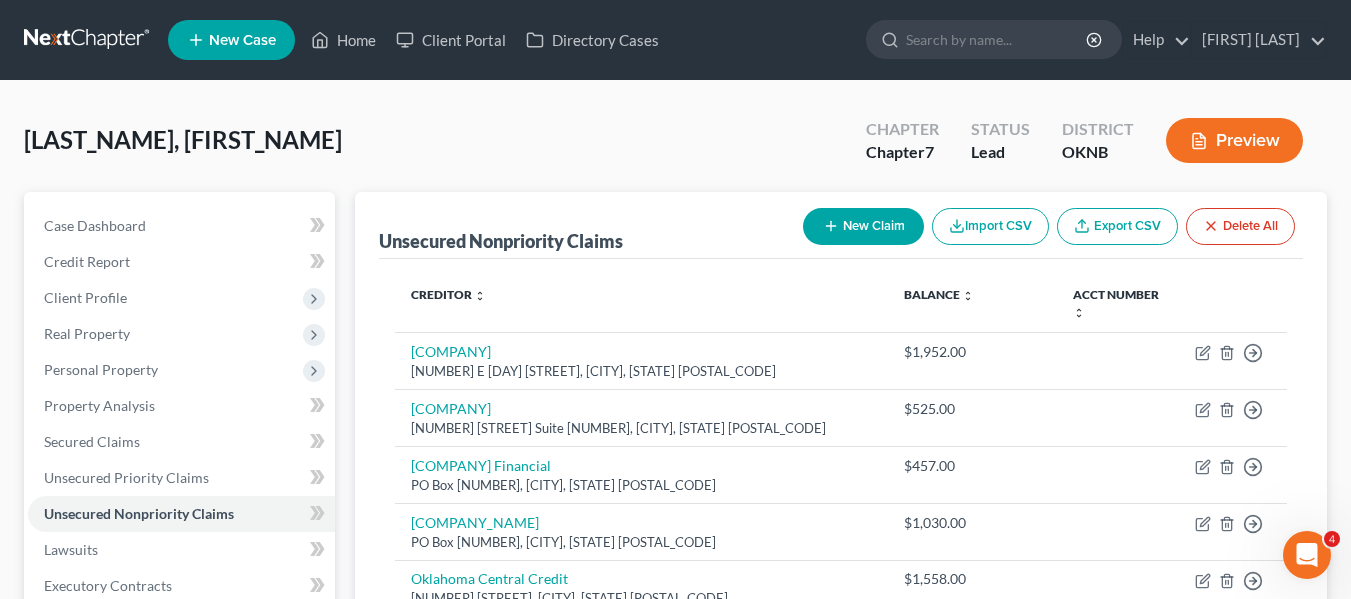 click on "New Claim" at bounding box center (863, 226) 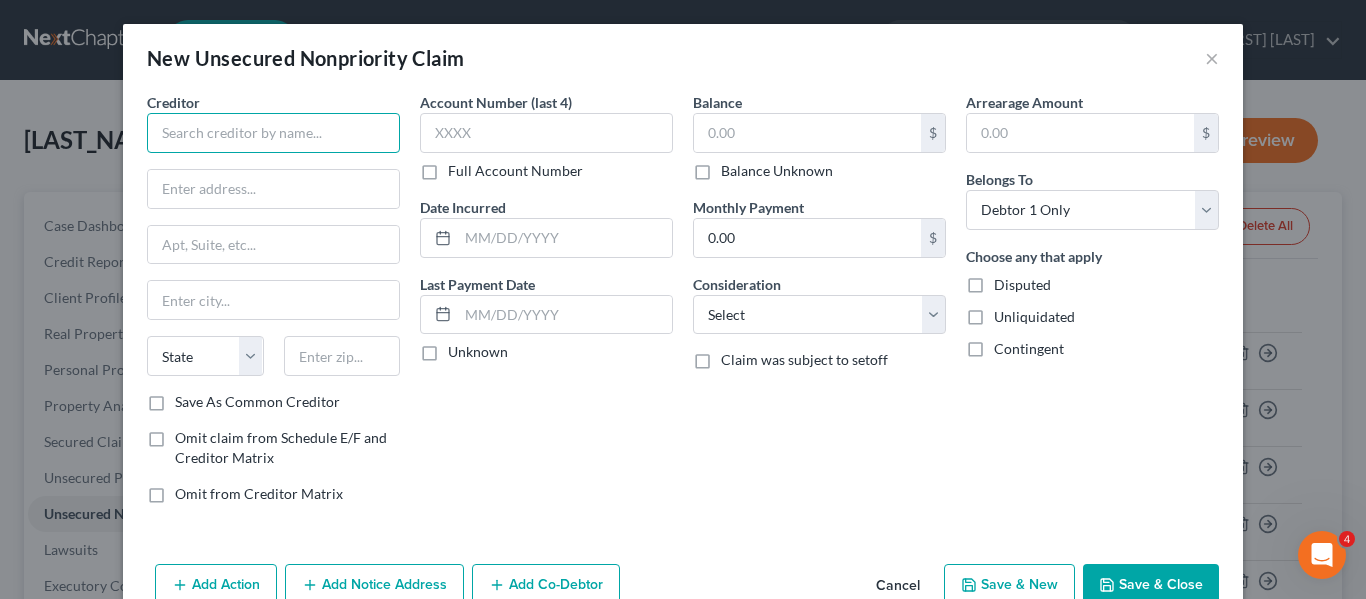 click at bounding box center [273, 133] 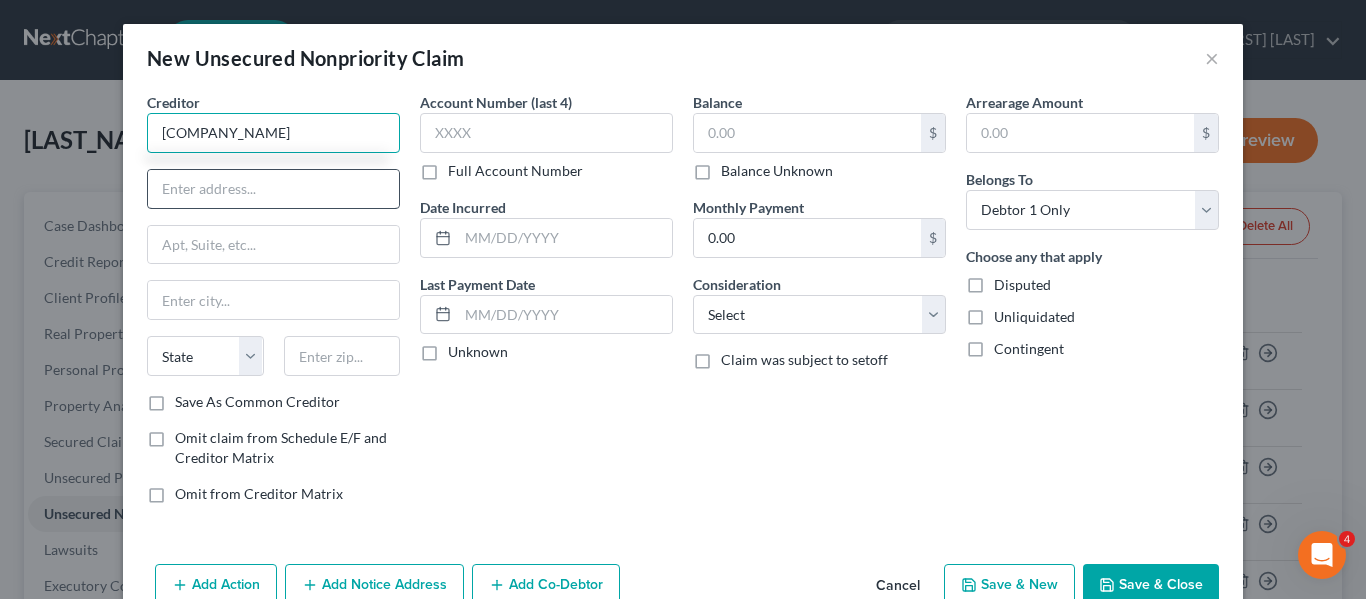 type on "[COMPANY_NAME]" 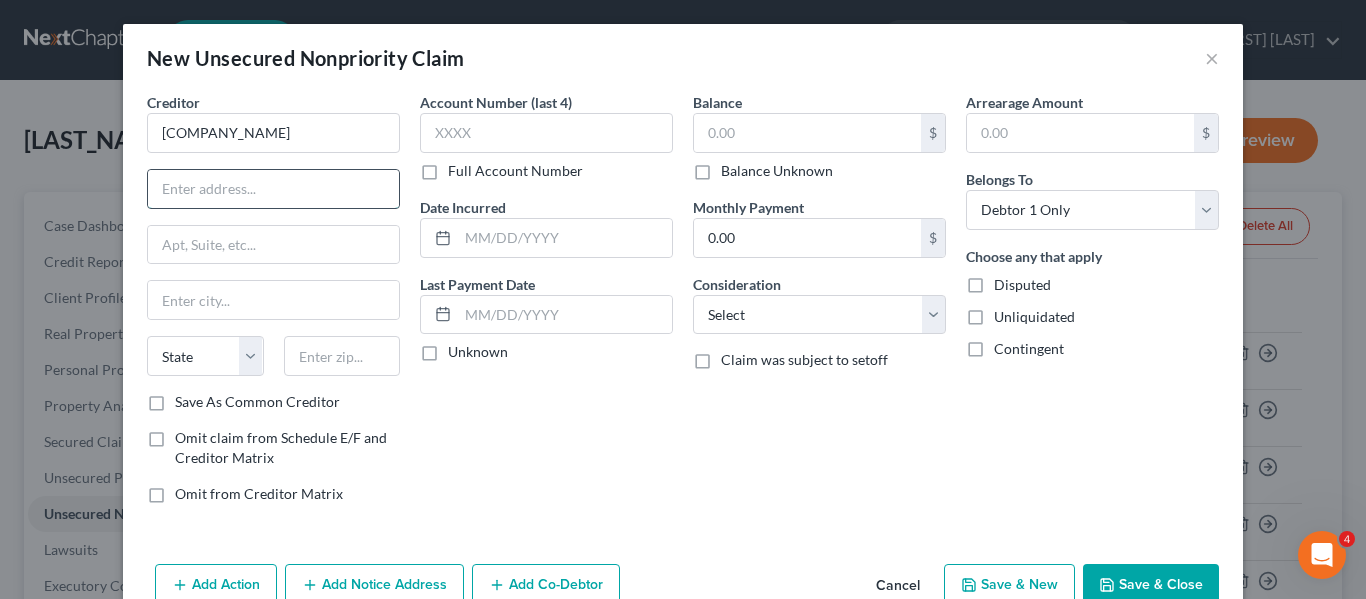 click at bounding box center (273, 189) 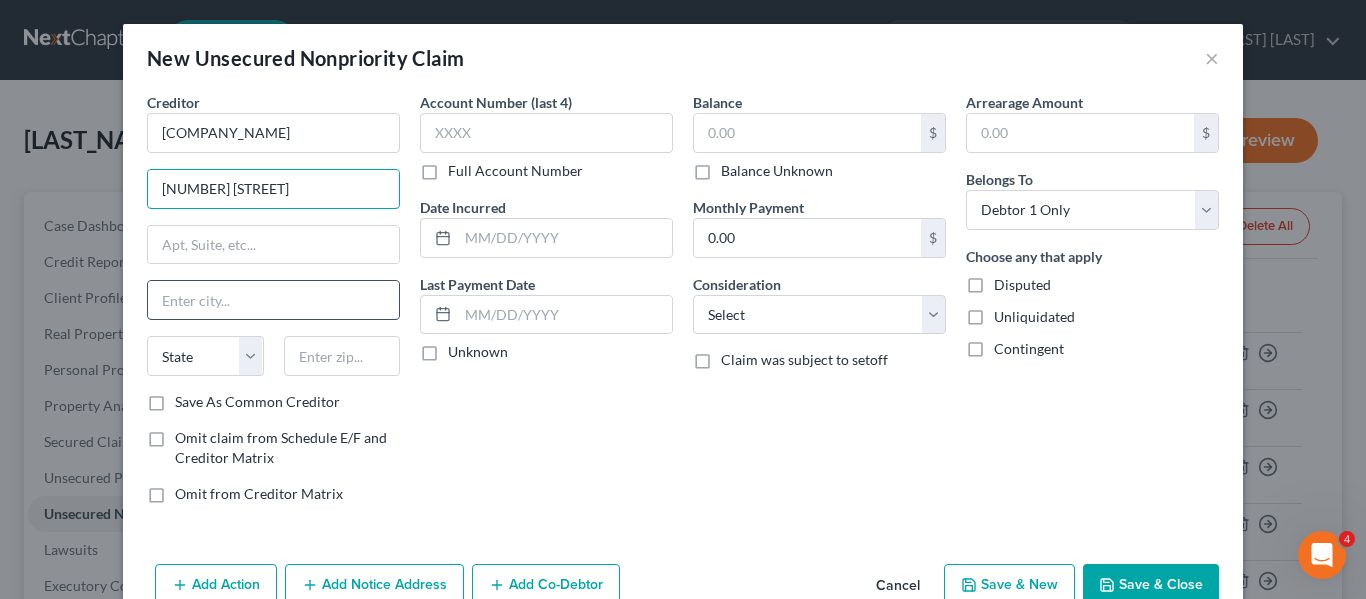 type on "[NUMBER] [STREET]" 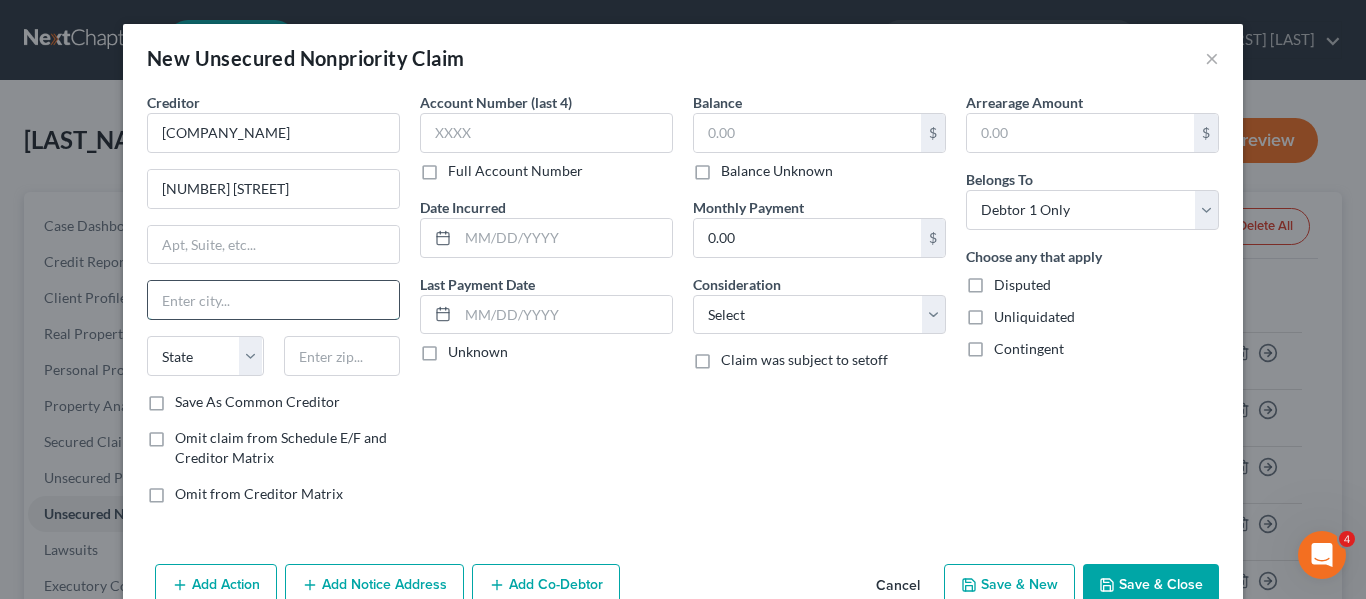 click at bounding box center (273, 300) 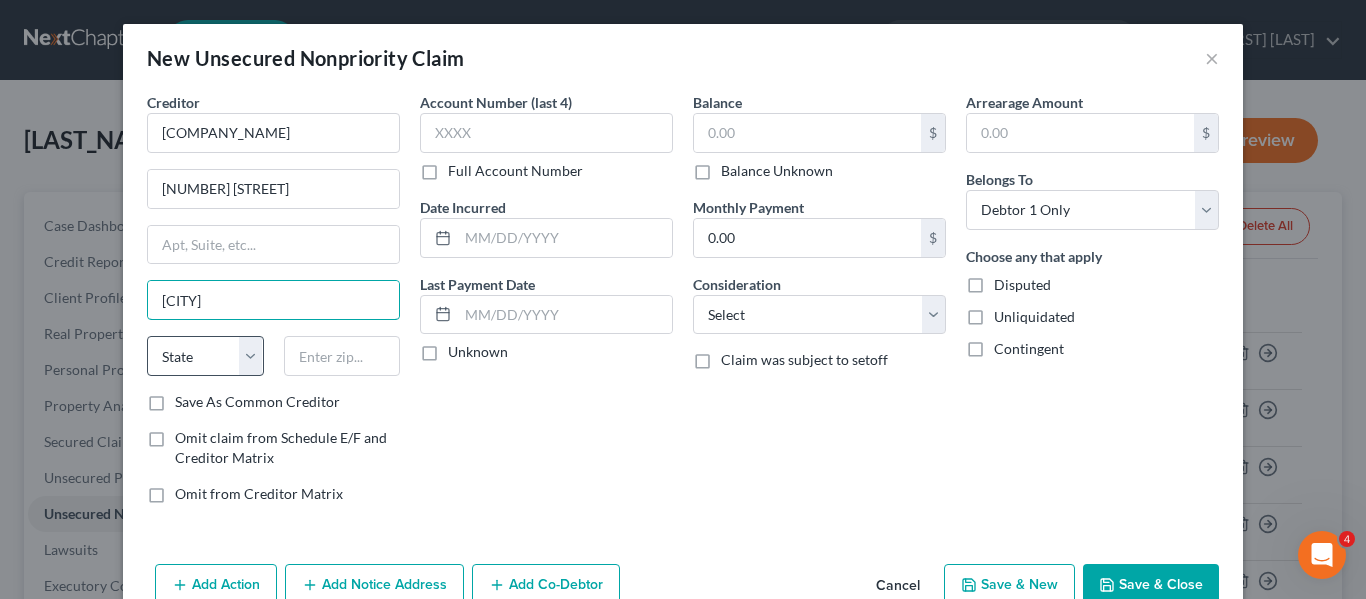 type on "[CITY]" 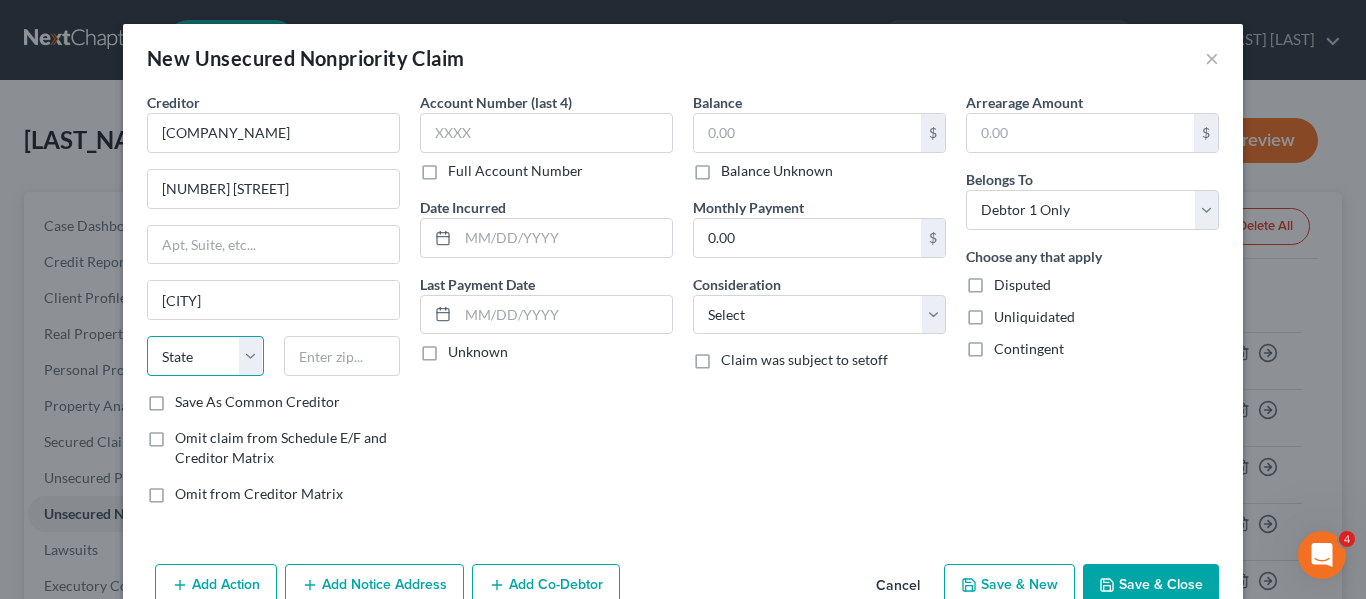 click on "State AL AK AR AZ CA CO CT DE DC FL GA GU HI ID IL IN IA KS KY LA ME MD MA MI MN MS MO MT NC ND NE NV NH NJ NM NY OH OK OR PA PR RI SC SD TN TX UT VI VA VT WA WV WI WY" at bounding box center (205, 356) 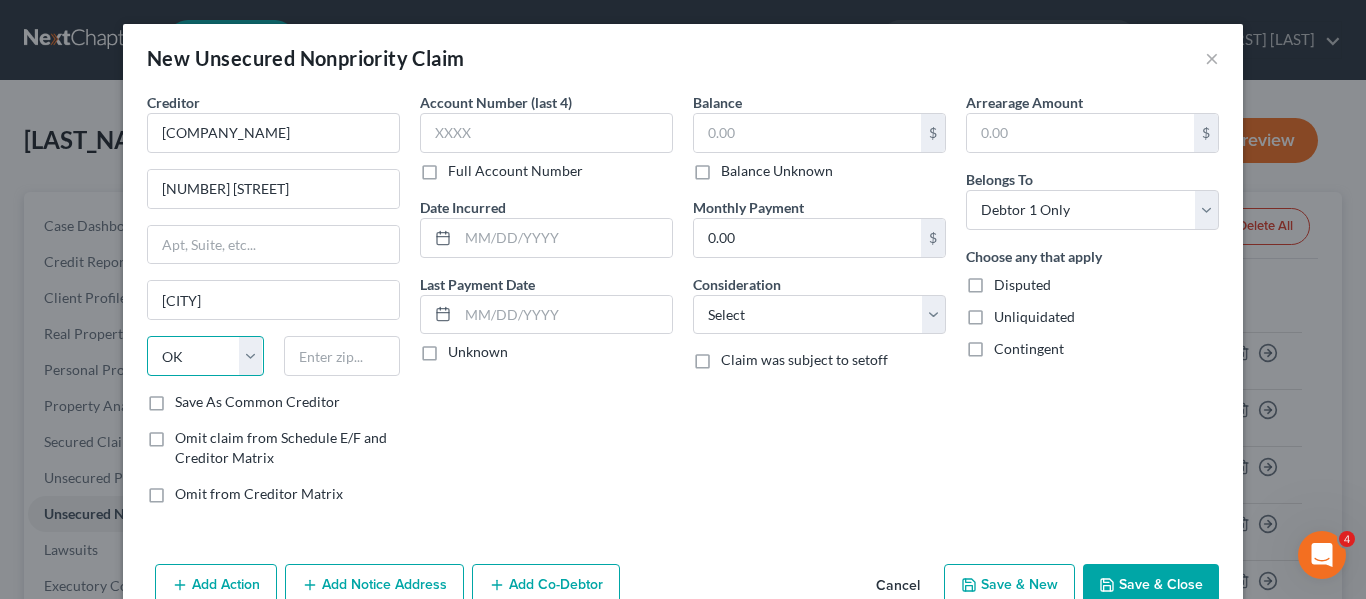 click on "State AL AK AR AZ CA CO CT DE DC FL GA GU HI ID IL IN IA KS KY LA ME MD MA MI MN MS MO MT NC ND NE NV NH NJ NM NY OH OK OR PA PR RI SC SD TN TX UT VI VA VT WA WV WI WY" at bounding box center (205, 356) 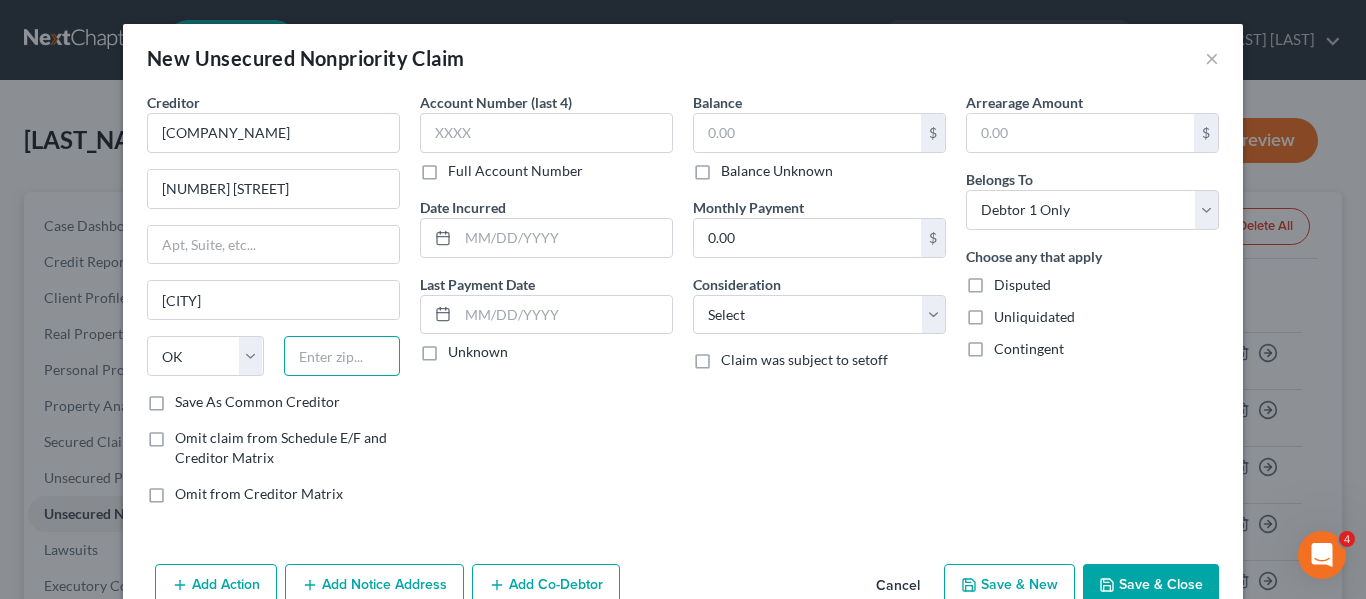 click at bounding box center (342, 356) 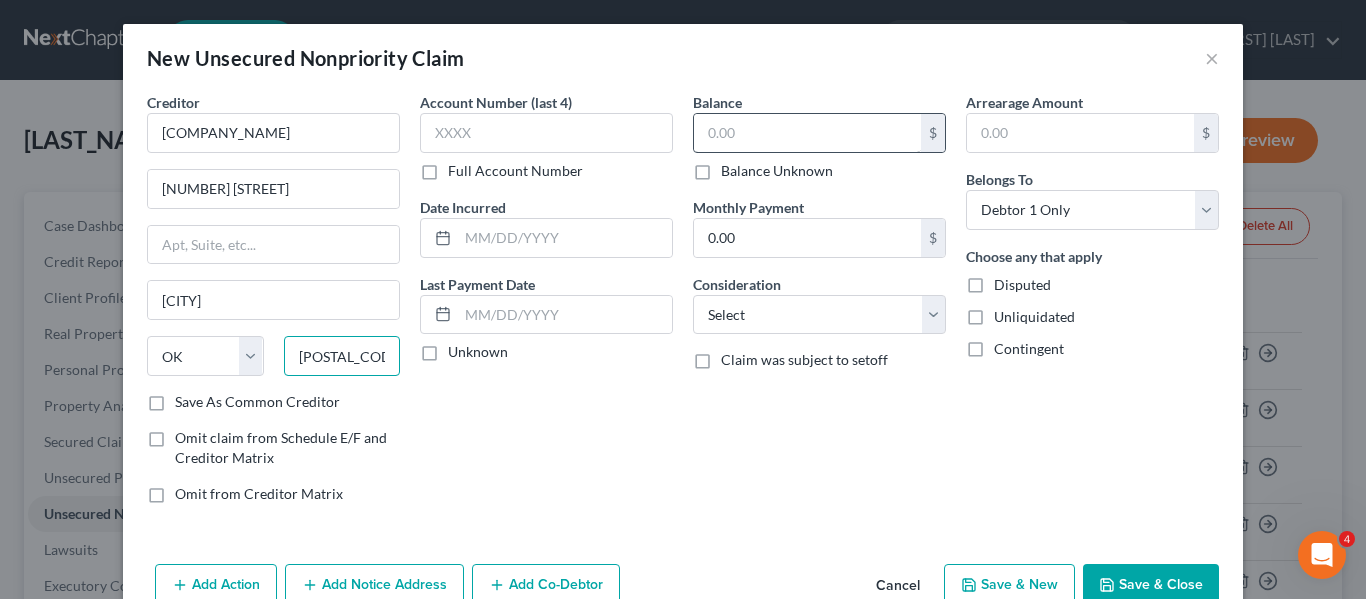 type on "[POSTAL_CODE]" 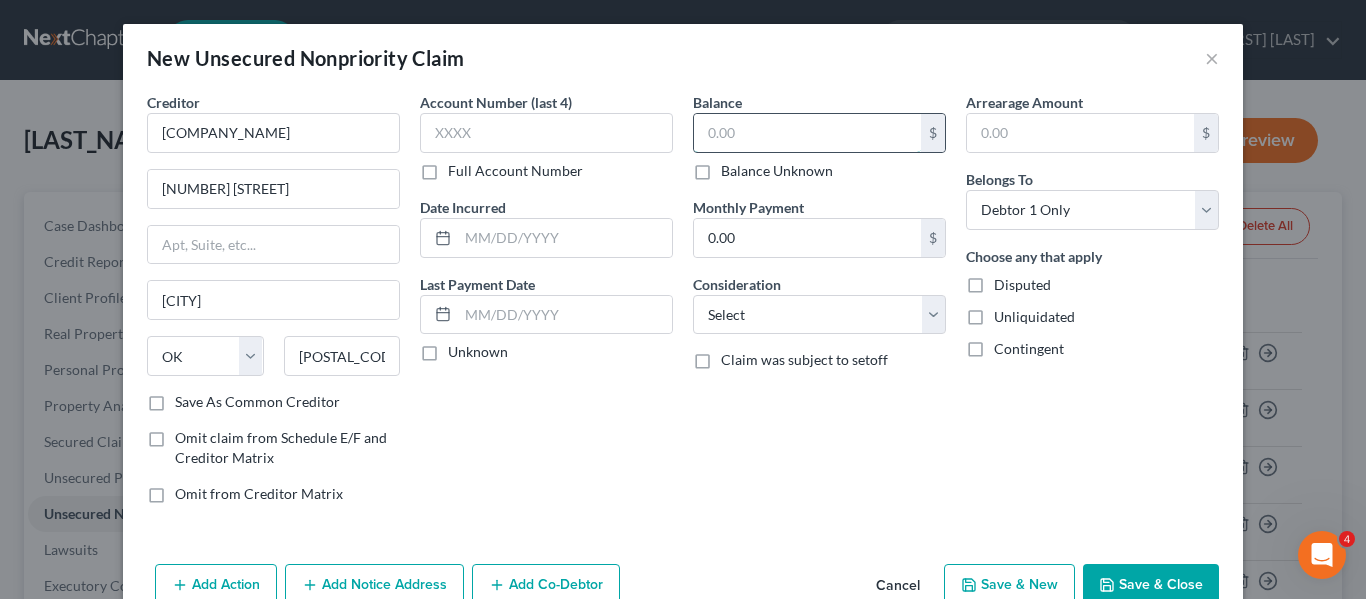 click at bounding box center (807, 133) 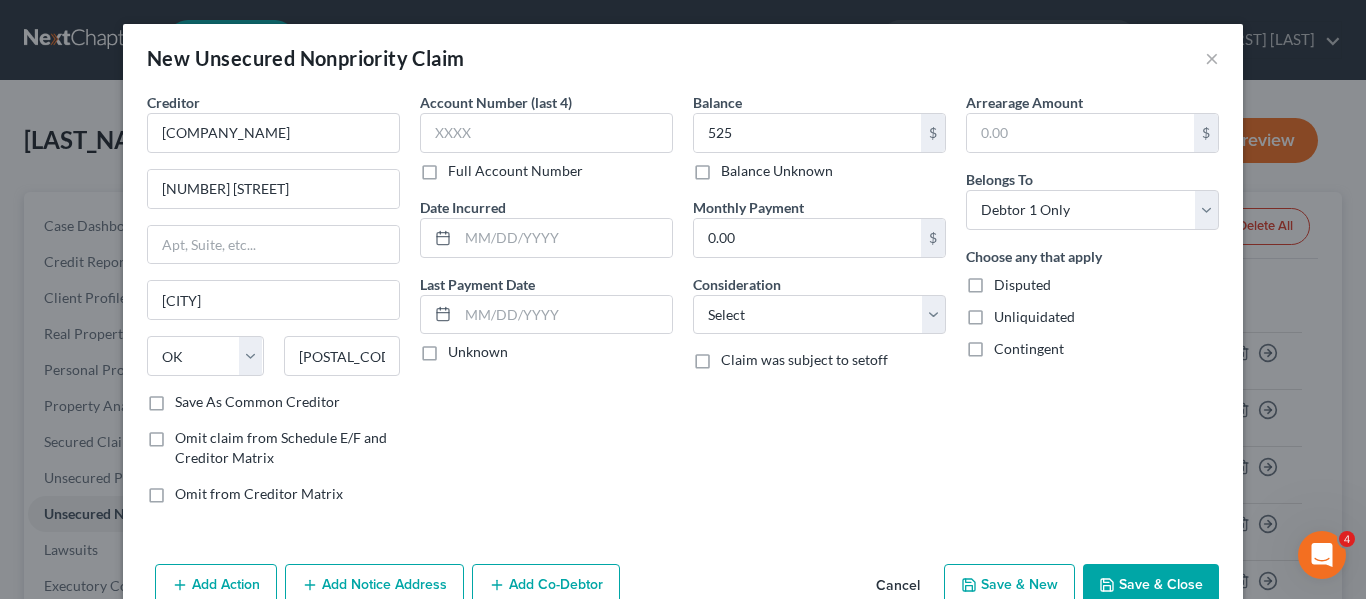 click on "Save & Close" at bounding box center [1151, 585] 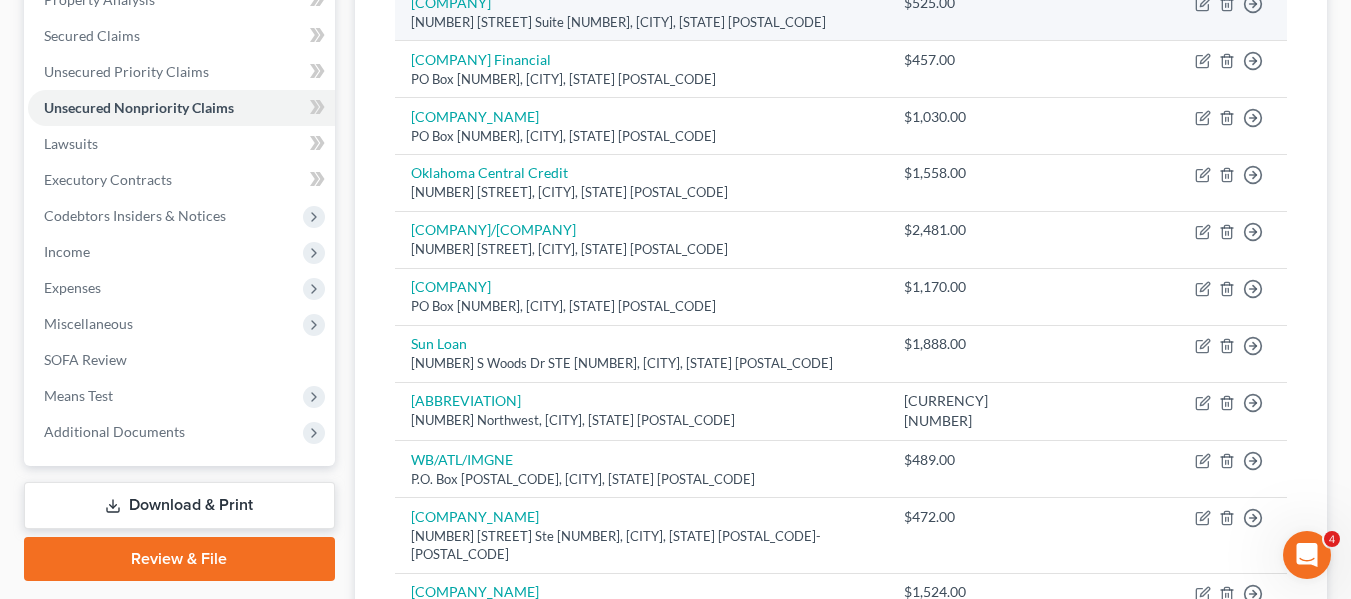 scroll, scrollTop: 407, scrollLeft: 0, axis: vertical 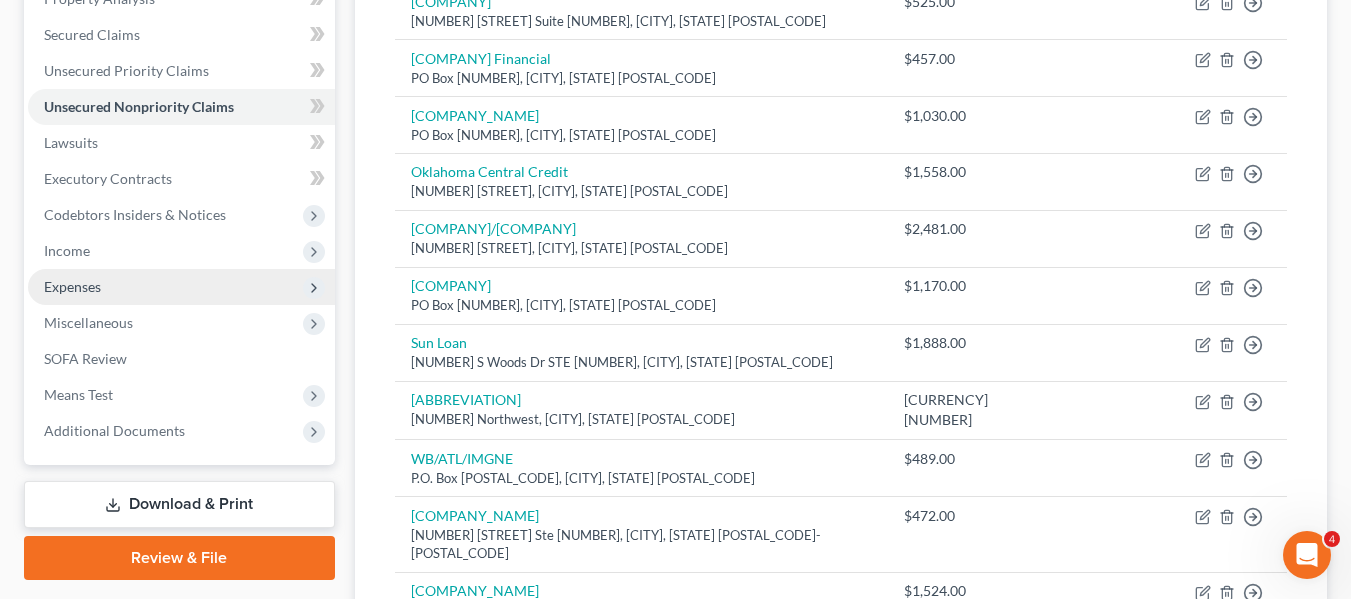 click on "Expenses" at bounding box center (181, 287) 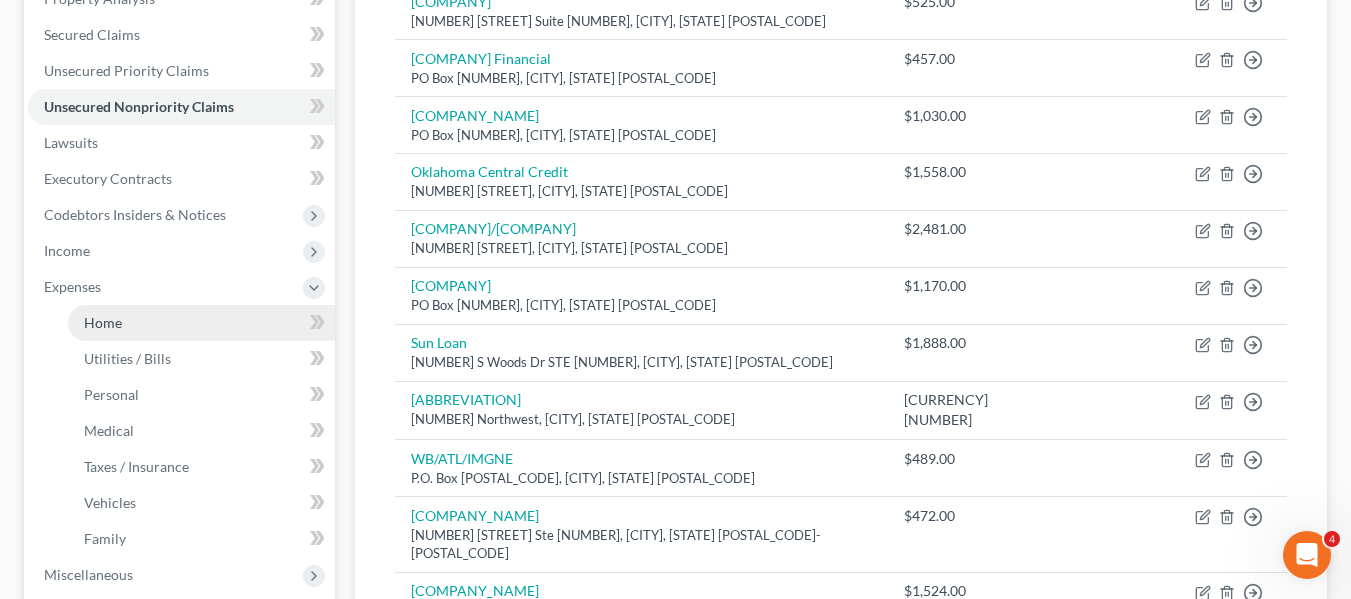 click on "Home" at bounding box center (201, 323) 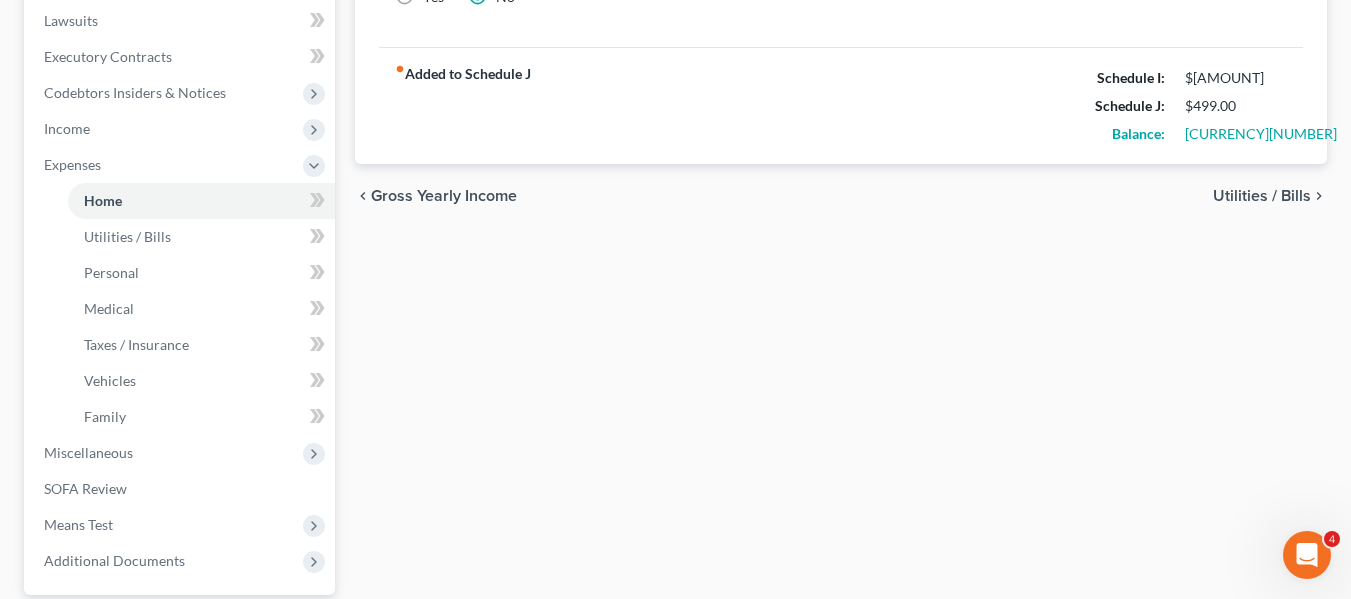 scroll, scrollTop: 528, scrollLeft: 0, axis: vertical 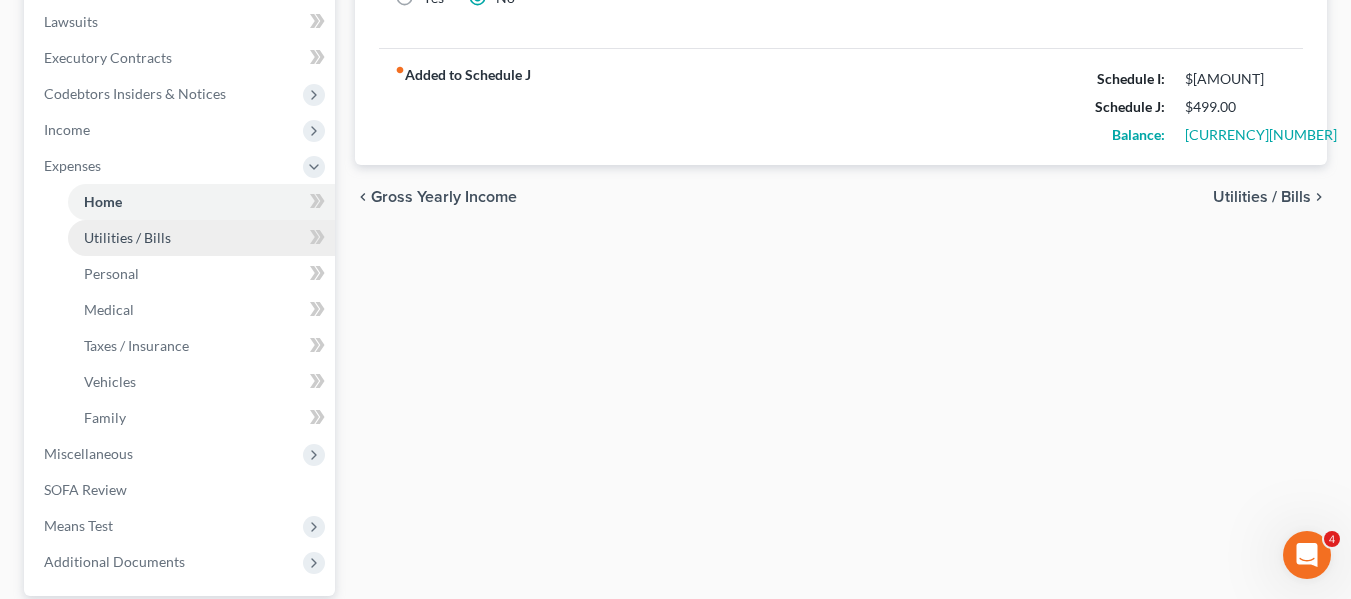 click on "Utilities / Bills" at bounding box center (201, 238) 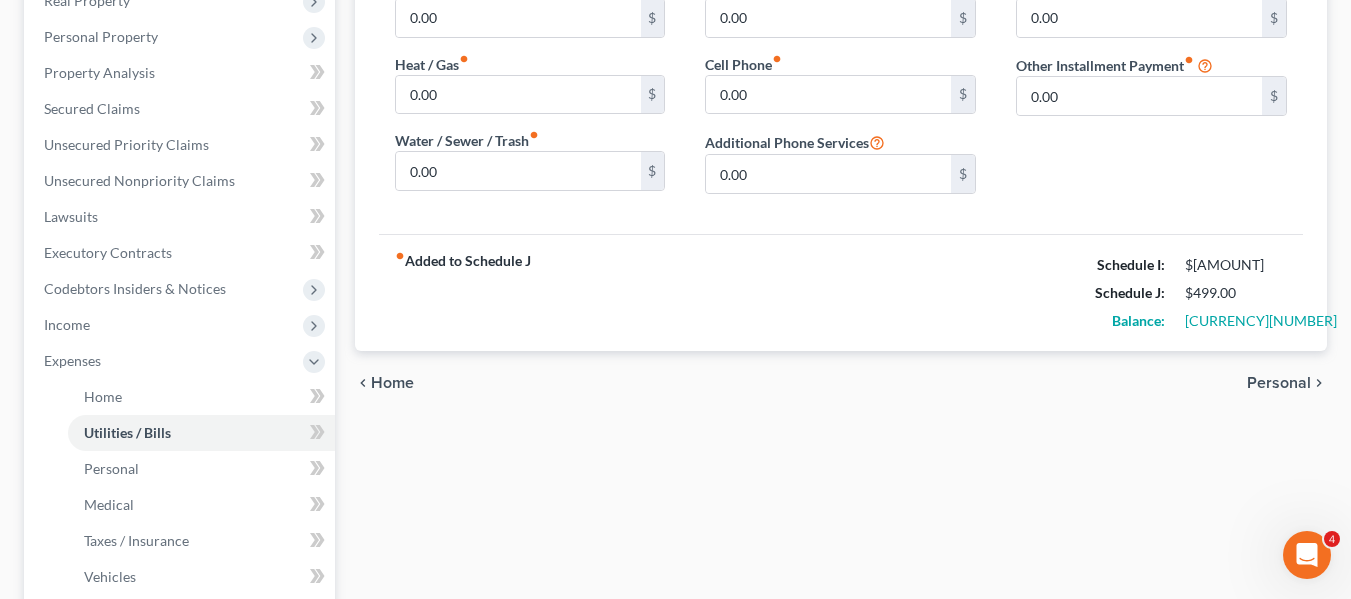 scroll, scrollTop: 334, scrollLeft: 0, axis: vertical 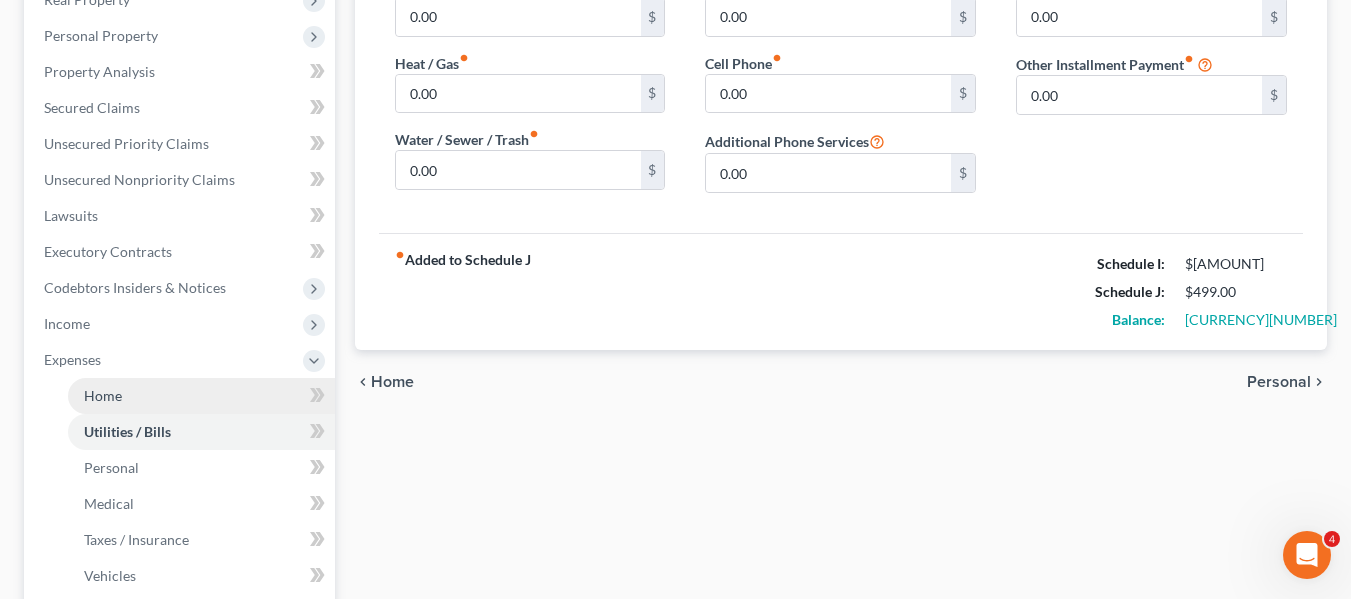 click on "Home" at bounding box center (201, 396) 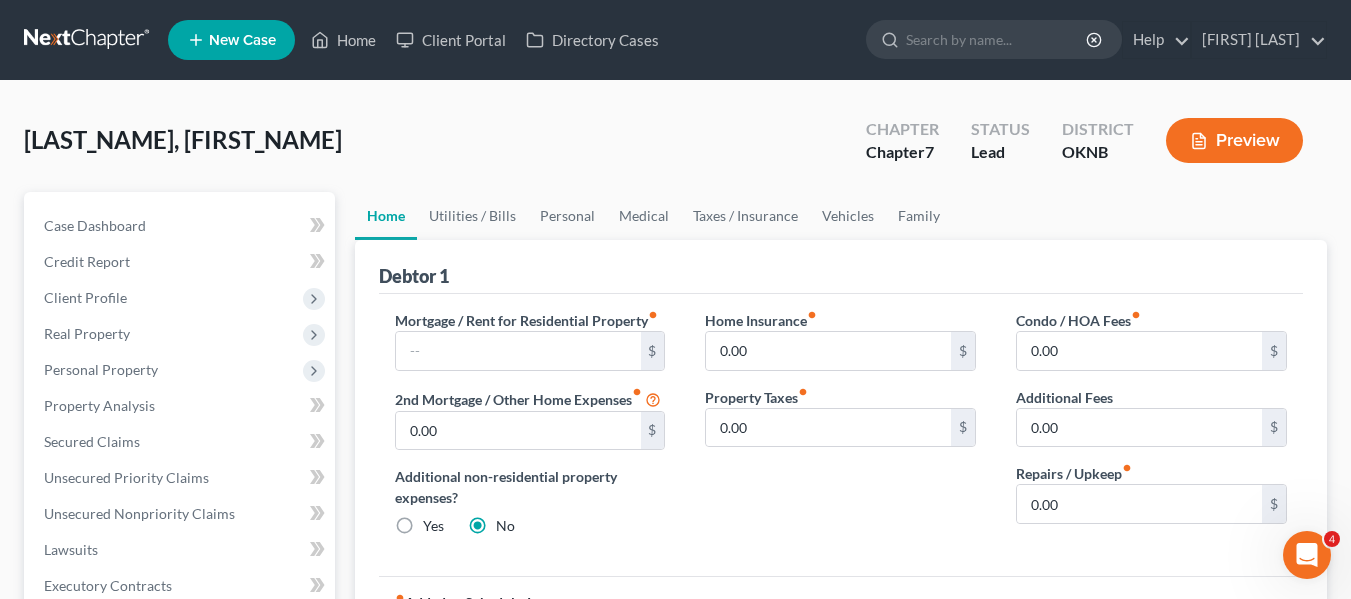 scroll, scrollTop: 352, scrollLeft: 0, axis: vertical 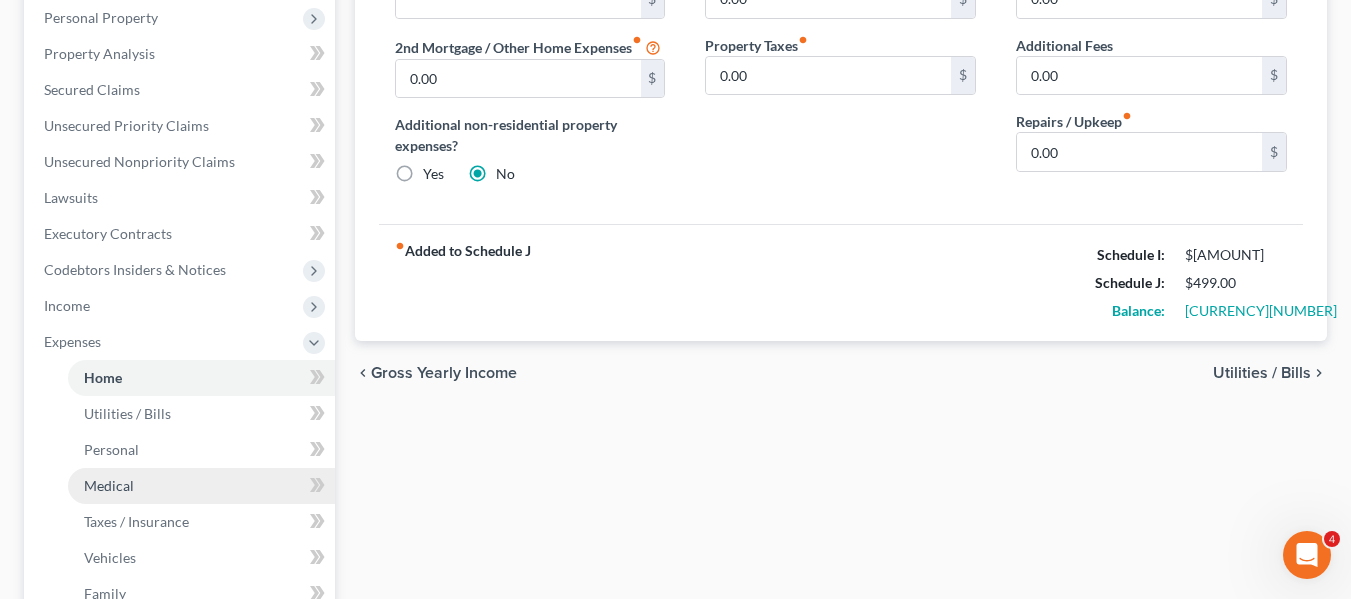 click on "Medical" at bounding box center [201, 486] 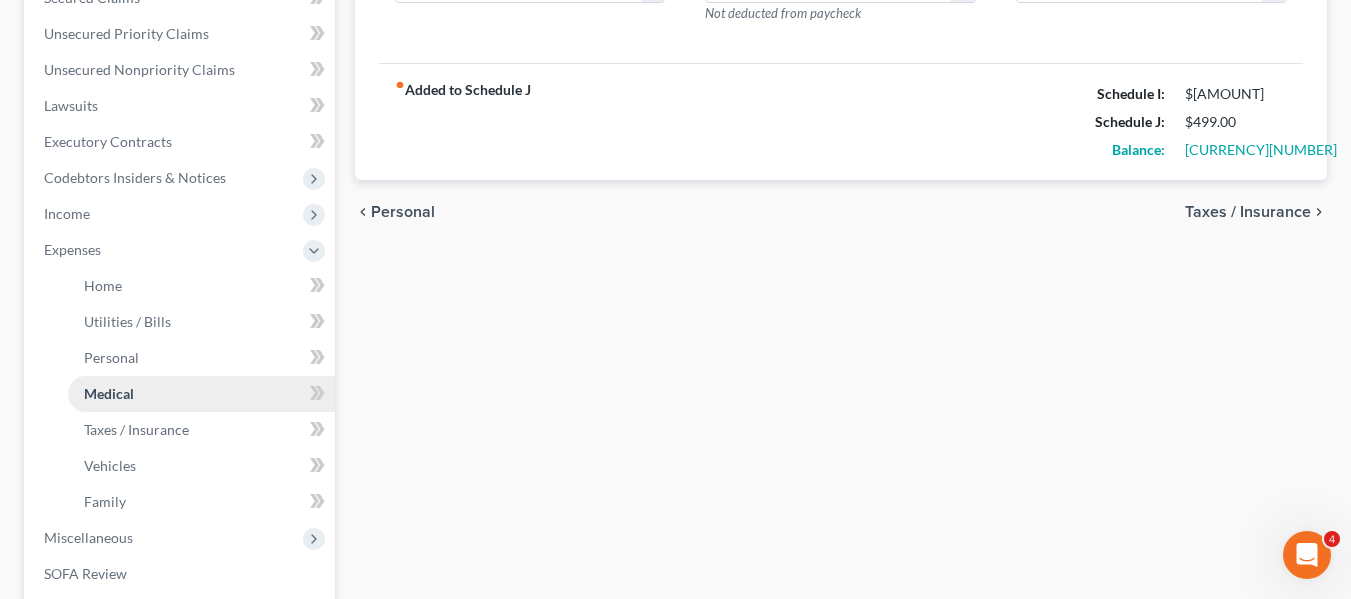 scroll, scrollTop: 445, scrollLeft: 0, axis: vertical 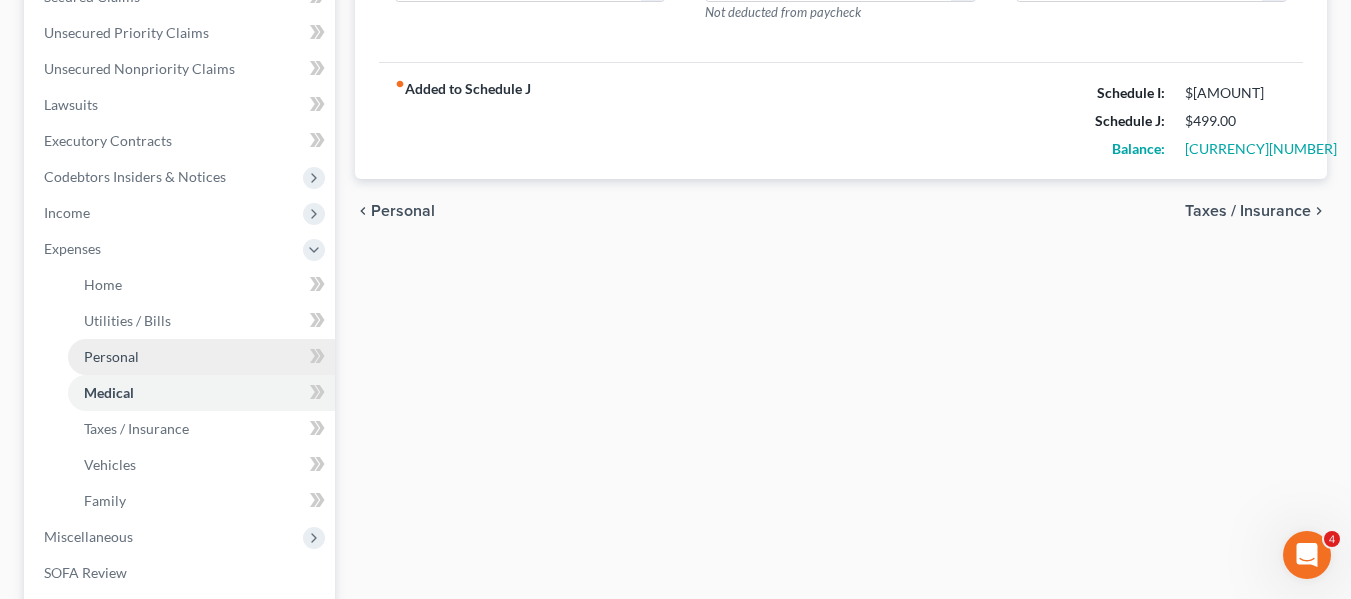 click on "Personal" at bounding box center [201, 357] 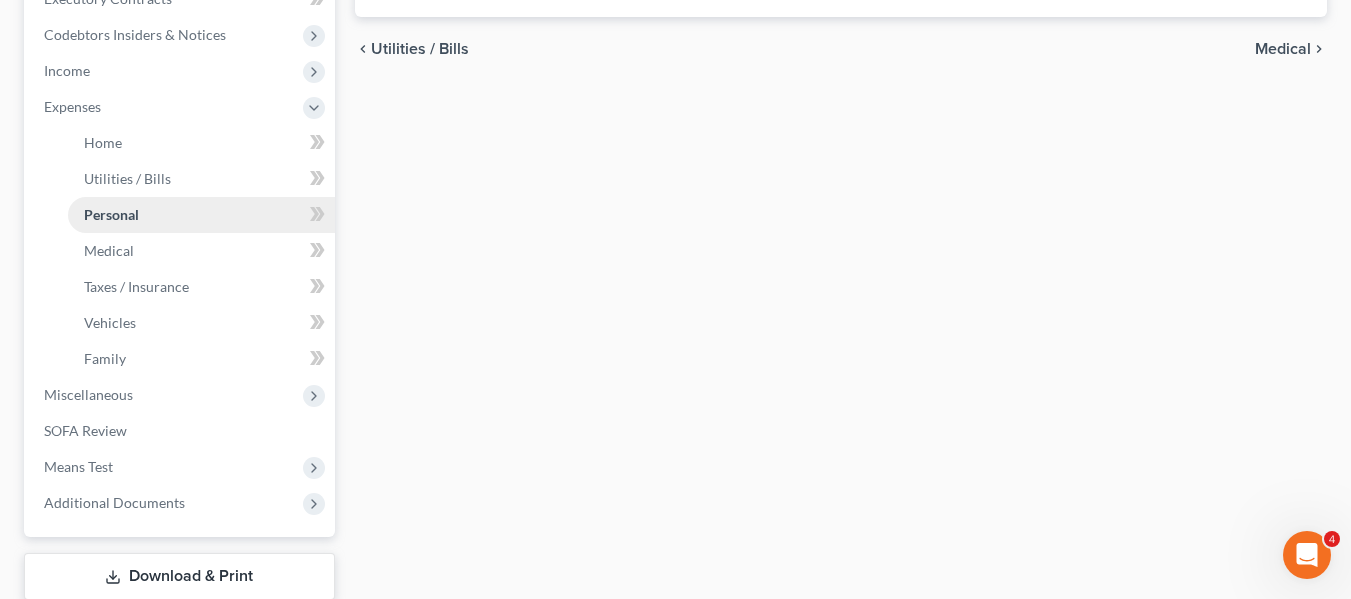 scroll, scrollTop: 588, scrollLeft: 0, axis: vertical 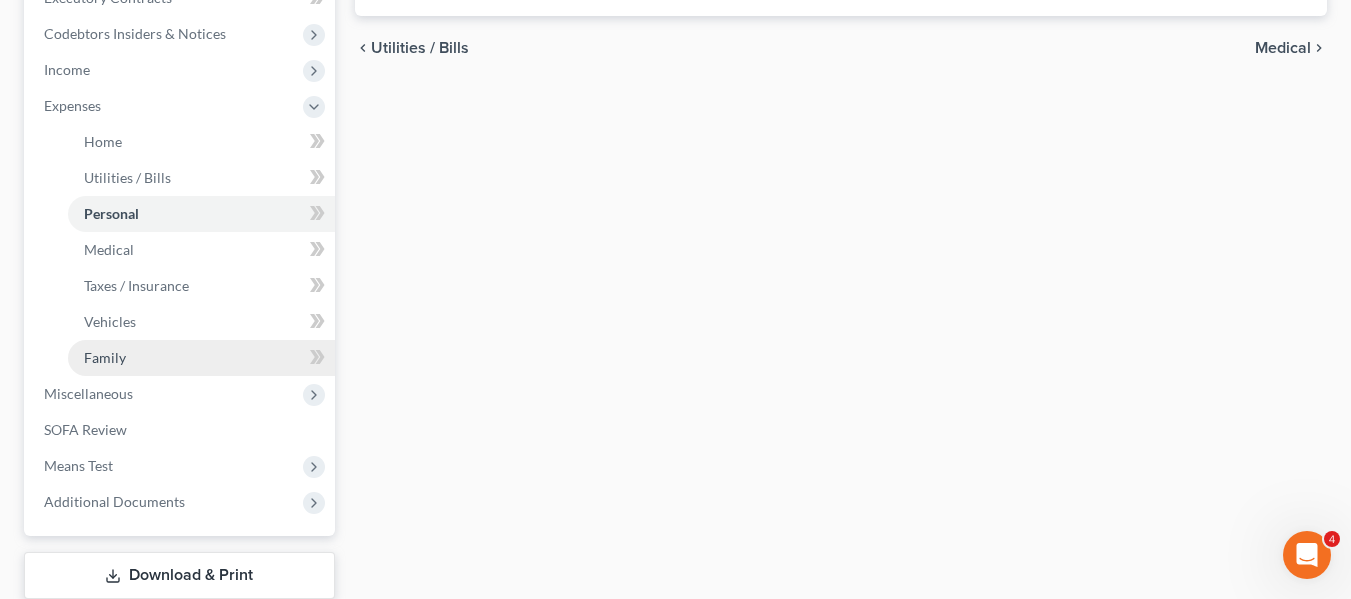 click on "Family" at bounding box center (201, 358) 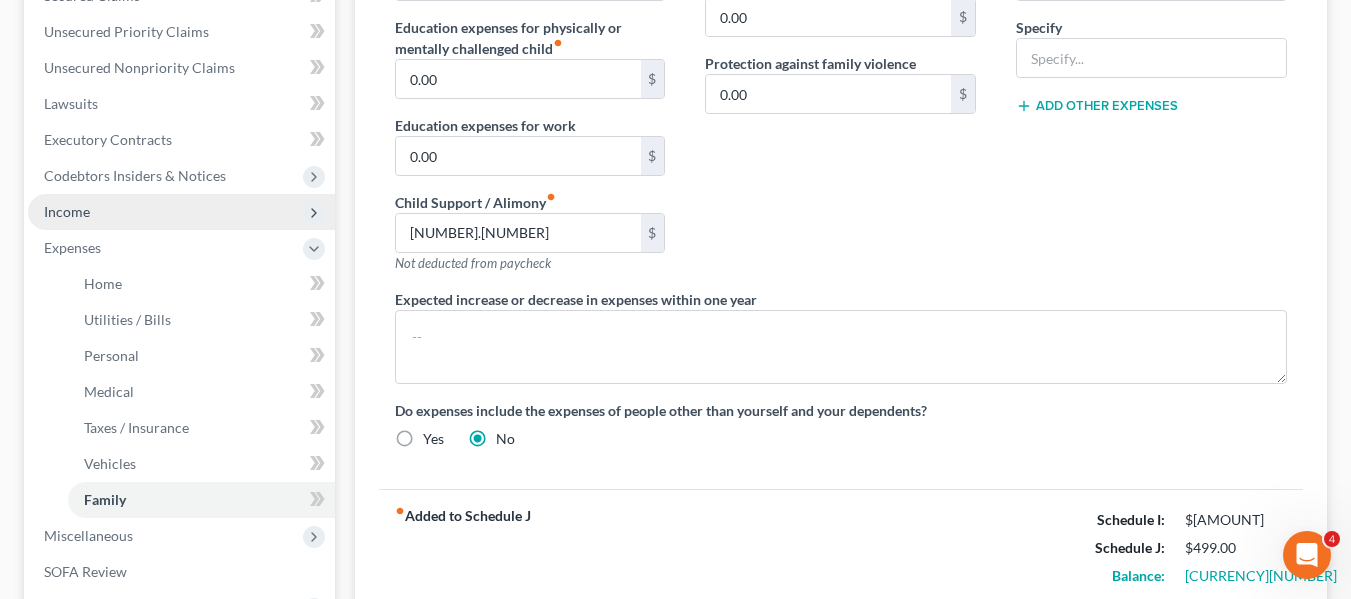 scroll, scrollTop: 447, scrollLeft: 0, axis: vertical 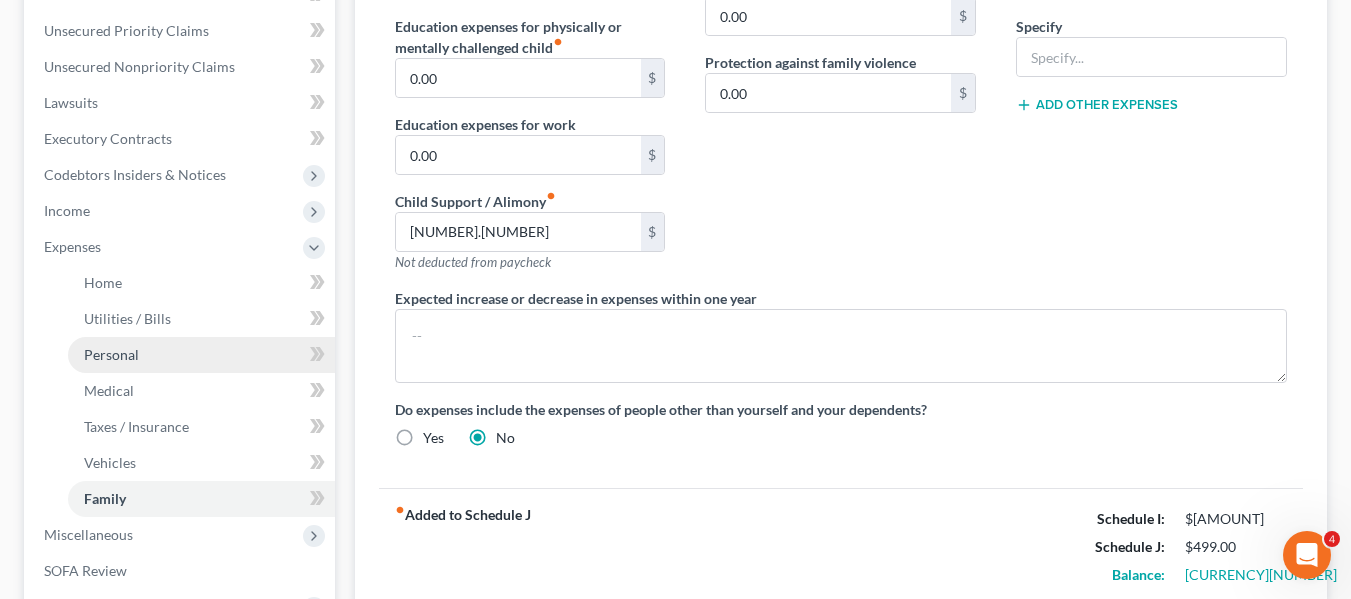 click on "Personal" at bounding box center [201, 355] 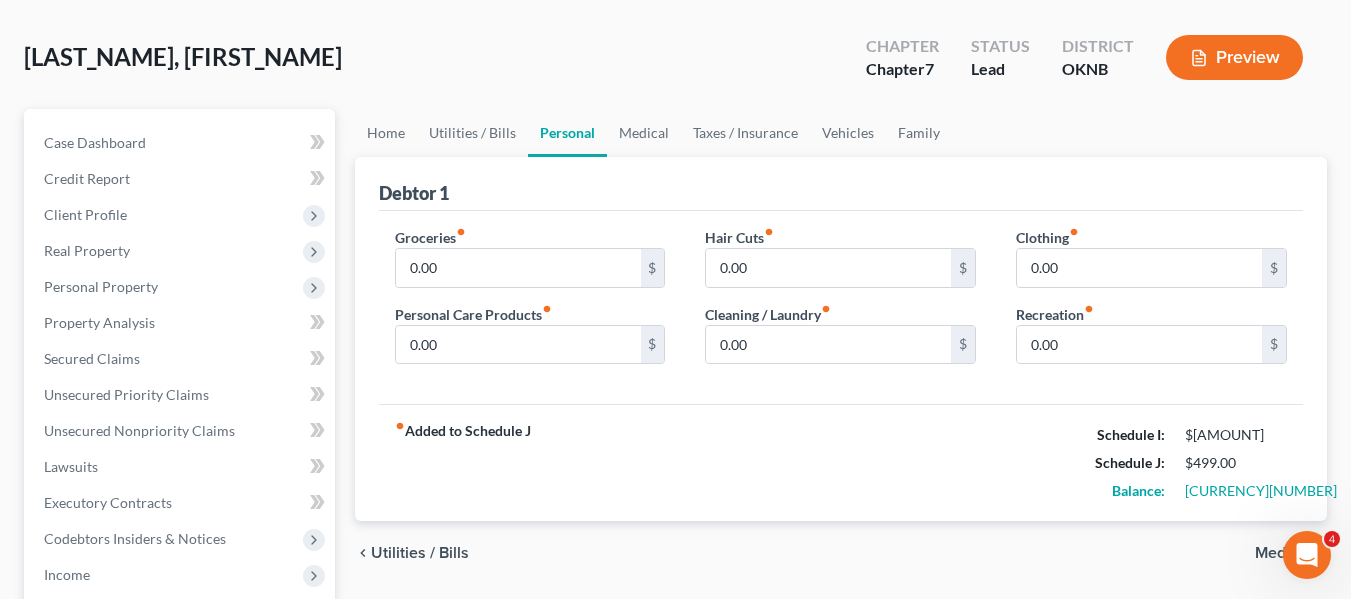 scroll, scrollTop: 82, scrollLeft: 0, axis: vertical 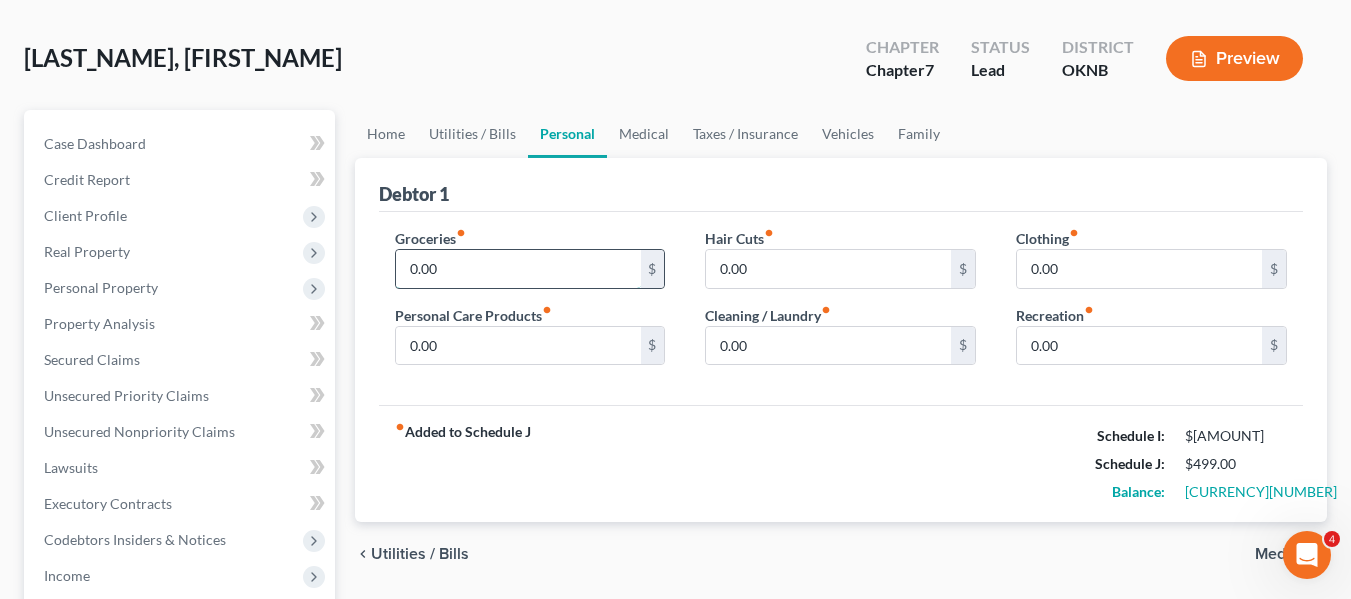 click on "0.00" at bounding box center [518, 269] 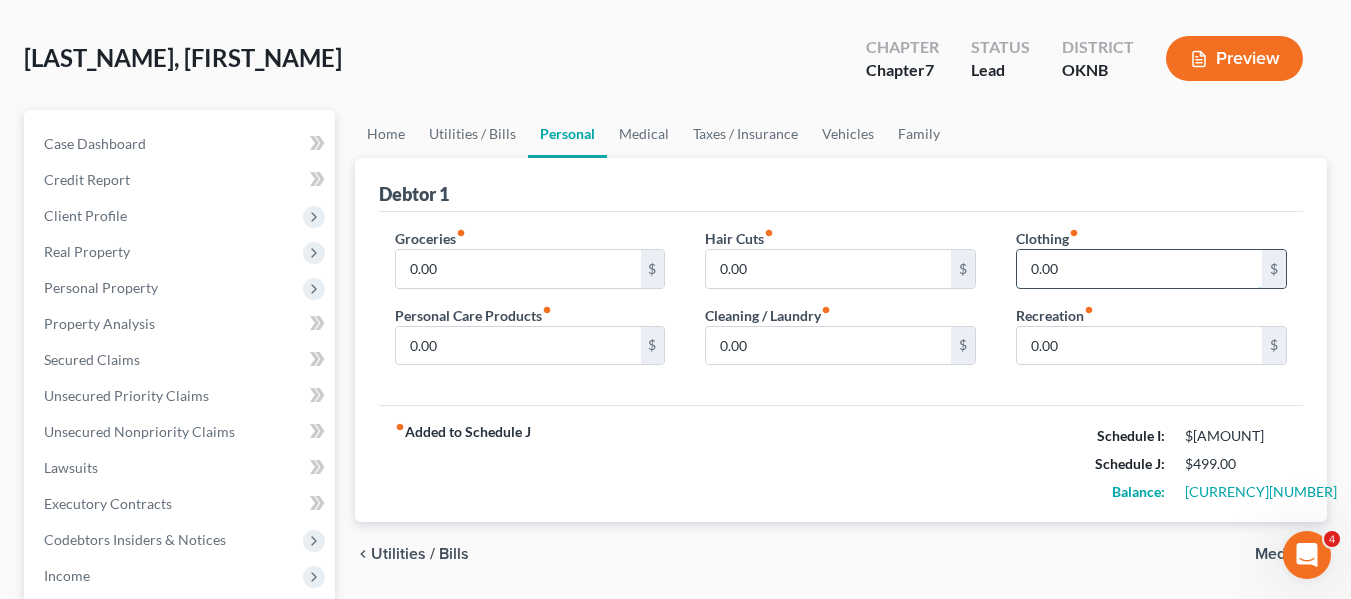 click on "0.00" at bounding box center (1139, 269) 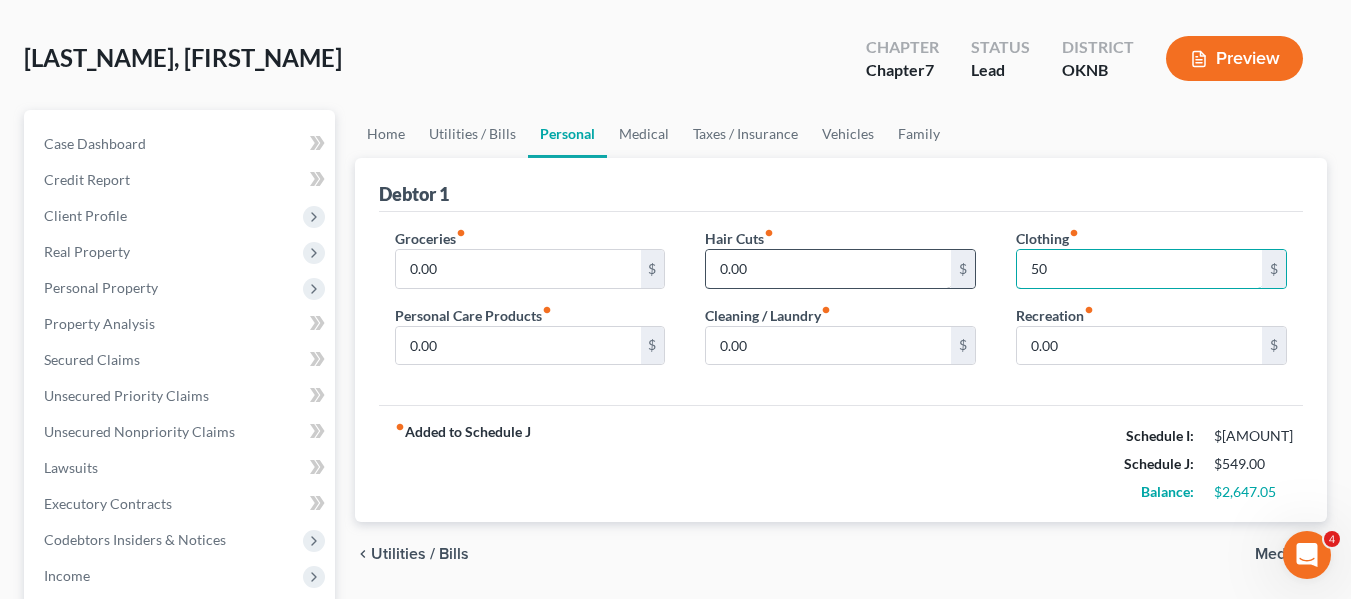 type on "50" 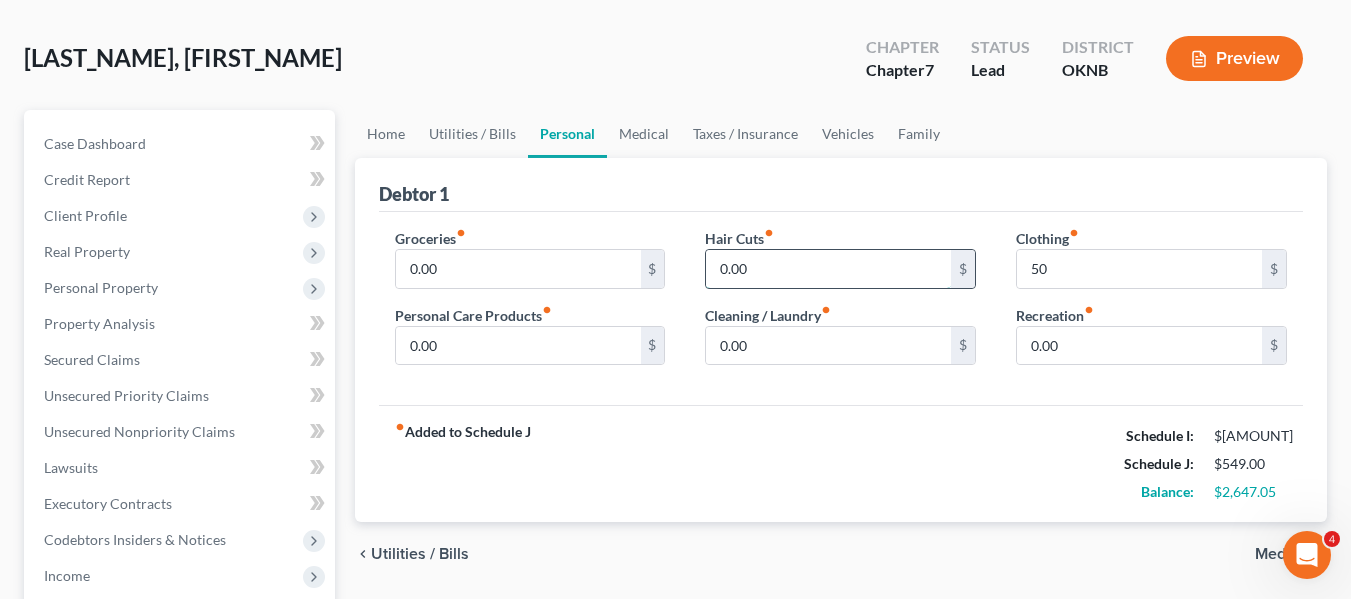 click on "0.00" at bounding box center (828, 269) 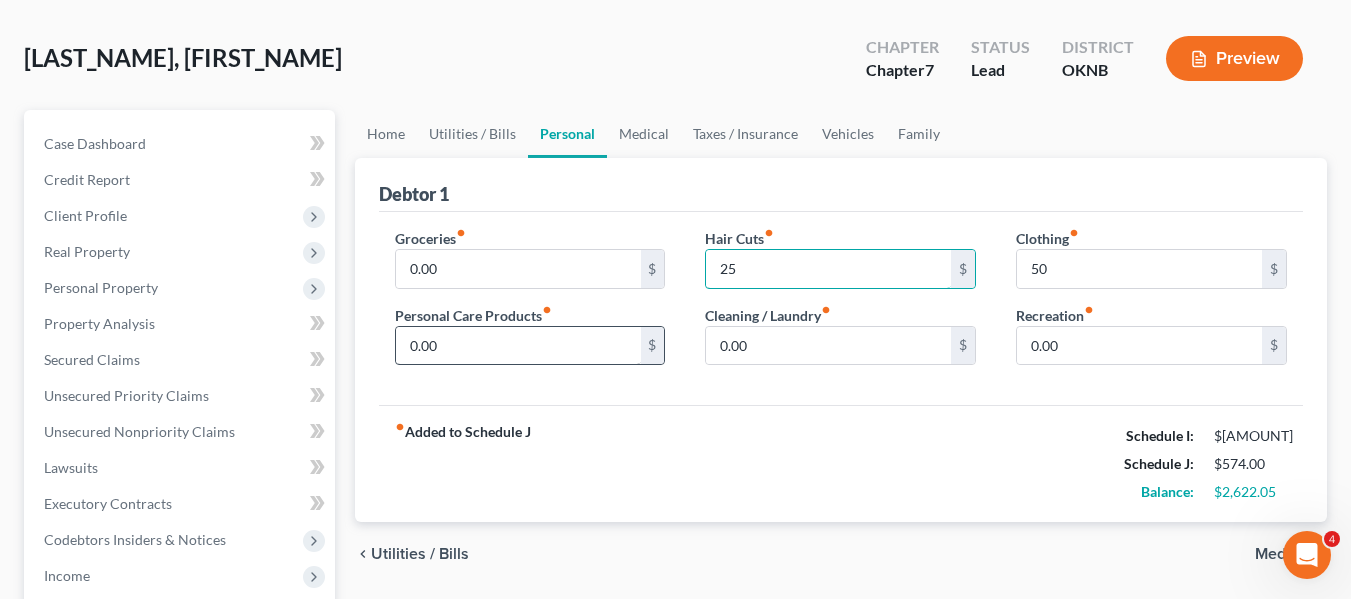 type on "25" 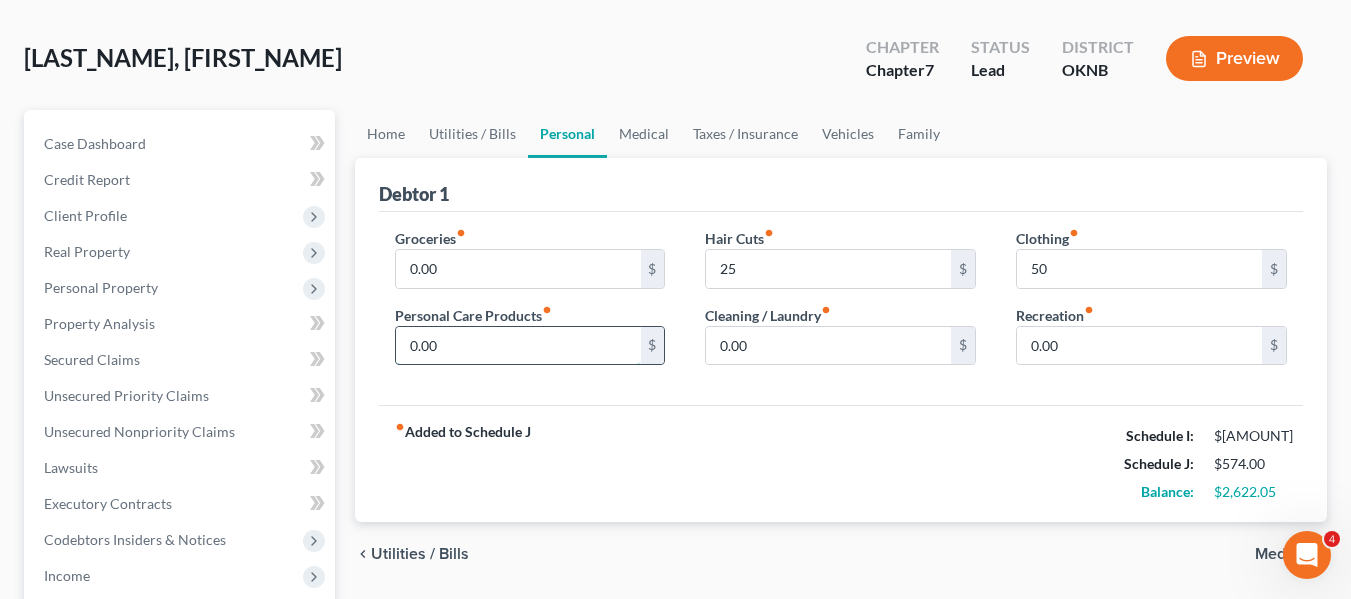 click on "0.00" at bounding box center [518, 346] 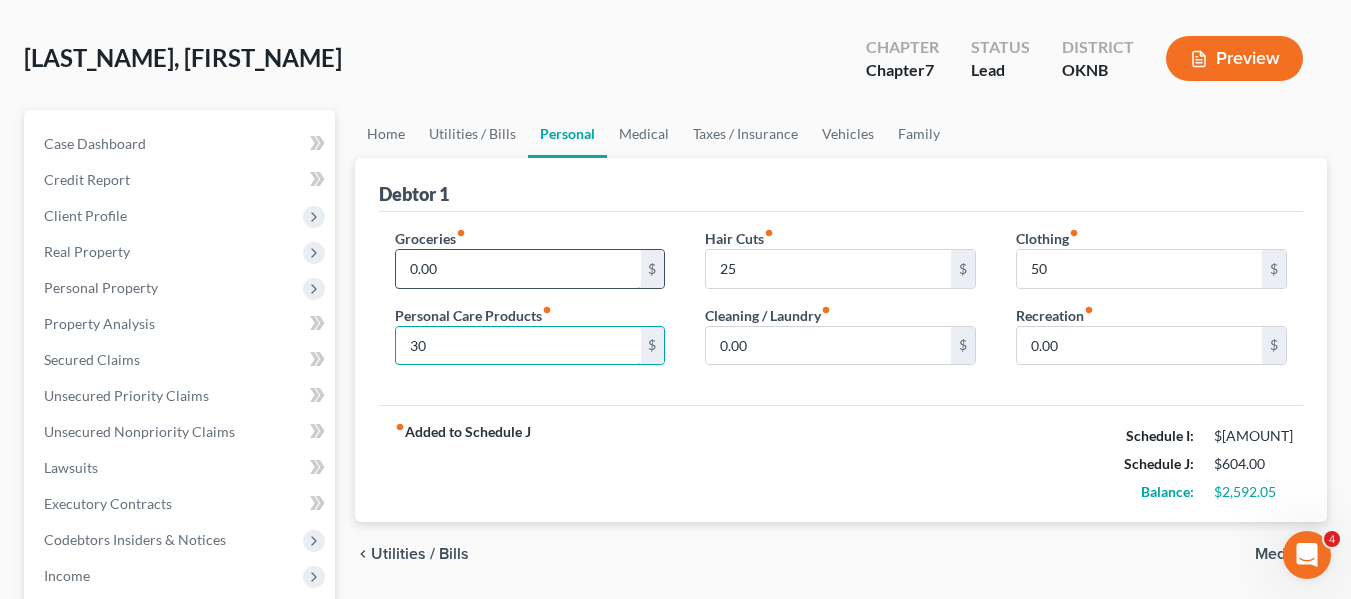 type on "30" 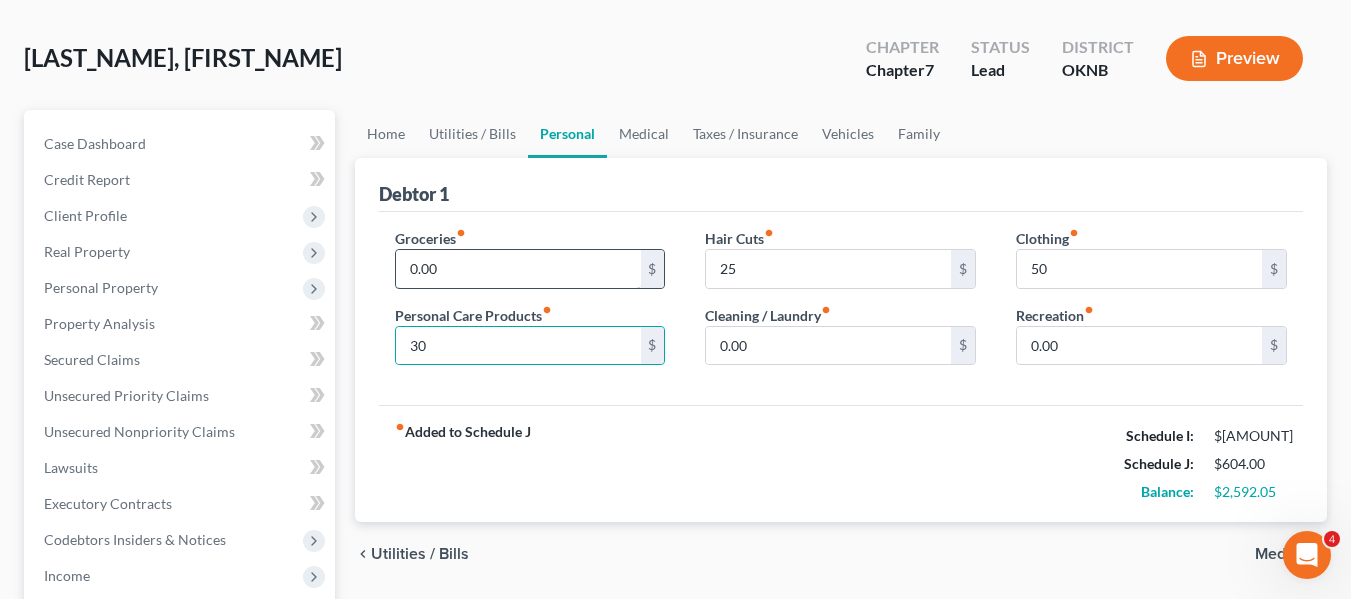 click on "0.00" at bounding box center (518, 269) 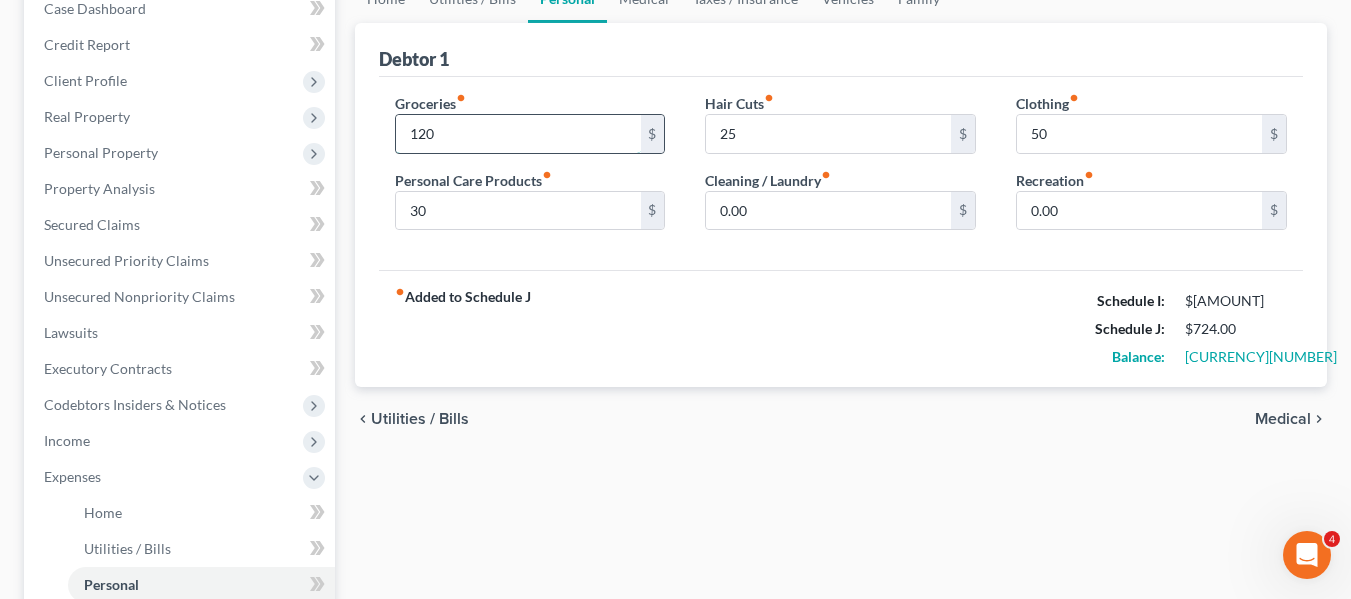 scroll, scrollTop: 232, scrollLeft: 0, axis: vertical 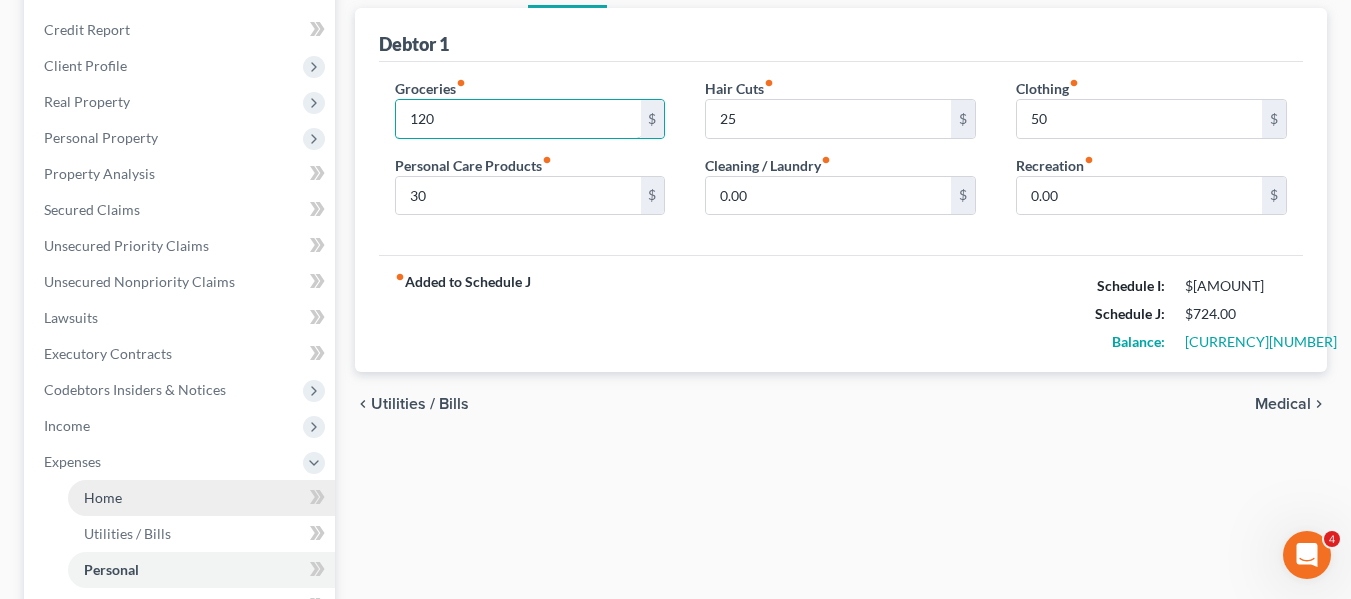type on "120" 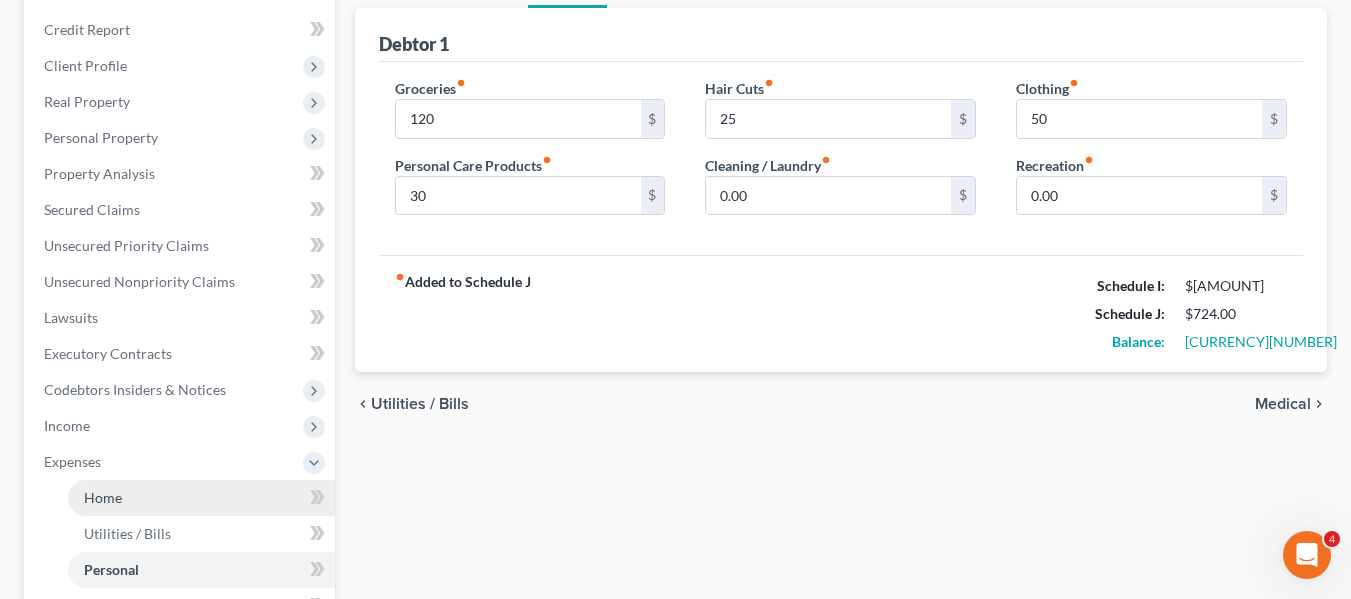 click on "Home" at bounding box center [103, 497] 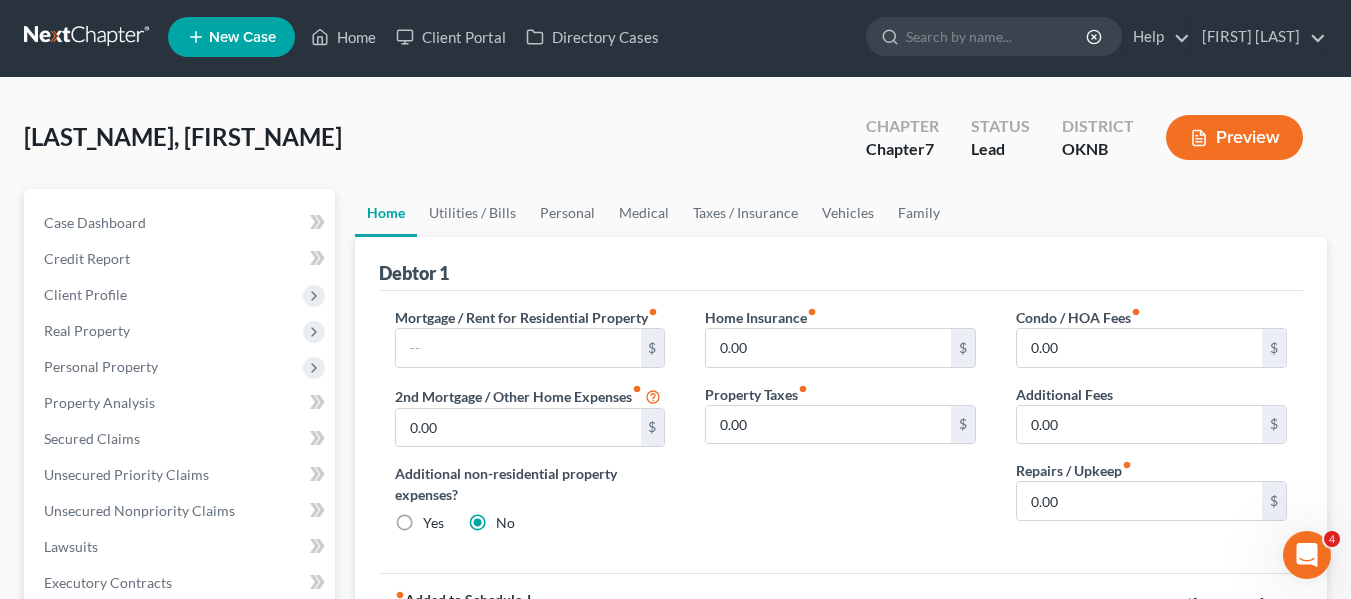 scroll, scrollTop: 0, scrollLeft: 0, axis: both 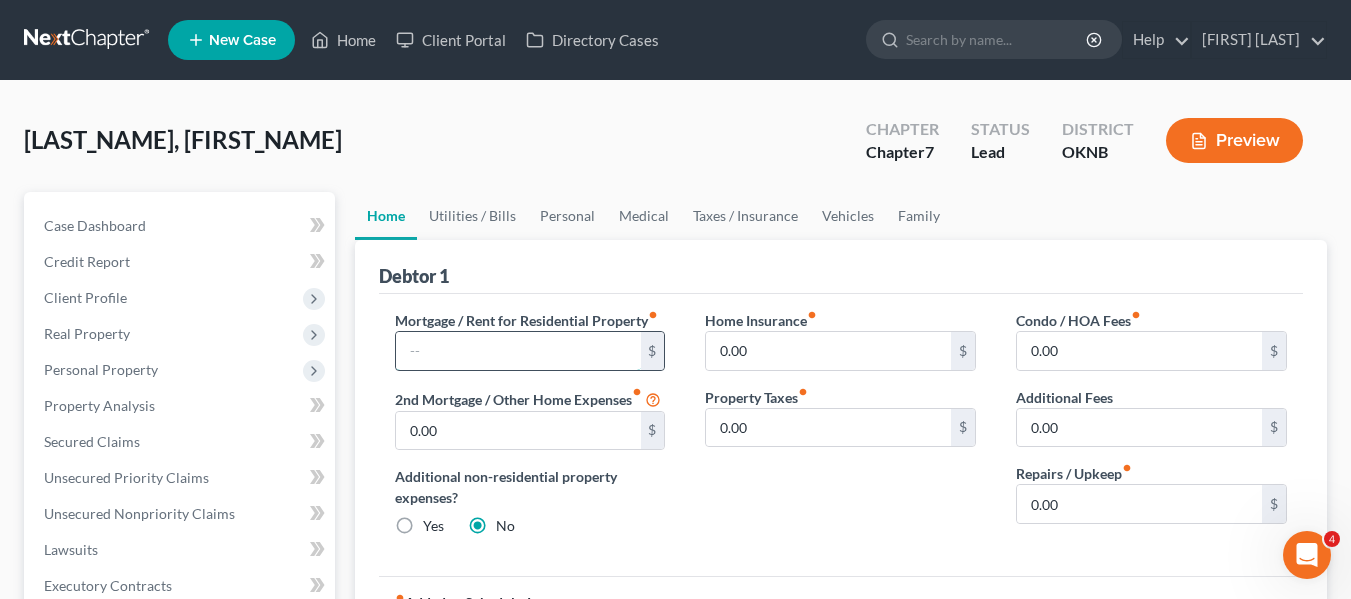 click at bounding box center [518, 351] 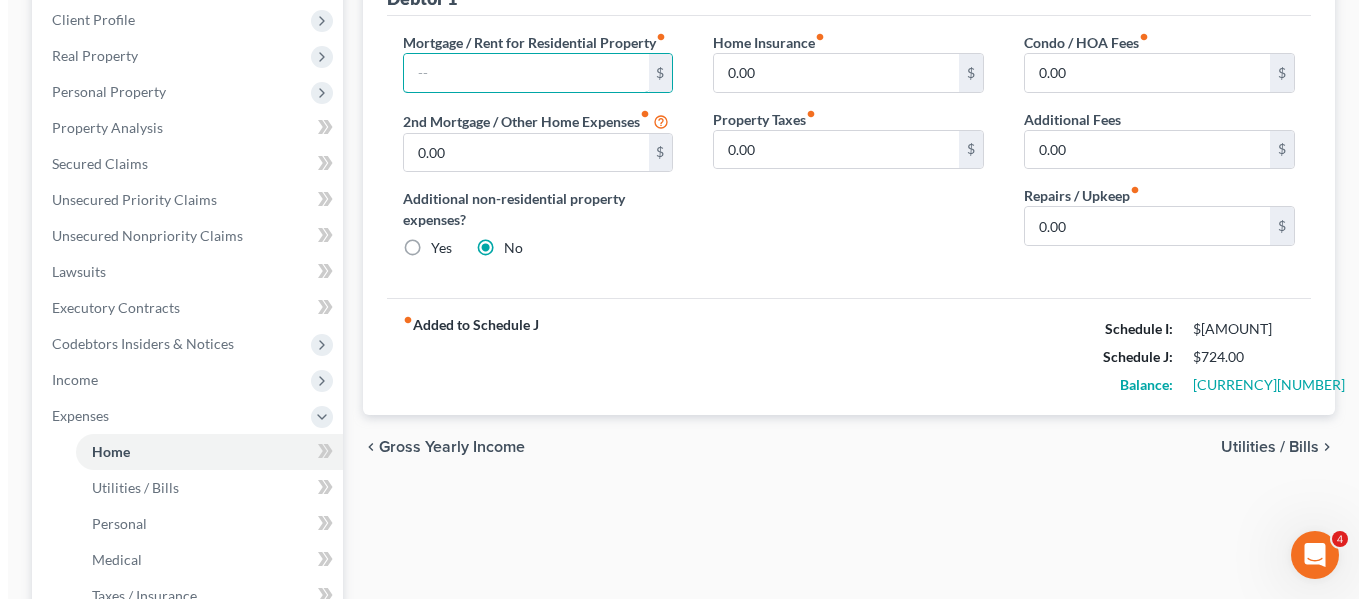 scroll, scrollTop: 279, scrollLeft: 0, axis: vertical 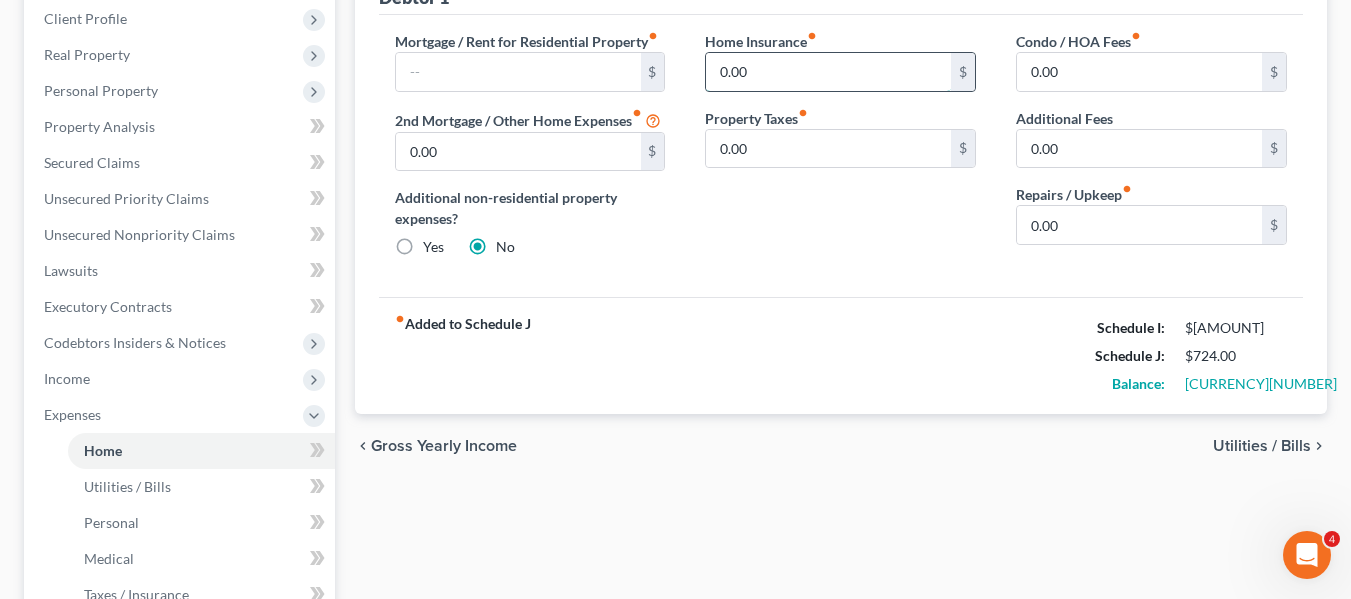 click on "0.00" at bounding box center [828, 72] 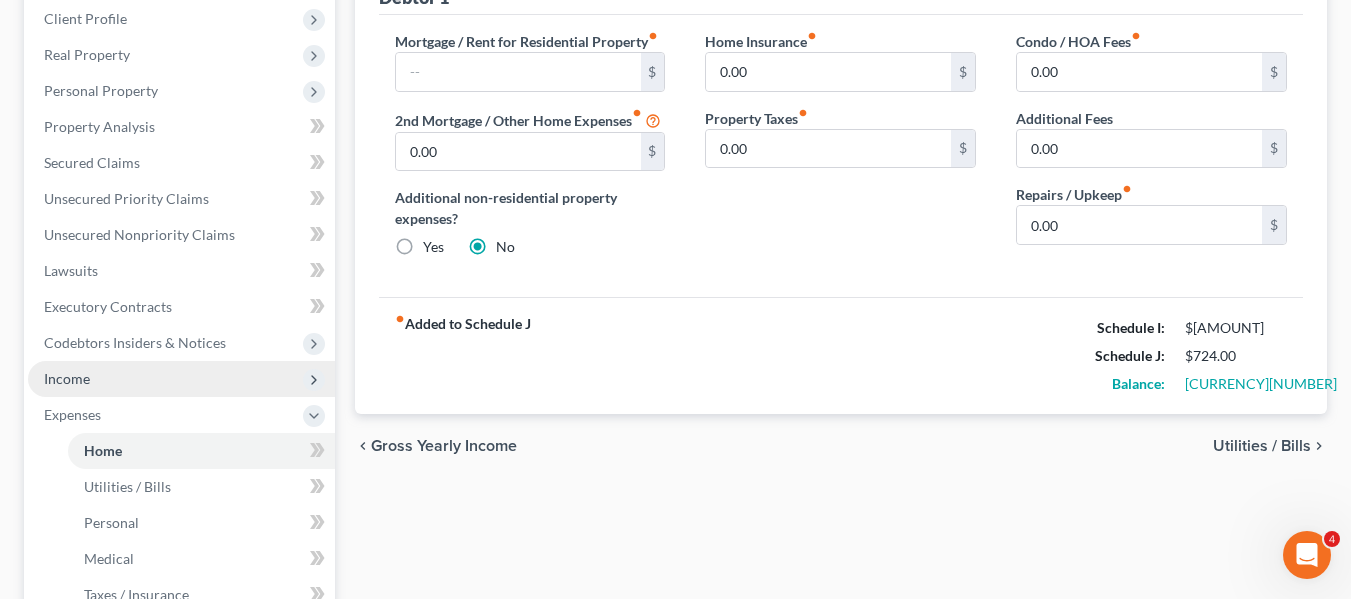 click on "Income" at bounding box center (181, 379) 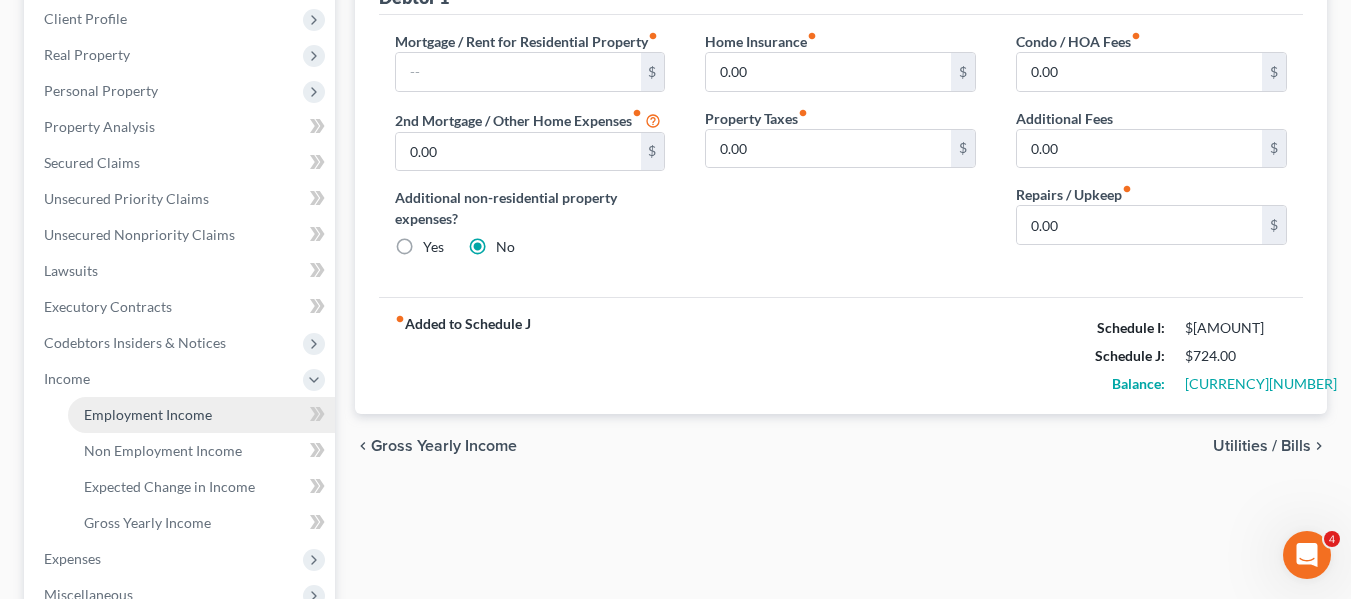 click on "Employment Income" at bounding box center [148, 414] 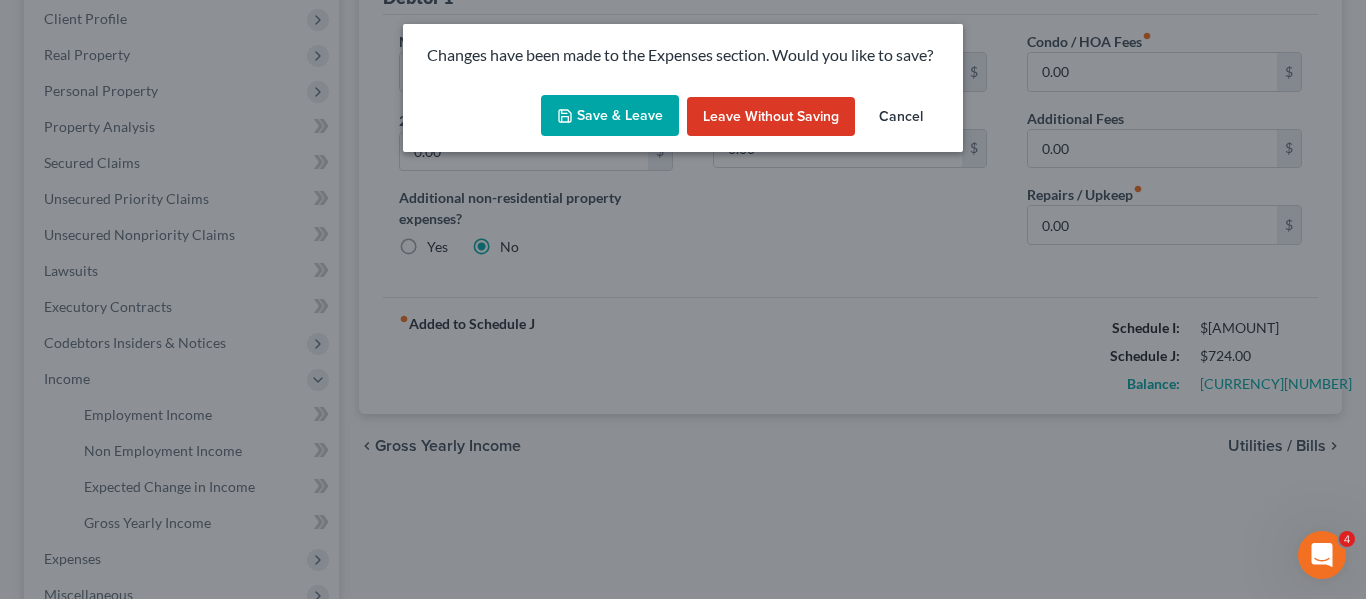 click on "Save & Leave" at bounding box center [610, 116] 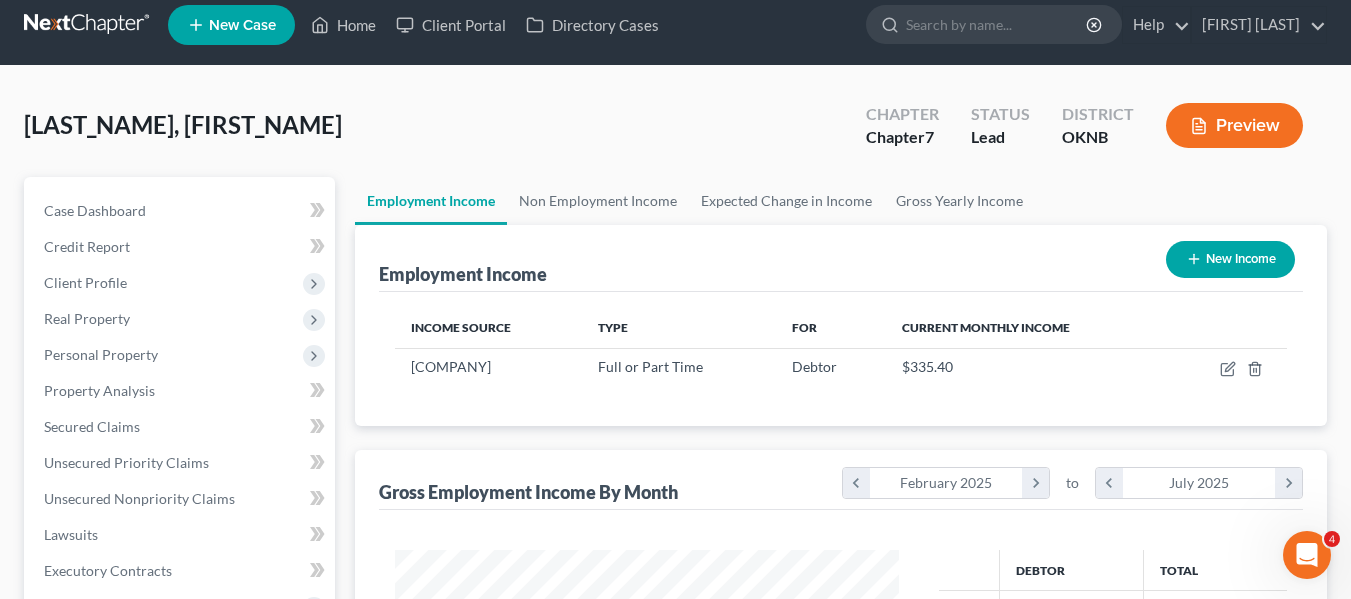 scroll, scrollTop: 0, scrollLeft: 0, axis: both 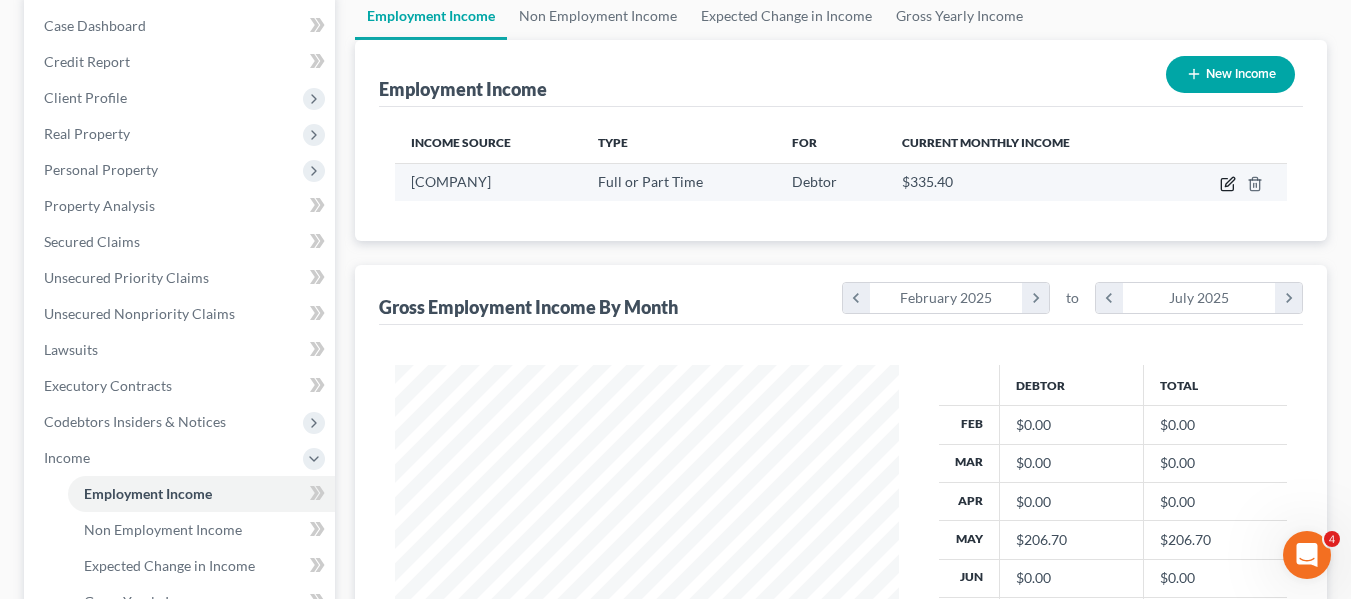 click 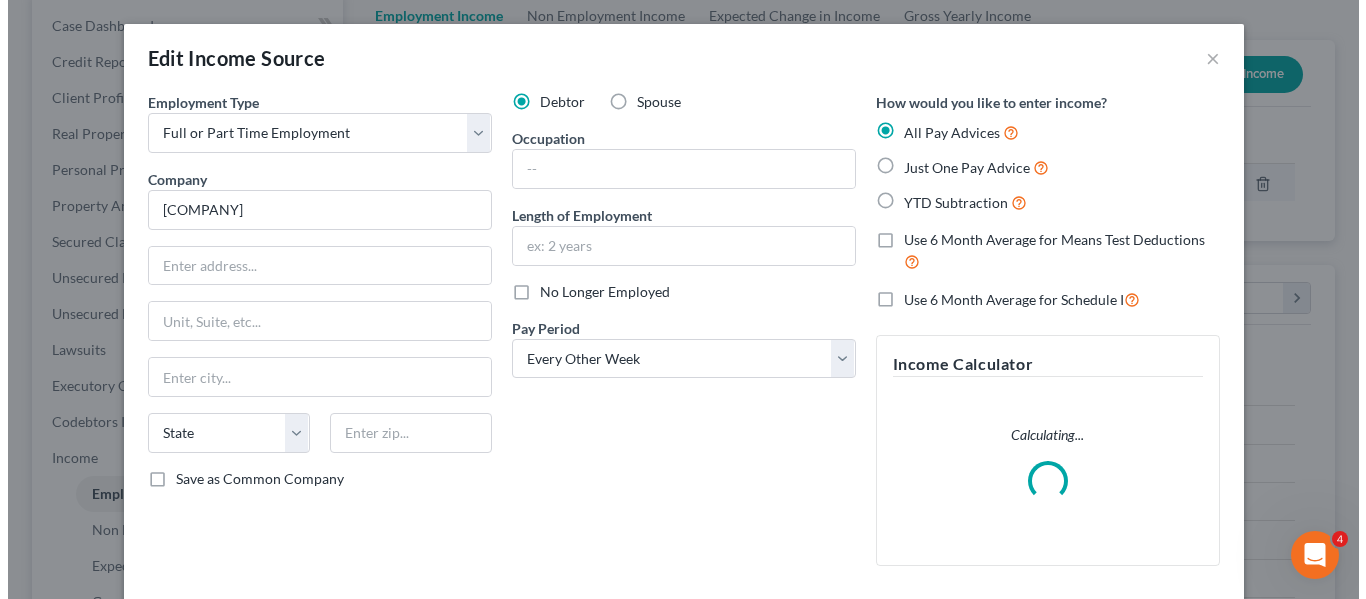 scroll, scrollTop: 999642, scrollLeft: 999450, axis: both 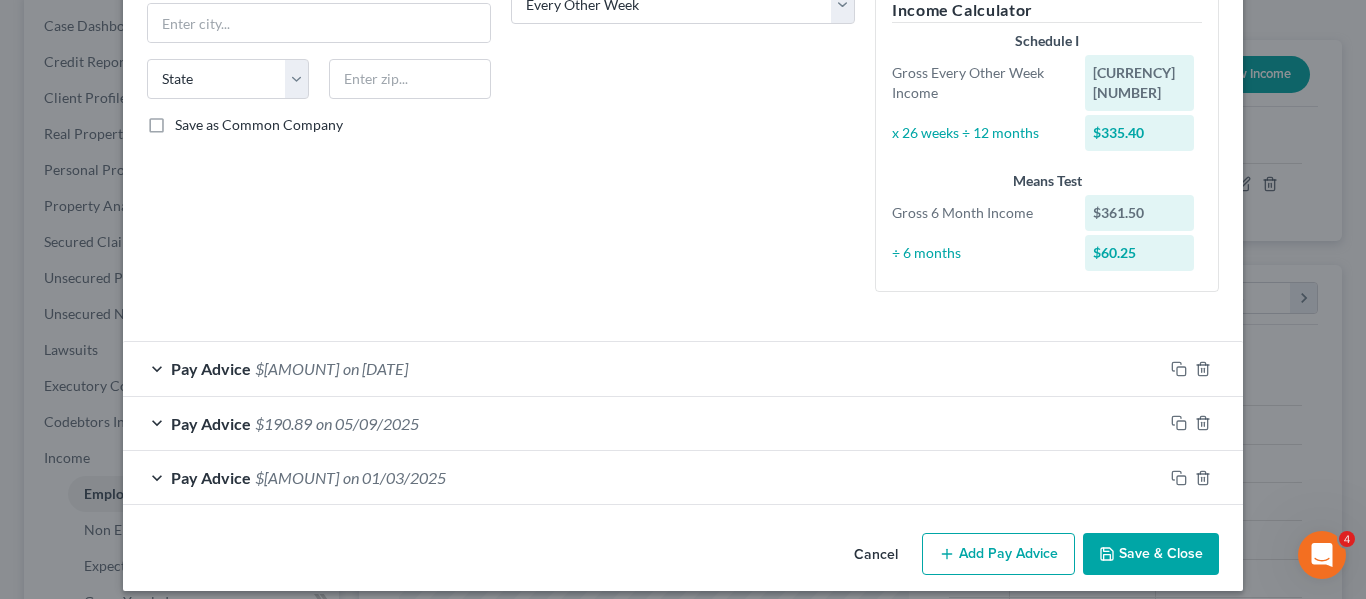 click on "Add Pay Advice" at bounding box center (998, 554) 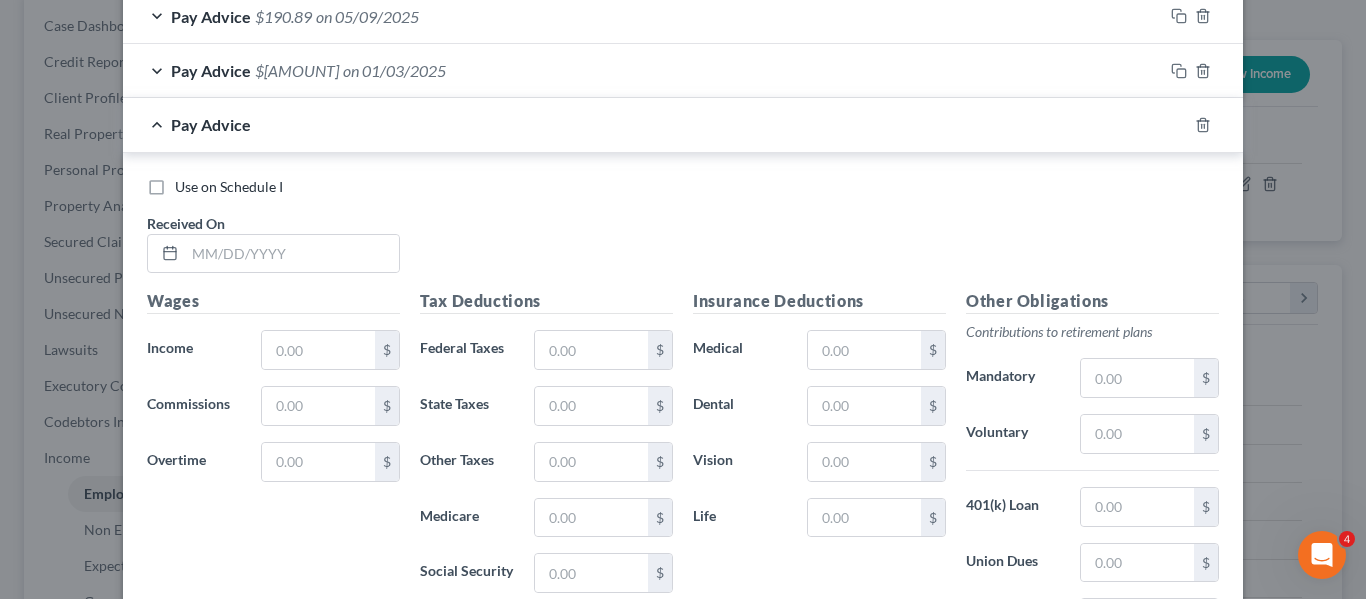 scroll, scrollTop: 762, scrollLeft: 0, axis: vertical 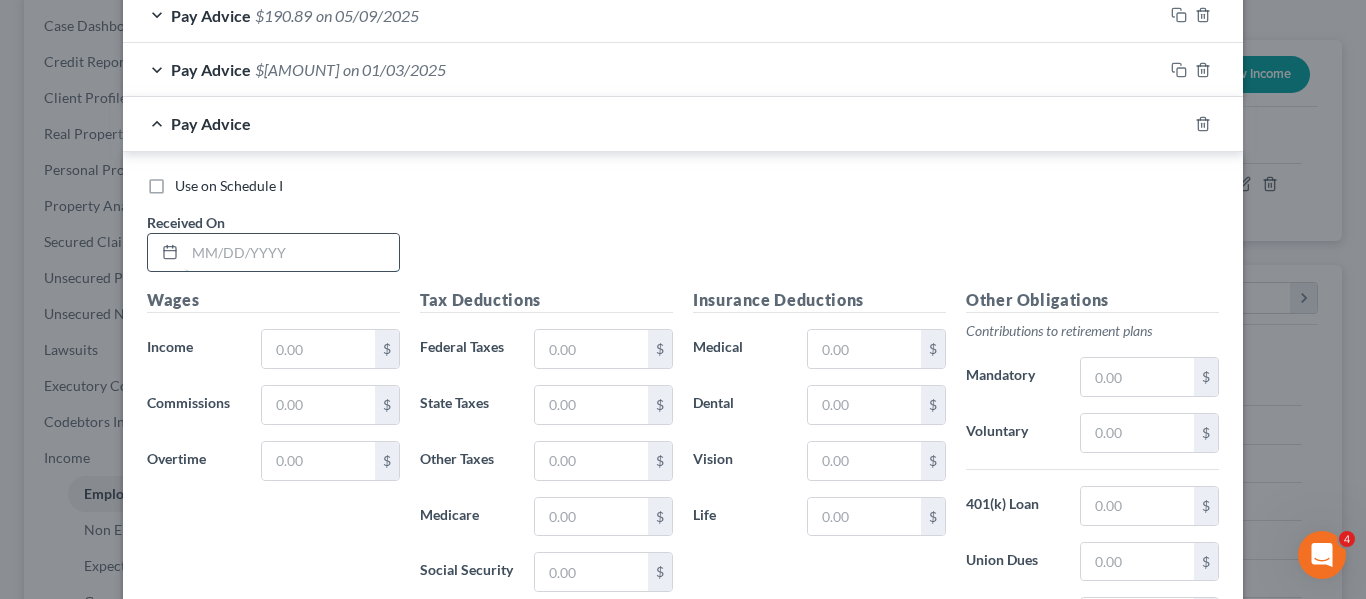 click at bounding box center (292, 253) 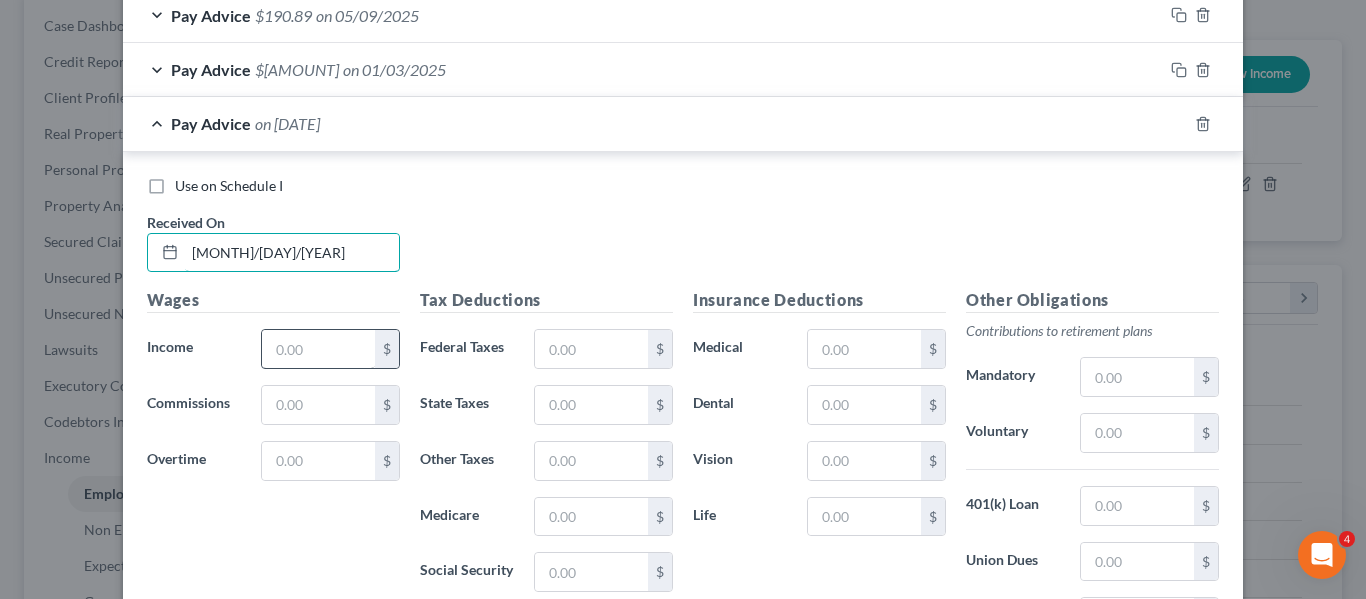 type on "[MONTH]/[DAY]/[YEAR]" 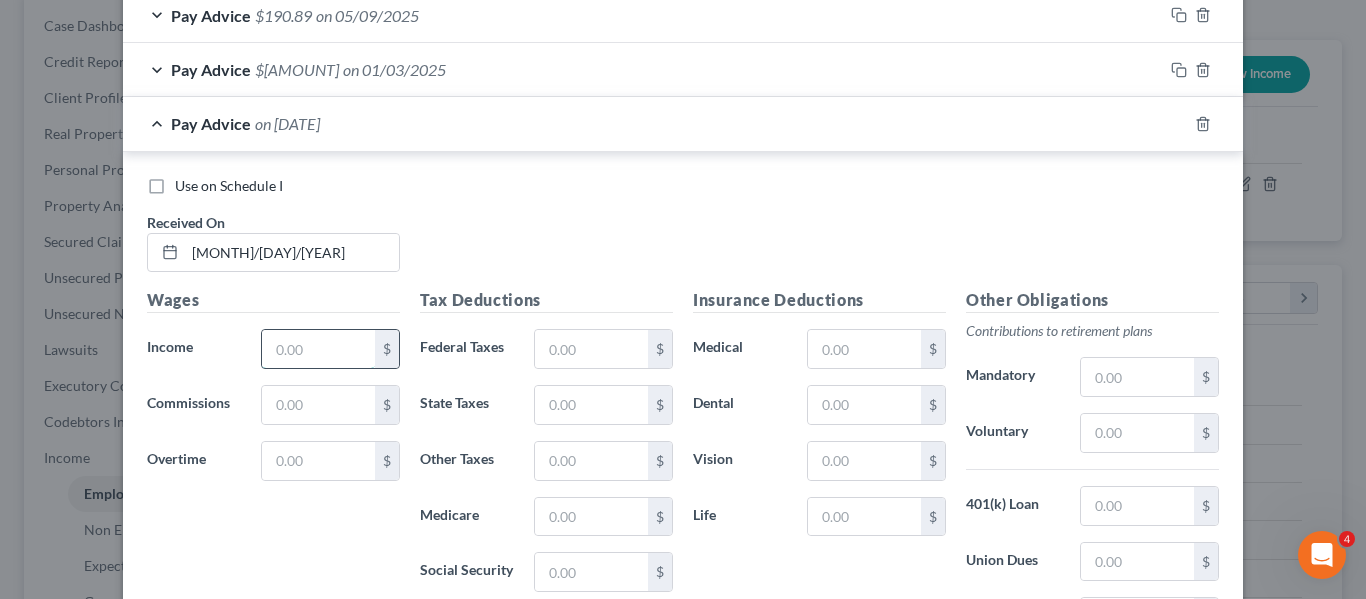click at bounding box center (318, 349) 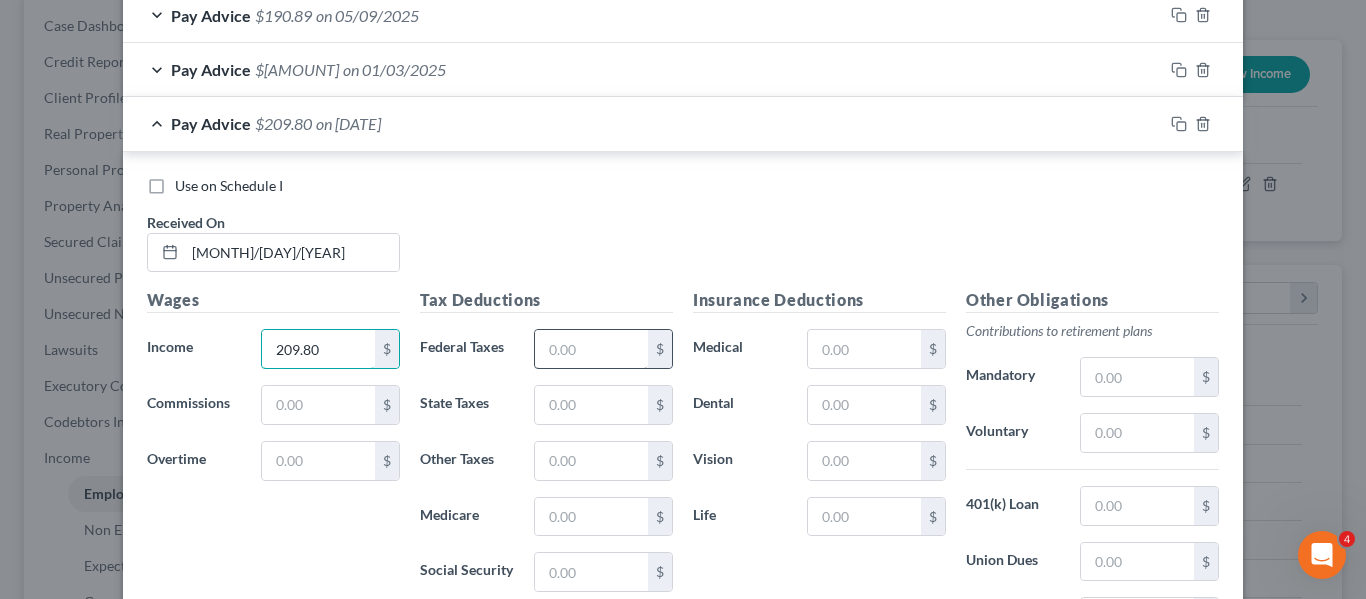type on "209.80" 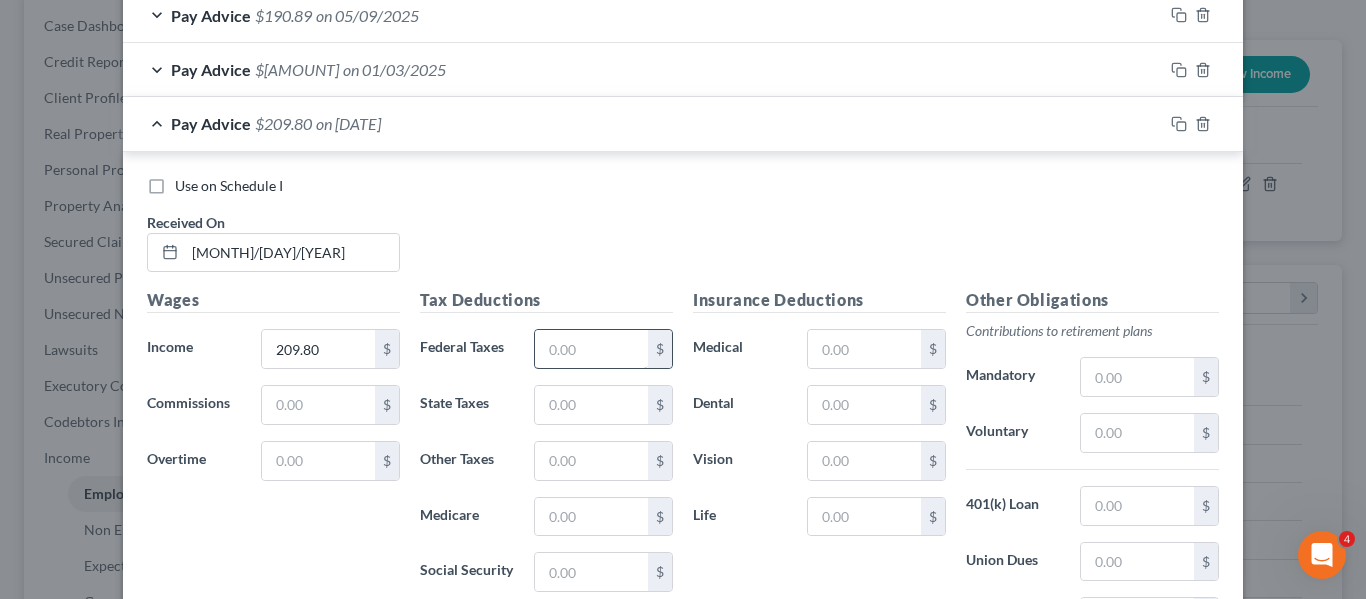 click at bounding box center (591, 349) 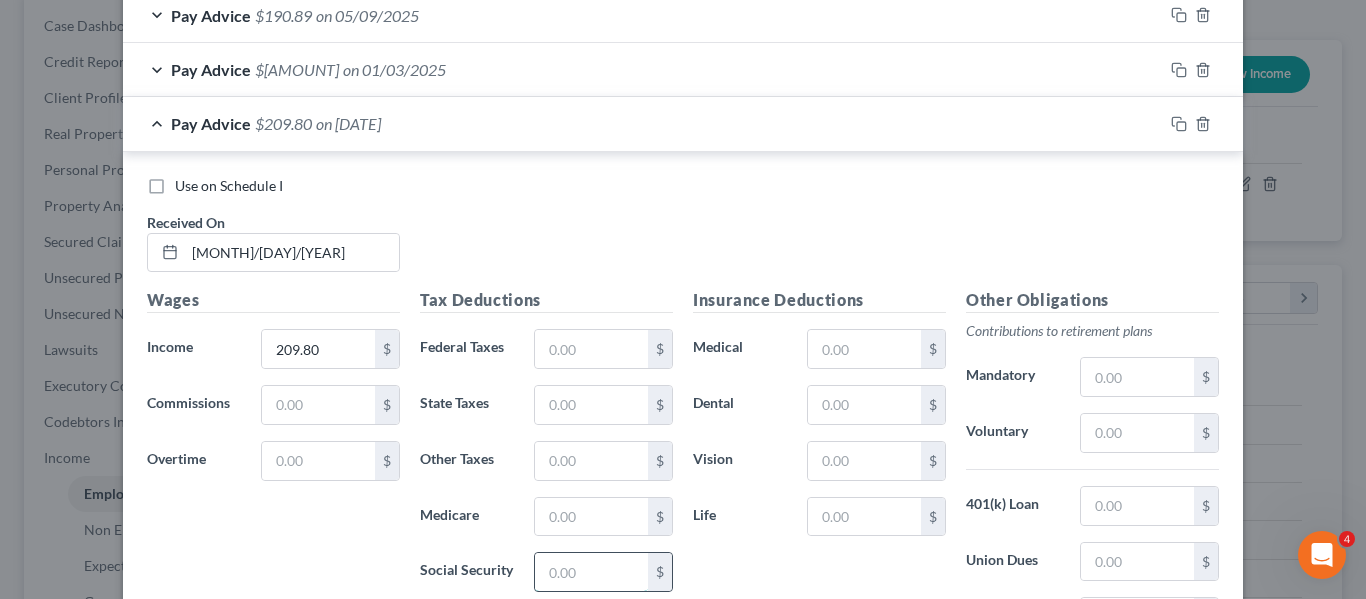 click at bounding box center (591, 572) 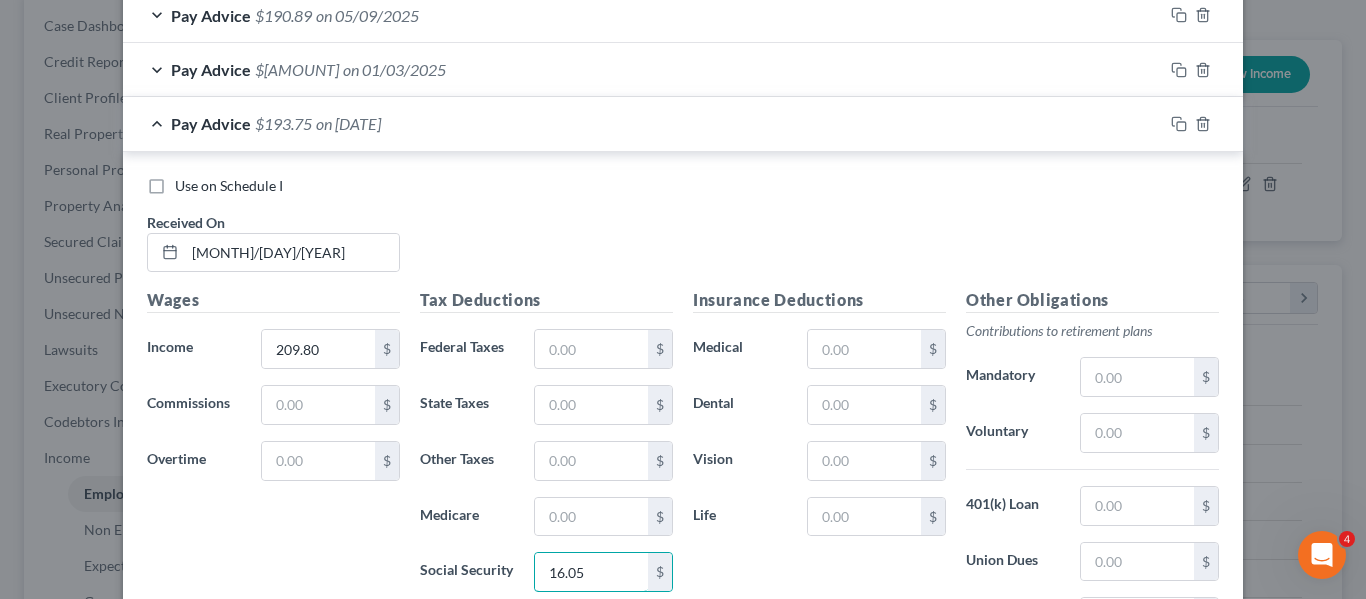 scroll, scrollTop: 1010, scrollLeft: 0, axis: vertical 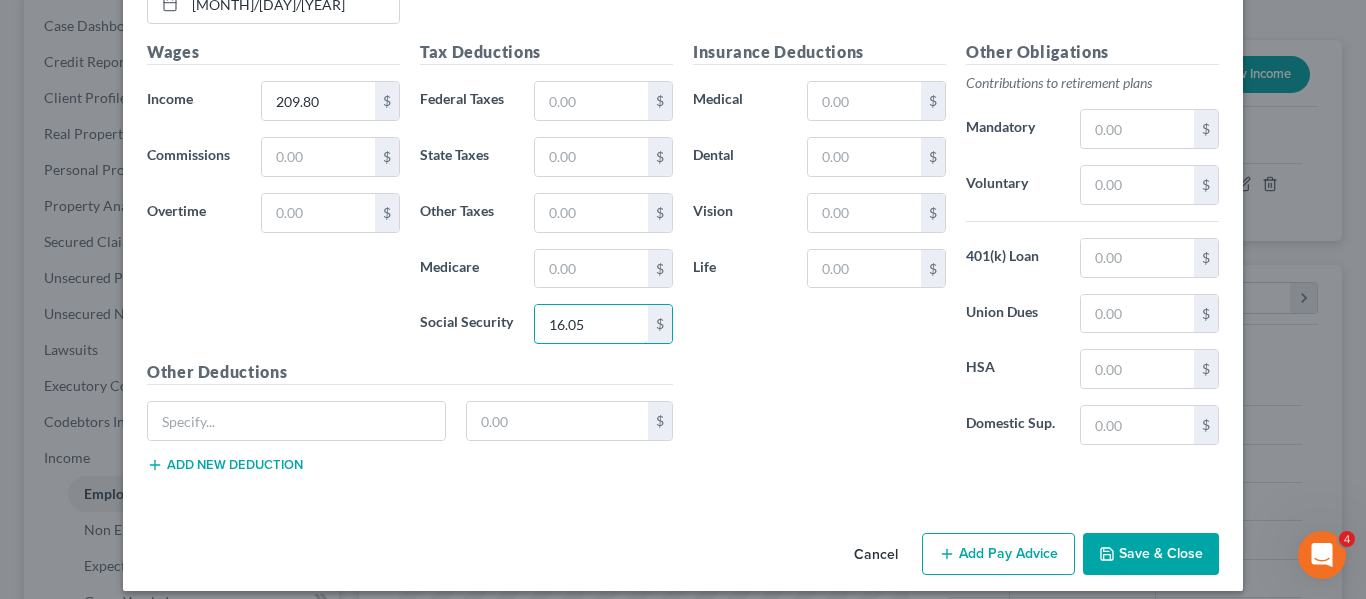 type on "16.05" 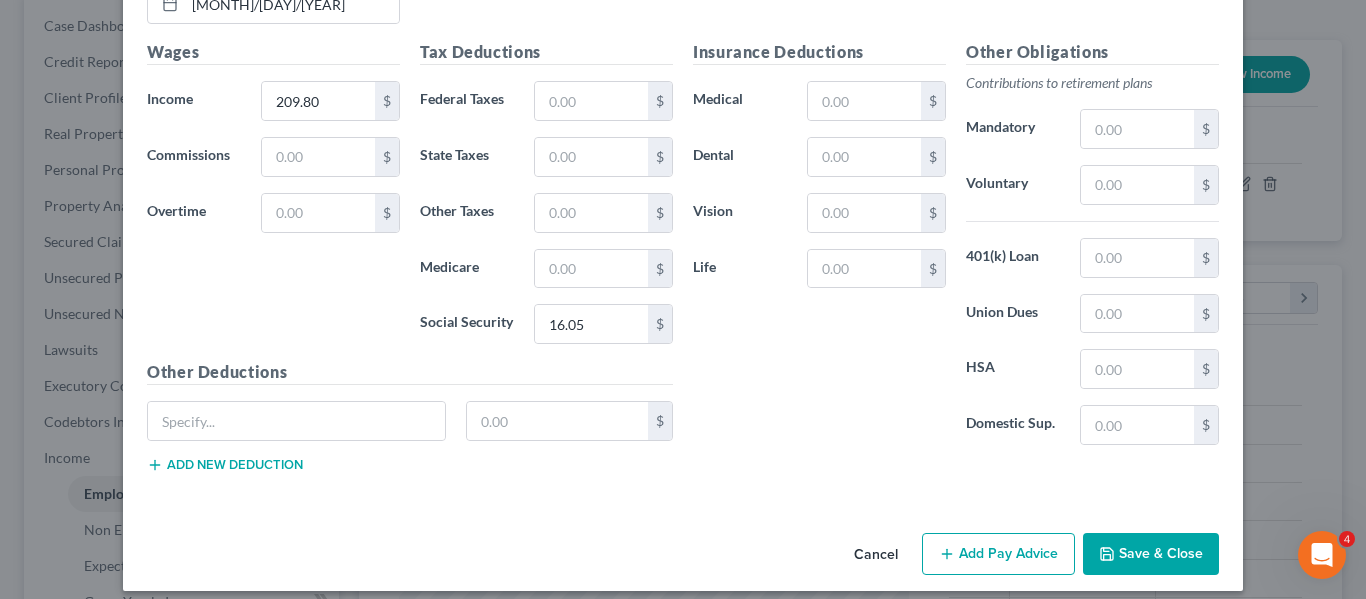 click on "Add Pay Advice" at bounding box center [998, 554] 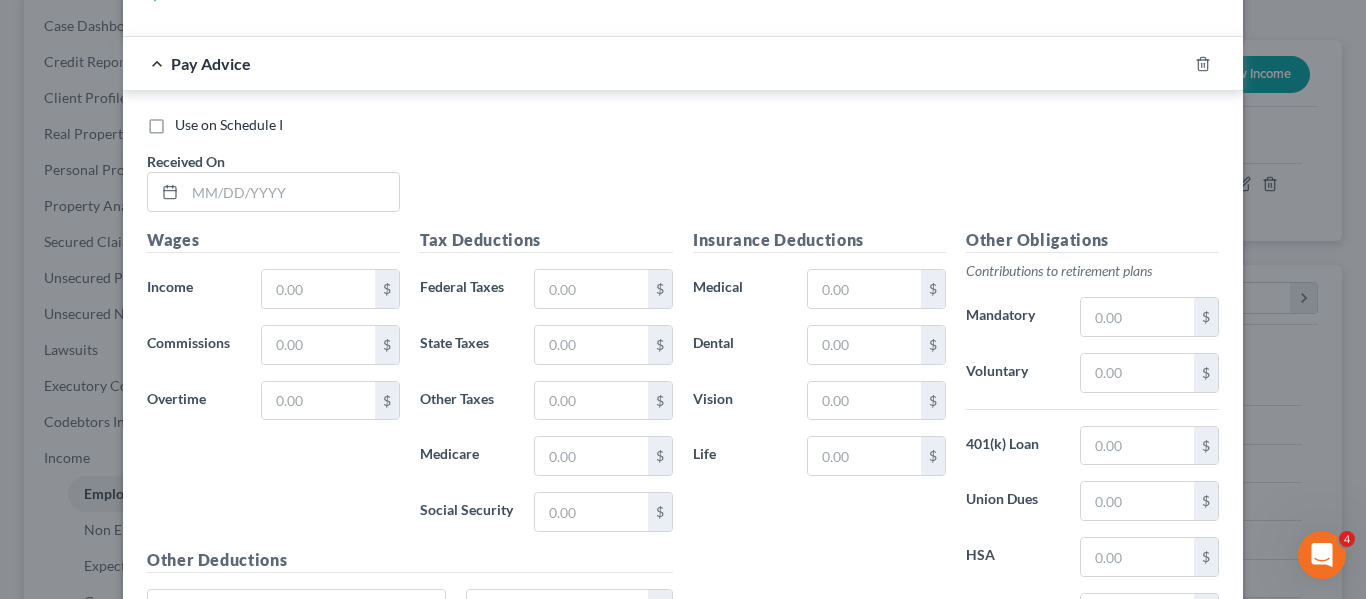 scroll, scrollTop: 1480, scrollLeft: 0, axis: vertical 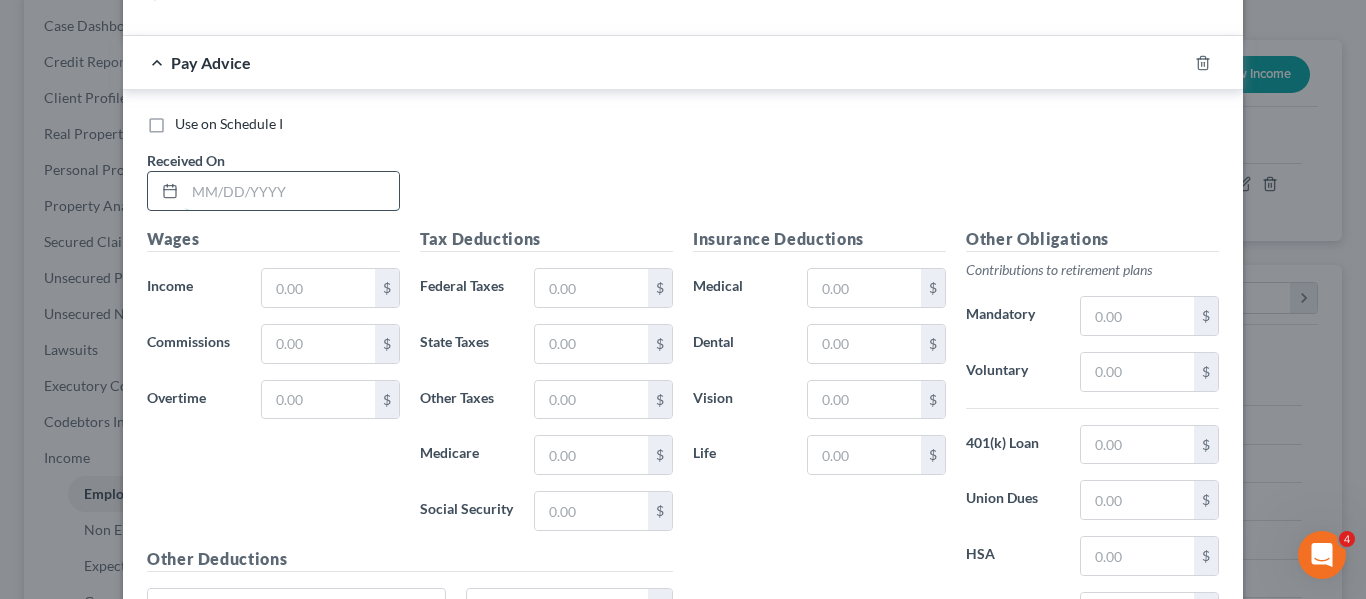 click at bounding box center (292, 191) 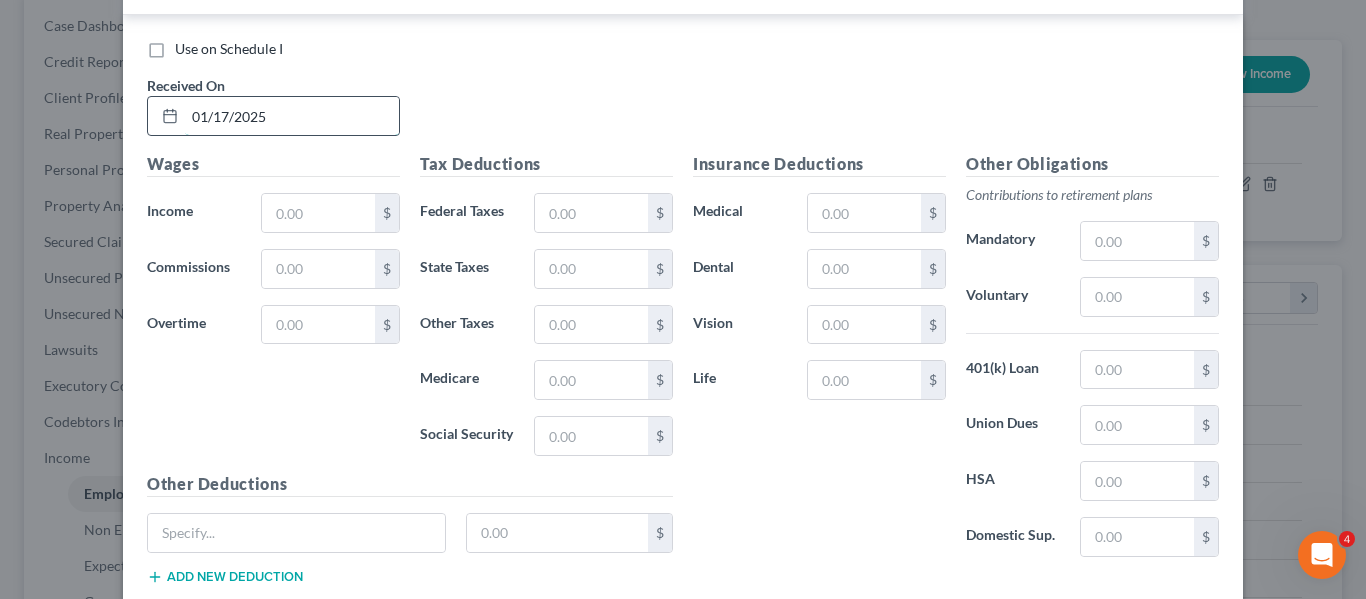 scroll, scrollTop: 1556, scrollLeft: 0, axis: vertical 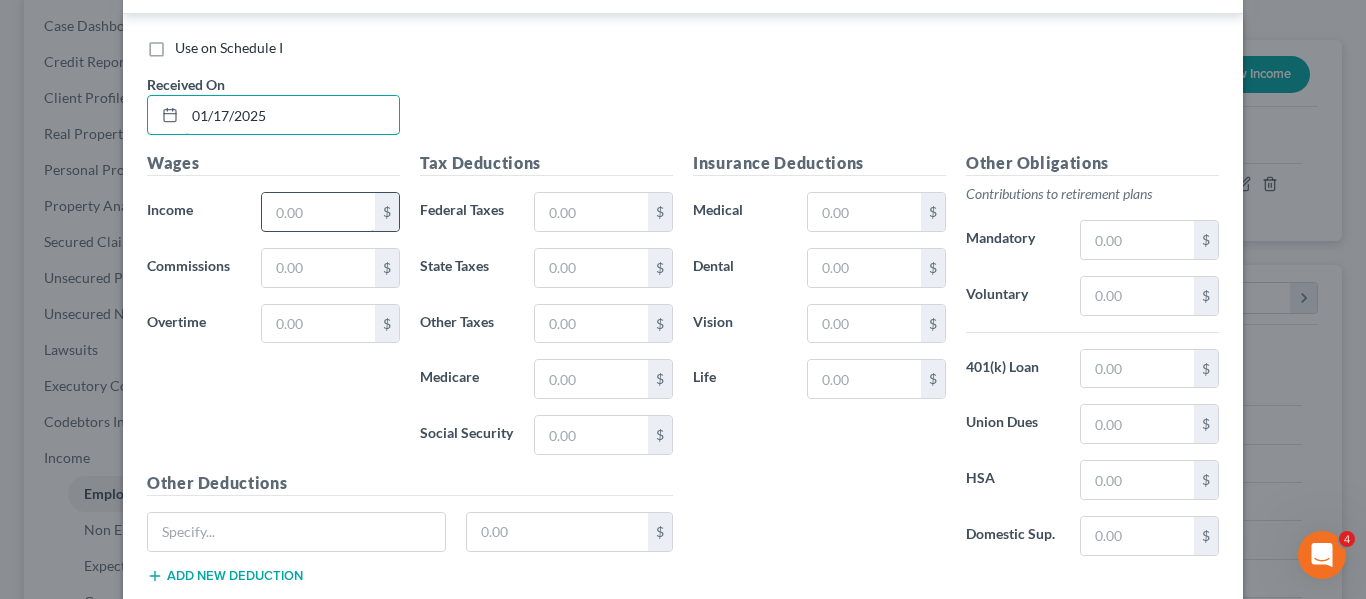 type on "01/17/2025" 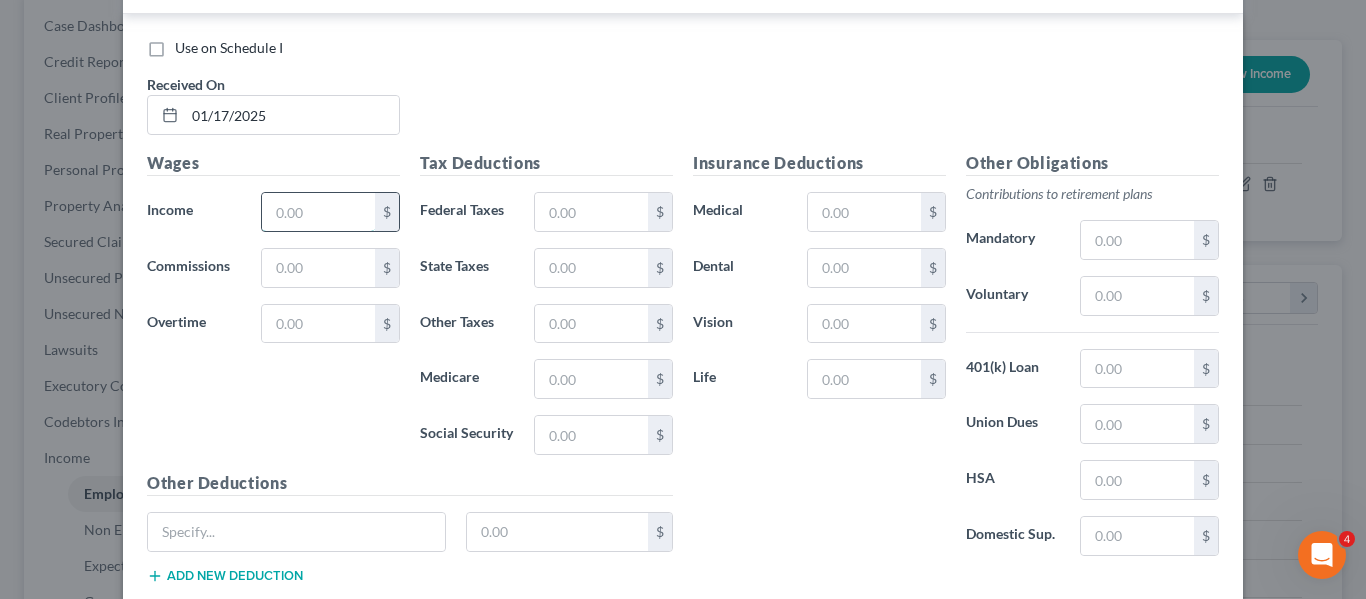 click at bounding box center (318, 212) 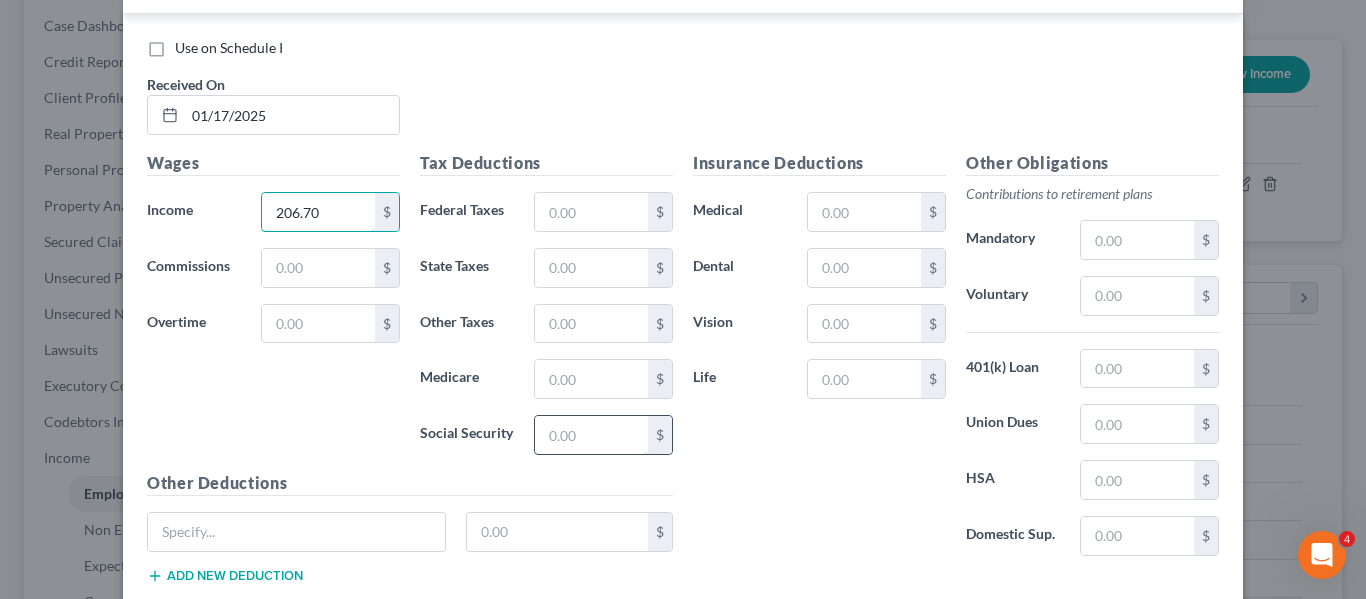 type on "206.70" 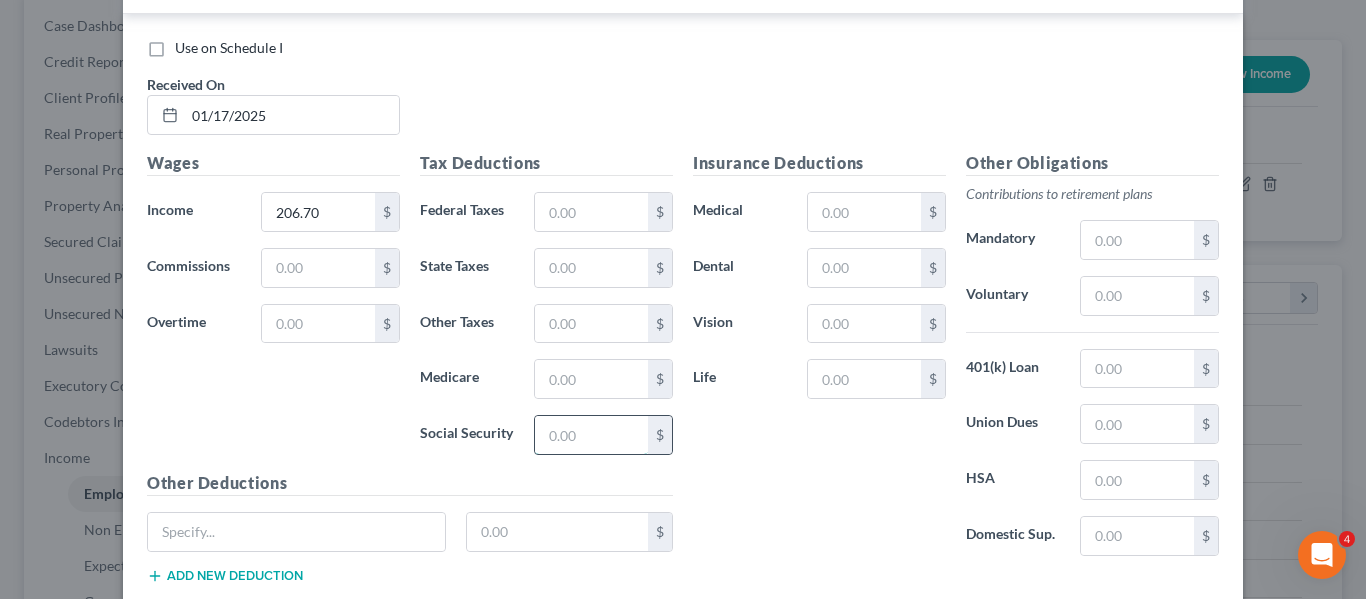 click at bounding box center (591, 435) 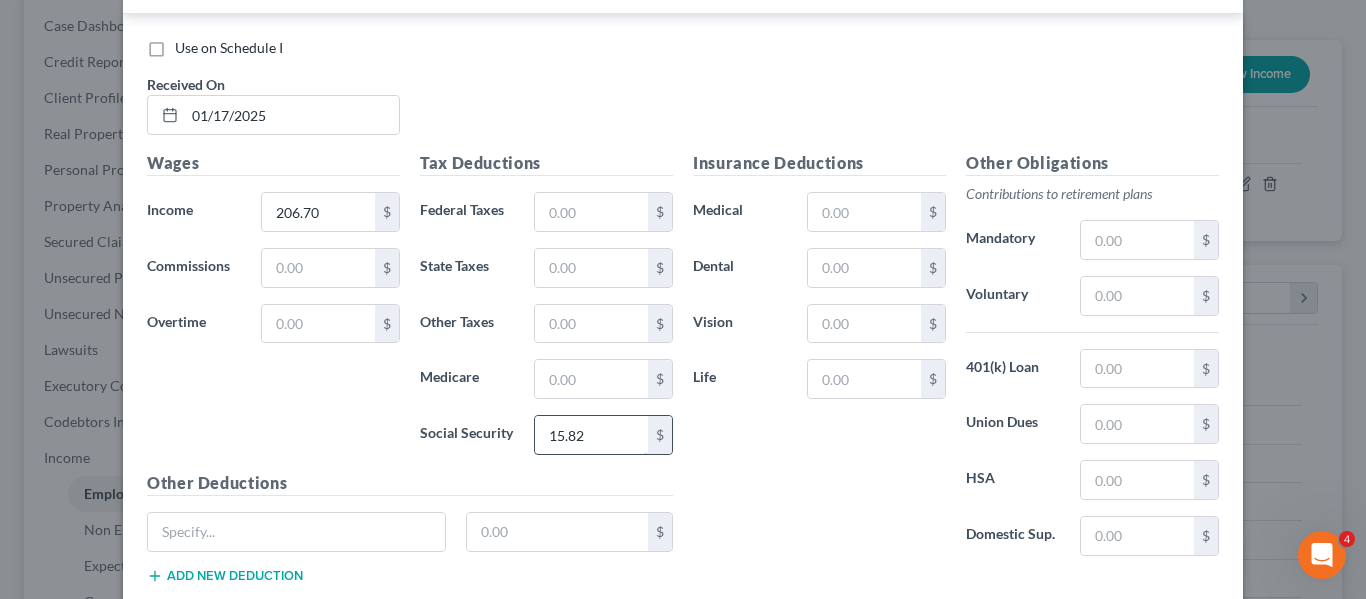 scroll, scrollTop: 1666, scrollLeft: 0, axis: vertical 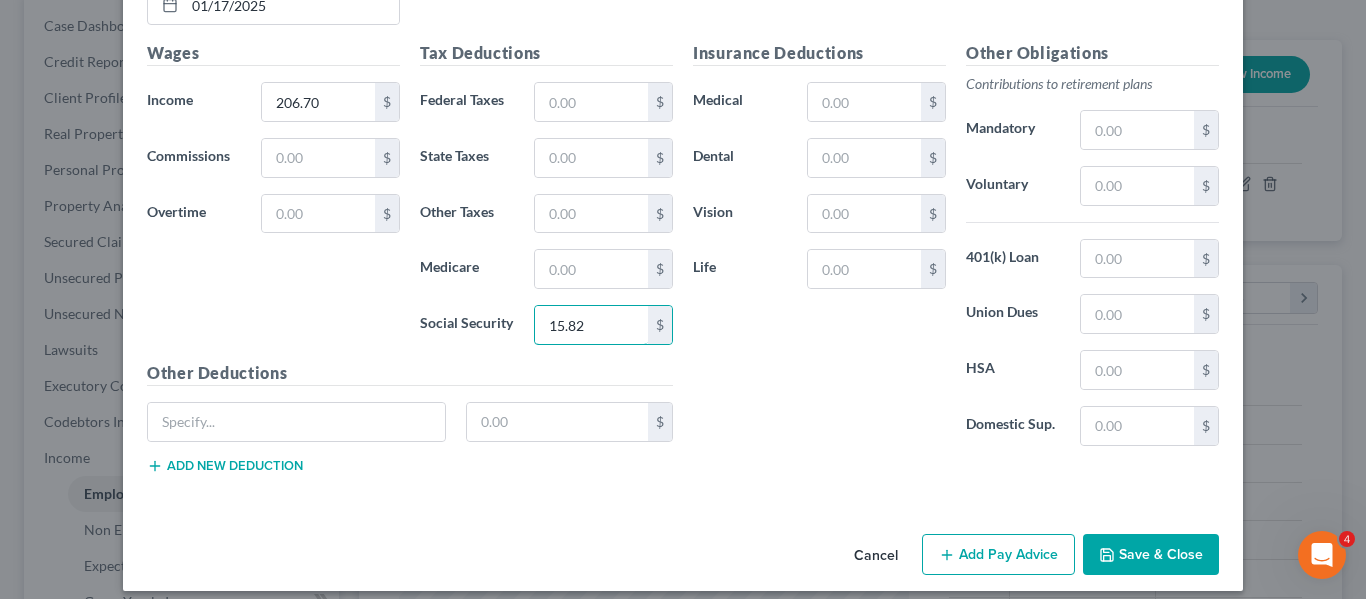 type on "15.82" 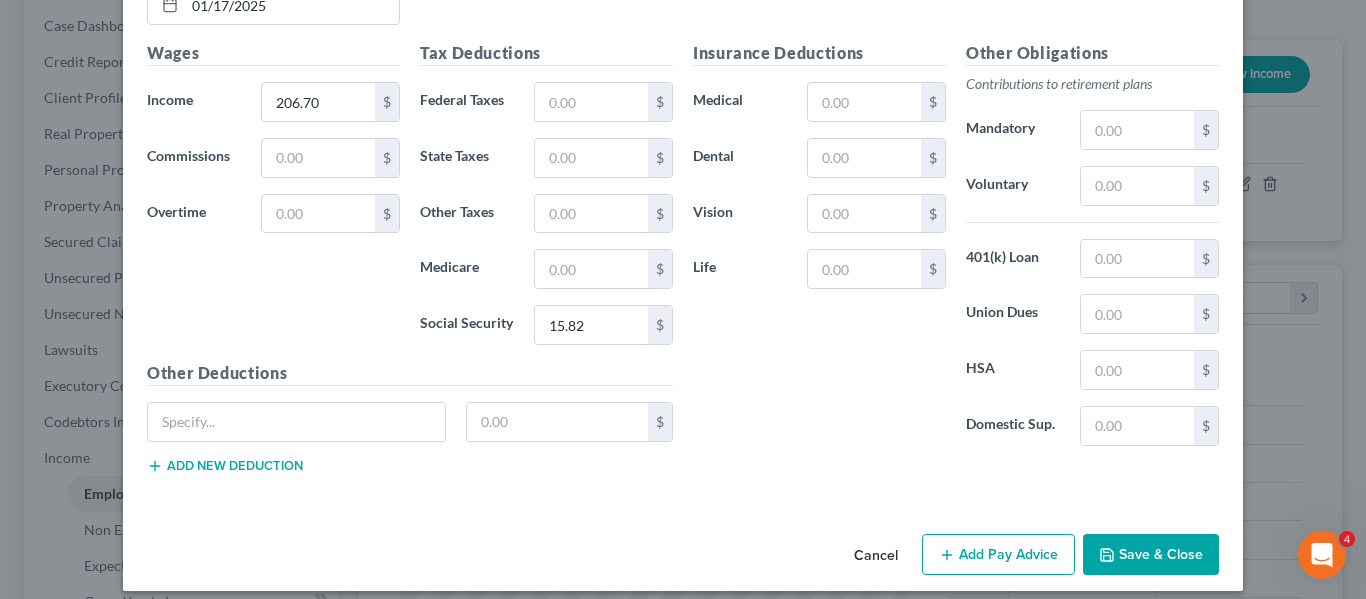 click on "Add Pay Advice" at bounding box center (998, 555) 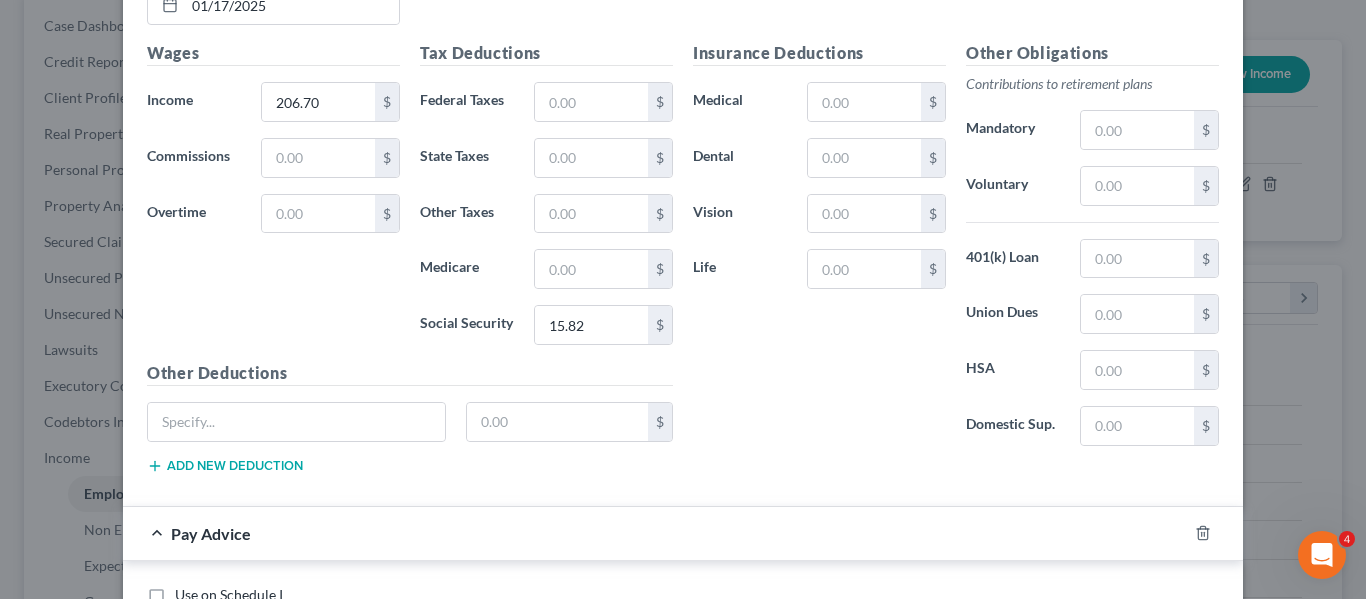 scroll, scrollTop: 2127, scrollLeft: 0, axis: vertical 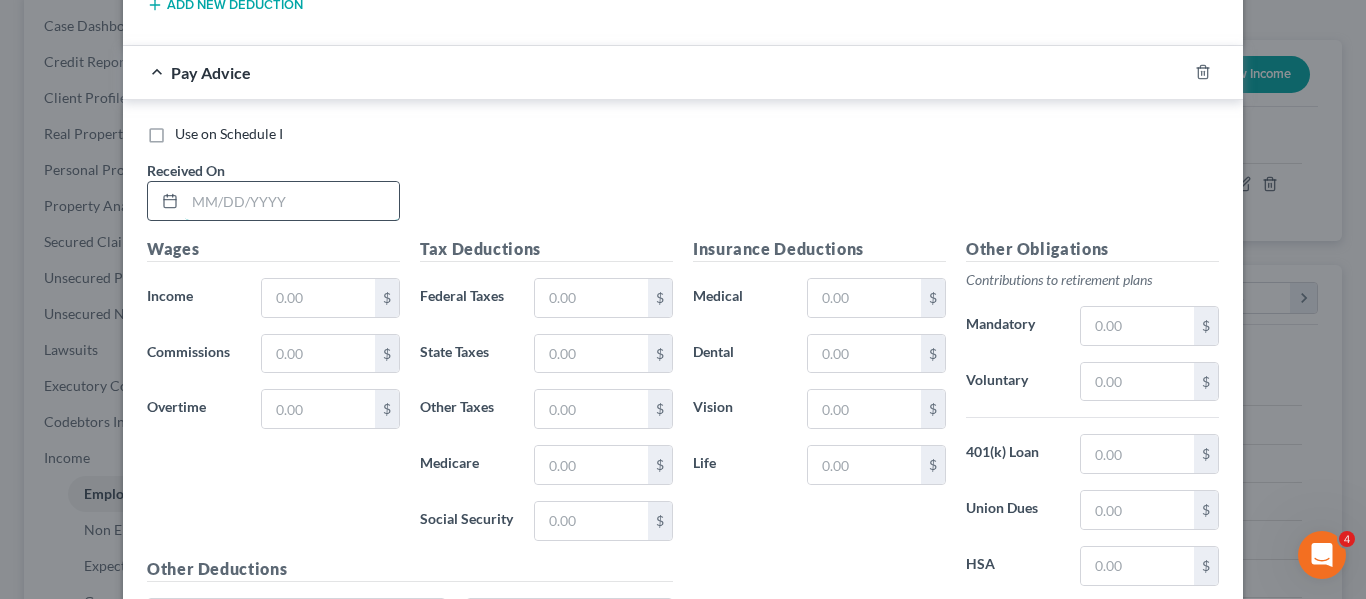 click at bounding box center [292, 201] 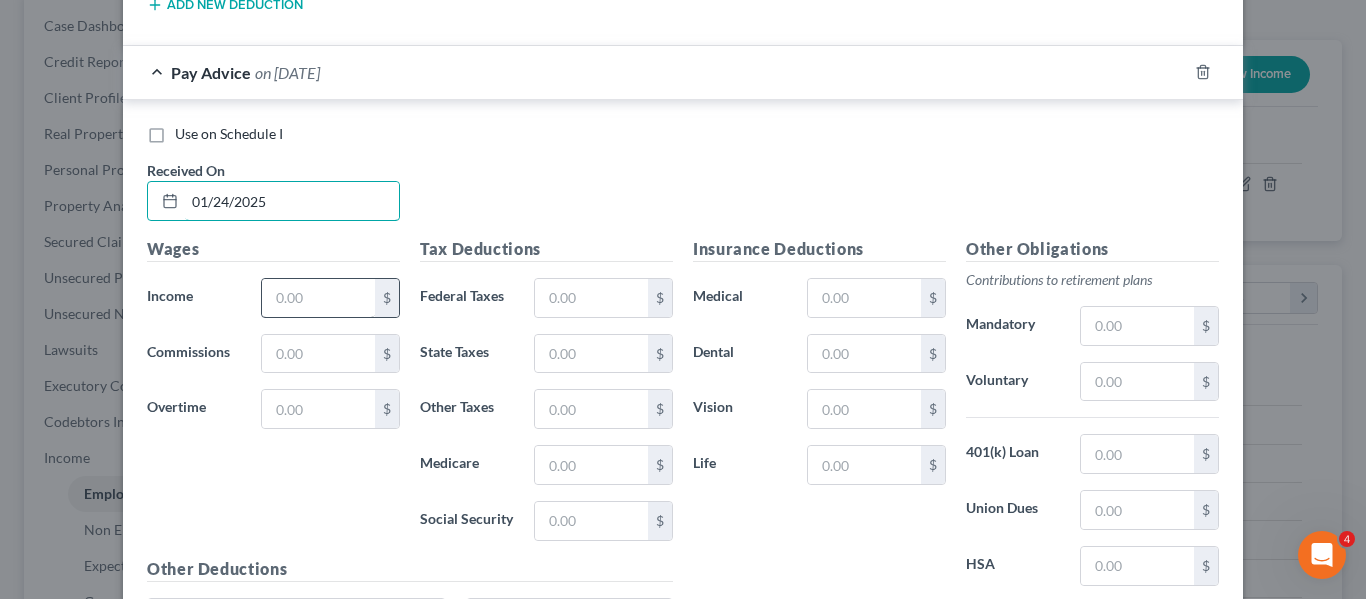 type on "01/24/2025" 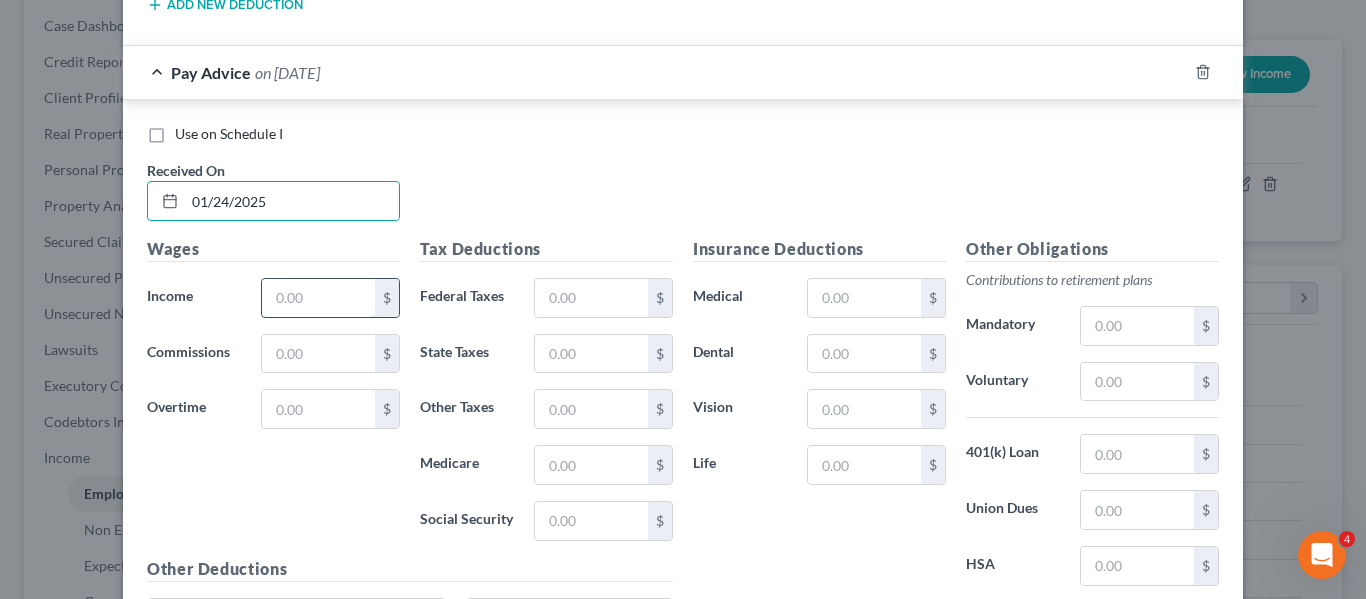 click at bounding box center [318, 298] 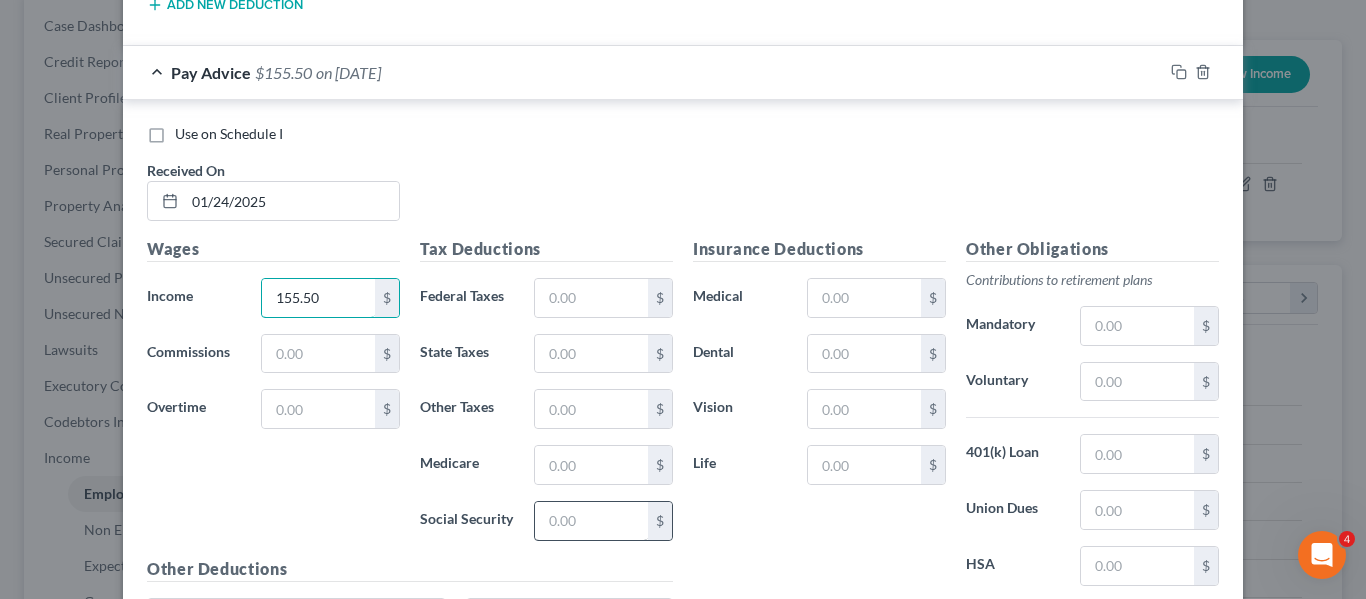 type on "155.50" 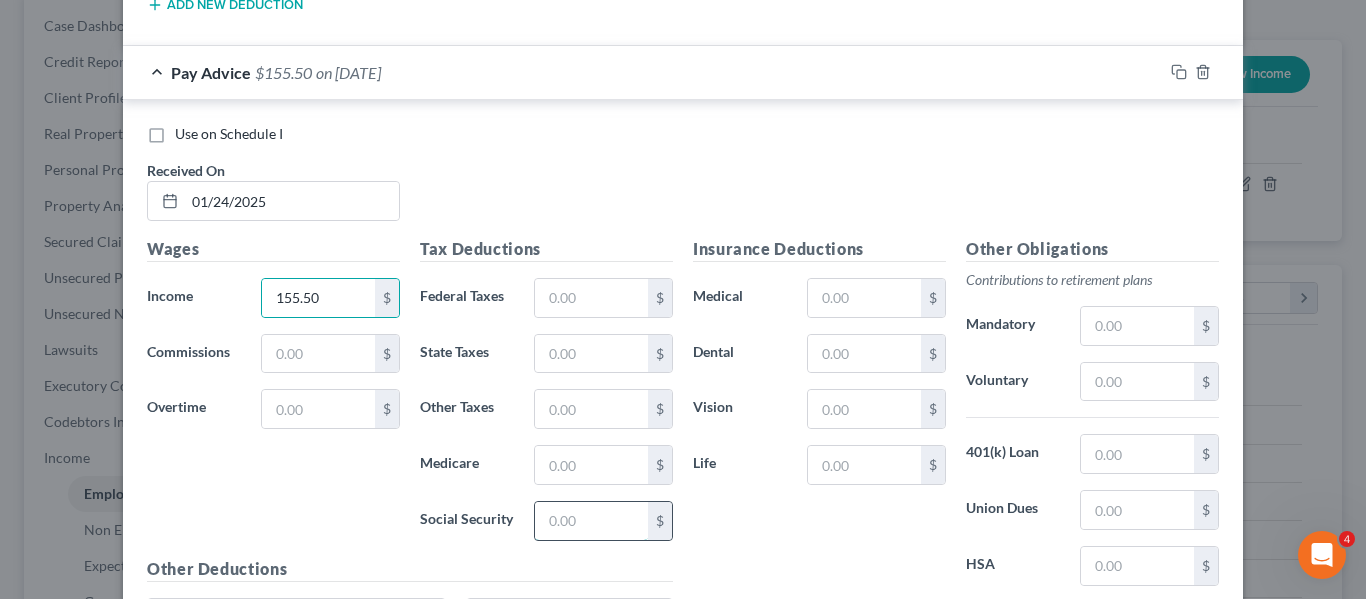 click at bounding box center (591, 521) 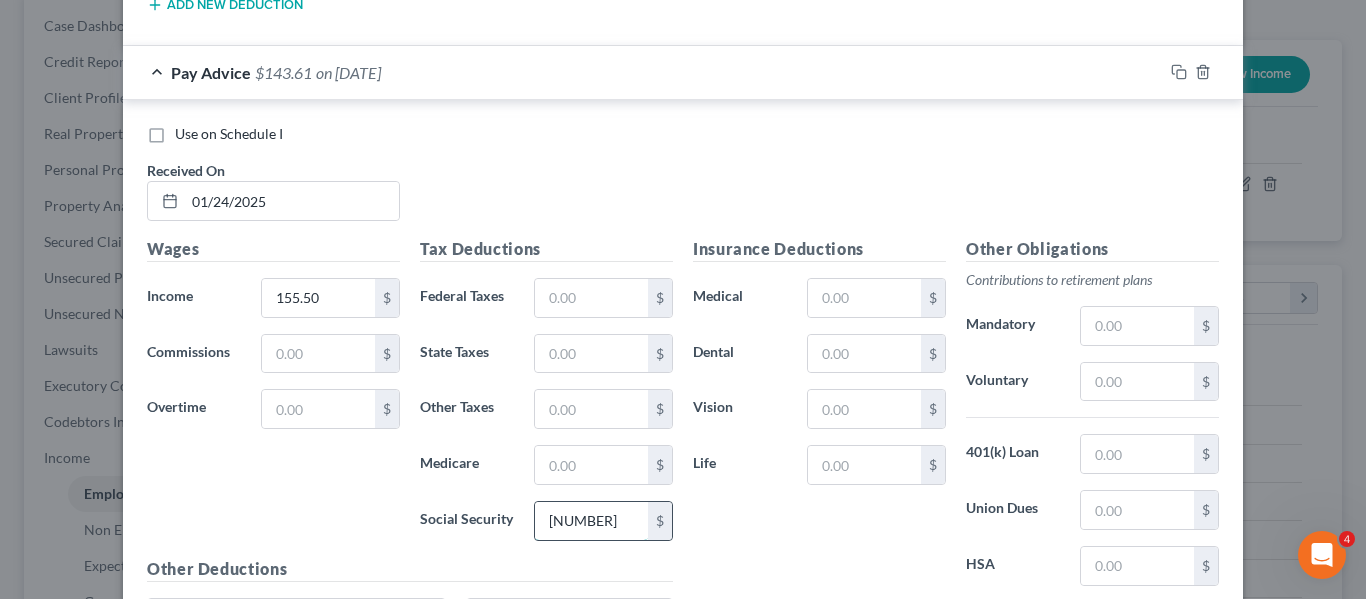 scroll, scrollTop: 2323, scrollLeft: 0, axis: vertical 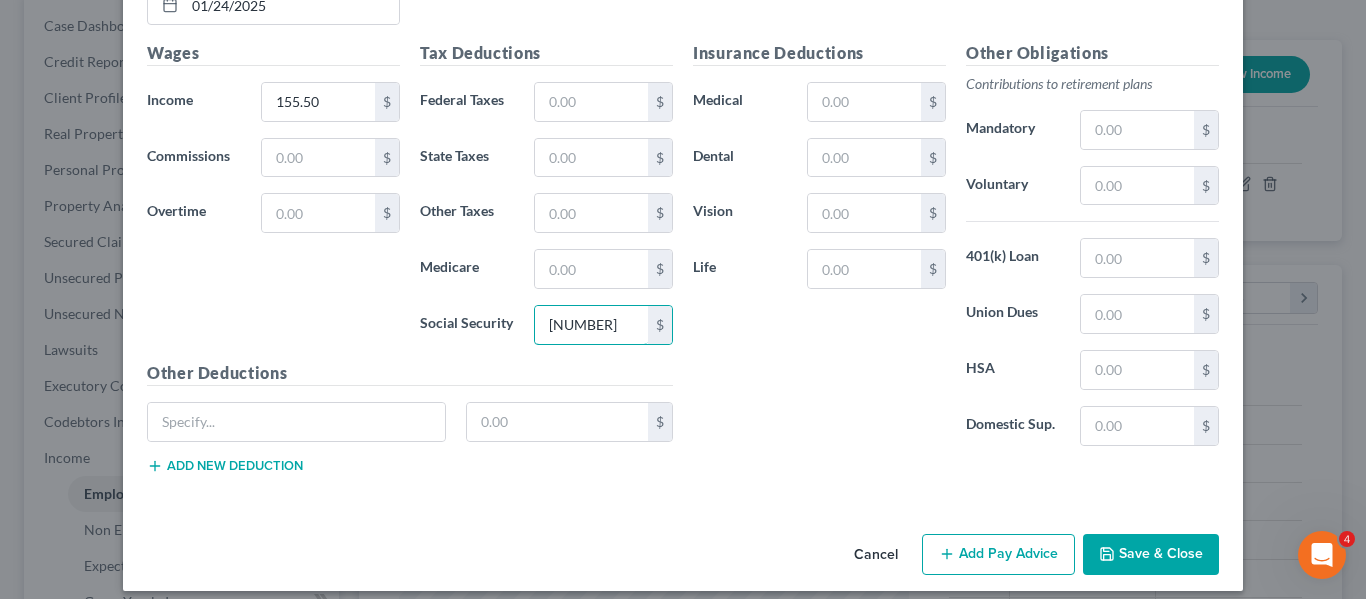 type on "[NUMBER]" 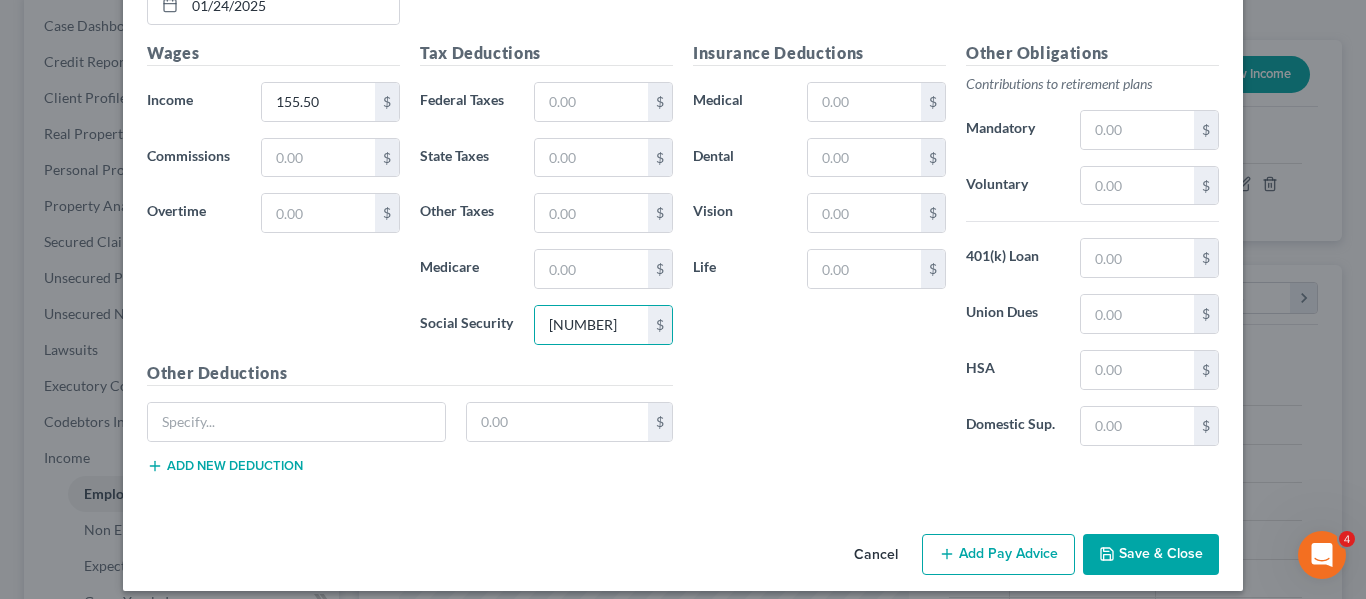 click on "Add Pay Advice" at bounding box center (998, 555) 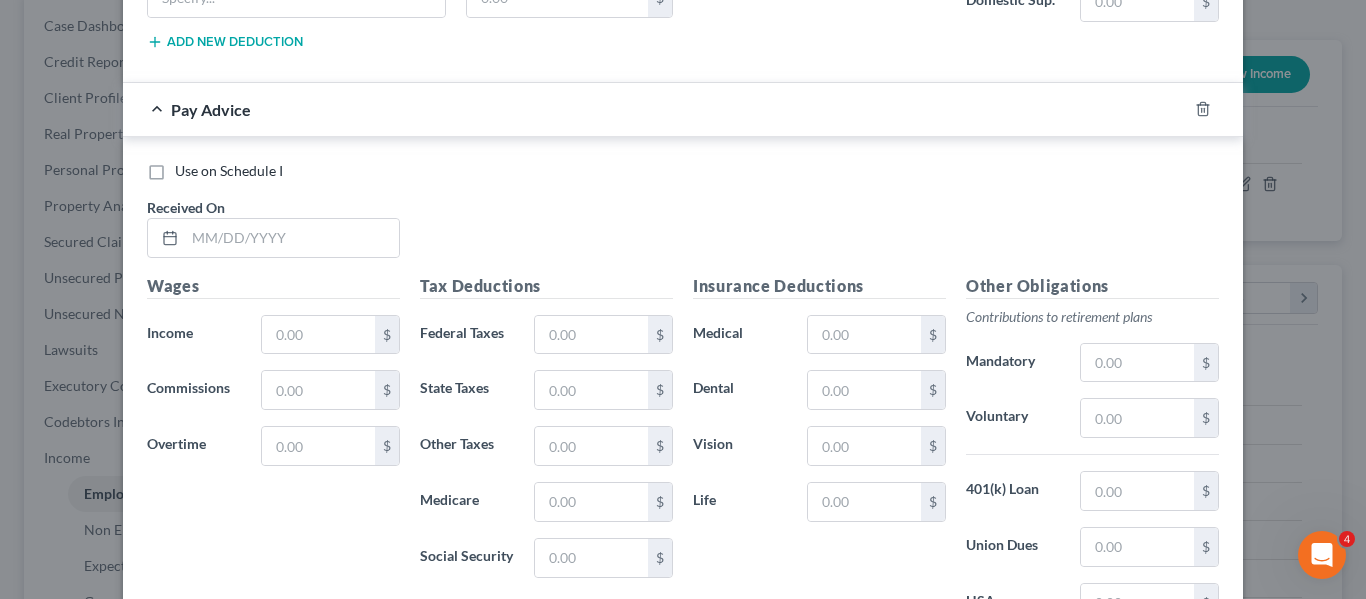 scroll, scrollTop: 2747, scrollLeft: 0, axis: vertical 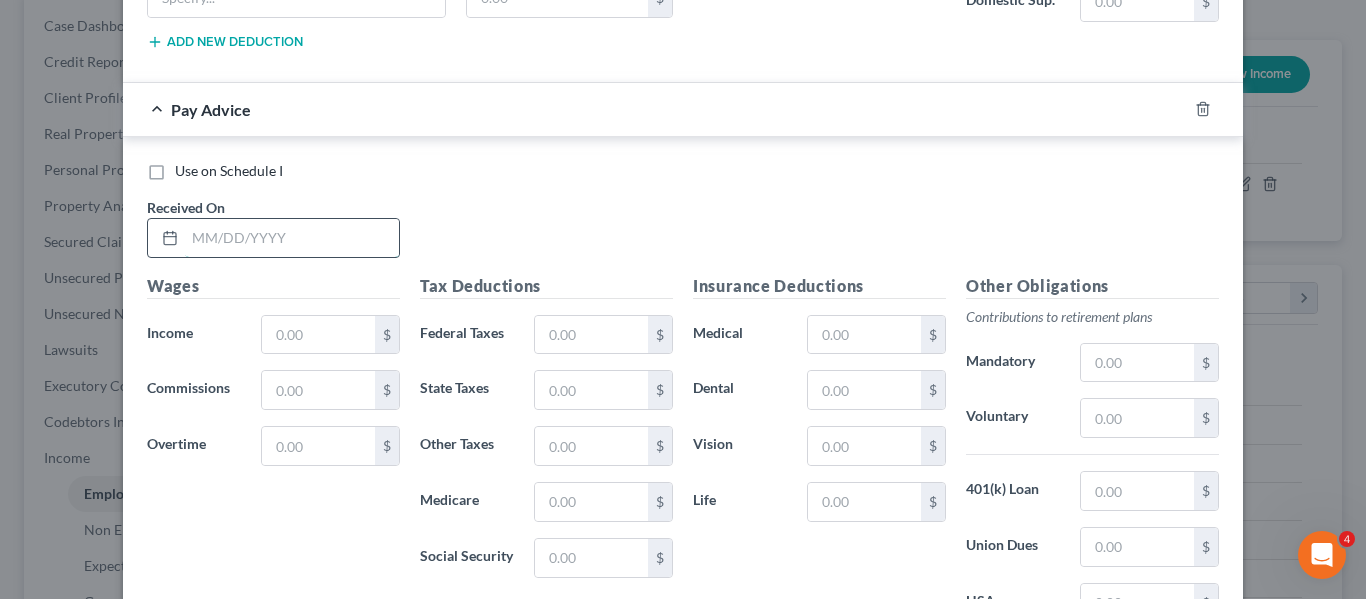 click at bounding box center [292, 238] 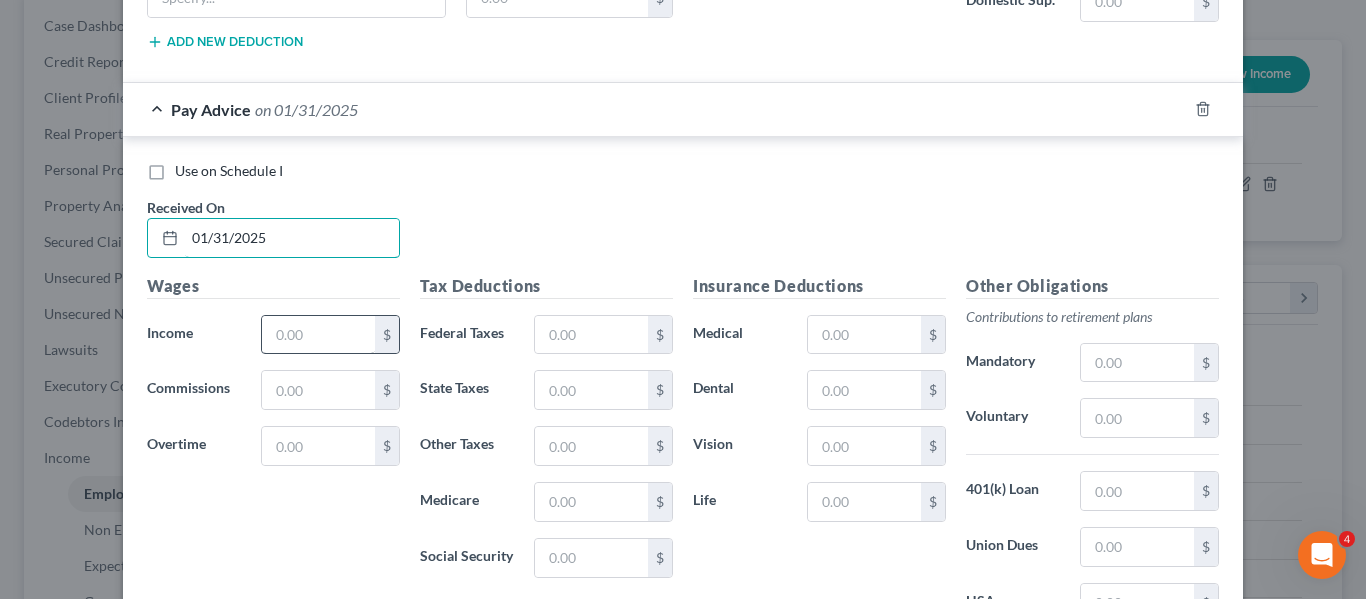 type on "01/31/2025" 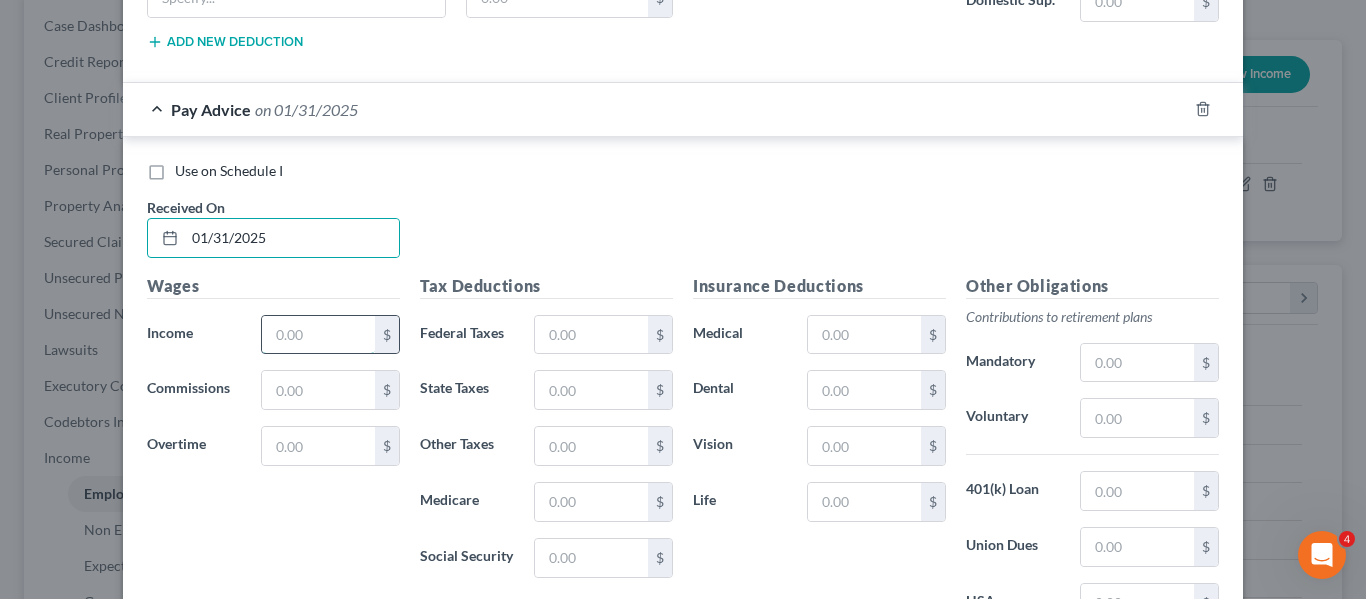 click at bounding box center [318, 335] 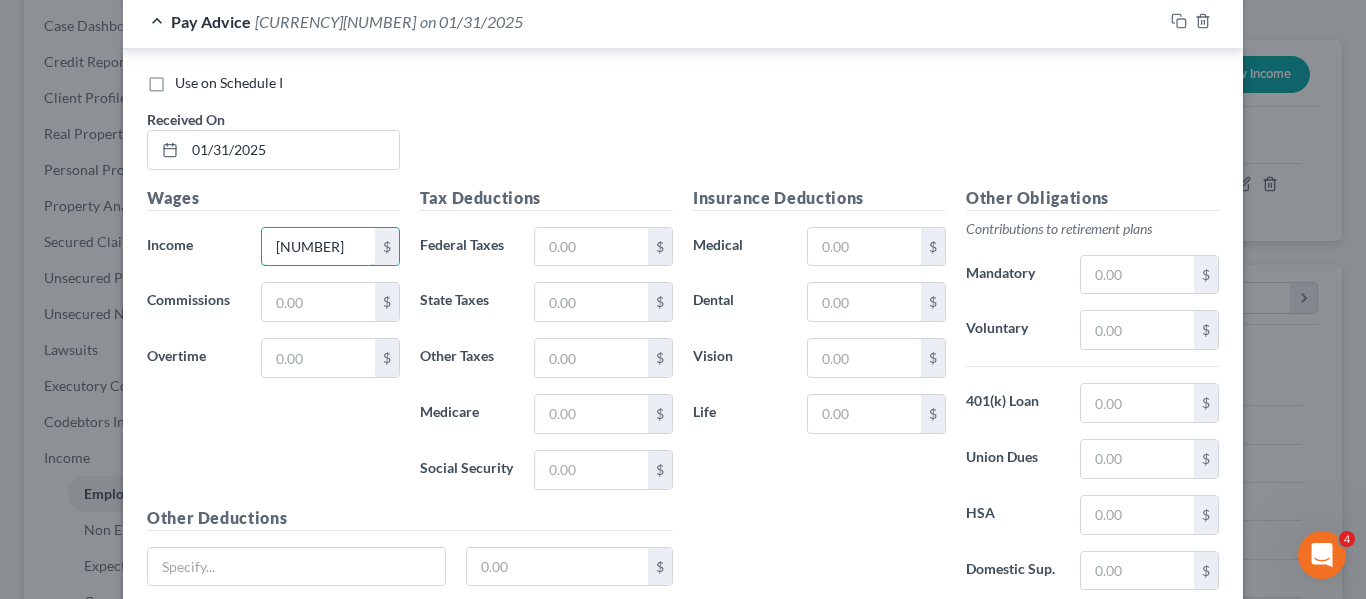 scroll, scrollTop: 2836, scrollLeft: 0, axis: vertical 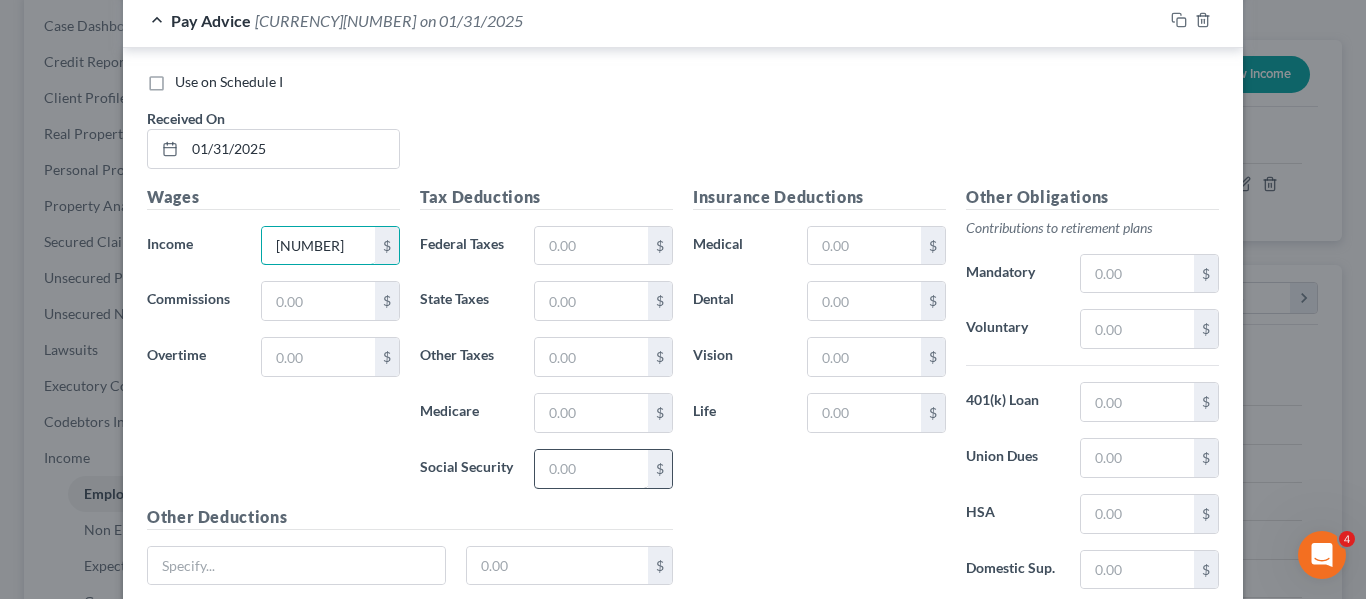 type on "[NUMBER]" 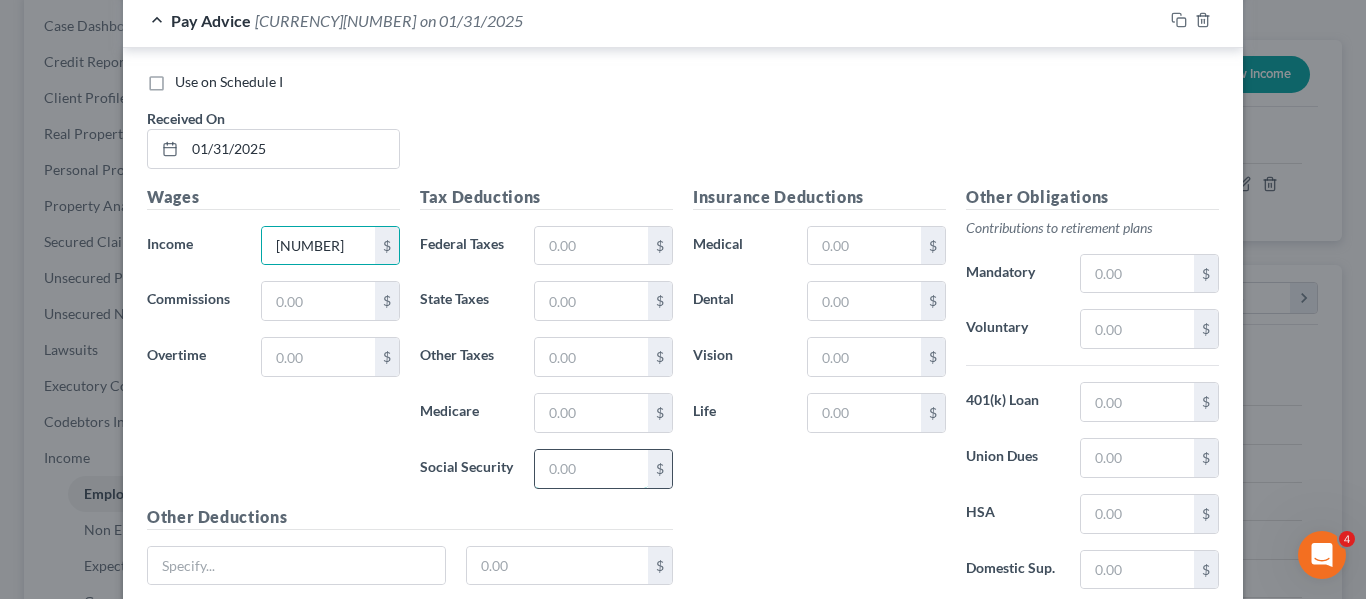 click at bounding box center (591, 469) 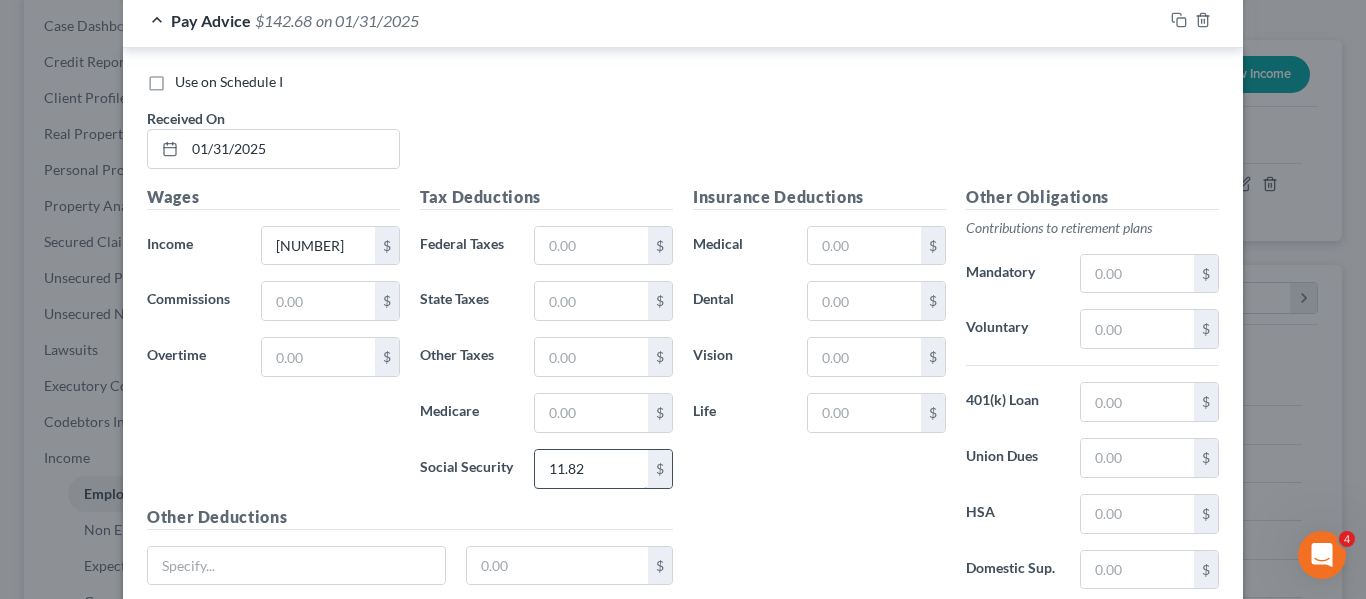 scroll, scrollTop: 2980, scrollLeft: 0, axis: vertical 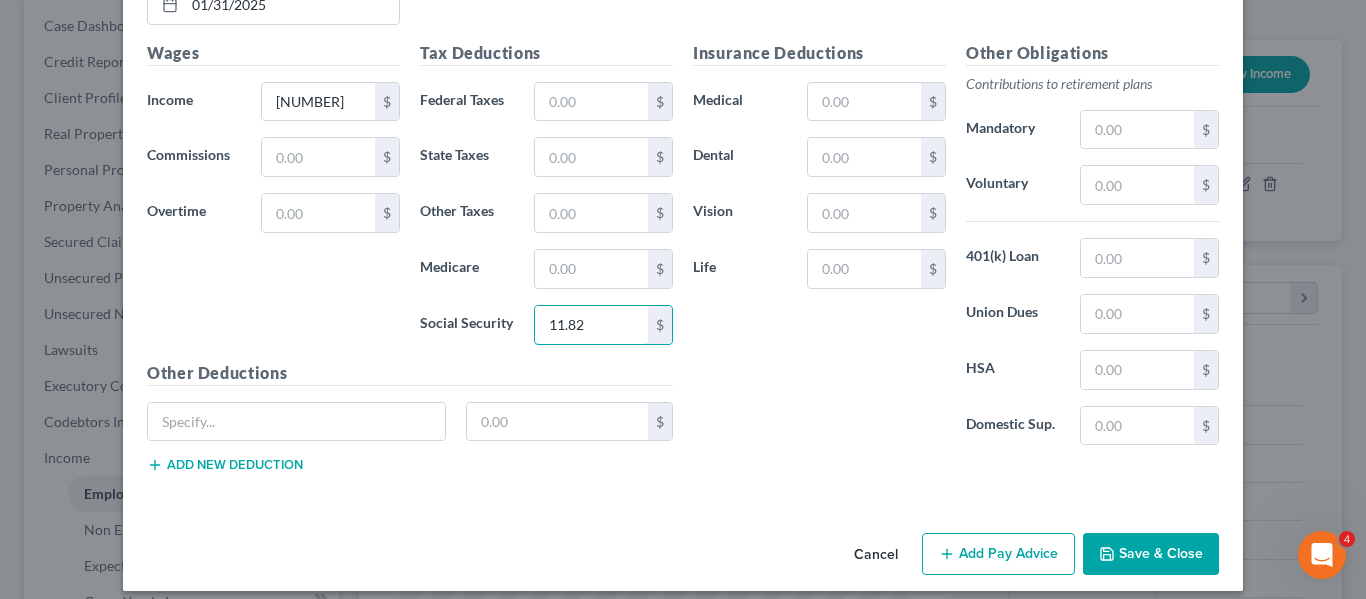 type on "11.82" 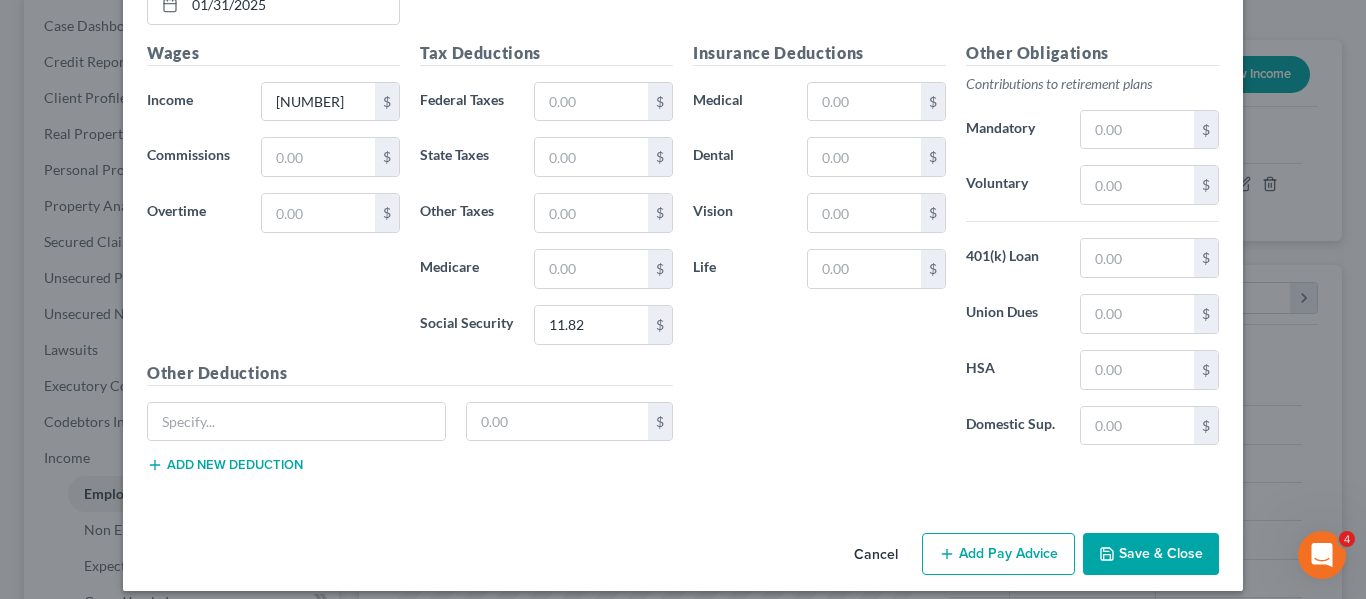 click on "Add Pay Advice" at bounding box center (998, 554) 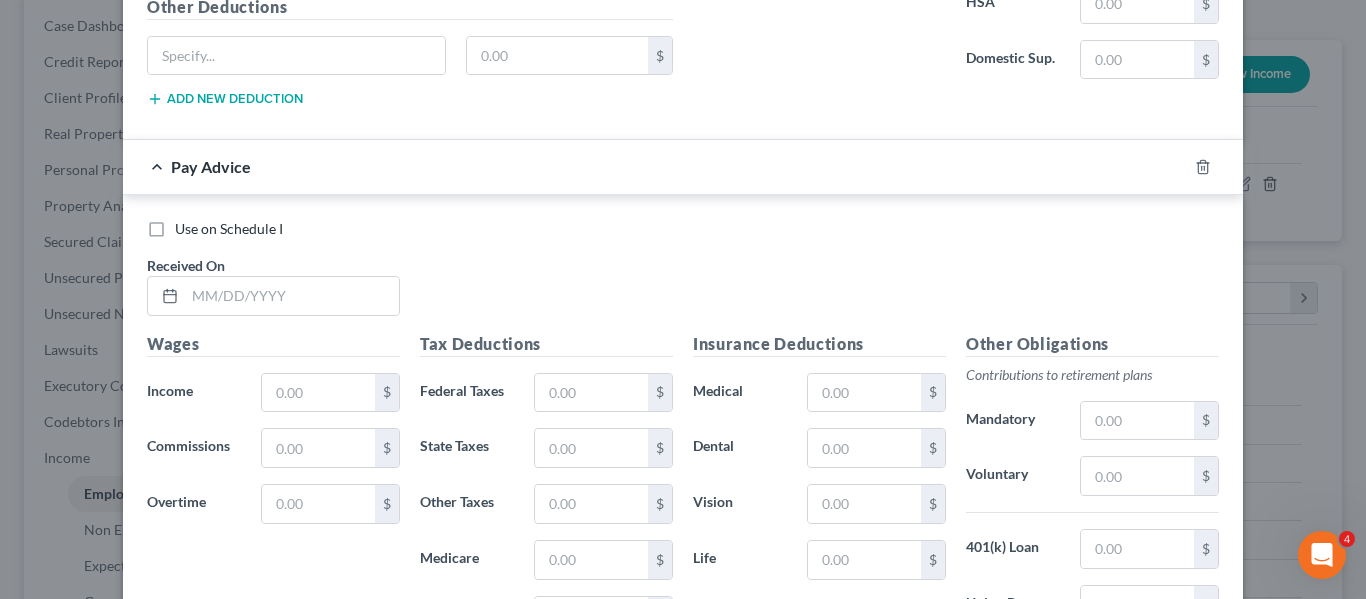 scroll, scrollTop: 3468, scrollLeft: 0, axis: vertical 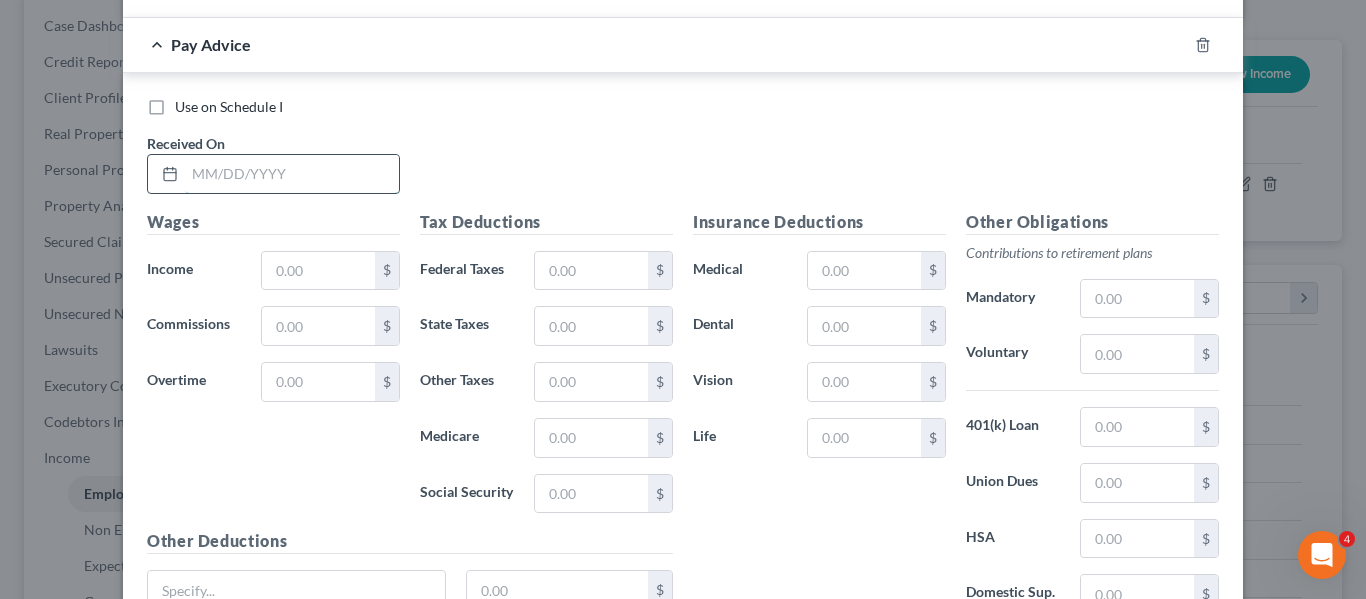 click at bounding box center (292, 174) 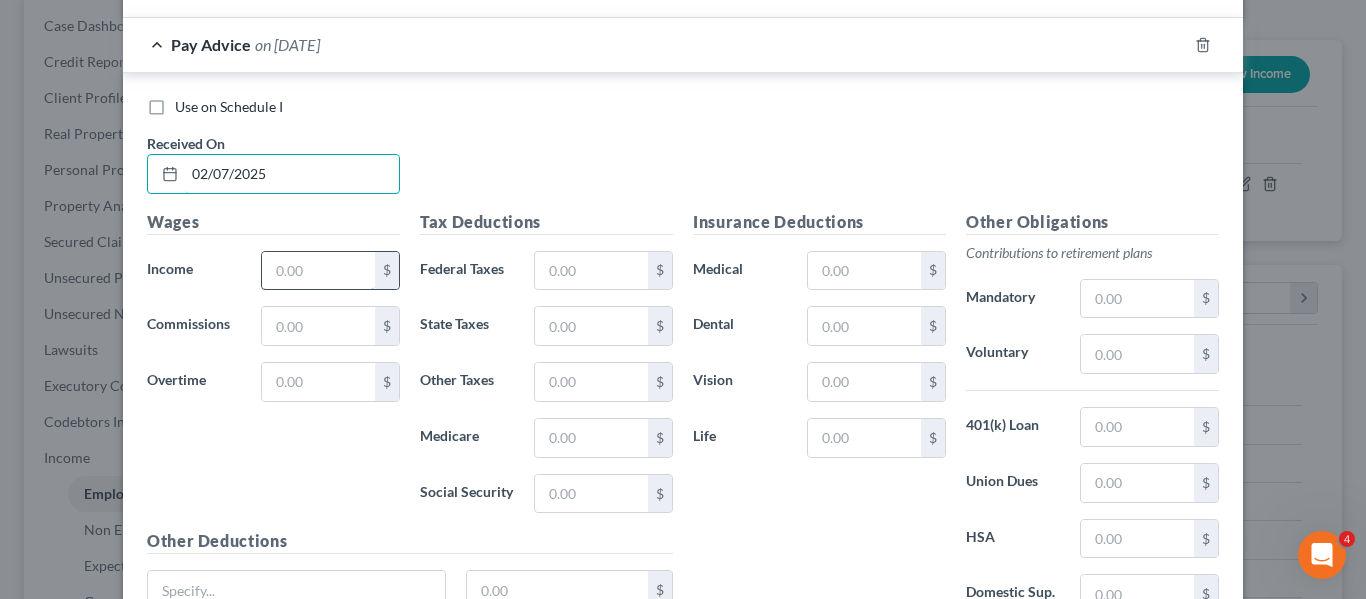 type on "02/07/2025" 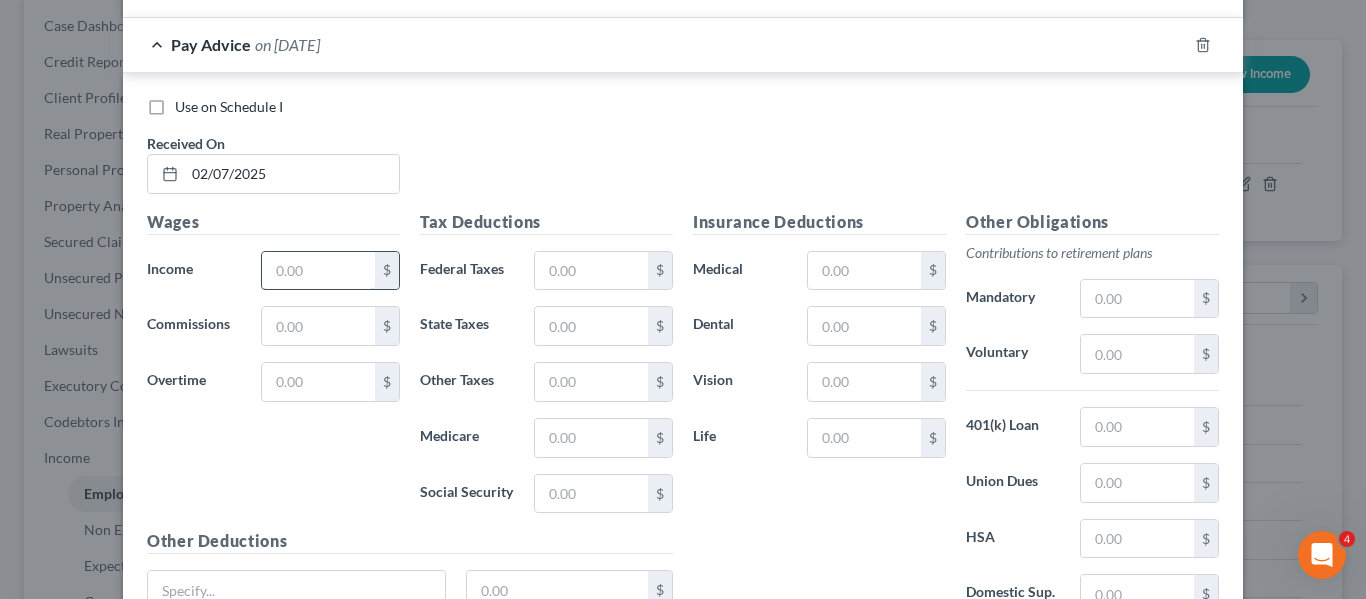 click at bounding box center (318, 271) 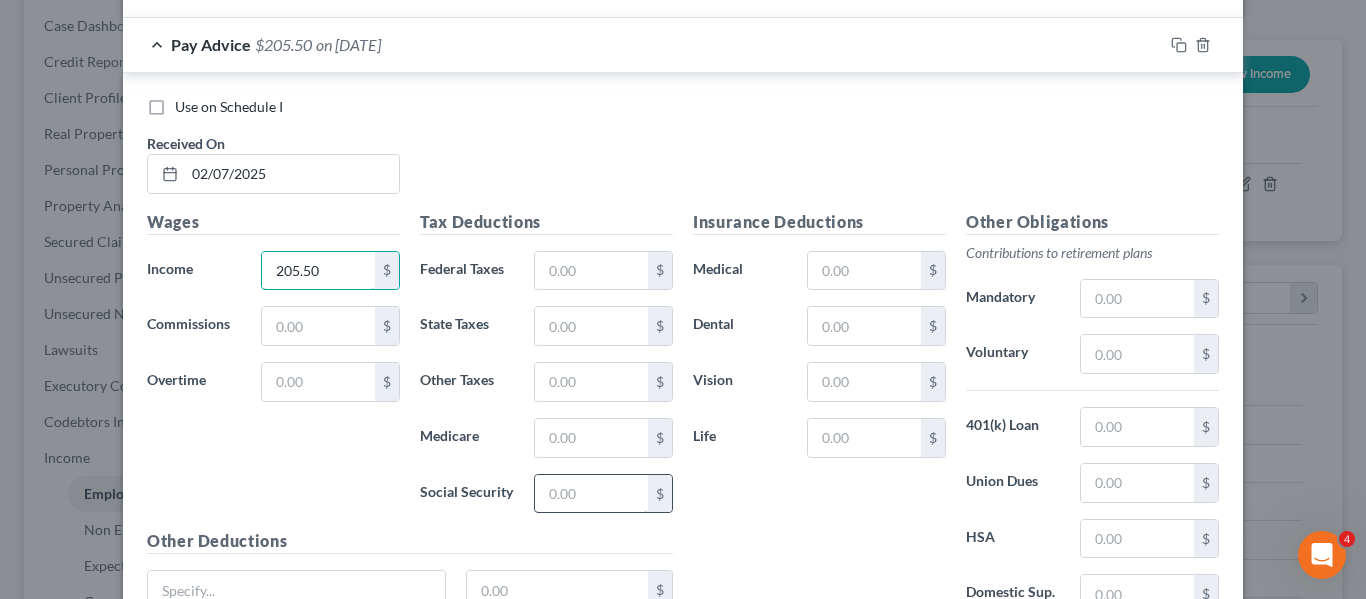 type on "205.50" 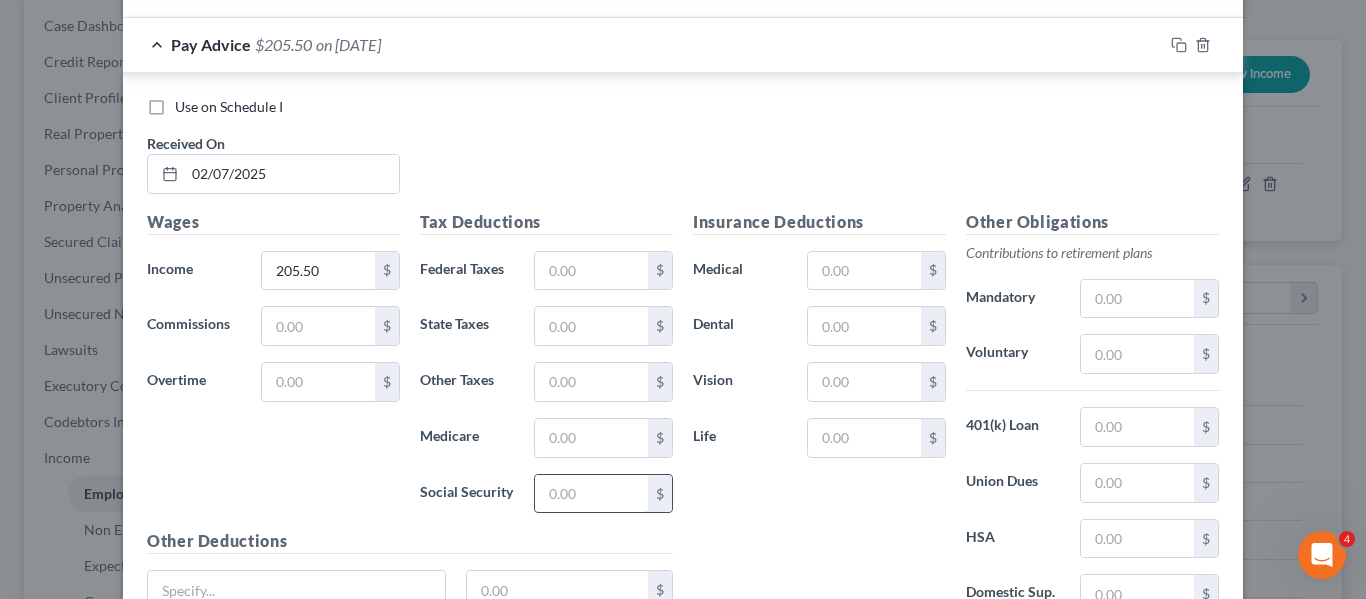 click at bounding box center (591, 494) 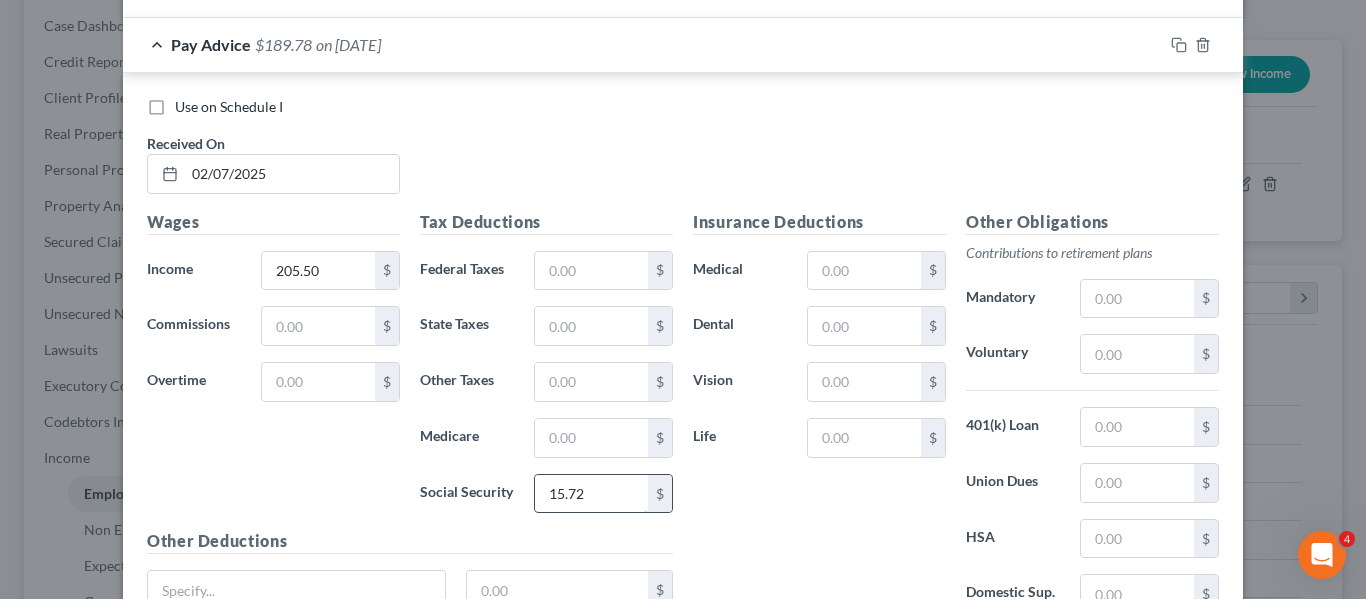scroll, scrollTop: 3637, scrollLeft: 0, axis: vertical 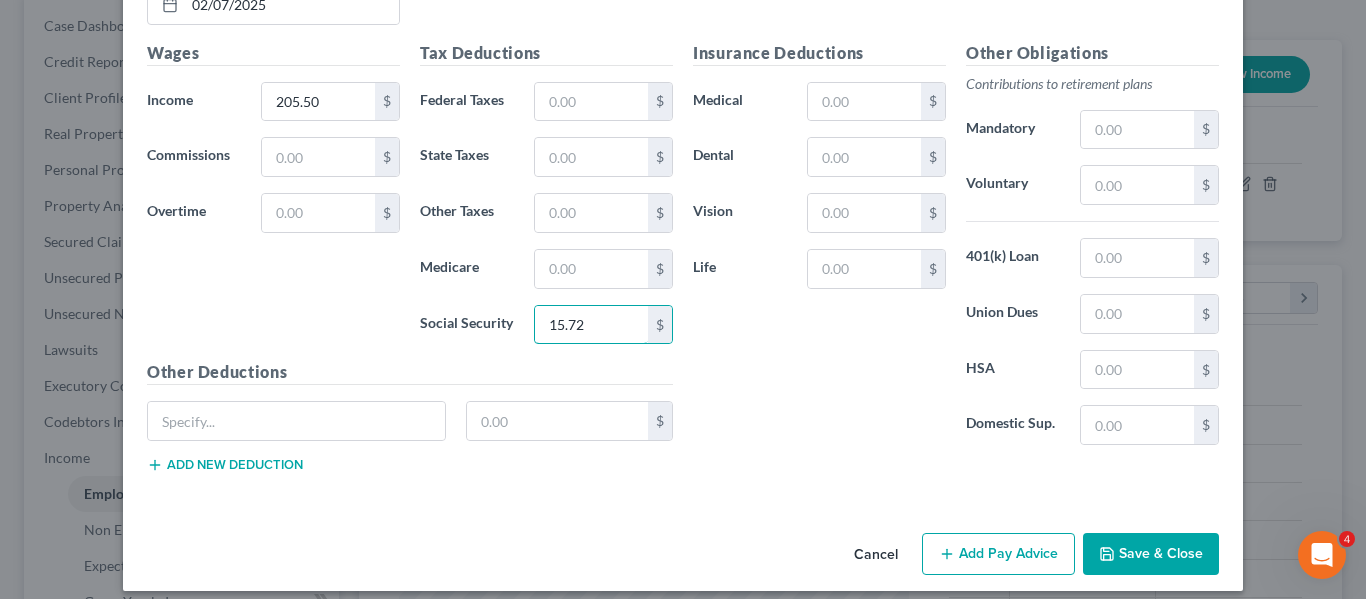 type on "15.72" 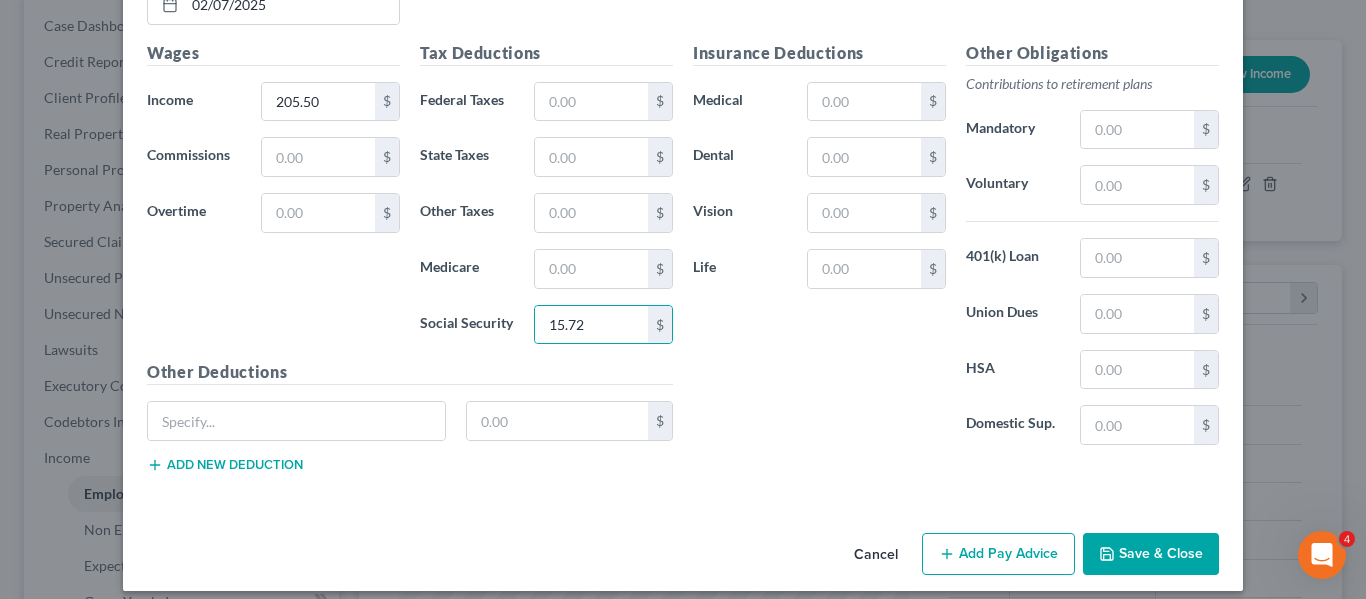 click on "Add Pay Advice" at bounding box center (998, 554) 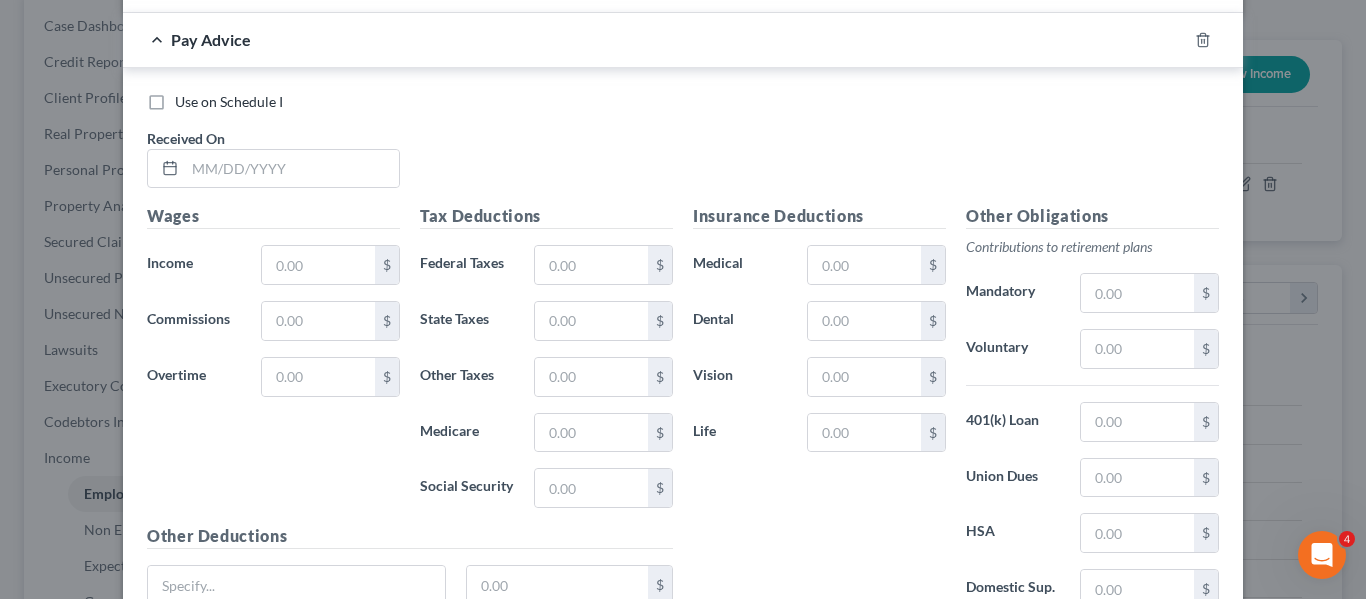 scroll, scrollTop: 4133, scrollLeft: 0, axis: vertical 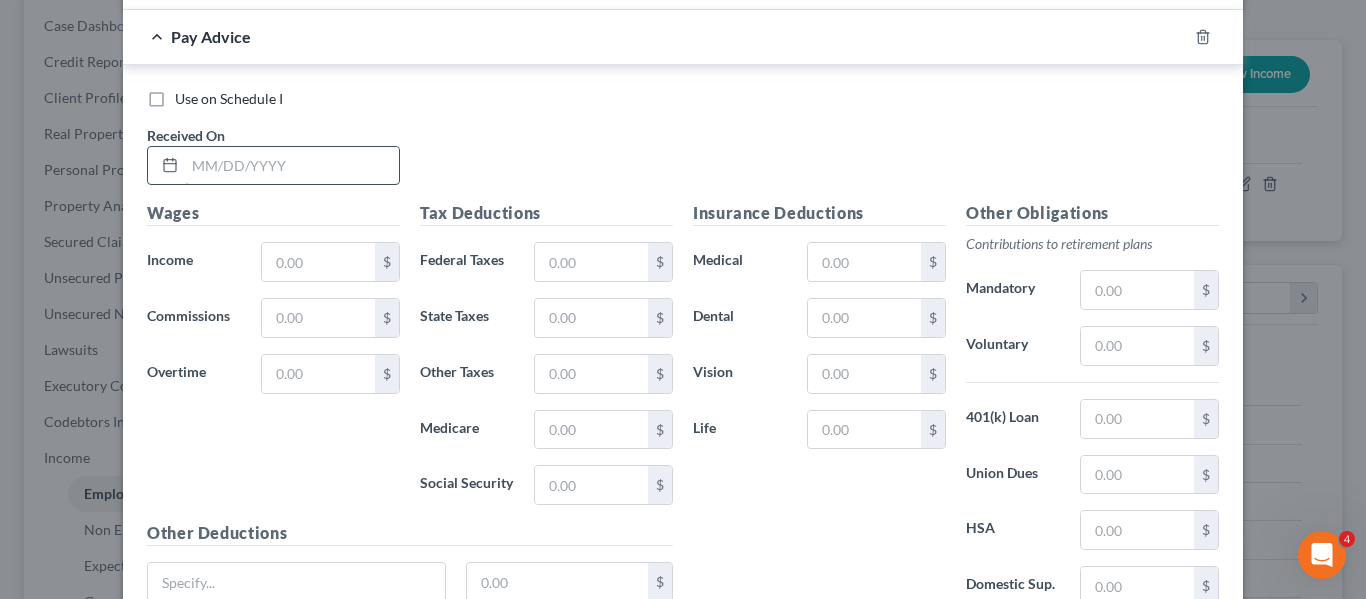click at bounding box center [292, 166] 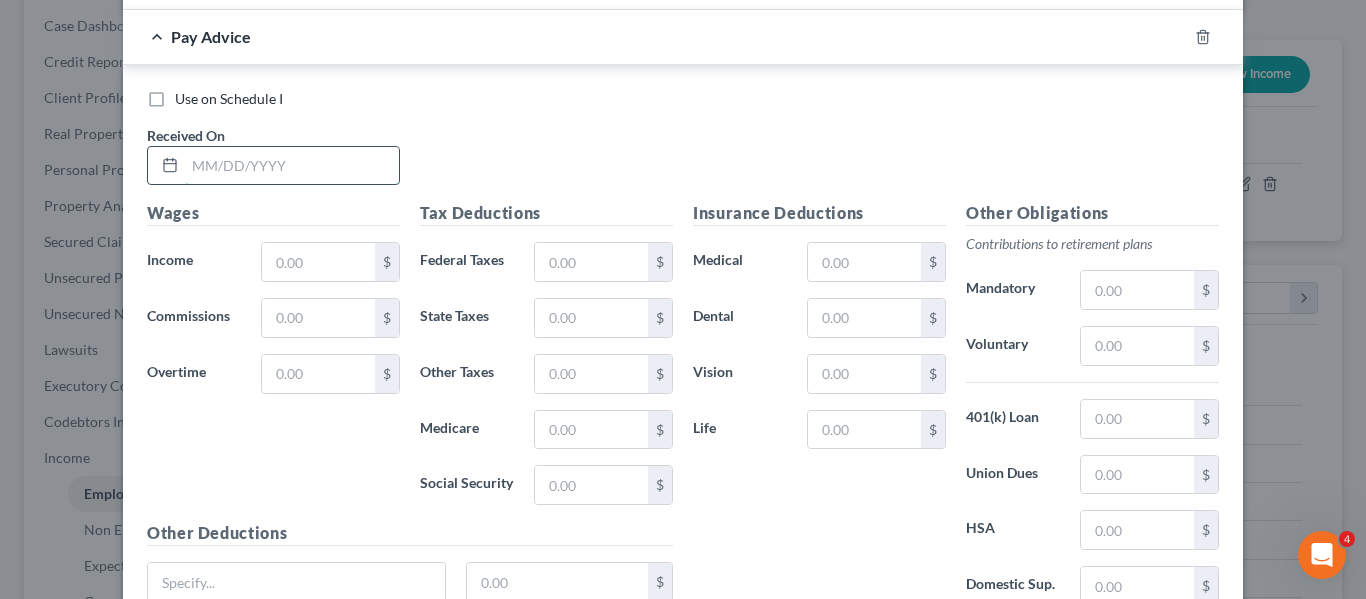 click at bounding box center [292, 166] 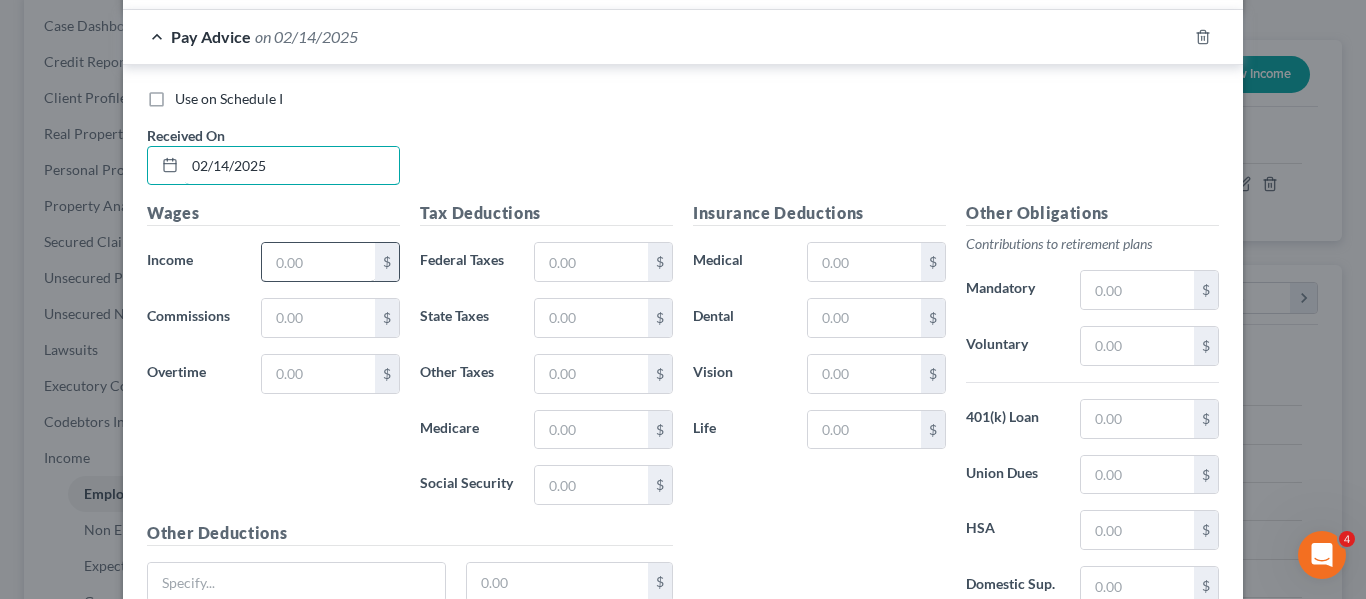 type on "02/14/2025" 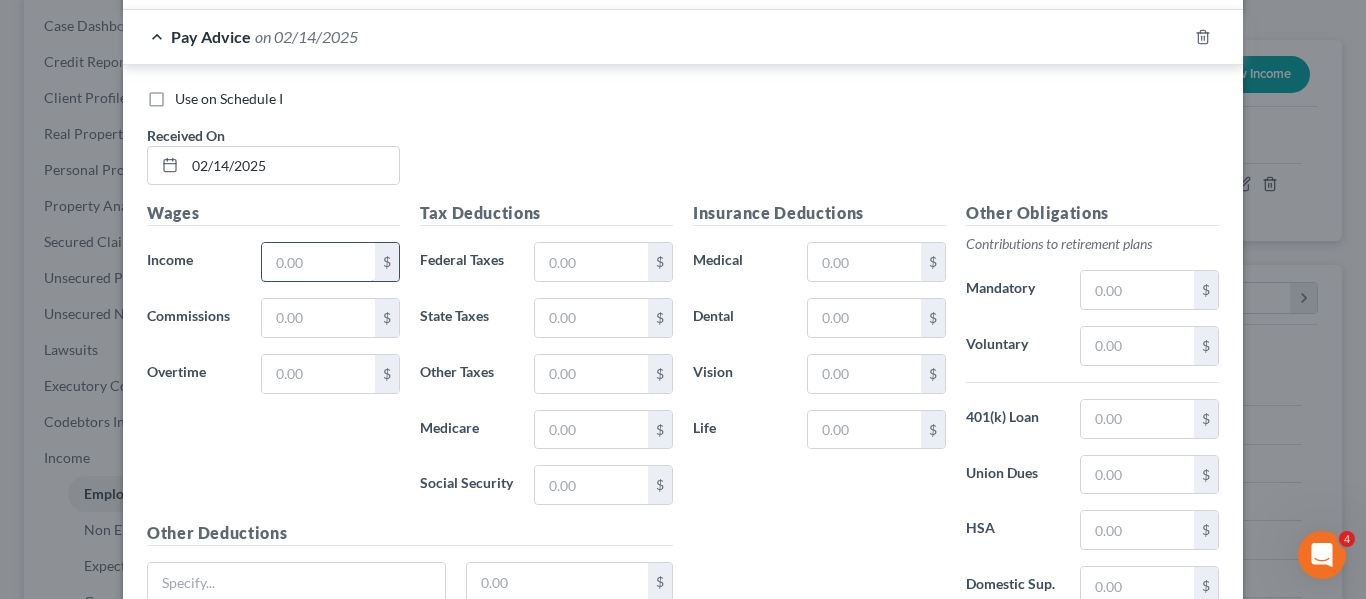 click at bounding box center (318, 262) 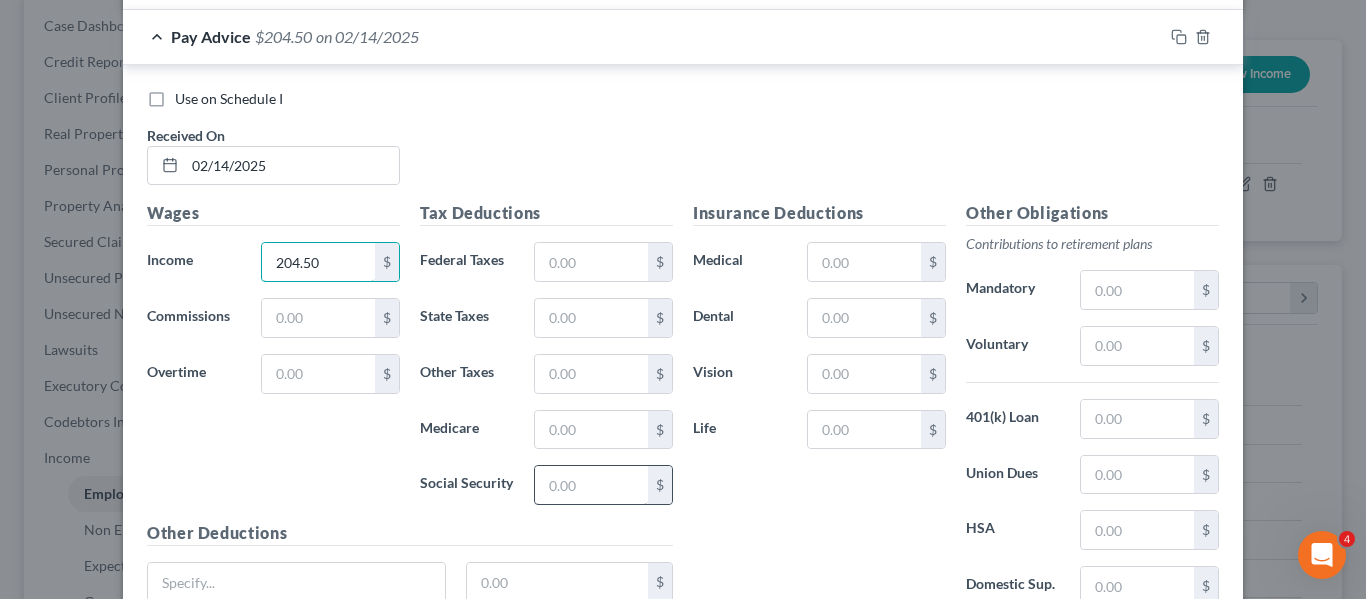 type on "204.50" 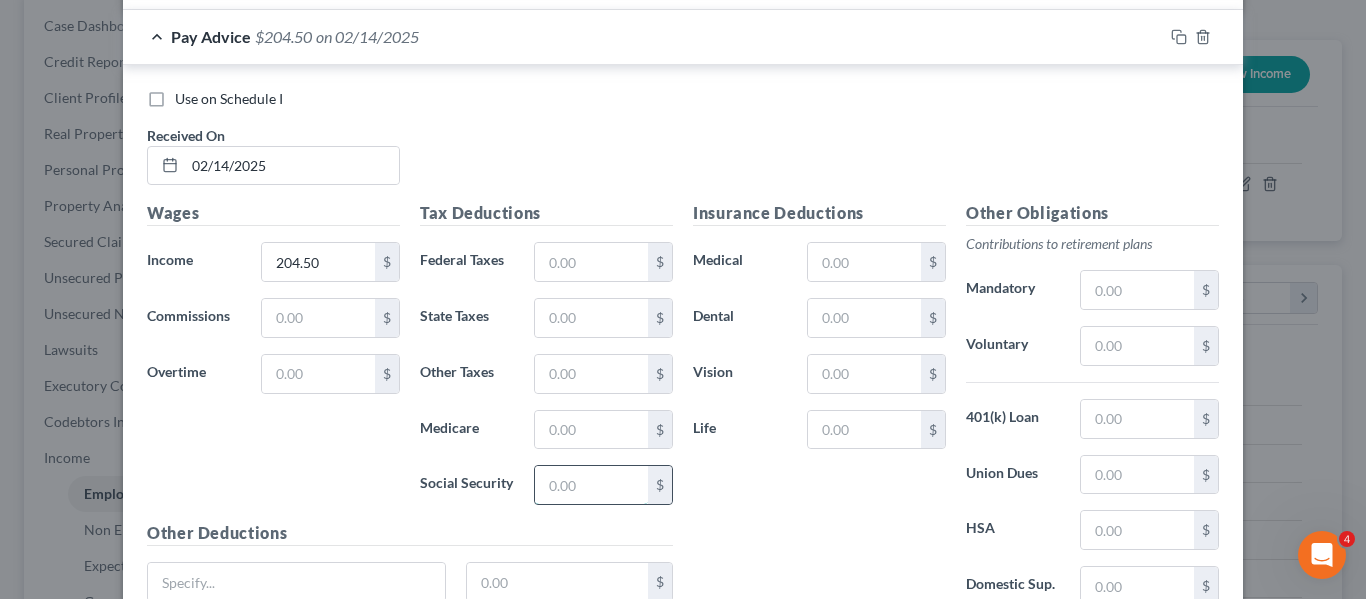 click at bounding box center [591, 485] 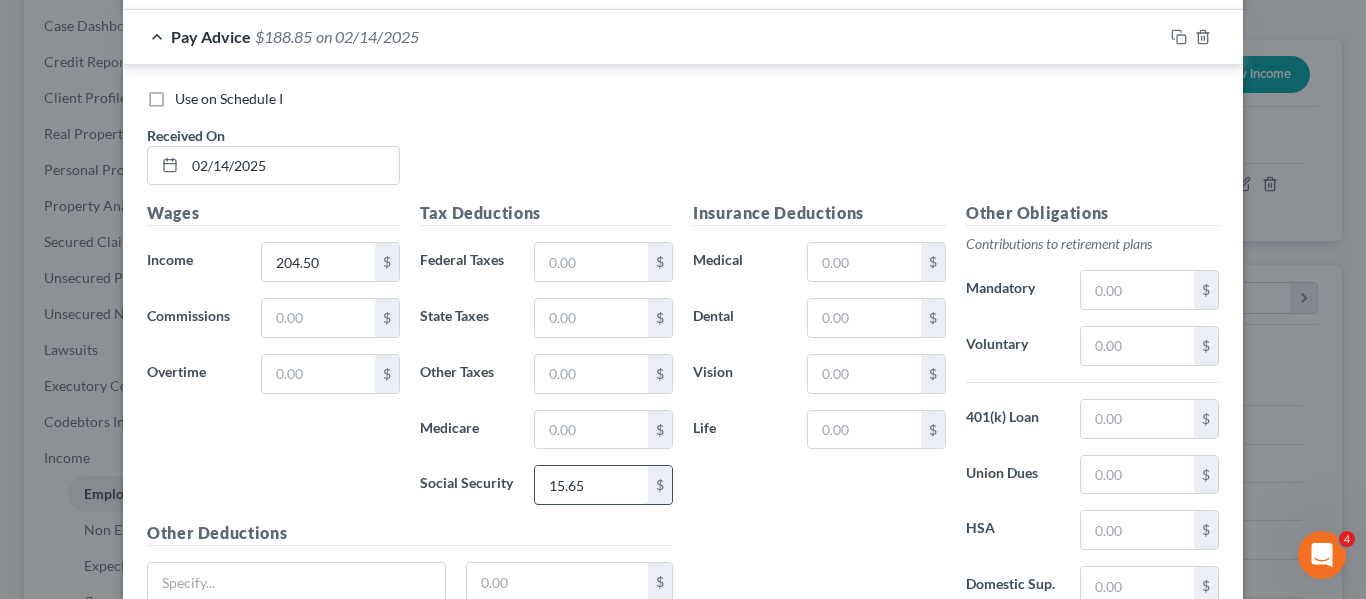 scroll, scrollTop: 4294, scrollLeft: 0, axis: vertical 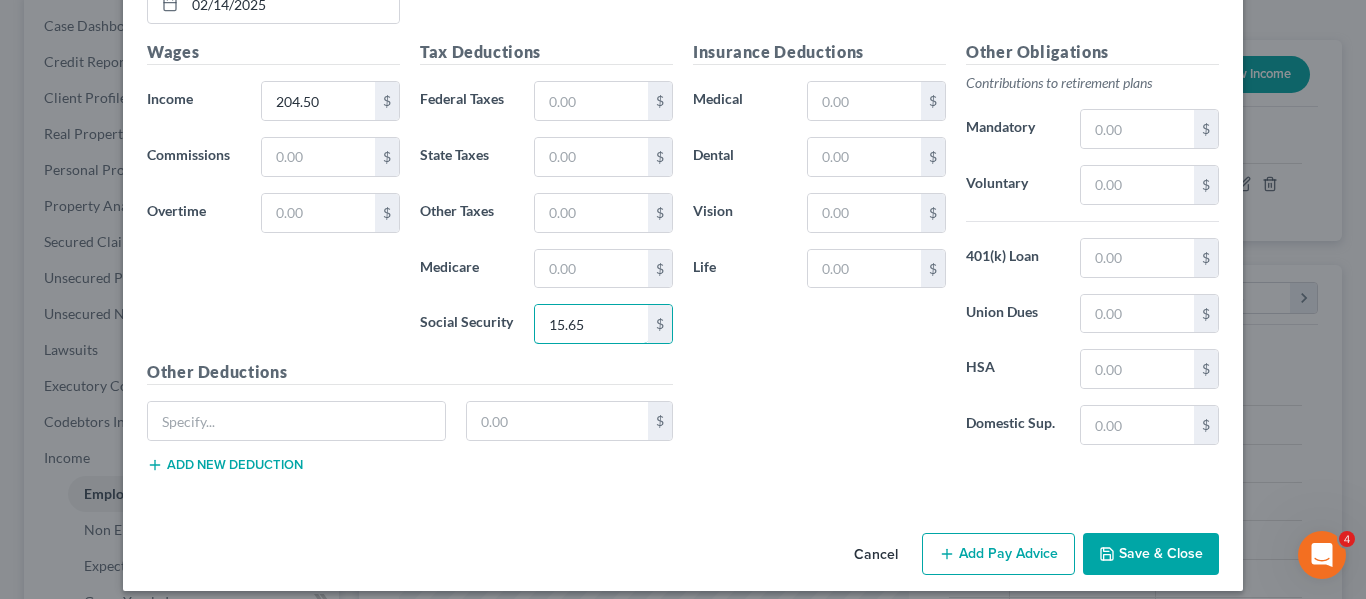 type on "15.65" 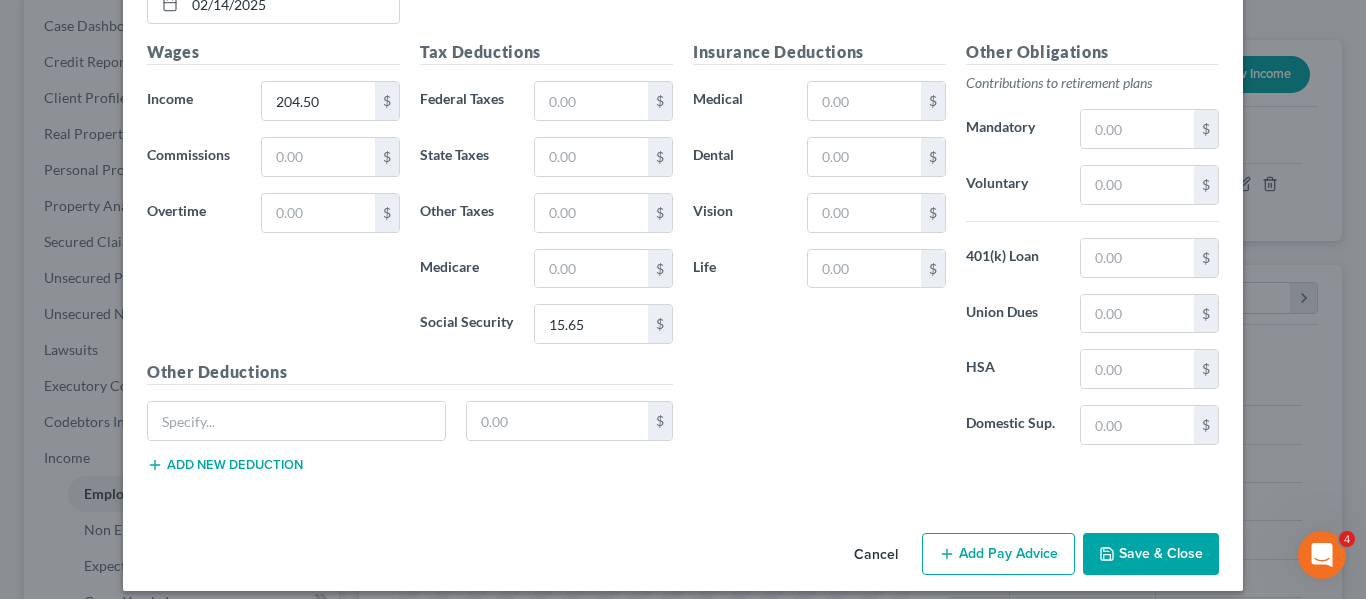 click on "Add Pay Advice" at bounding box center [998, 554] 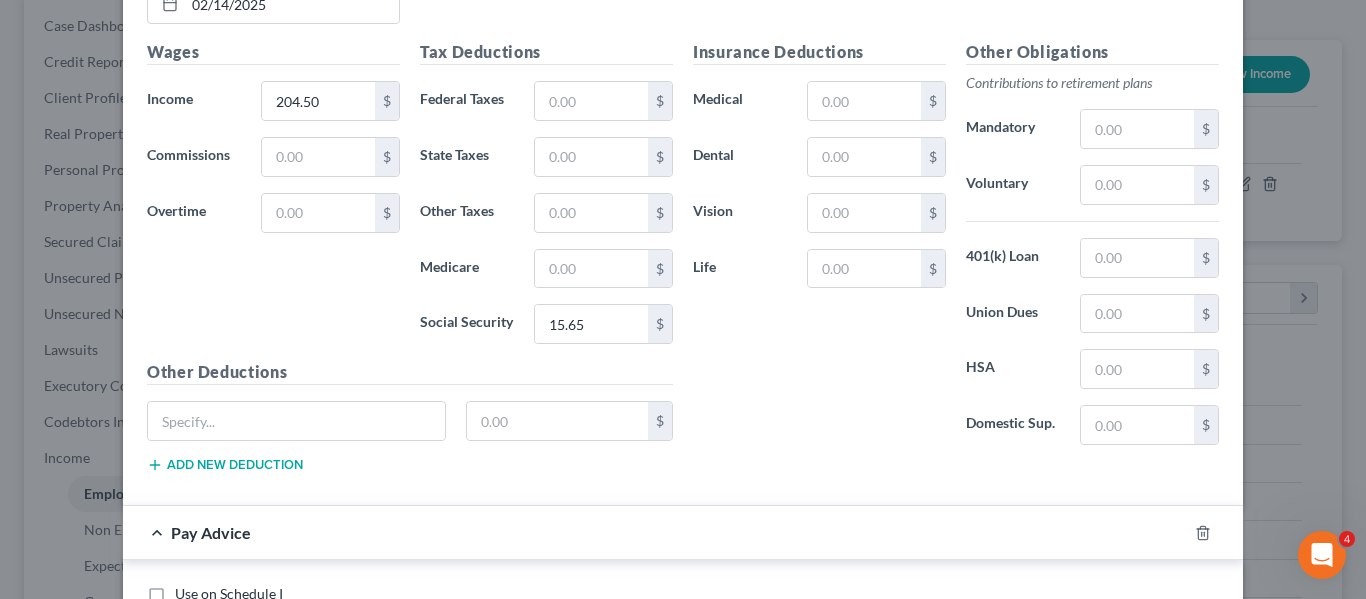 scroll, scrollTop: 4659, scrollLeft: 0, axis: vertical 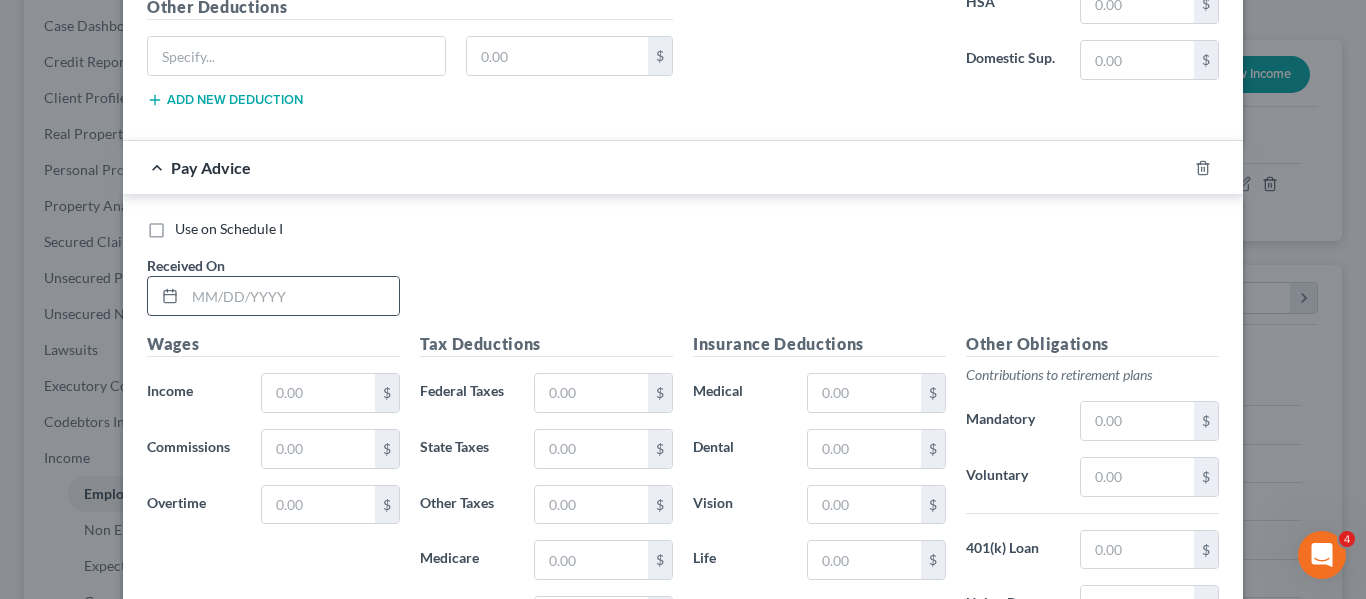 click at bounding box center [273, 296] 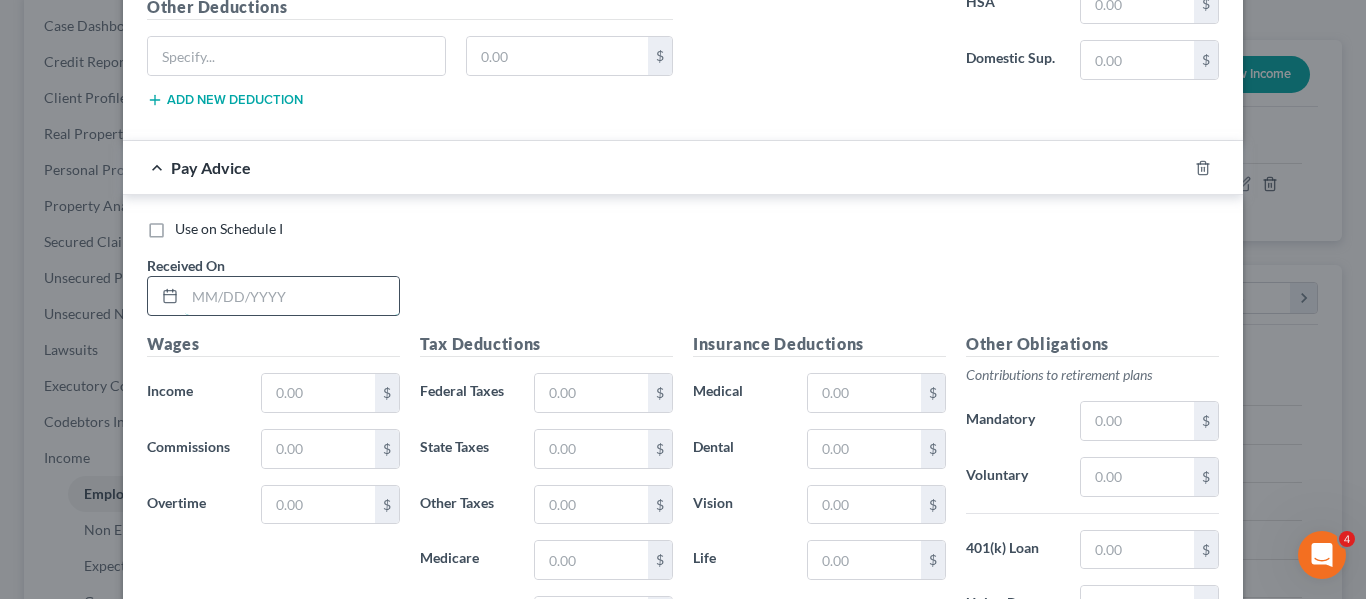click at bounding box center (292, 296) 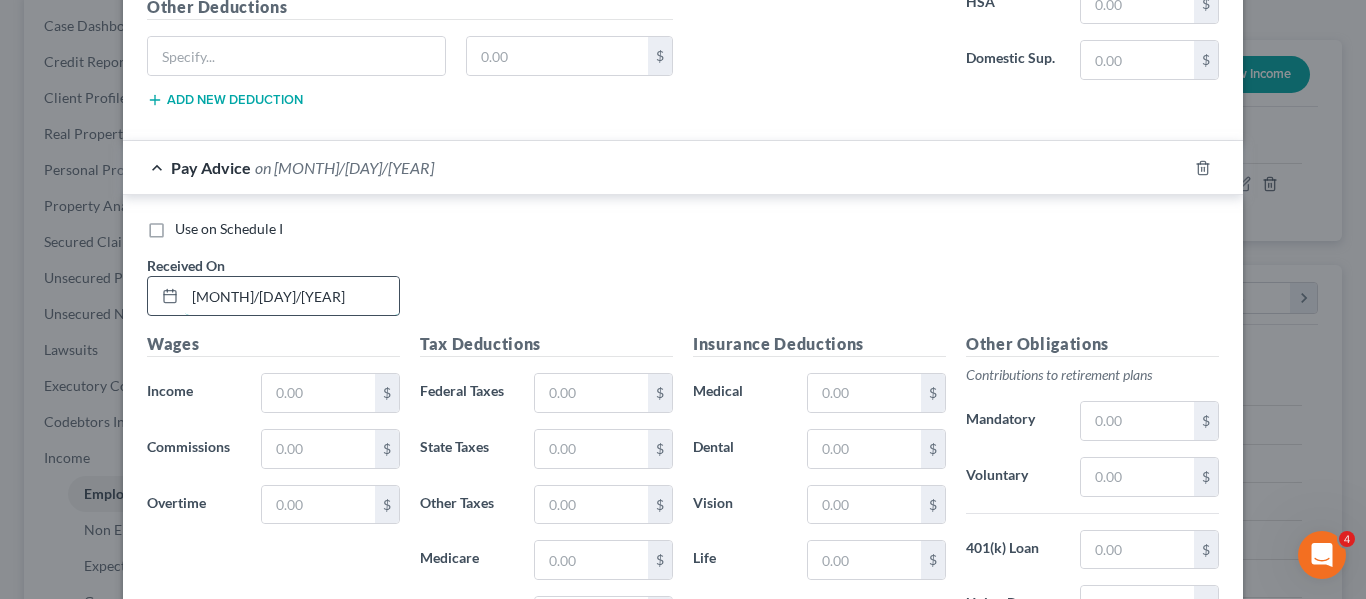 scroll, scrollTop: 4865, scrollLeft: 0, axis: vertical 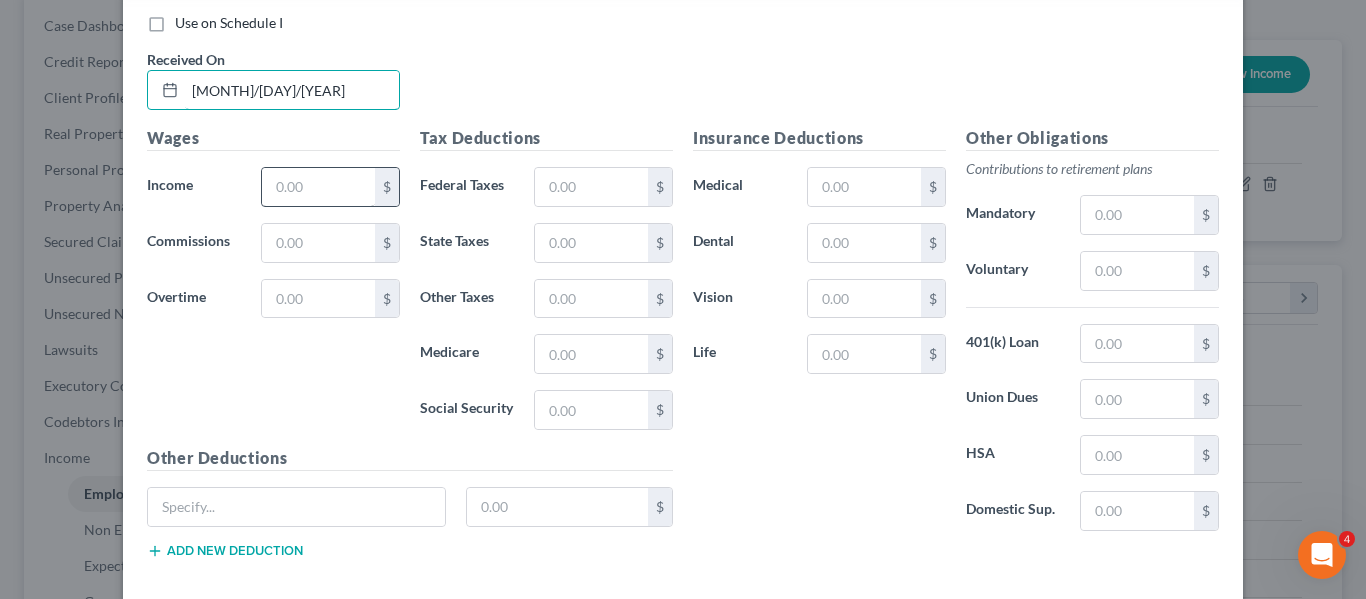 type on "[MONTH]/[DAY]/[YEAR]" 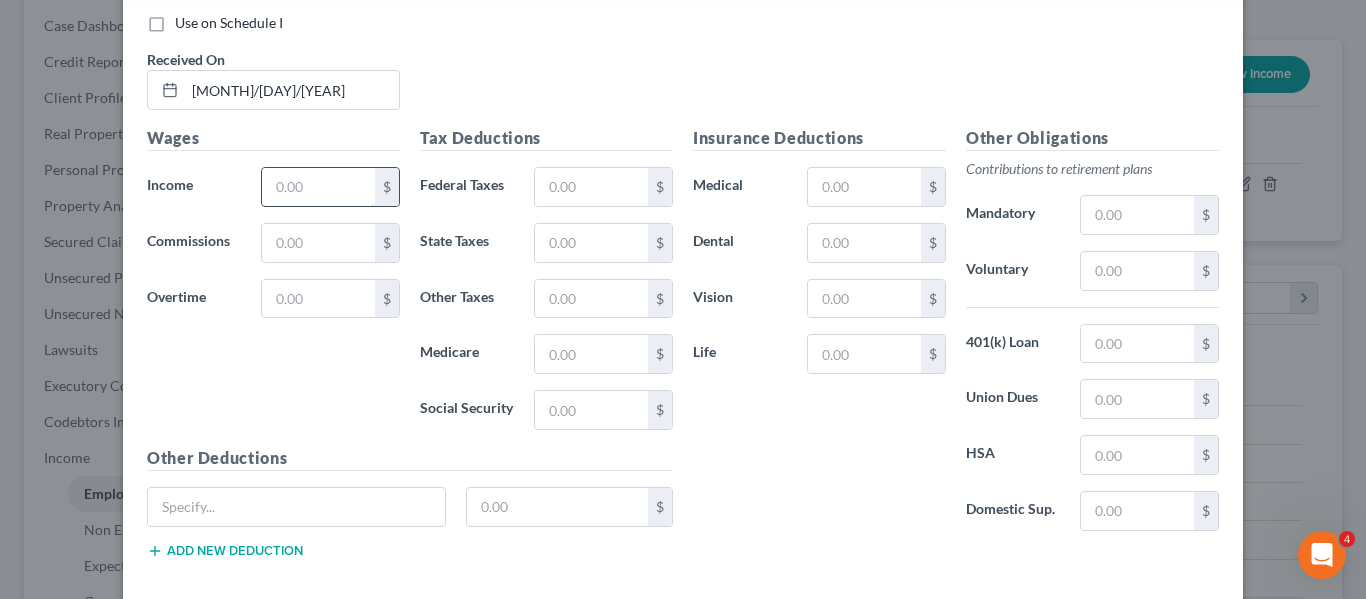 click at bounding box center [318, 187] 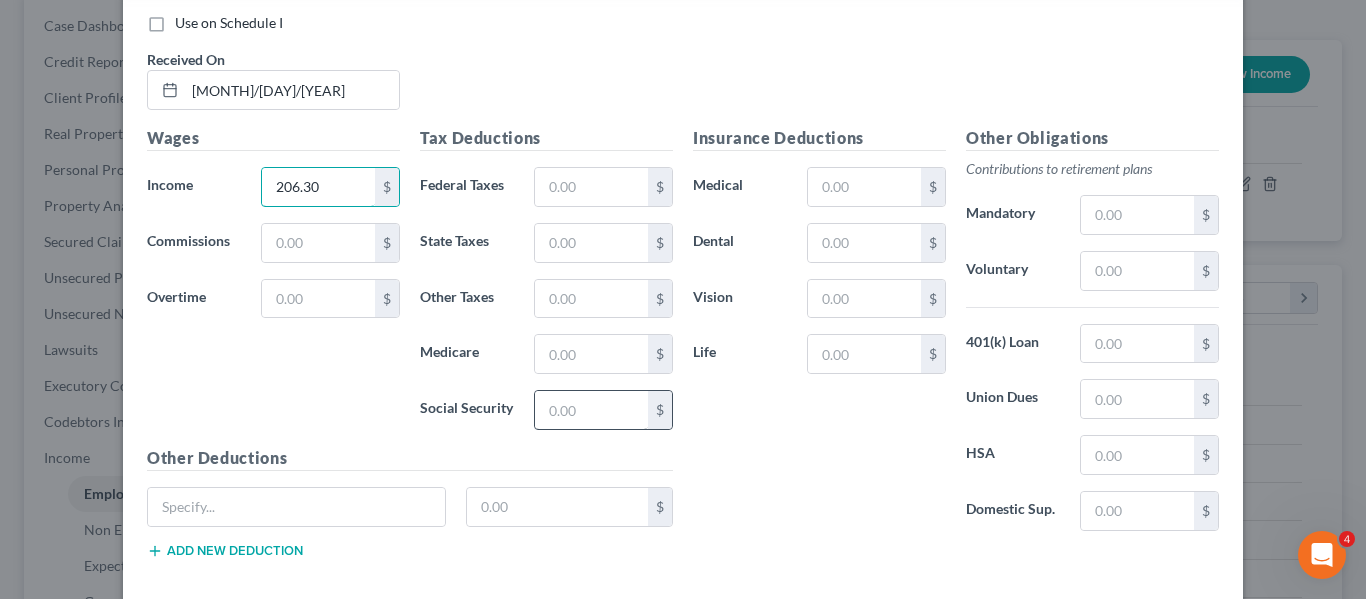 type on "206.30" 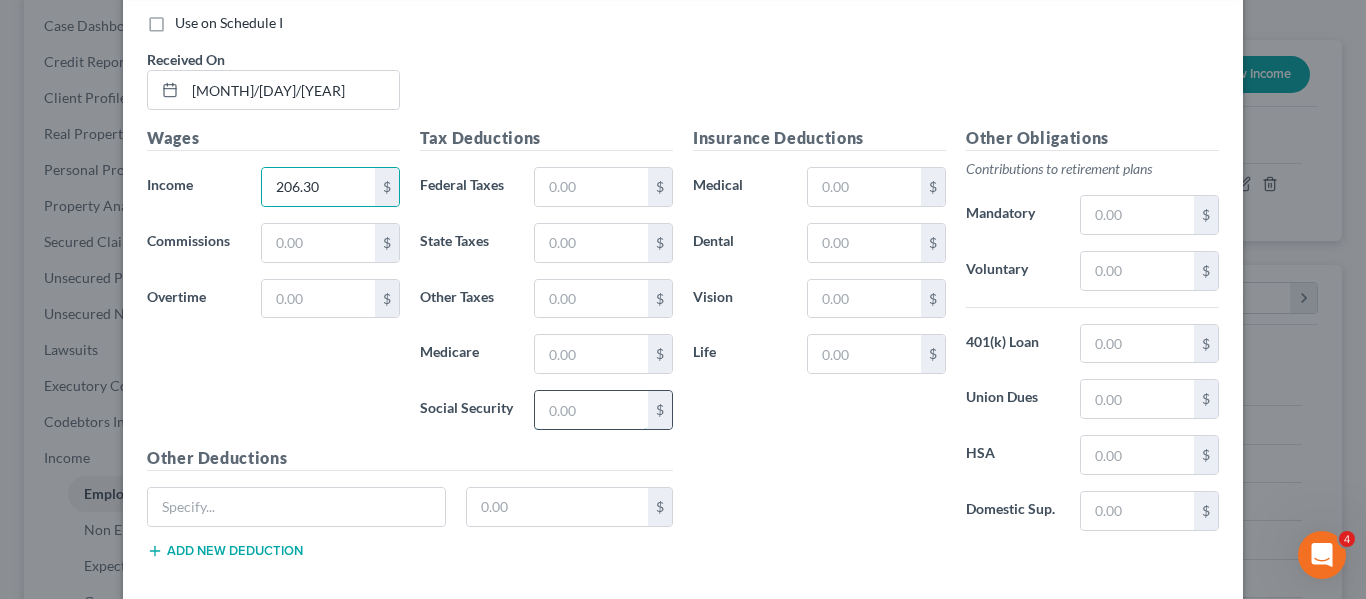 click at bounding box center [591, 410] 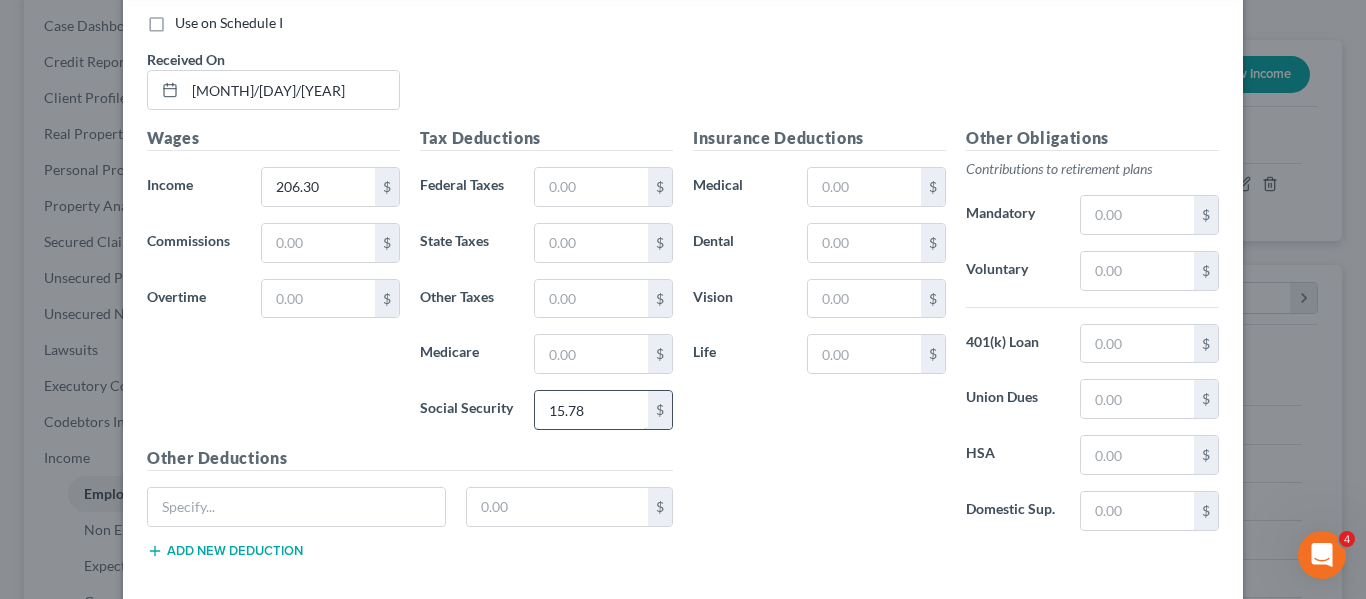 scroll, scrollTop: 4950, scrollLeft: 0, axis: vertical 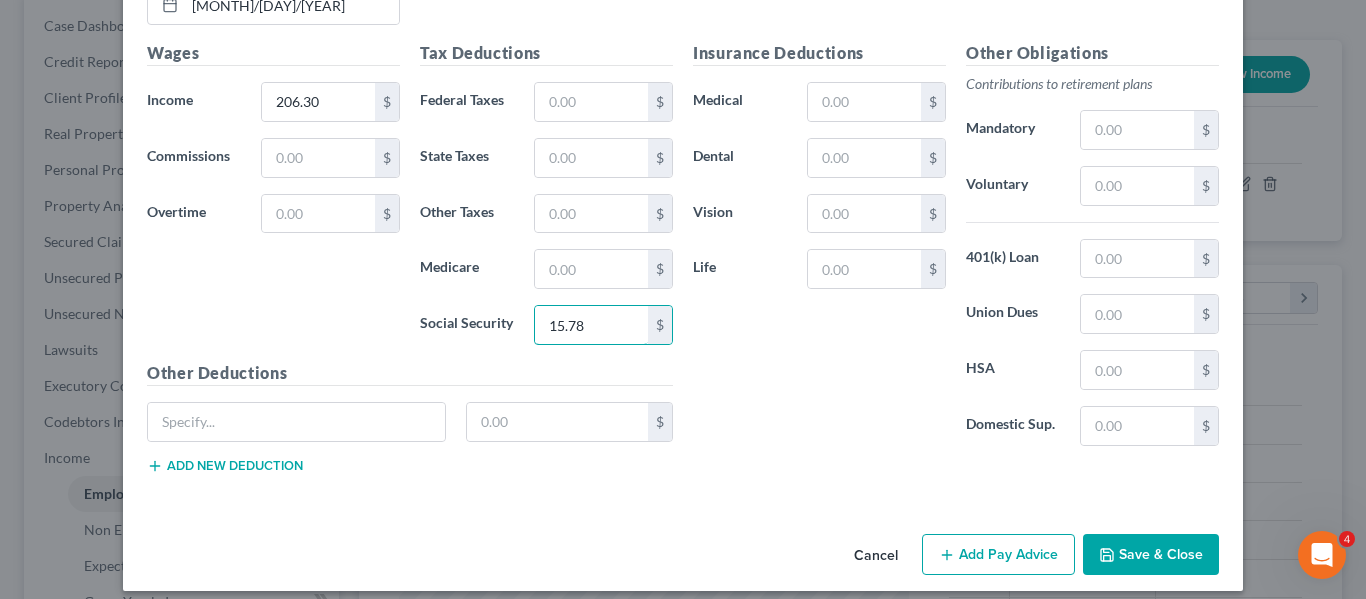 type on "15.78" 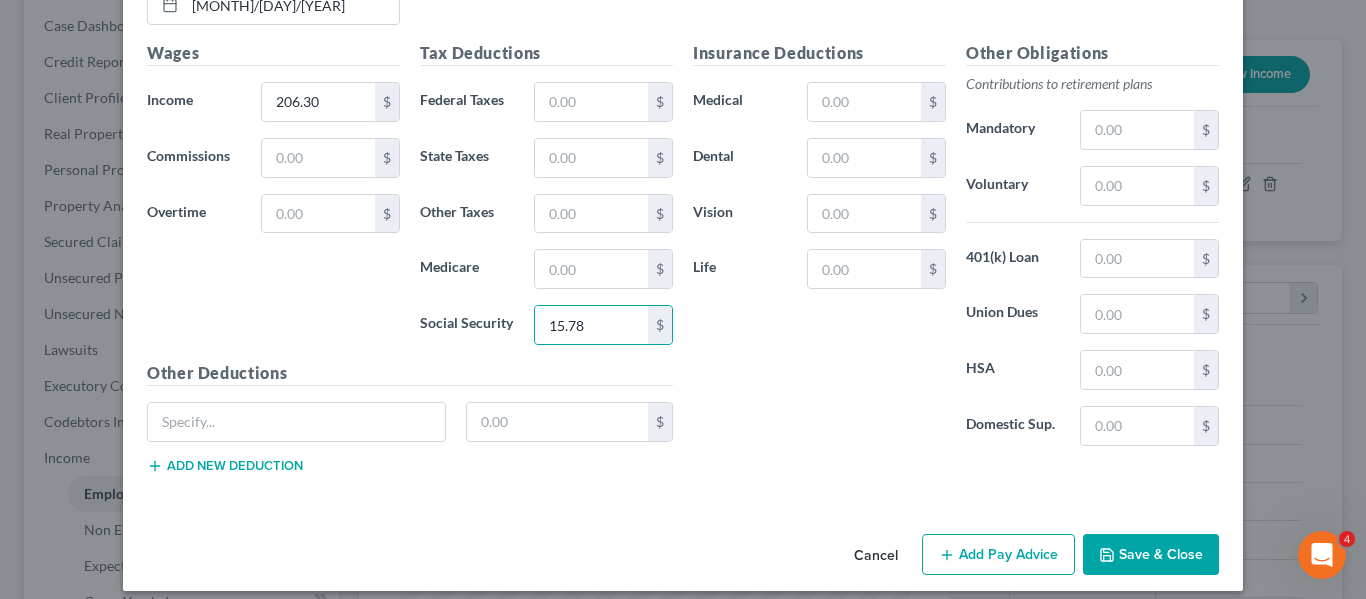 click on "Add Pay Advice" at bounding box center [998, 555] 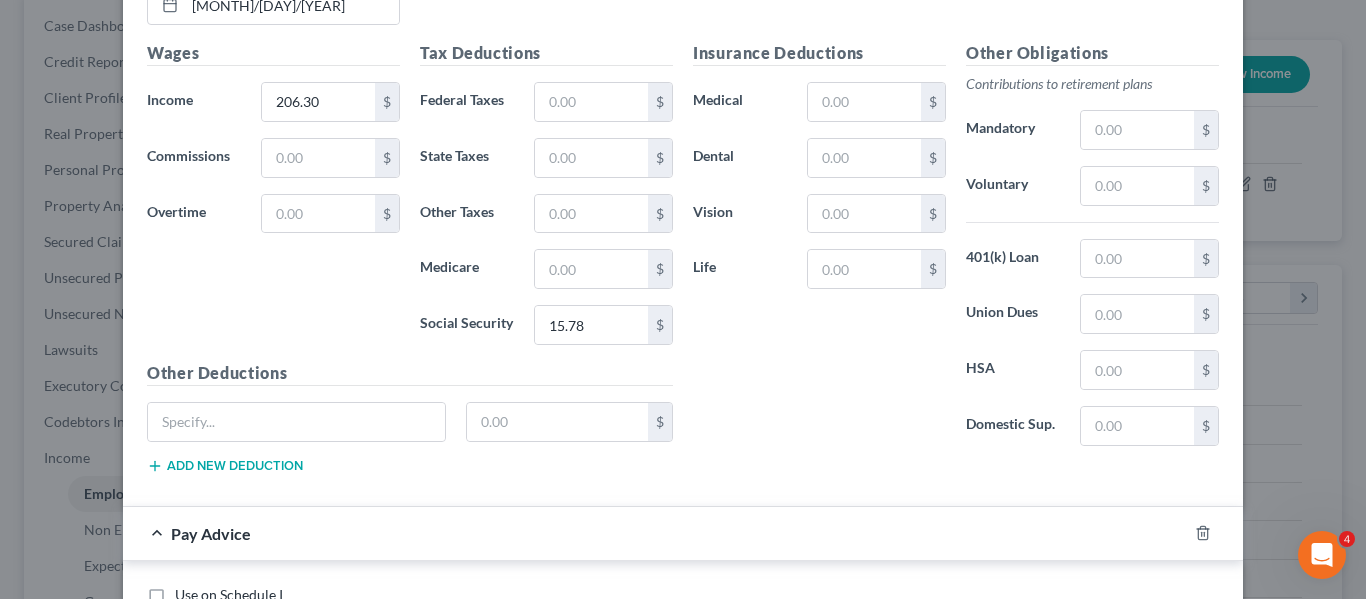 scroll, scrollTop: 5357, scrollLeft: 0, axis: vertical 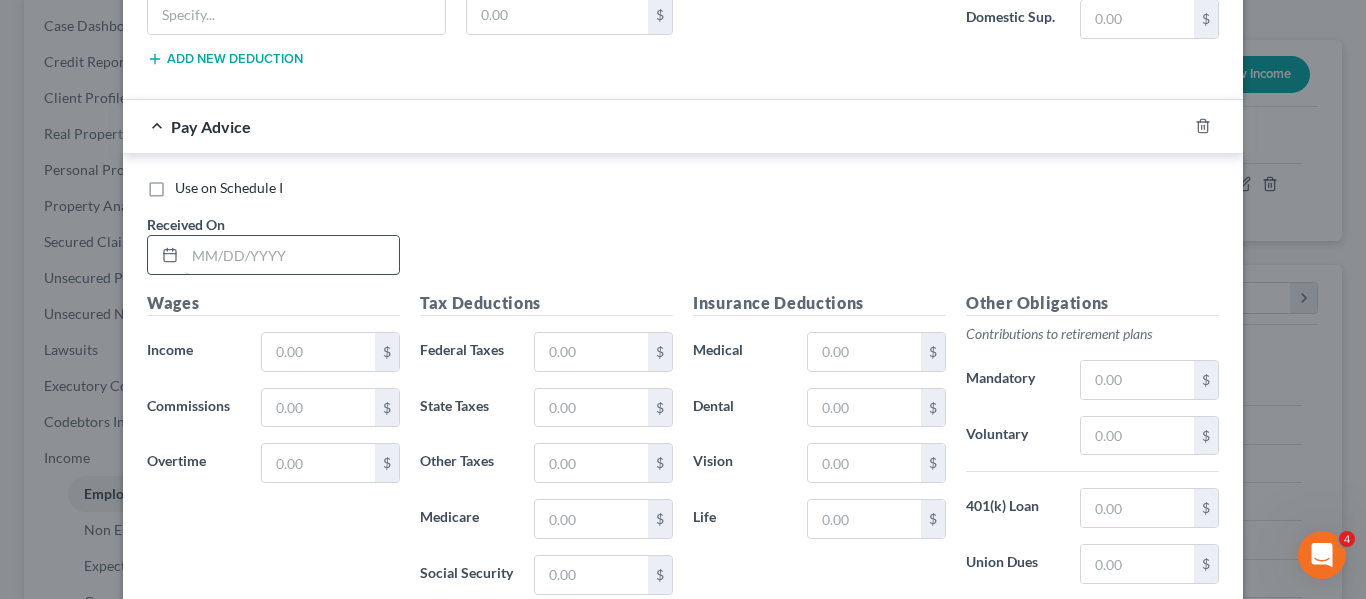 click at bounding box center [292, 255] 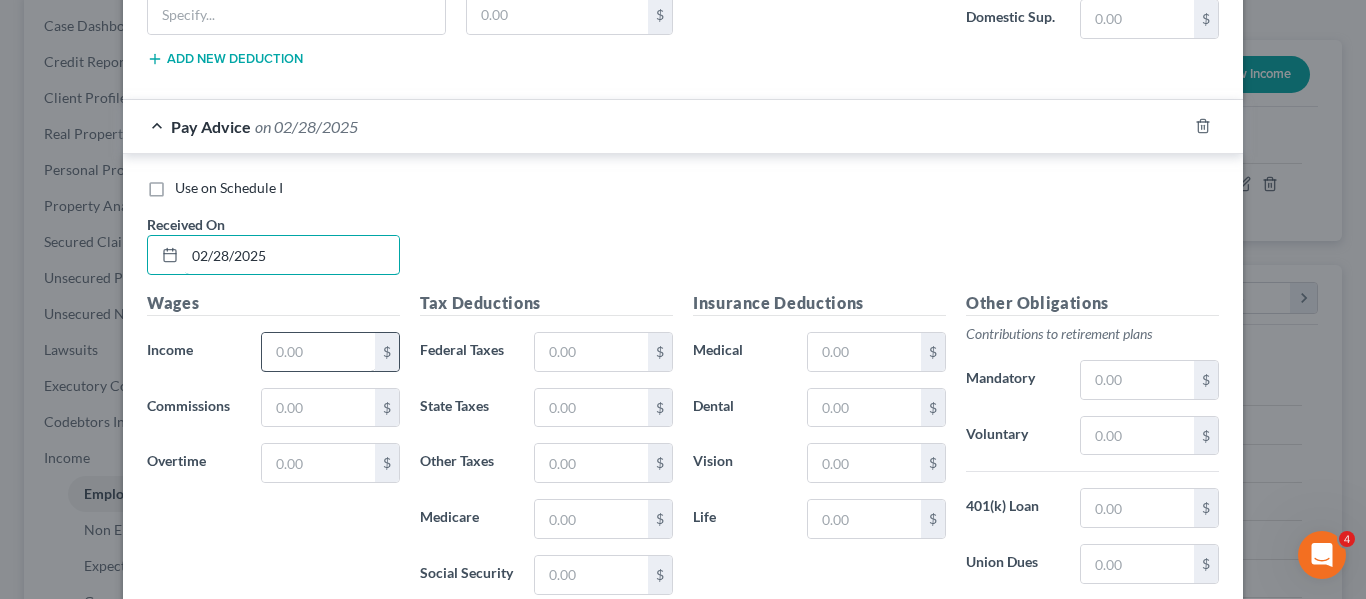 type on "02/28/2025" 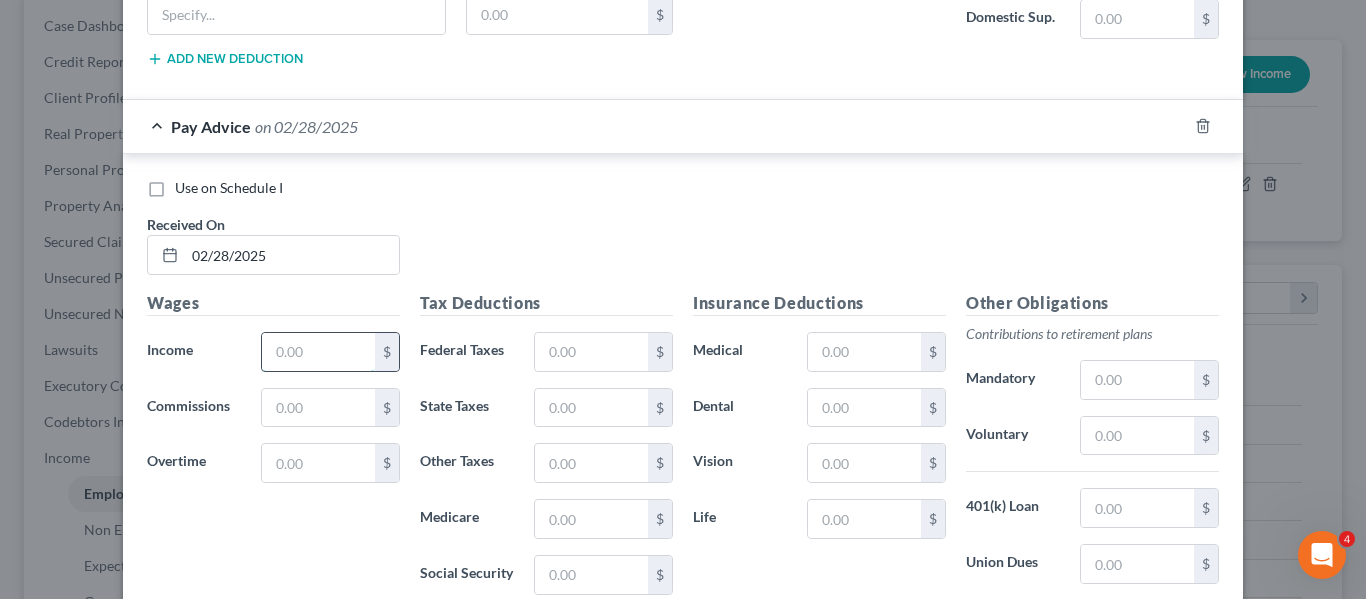 click at bounding box center [318, 352] 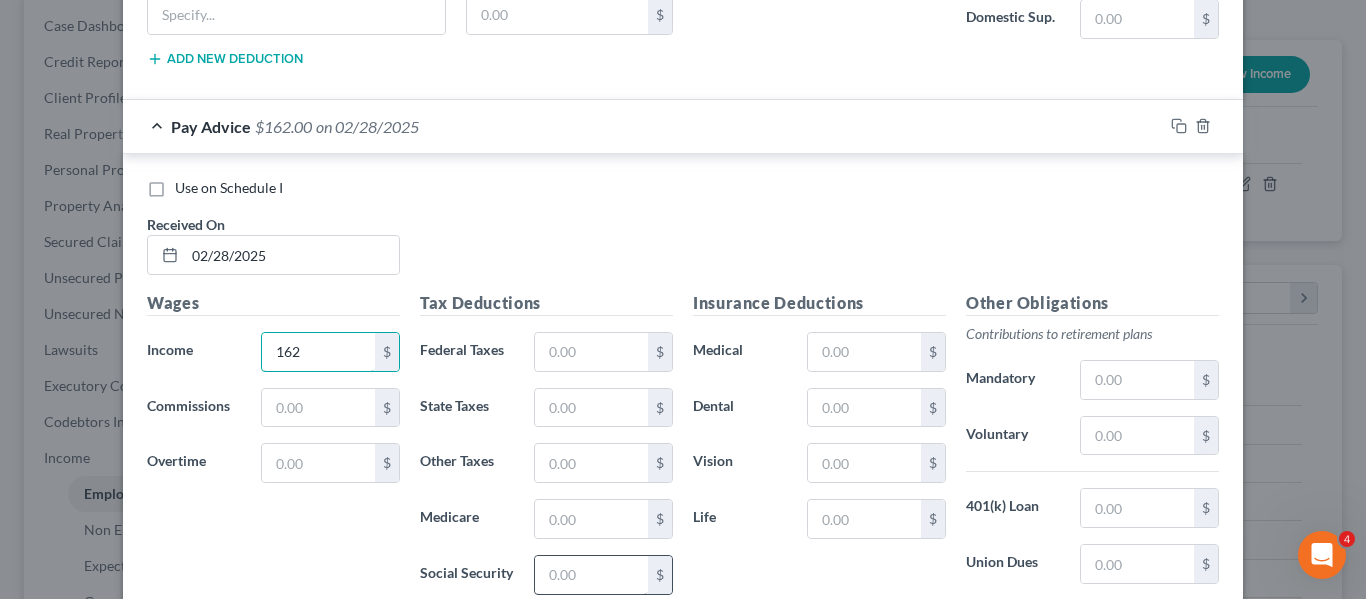 type on "162" 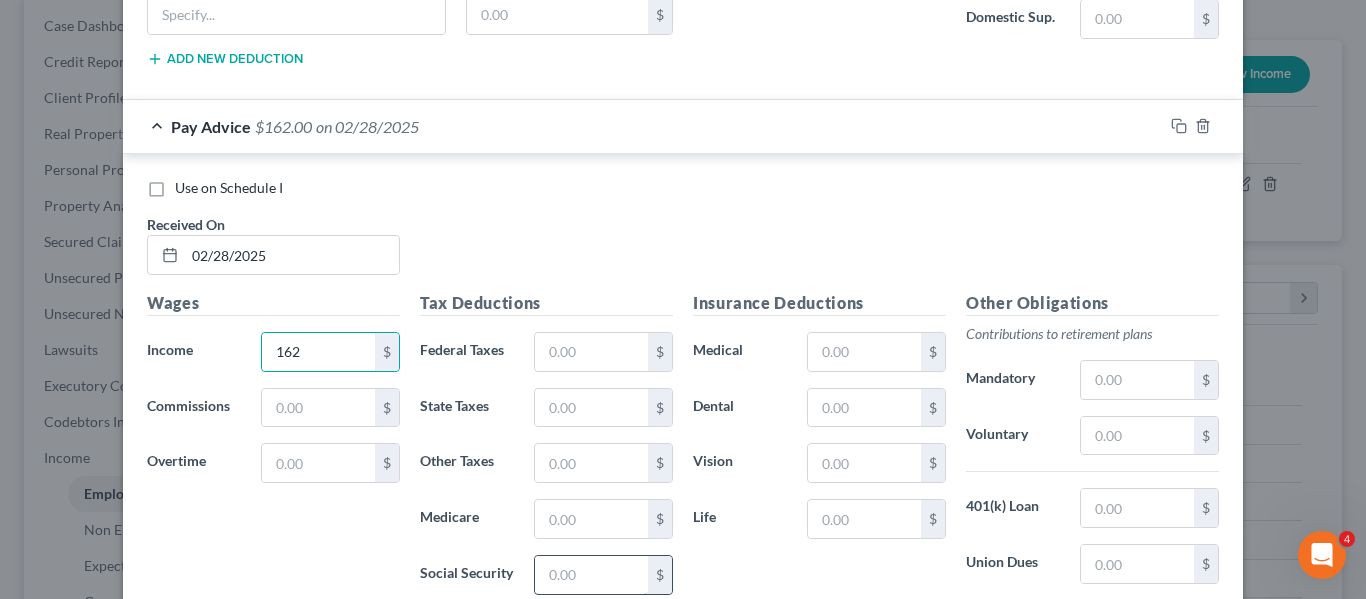 click at bounding box center [591, 575] 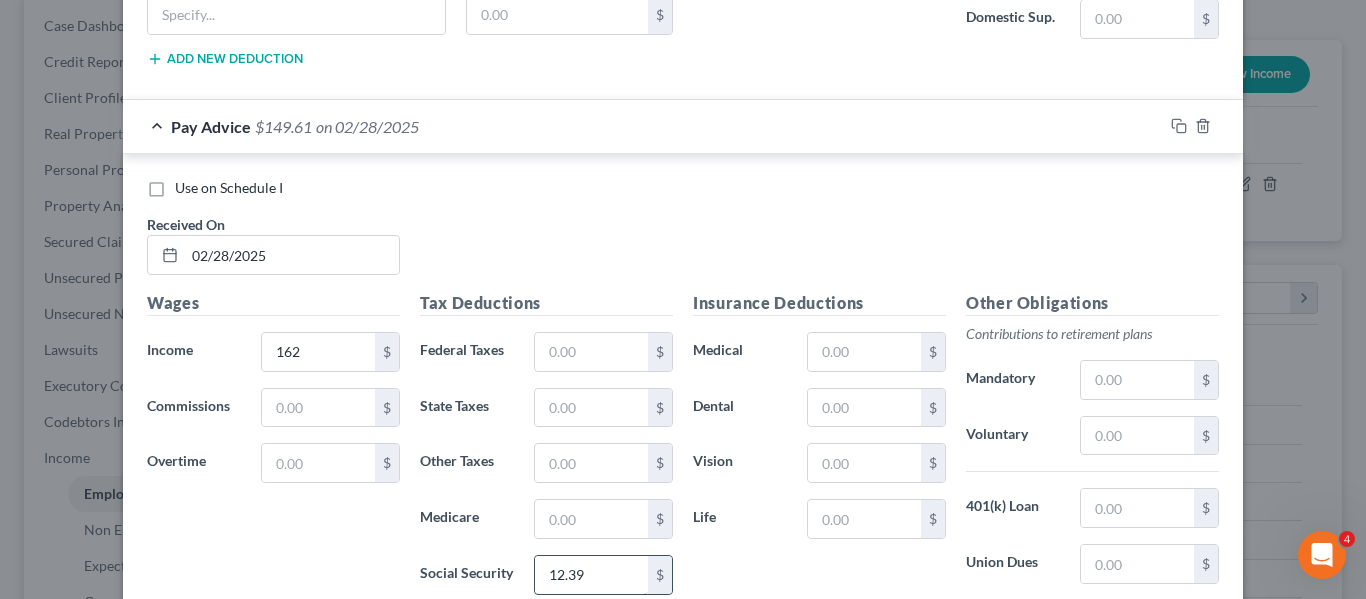 scroll, scrollTop: 5607, scrollLeft: 0, axis: vertical 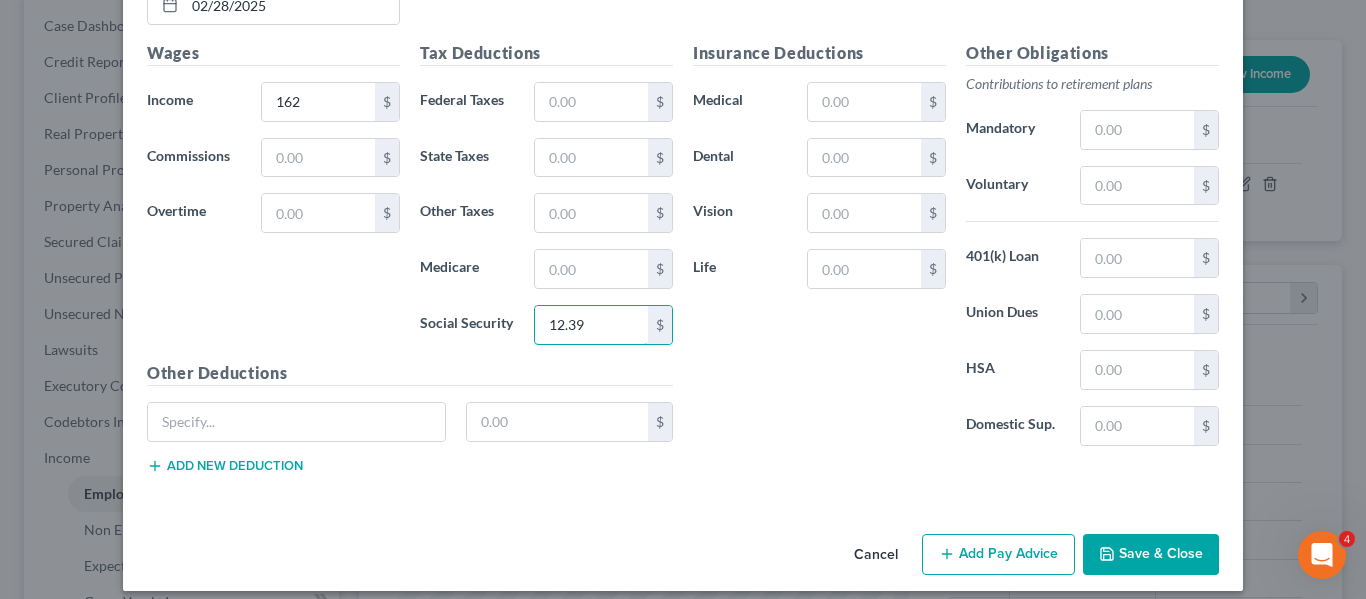 type on "12.39" 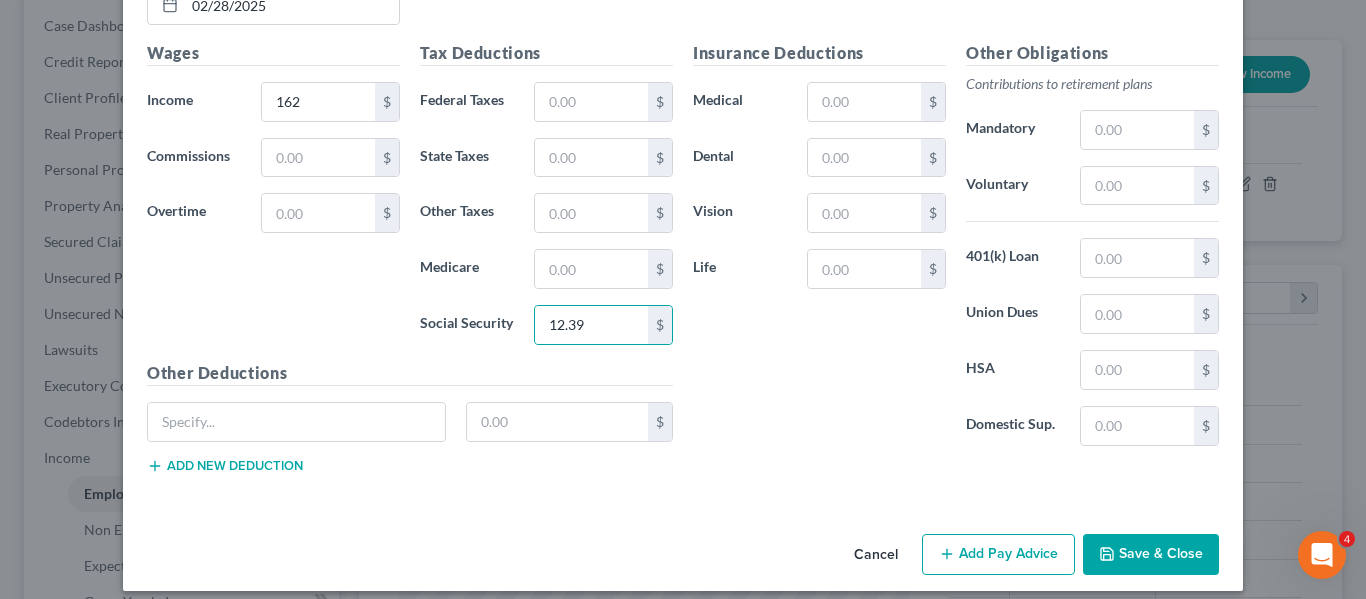 click on "Add Pay Advice" at bounding box center (998, 555) 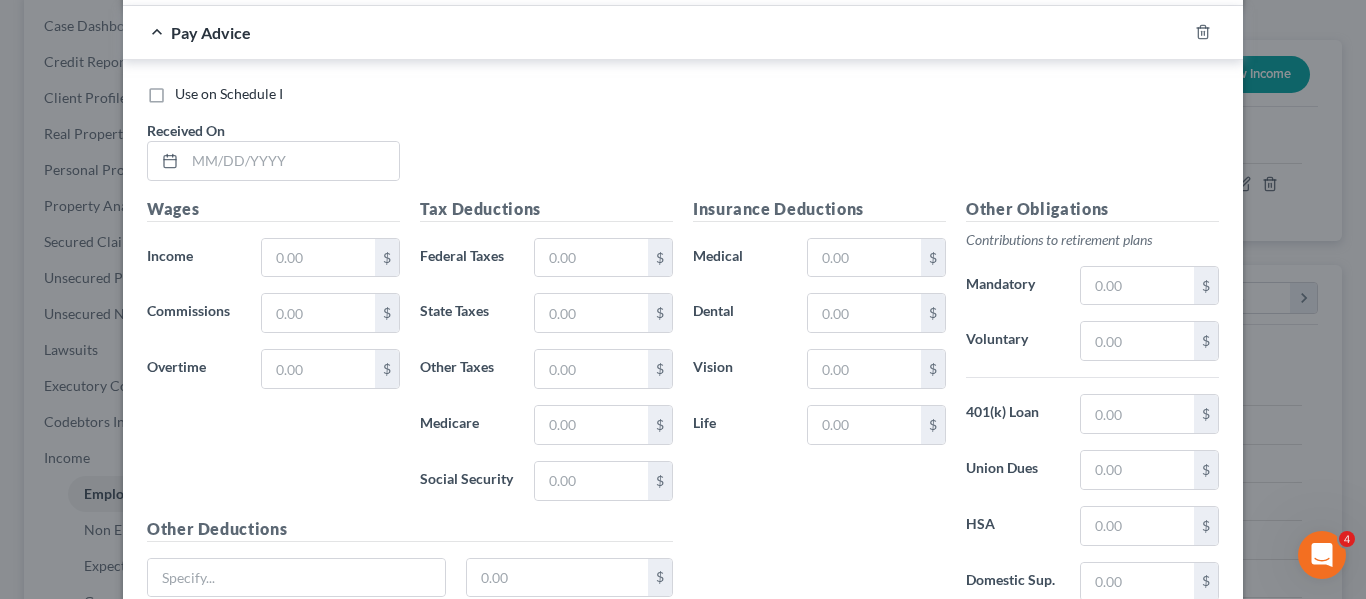 scroll, scrollTop: 6109, scrollLeft: 0, axis: vertical 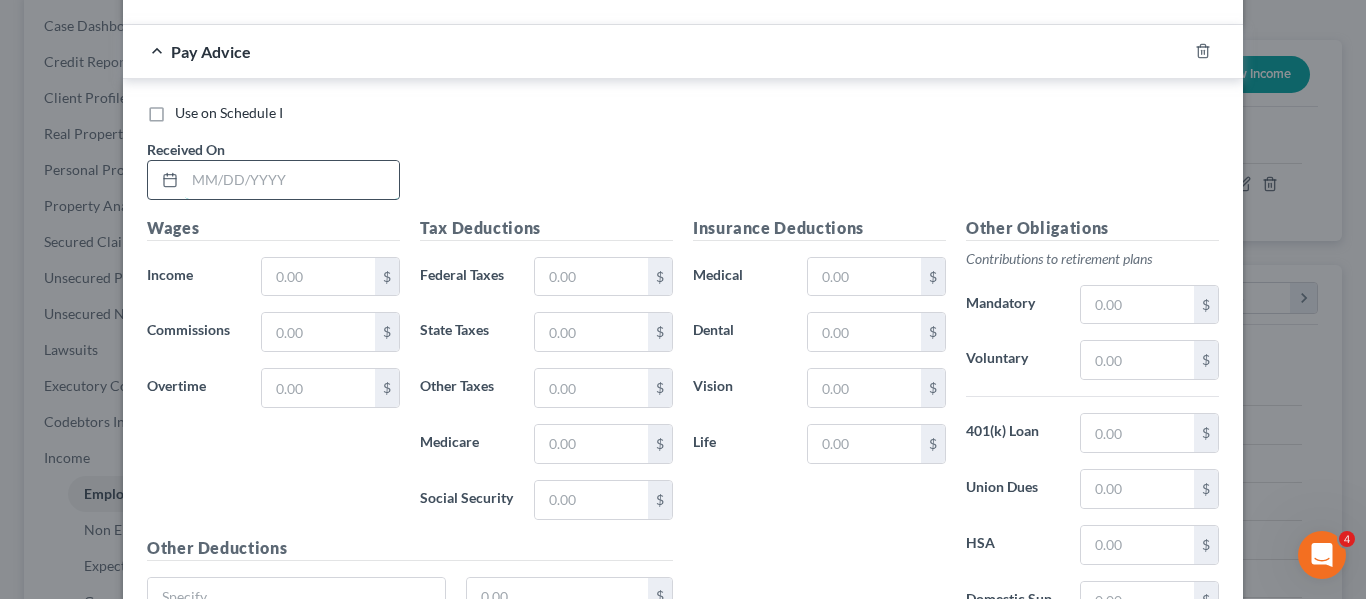 click at bounding box center [292, 180] 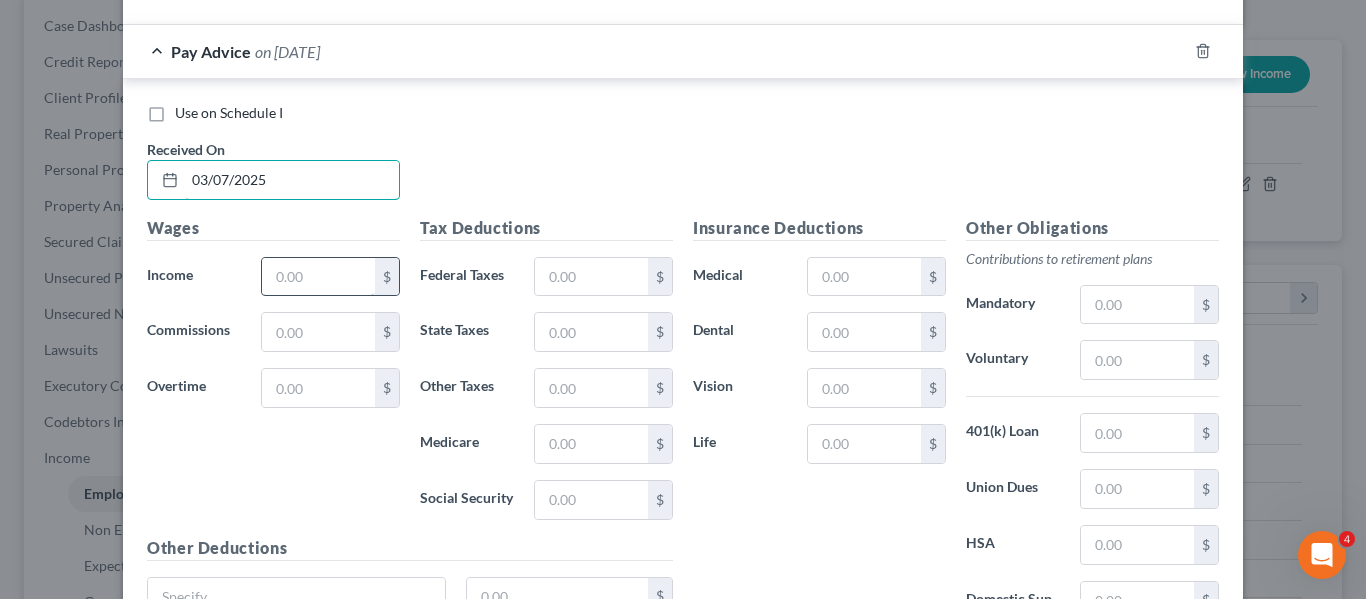 type on "03/07/2025" 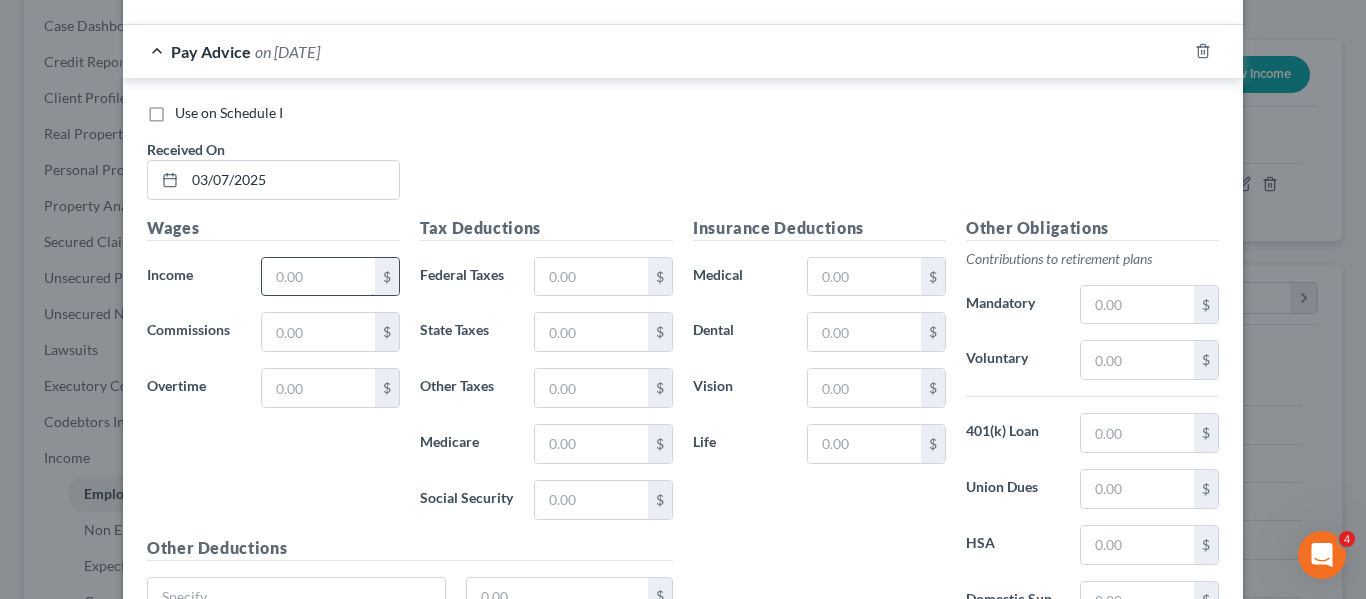 click at bounding box center (318, 277) 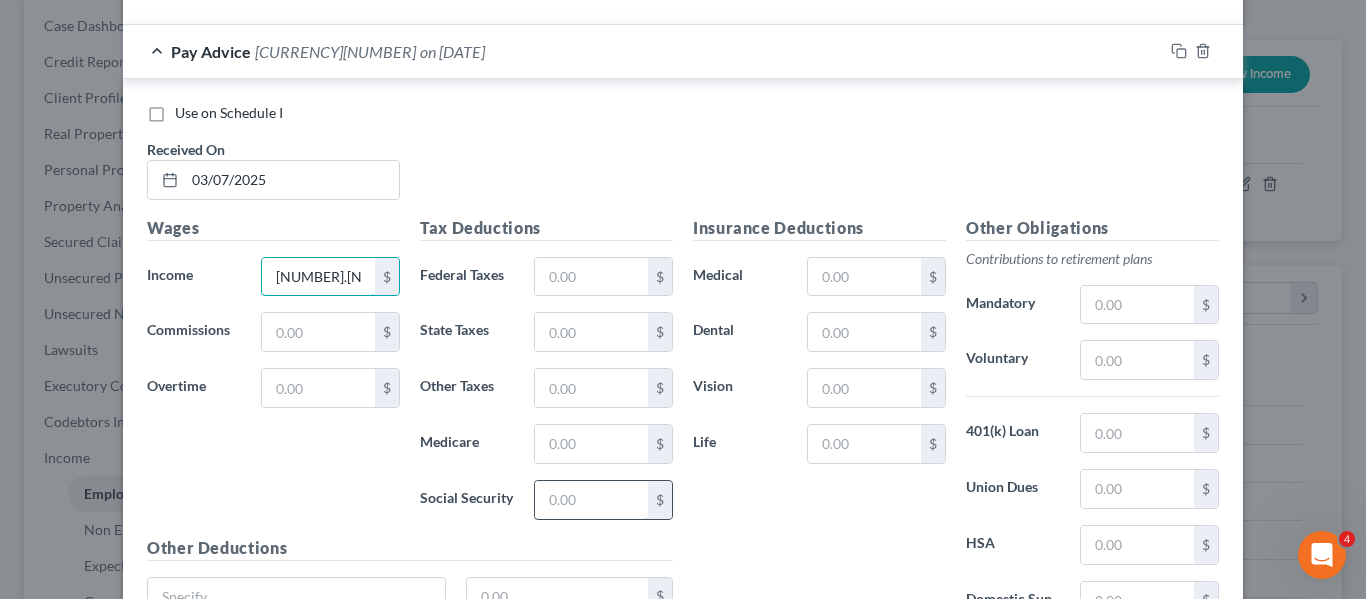 type on "[NUMBER].[NUMBER]" 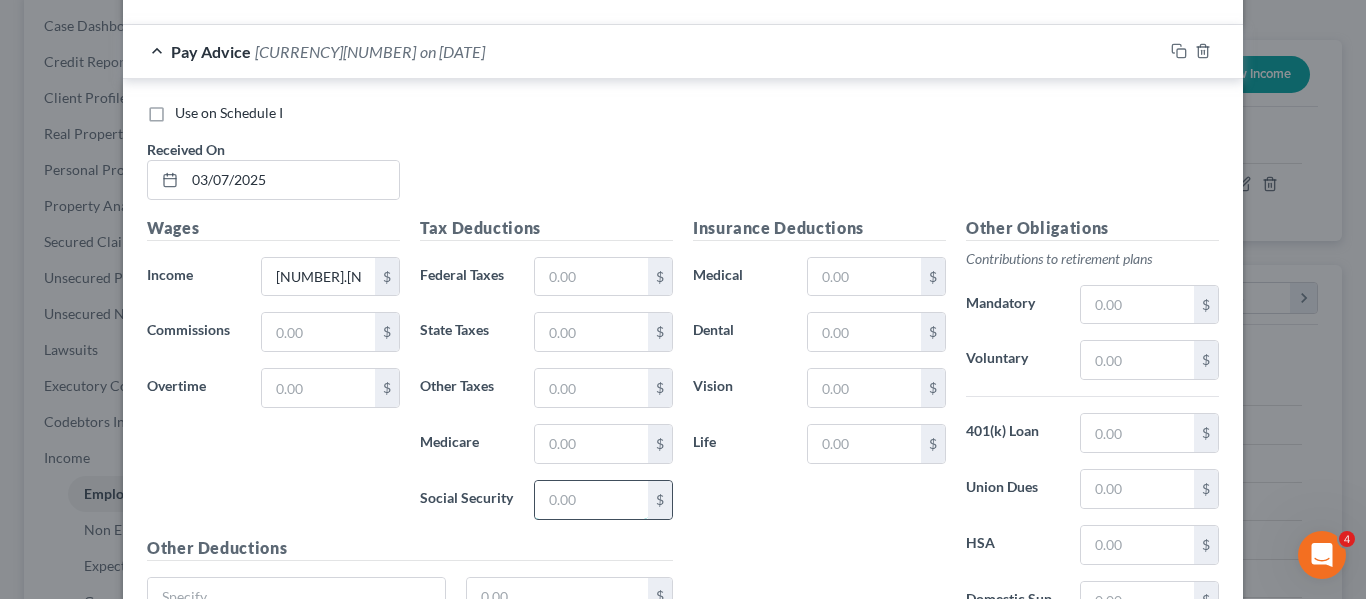 click at bounding box center [591, 500] 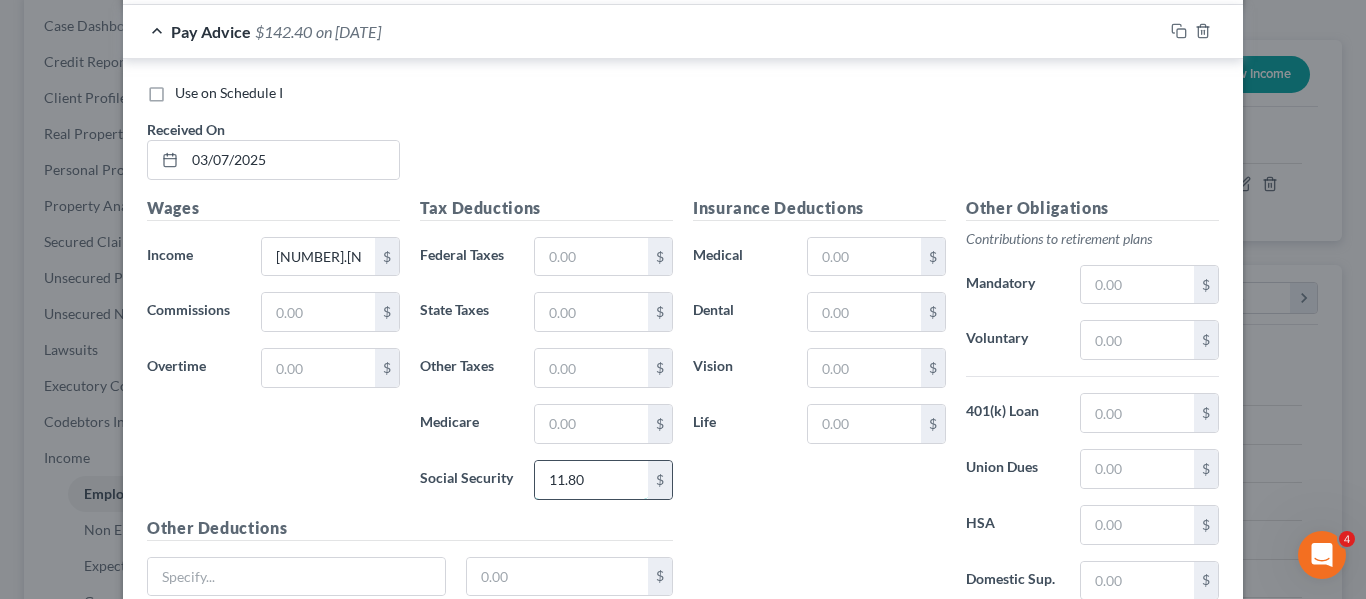 scroll, scrollTop: 6264, scrollLeft: 0, axis: vertical 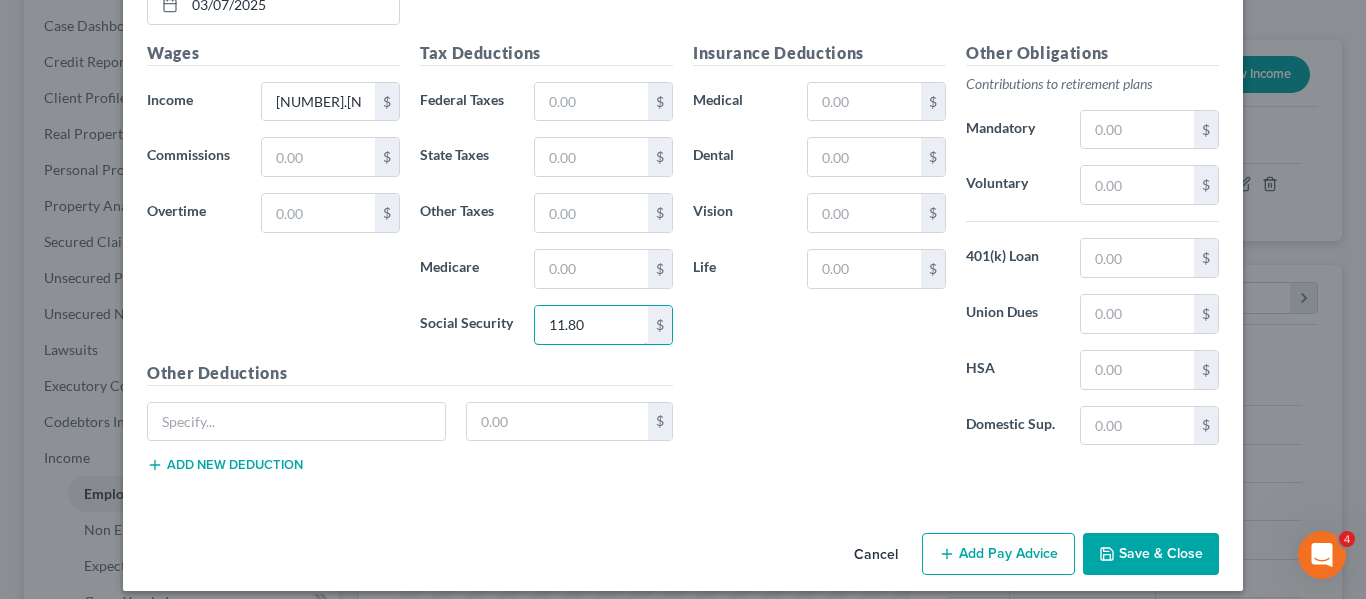 type on "11.80" 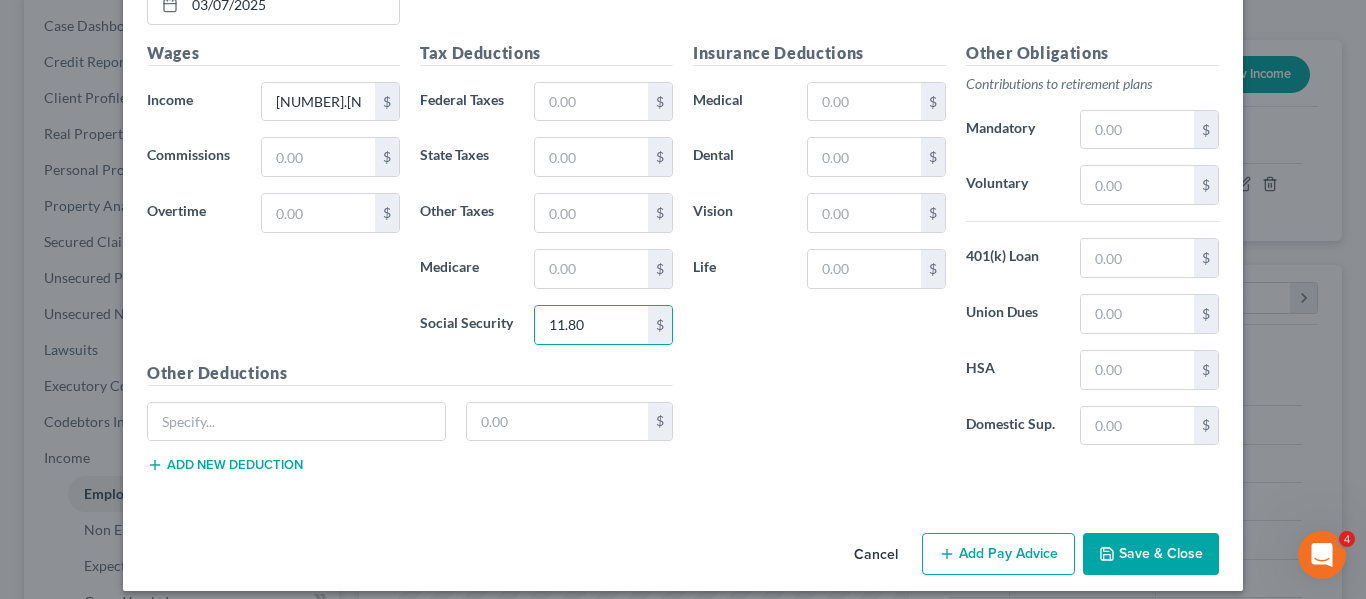 click on "Add Pay Advice" at bounding box center (998, 554) 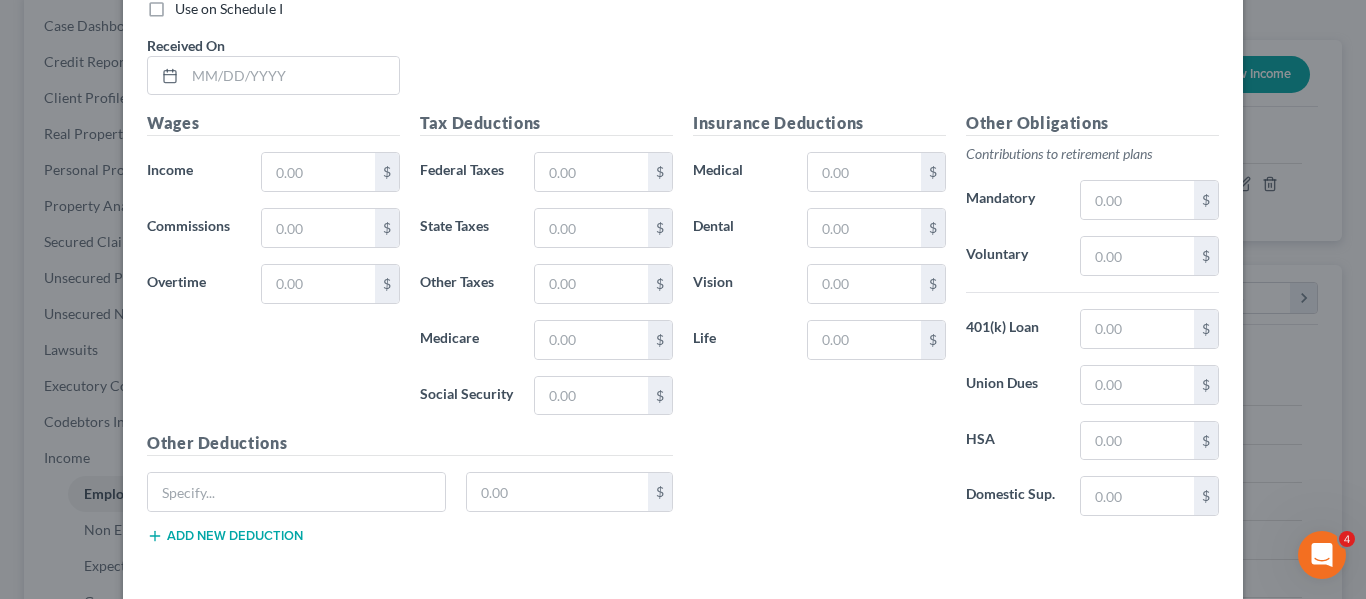 scroll, scrollTop: 6851, scrollLeft: 0, axis: vertical 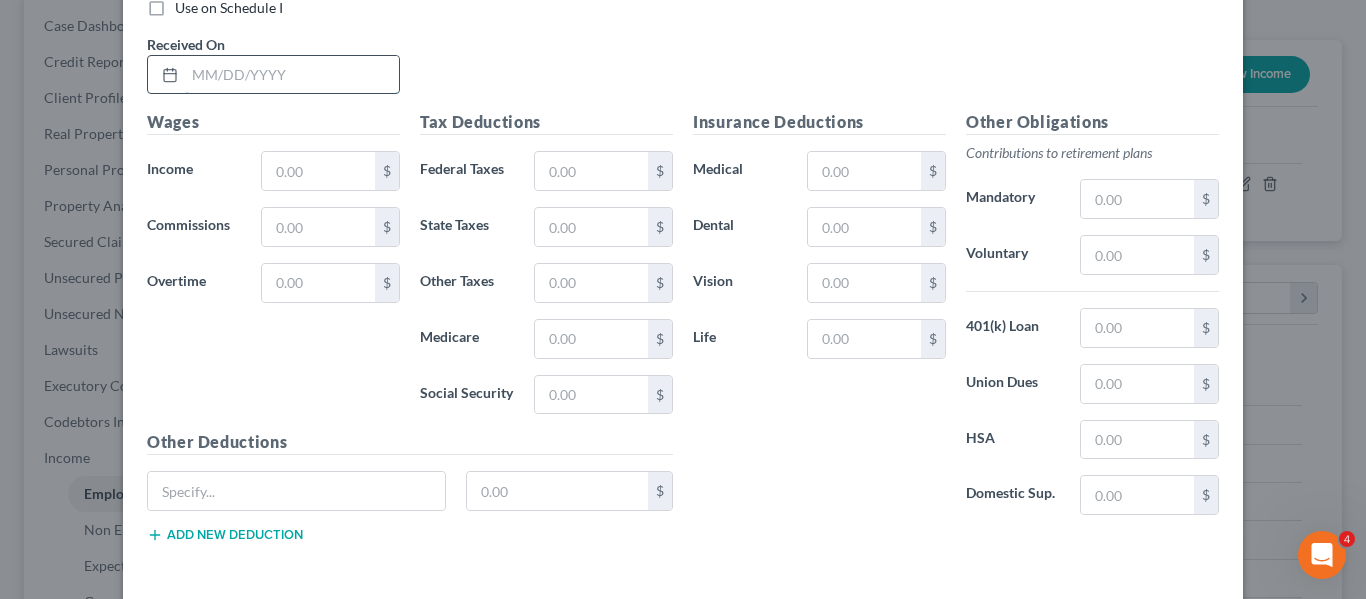 click at bounding box center (292, 75) 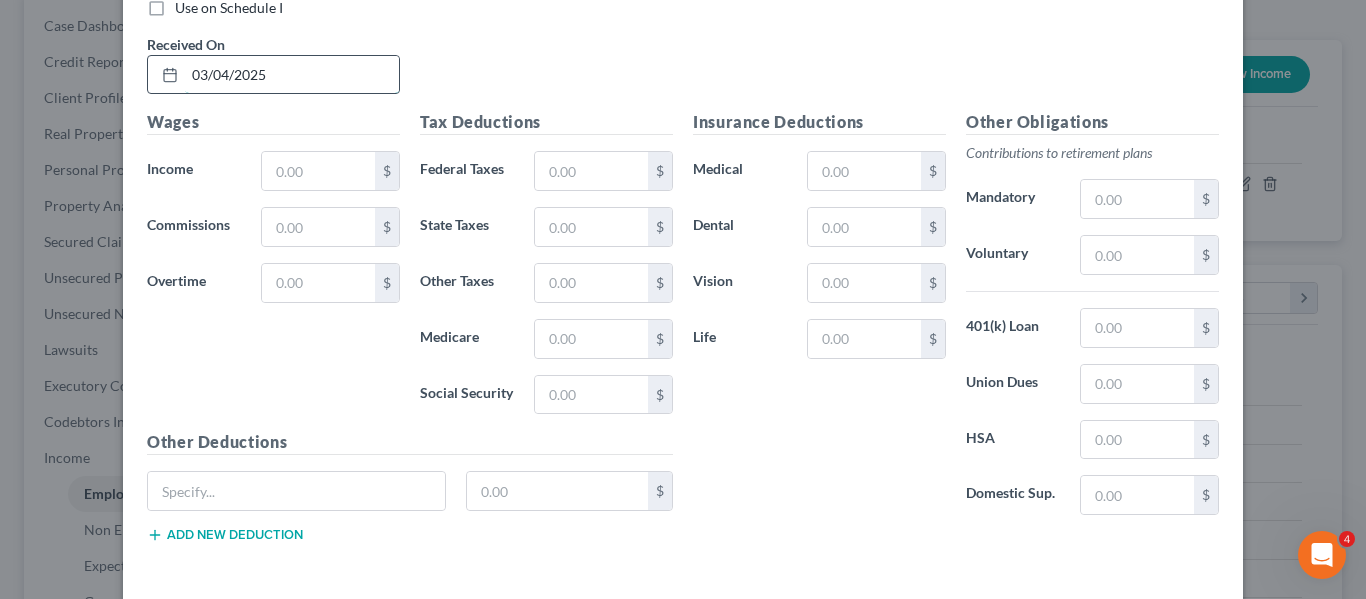 click on "03/04/2025" at bounding box center [292, 75] 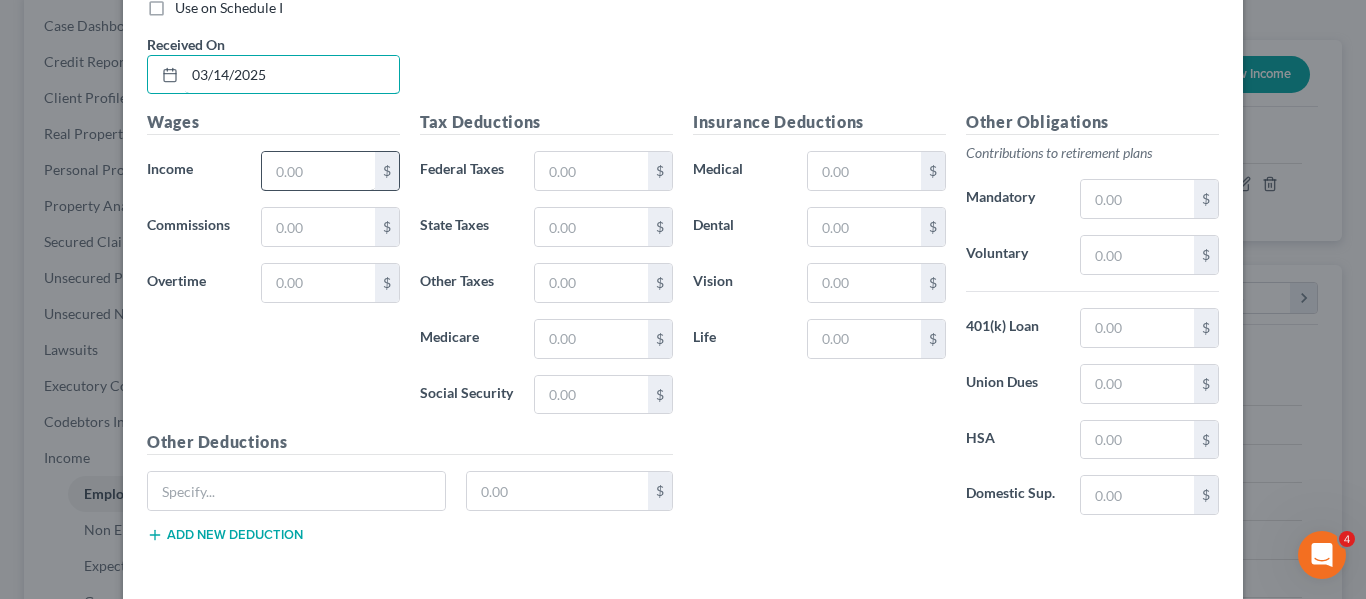 type on "03/14/2025" 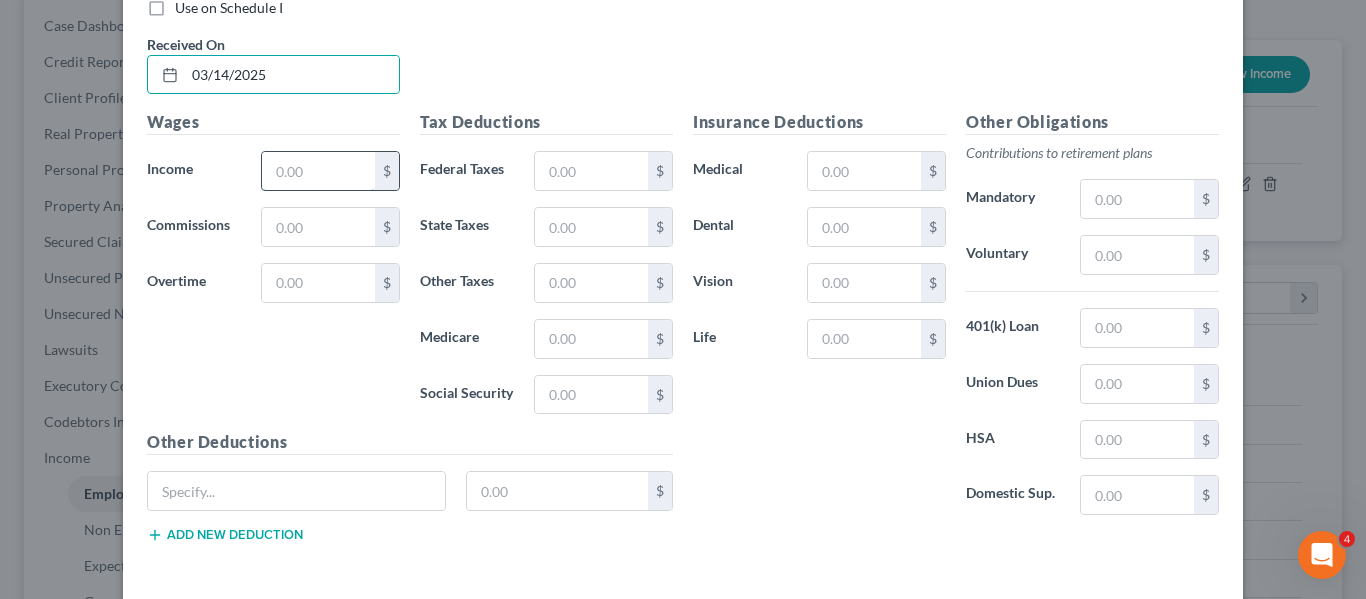 click at bounding box center (318, 171) 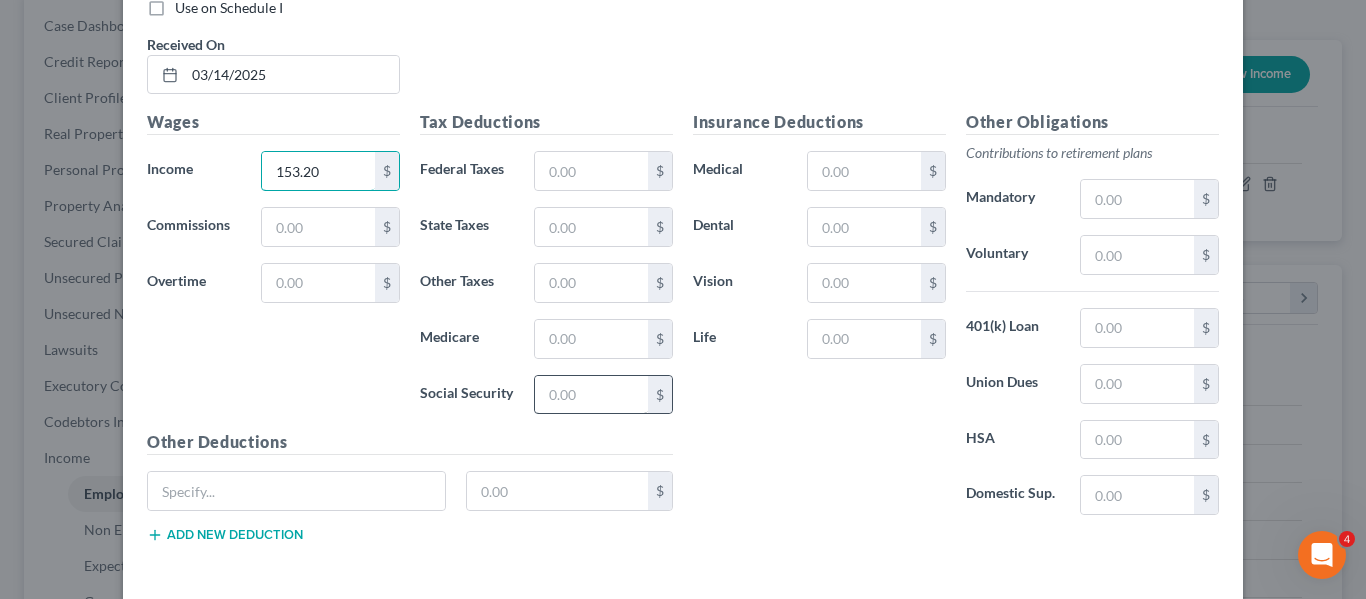 type on "153.20" 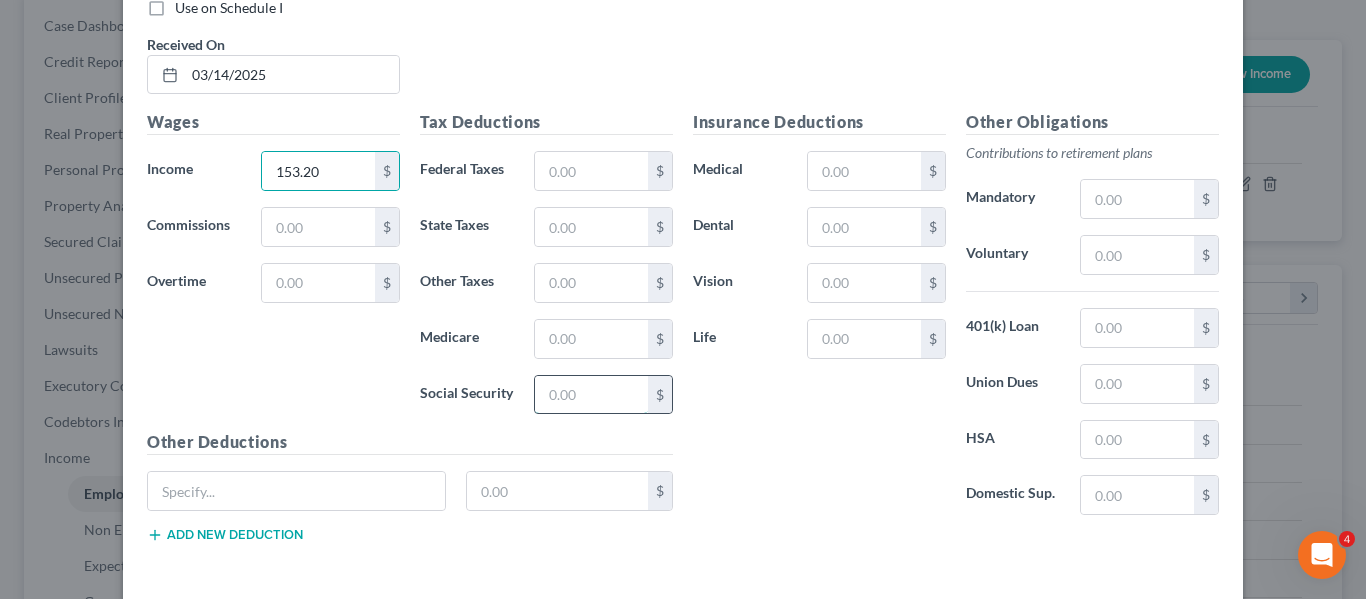 click at bounding box center (591, 395) 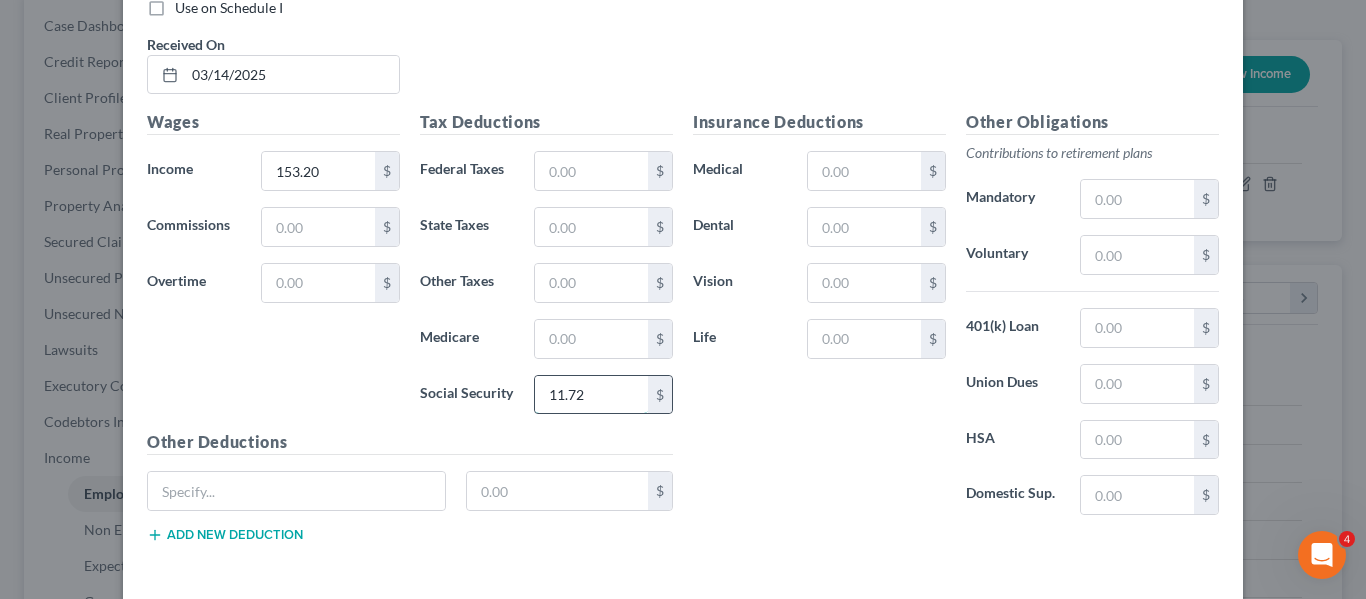 scroll, scrollTop: 6921, scrollLeft: 0, axis: vertical 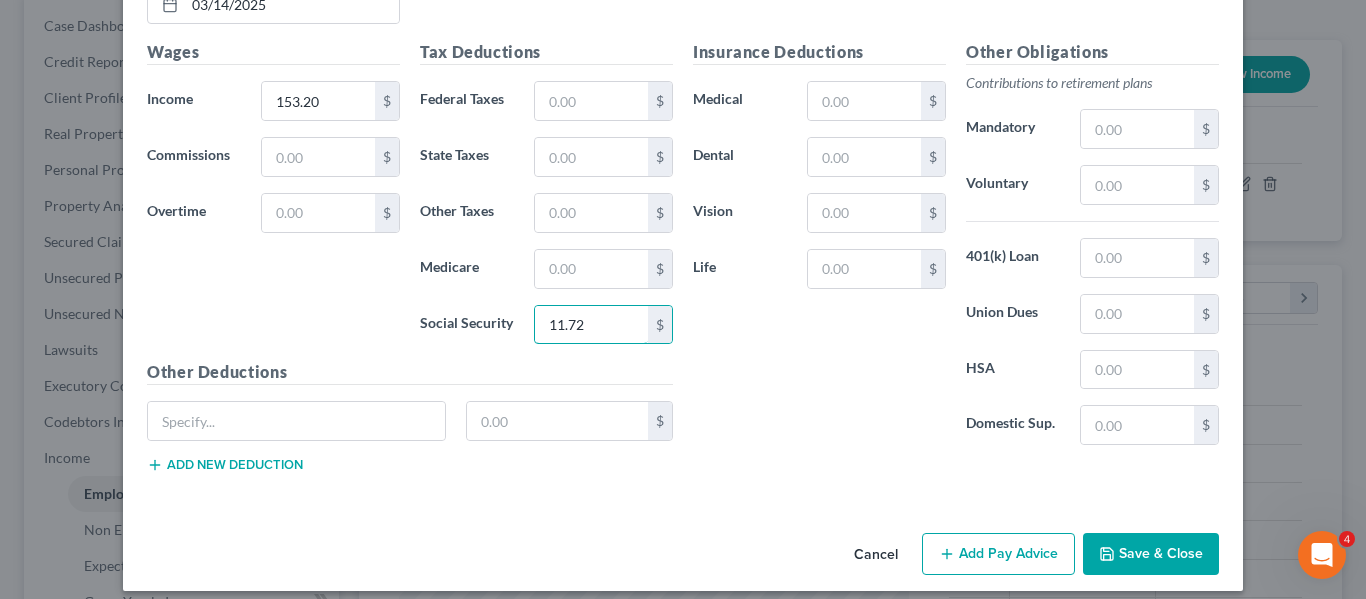 type on "11.72" 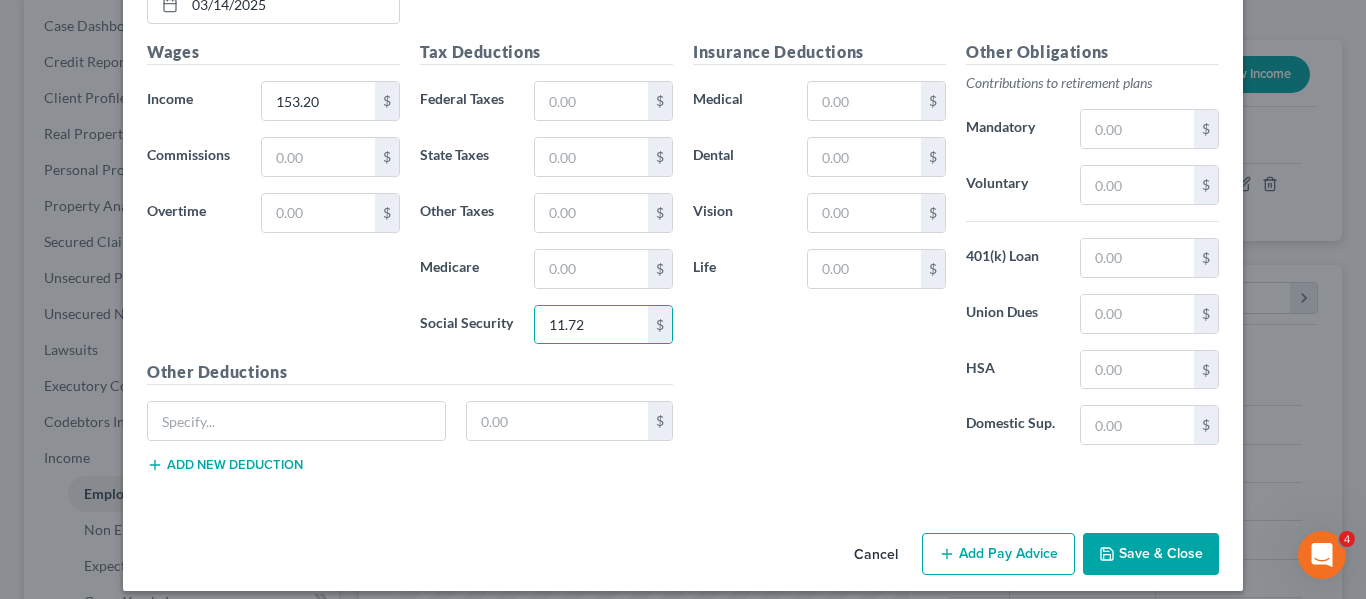 click 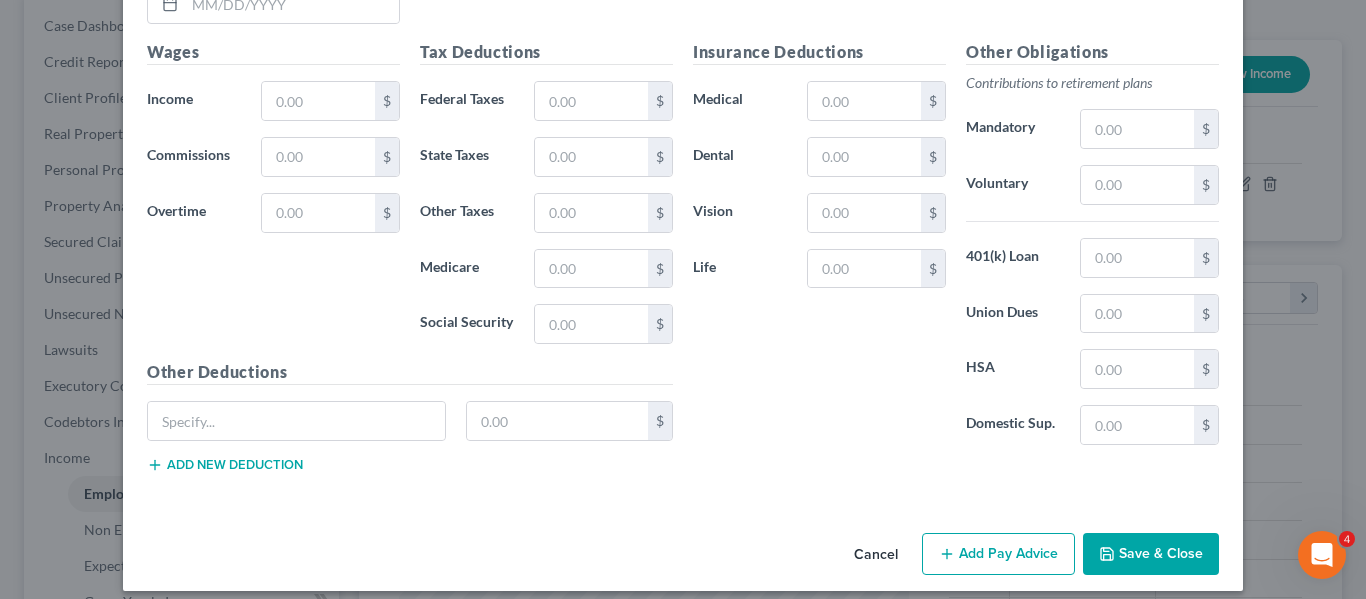 scroll, scrollTop: 7481, scrollLeft: 0, axis: vertical 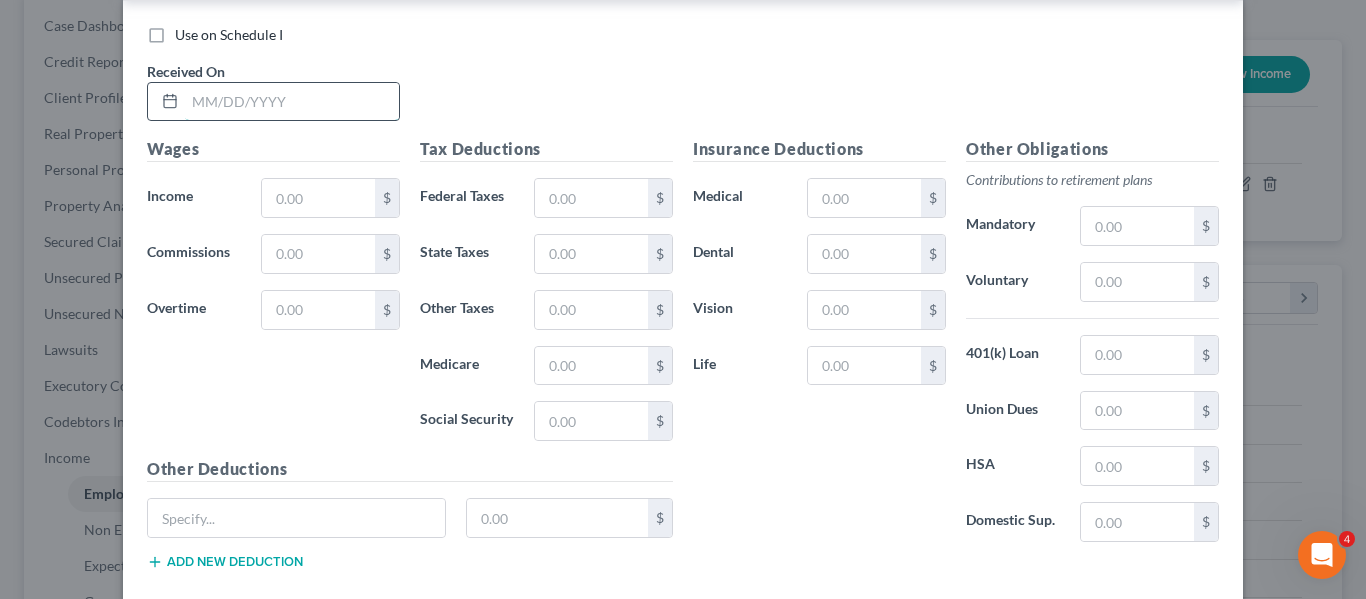 click at bounding box center (292, 102) 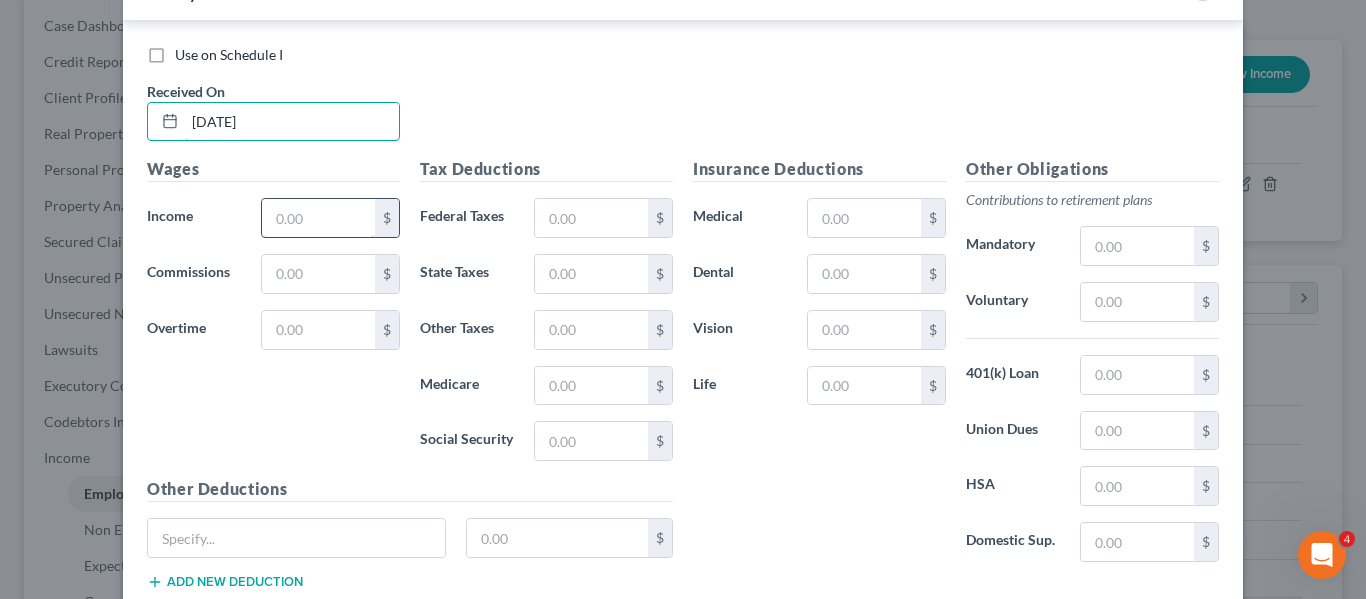 type on "[DATE]" 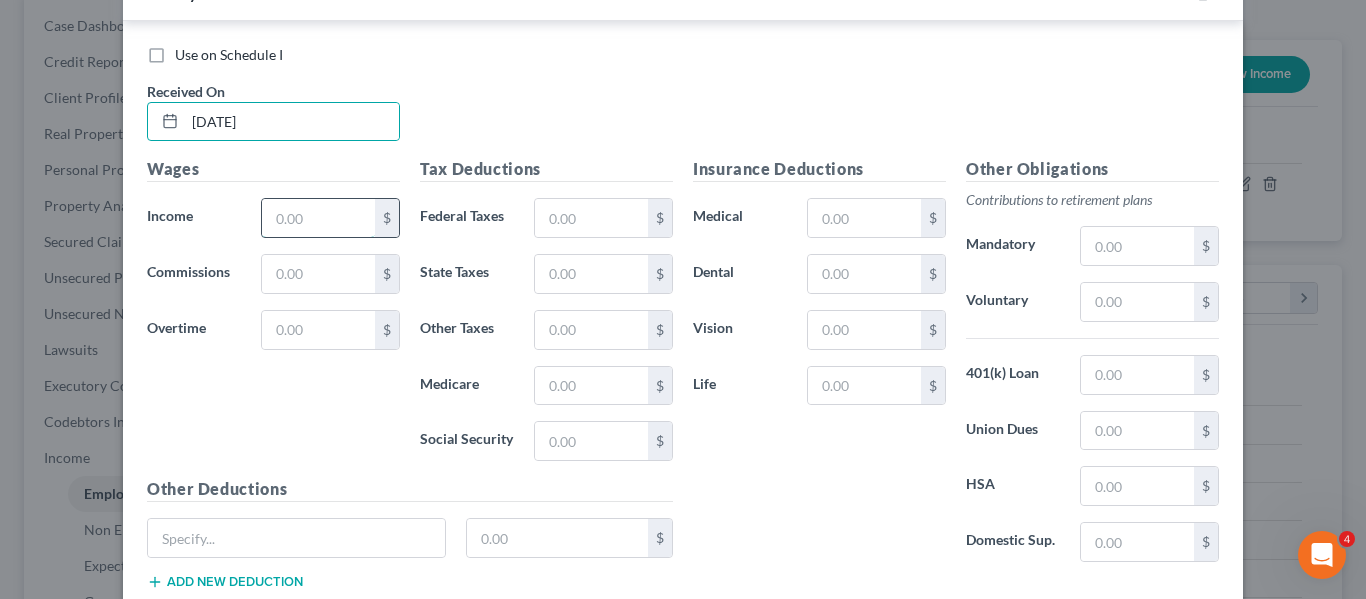 click at bounding box center (318, 218) 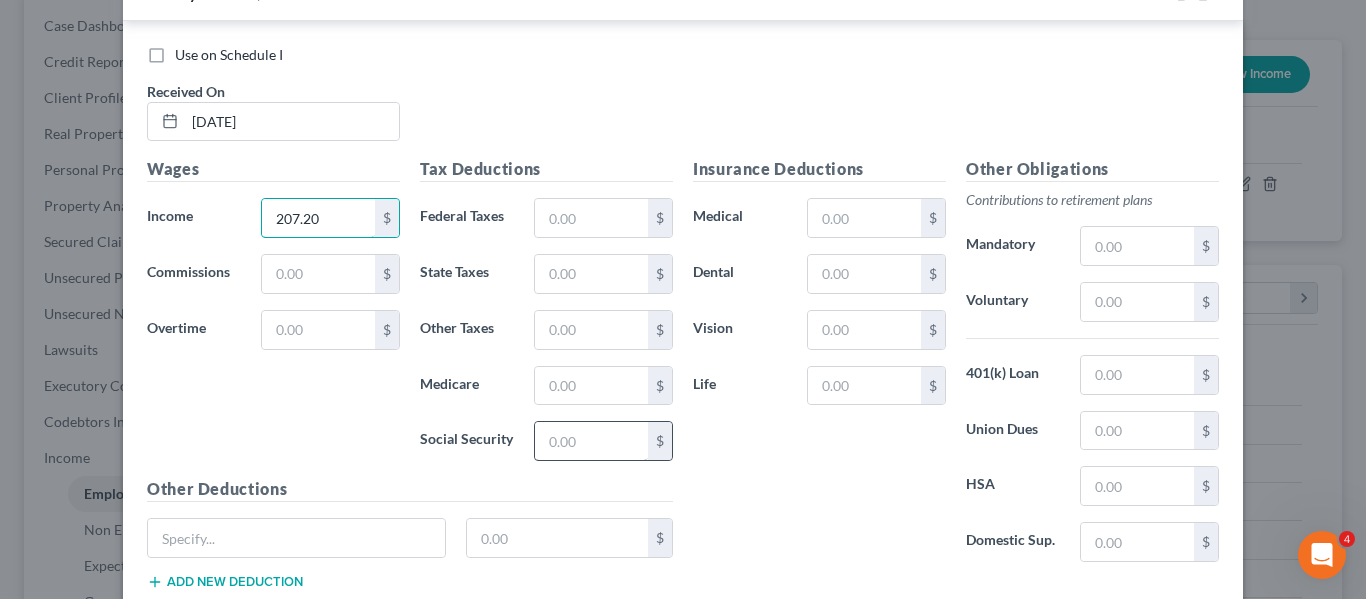 type on "207.20" 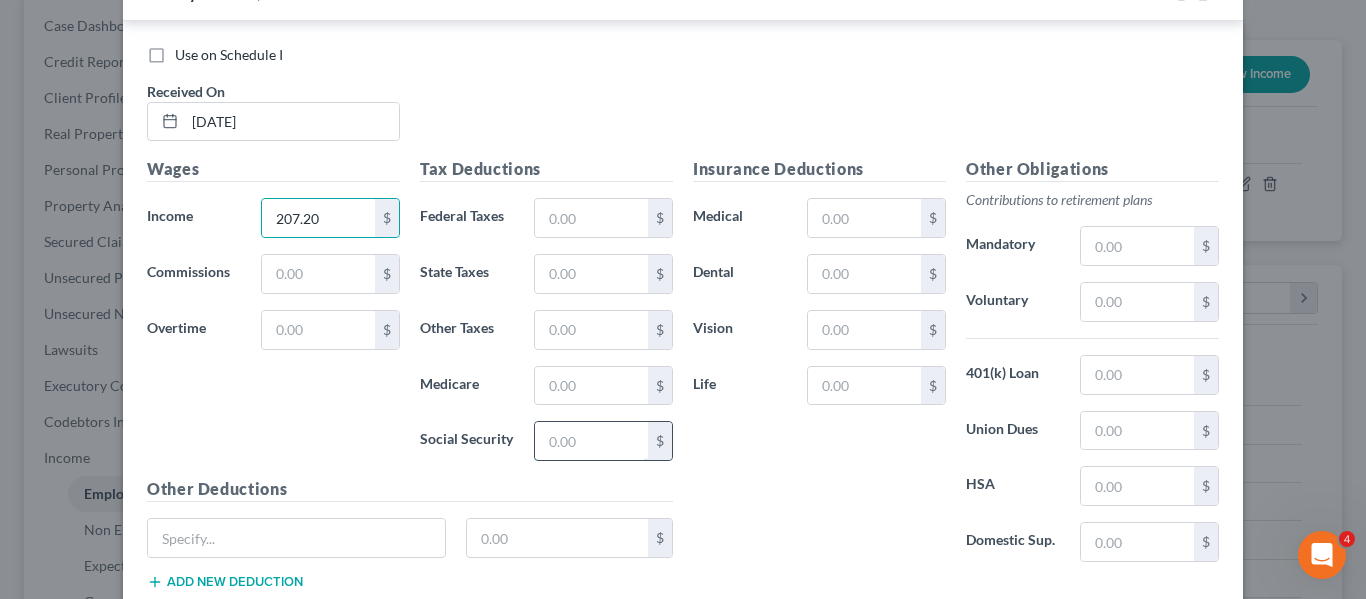 click at bounding box center [591, 441] 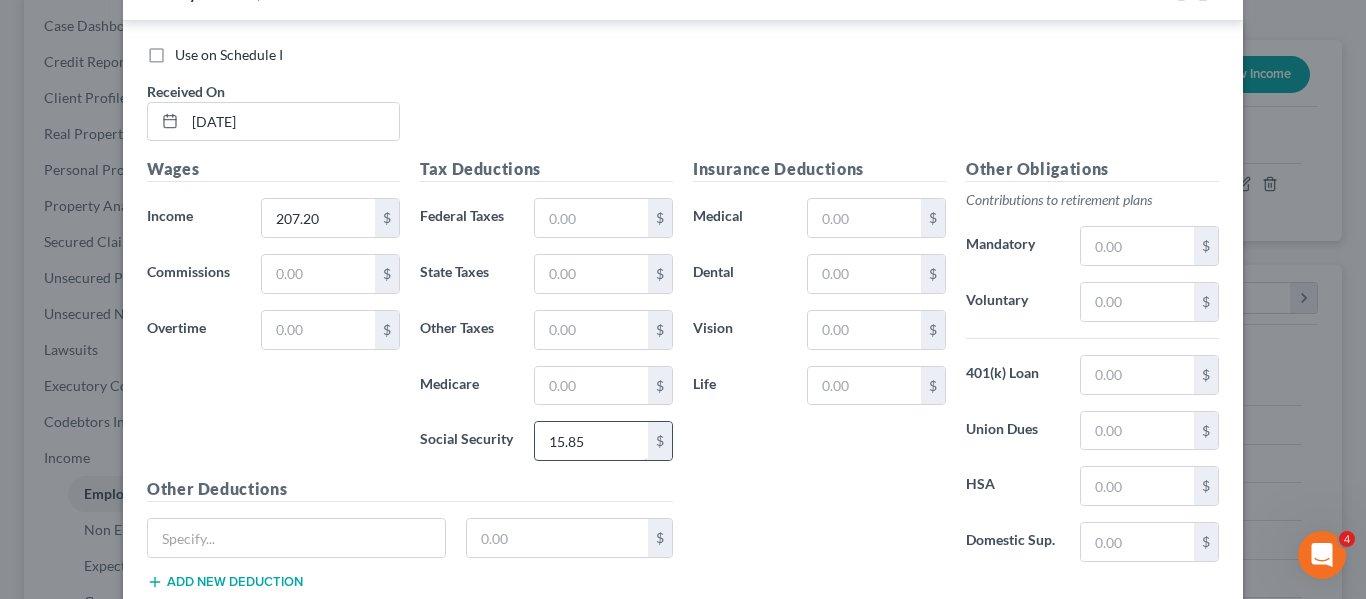 scroll, scrollTop: 7578, scrollLeft: 0, axis: vertical 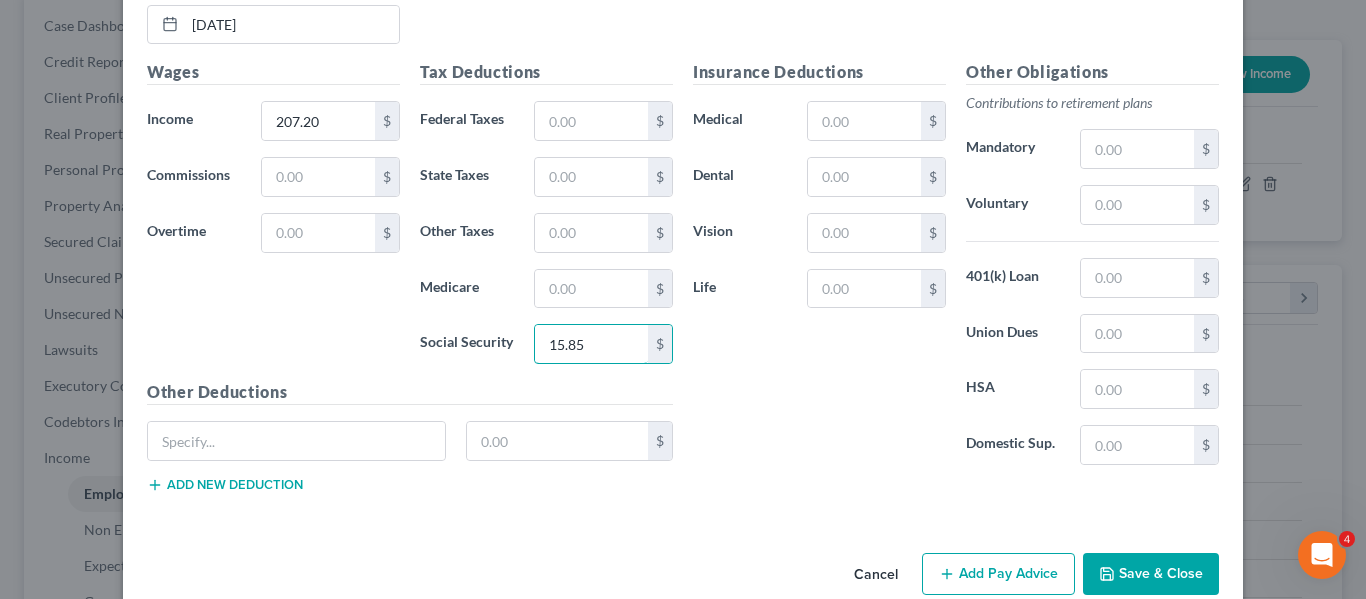 type on "15.85" 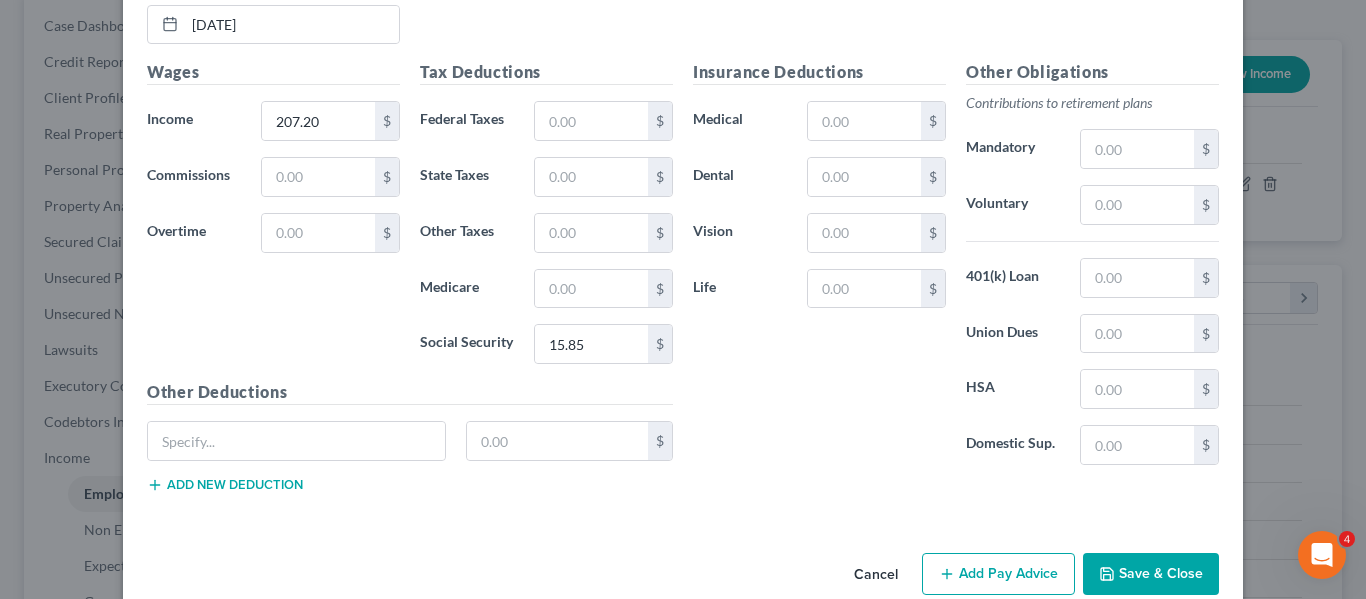 click on "Add Pay Advice" at bounding box center (998, 574) 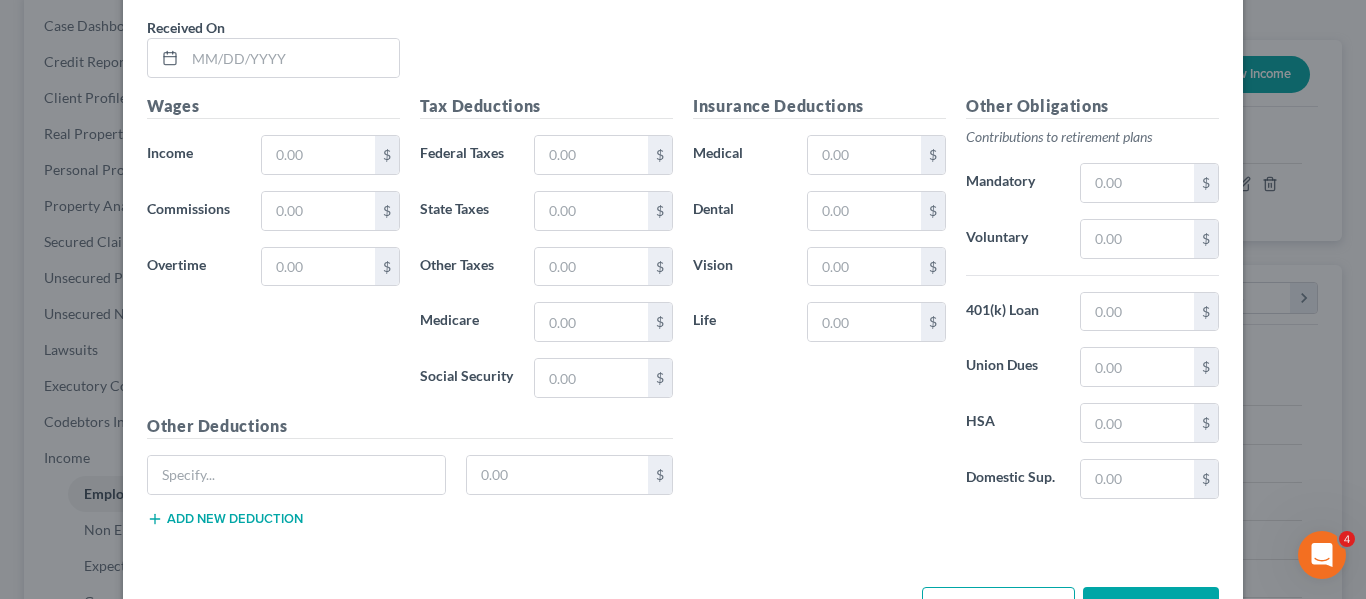 scroll, scrollTop: 8182, scrollLeft: 0, axis: vertical 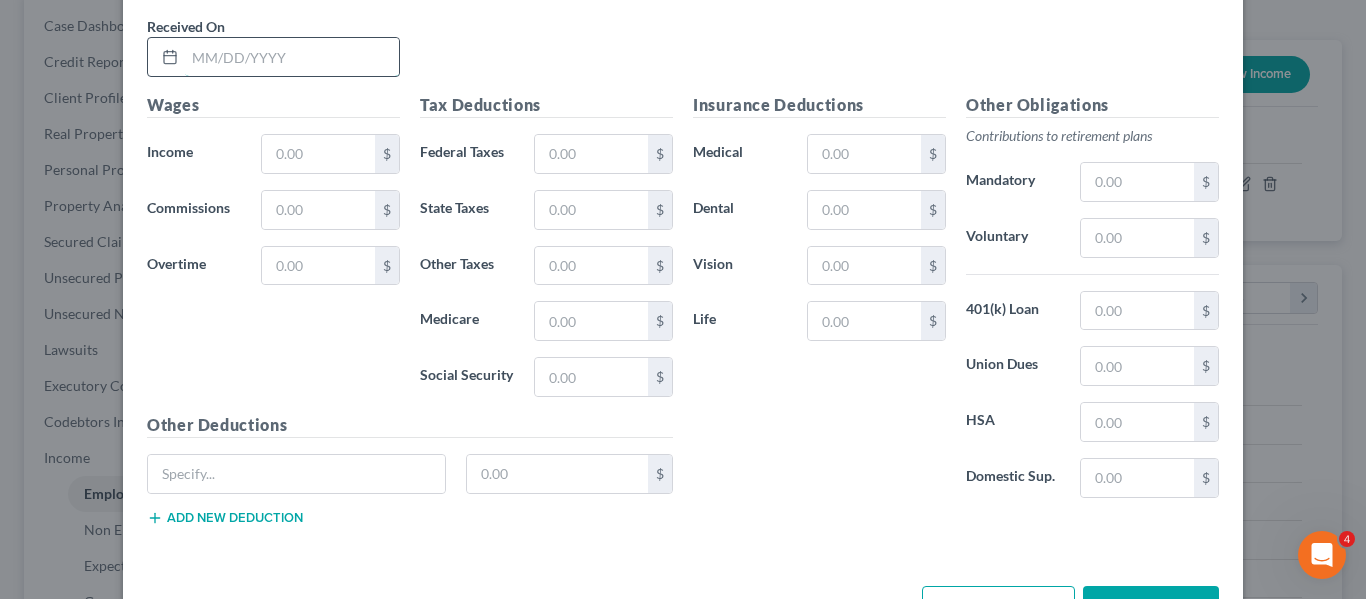 click at bounding box center [292, 57] 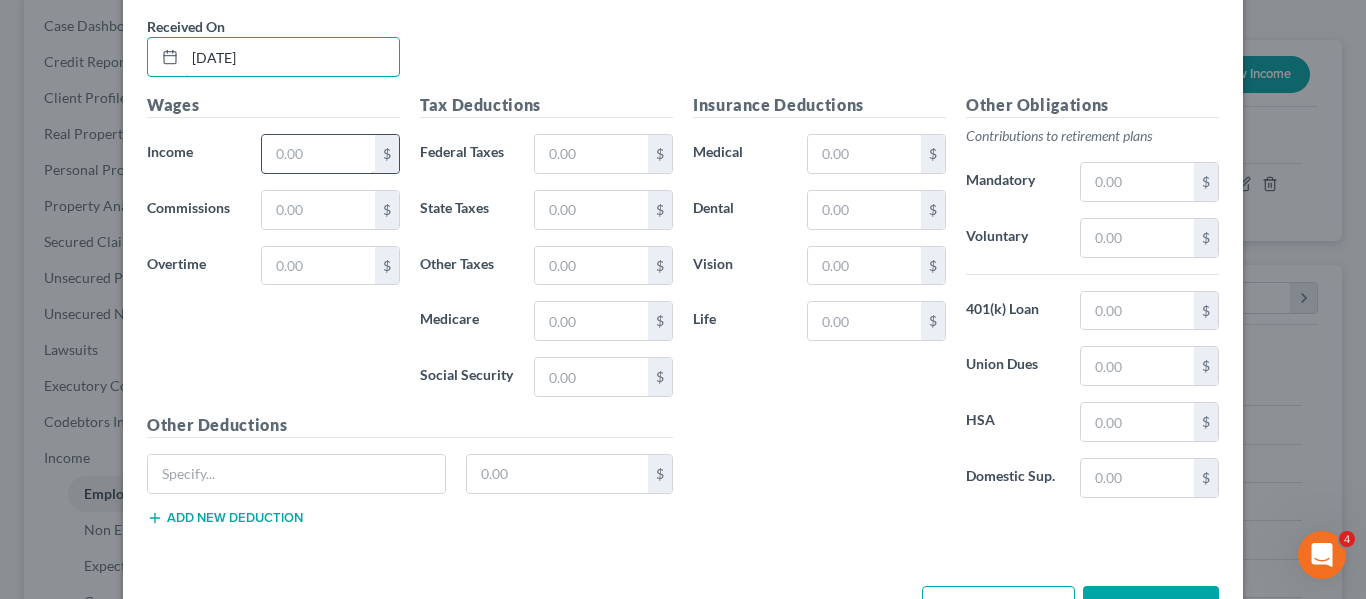 type on "[DATE]" 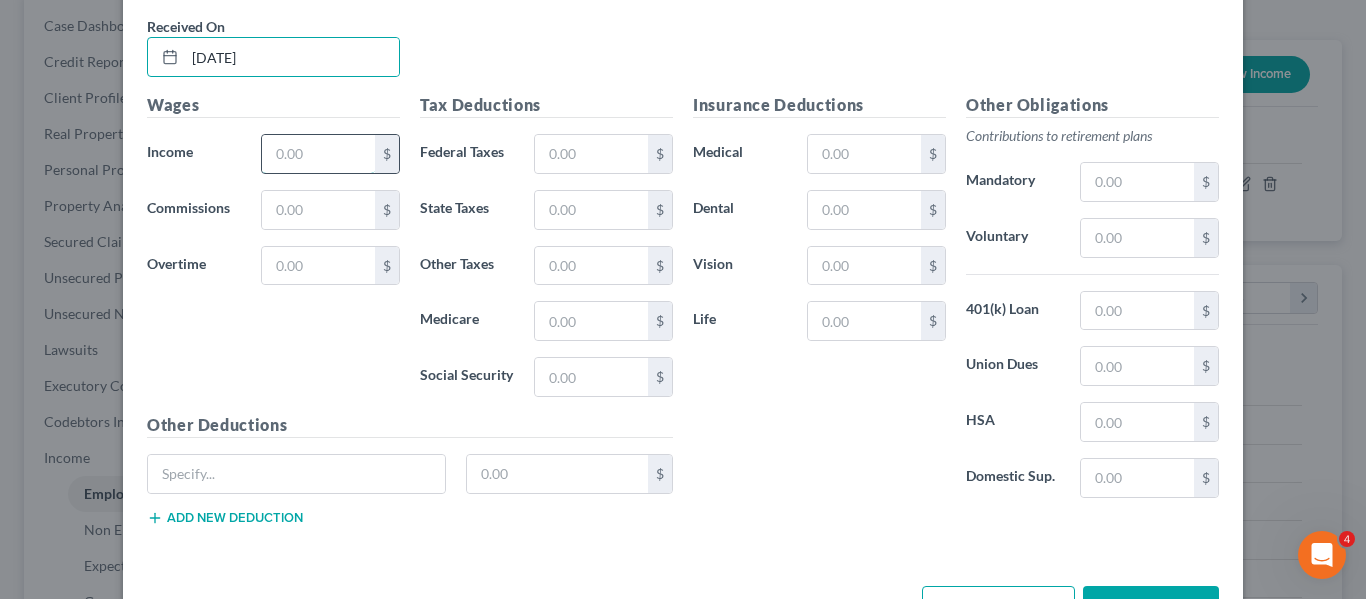 click at bounding box center (318, 154) 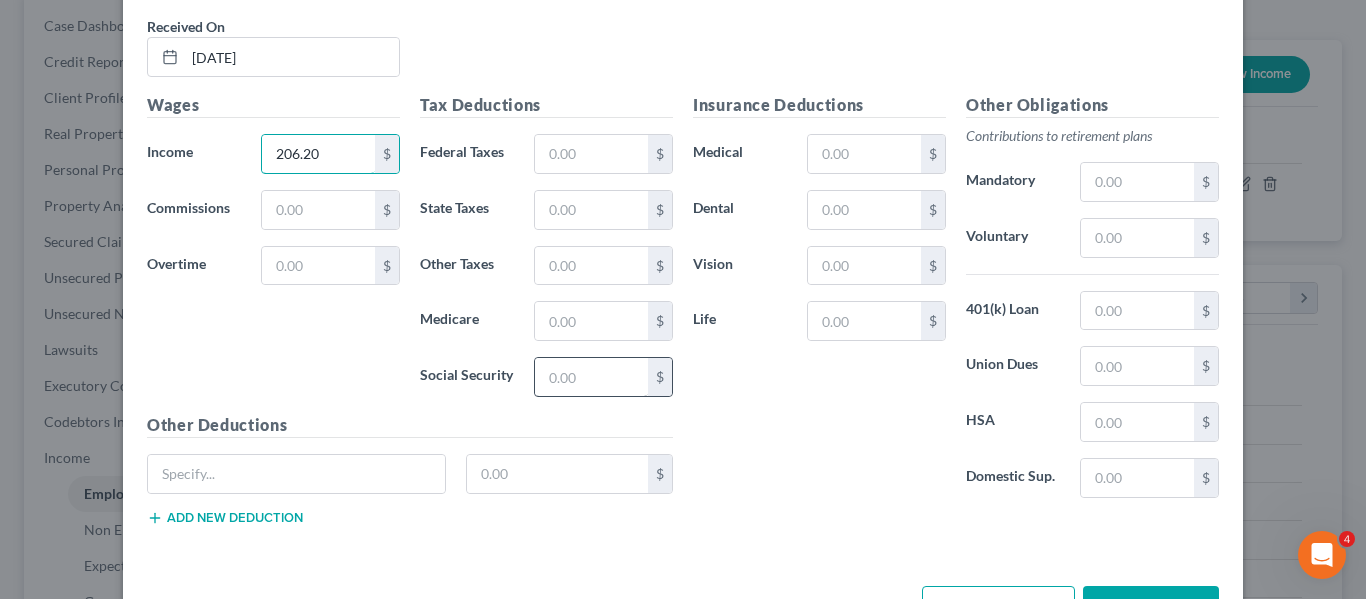 type on "206.20" 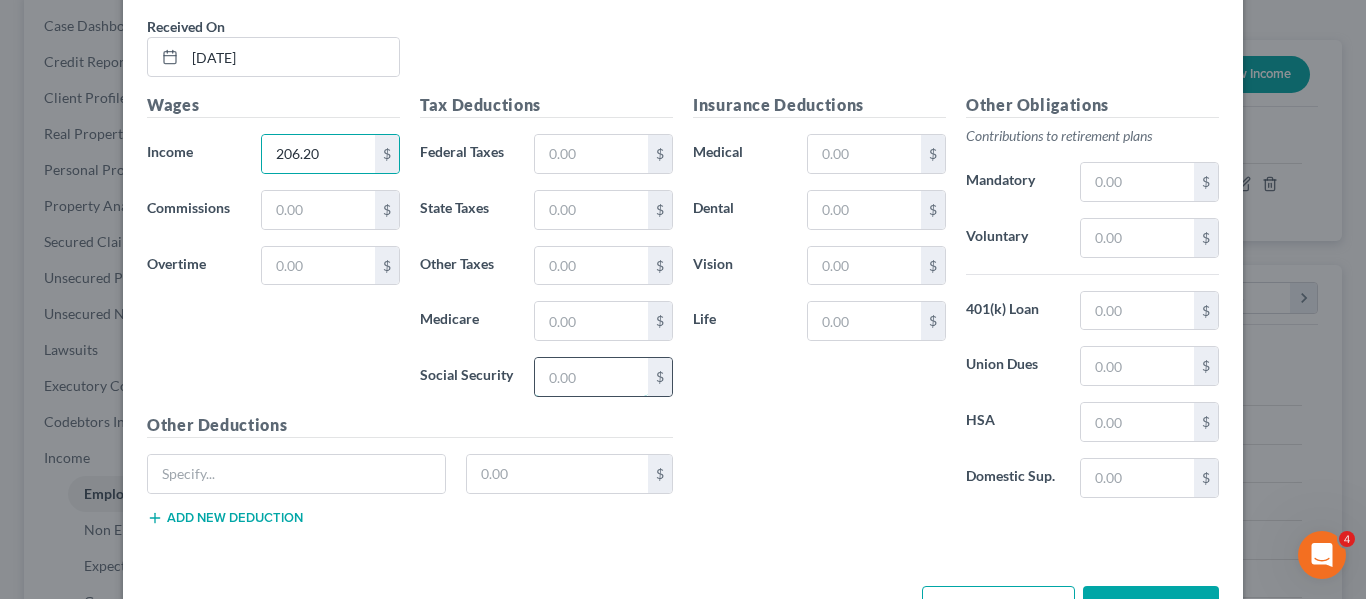 click at bounding box center (591, 377) 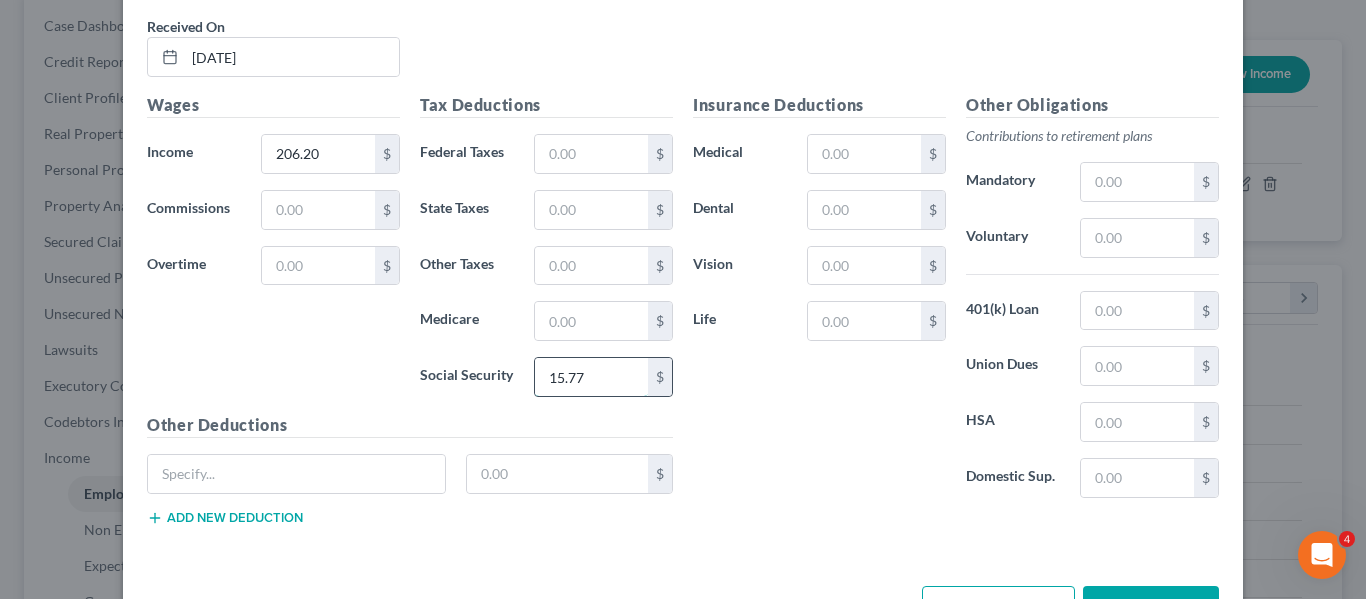 scroll, scrollTop: 8234, scrollLeft: 0, axis: vertical 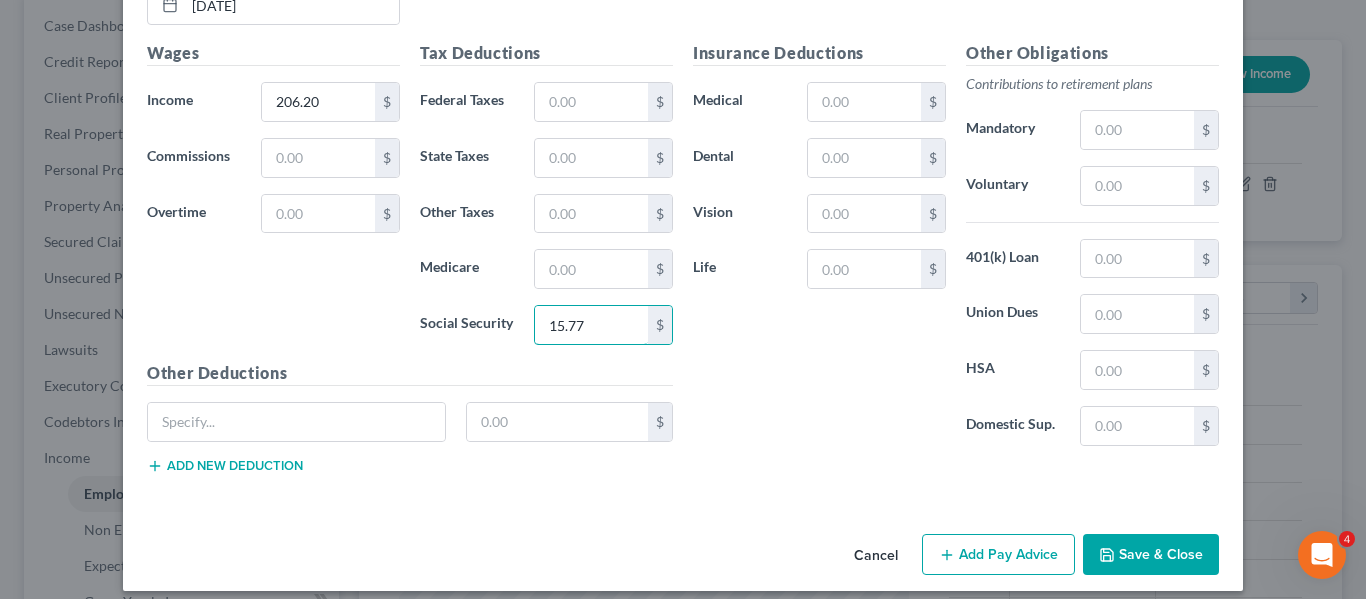 type on "15.77" 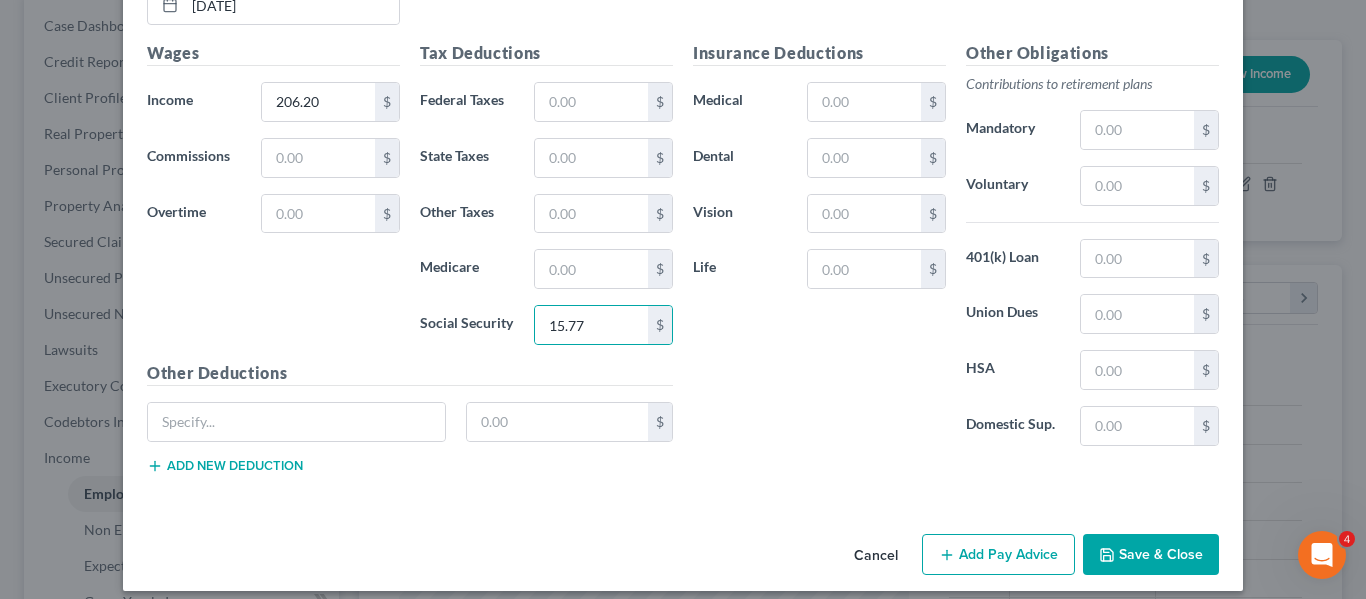 click on "Add Pay Advice" at bounding box center (998, 555) 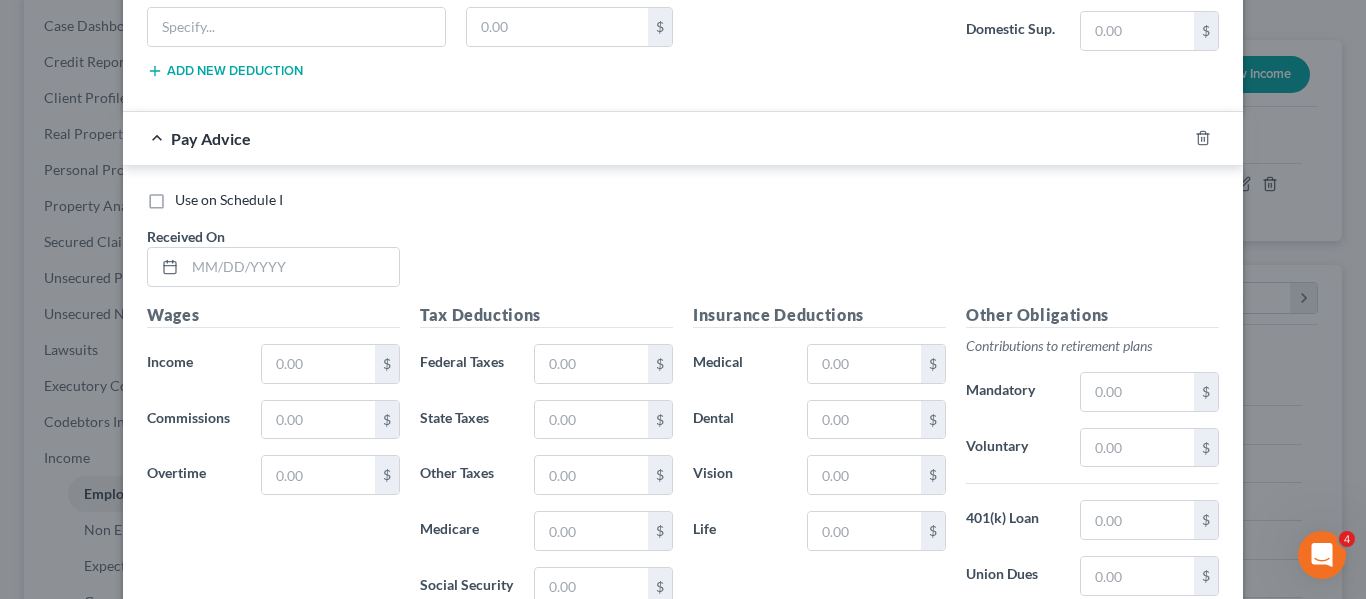 scroll, scrollTop: 8630, scrollLeft: 0, axis: vertical 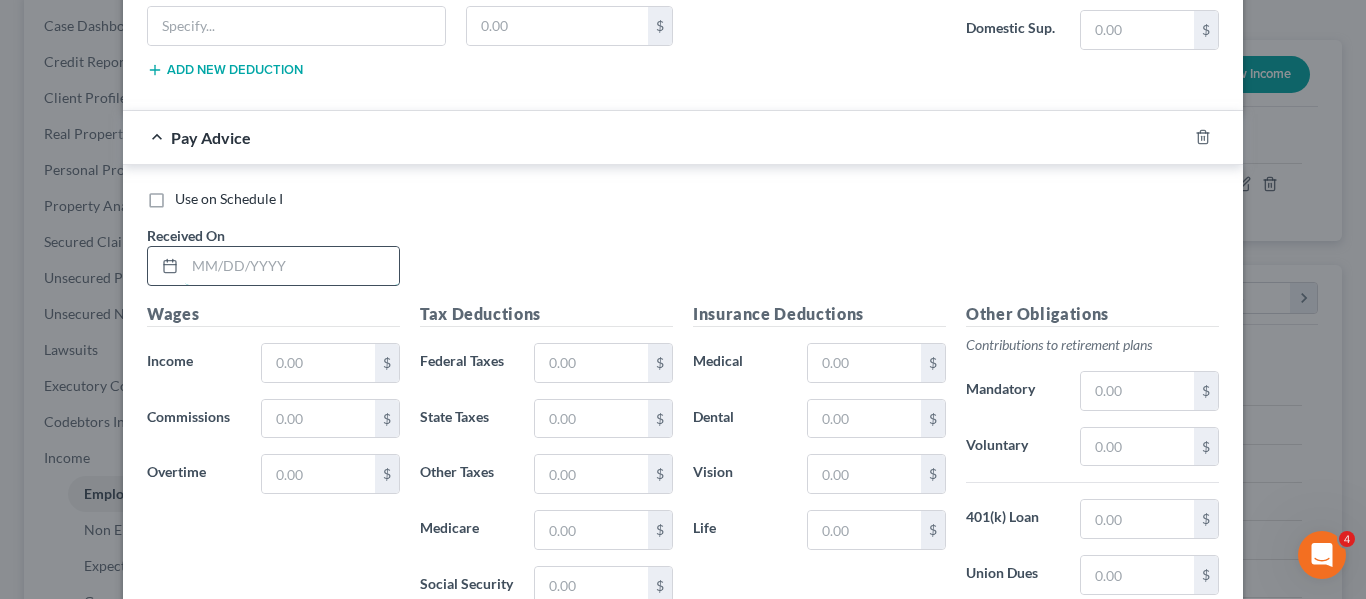 click at bounding box center [292, 266] 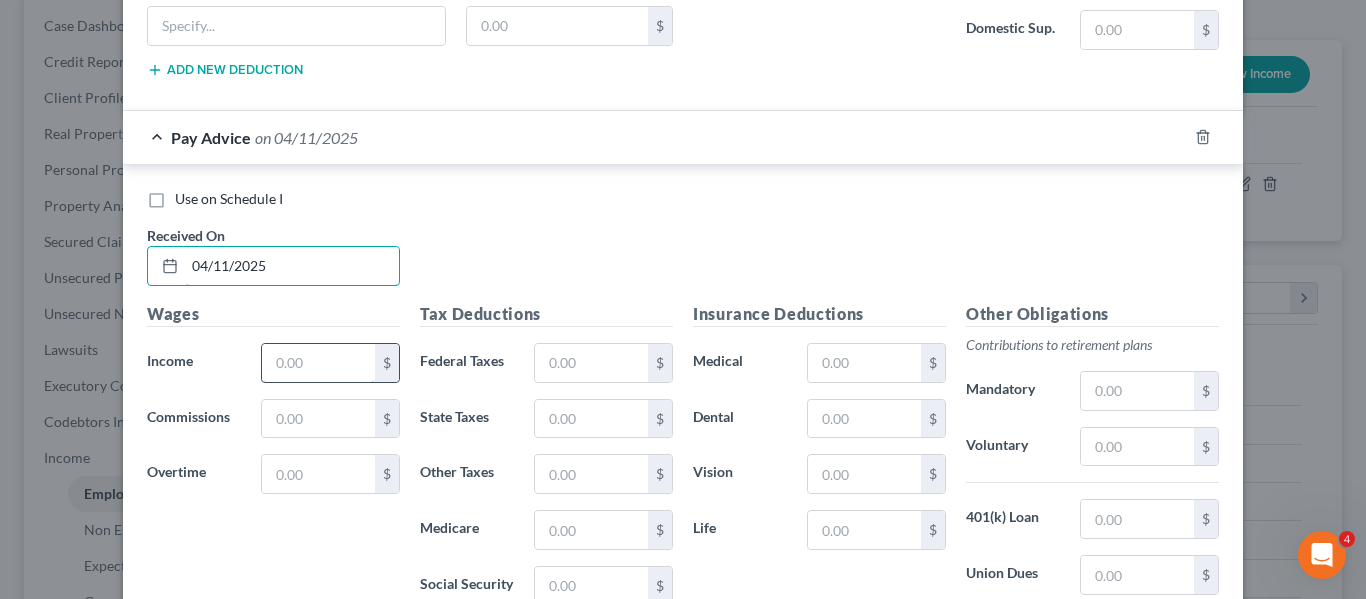 type on "04/11/2025" 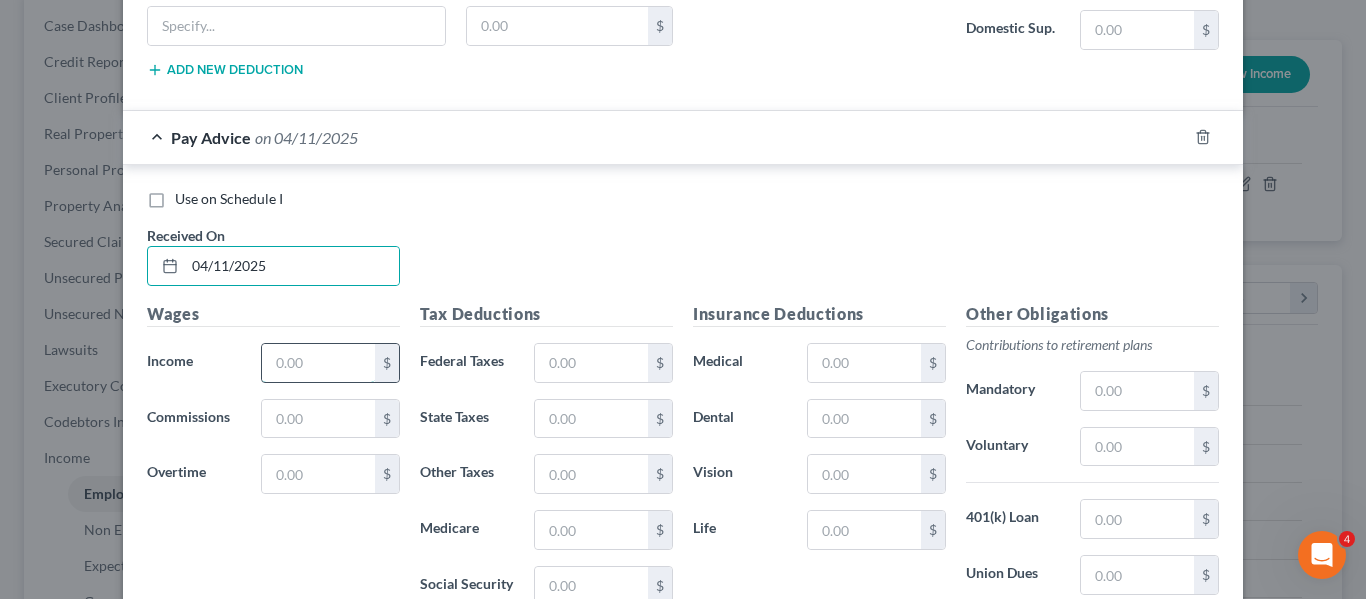 click at bounding box center [318, 363] 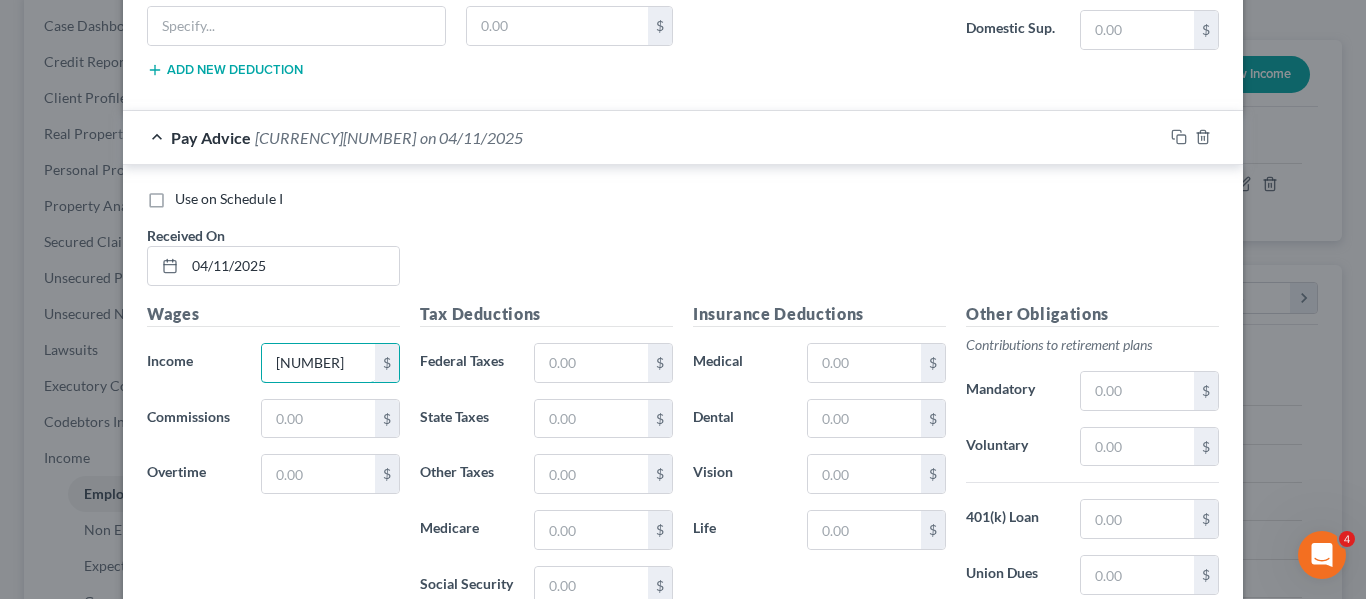 type on "[NUMBER]" 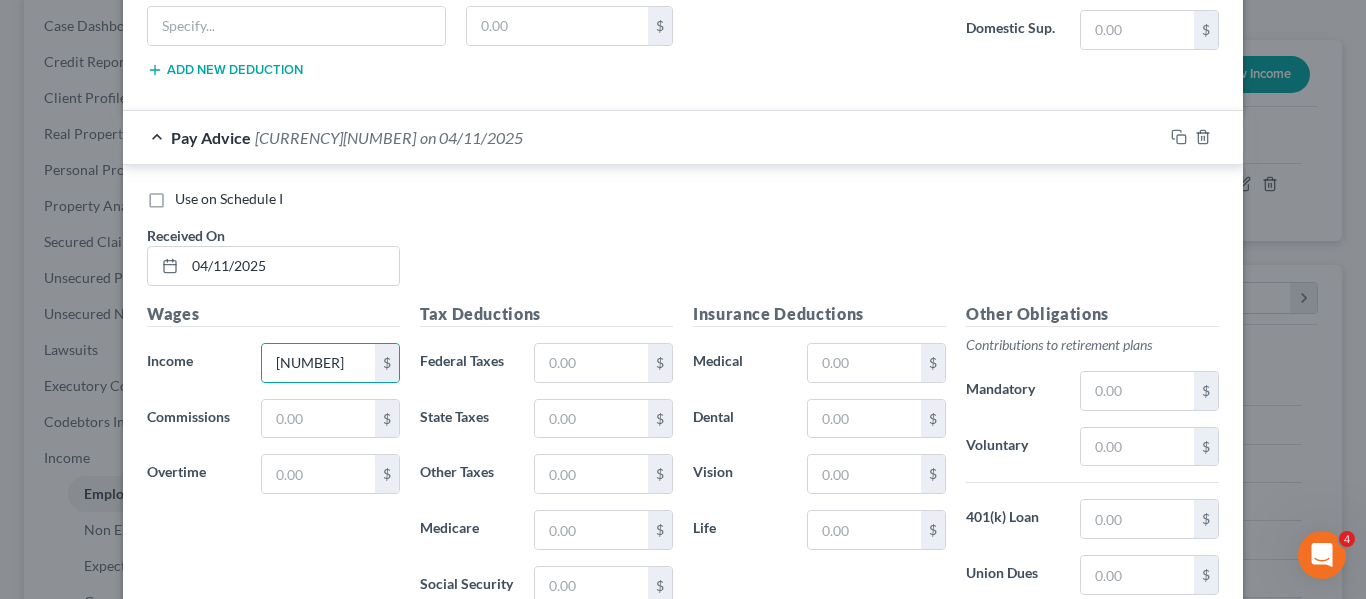click on "Tax Deductions Federal Taxes $ State Taxes $ Other Taxes $ Medicare $ Social Security $" at bounding box center [546, 462] 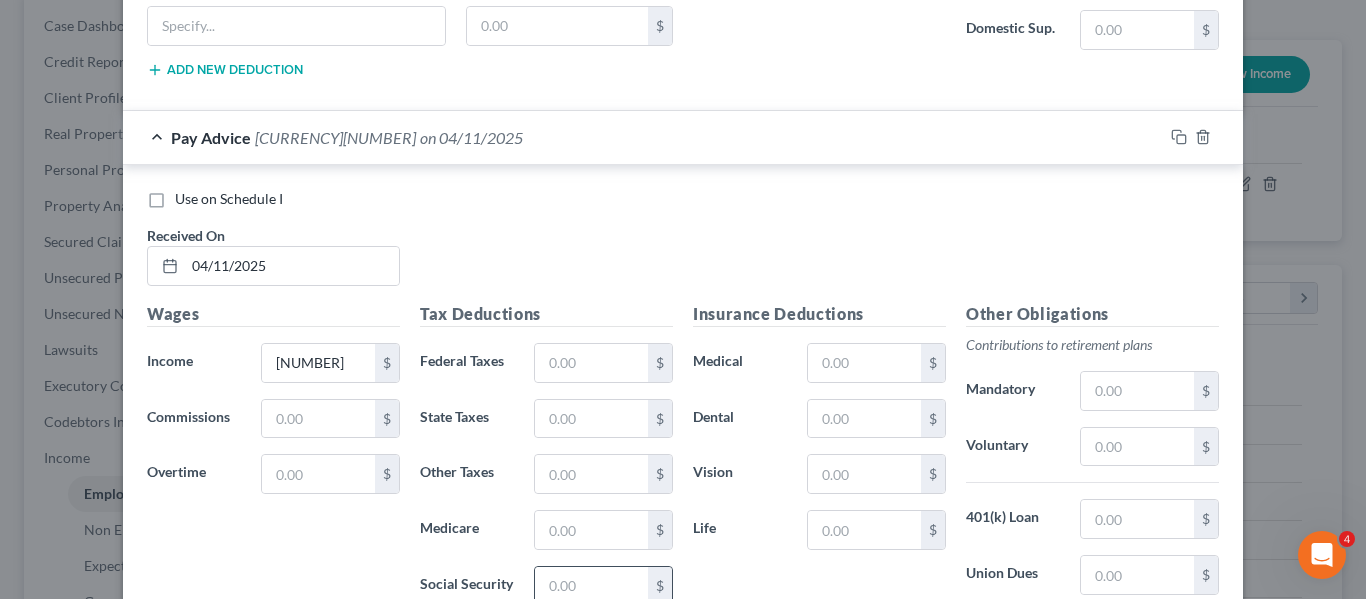 click at bounding box center (591, 586) 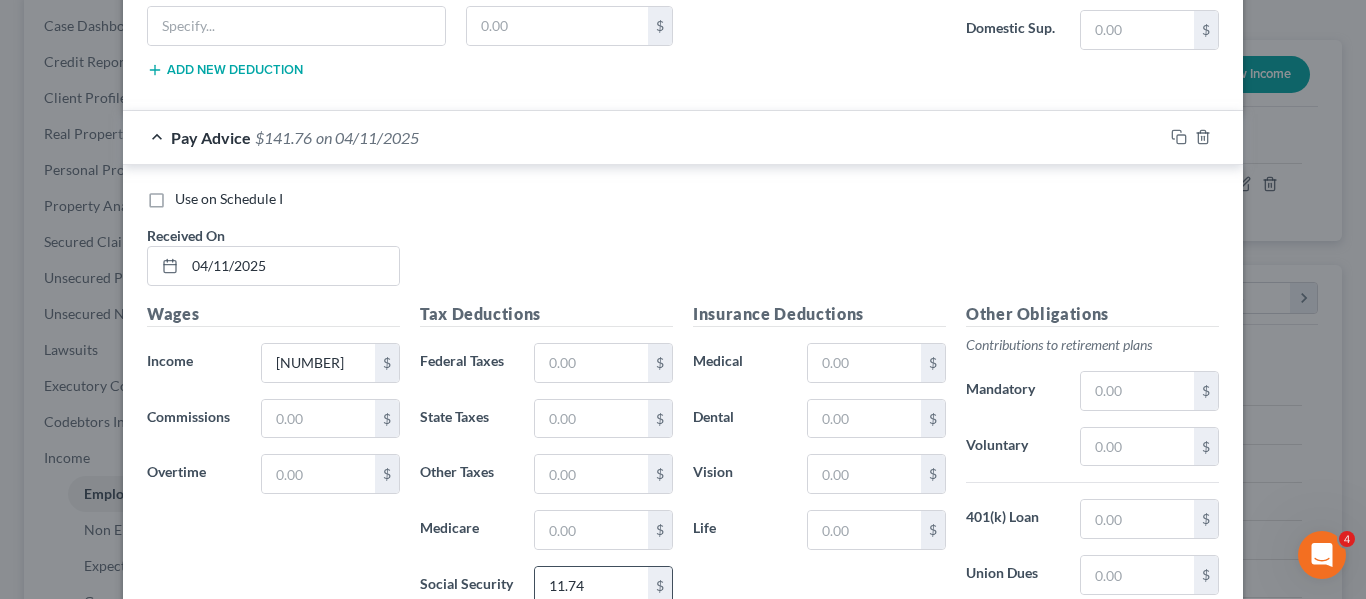 scroll, scrollTop: 8891, scrollLeft: 0, axis: vertical 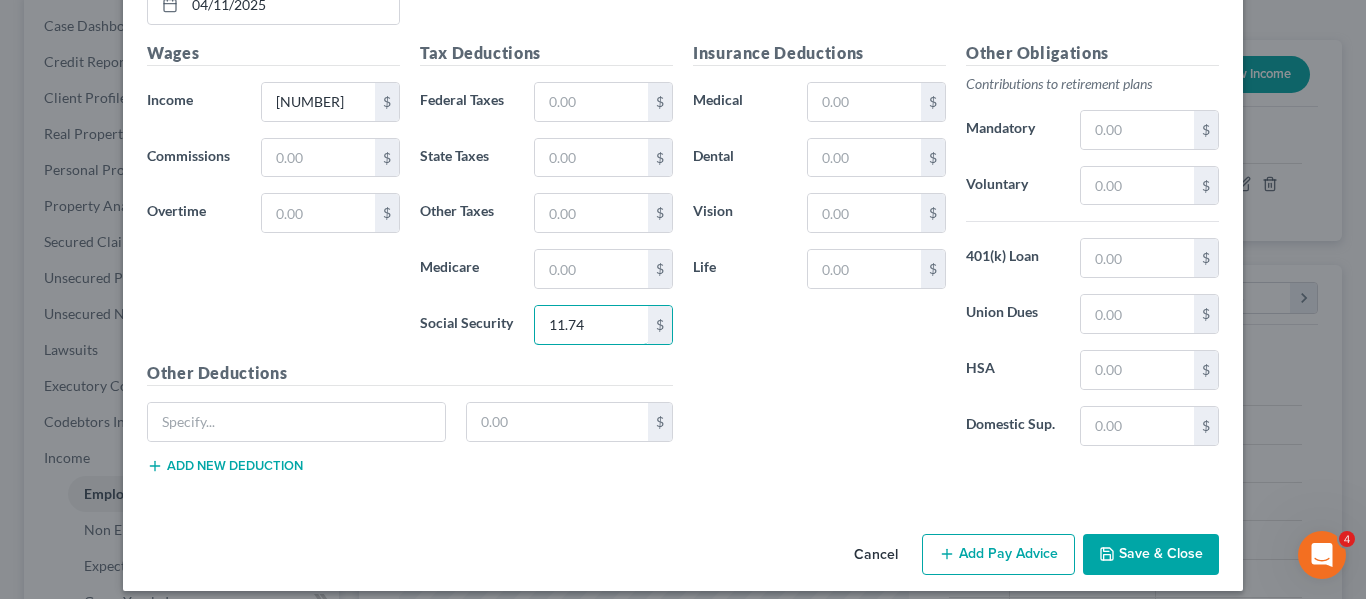 type on "11.74" 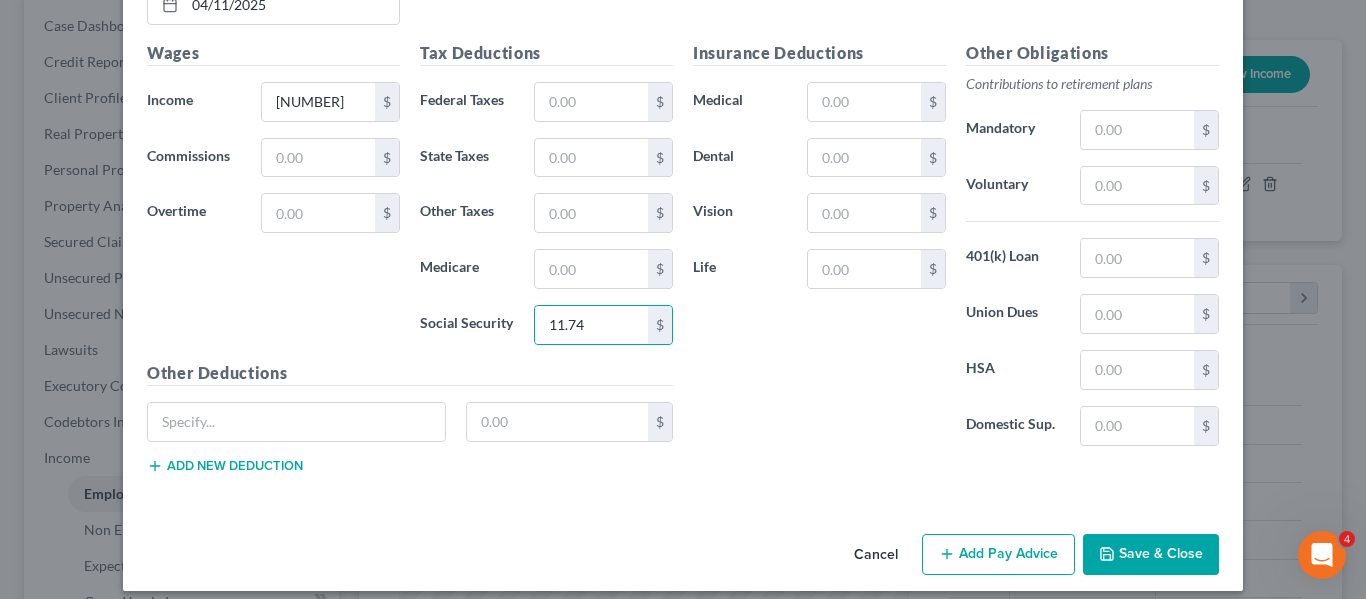 click on "Add Pay Advice" at bounding box center [998, 555] 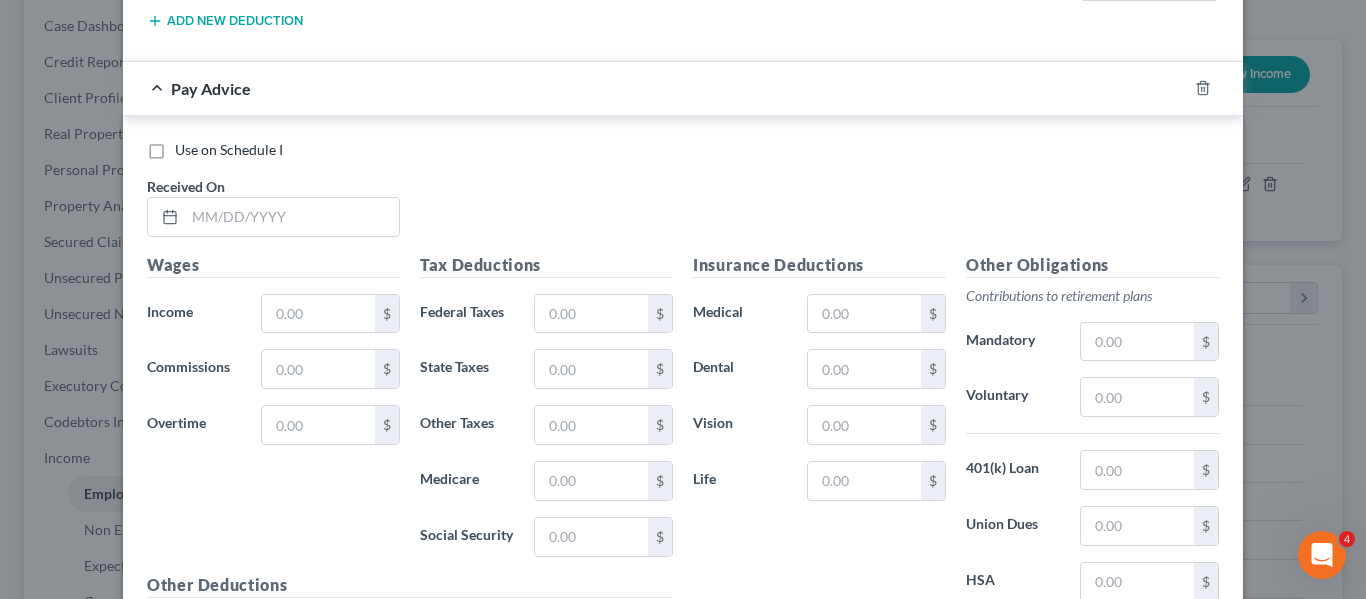 scroll, scrollTop: 9337, scrollLeft: 0, axis: vertical 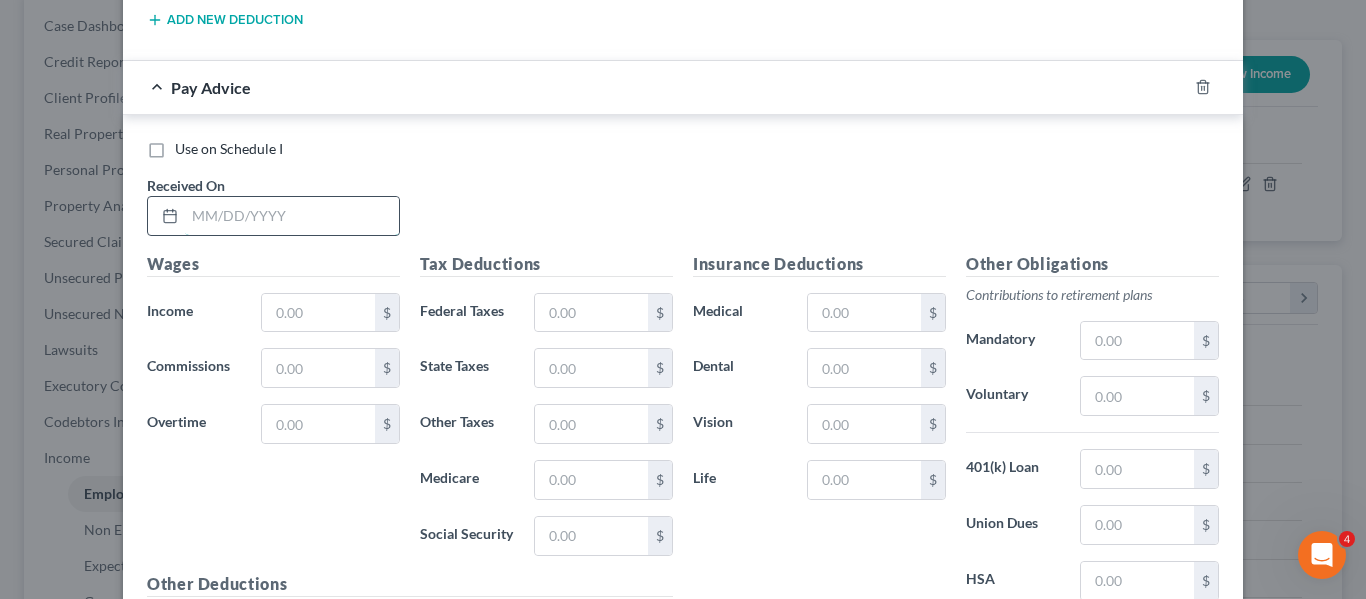 click at bounding box center (292, 216) 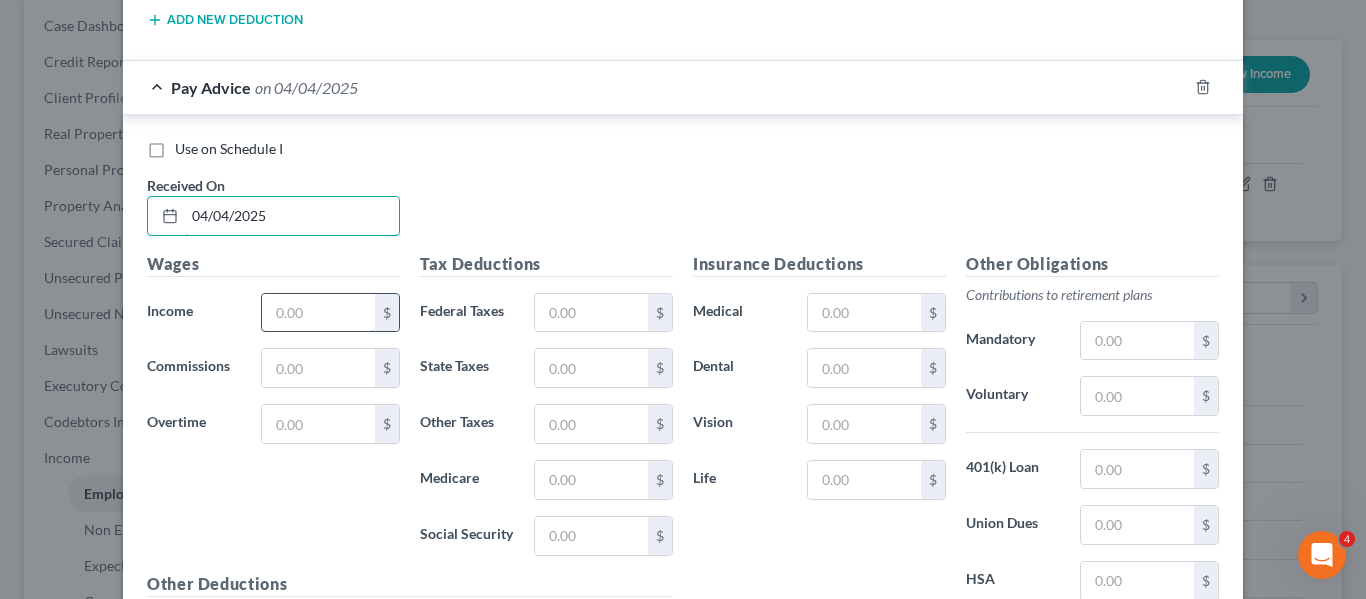 type on "04/04/2025" 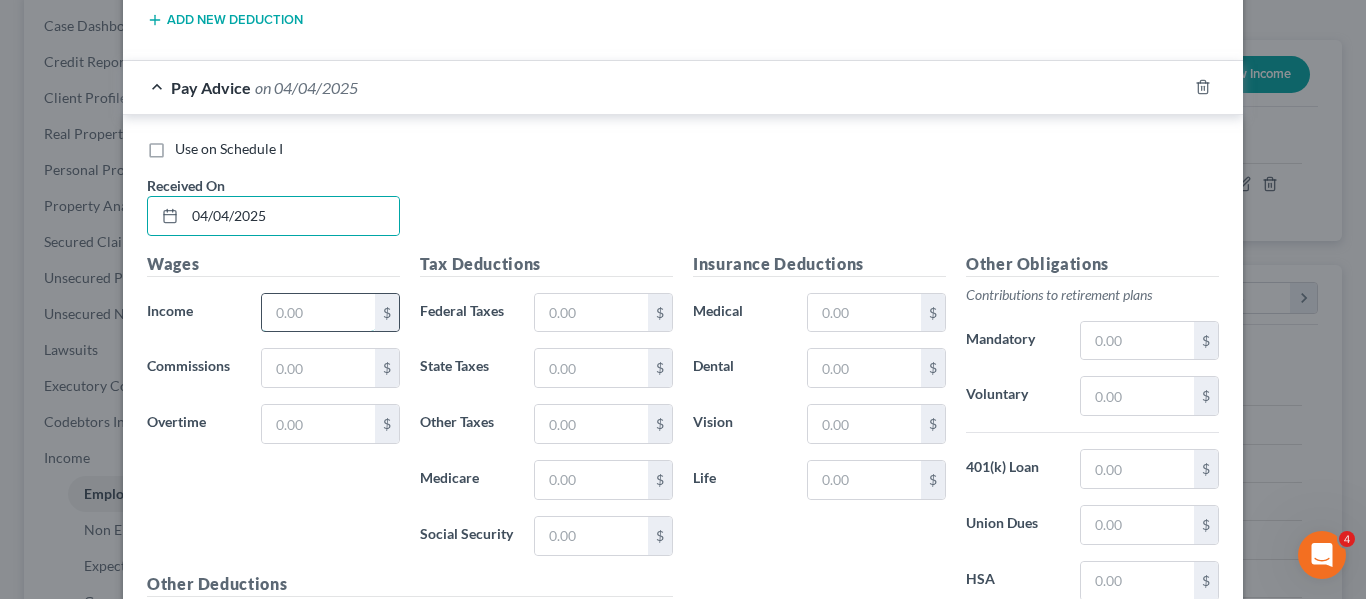 click at bounding box center [318, 313] 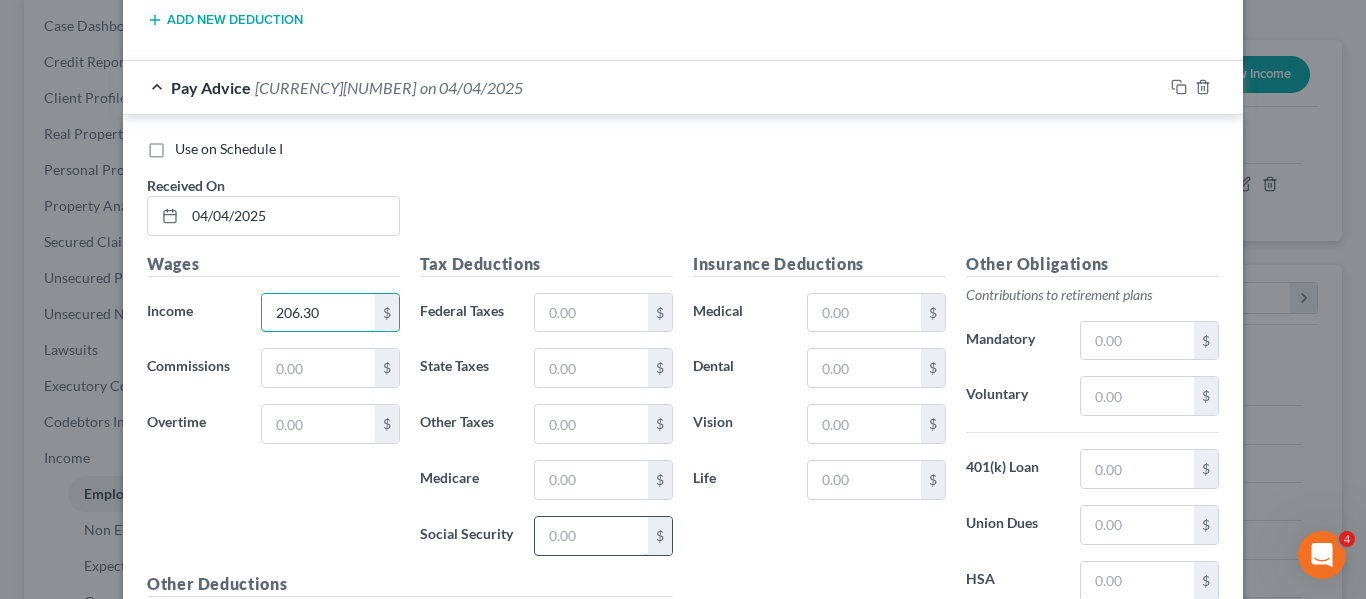 type on "206.30" 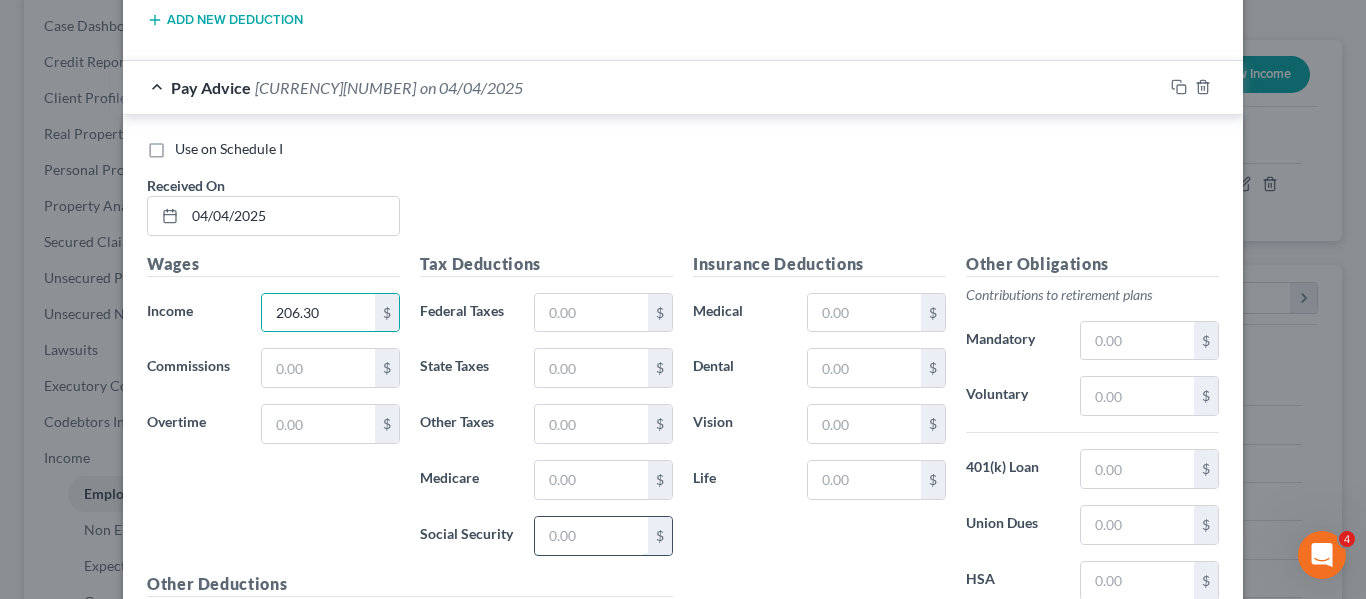 click at bounding box center [591, 536] 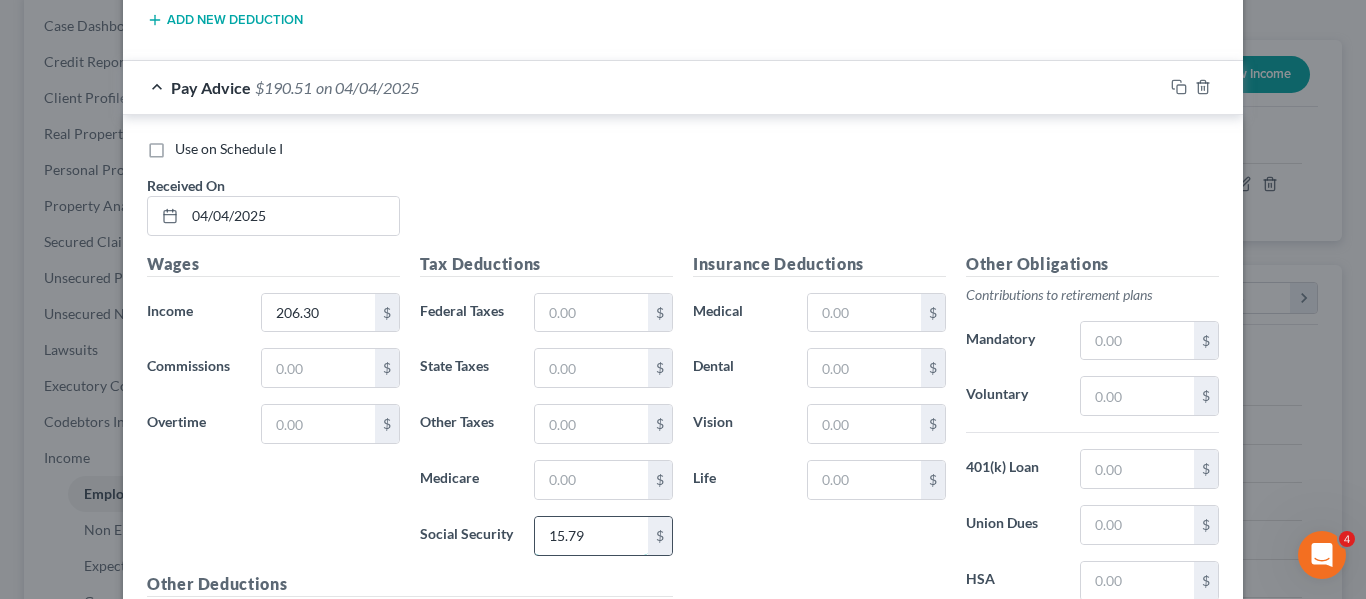 scroll, scrollTop: 9548, scrollLeft: 0, axis: vertical 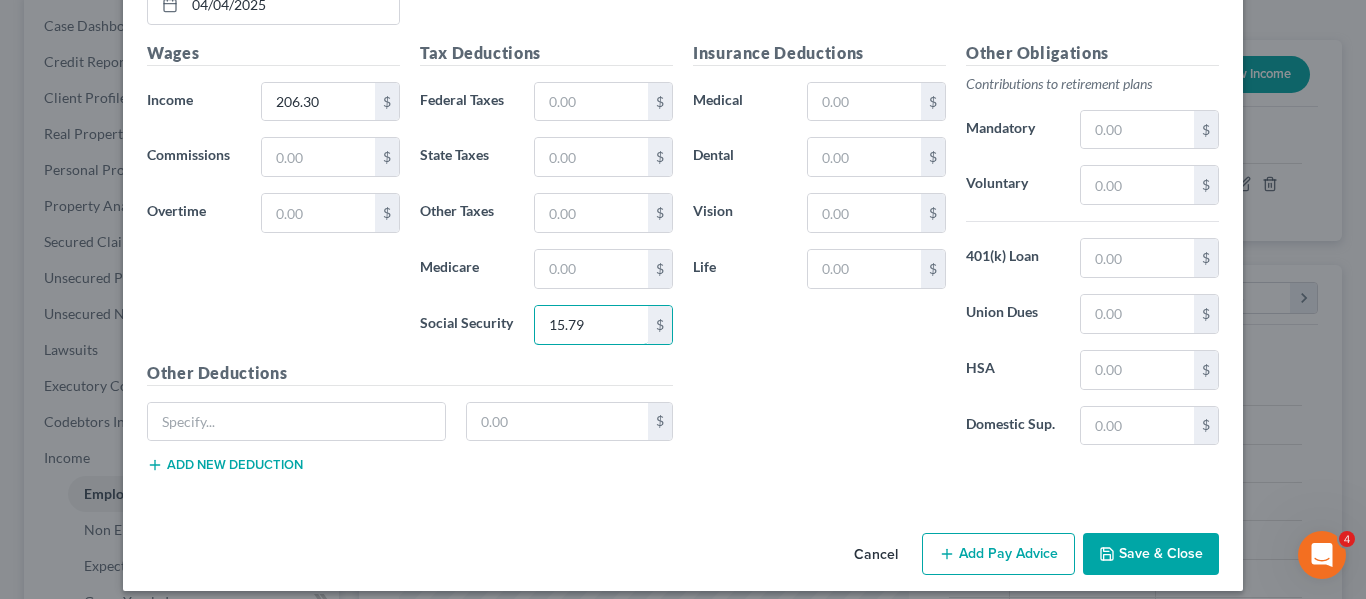 type on "15.79" 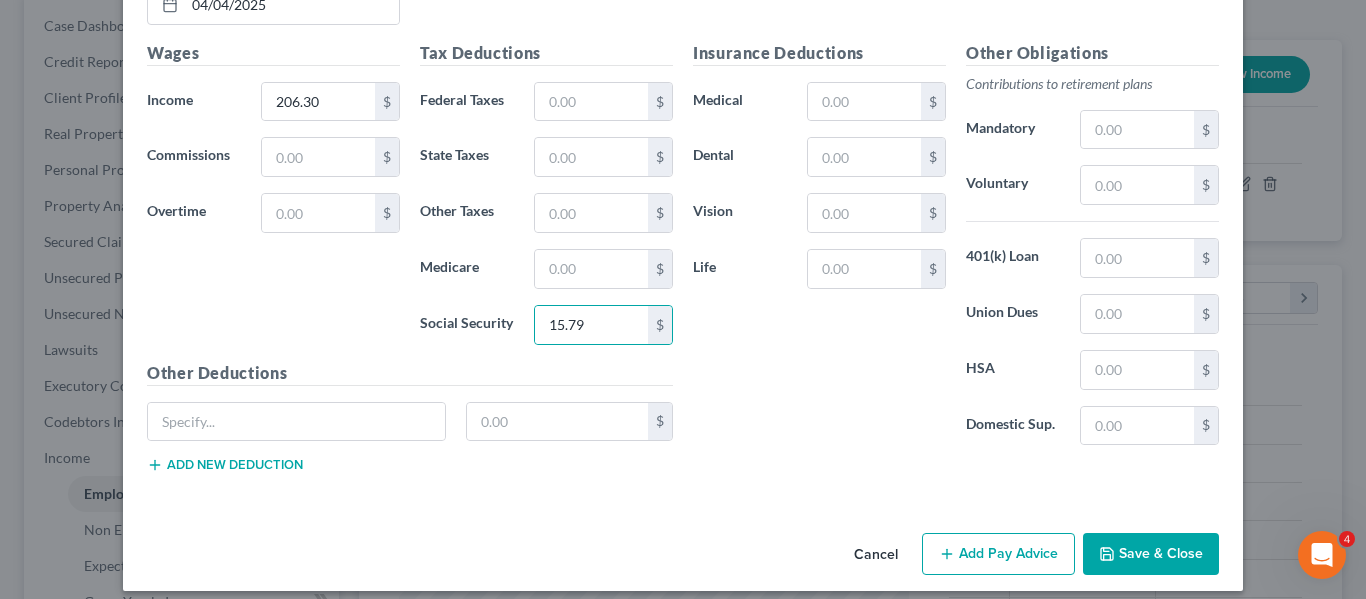 click on "Add Pay Advice" at bounding box center (998, 554) 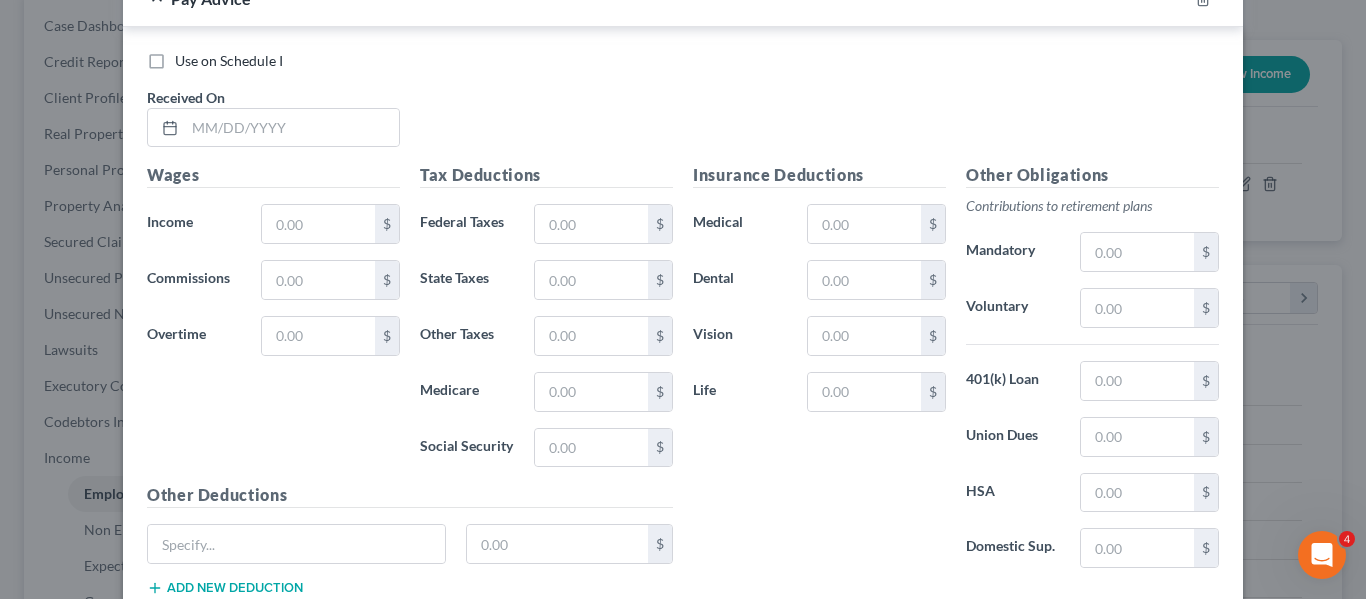 scroll, scrollTop: 10081, scrollLeft: 0, axis: vertical 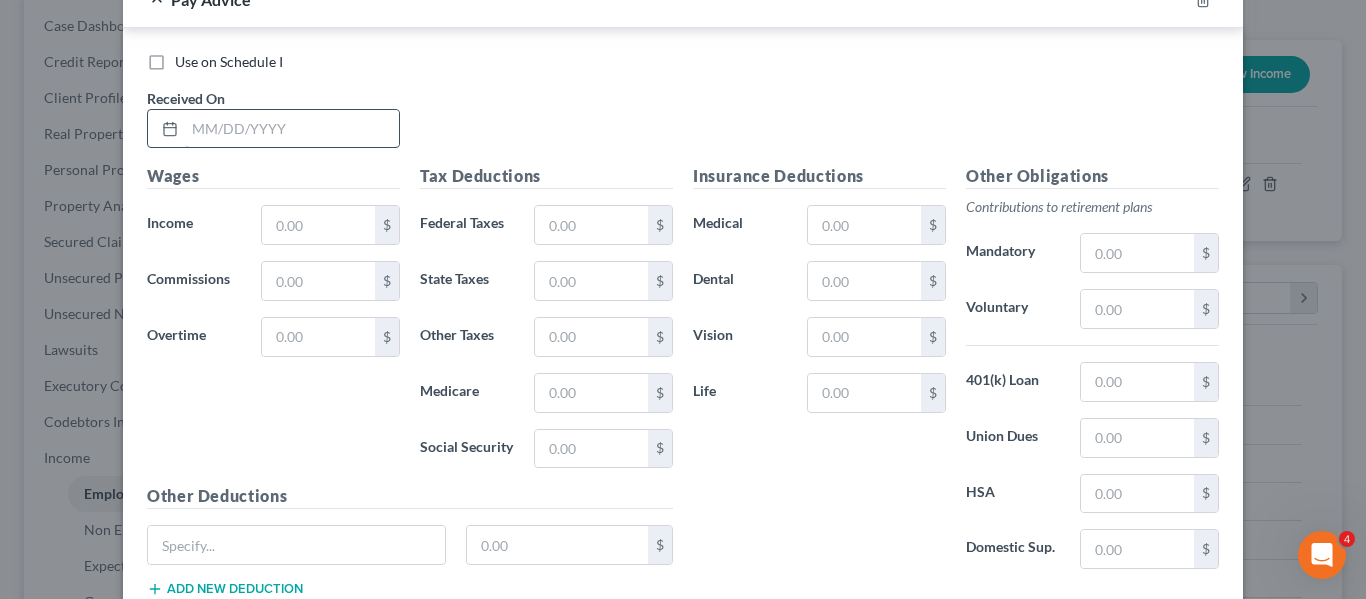 click at bounding box center (292, 129) 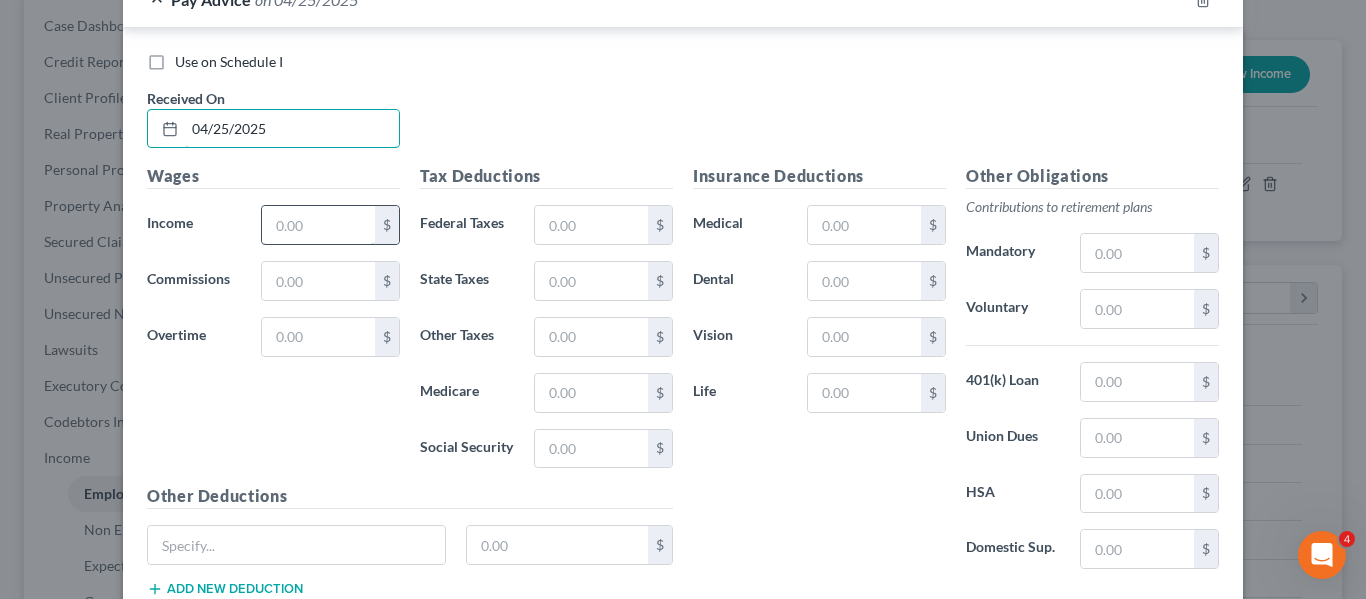 type on "04/25/2025" 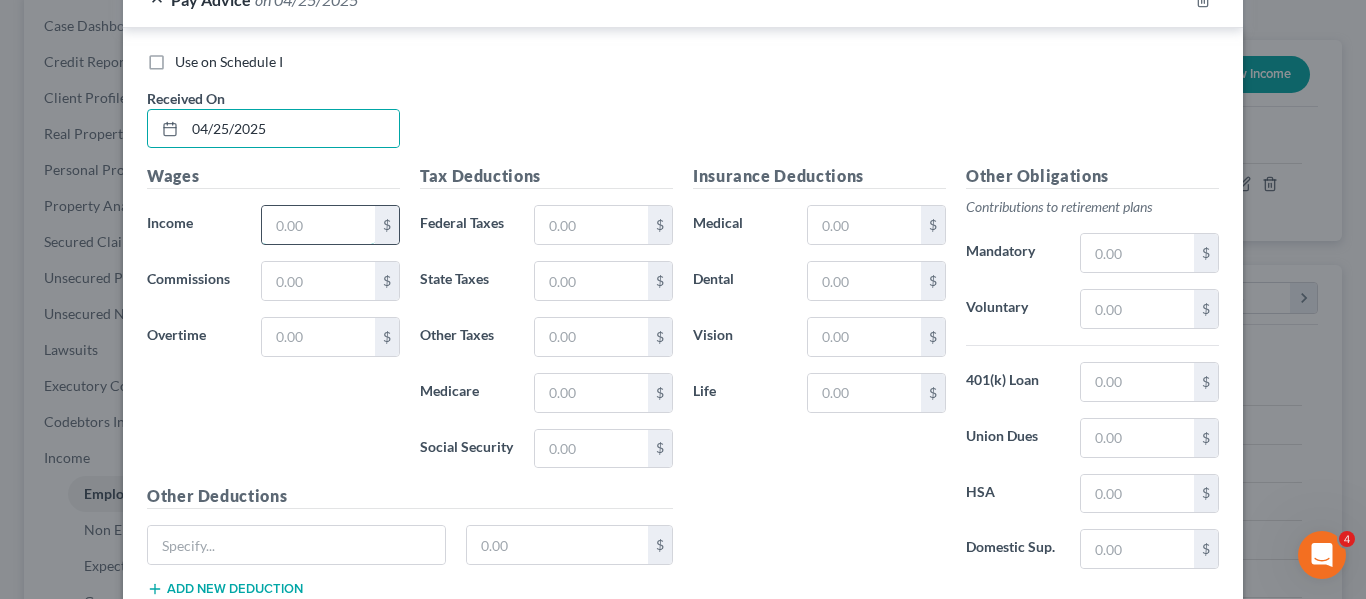 click at bounding box center [318, 225] 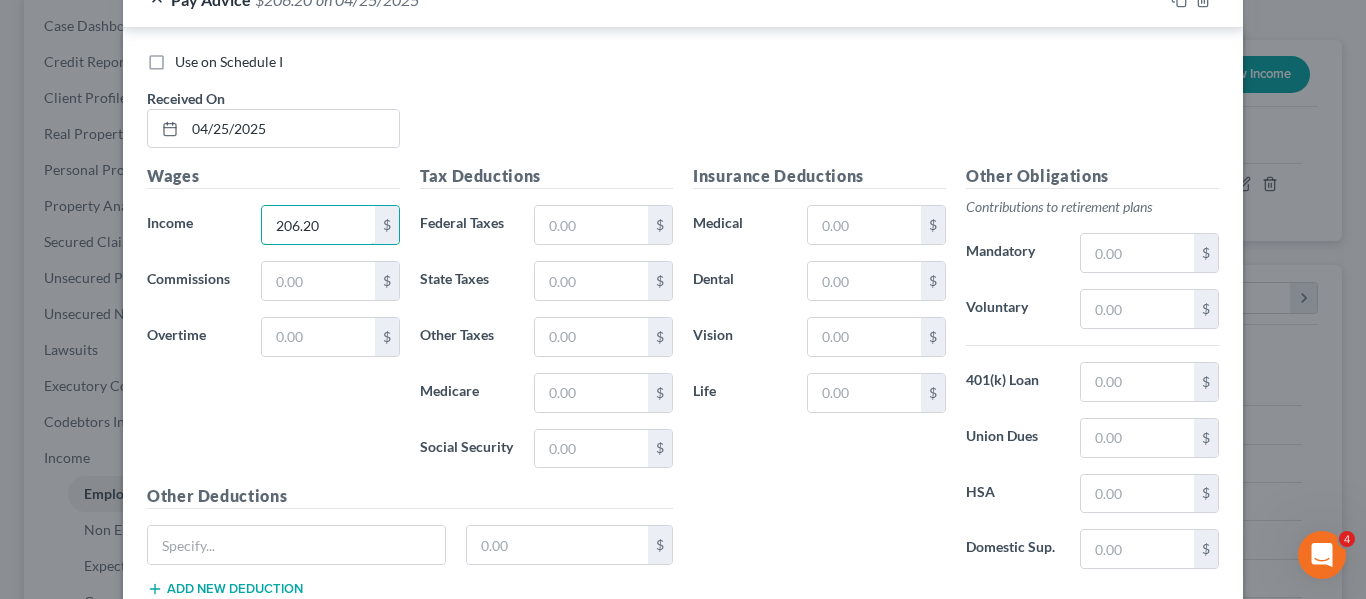 type on "206.20" 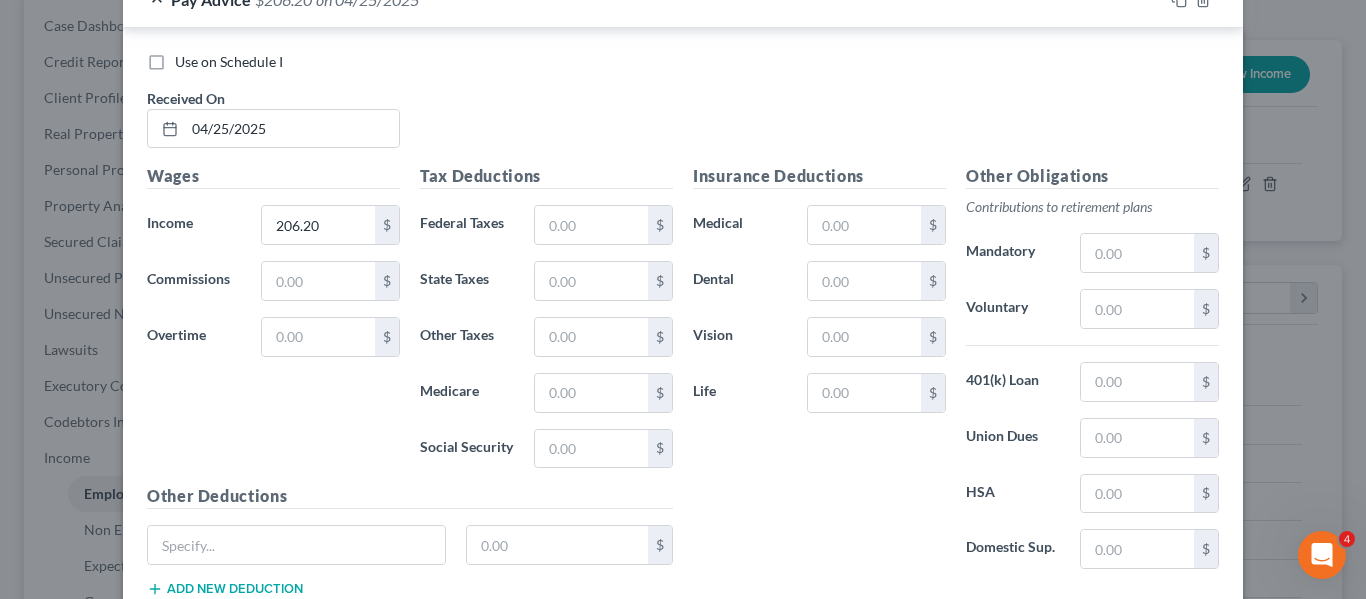 click on "Tax Deductions Federal Taxes $ State Taxes $ Other Taxes $ Medicare $ Social Security $" at bounding box center [546, 324] 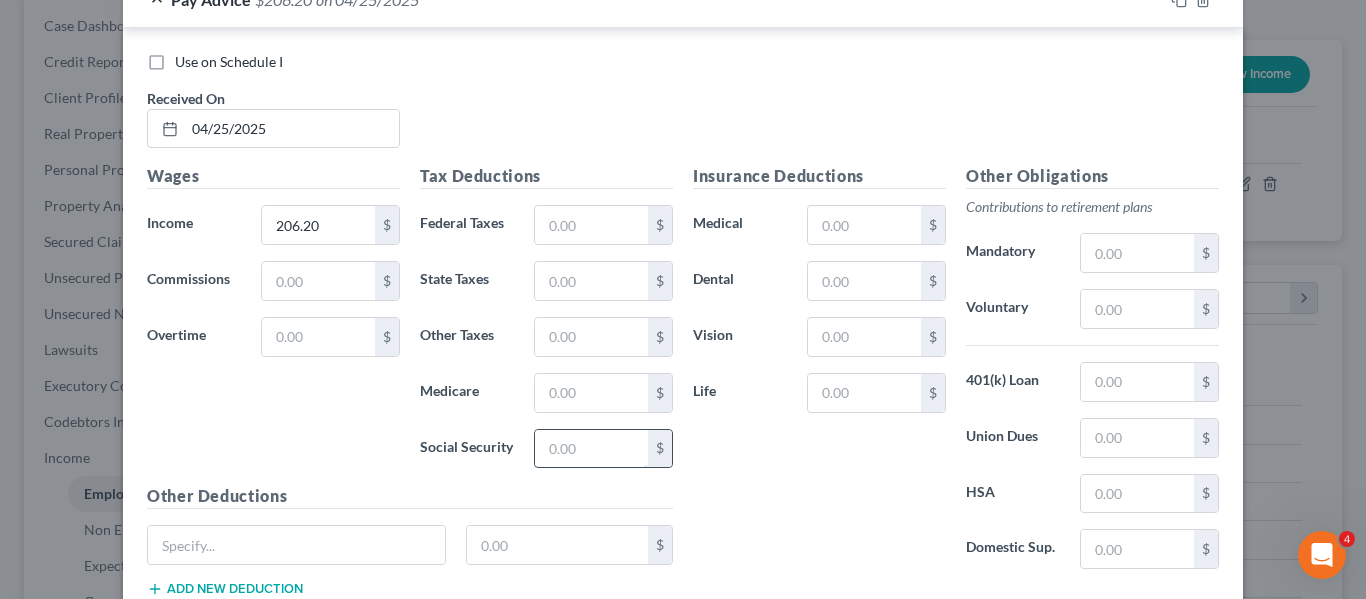 click at bounding box center (591, 449) 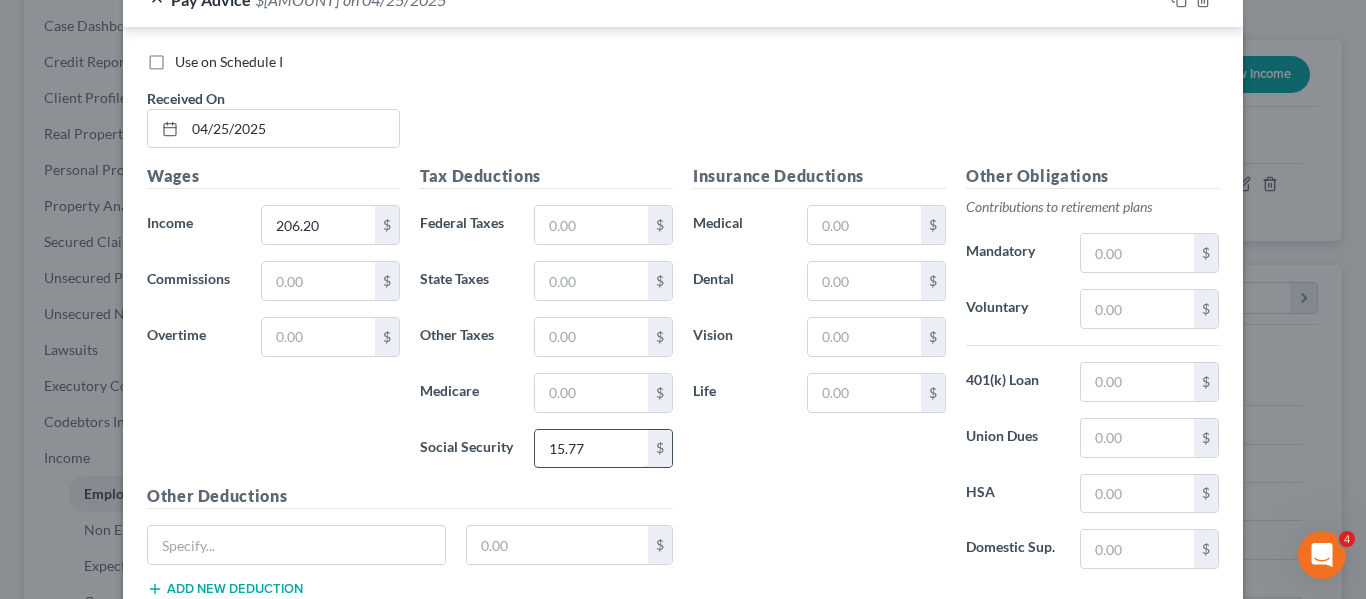 scroll, scrollTop: 10205, scrollLeft: 0, axis: vertical 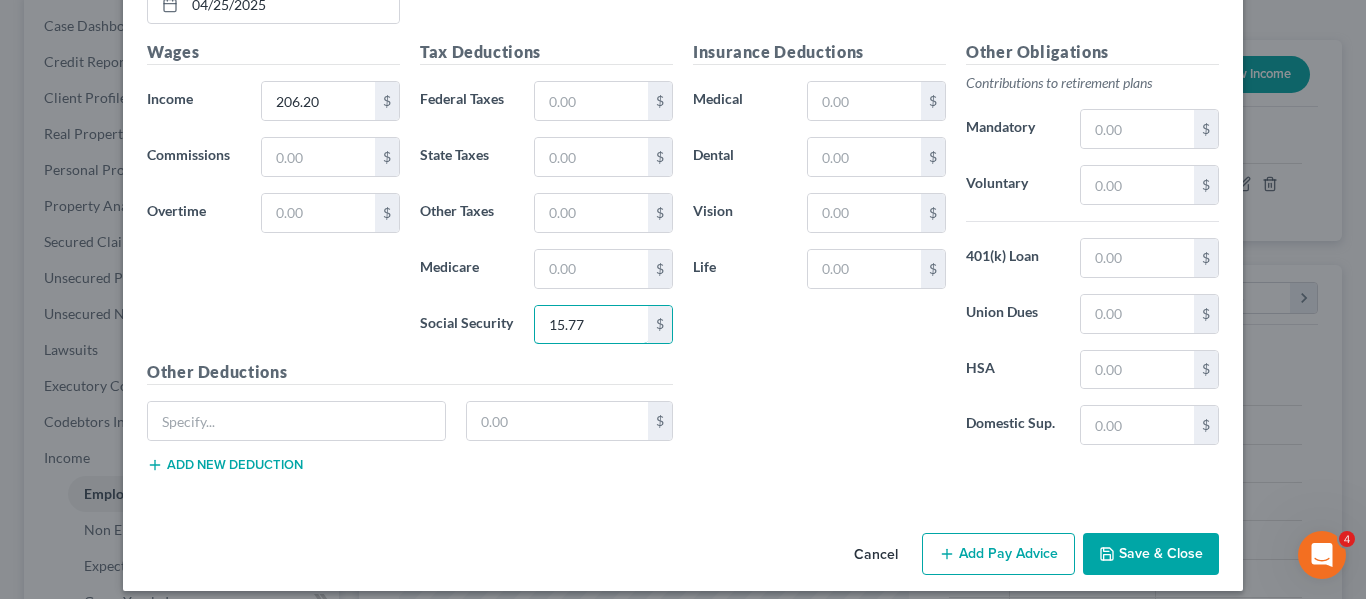 type on "15.77" 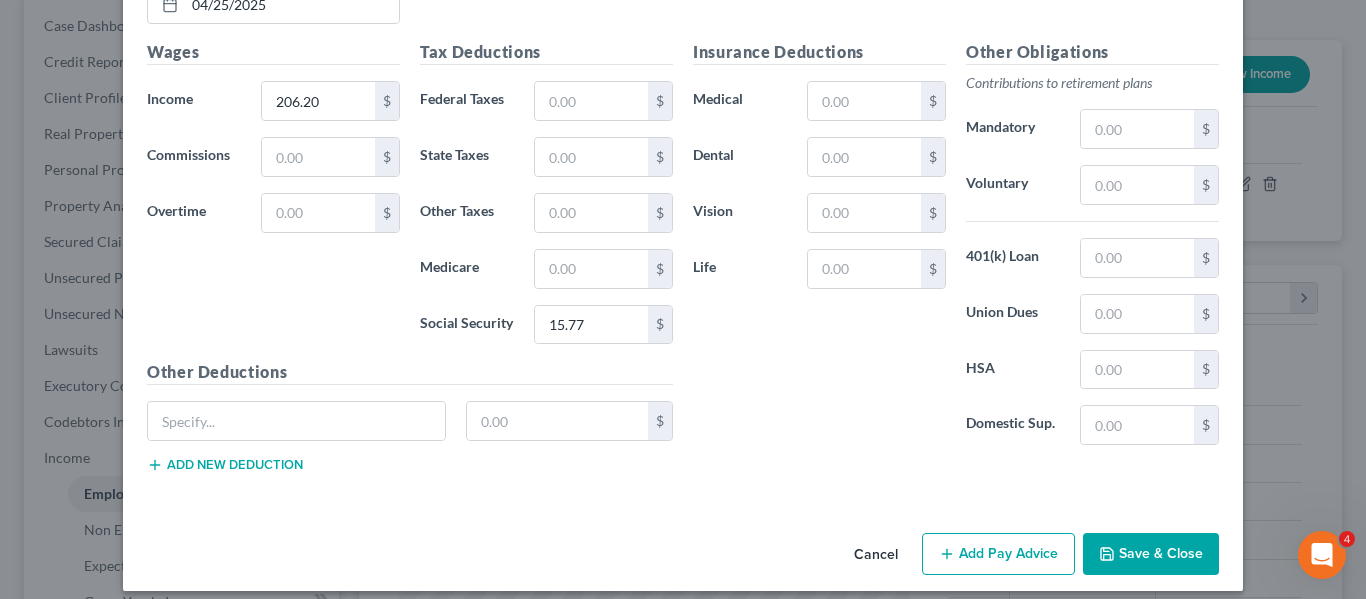 click 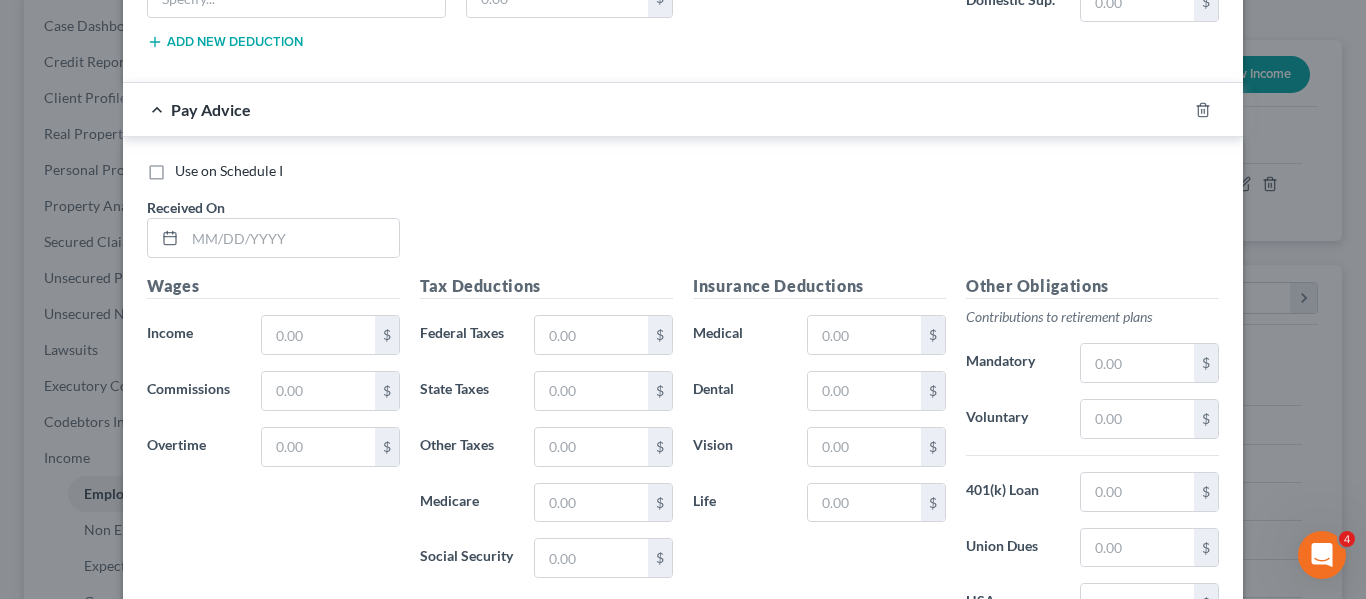scroll, scrollTop: 10643, scrollLeft: 0, axis: vertical 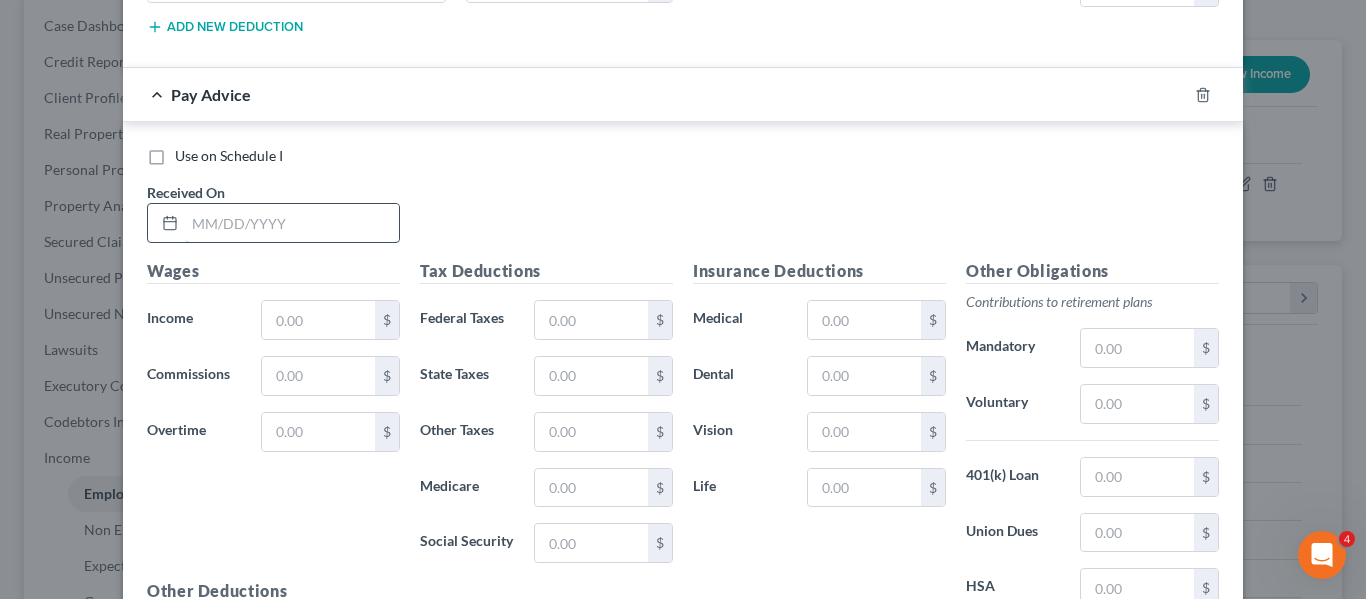 click at bounding box center (292, 223) 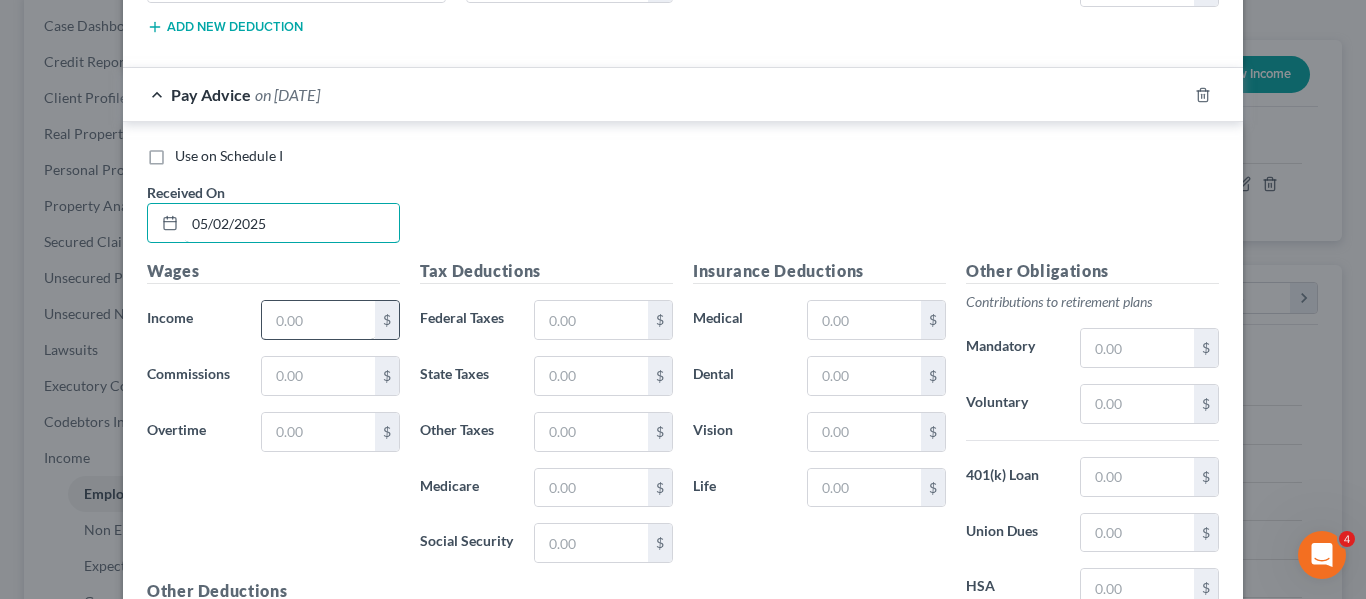 type on "05/02/2025" 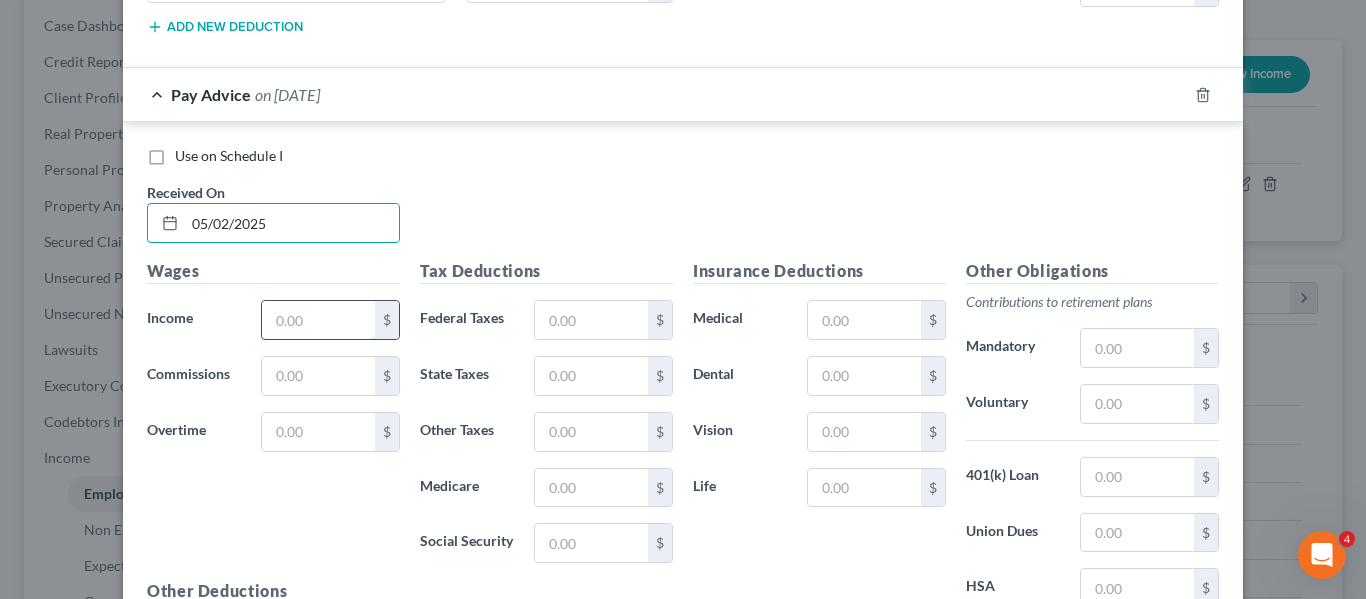 click at bounding box center (318, 320) 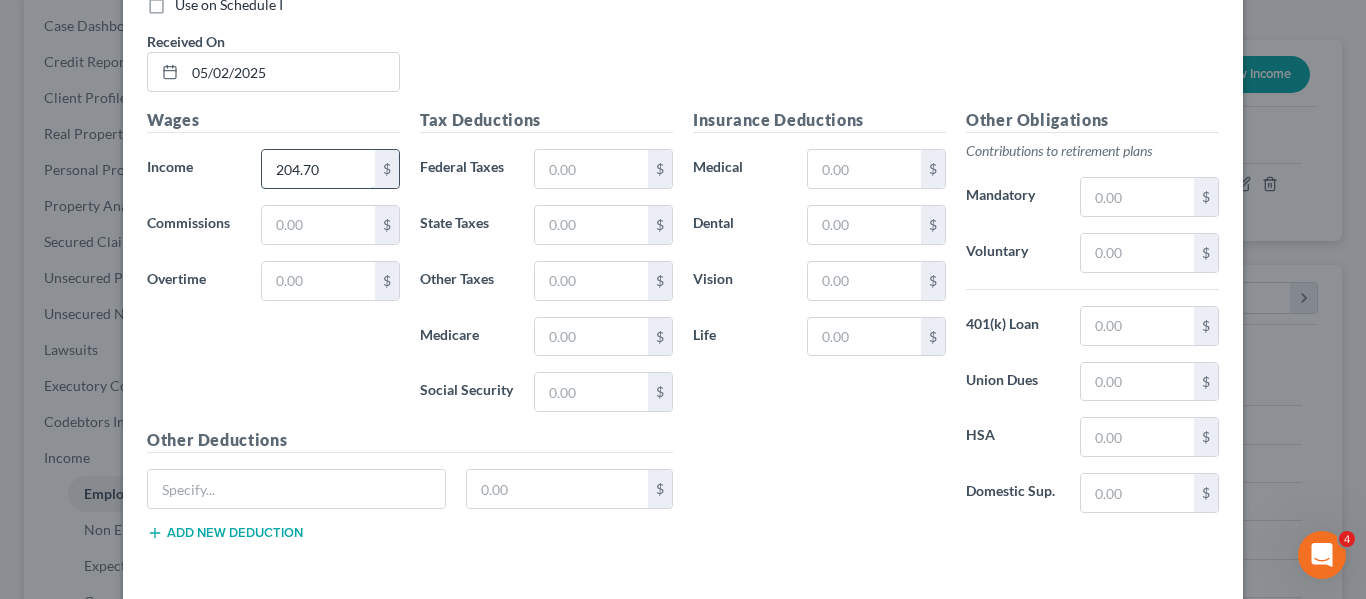 scroll, scrollTop: 10795, scrollLeft: 0, axis: vertical 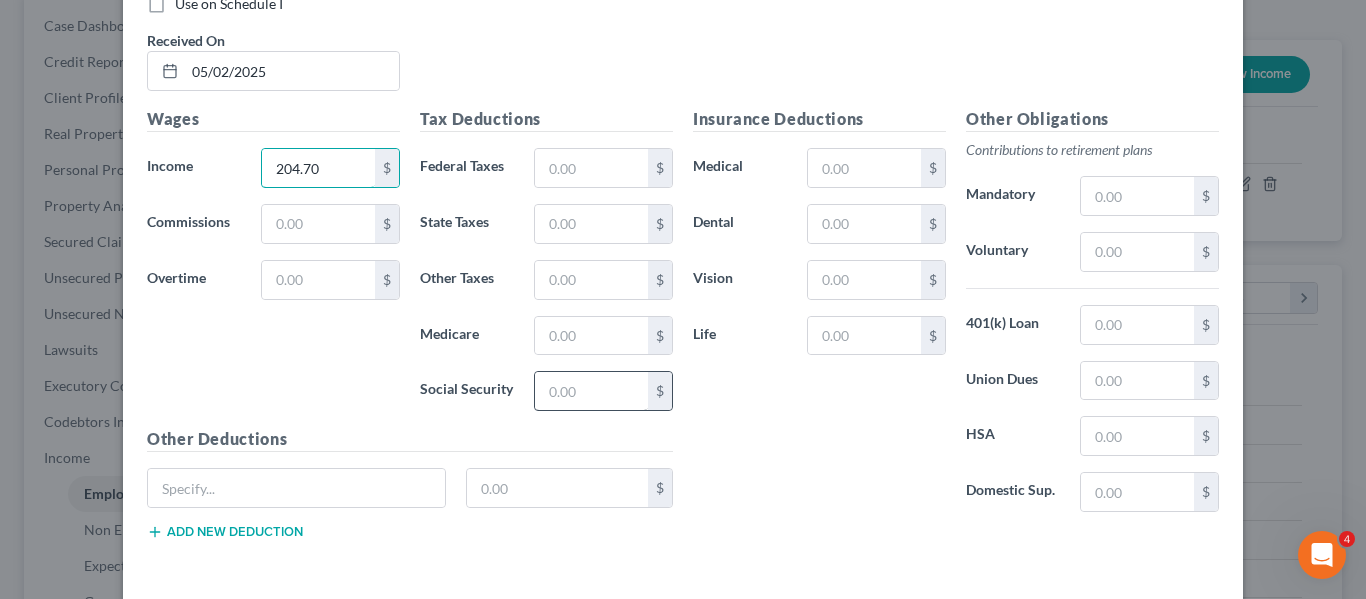 type on "204.70" 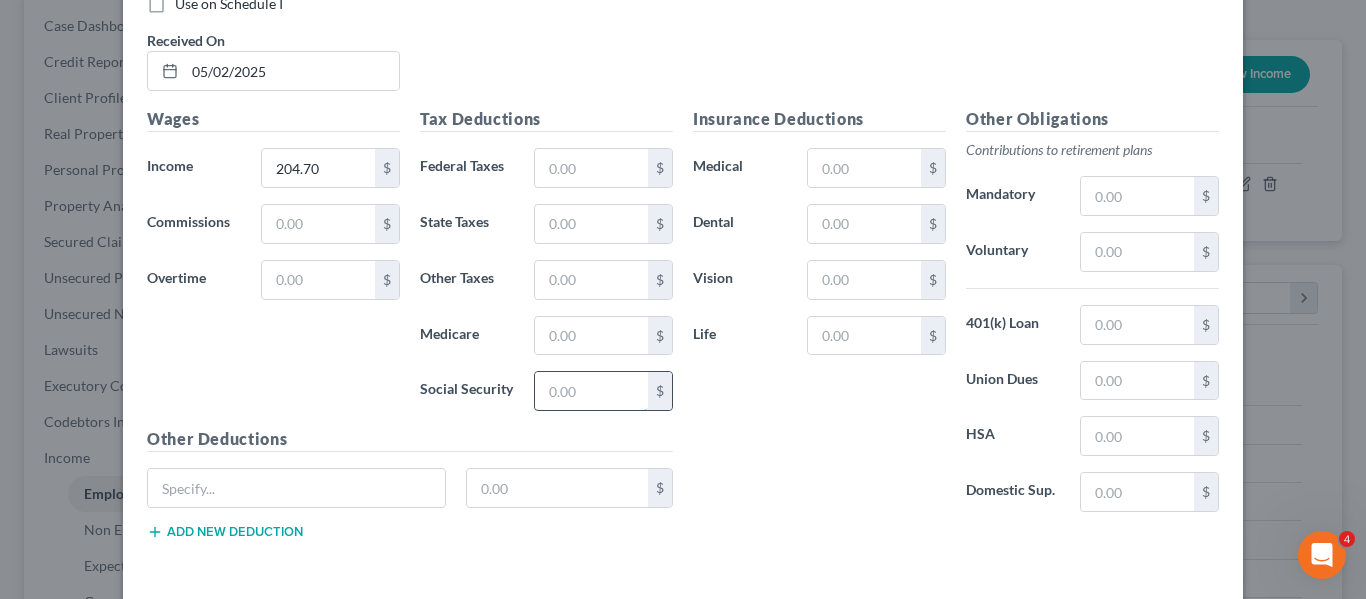 click at bounding box center (591, 391) 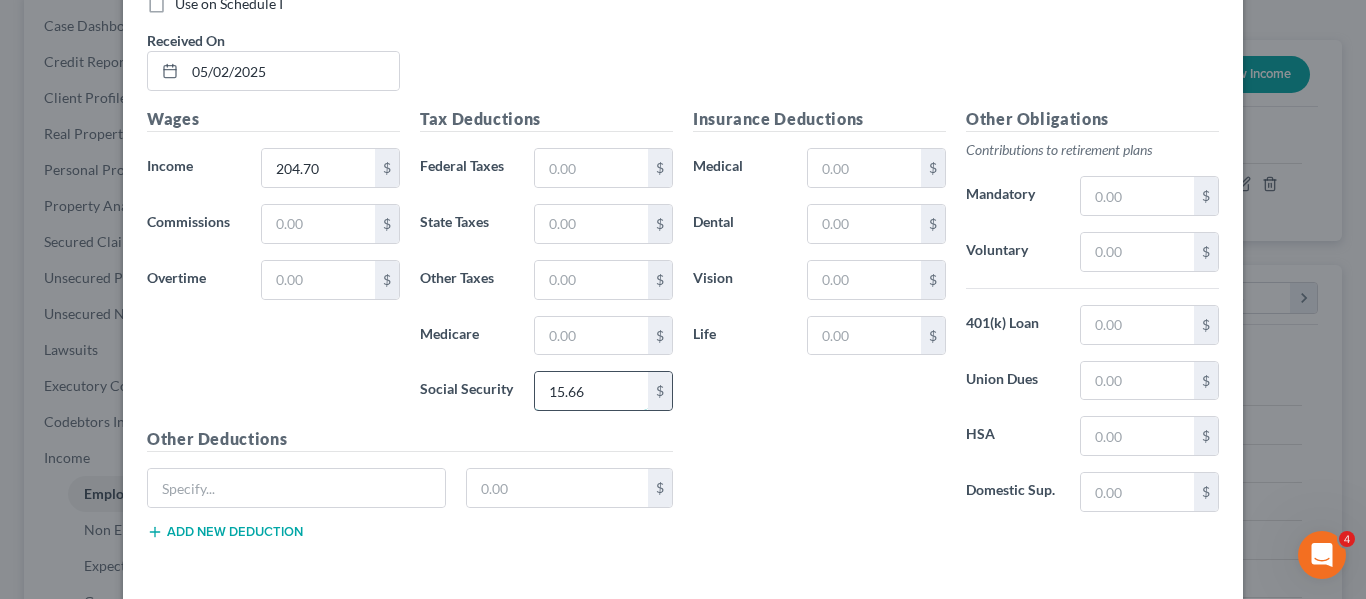scroll, scrollTop: 10862, scrollLeft: 0, axis: vertical 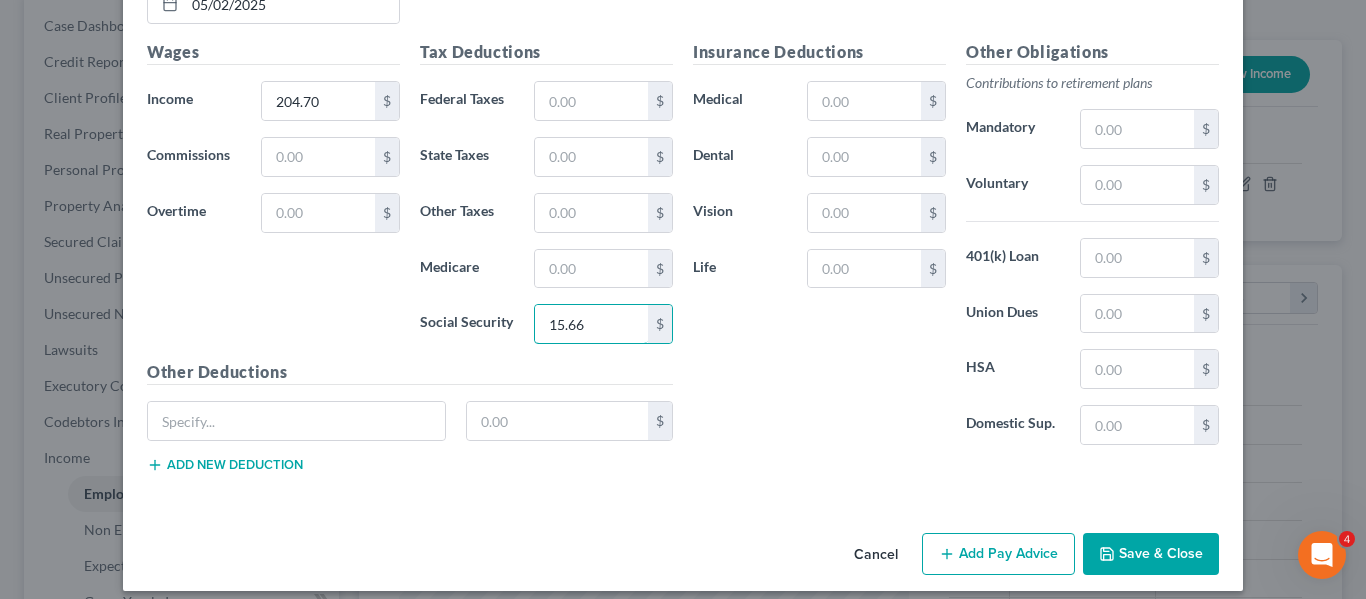 type on "15.66" 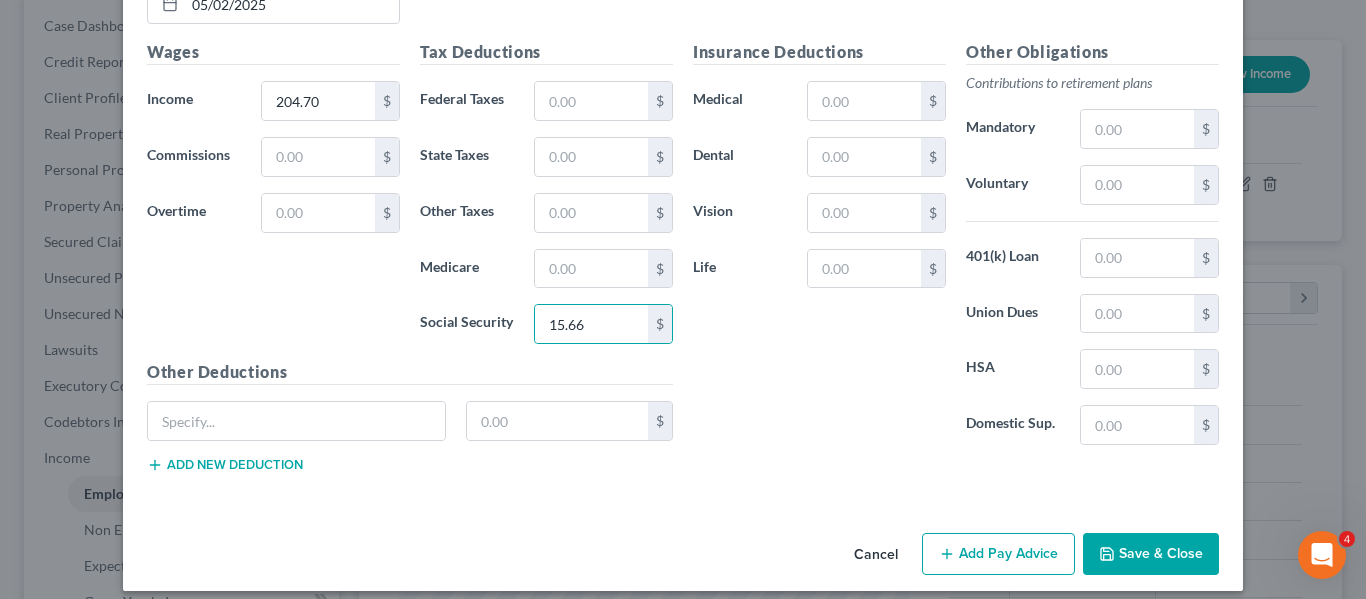 click on "Add Pay Advice" at bounding box center [998, 554] 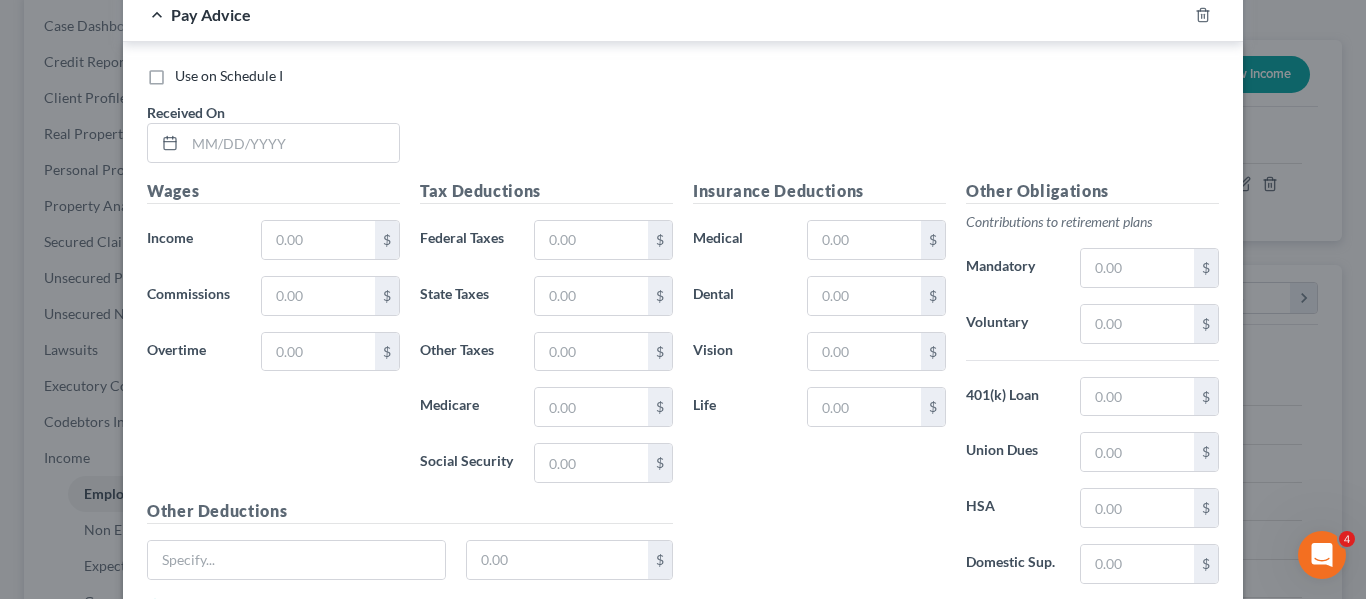 scroll, scrollTop: 11381, scrollLeft: 0, axis: vertical 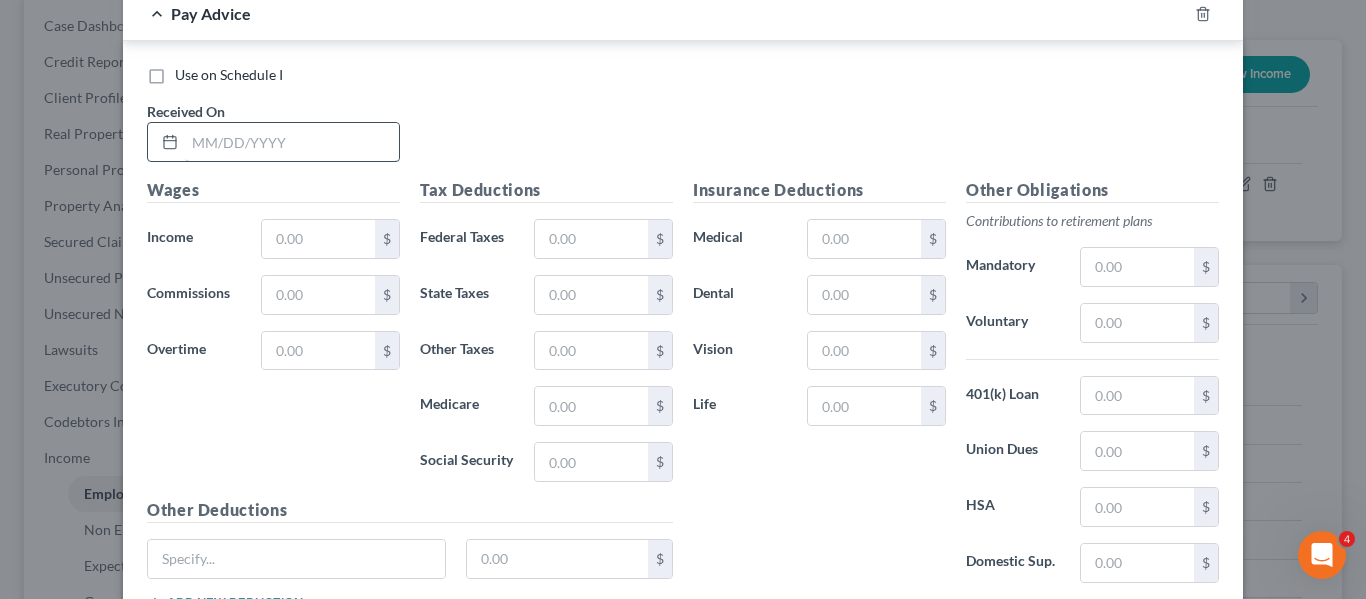 click at bounding box center (292, 142) 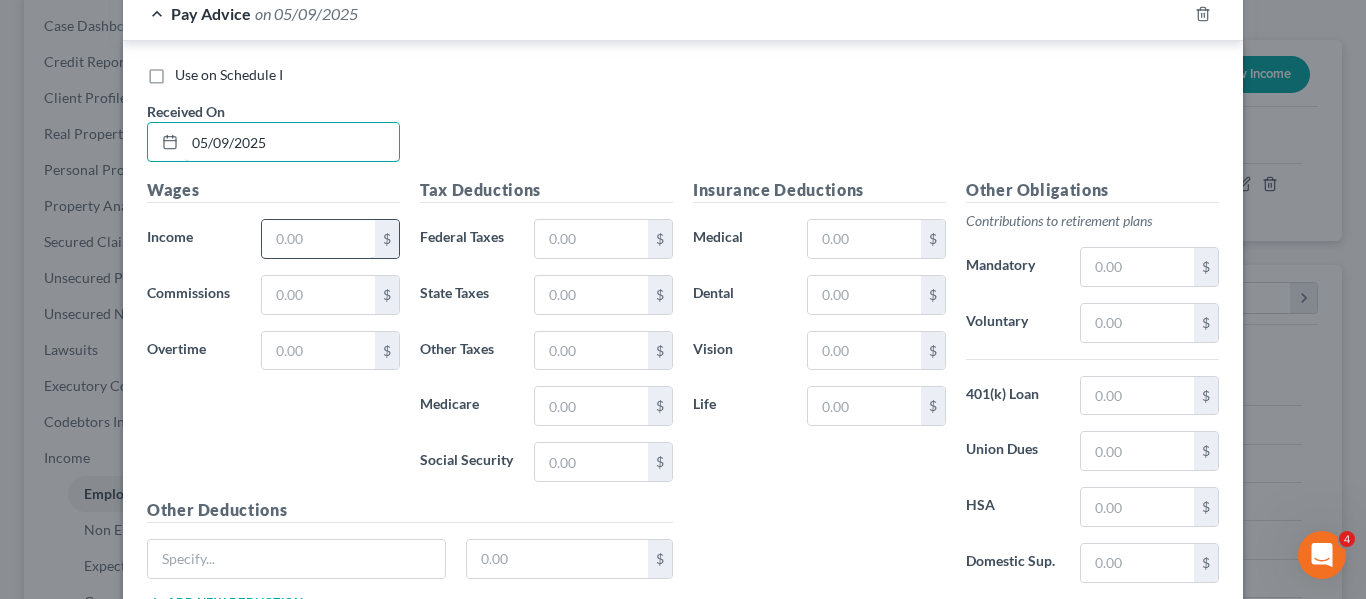 type on "05/09/2025" 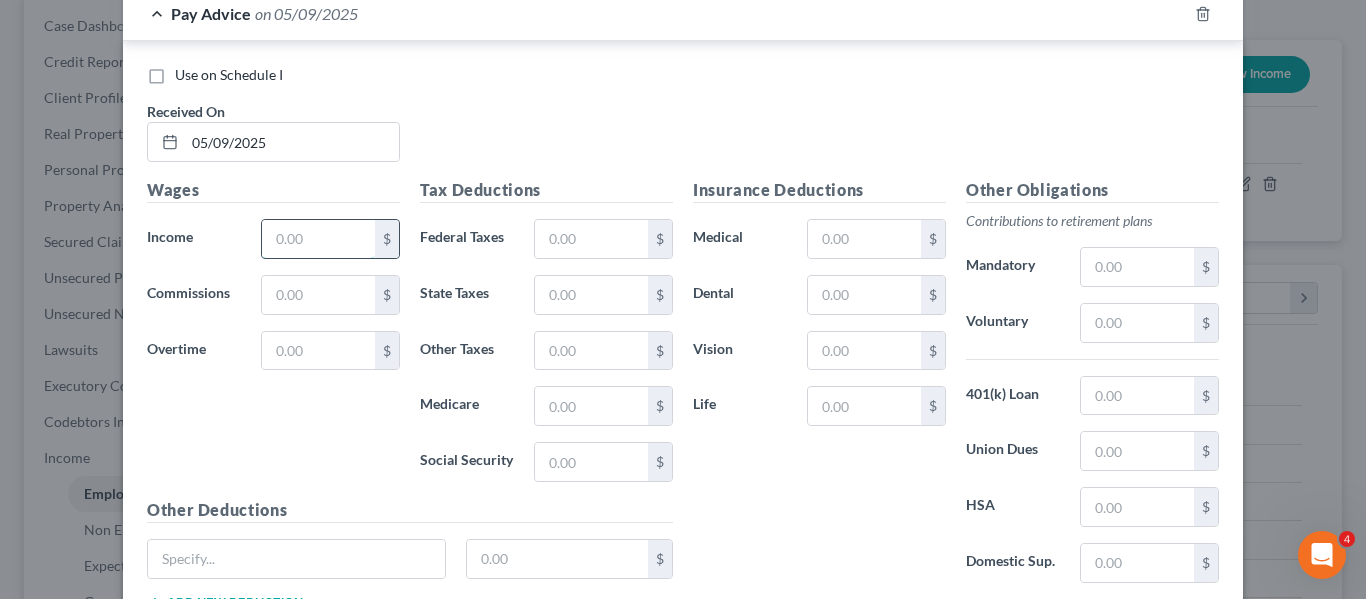 click at bounding box center (318, 239) 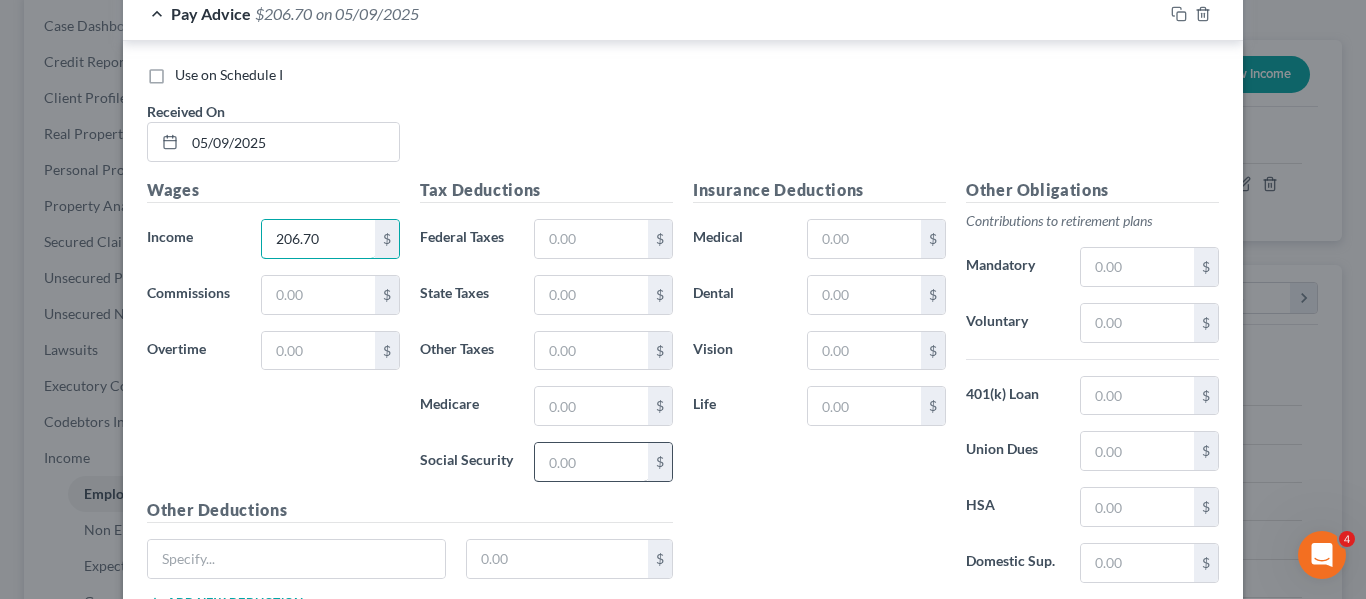 type on "206.70" 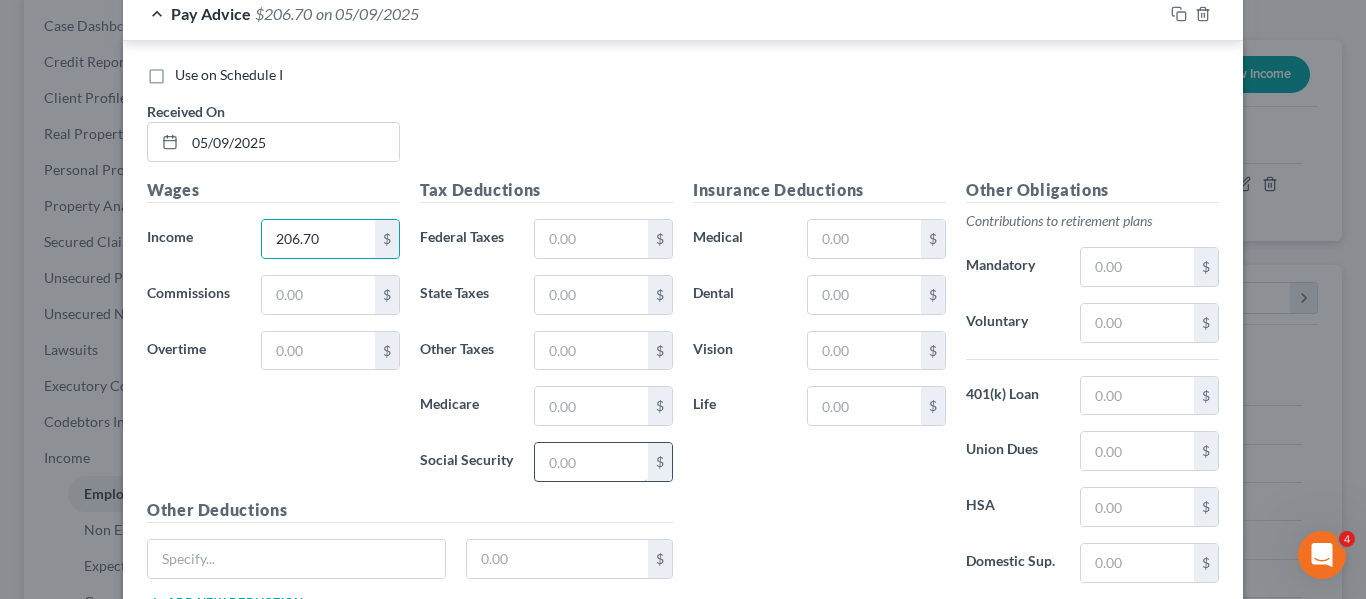 click at bounding box center (591, 462) 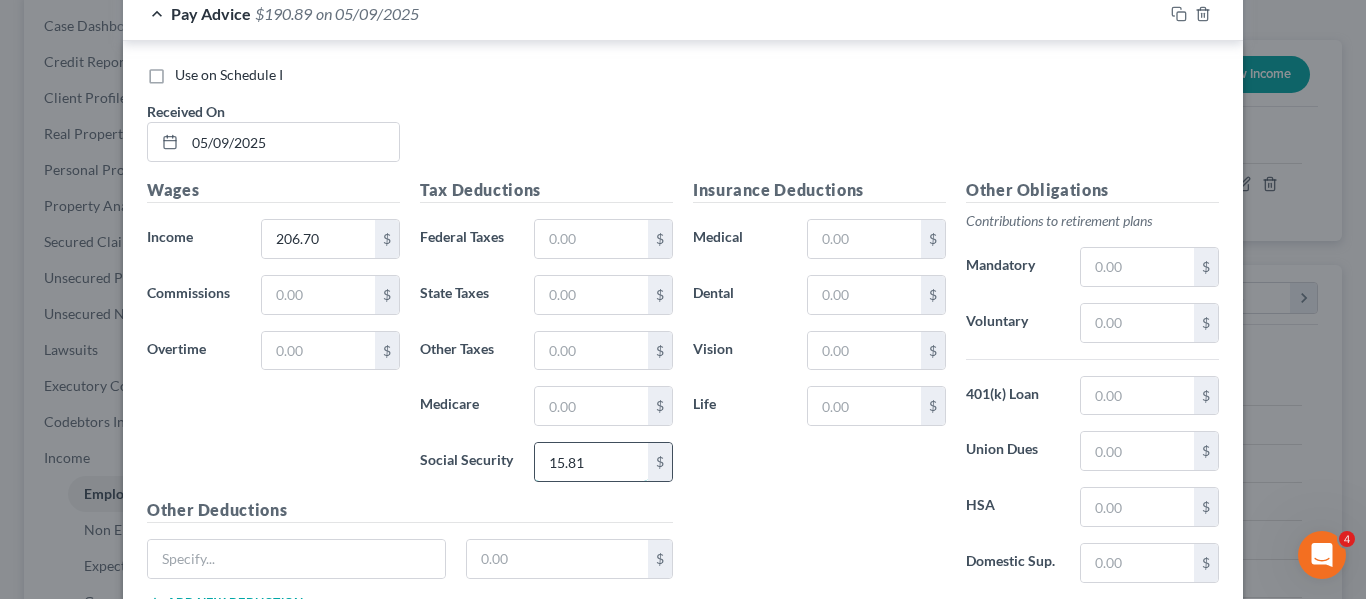 scroll, scrollTop: 11518, scrollLeft: 0, axis: vertical 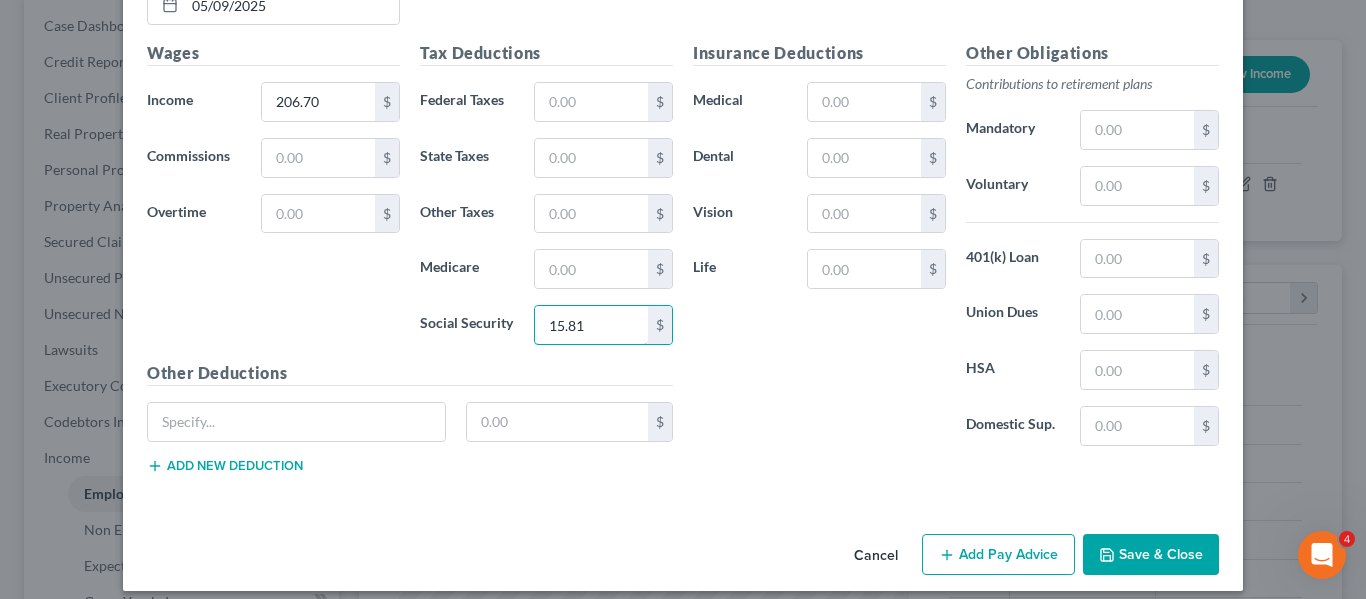 type on "15.81" 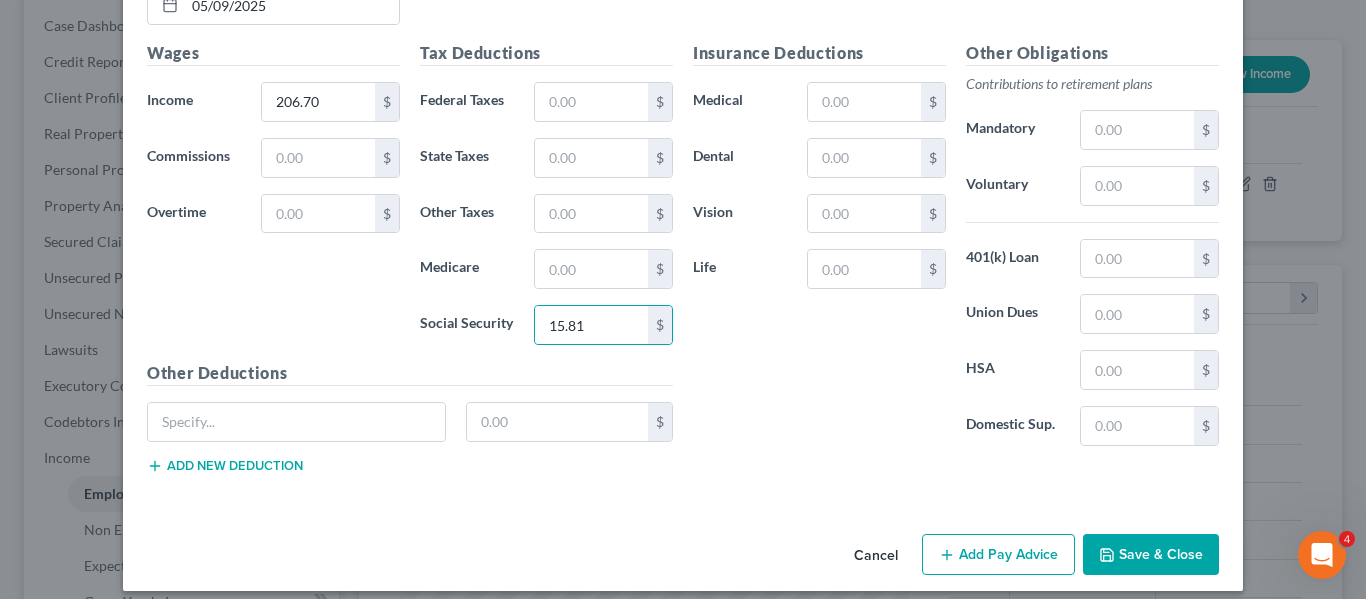 click on "Add Pay Advice" at bounding box center (998, 555) 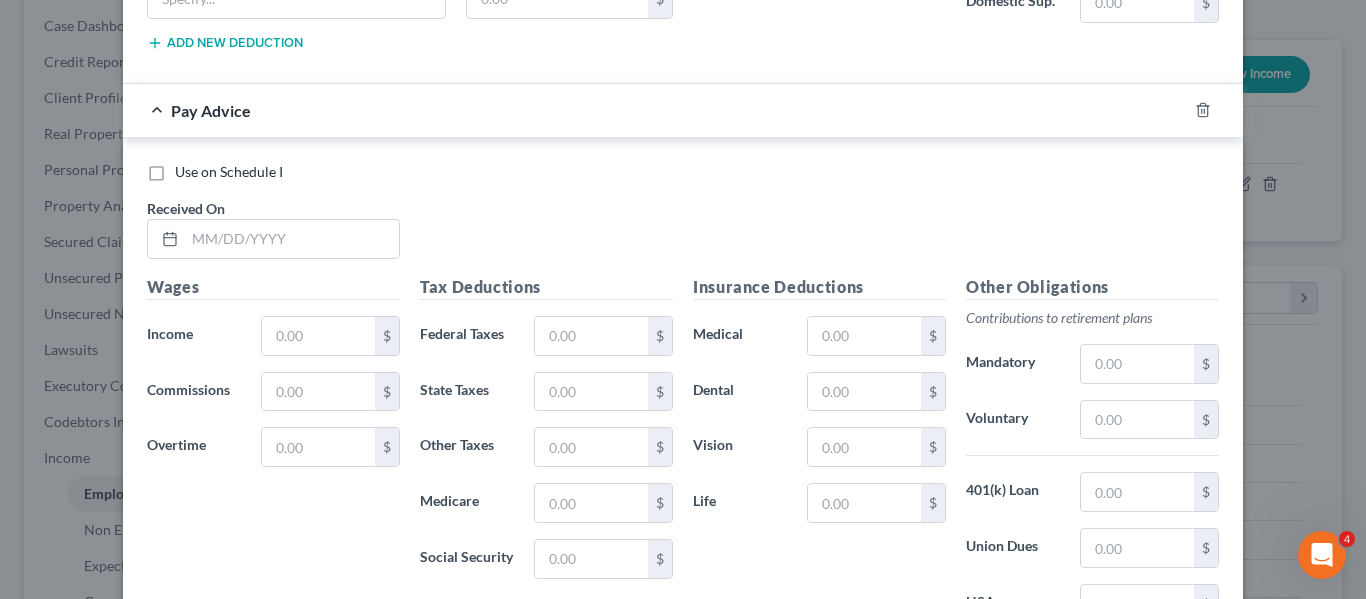 scroll, scrollTop: 11998, scrollLeft: 0, axis: vertical 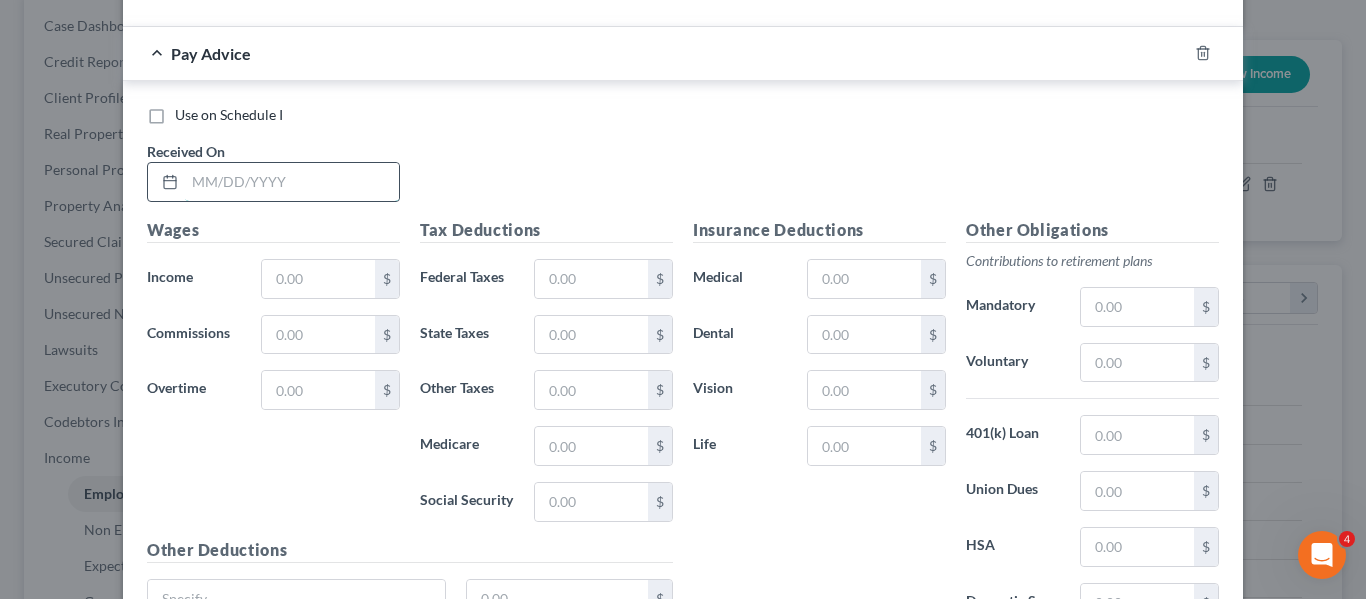 click at bounding box center (292, 182) 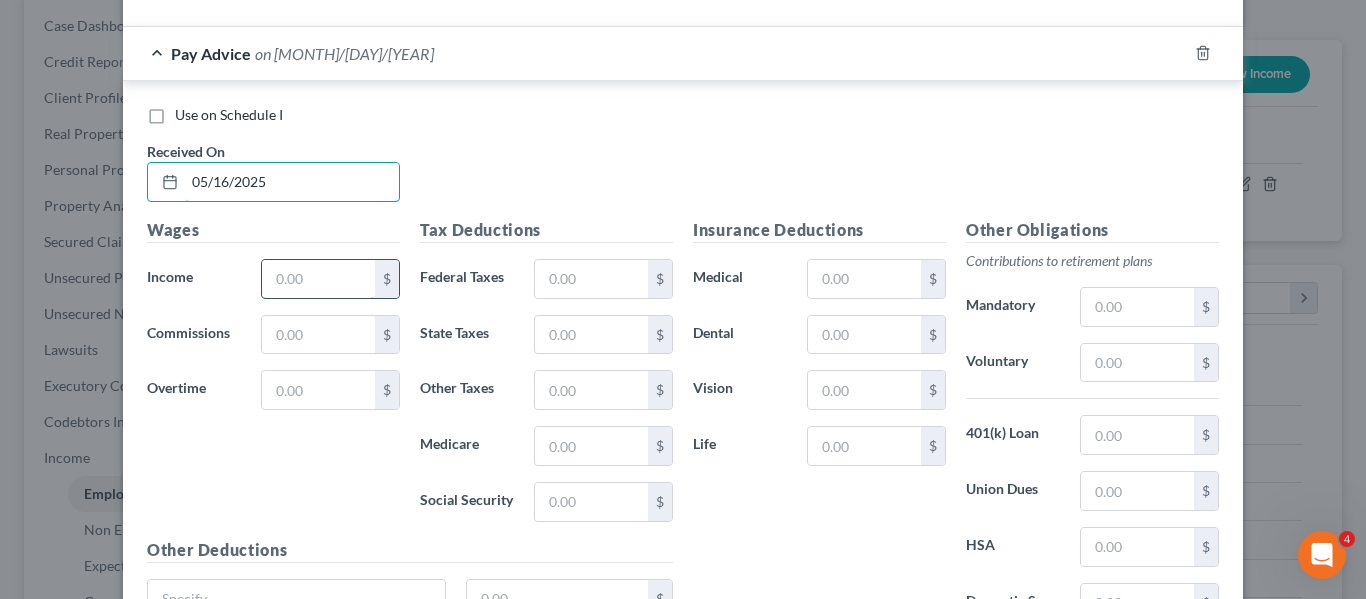 type on "05/16/2025" 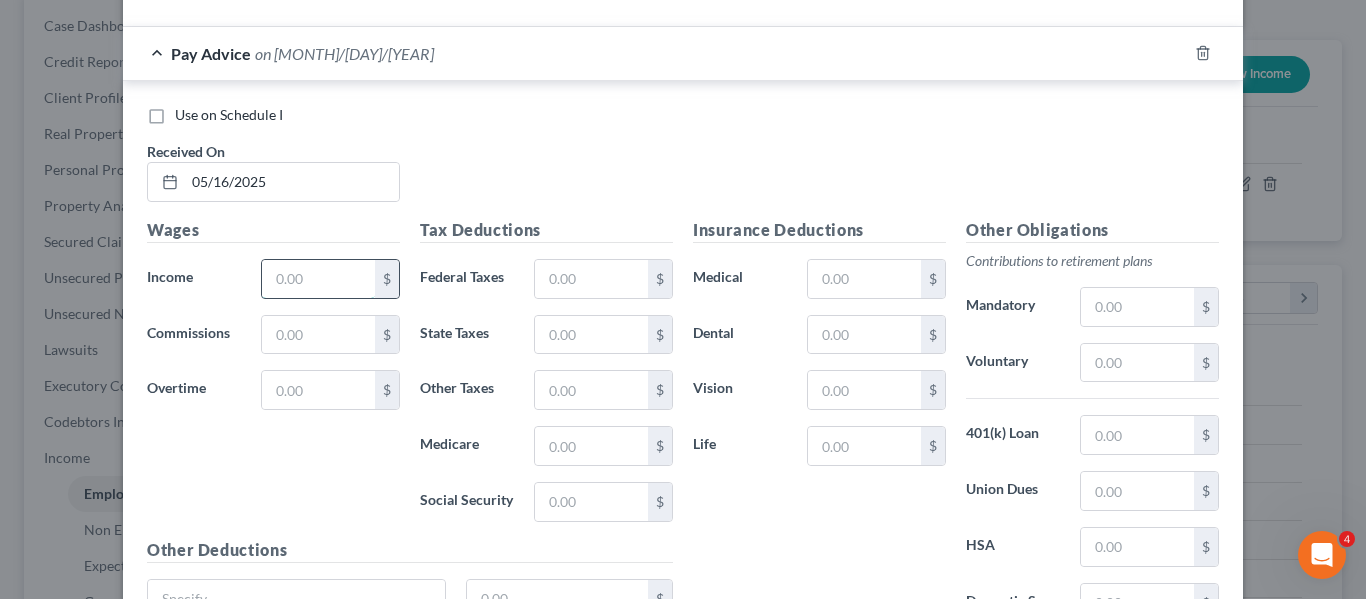 click at bounding box center (318, 279) 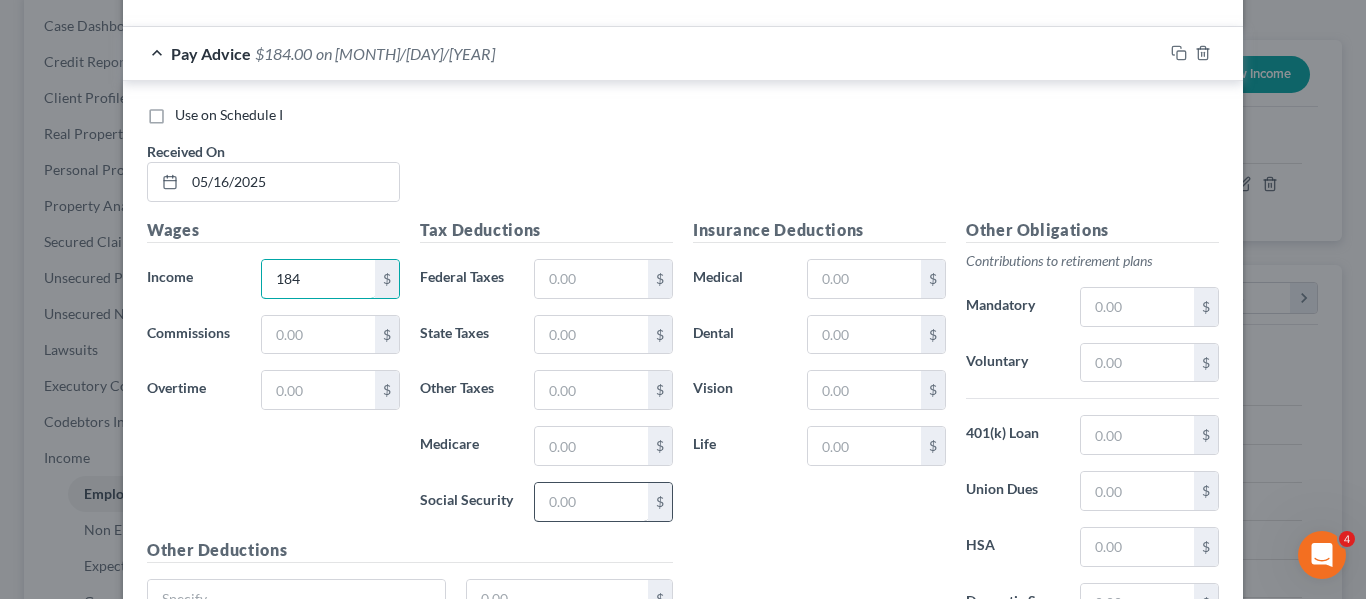 type on "184" 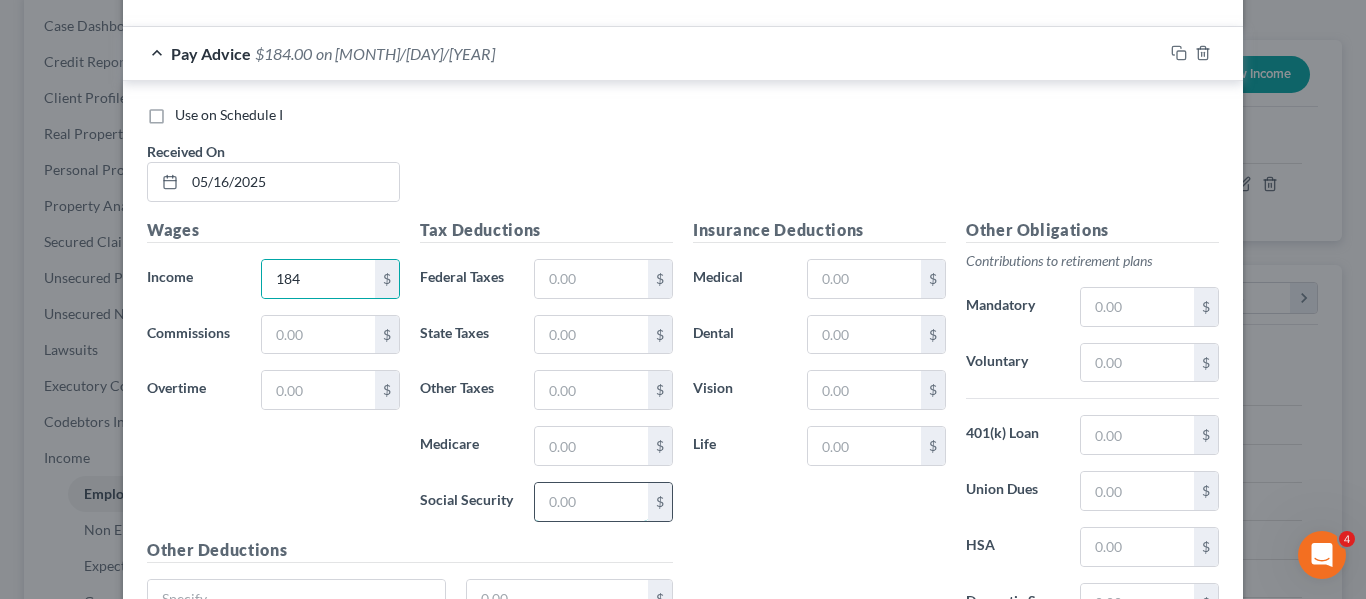 click at bounding box center (591, 502) 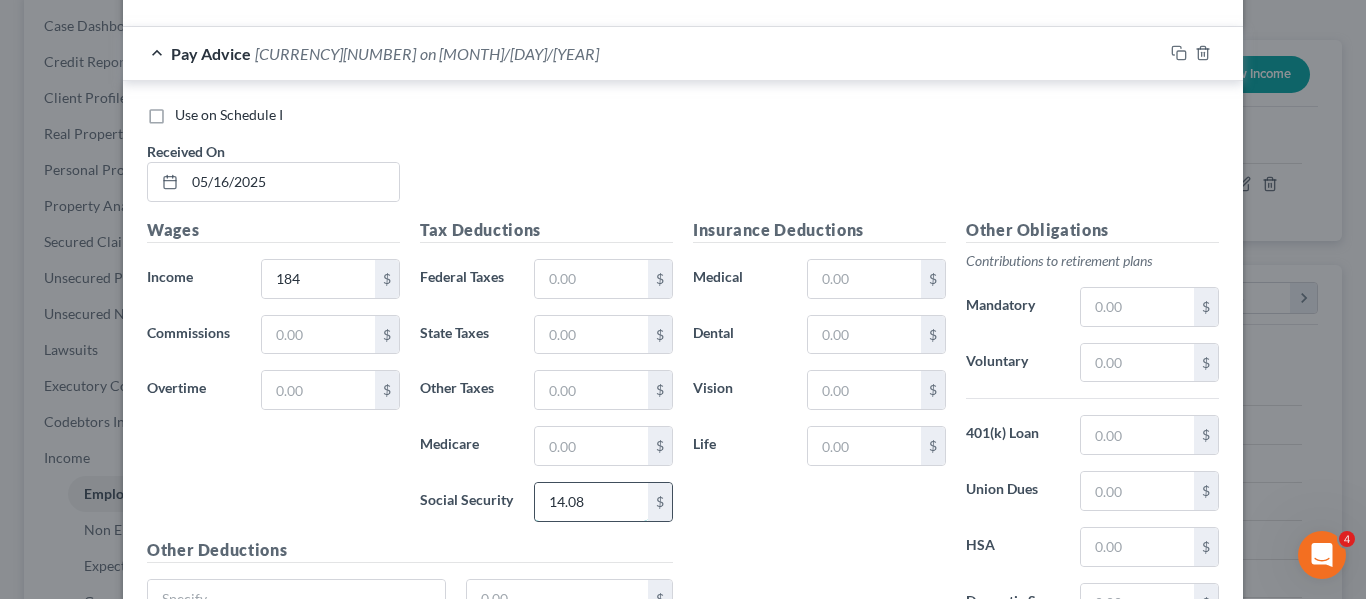 scroll, scrollTop: 12175, scrollLeft: 0, axis: vertical 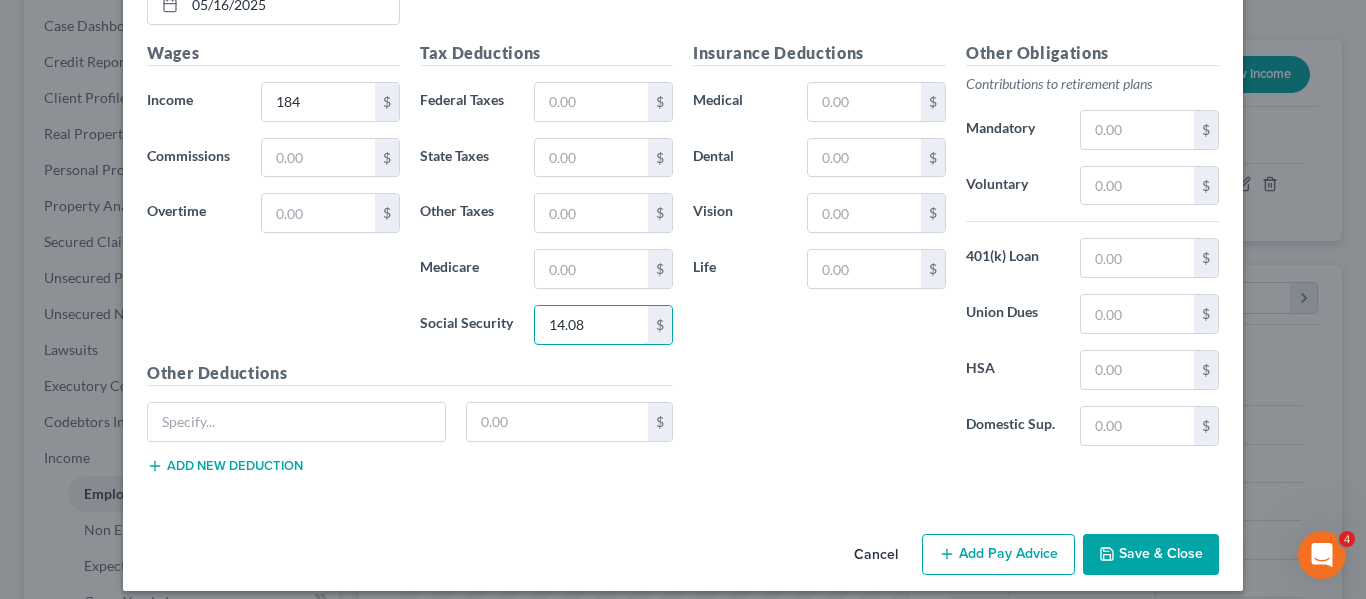 type on "14.08" 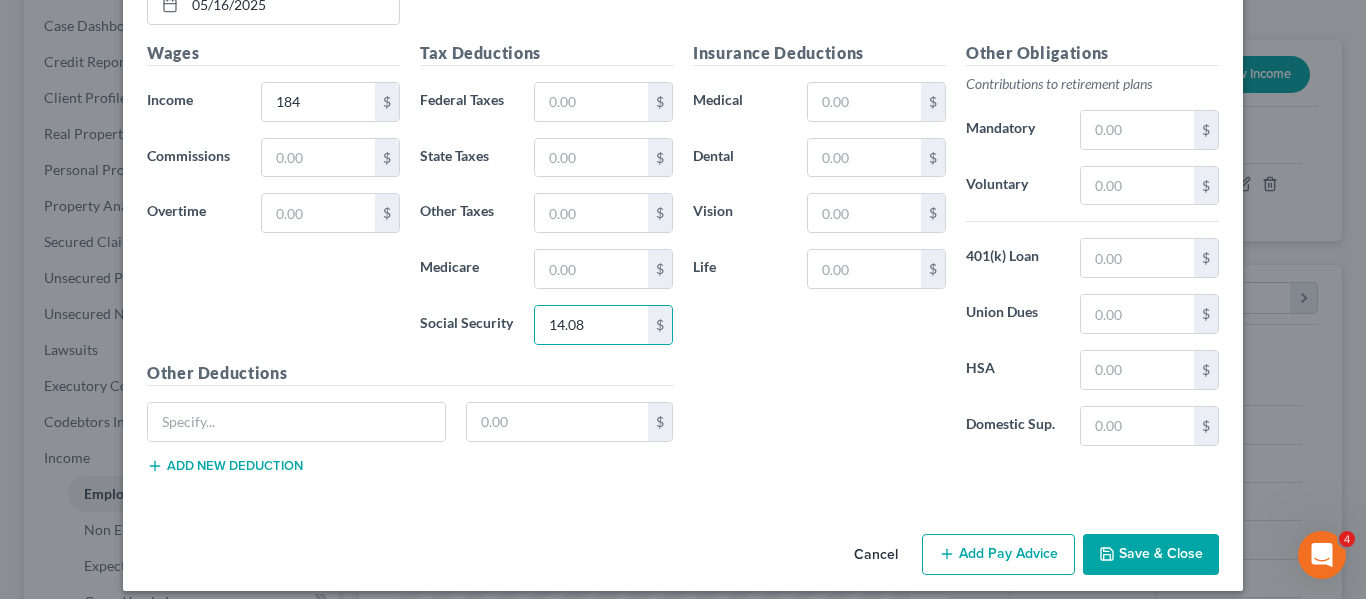 click on "Add Pay Advice" at bounding box center [998, 555] 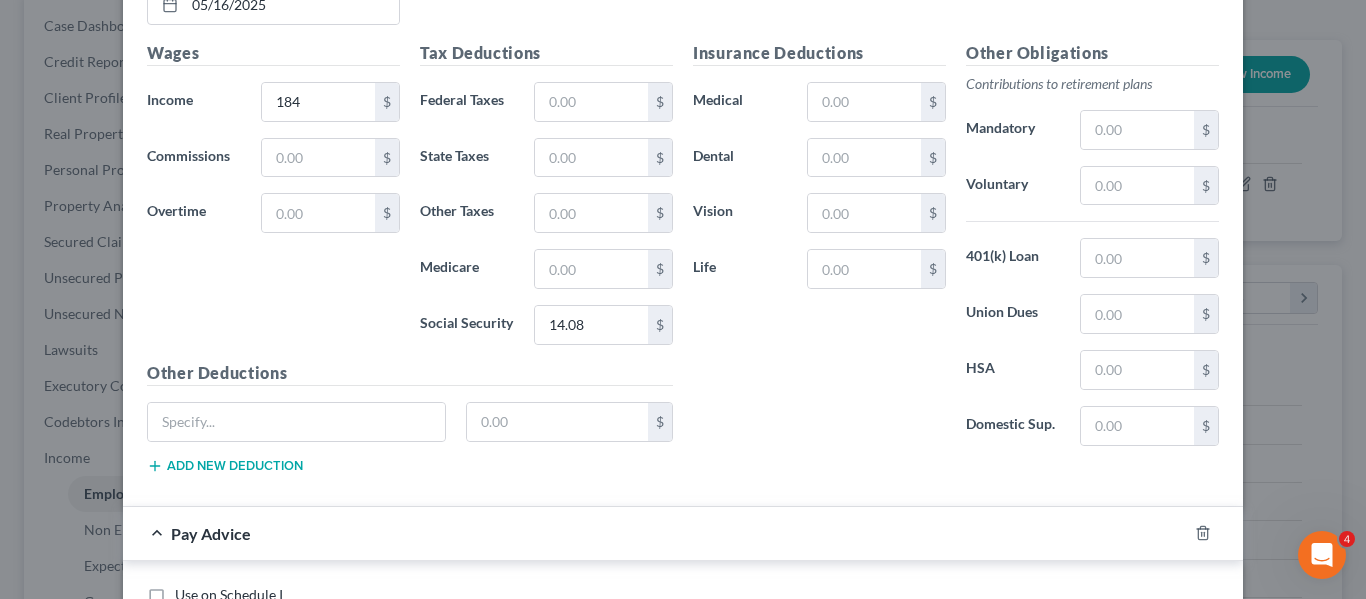 scroll, scrollTop: 12628, scrollLeft: 0, axis: vertical 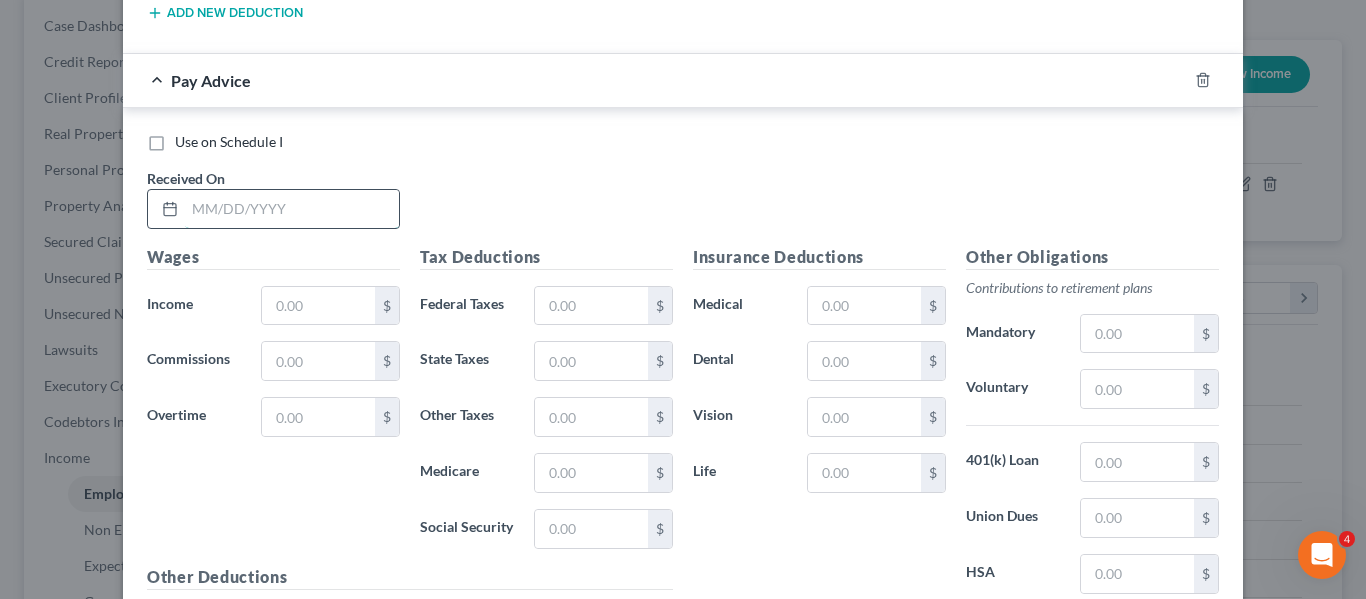 click at bounding box center (292, 209) 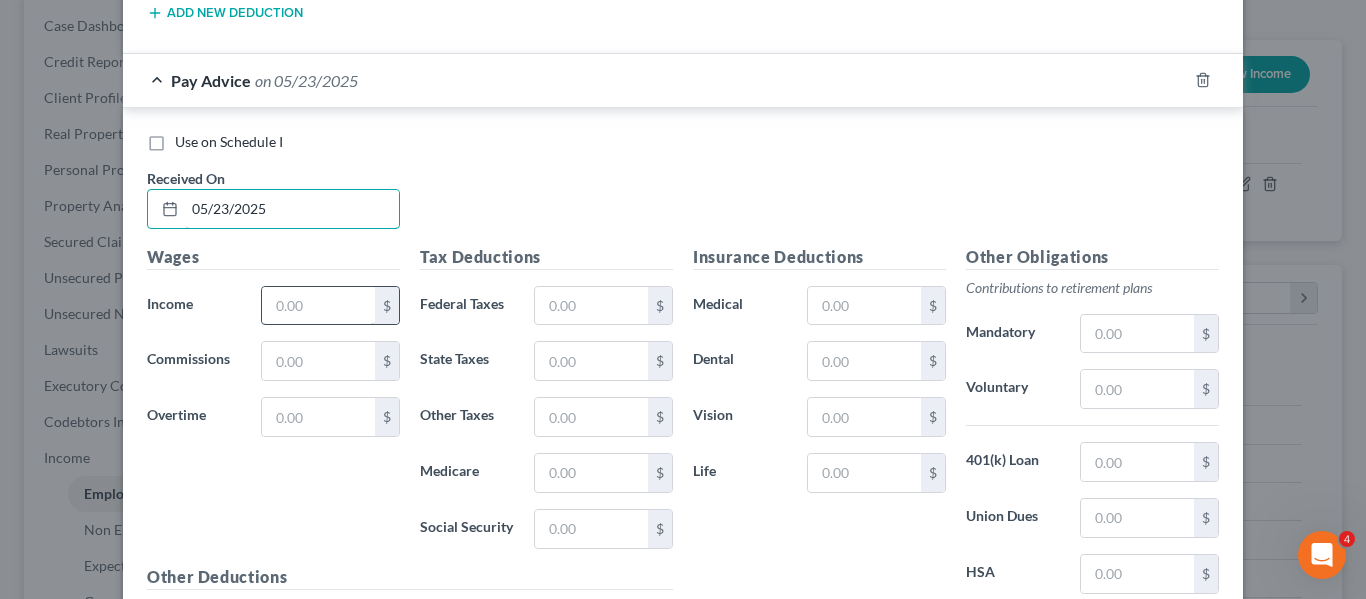 type on "05/23/2025" 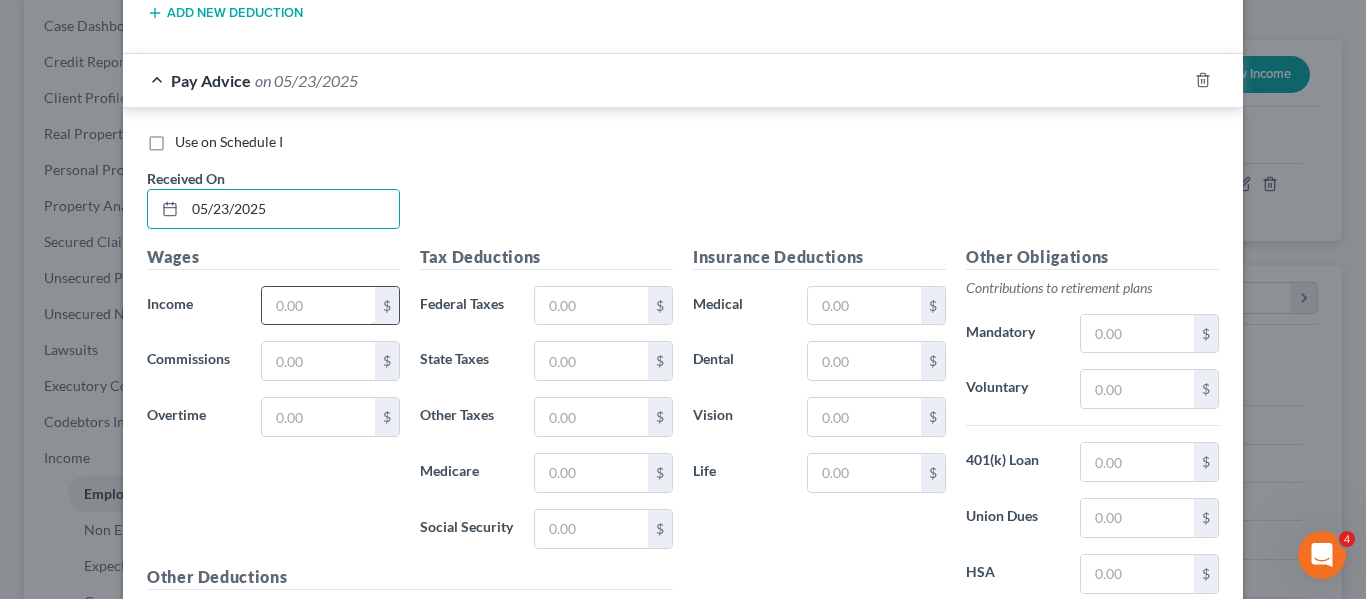 click at bounding box center (318, 306) 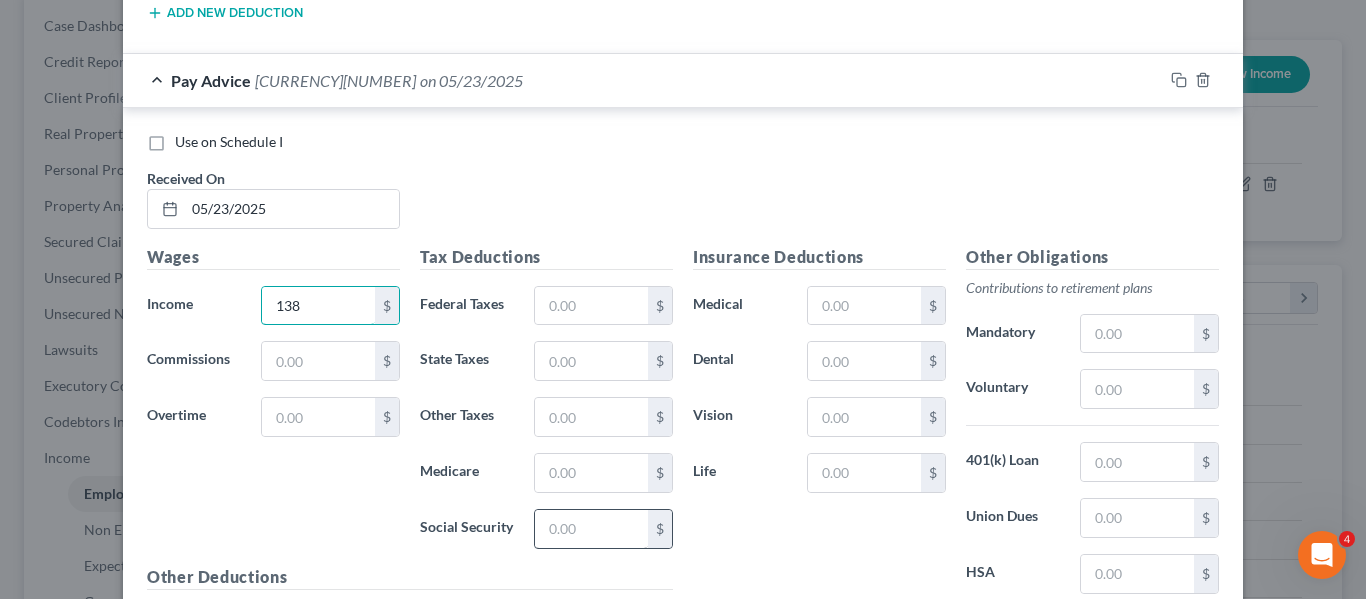 type on "138" 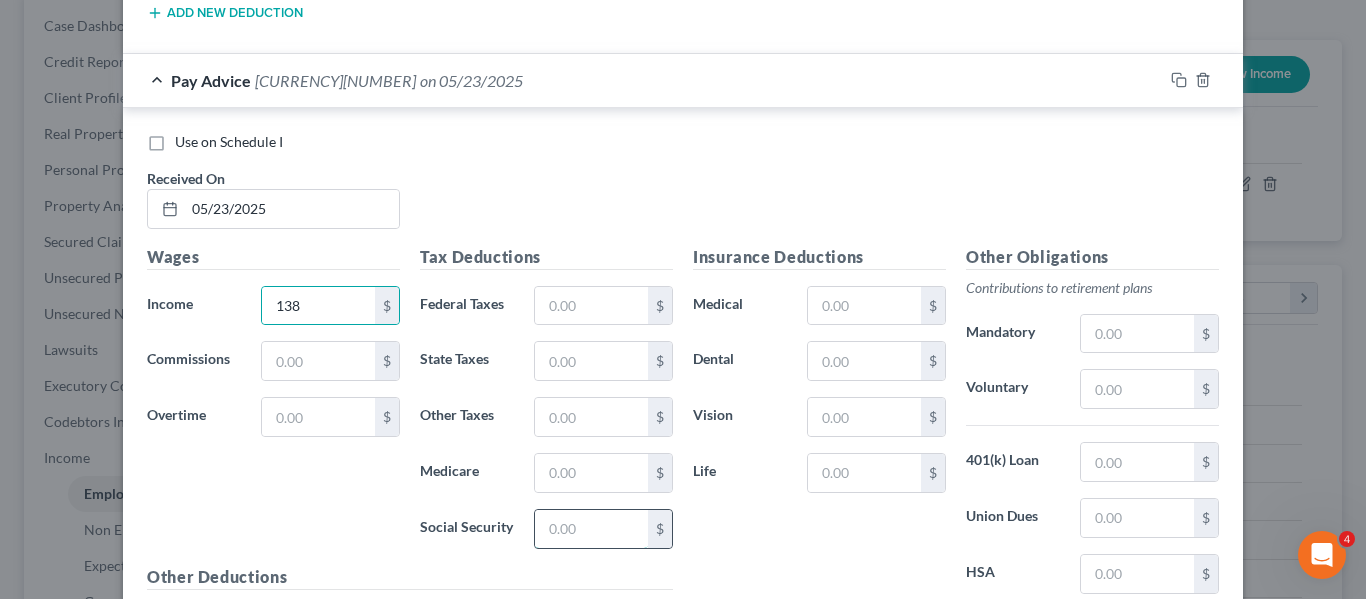 click at bounding box center [591, 529] 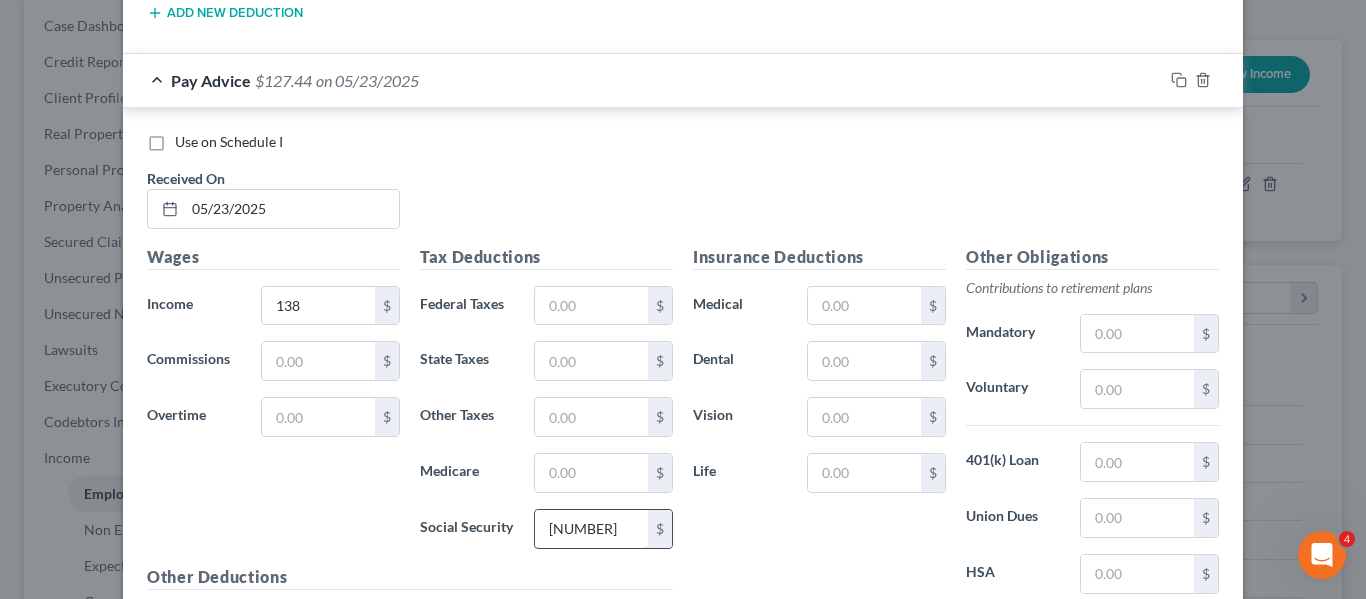 scroll, scrollTop: 12832, scrollLeft: 0, axis: vertical 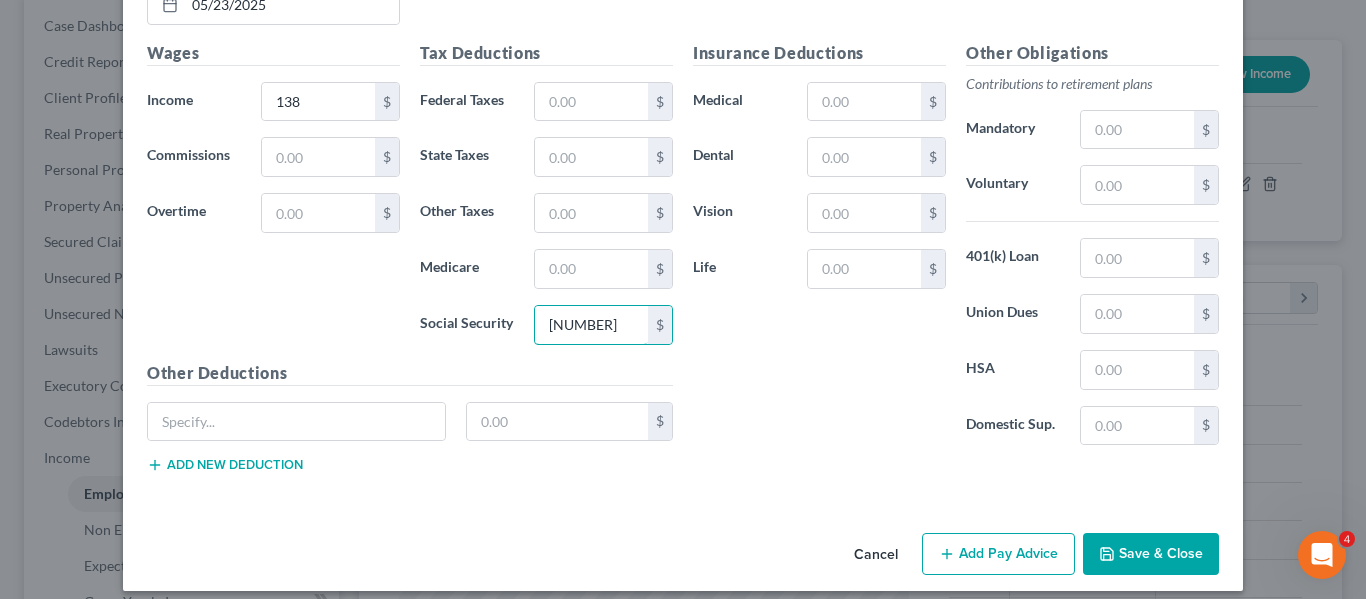 type on "[NUMBER]" 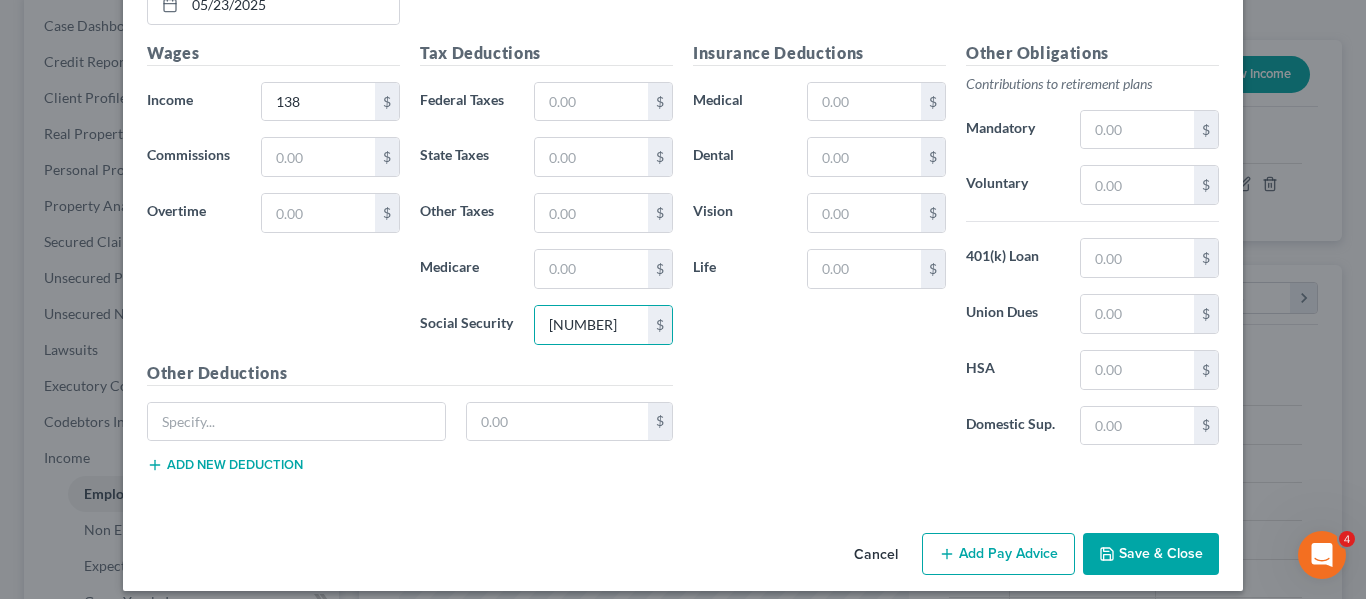 click on "Add Pay Advice" at bounding box center (998, 554) 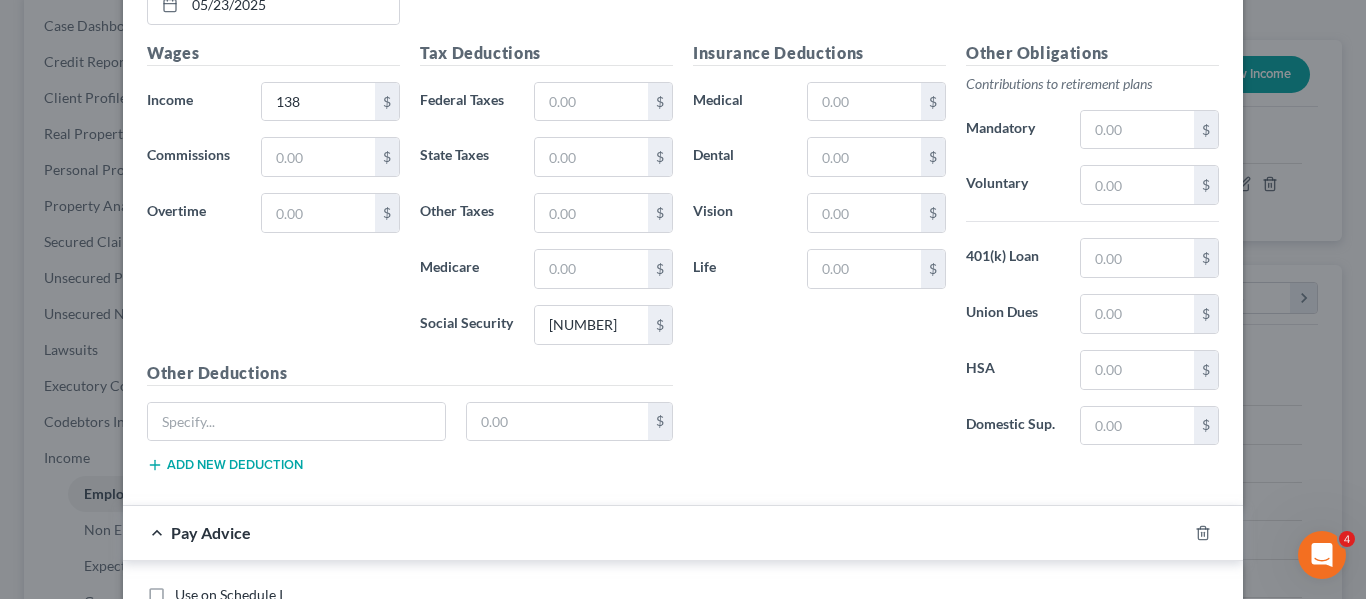 scroll, scrollTop: 13347, scrollLeft: 0, axis: vertical 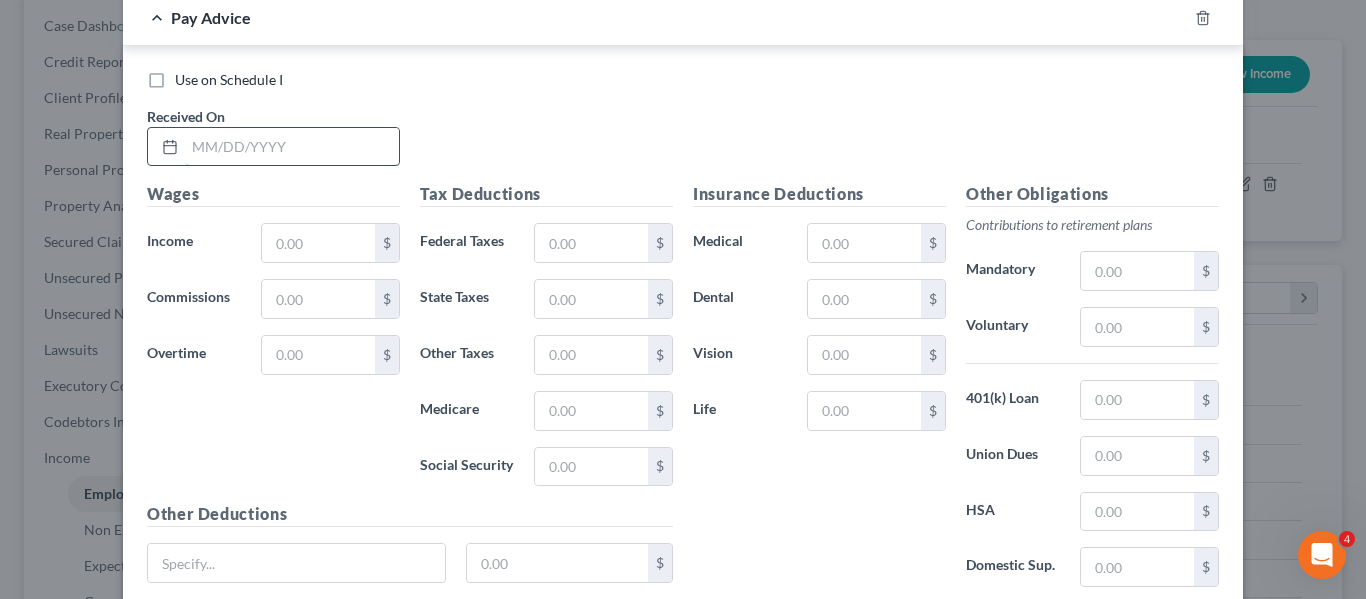 click at bounding box center [292, 147] 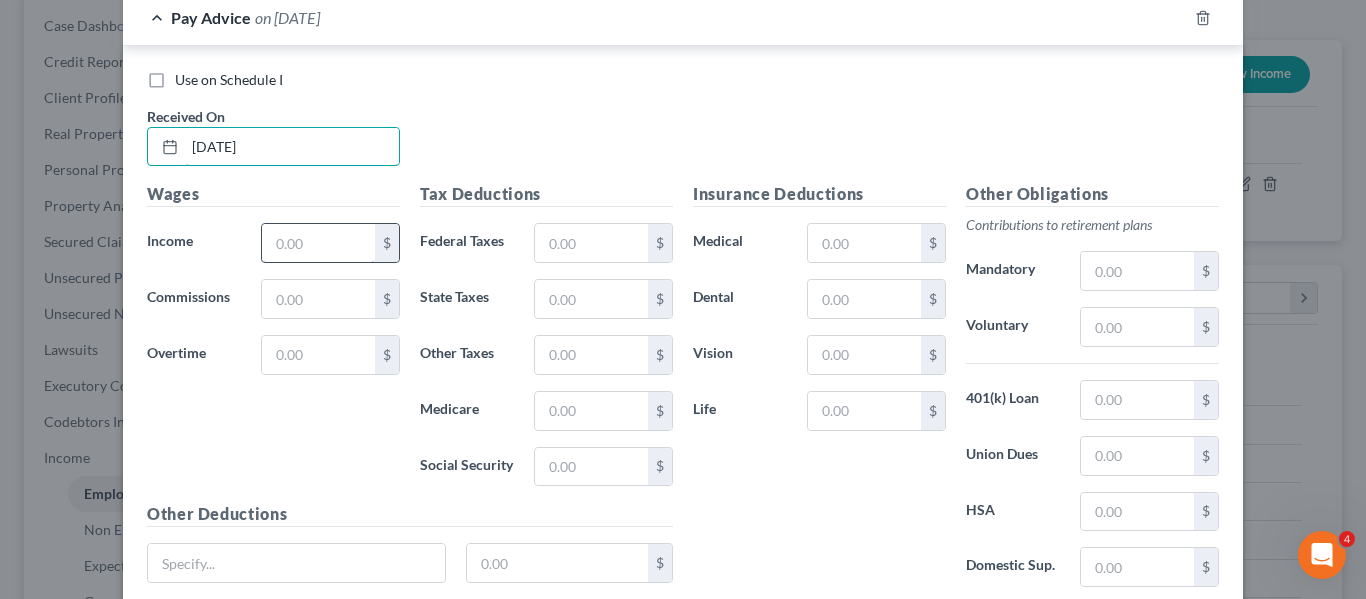 type on "[DATE]" 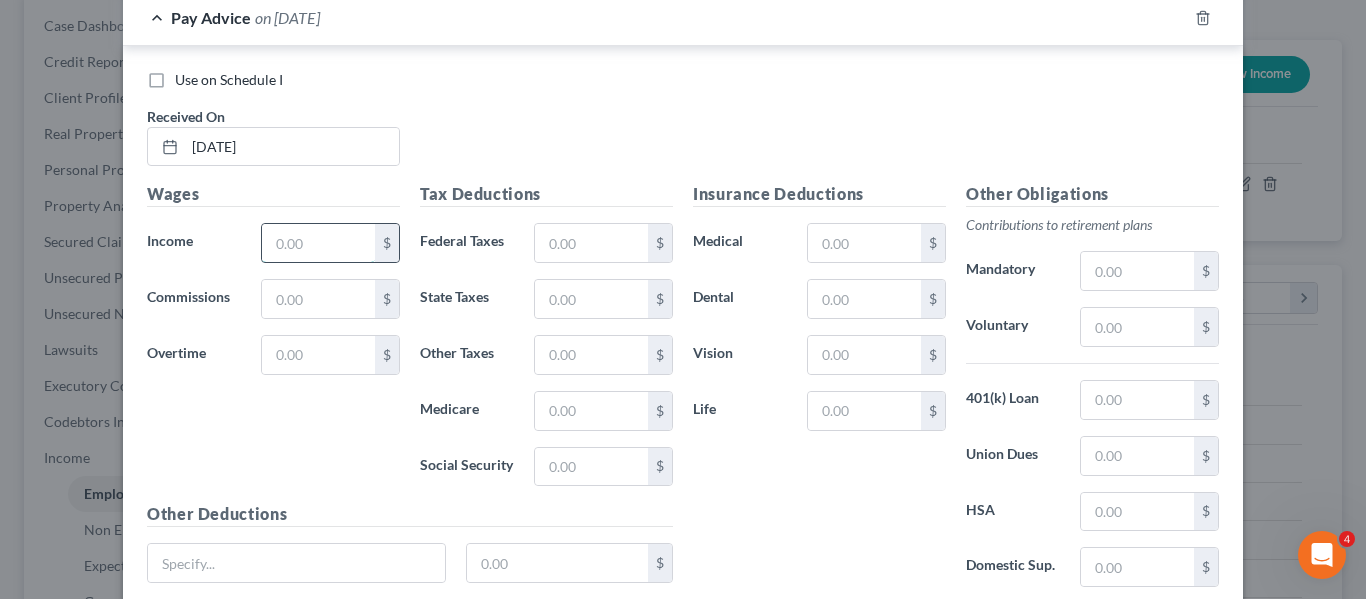 click at bounding box center (318, 243) 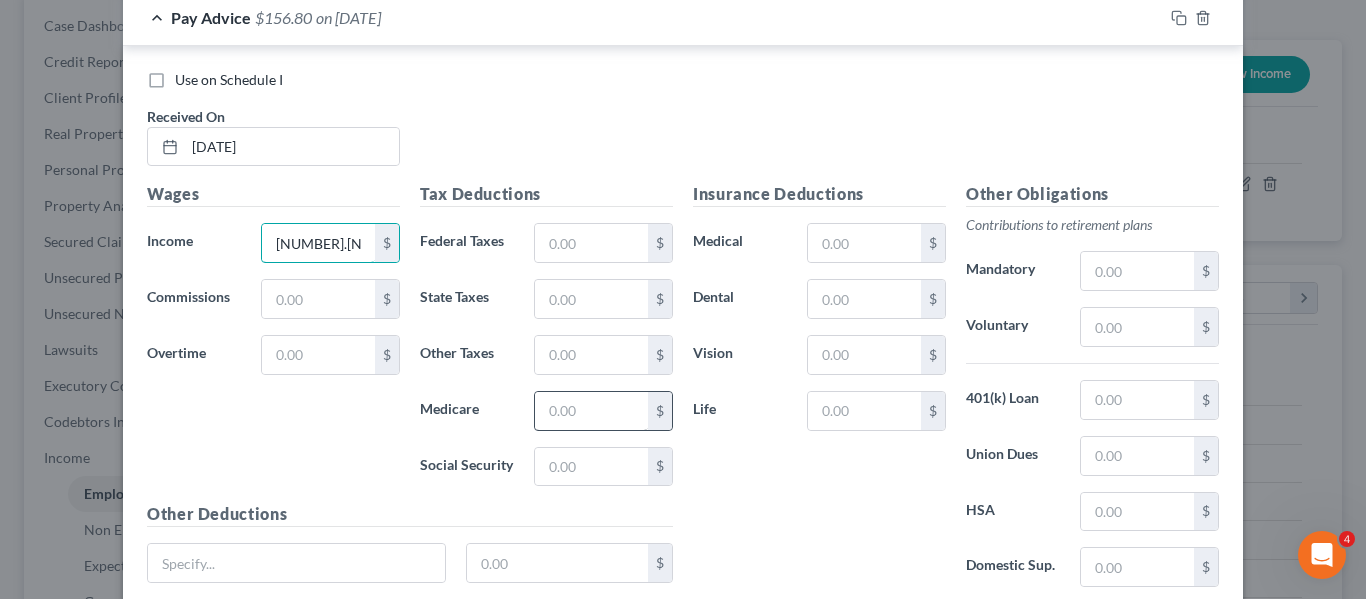 type on "[NUMBER].[NUMBER]" 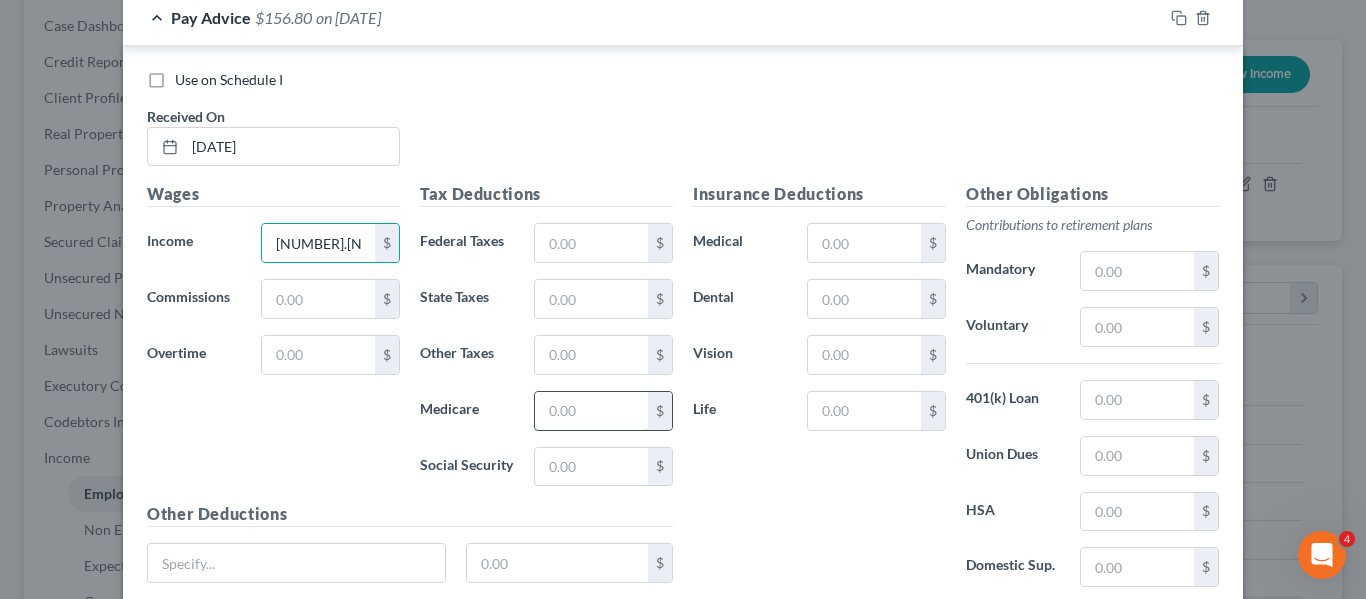 click at bounding box center (591, 411) 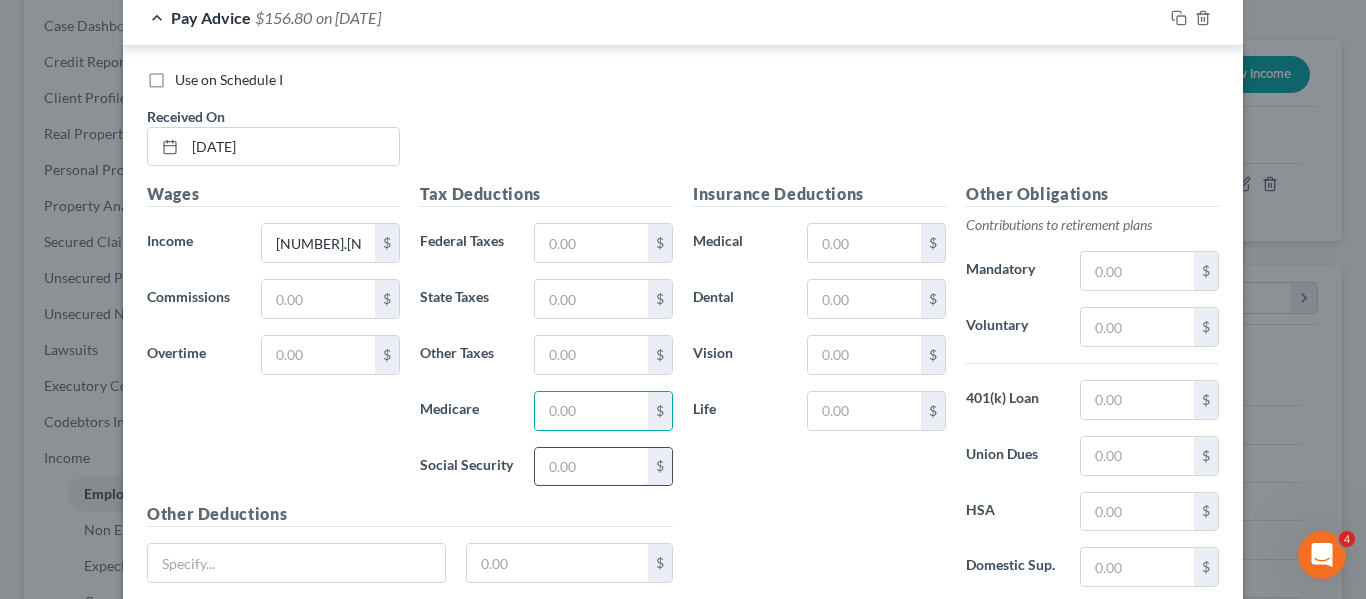 click at bounding box center [591, 467] 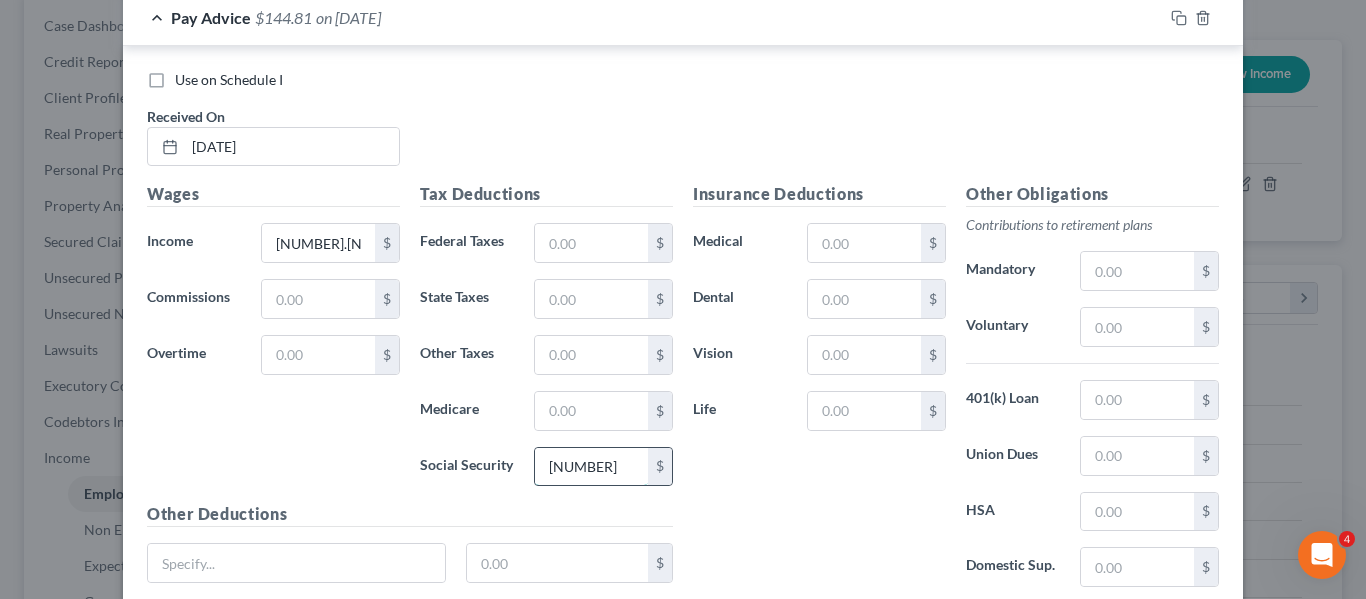 scroll, scrollTop: 13489, scrollLeft: 0, axis: vertical 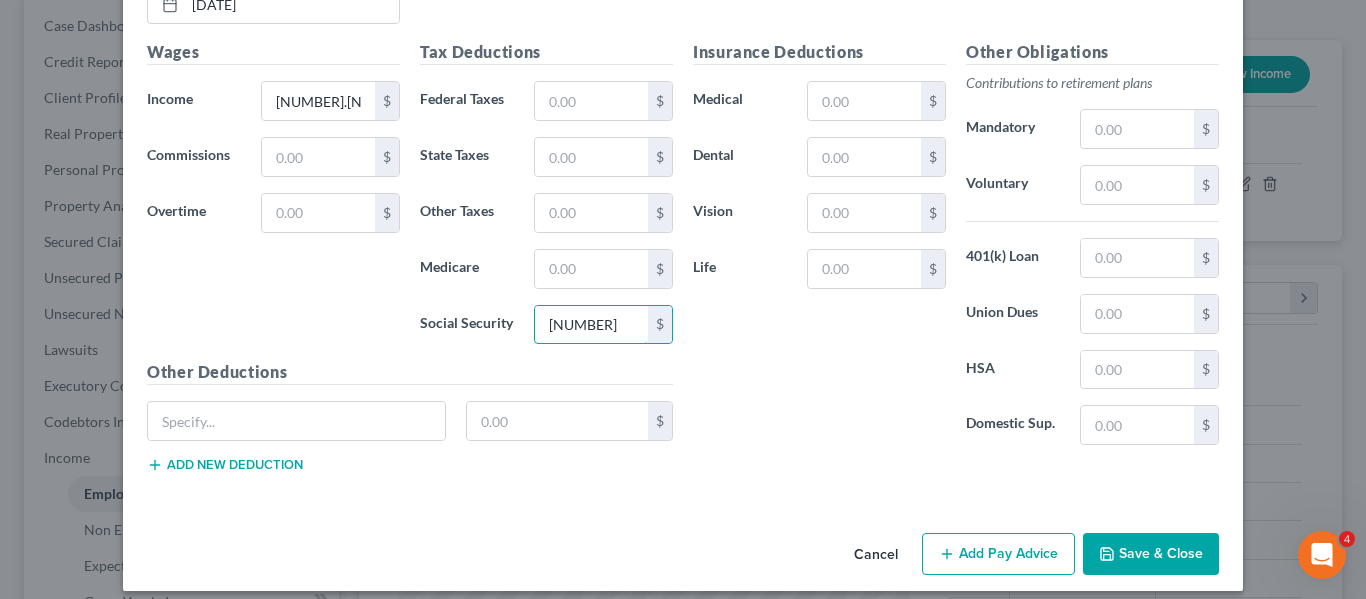 type on "[NUMBER]" 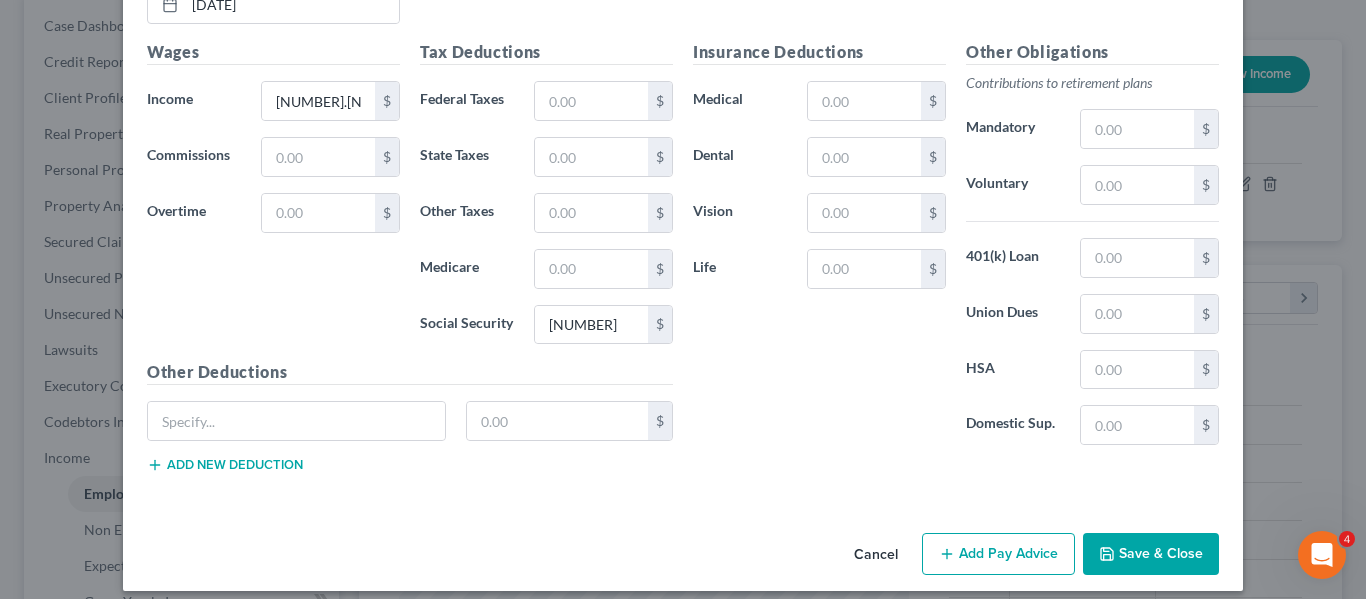 click on "Add Pay Advice" at bounding box center [998, 554] 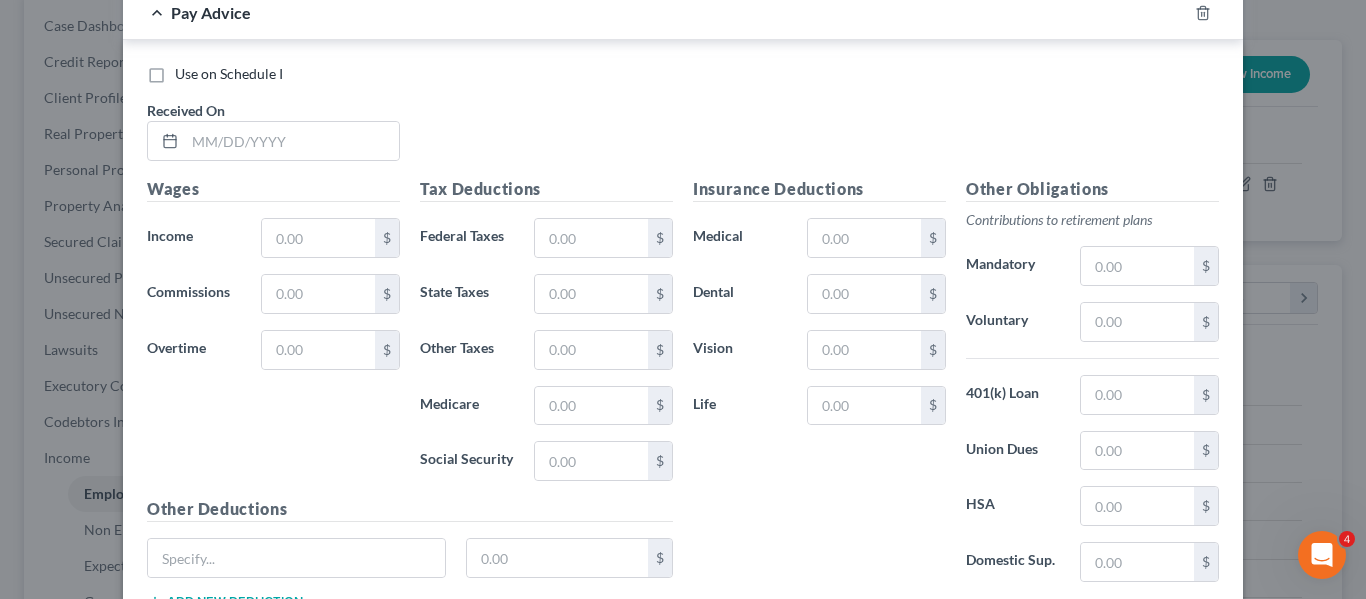 scroll, scrollTop: 14082, scrollLeft: 0, axis: vertical 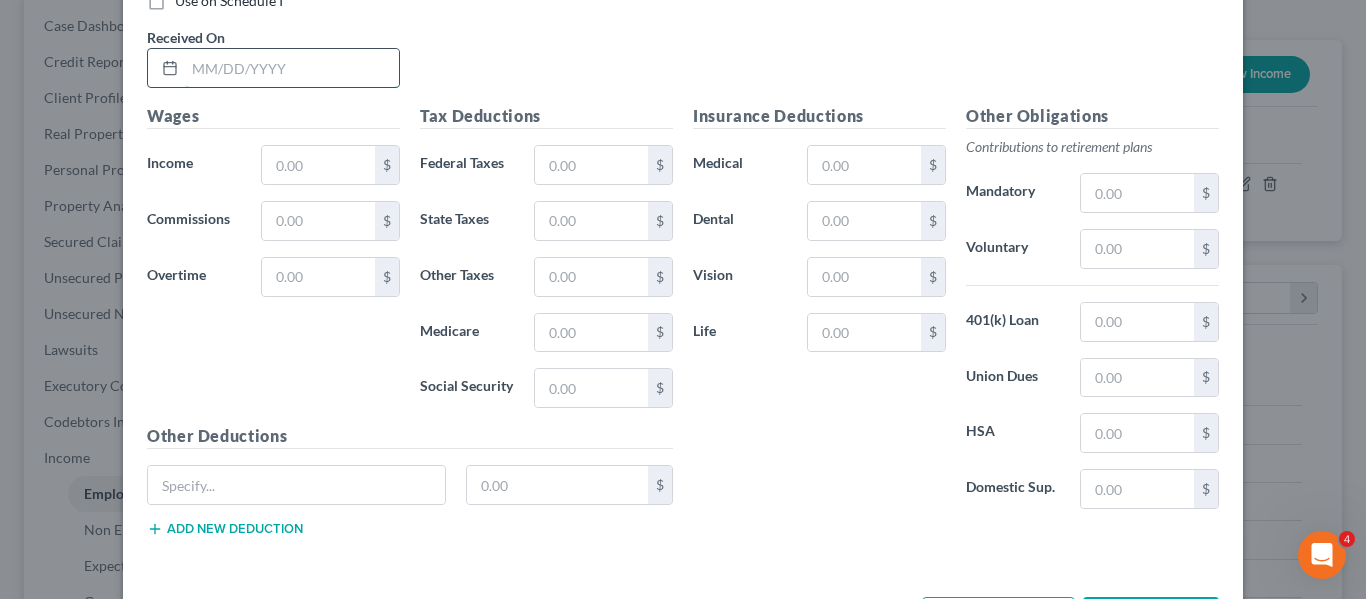 click at bounding box center [292, 68] 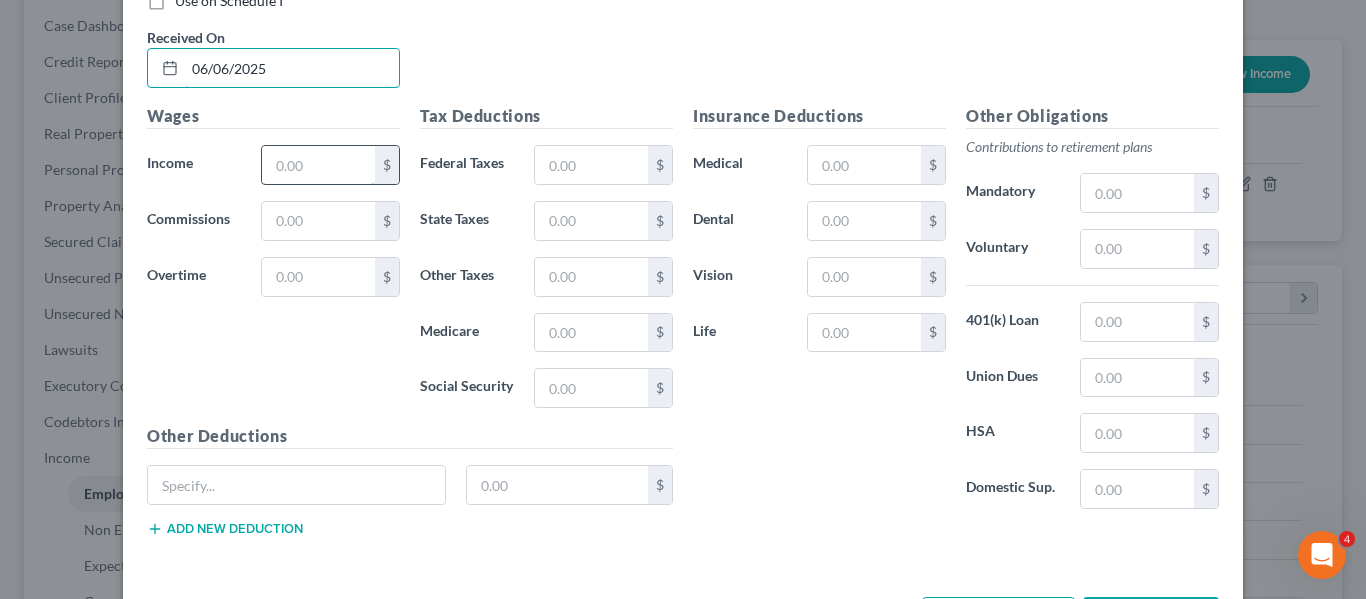 type on "06/06/2025" 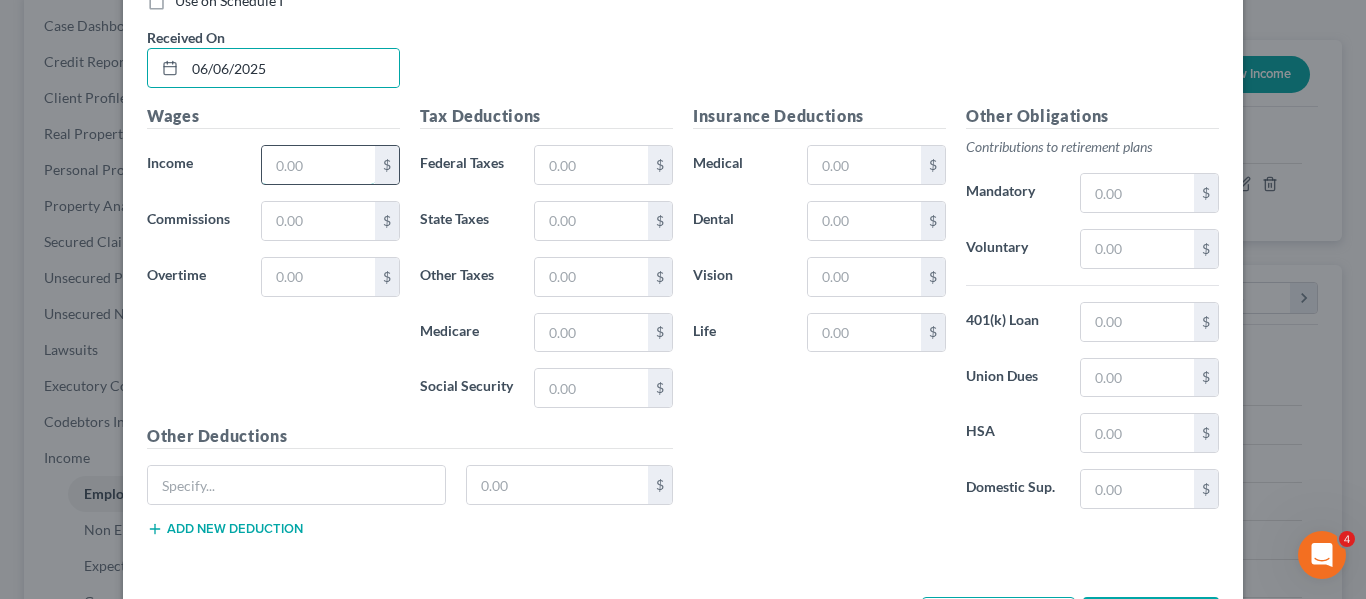 click at bounding box center (318, 165) 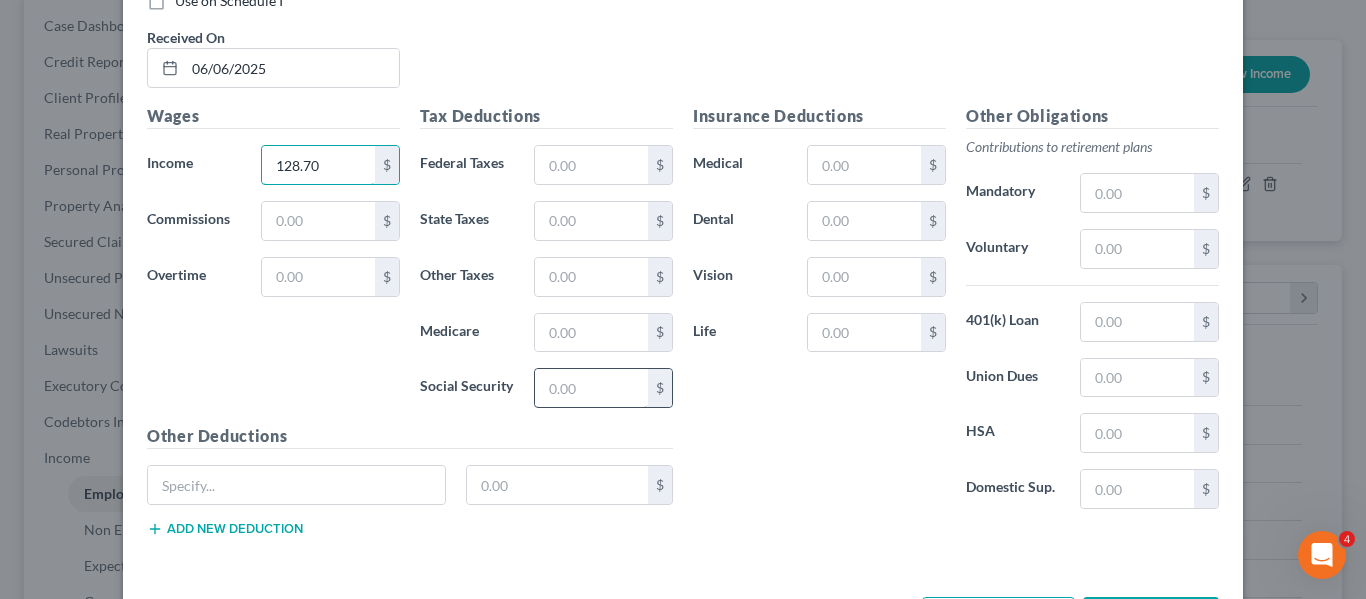 type 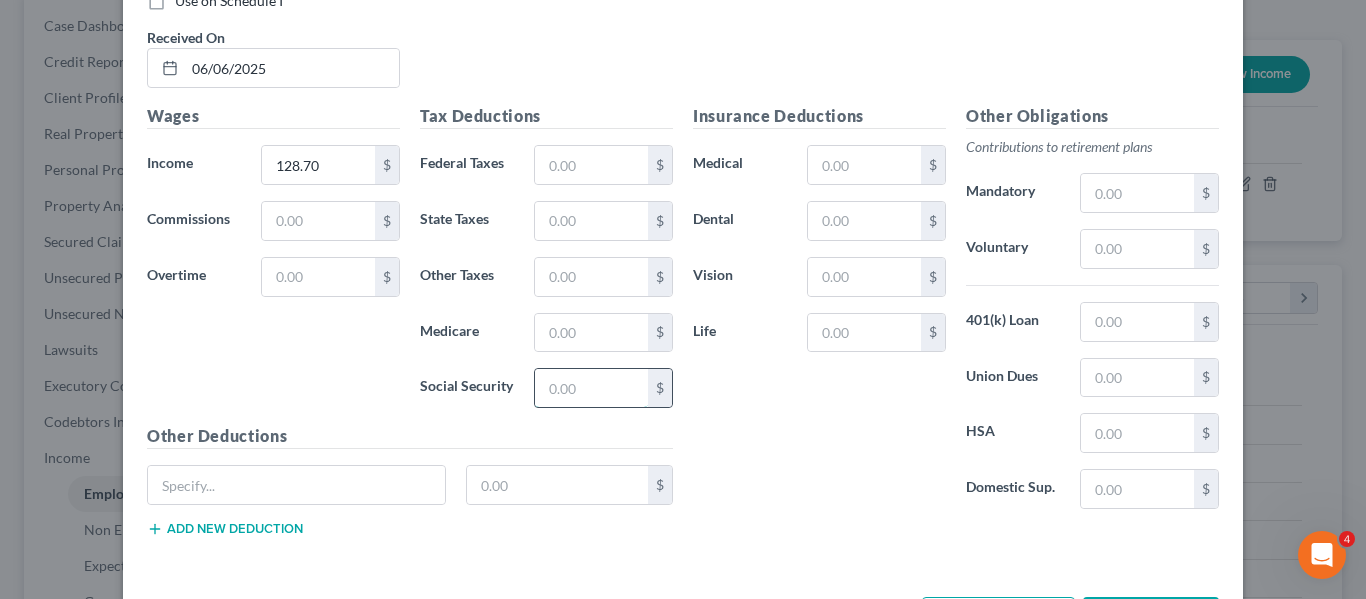 click at bounding box center (591, 388) 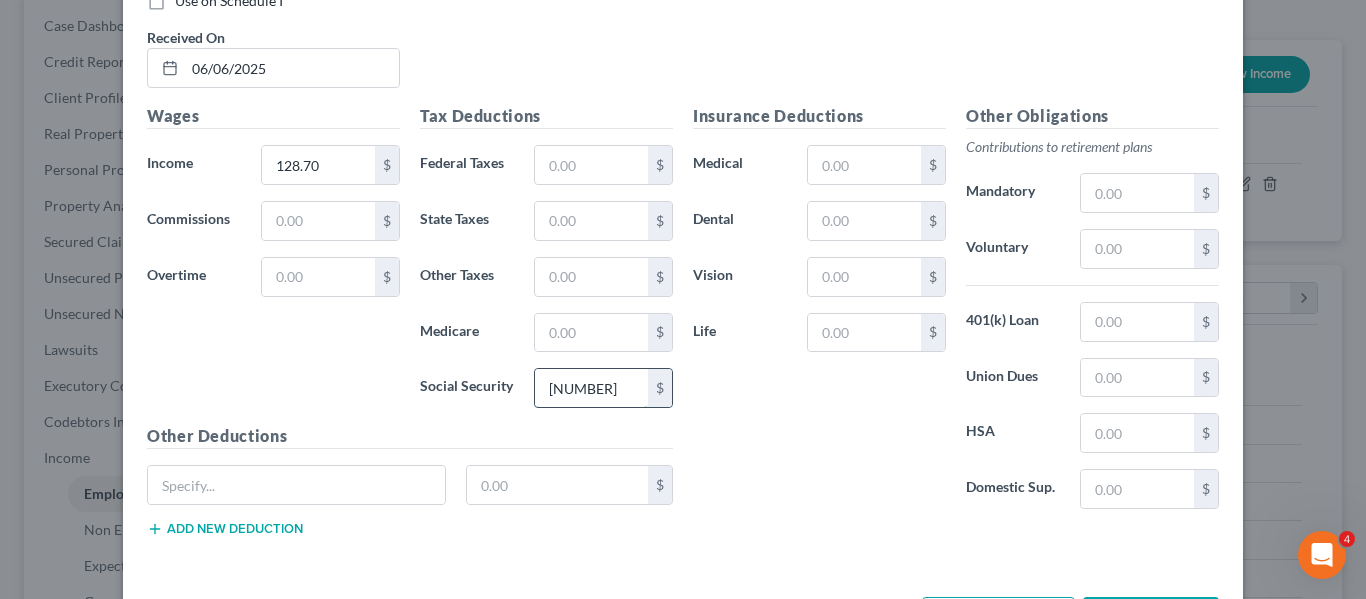 scroll, scrollTop: 14146, scrollLeft: 0, axis: vertical 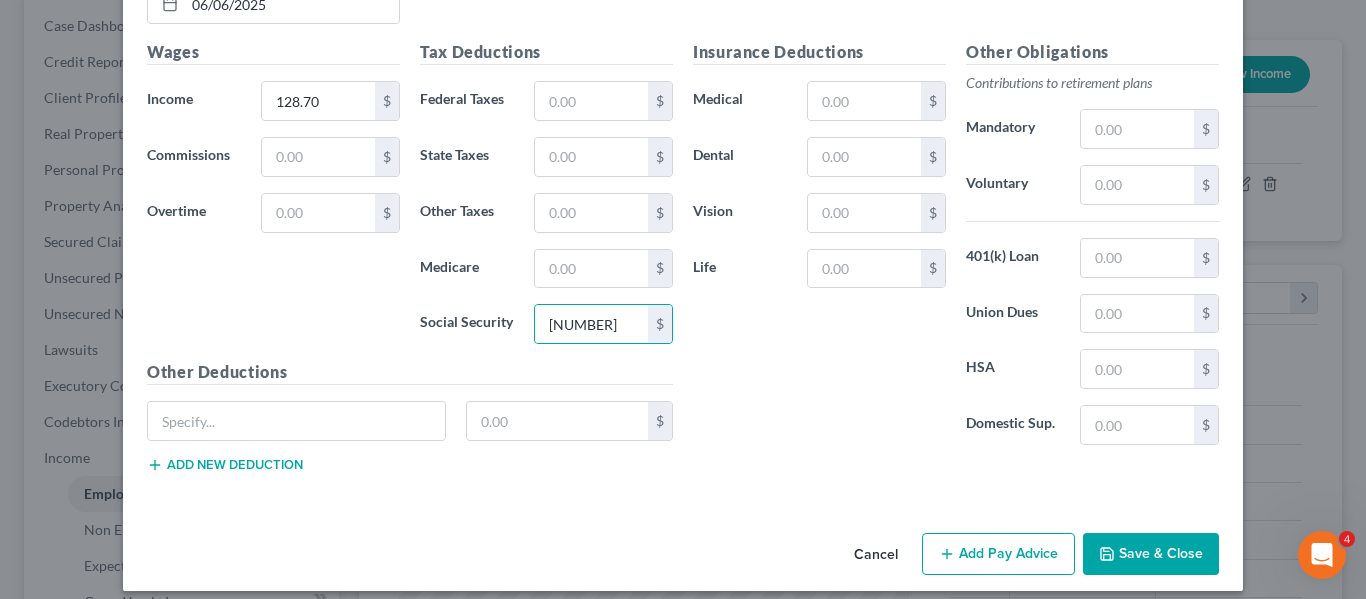 click on "Add Pay Advice" at bounding box center [998, 554] 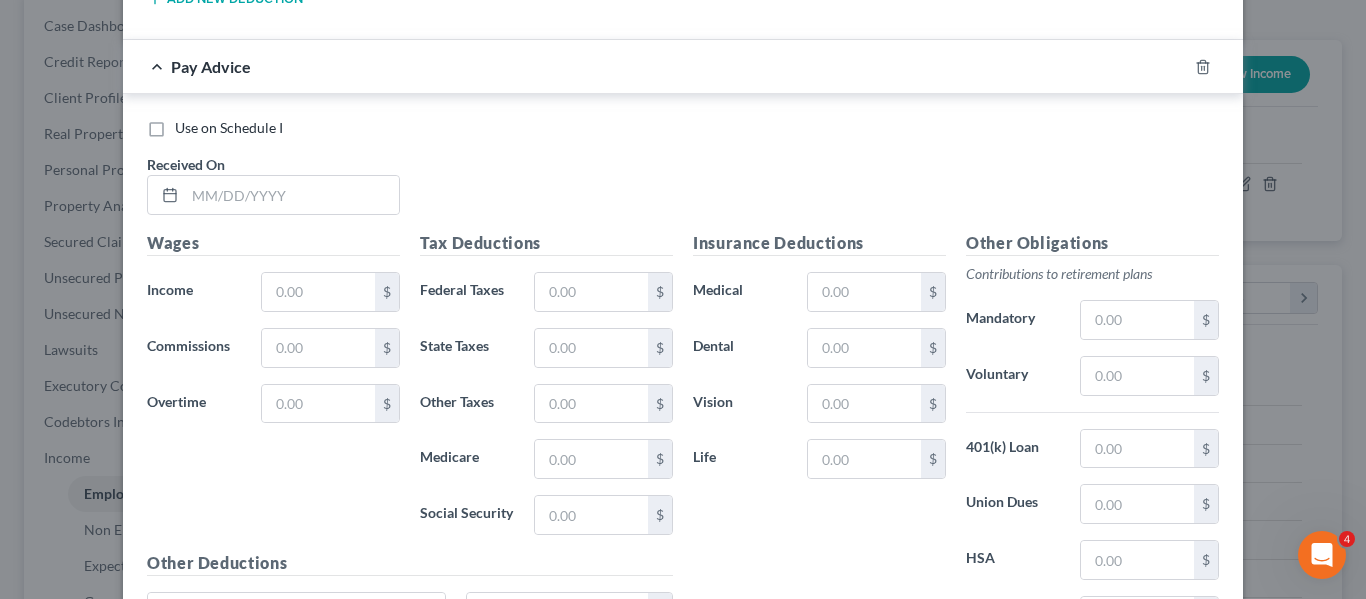 scroll, scrollTop: 14613, scrollLeft: 0, axis: vertical 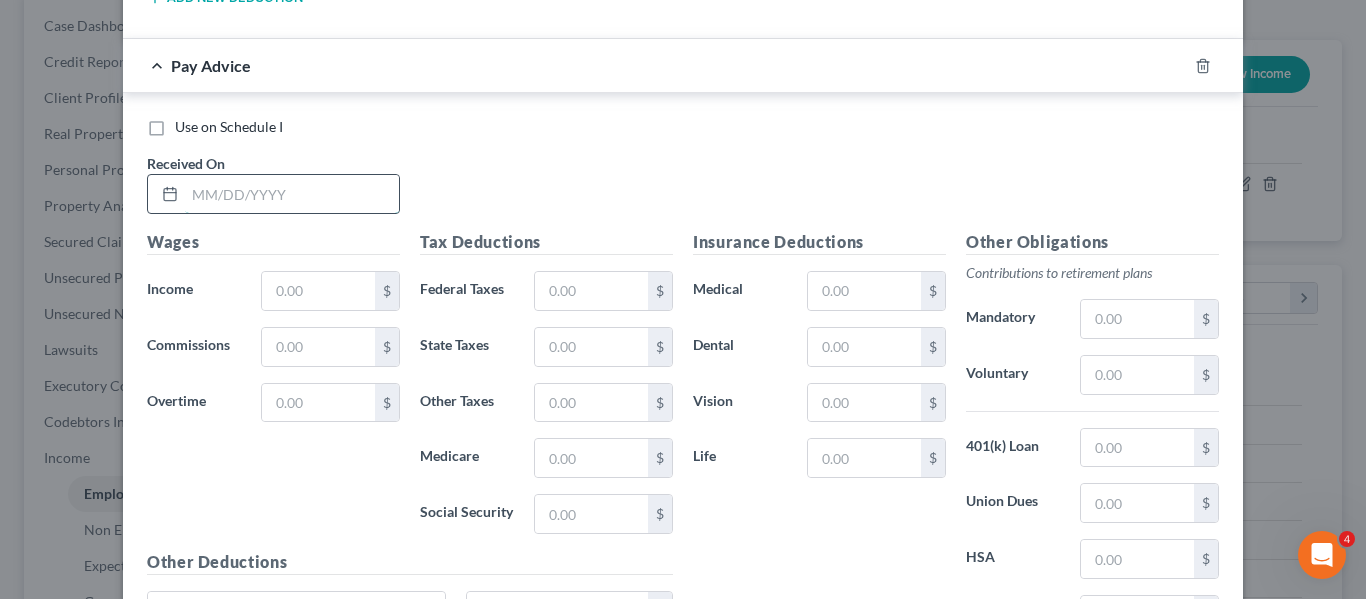 click at bounding box center (292, 194) 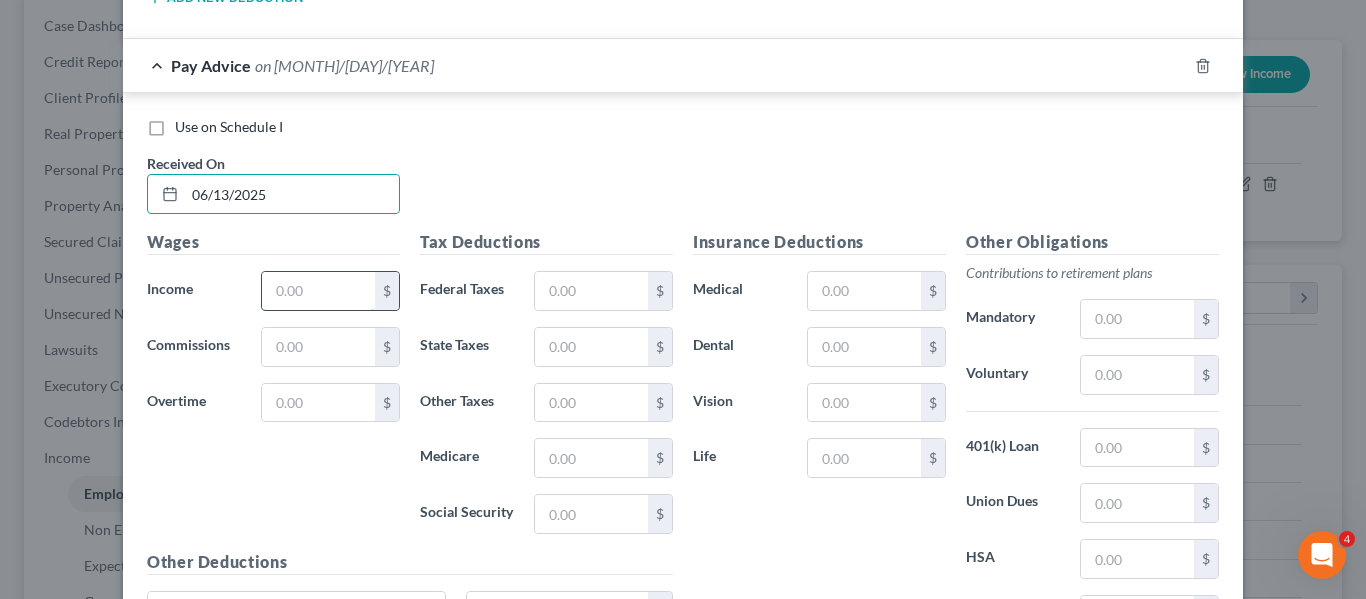 click at bounding box center (318, 291) 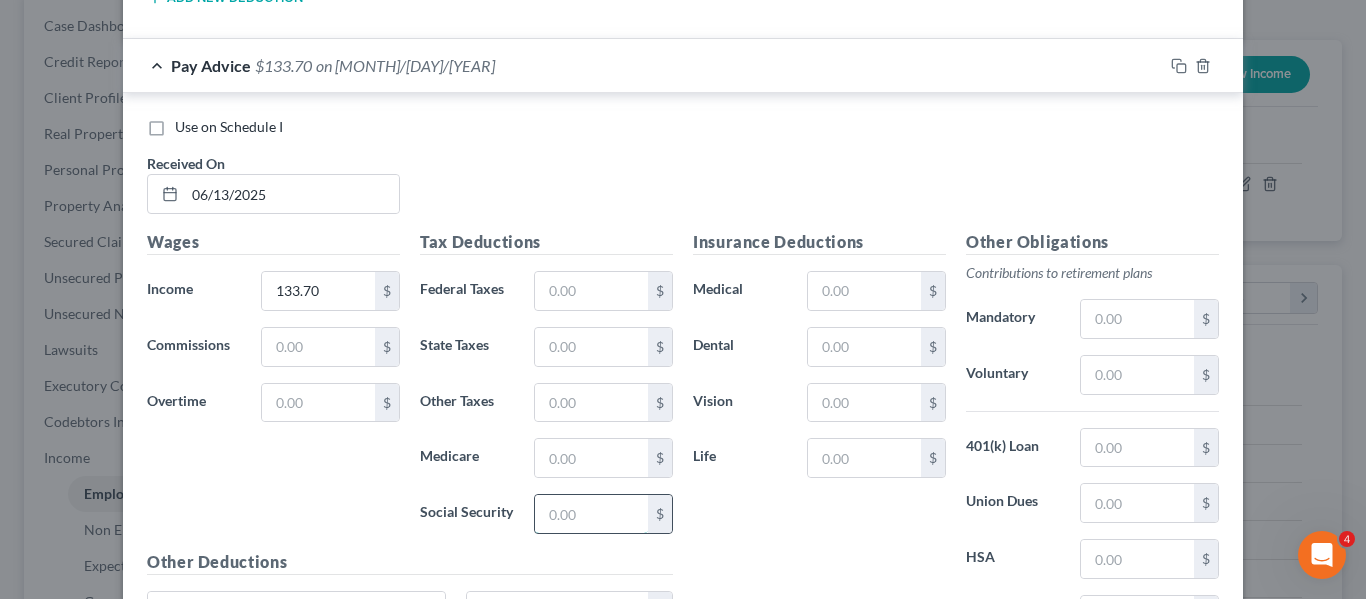 click at bounding box center (591, 514) 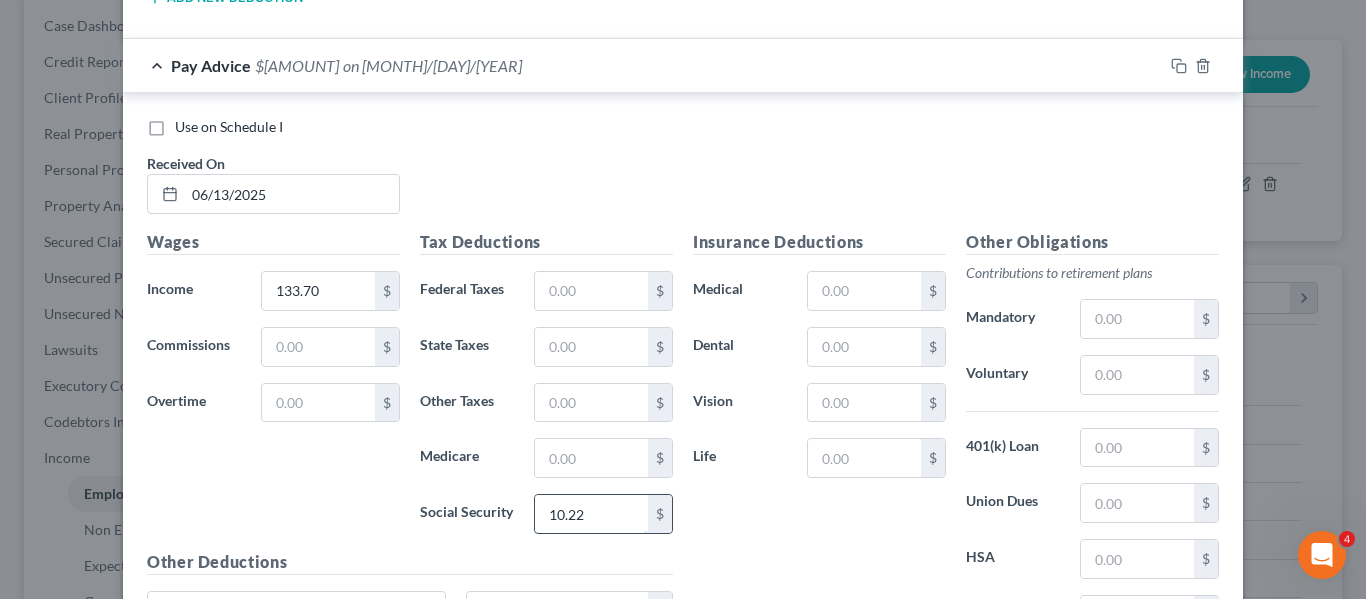 scroll, scrollTop: 14802, scrollLeft: 0, axis: vertical 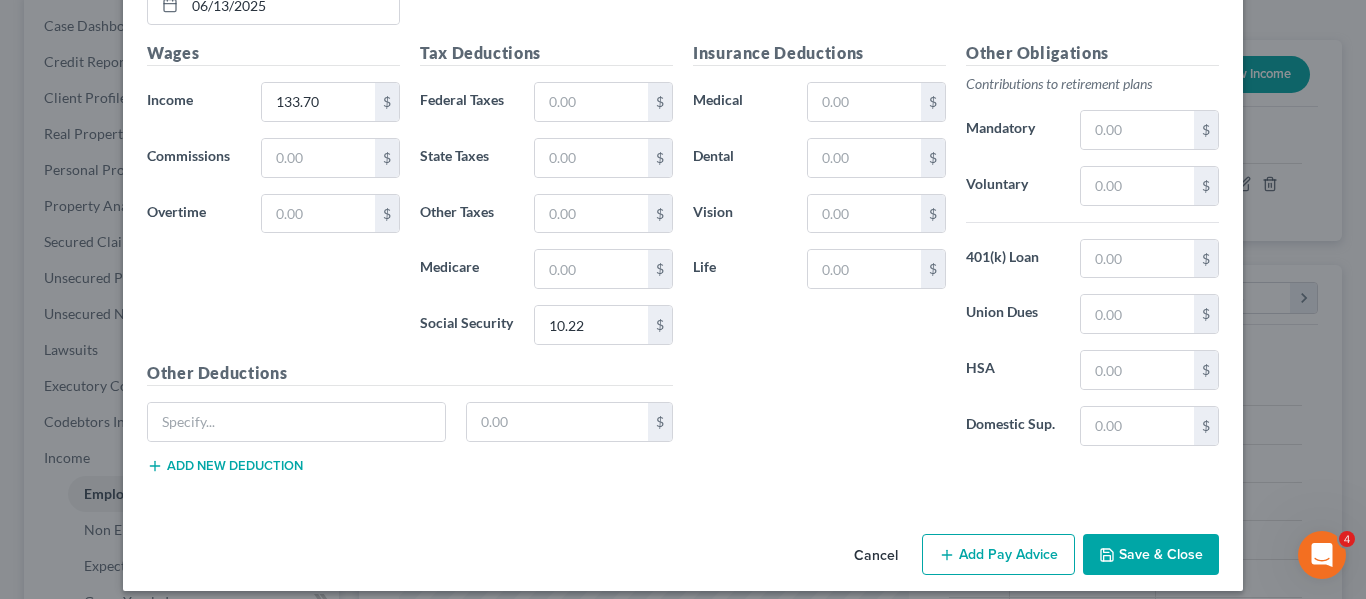 click on "Add Pay Advice" at bounding box center (998, 555) 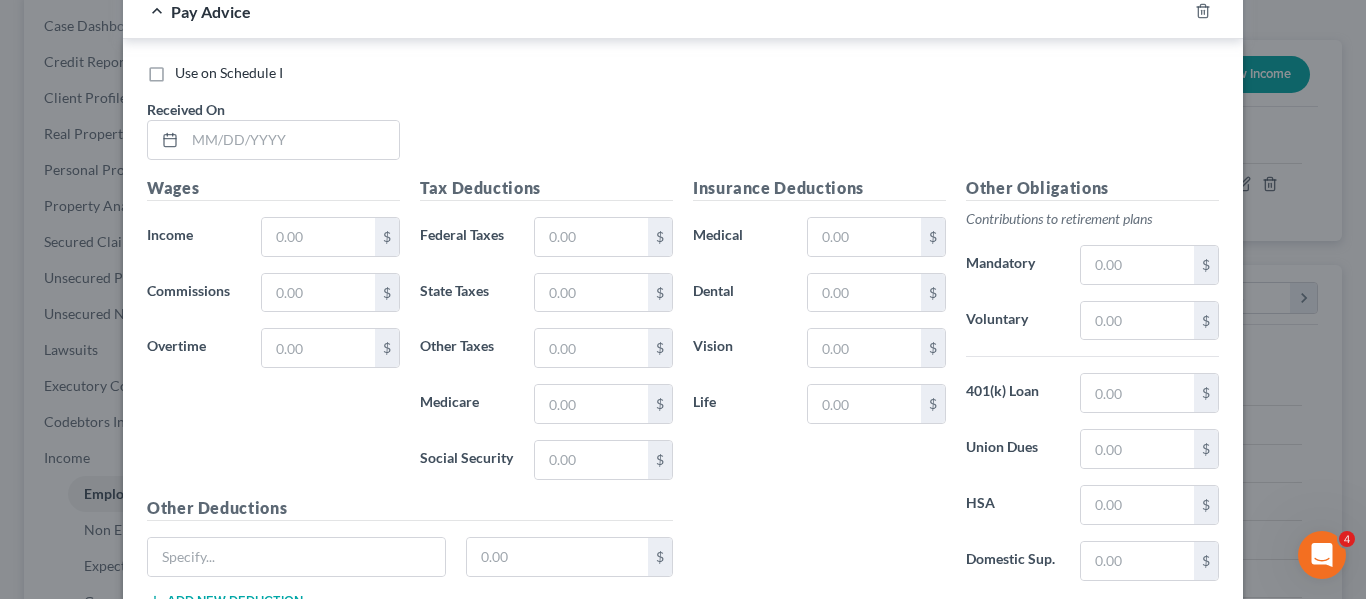 scroll, scrollTop: 15378, scrollLeft: 0, axis: vertical 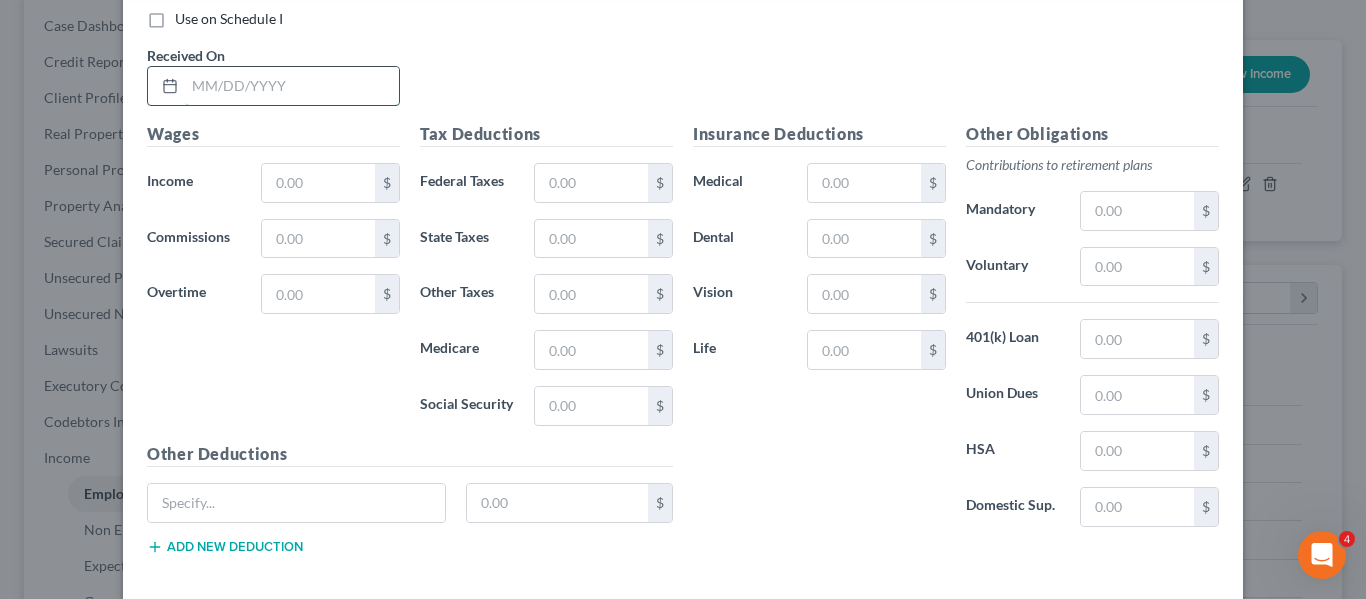 click at bounding box center (292, 86) 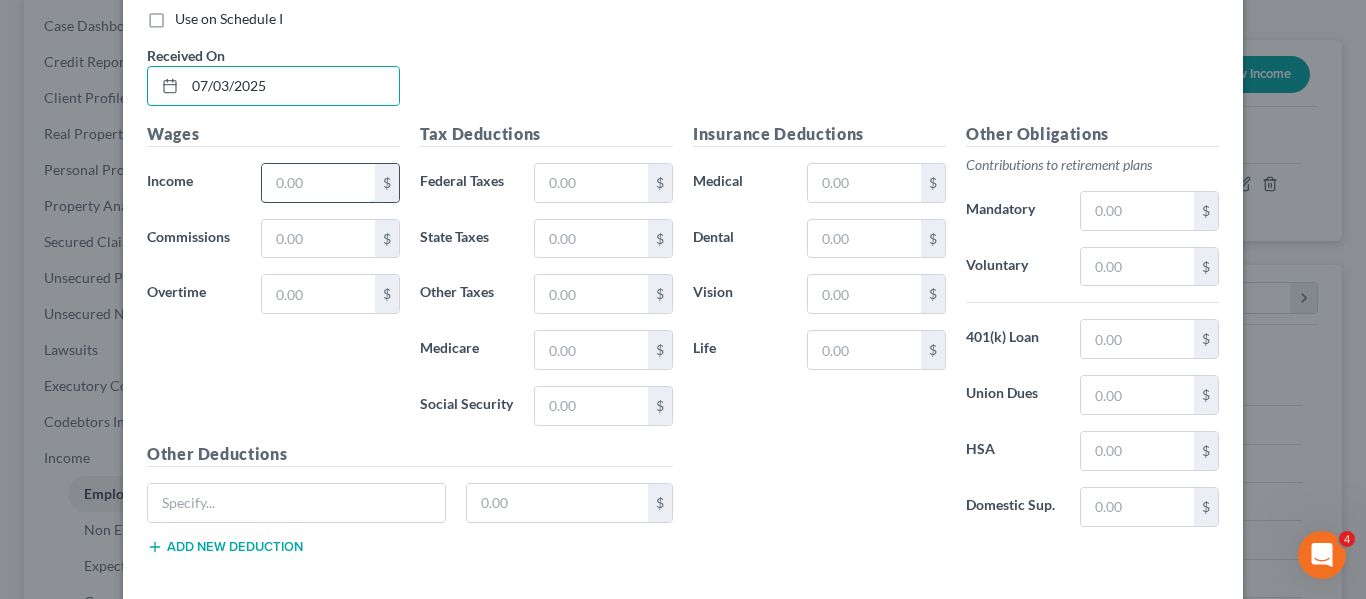 click at bounding box center (318, 183) 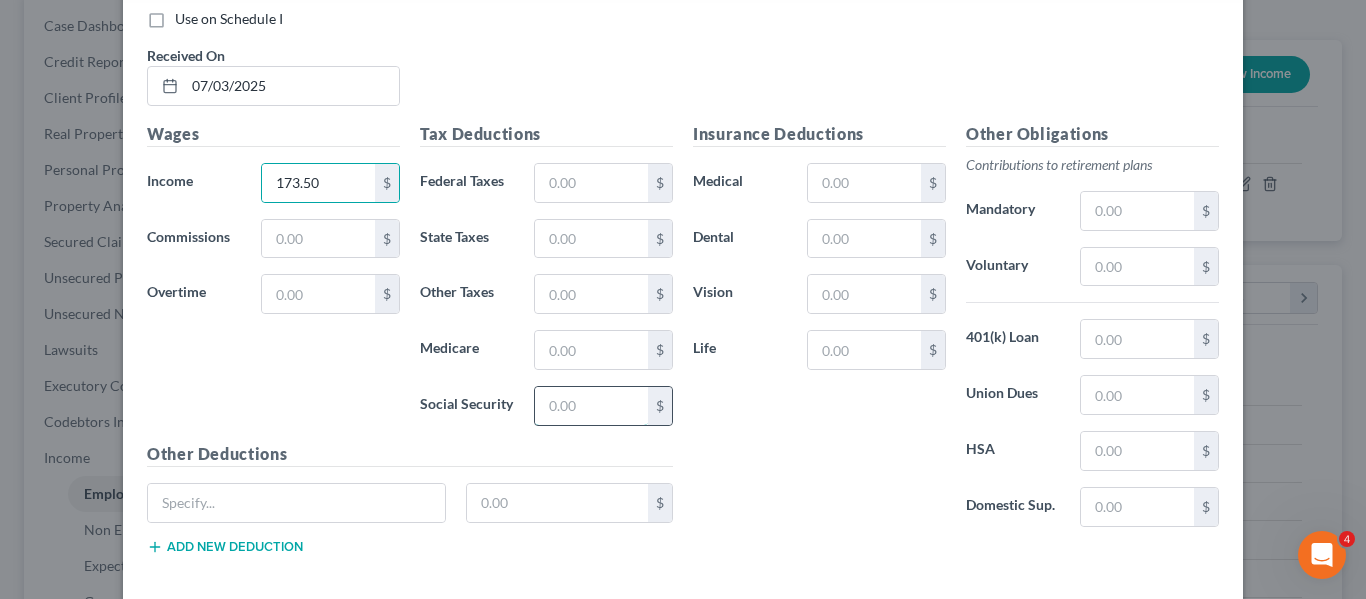 click at bounding box center [591, 406] 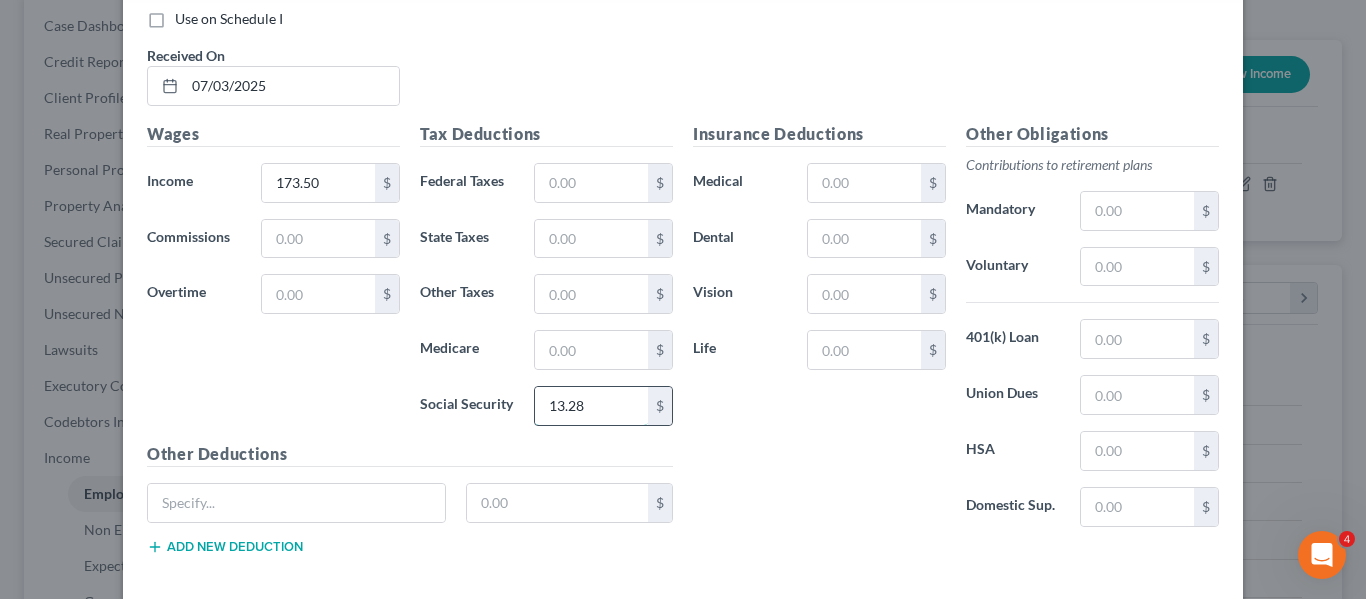 scroll, scrollTop: 15459, scrollLeft: 0, axis: vertical 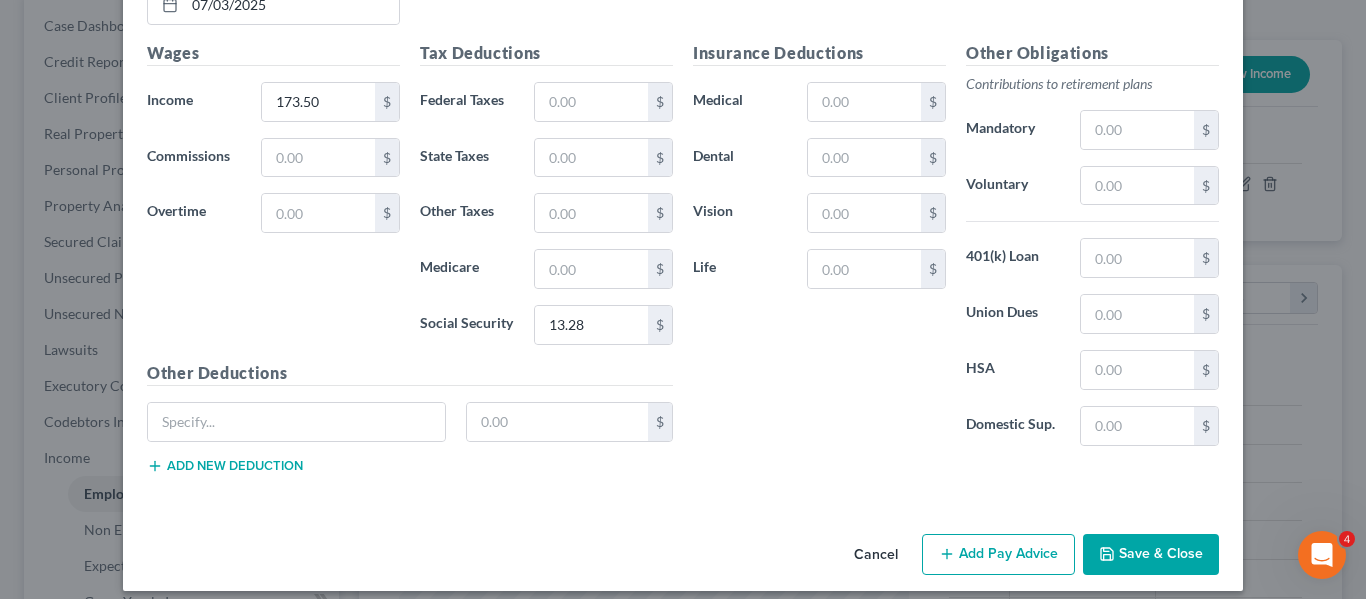 click on "Add Pay Advice" at bounding box center (998, 555) 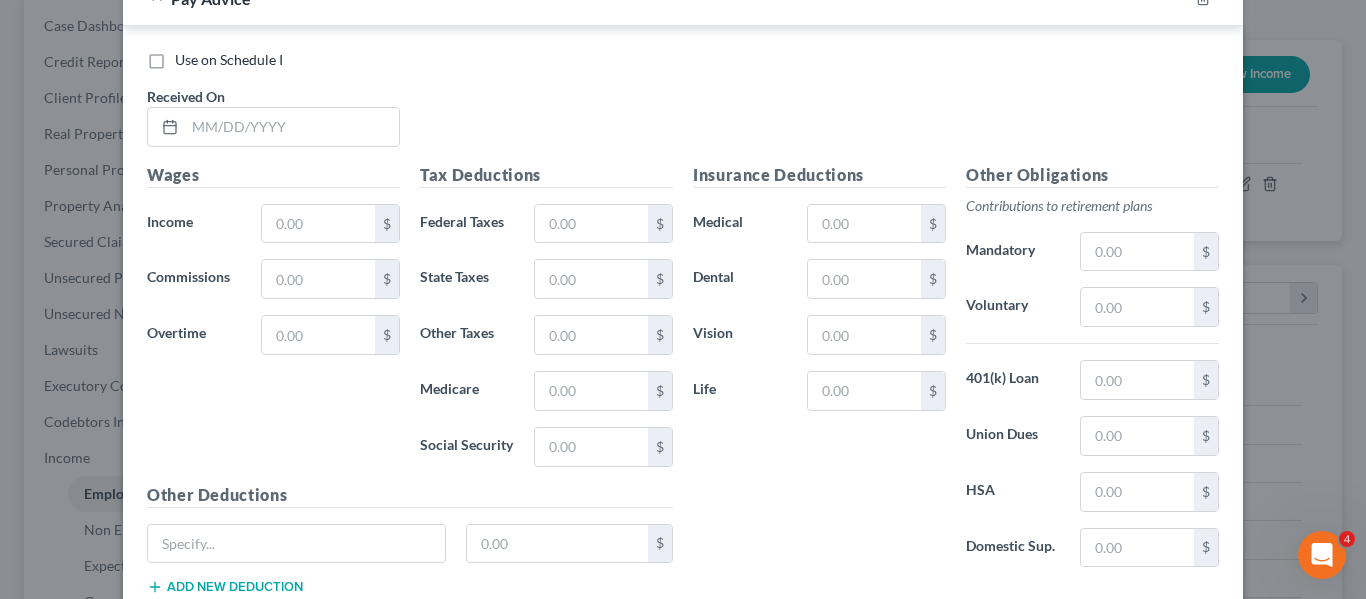 scroll, scrollTop: 15993, scrollLeft: 0, axis: vertical 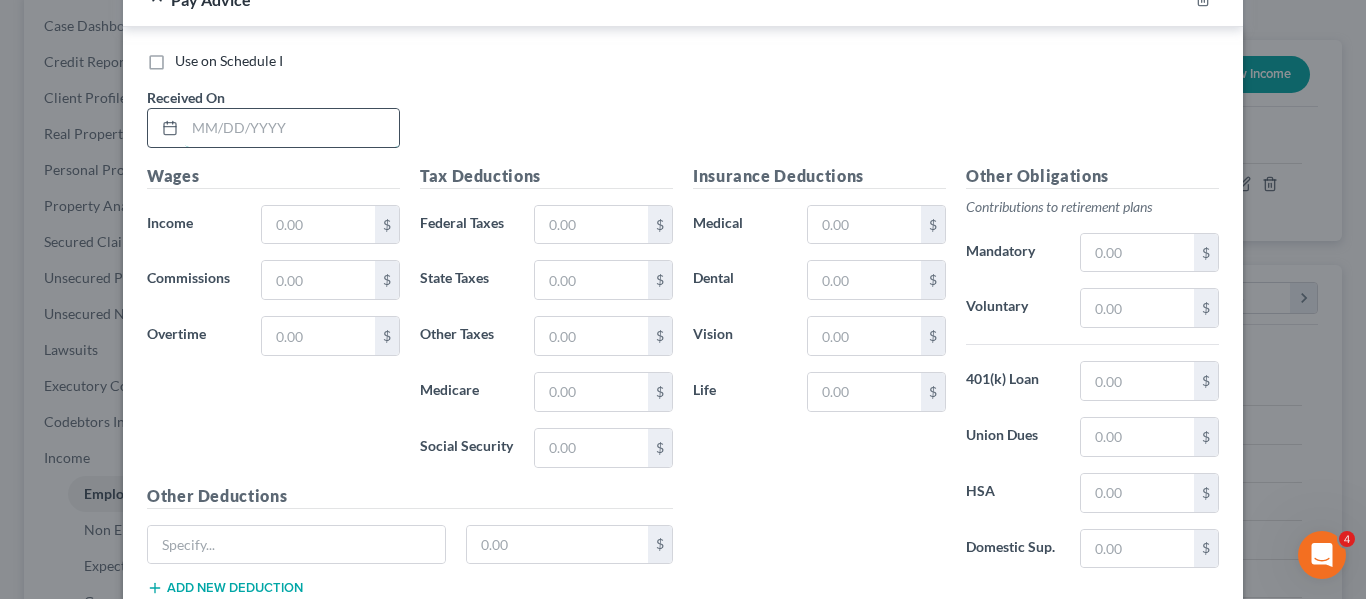 click at bounding box center (292, 128) 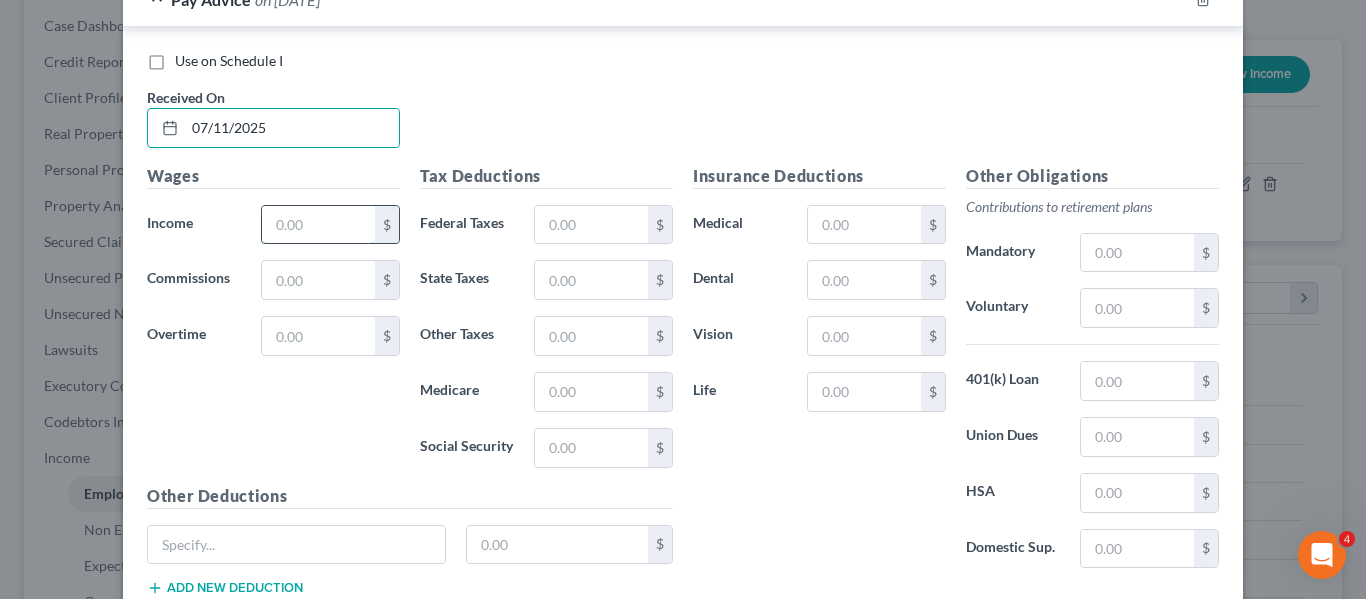 click at bounding box center (318, 225) 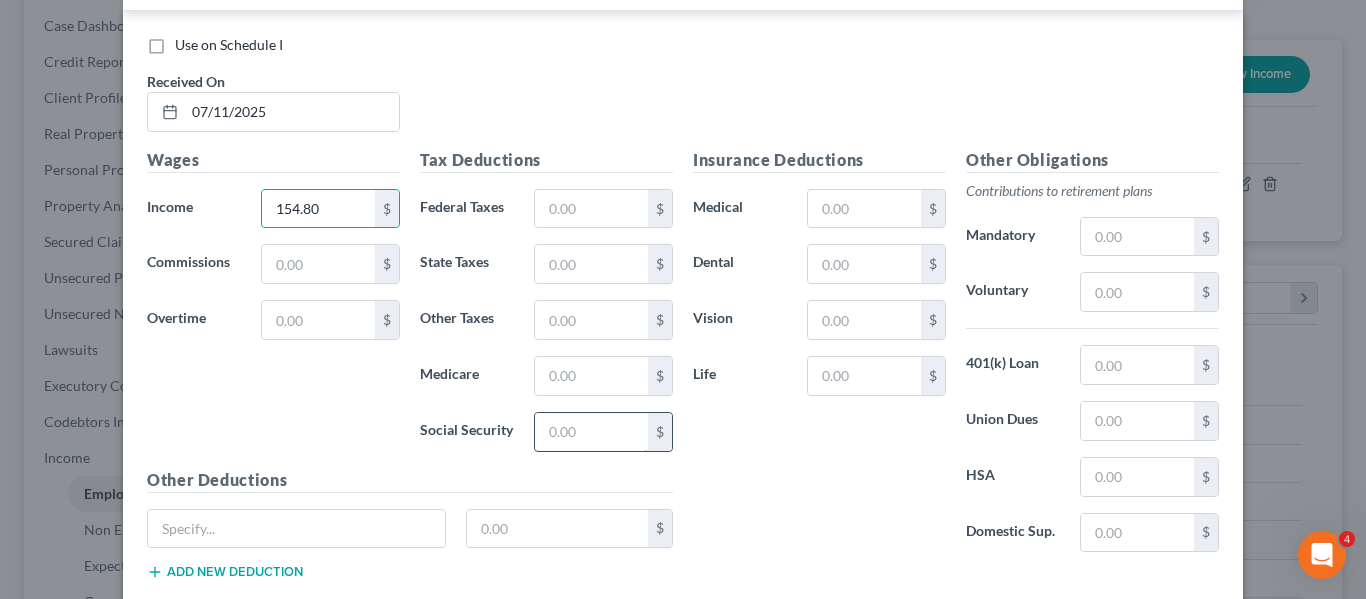 click at bounding box center [591, 432] 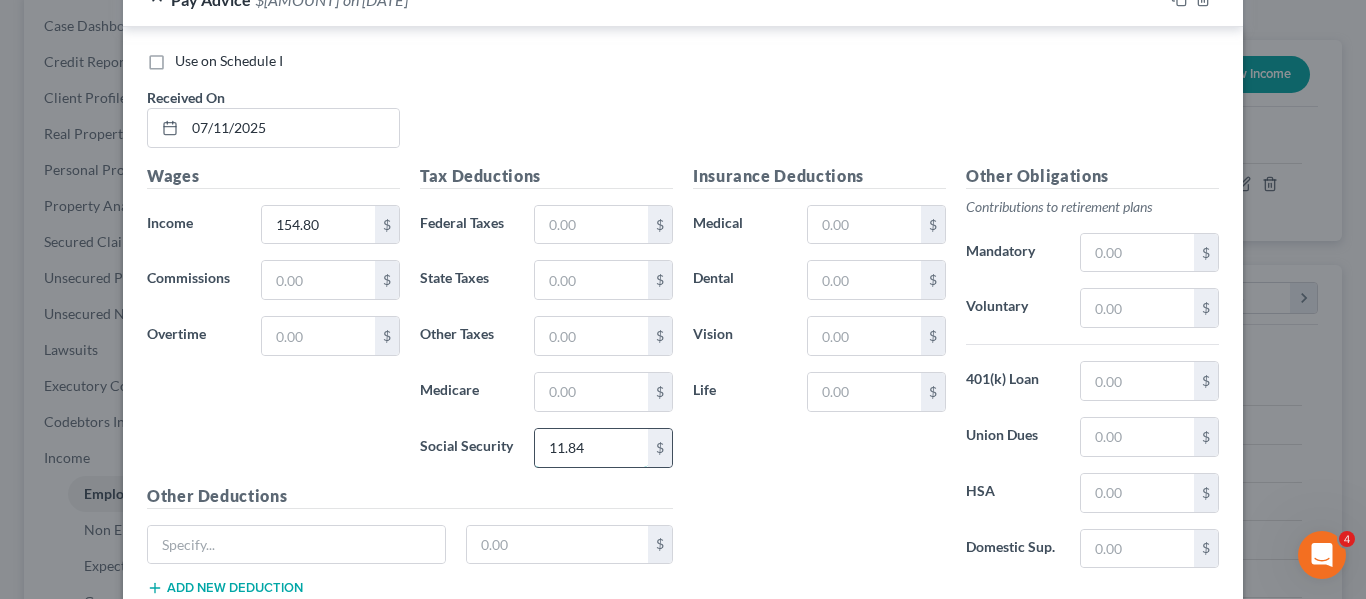 scroll, scrollTop: 16116, scrollLeft: 0, axis: vertical 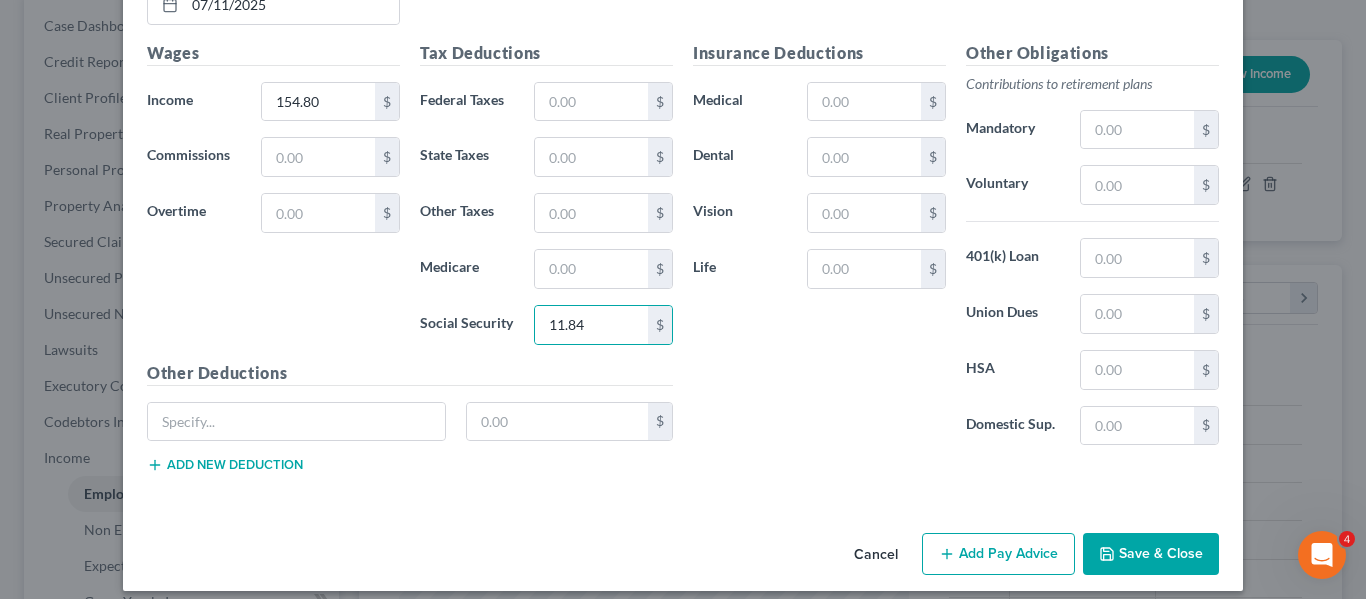 click on "Add Pay Advice" at bounding box center [998, 554] 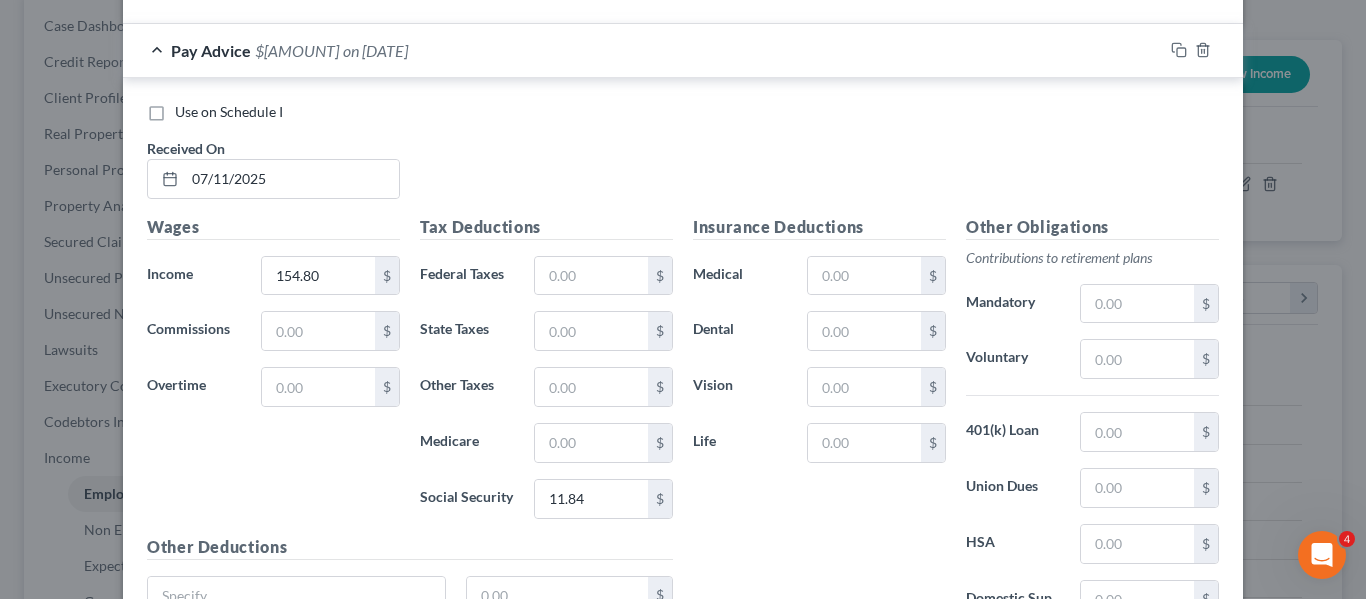 scroll, scrollTop: 15854, scrollLeft: 0, axis: vertical 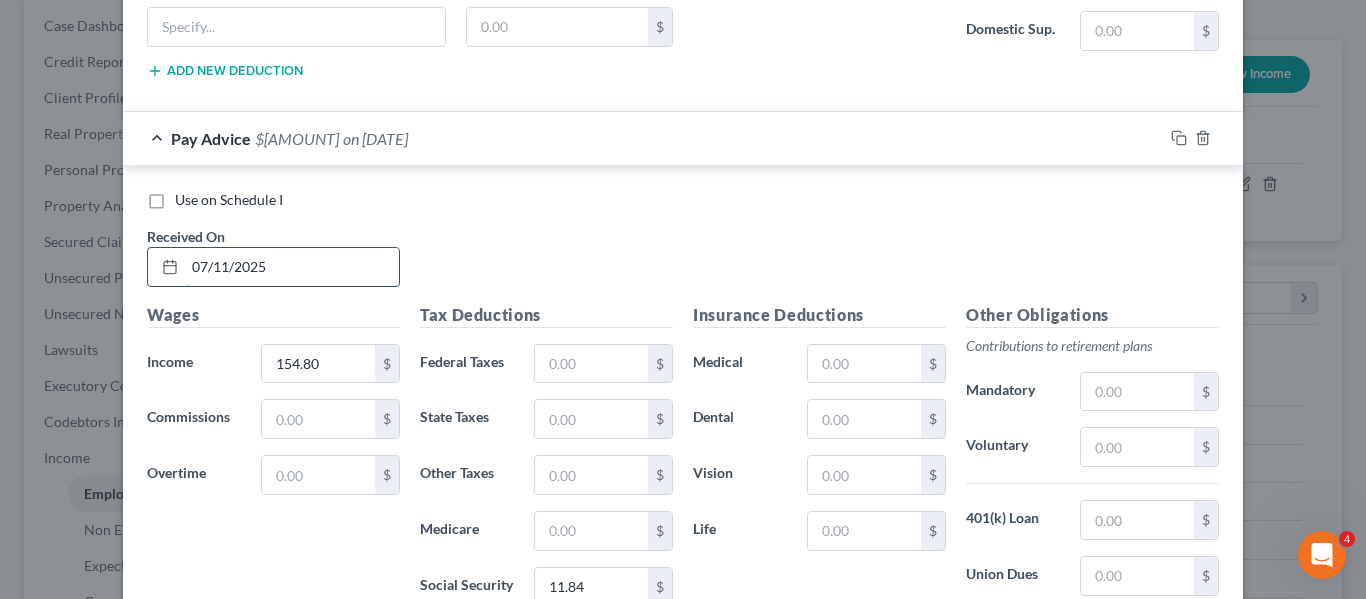 click on "07/11/2025" at bounding box center (292, 267) 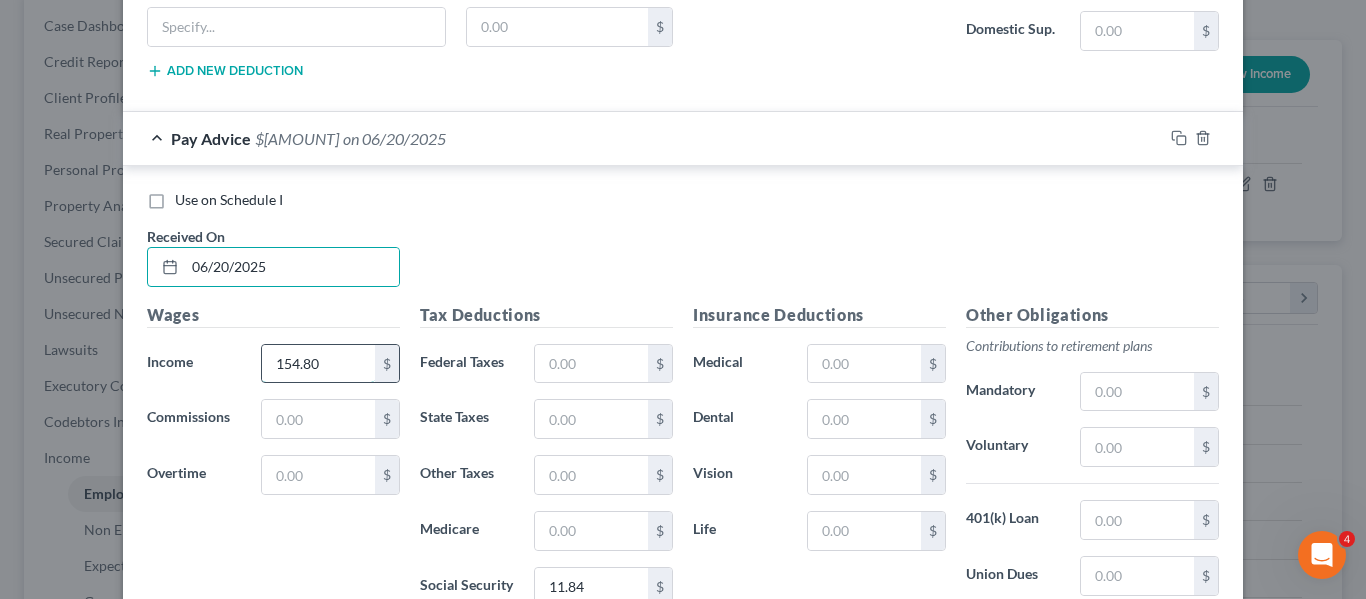click on "154.80" at bounding box center (318, 364) 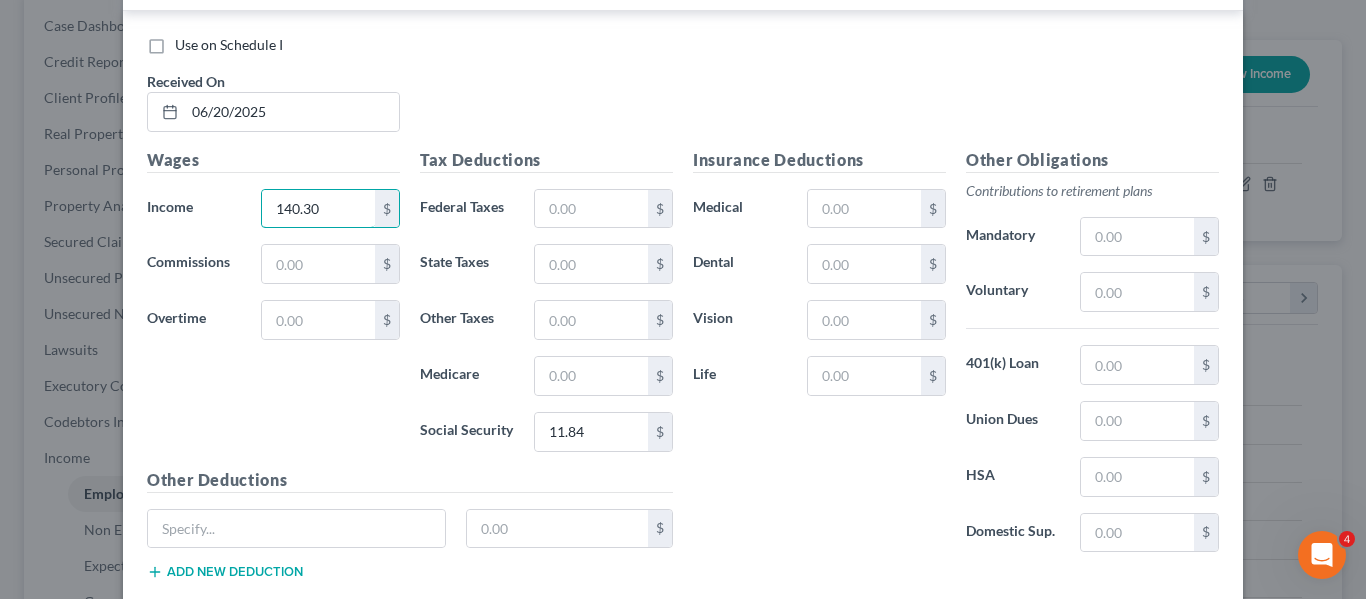 scroll, scrollTop: 16010, scrollLeft: 0, axis: vertical 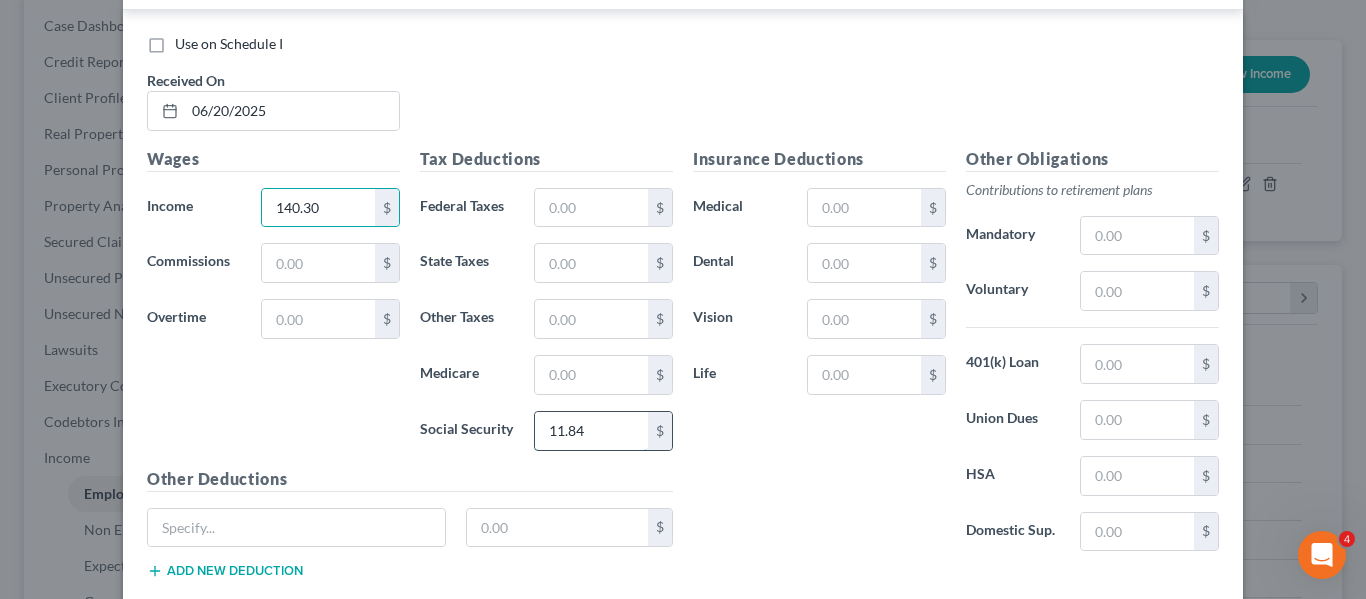 click on "11.84" at bounding box center [591, 431] 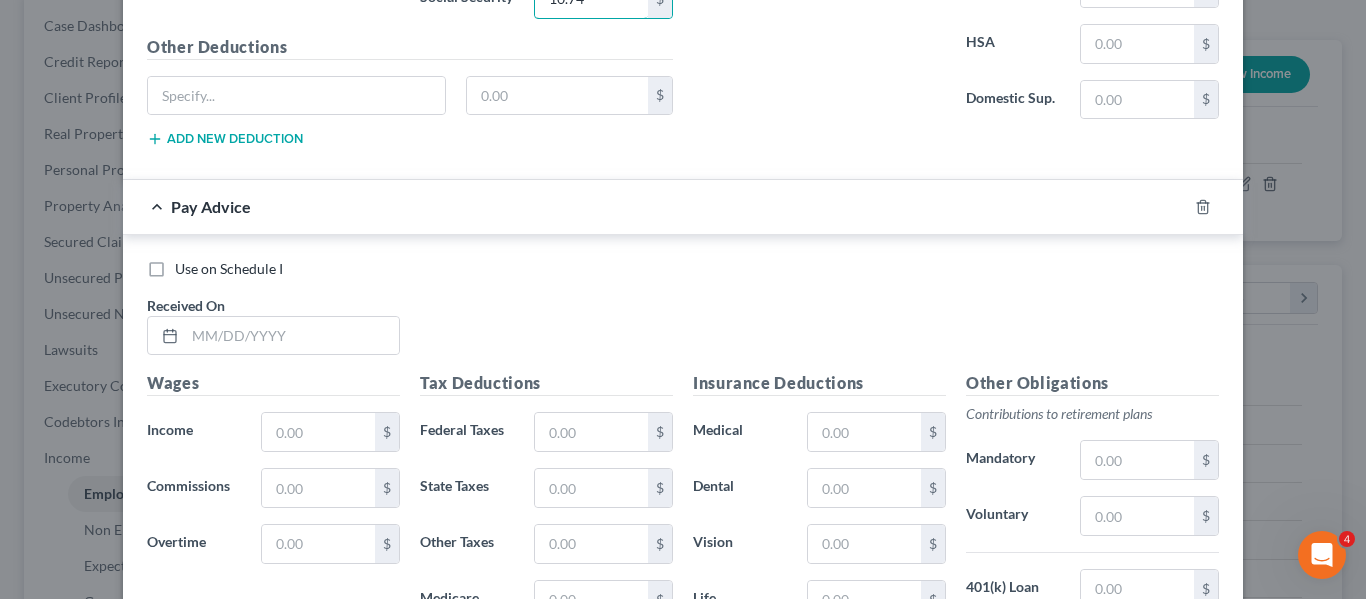 scroll, scrollTop: 16439, scrollLeft: 0, axis: vertical 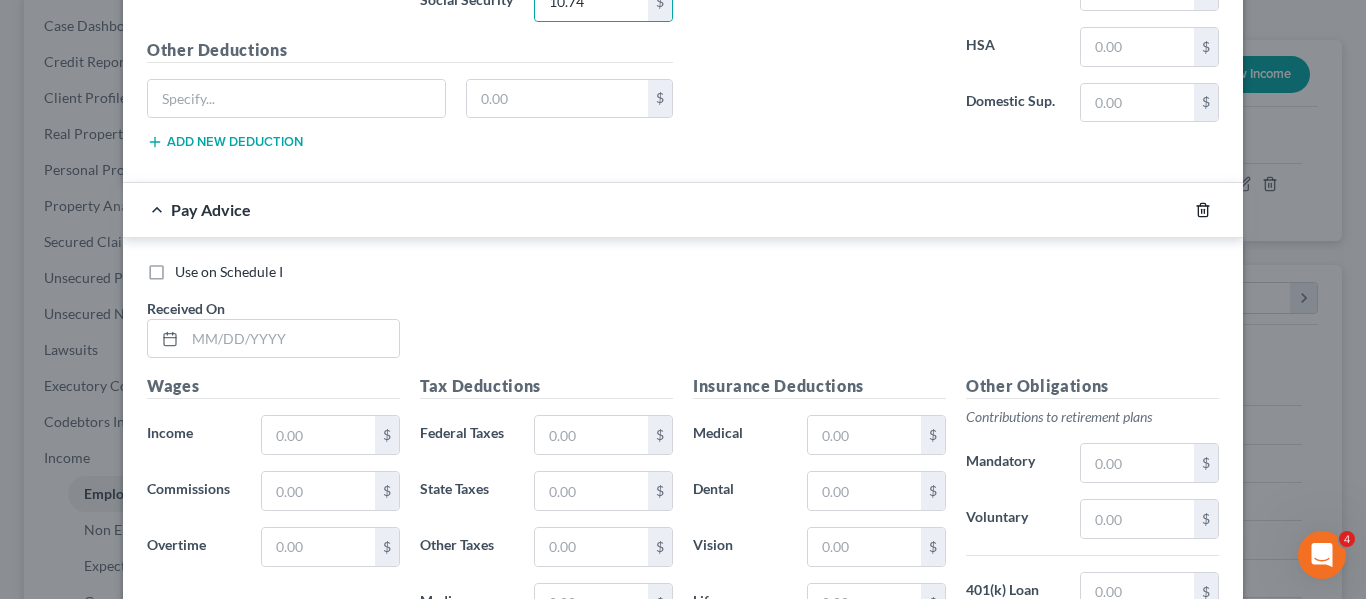 click 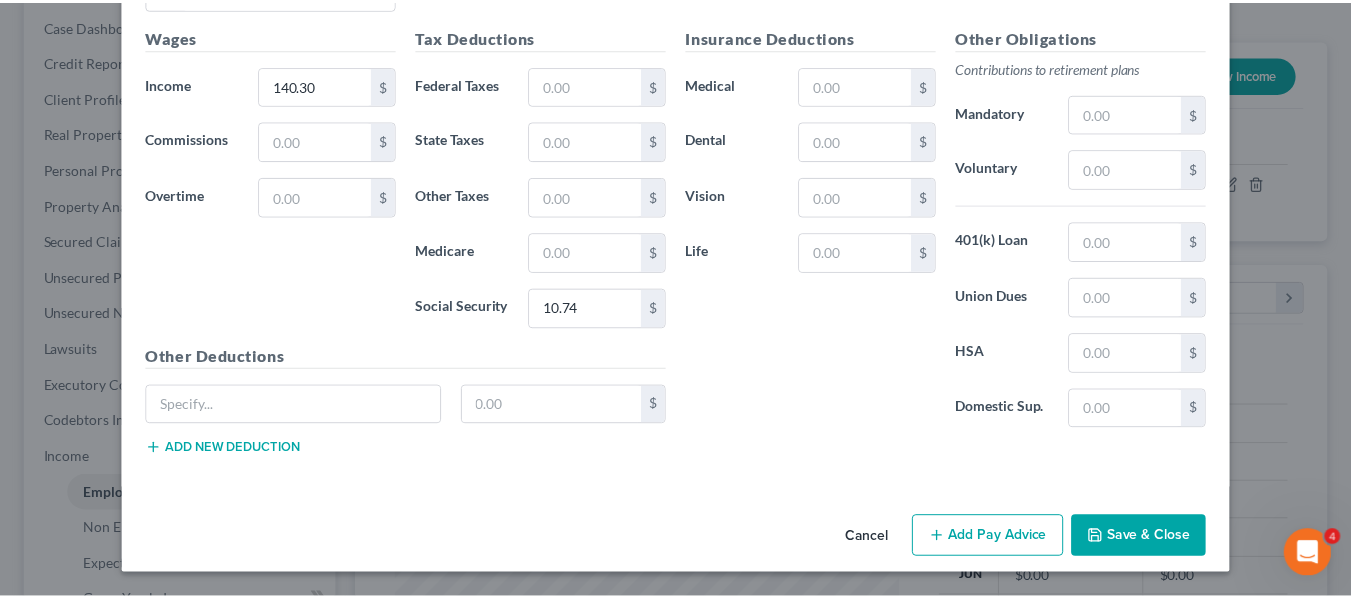 scroll, scrollTop: 16116, scrollLeft: 0, axis: vertical 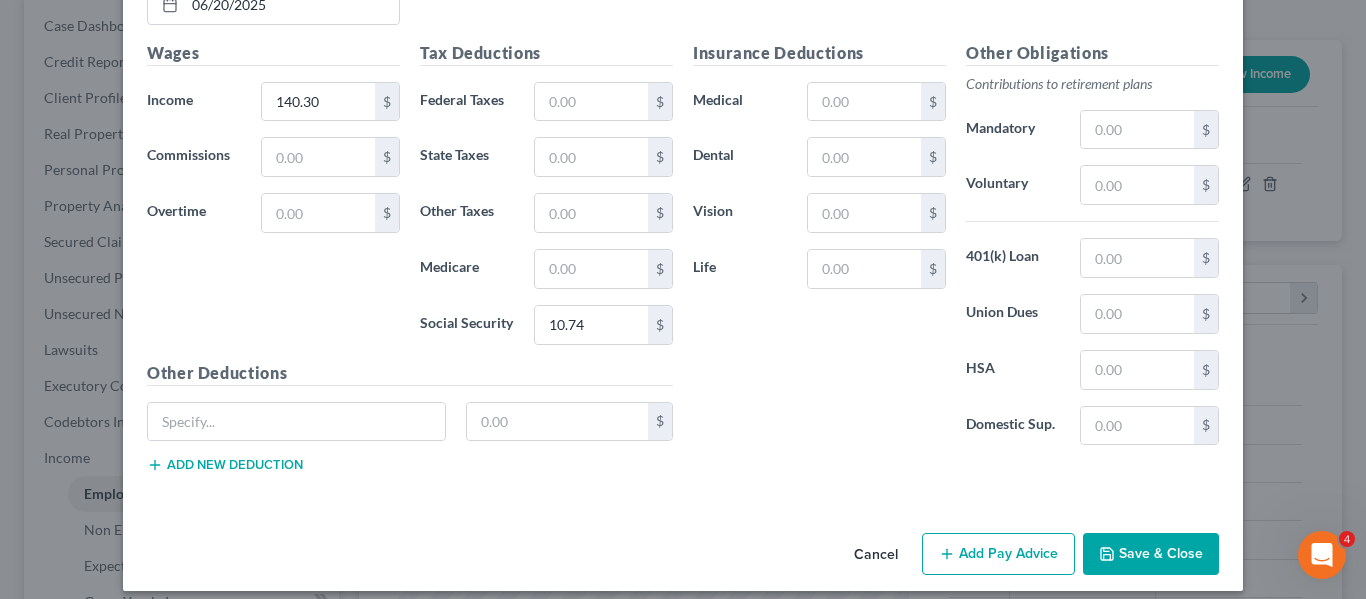 click on "Save & Close" at bounding box center [1151, 554] 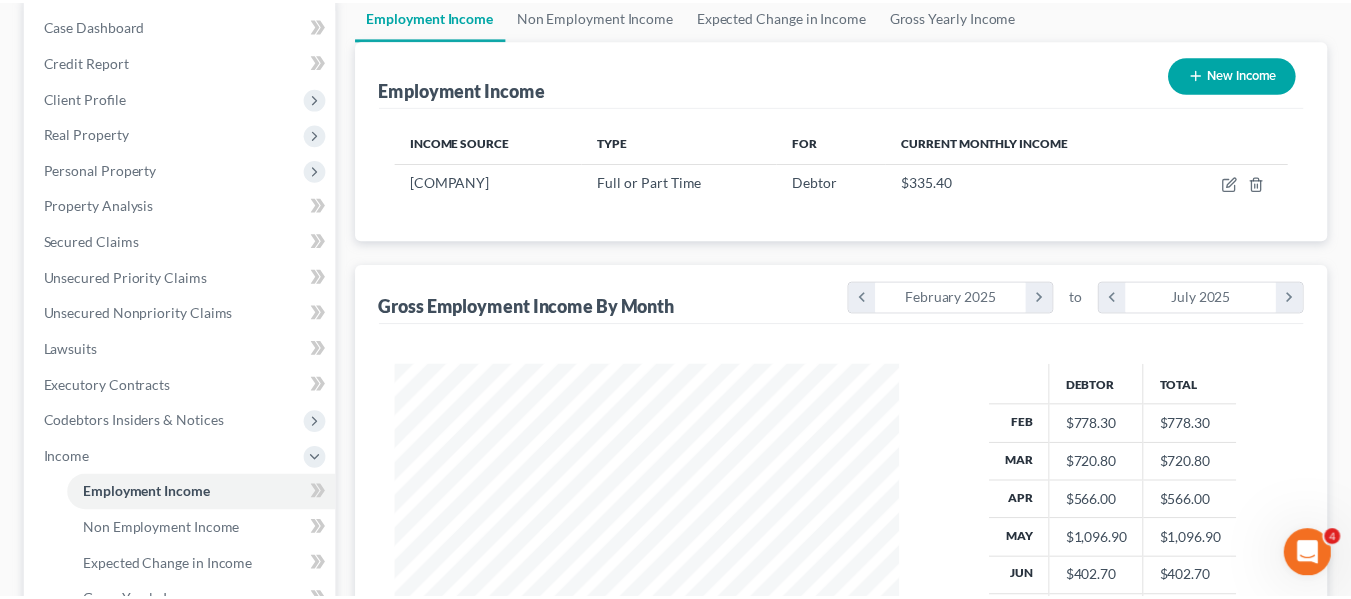 scroll, scrollTop: 359, scrollLeft: 544, axis: both 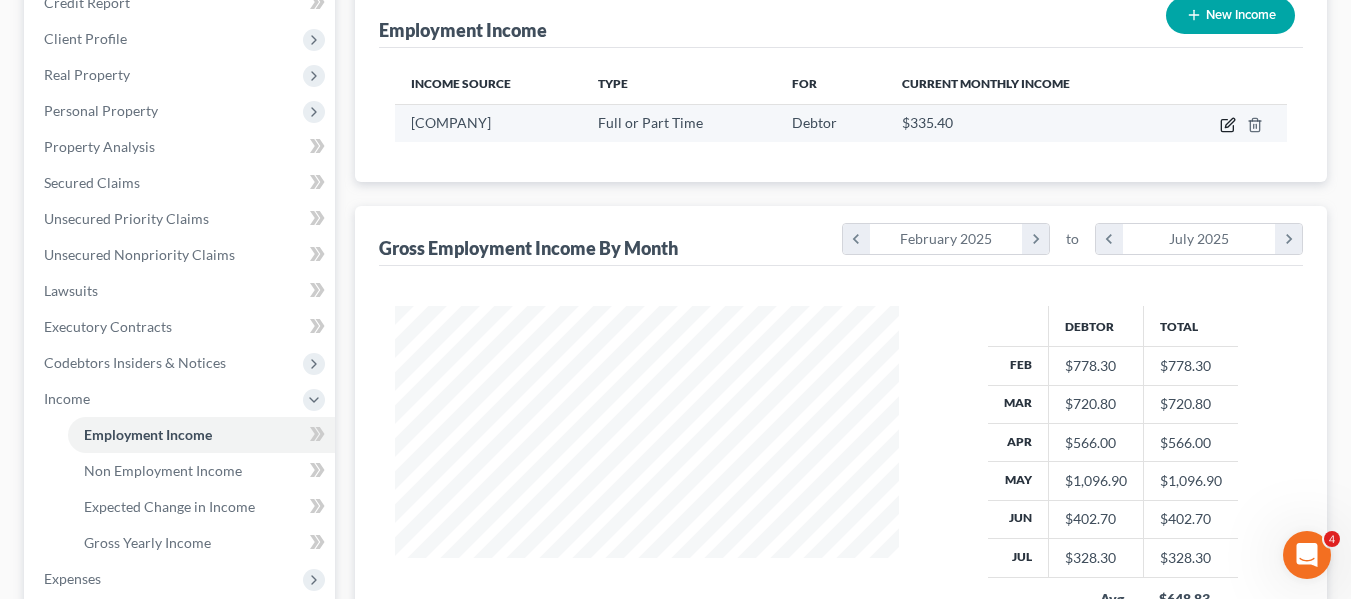 click 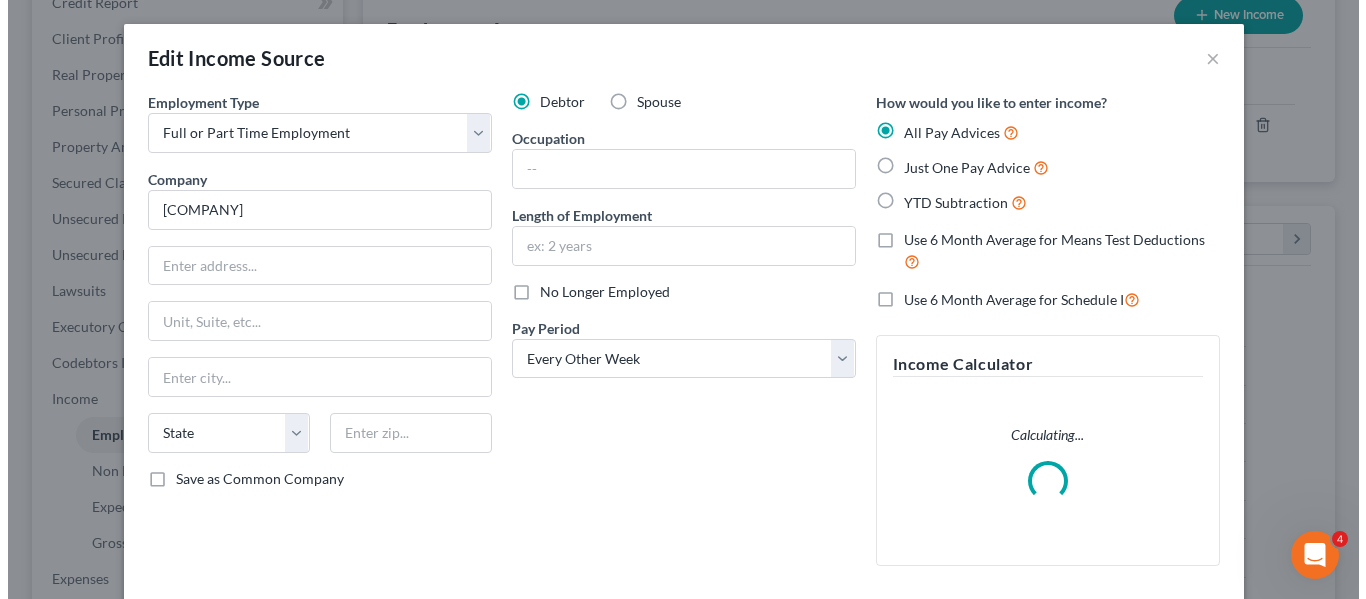scroll, scrollTop: 999642, scrollLeft: 999450, axis: both 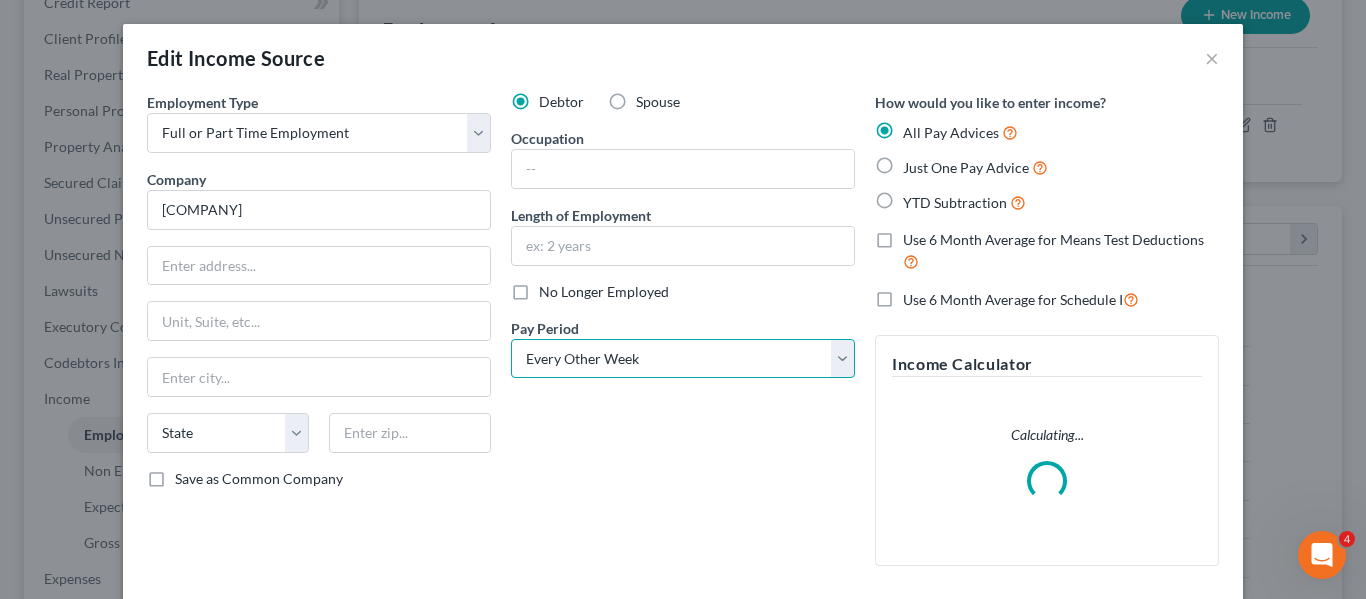 click on "Select Monthly Twice Monthly Every Other Week Weekly" at bounding box center (683, 359) 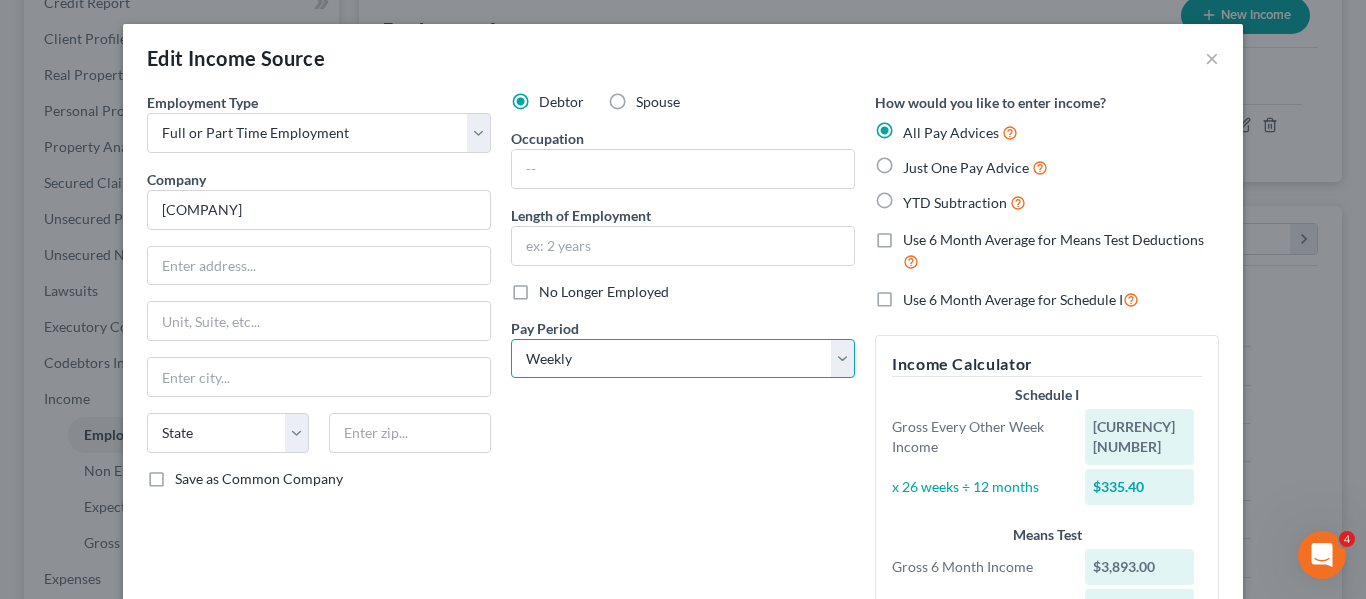 click on "Select Monthly Twice Monthly Every Other Week Weekly" at bounding box center [683, 359] 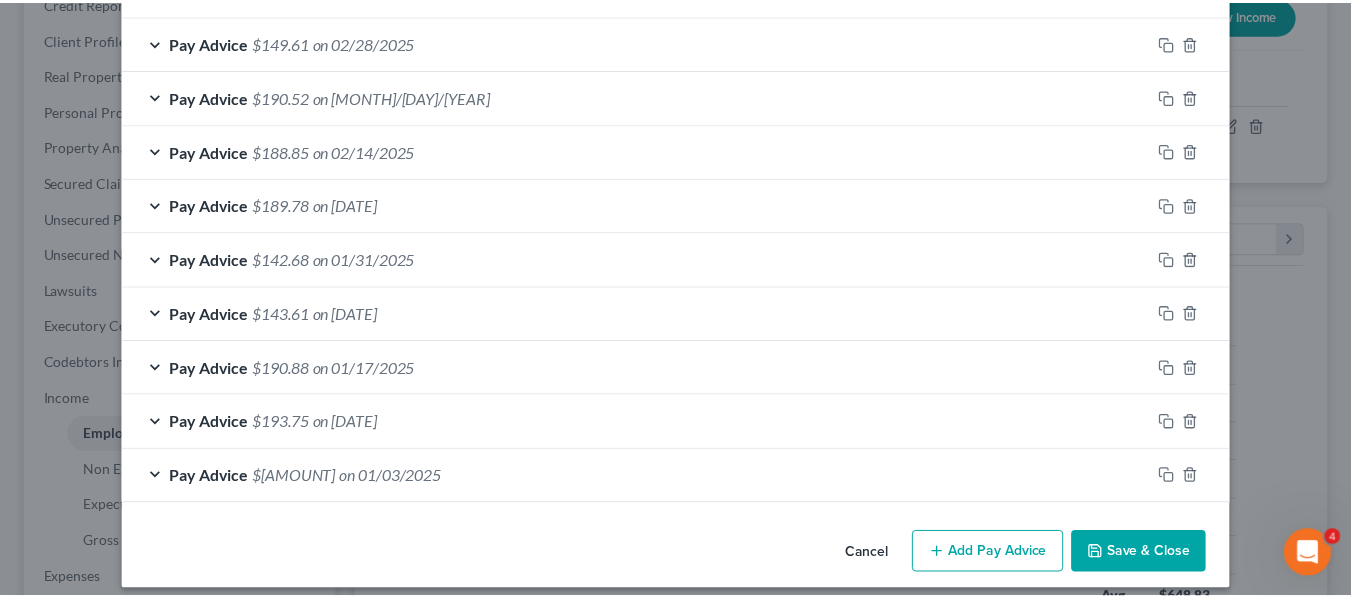 scroll, scrollTop: 1654, scrollLeft: 0, axis: vertical 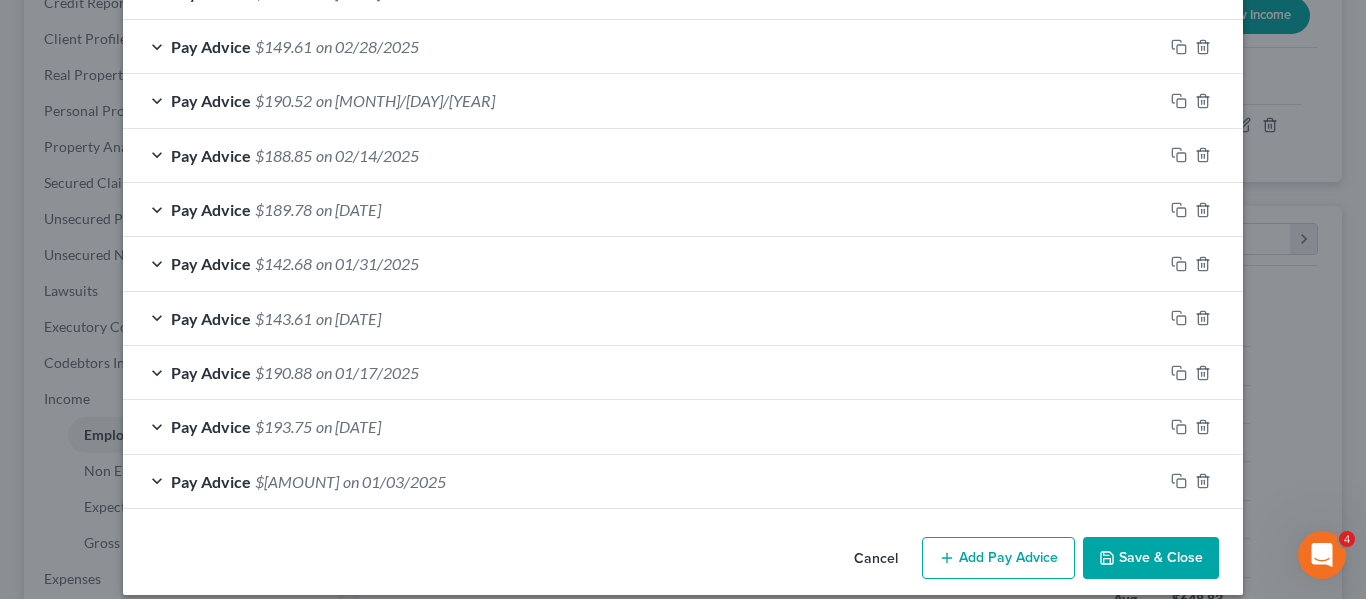click on "Save & Close" at bounding box center (1151, 558) 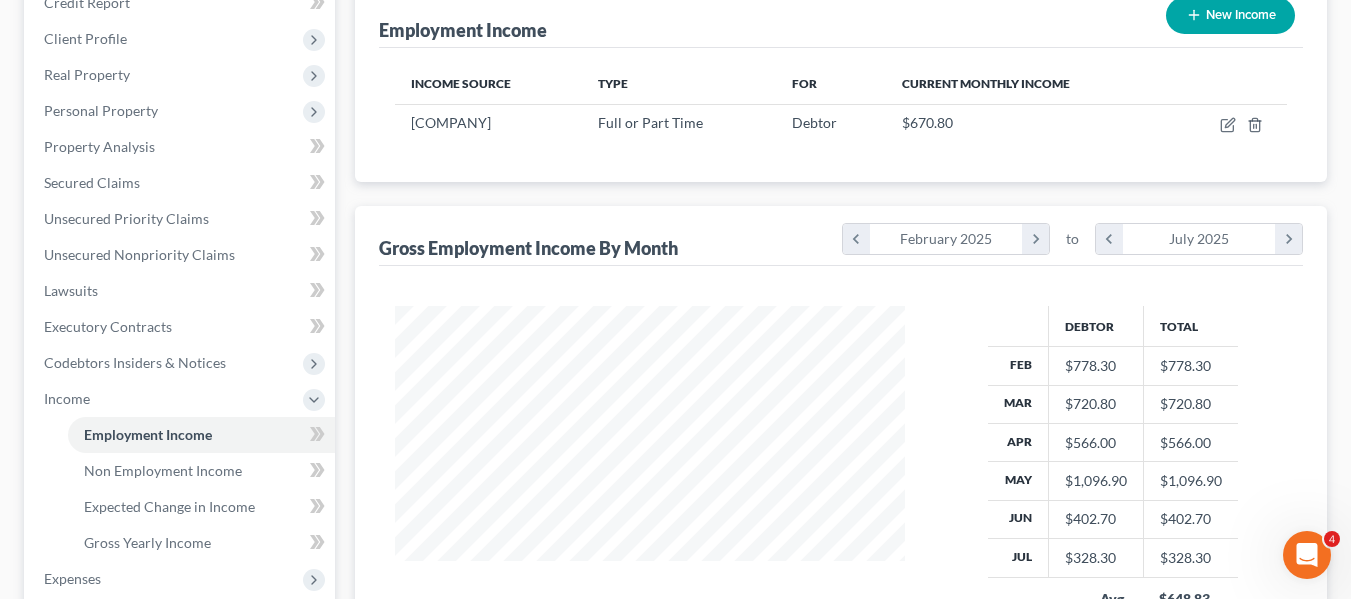 scroll, scrollTop: 359, scrollLeft: 544, axis: both 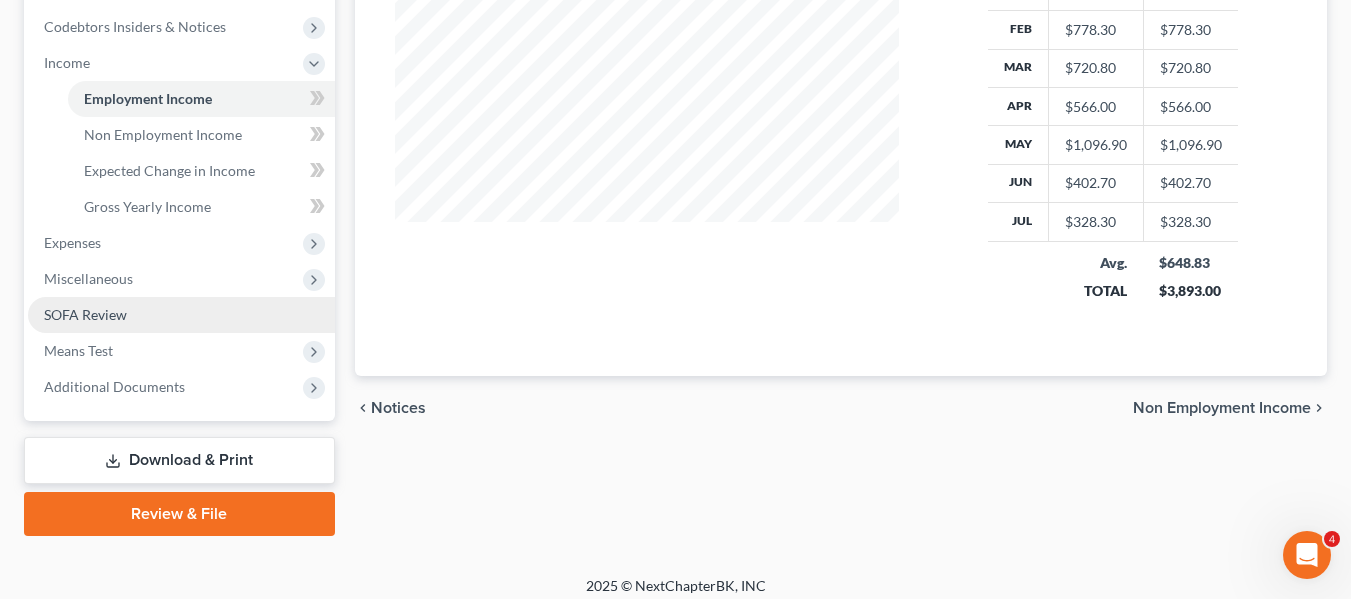 click on "SOFA Review" at bounding box center (181, 315) 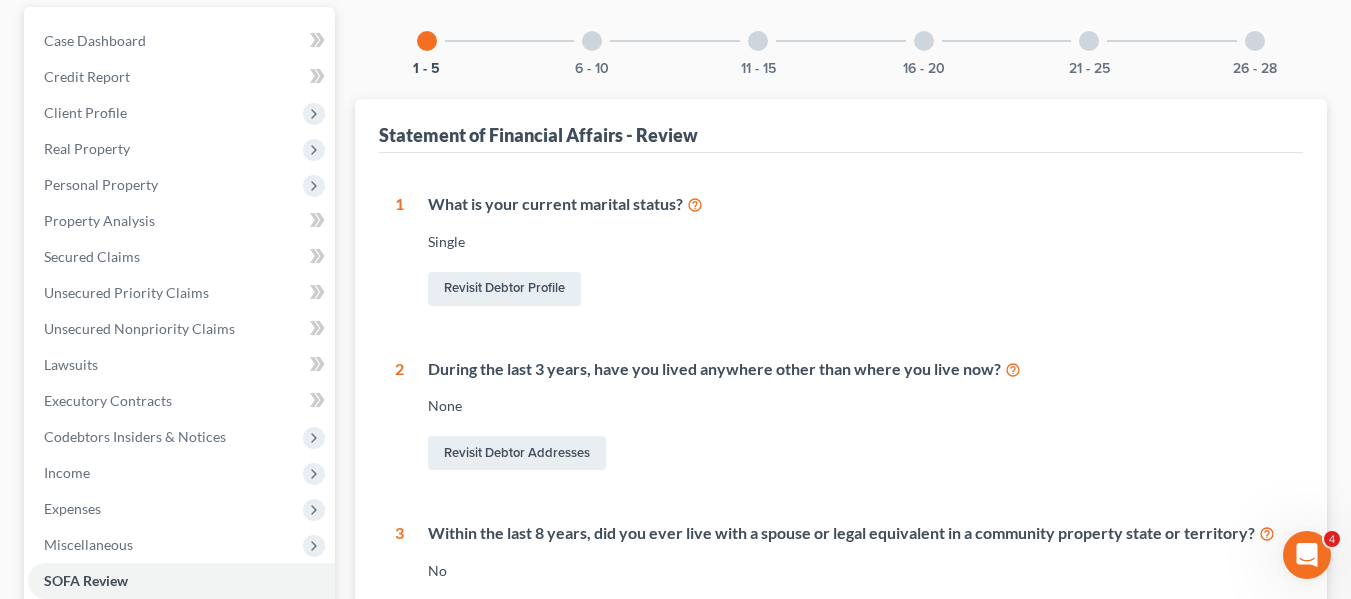 scroll, scrollTop: 0, scrollLeft: 0, axis: both 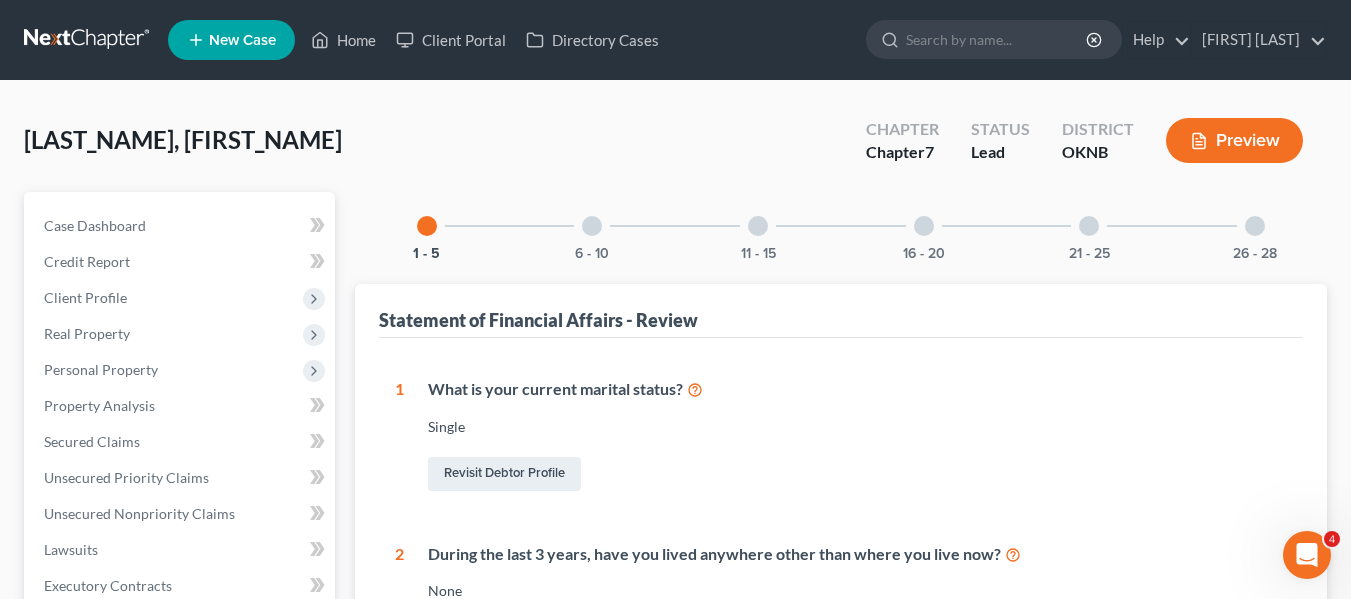 click at bounding box center [592, 226] 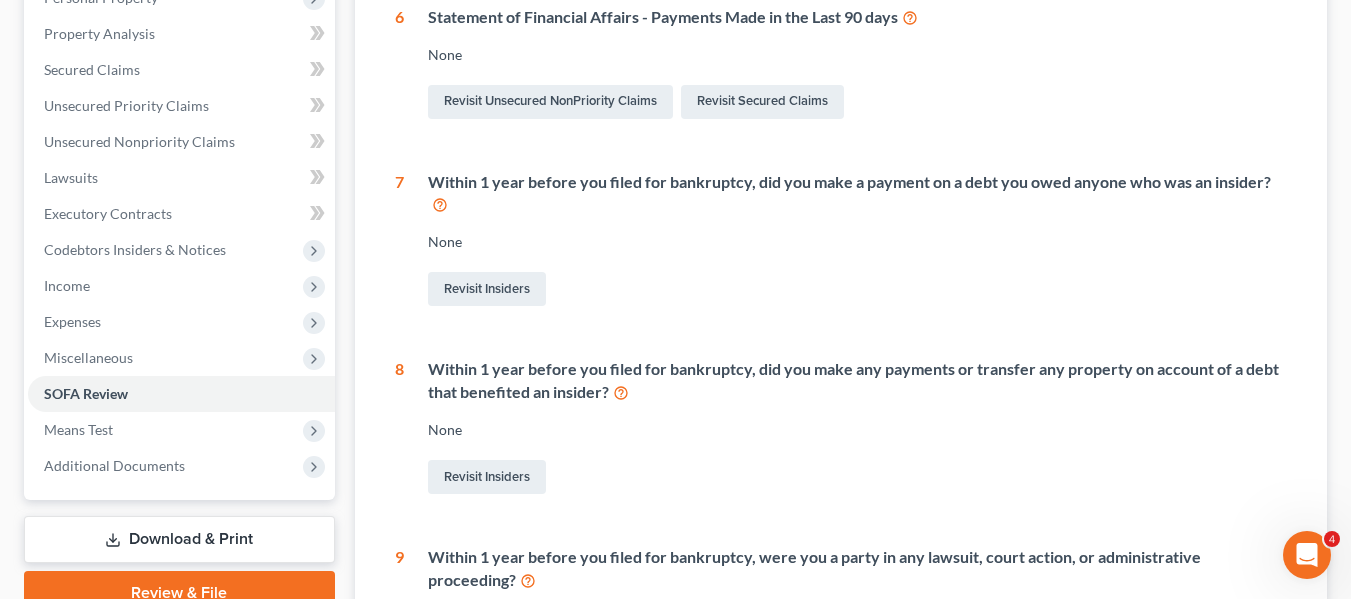 scroll, scrollTop: 0, scrollLeft: 0, axis: both 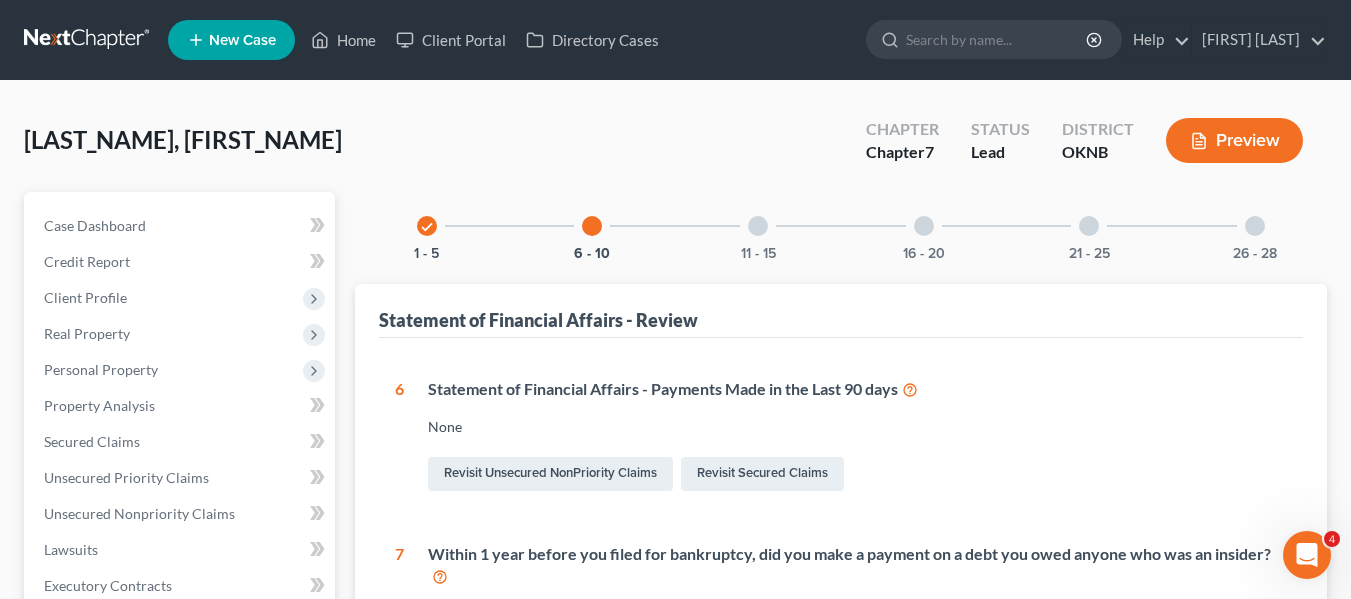 click on "11 - 15" at bounding box center [758, 226] 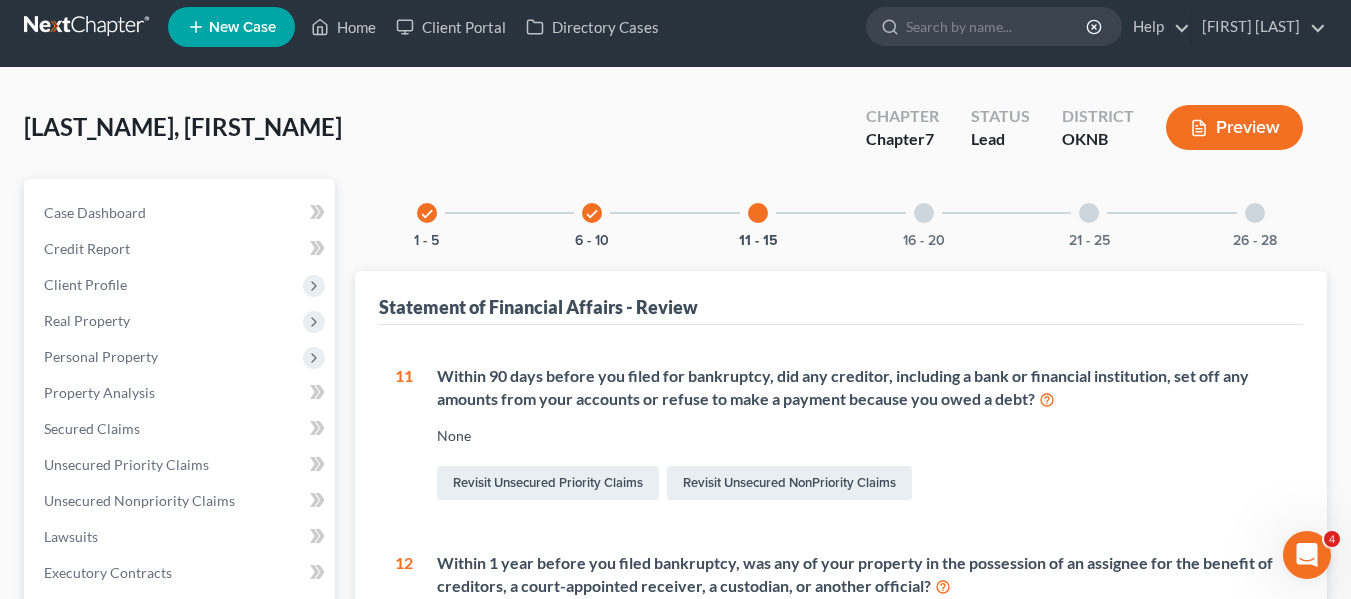 scroll, scrollTop: 0, scrollLeft: 0, axis: both 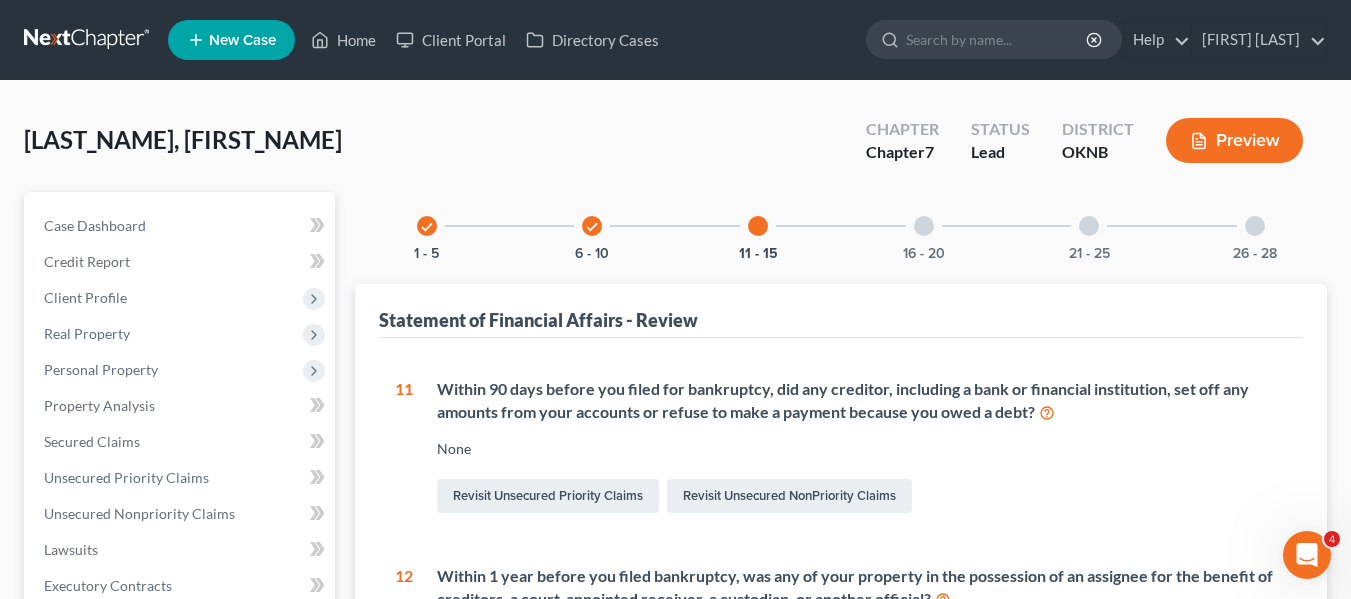 click at bounding box center (924, 226) 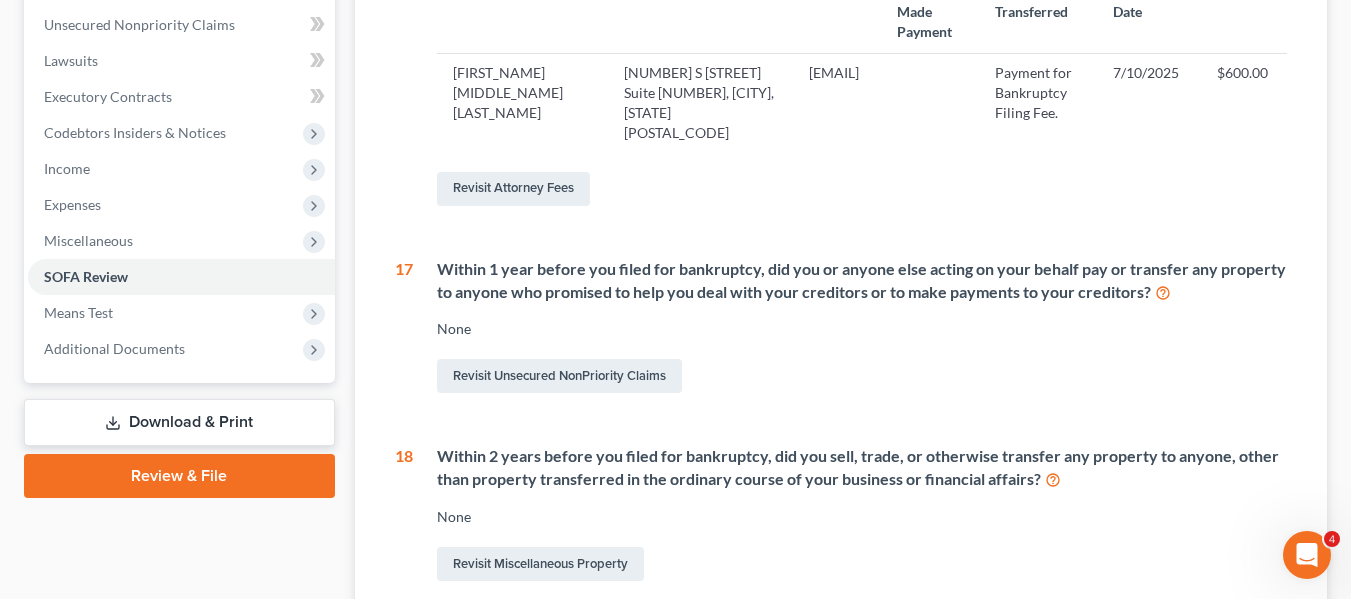 scroll, scrollTop: 0, scrollLeft: 0, axis: both 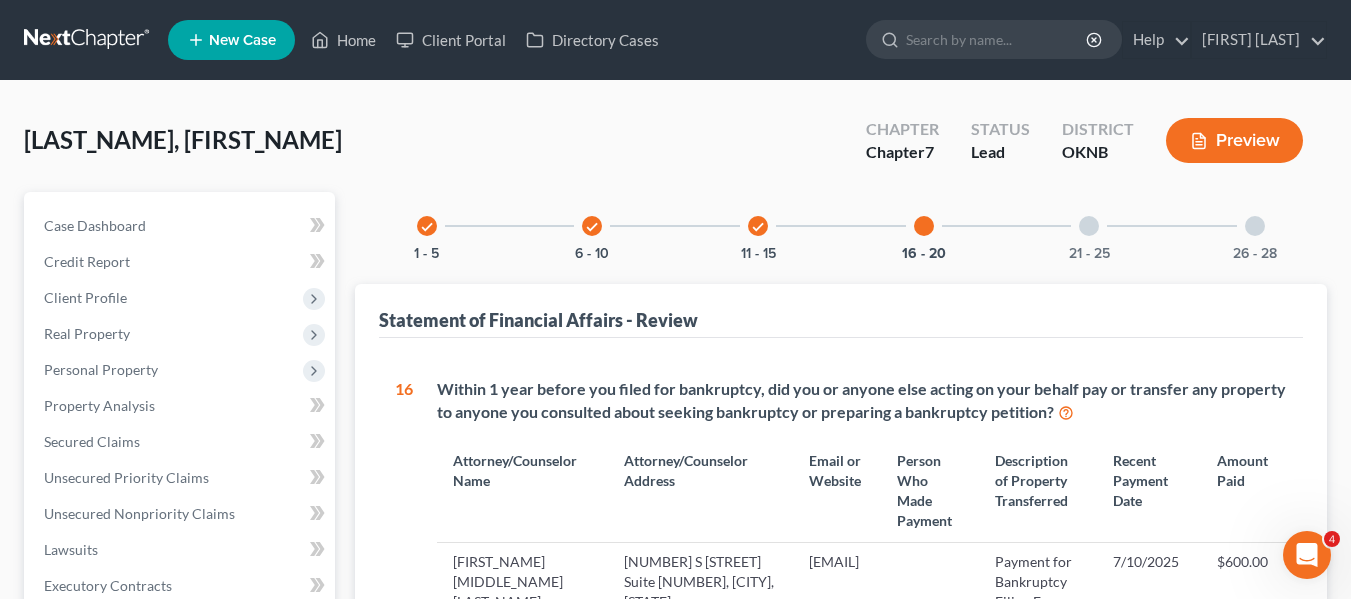 click at bounding box center (1089, 226) 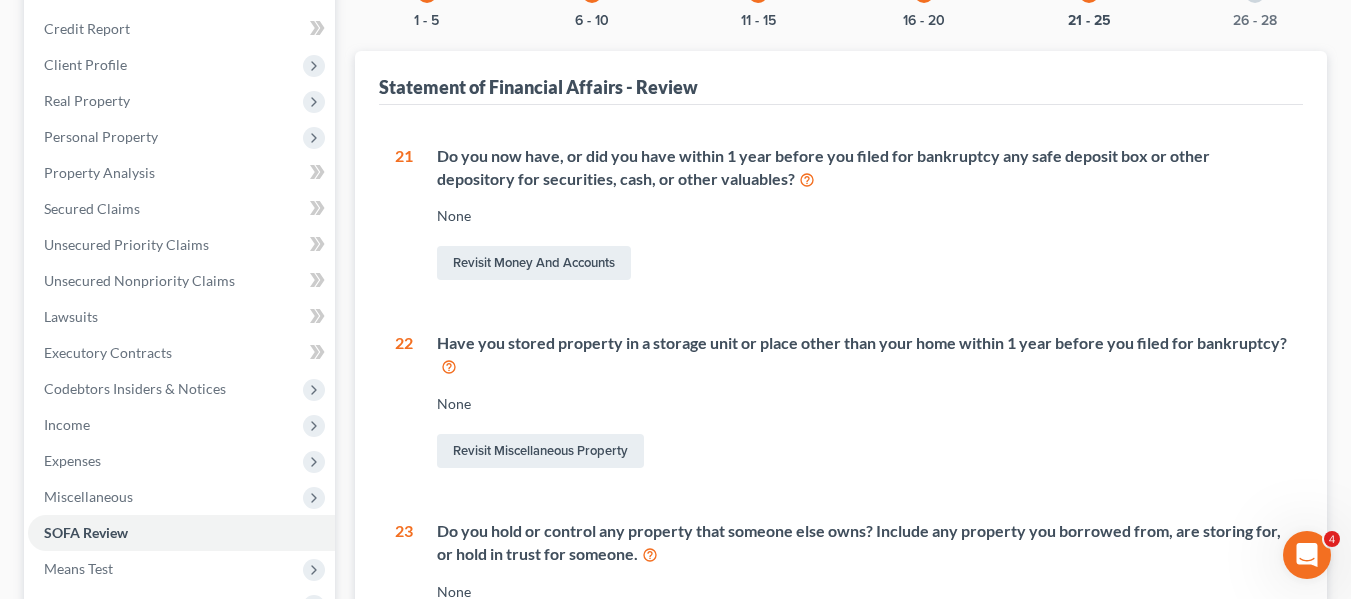scroll, scrollTop: 0, scrollLeft: 0, axis: both 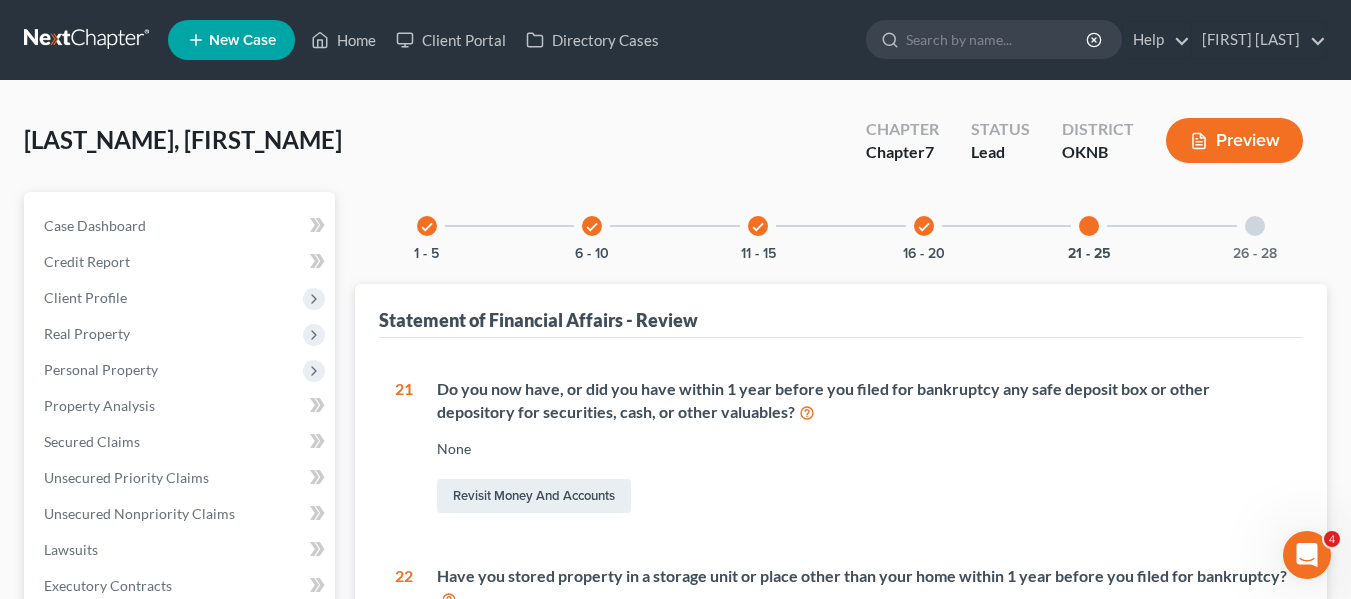 click on "26 - 28" at bounding box center (1255, 226) 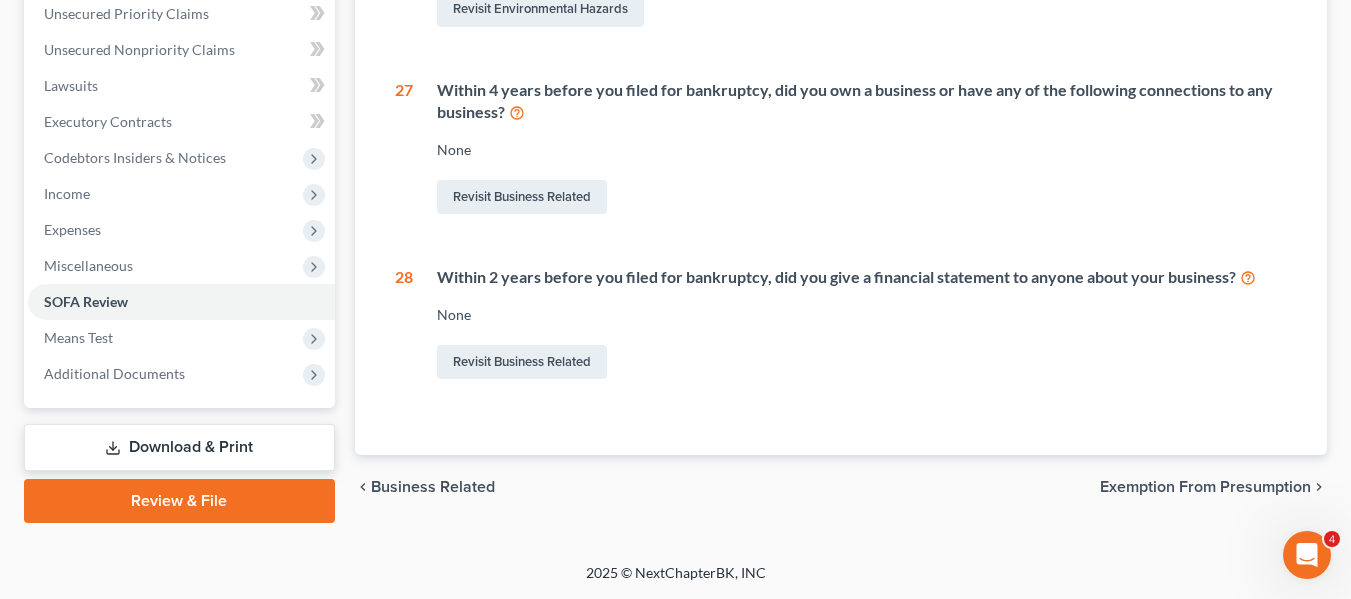scroll, scrollTop: 0, scrollLeft: 0, axis: both 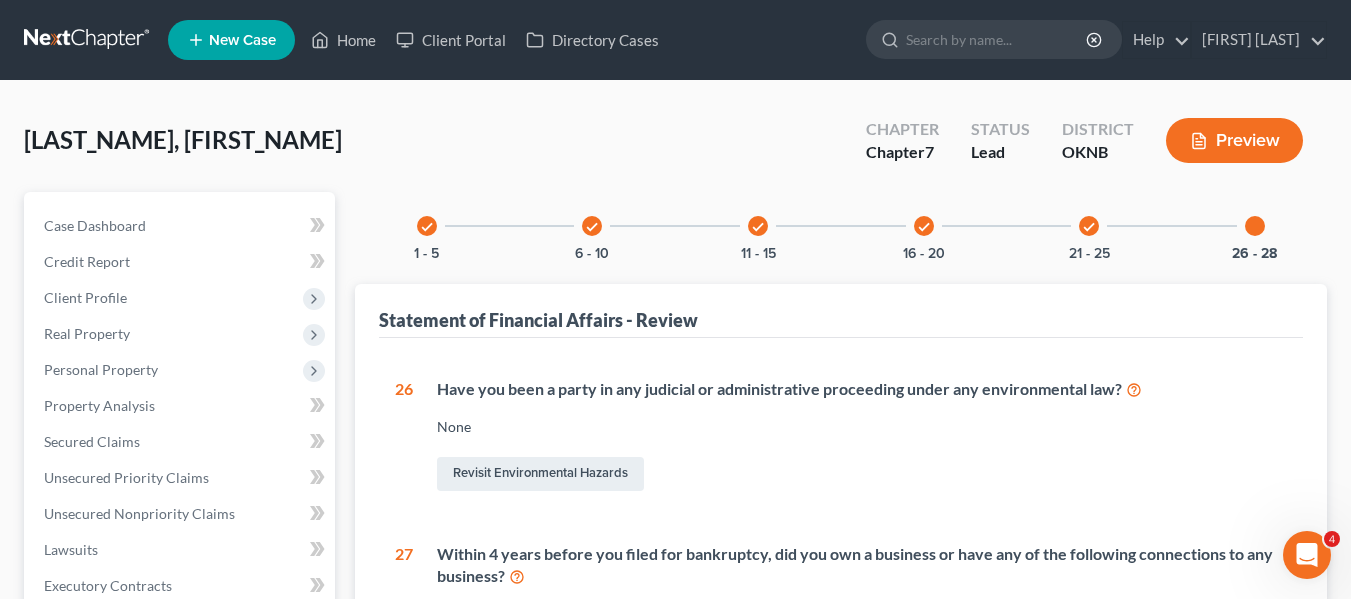 click on "check" at bounding box center (427, 227) 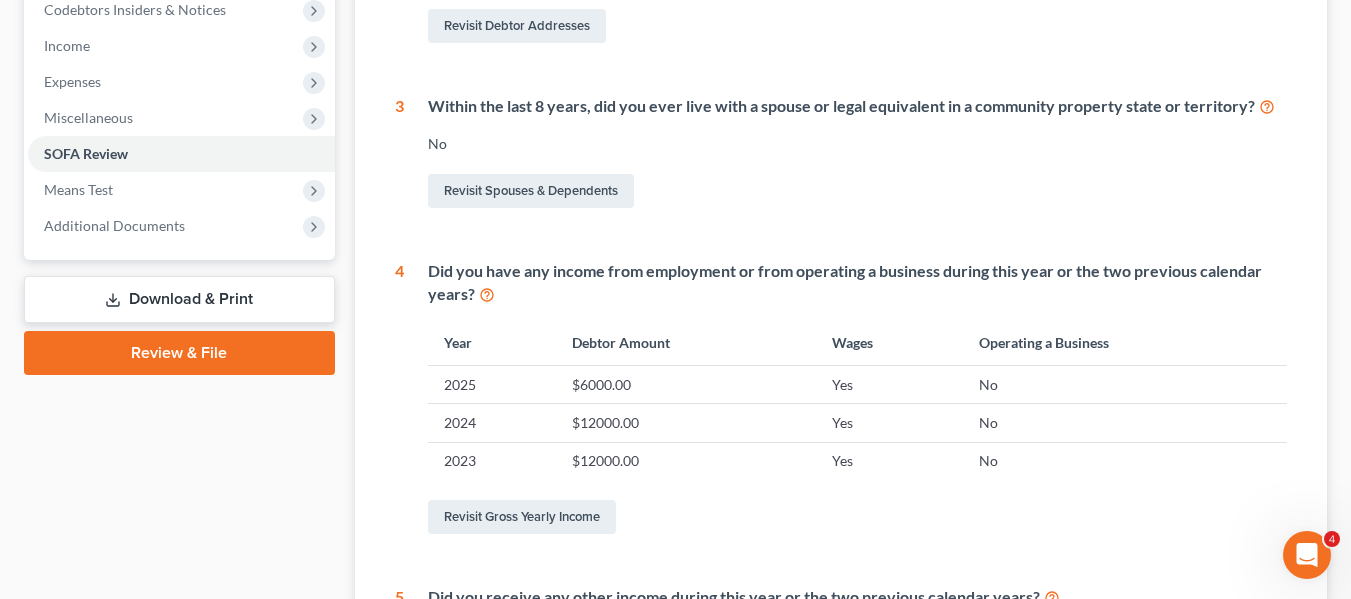 scroll, scrollTop: 575, scrollLeft: 0, axis: vertical 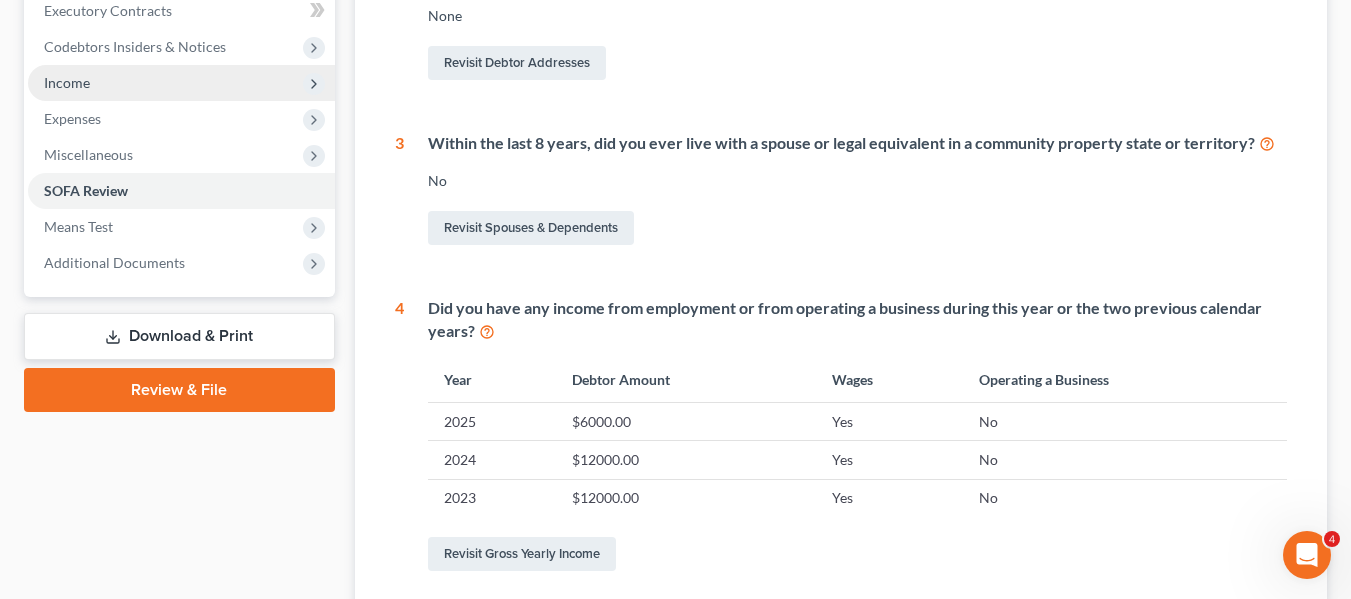click on "Income" at bounding box center [181, 83] 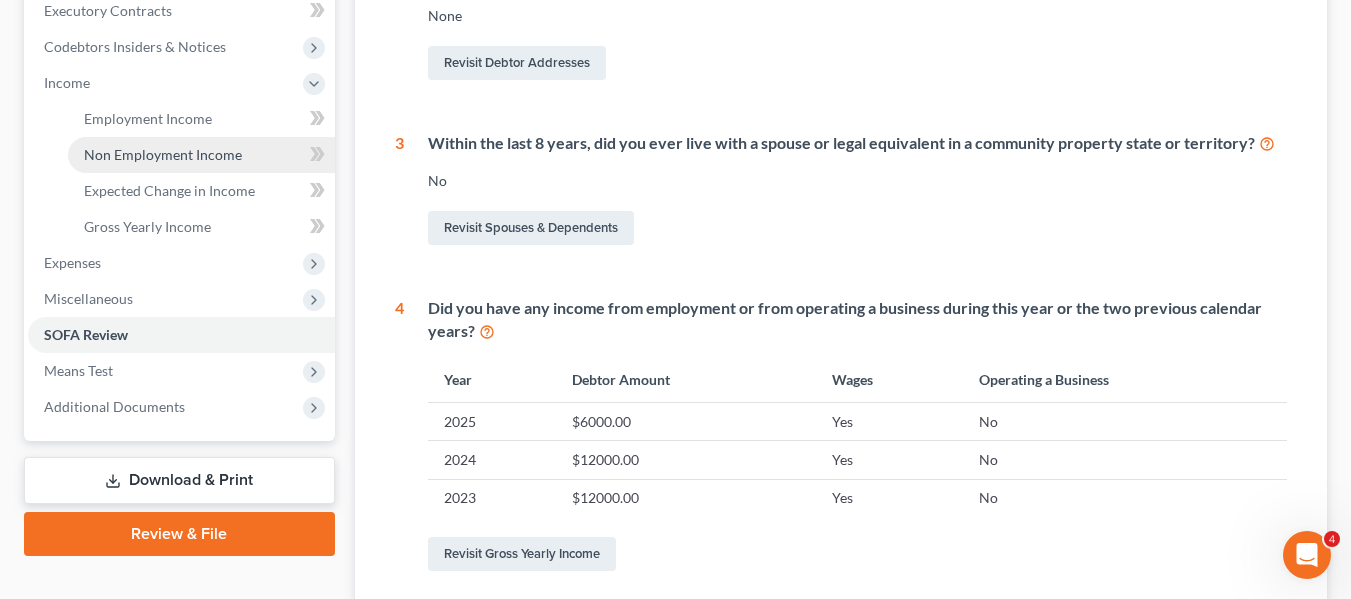 click on "Non Employment Income" at bounding box center [163, 154] 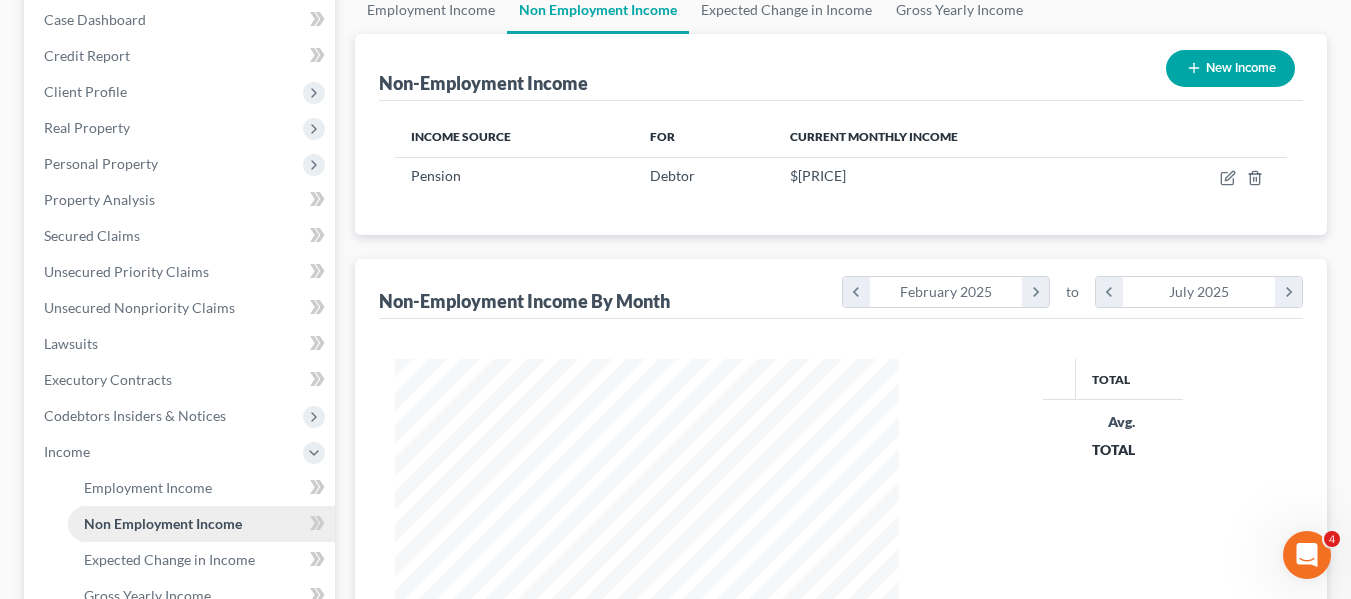 scroll, scrollTop: 0, scrollLeft: 0, axis: both 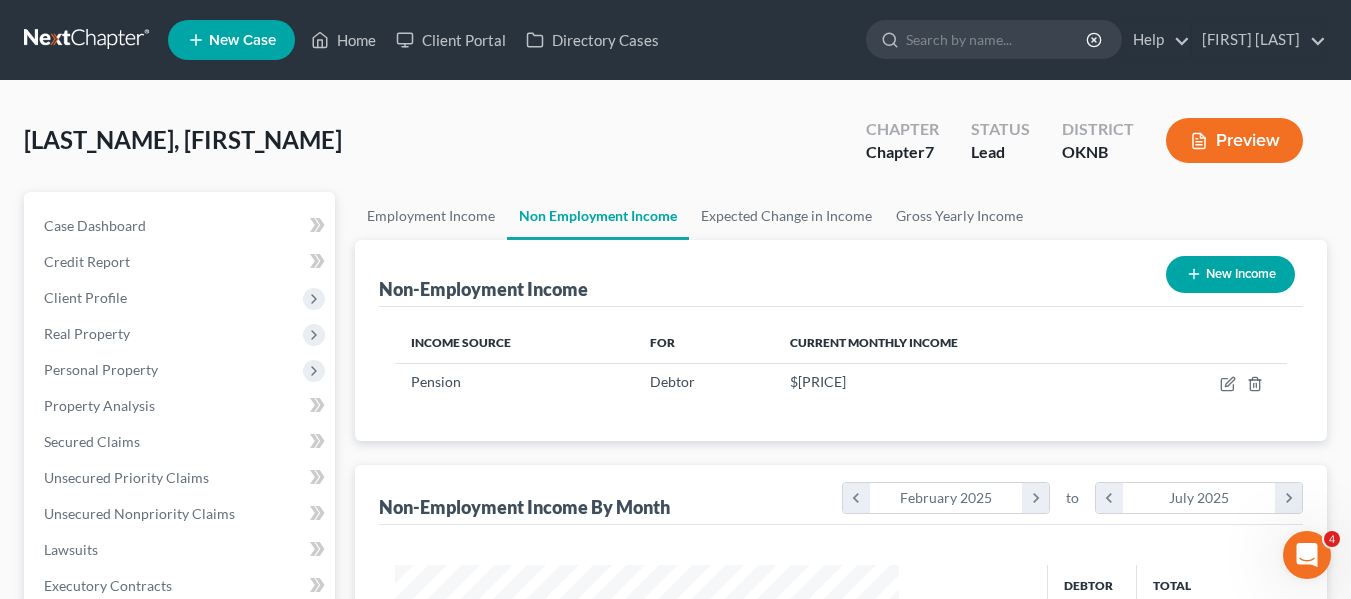 click on "New Income" at bounding box center [1230, 274] 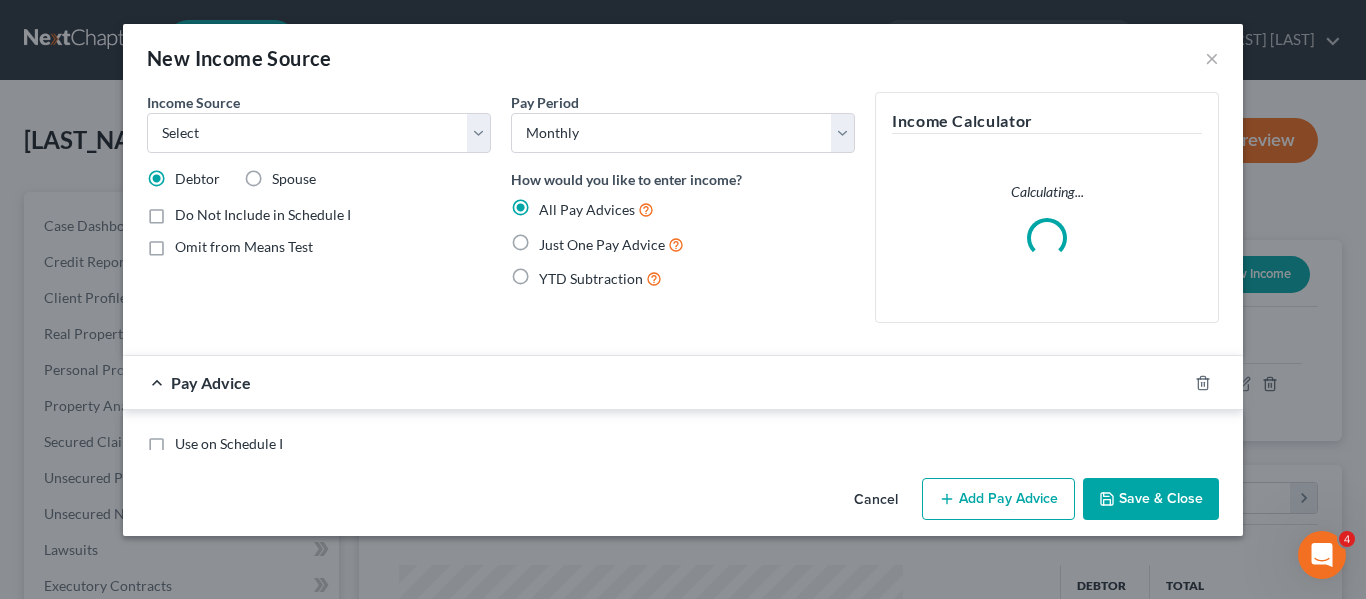 scroll, scrollTop: 999642, scrollLeft: 999450, axis: both 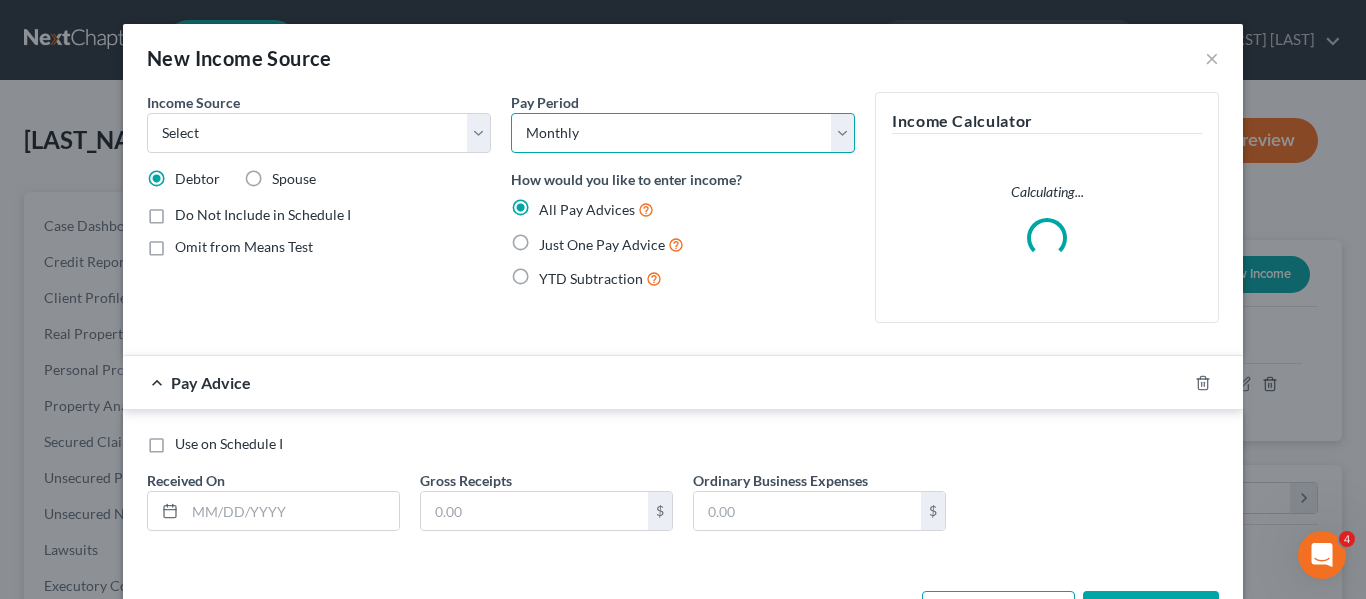 click on "Select Monthly Twice Monthly Every Other Week Weekly" at bounding box center [683, 133] 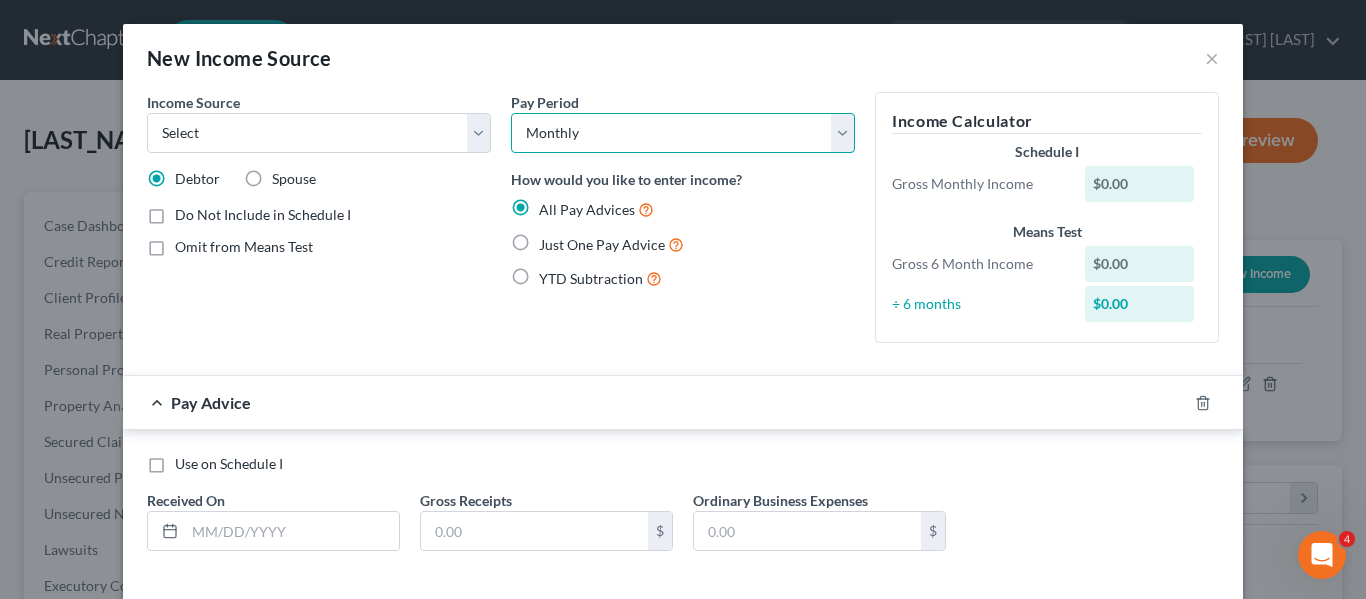 click on "Select Monthly Twice Monthly Every Other Week Weekly" at bounding box center (683, 133) 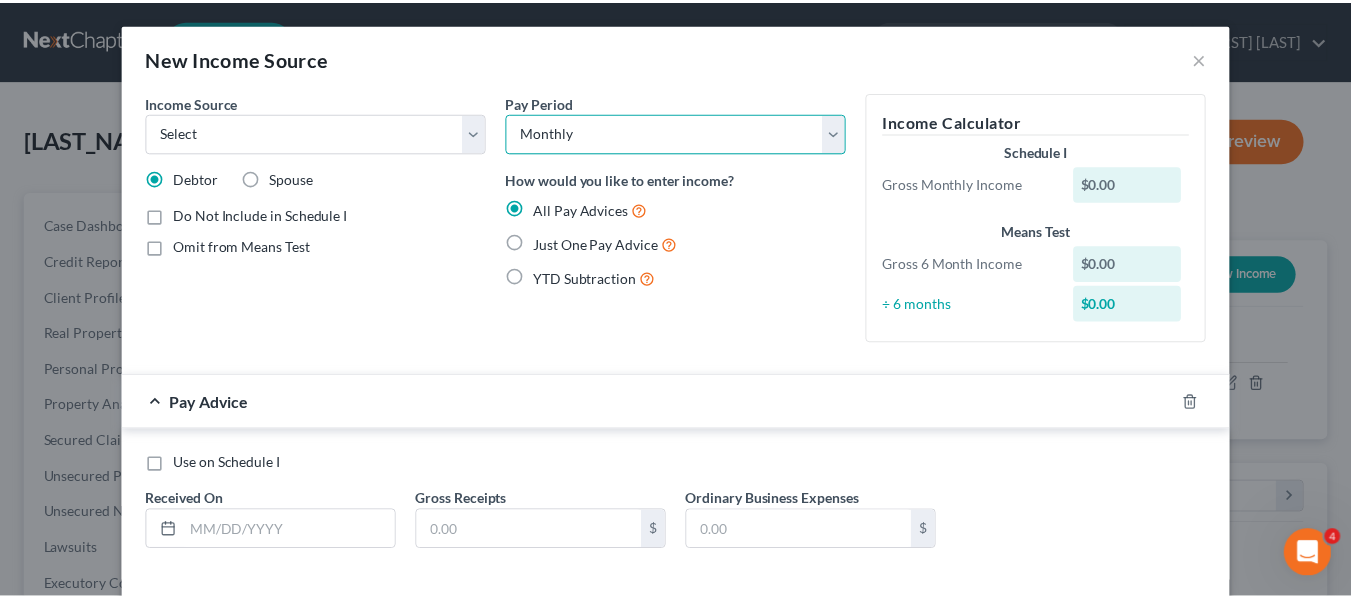 scroll, scrollTop: 94, scrollLeft: 0, axis: vertical 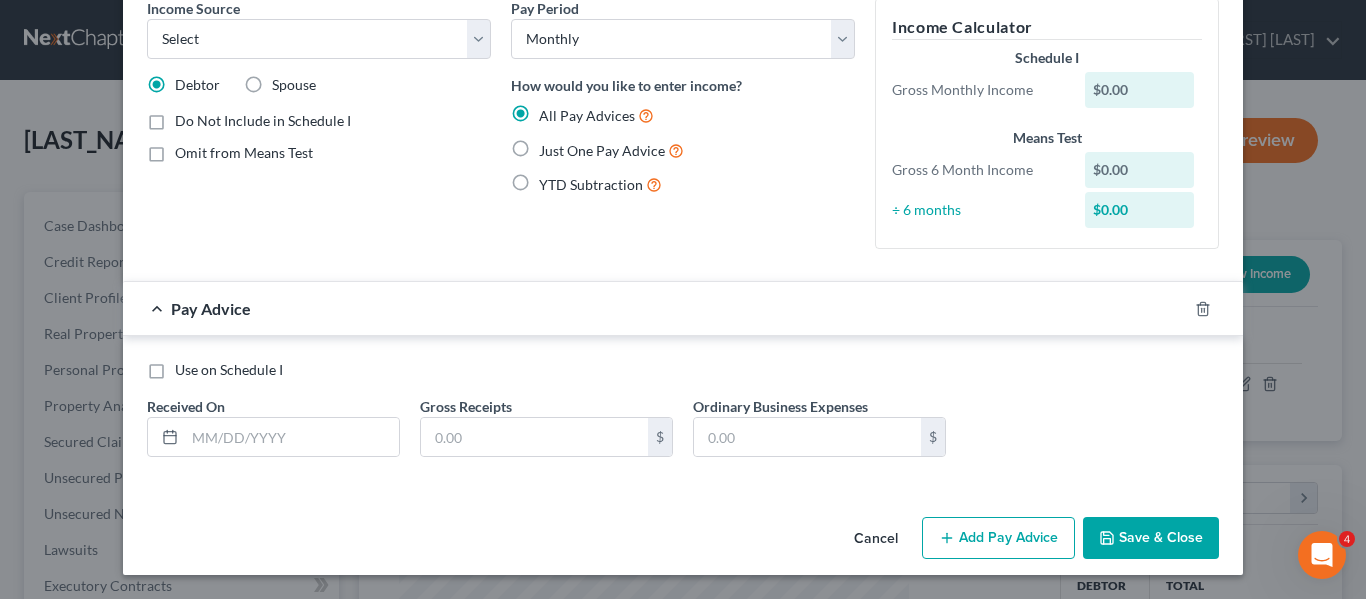 click on "Cancel" at bounding box center [876, 539] 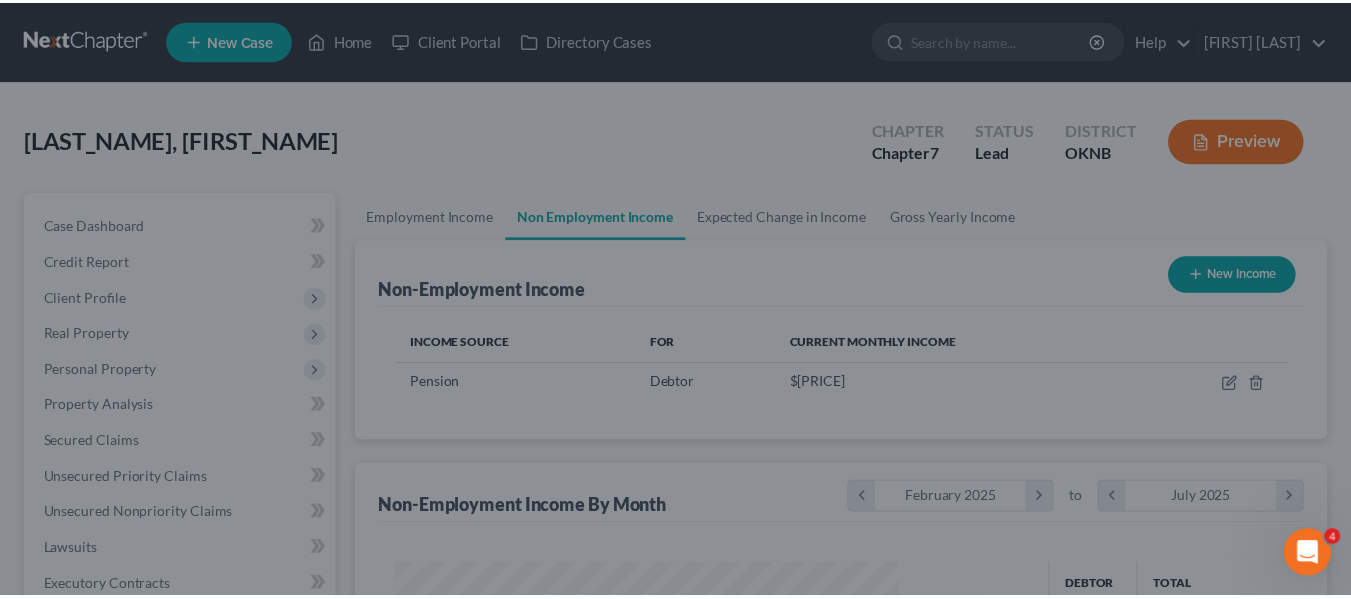 scroll, scrollTop: 359, scrollLeft: 544, axis: both 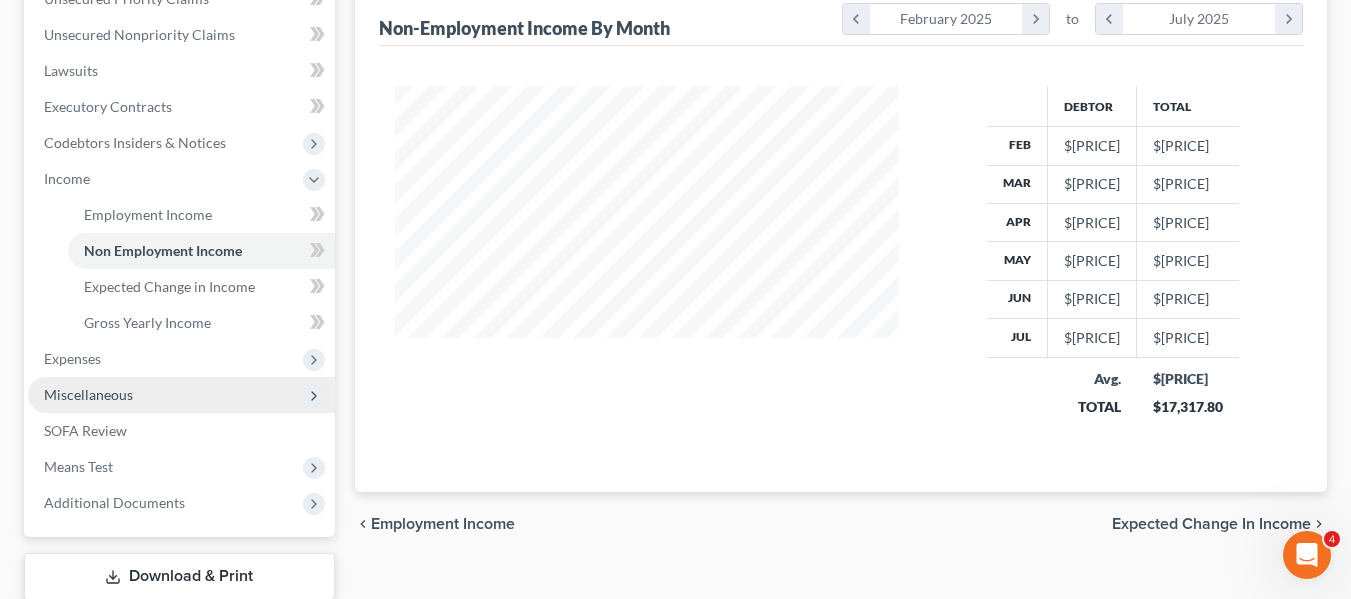 click on "Miscellaneous" at bounding box center [181, 395] 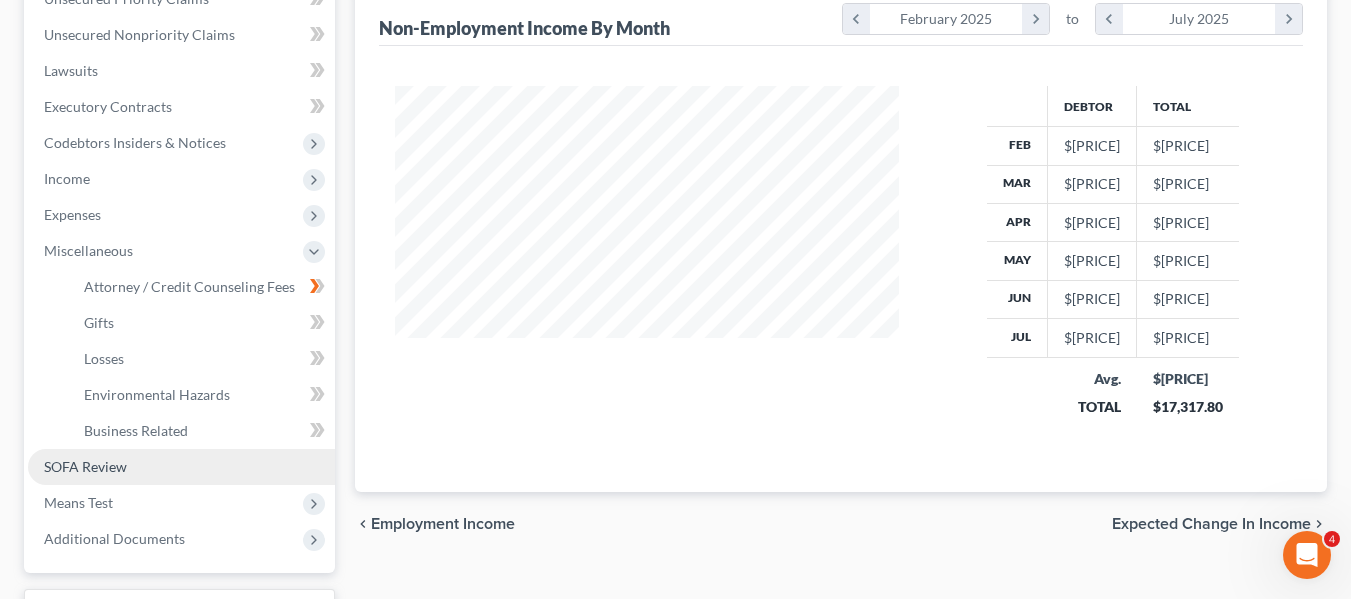 click on "SOFA Review" at bounding box center (181, 467) 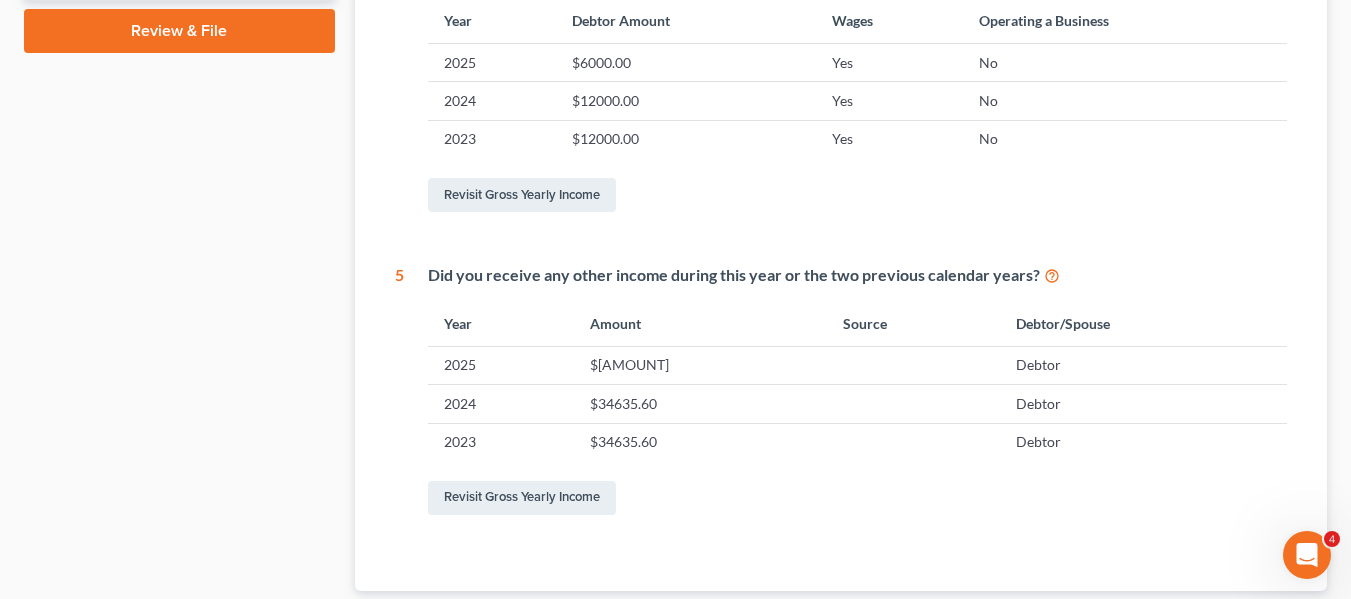scroll, scrollTop: 937, scrollLeft: 0, axis: vertical 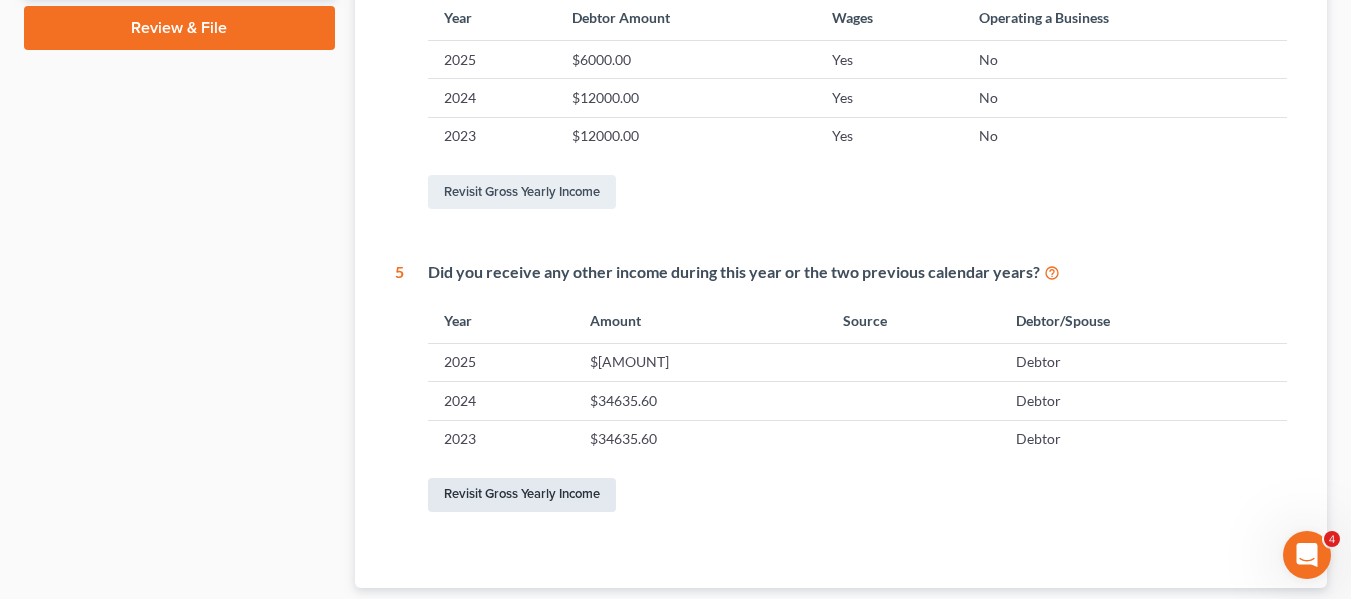 click on "Revisit Gross Yearly Income" at bounding box center (522, 495) 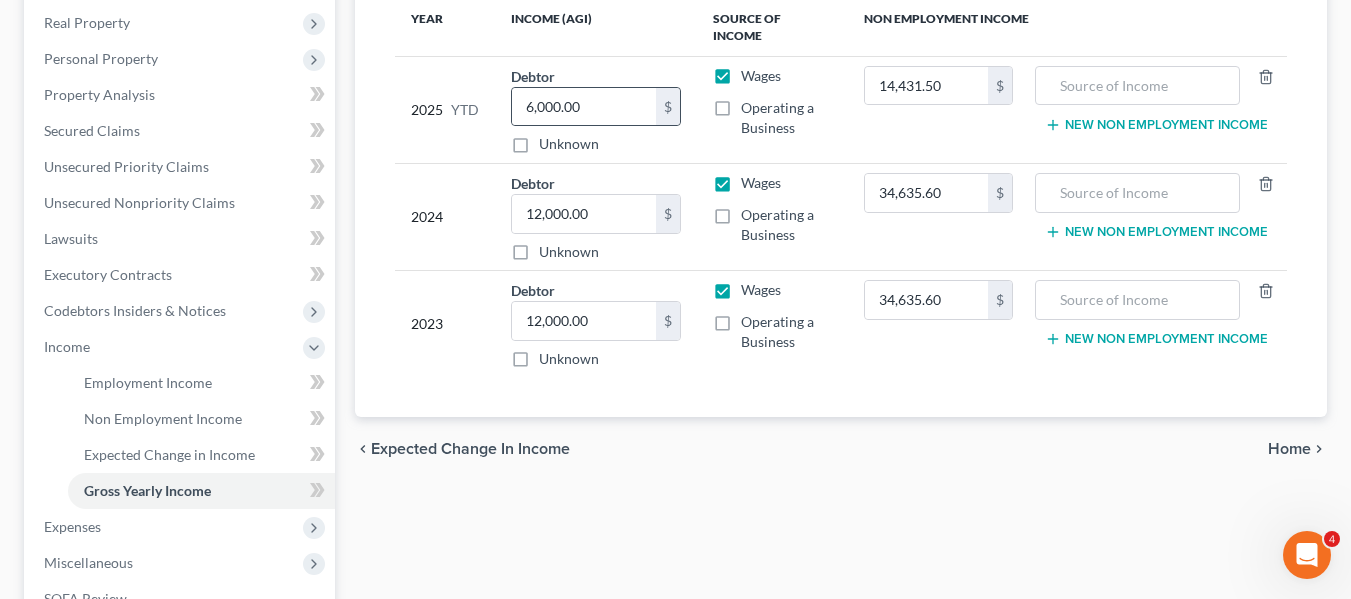 scroll, scrollTop: 312, scrollLeft: 0, axis: vertical 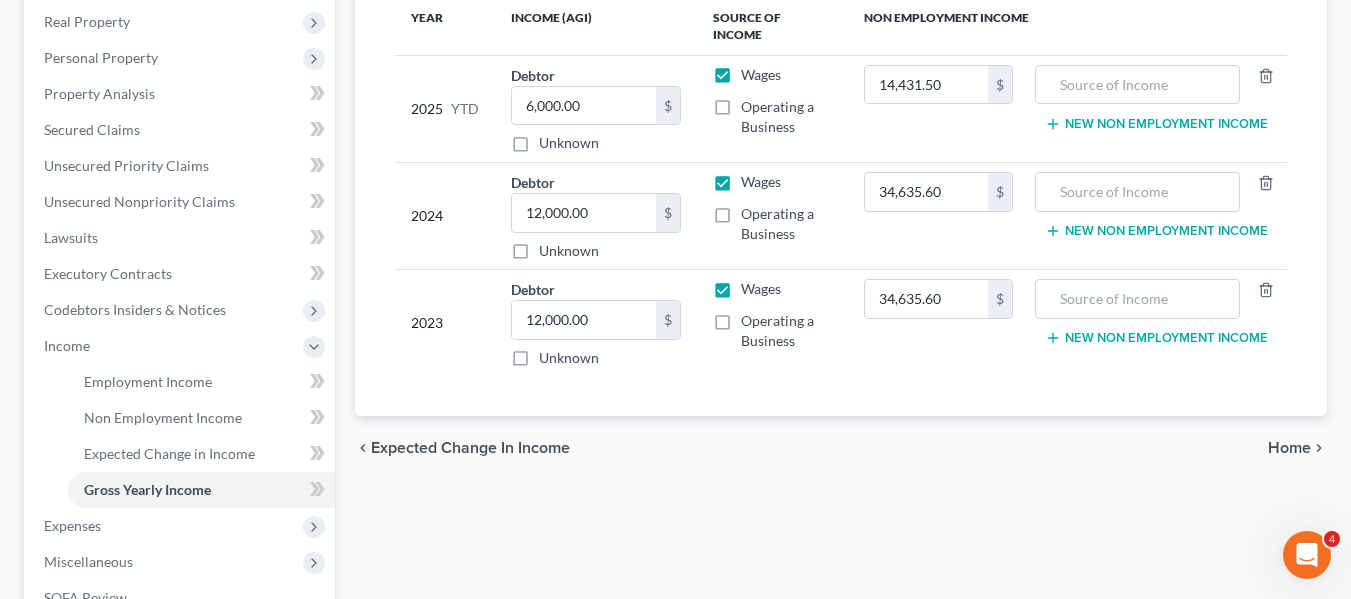 click on "New Non Employment Income" at bounding box center (1156, 338) 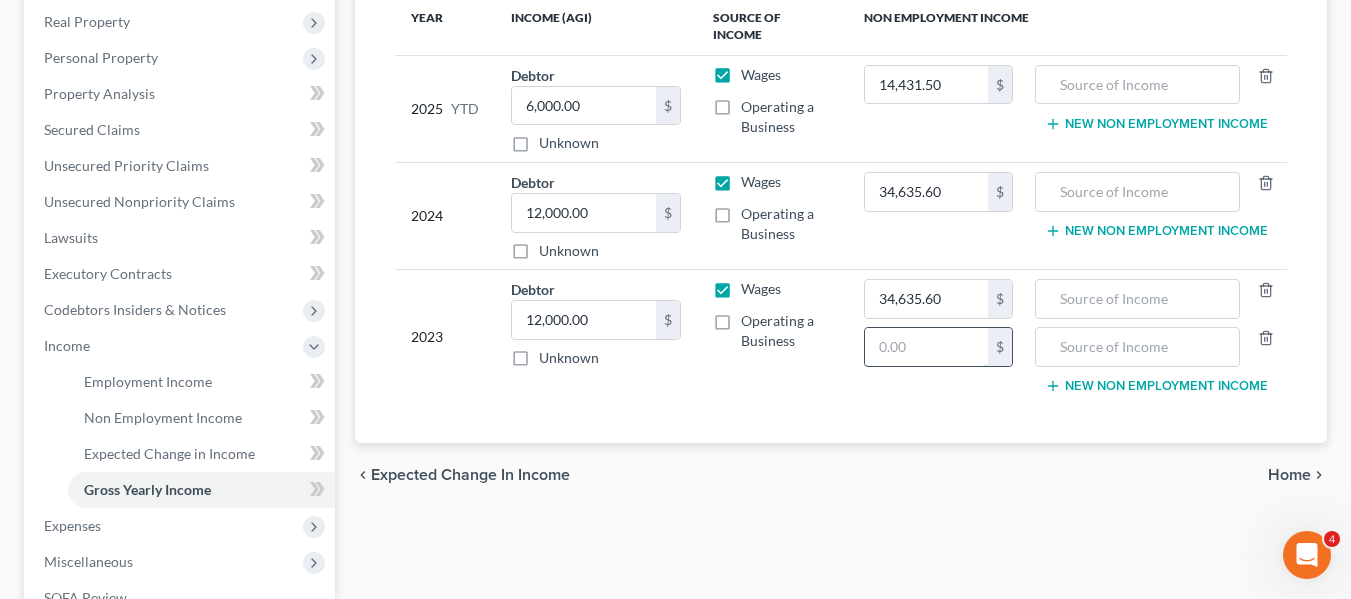click at bounding box center [926, 347] 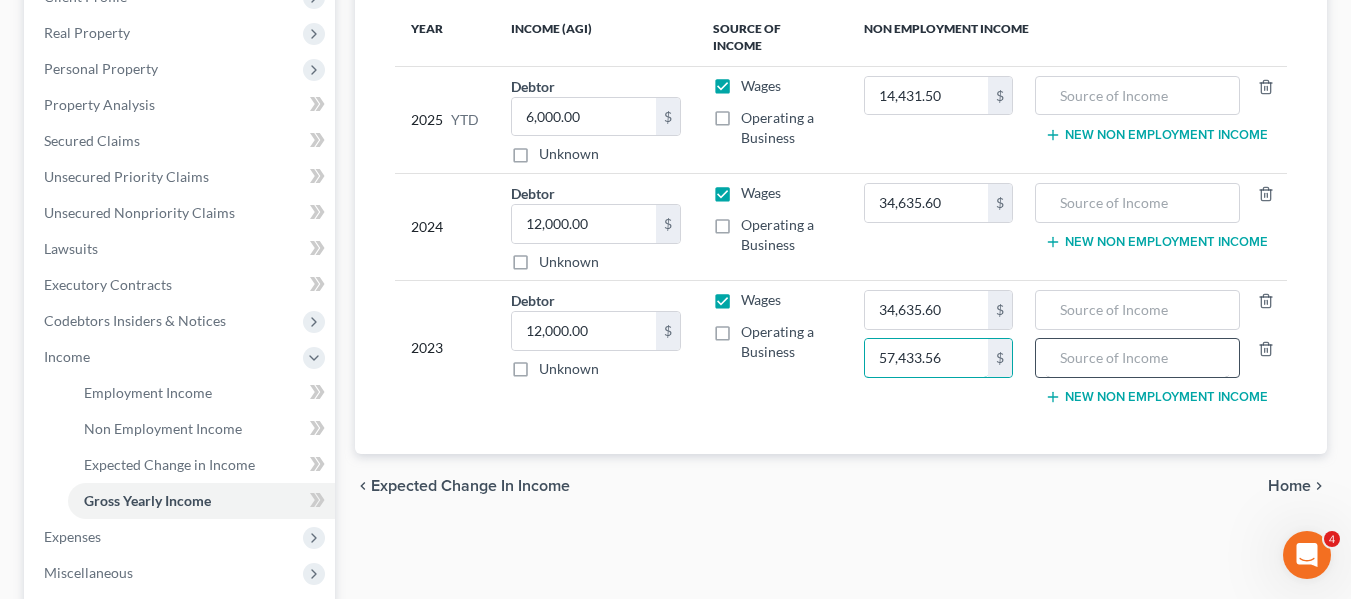 scroll, scrollTop: 308, scrollLeft: 0, axis: vertical 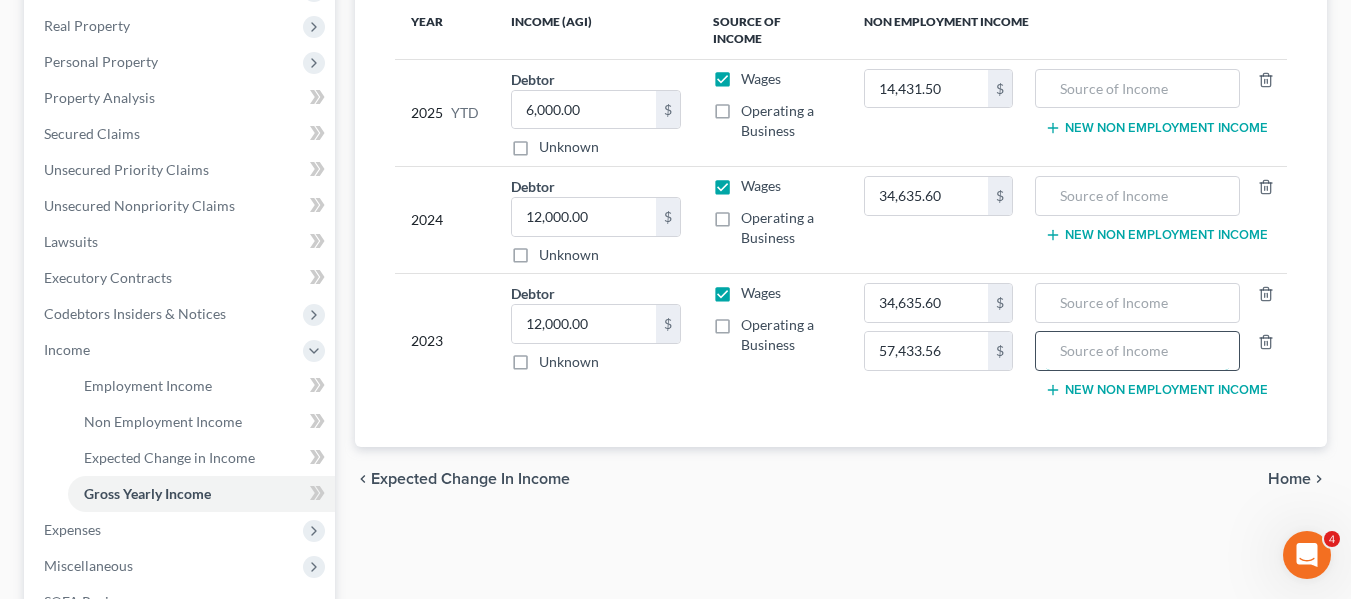 click at bounding box center (1137, 351) 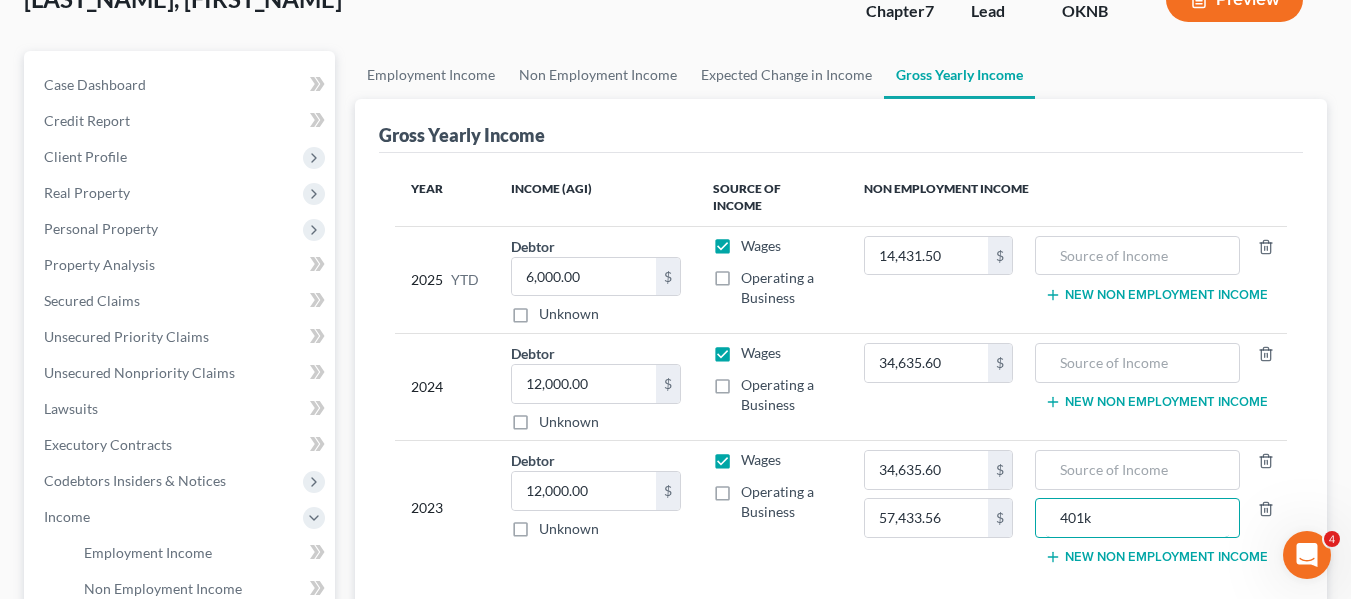 scroll, scrollTop: 0, scrollLeft: 0, axis: both 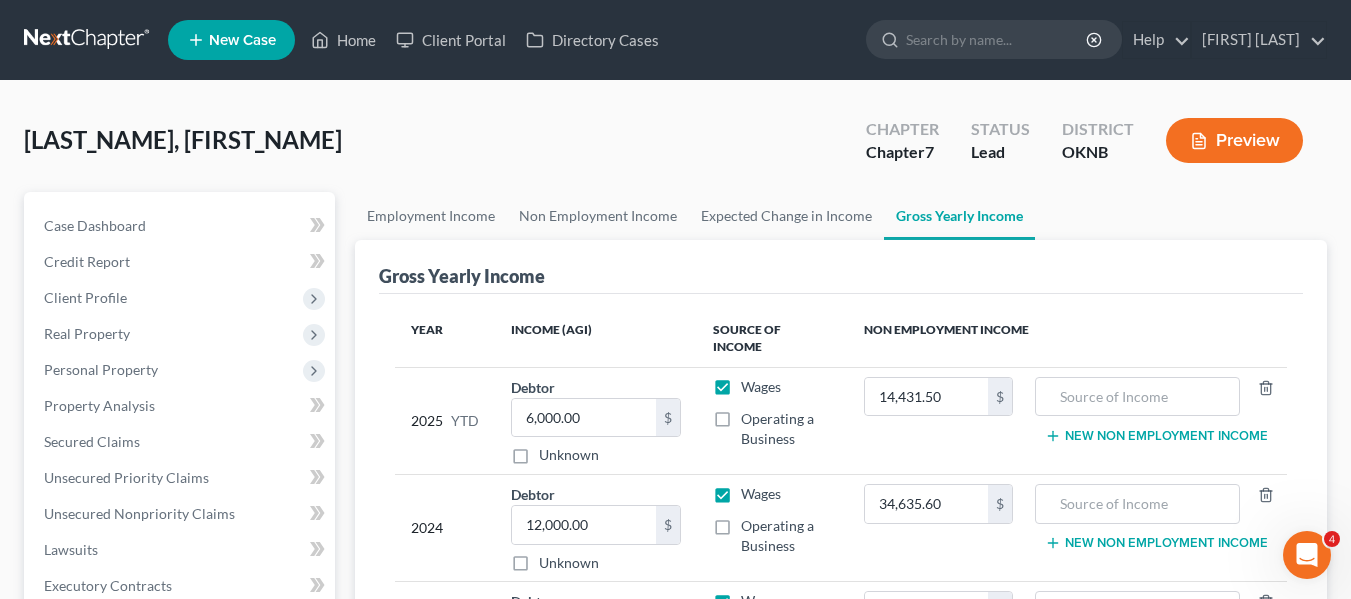 drag, startPoint x: 1208, startPoint y: 166, endPoint x: 1206, endPoint y: 134, distance: 32.06244 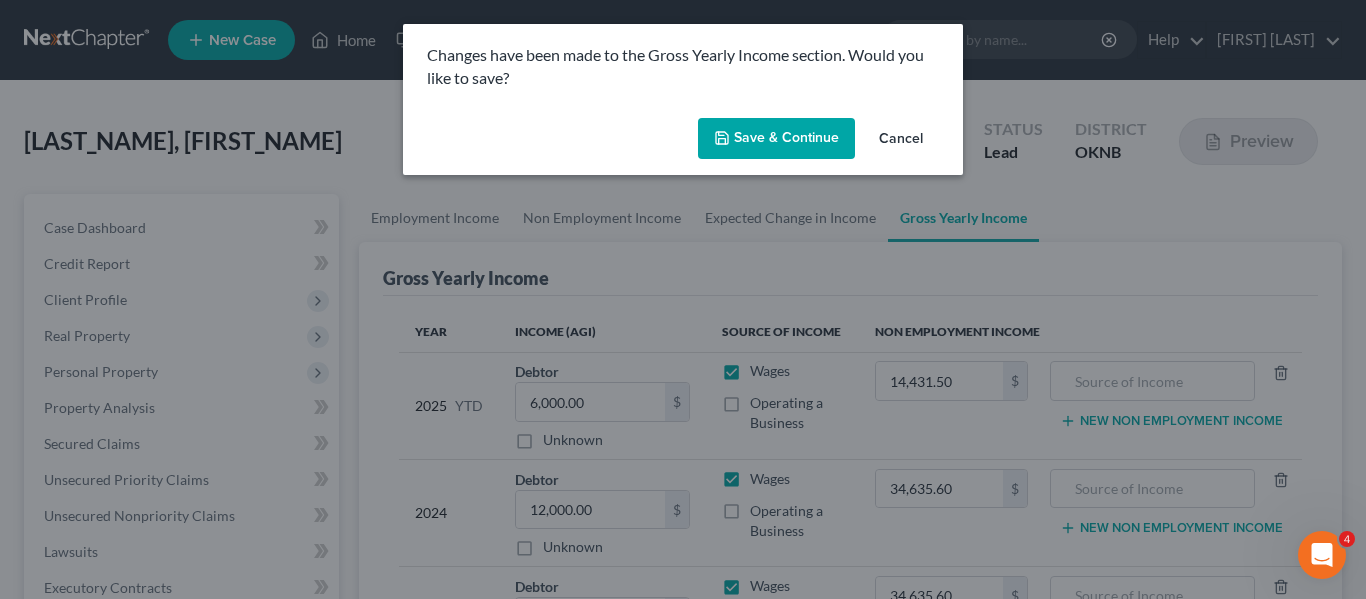 click on "Save & Continue" at bounding box center [776, 139] 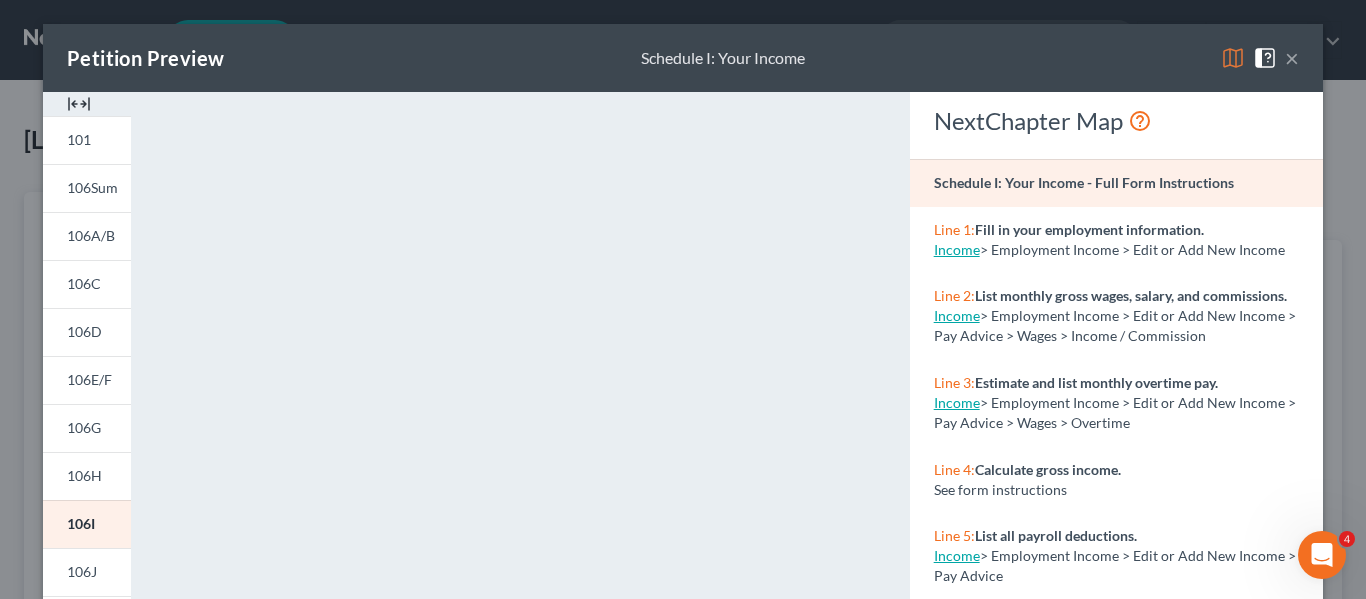 click on "×" at bounding box center (1292, 58) 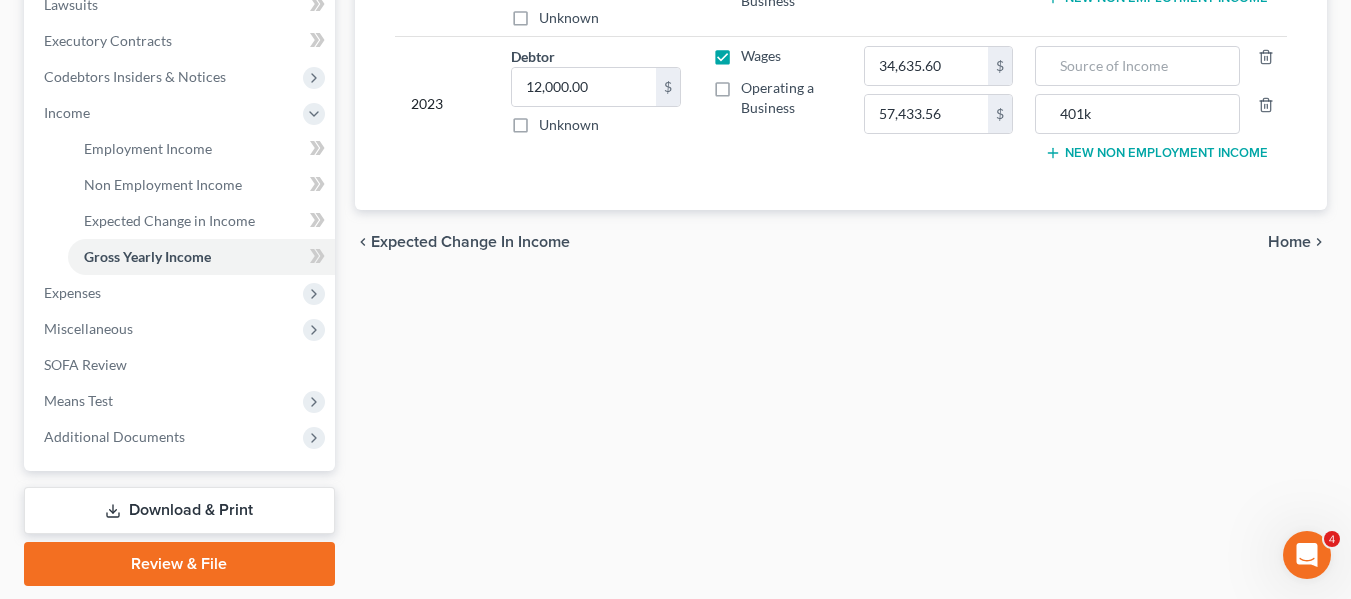 scroll, scrollTop: 546, scrollLeft: 0, axis: vertical 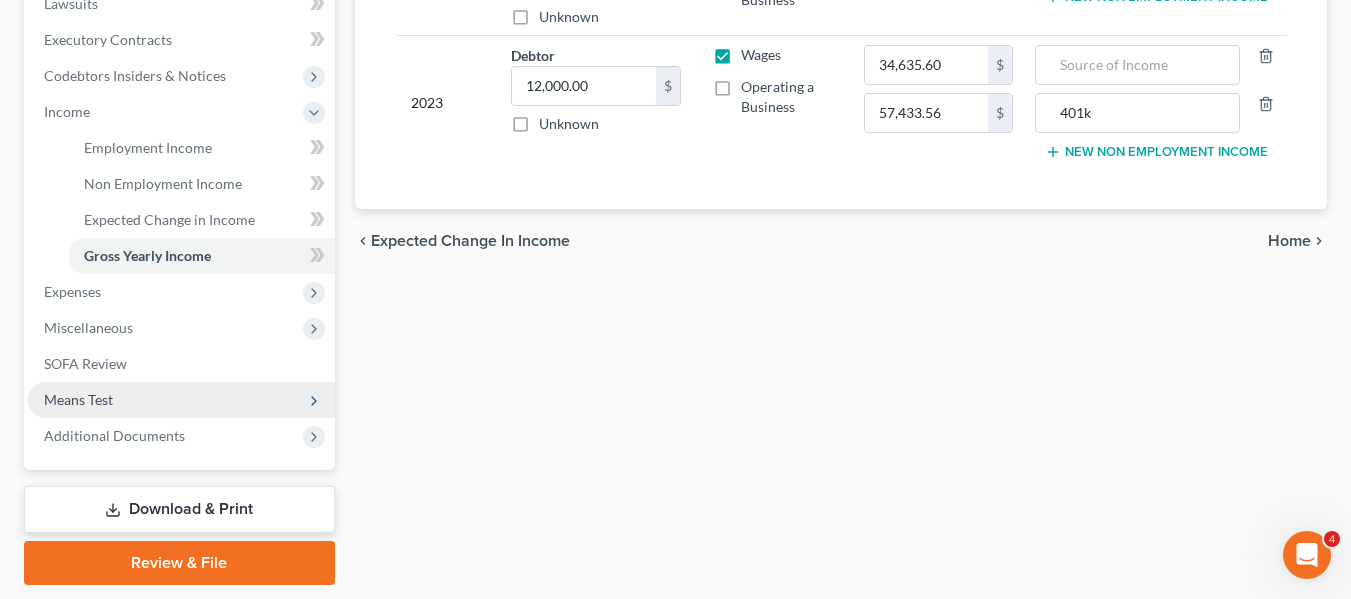 click on "Means Test" at bounding box center [181, 400] 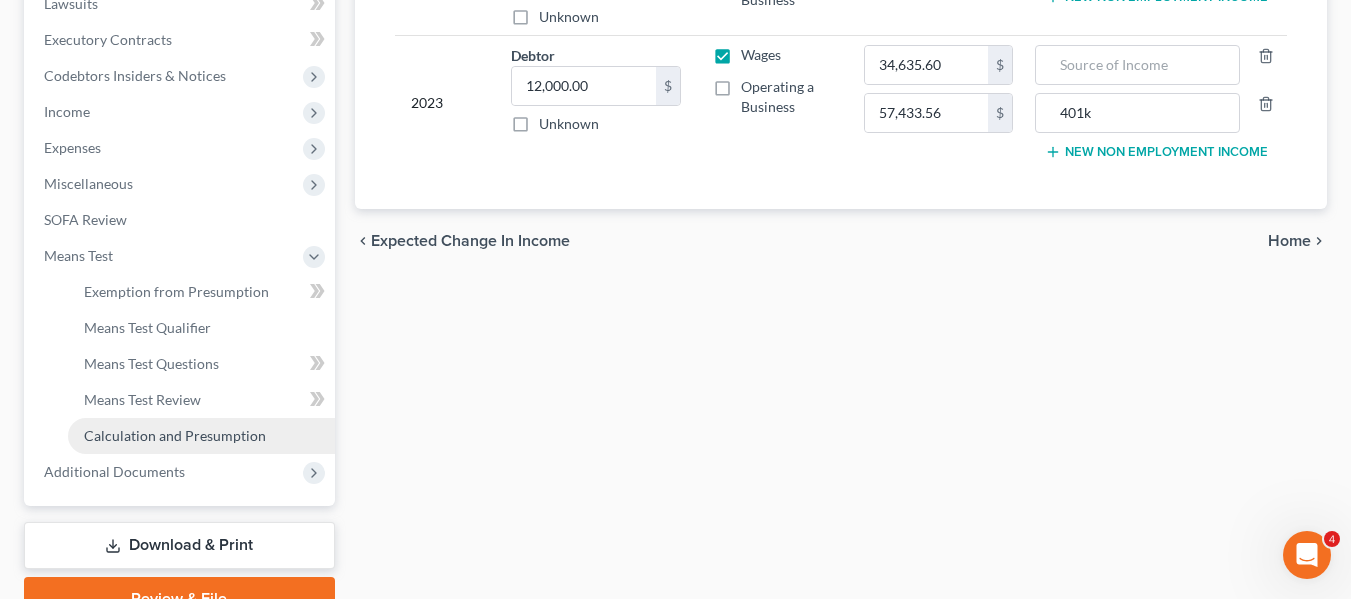 click on "Calculation and Presumption" at bounding box center (175, 435) 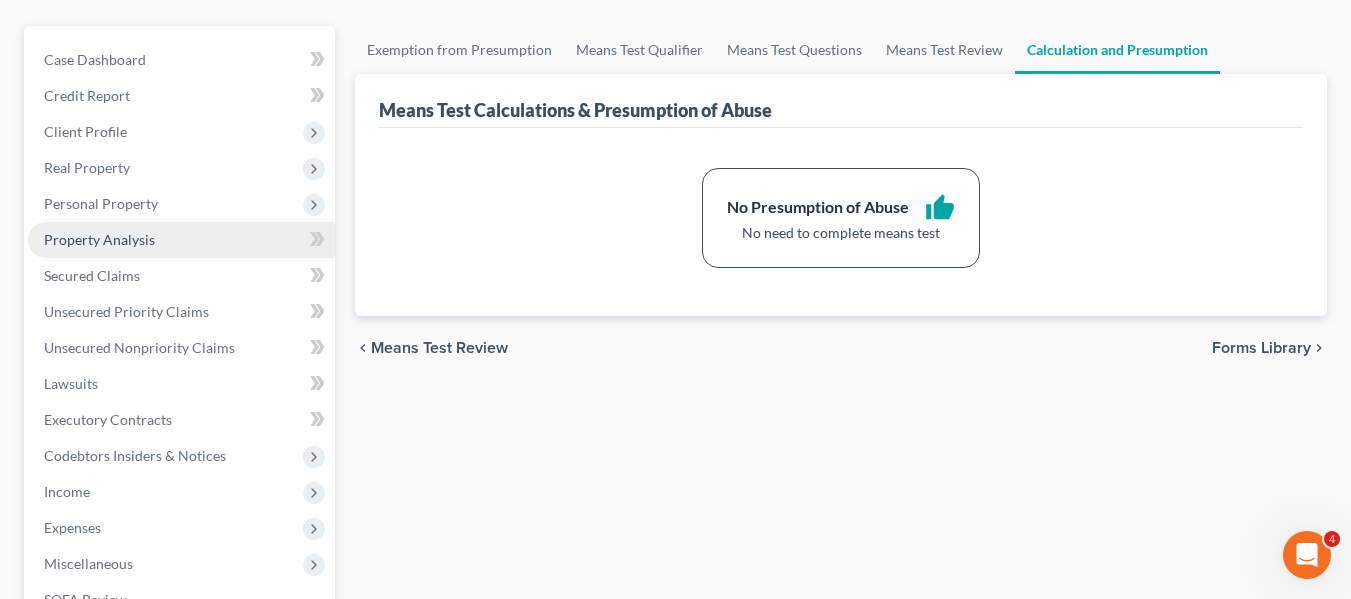 scroll, scrollTop: 130, scrollLeft: 0, axis: vertical 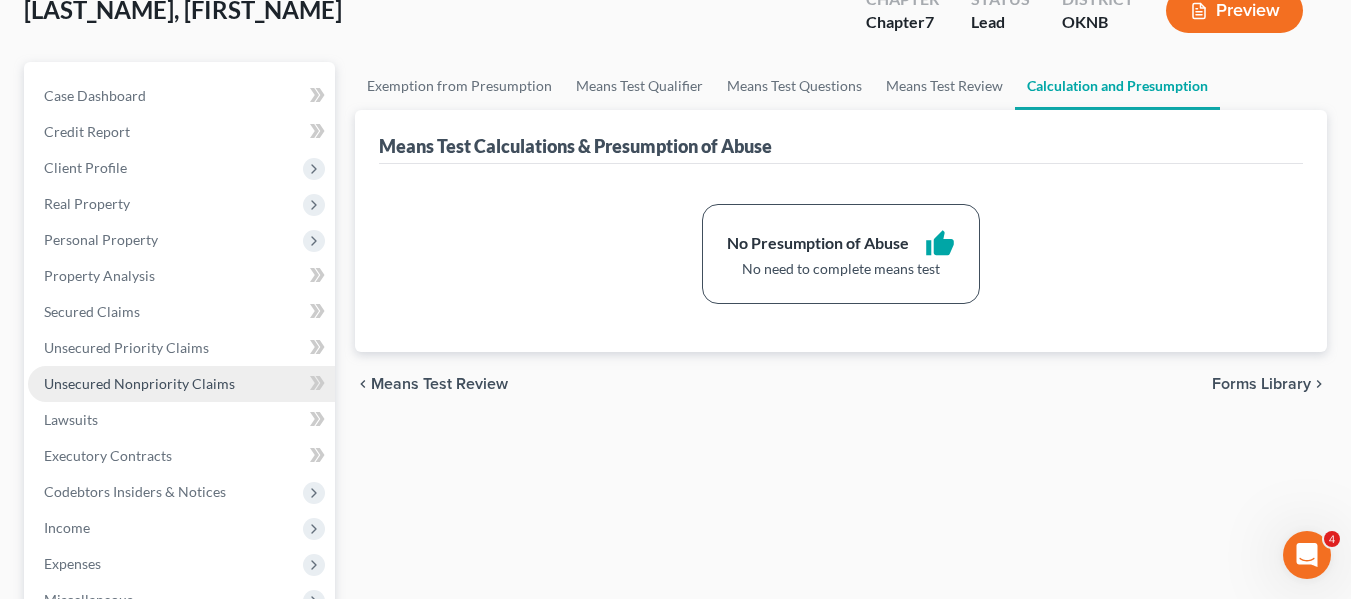 click on "Unsecured Nonpriority Claims" at bounding box center (139, 383) 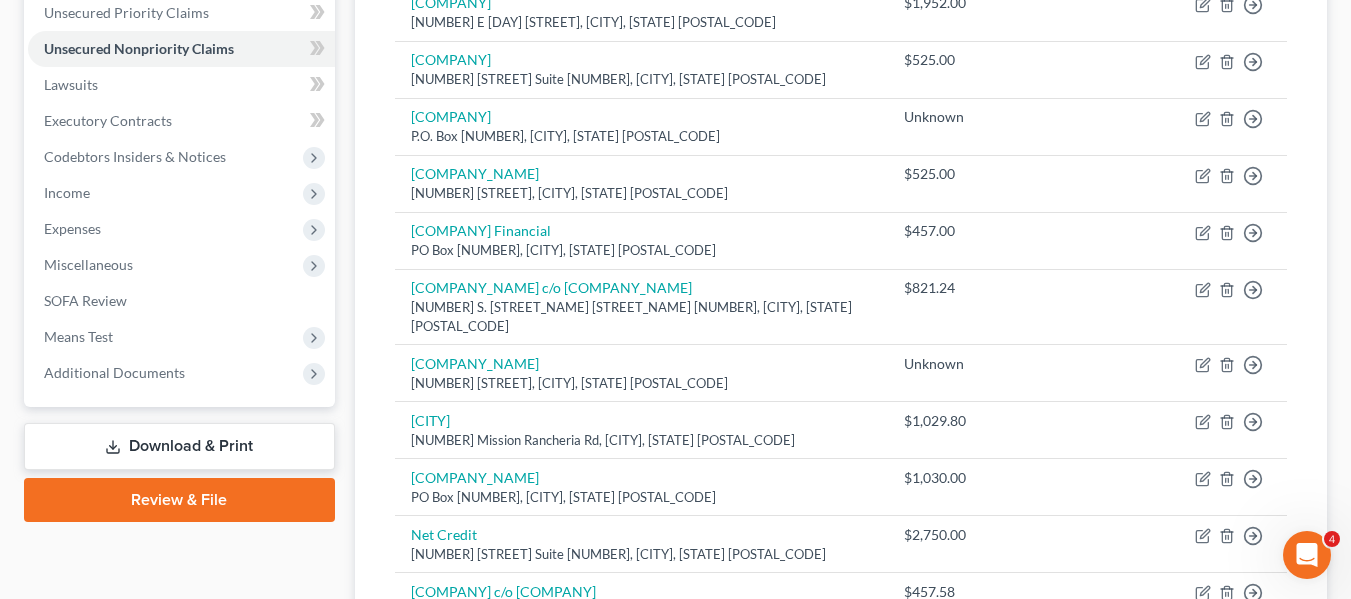 scroll, scrollTop: 464, scrollLeft: 0, axis: vertical 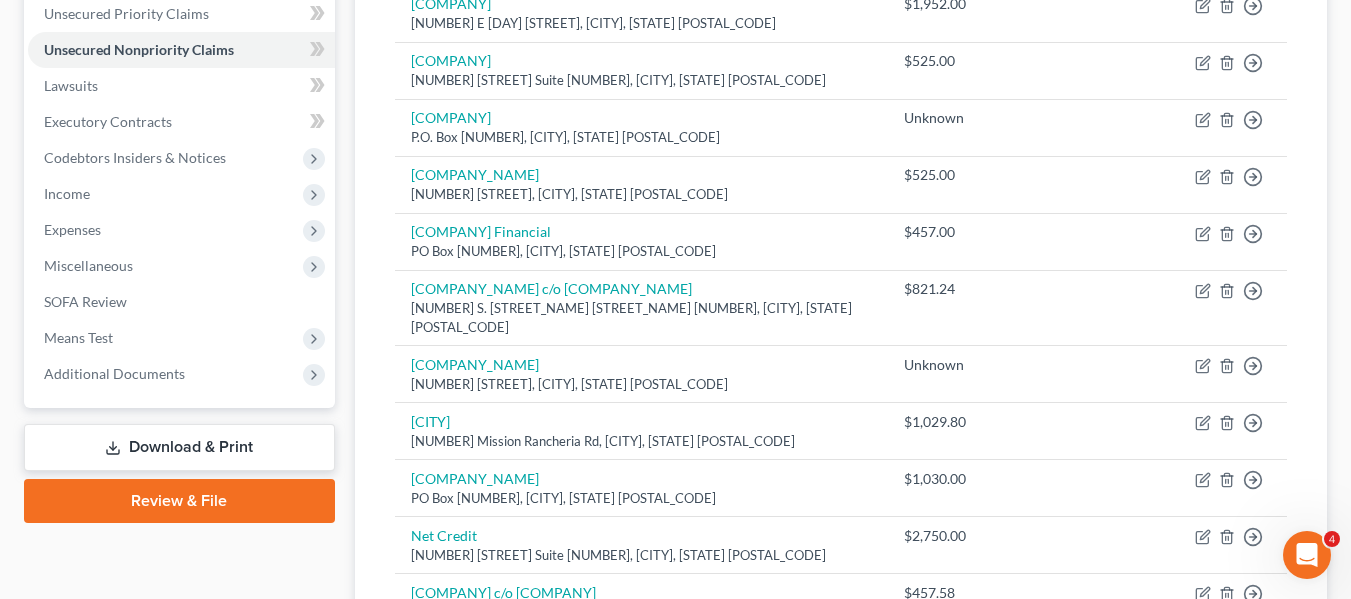 click on "Download & Print" at bounding box center [179, 447] 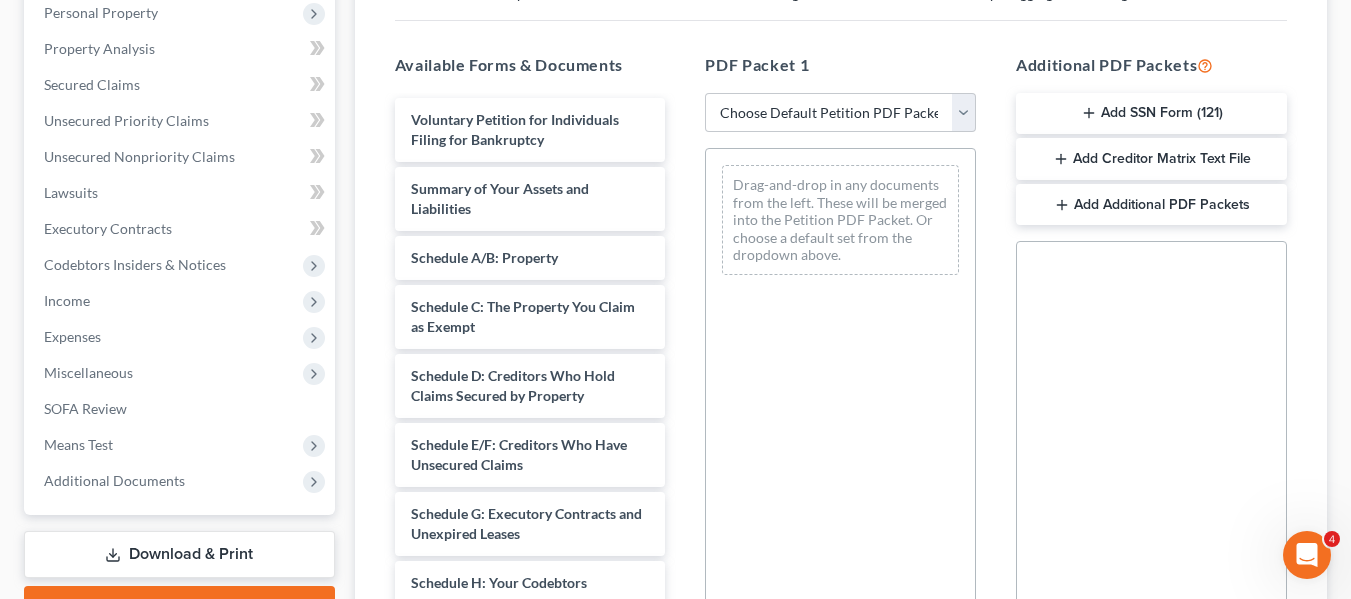 scroll, scrollTop: 368, scrollLeft: 0, axis: vertical 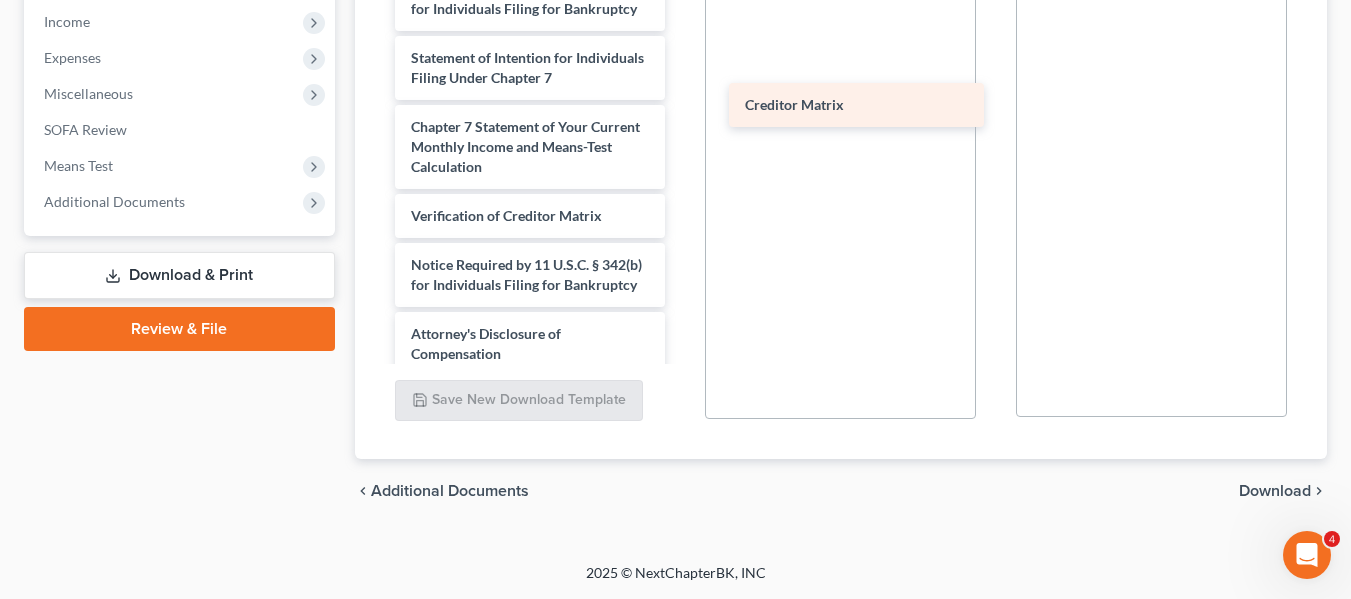 drag, startPoint x: 491, startPoint y: 231, endPoint x: 826, endPoint y: 101, distance: 359.33966 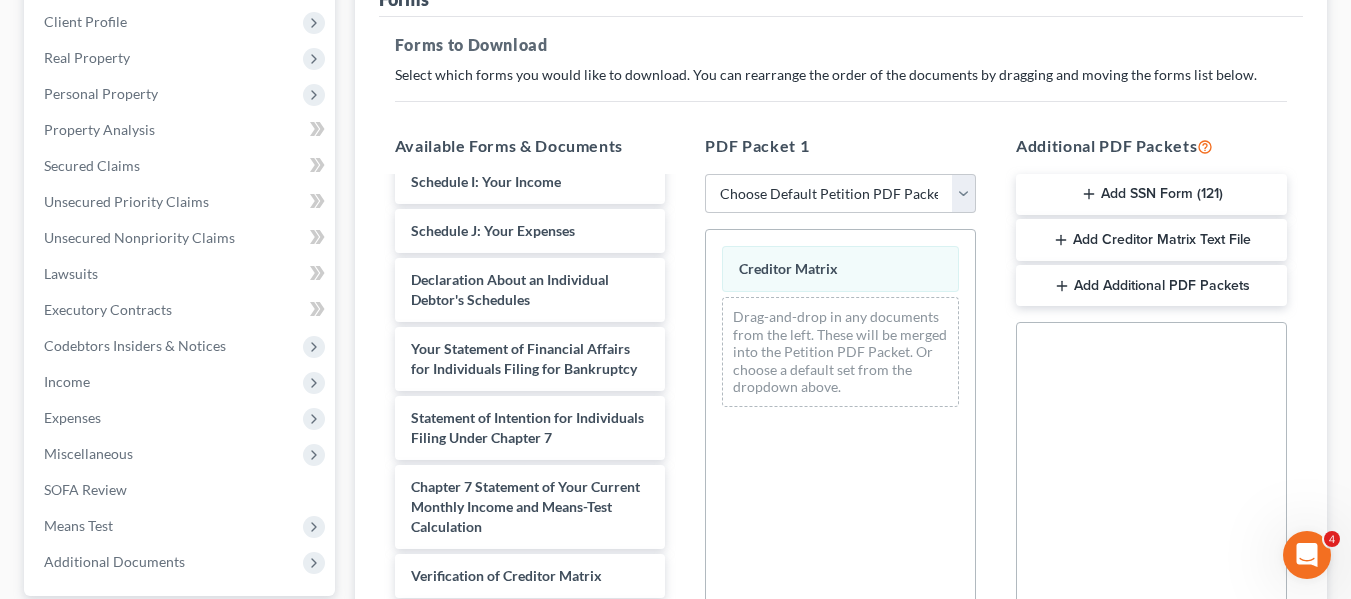 scroll, scrollTop: 274, scrollLeft: 0, axis: vertical 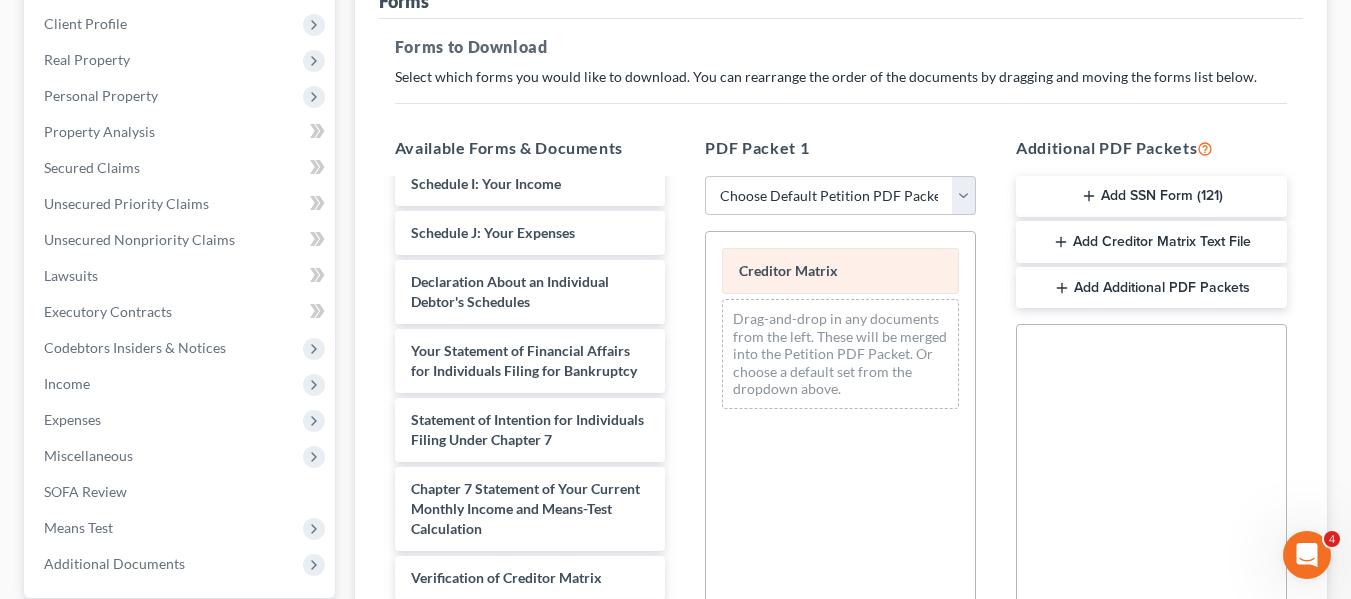 click on "Creditor Matrix" at bounding box center [840, 271] 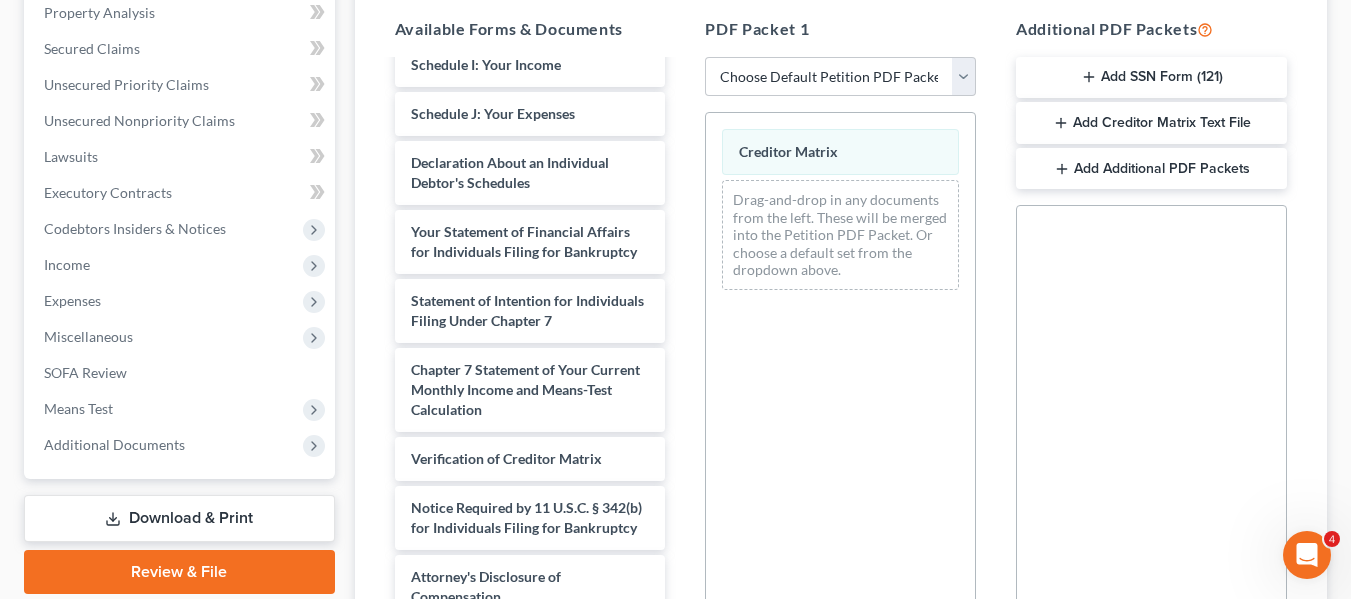 scroll, scrollTop: 440, scrollLeft: 0, axis: vertical 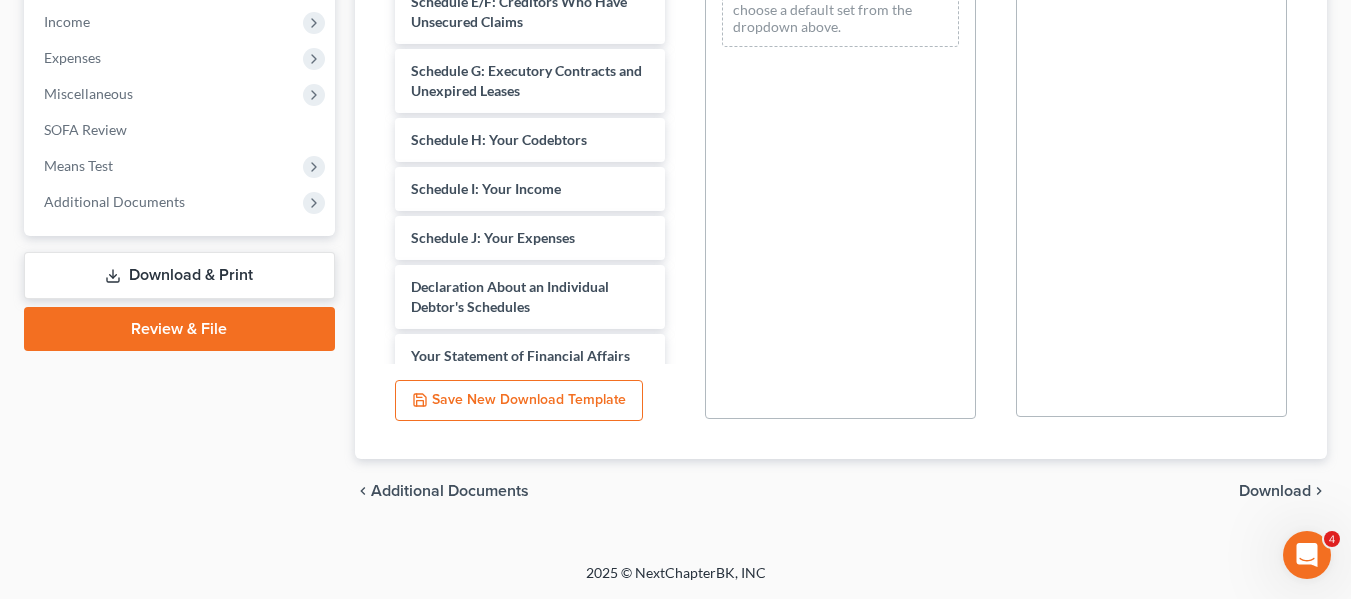 click on "Download" at bounding box center [1275, 491] 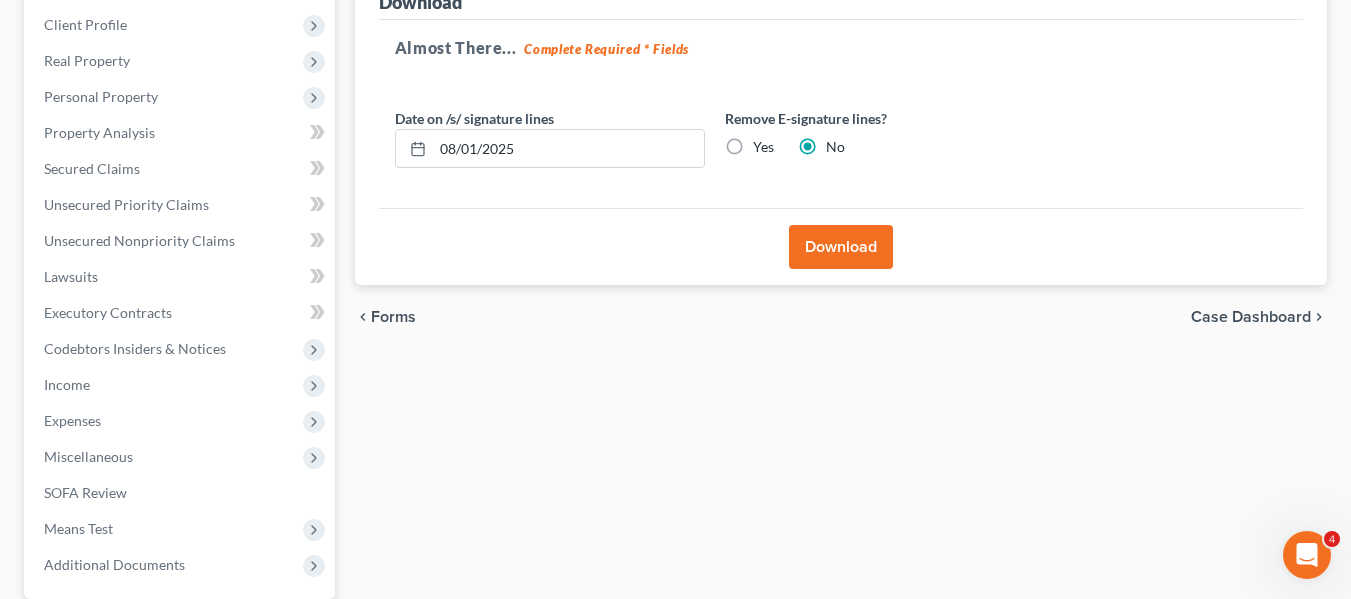 scroll, scrollTop: 272, scrollLeft: 0, axis: vertical 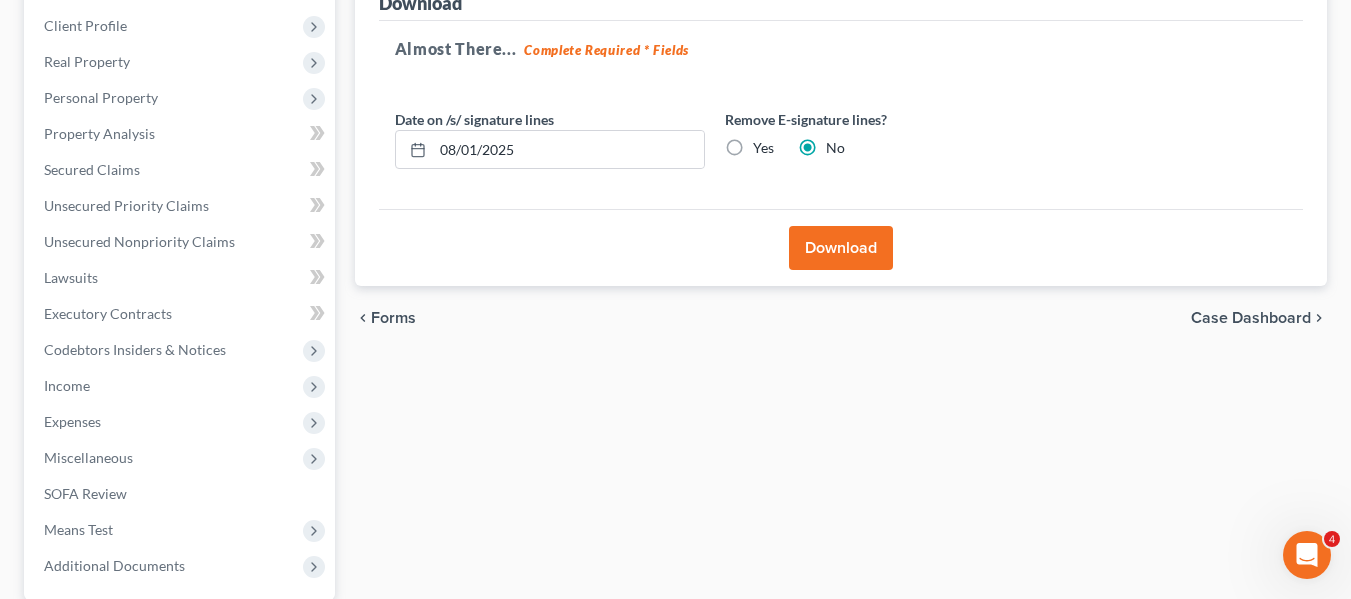 click on "Download" at bounding box center [841, 248] 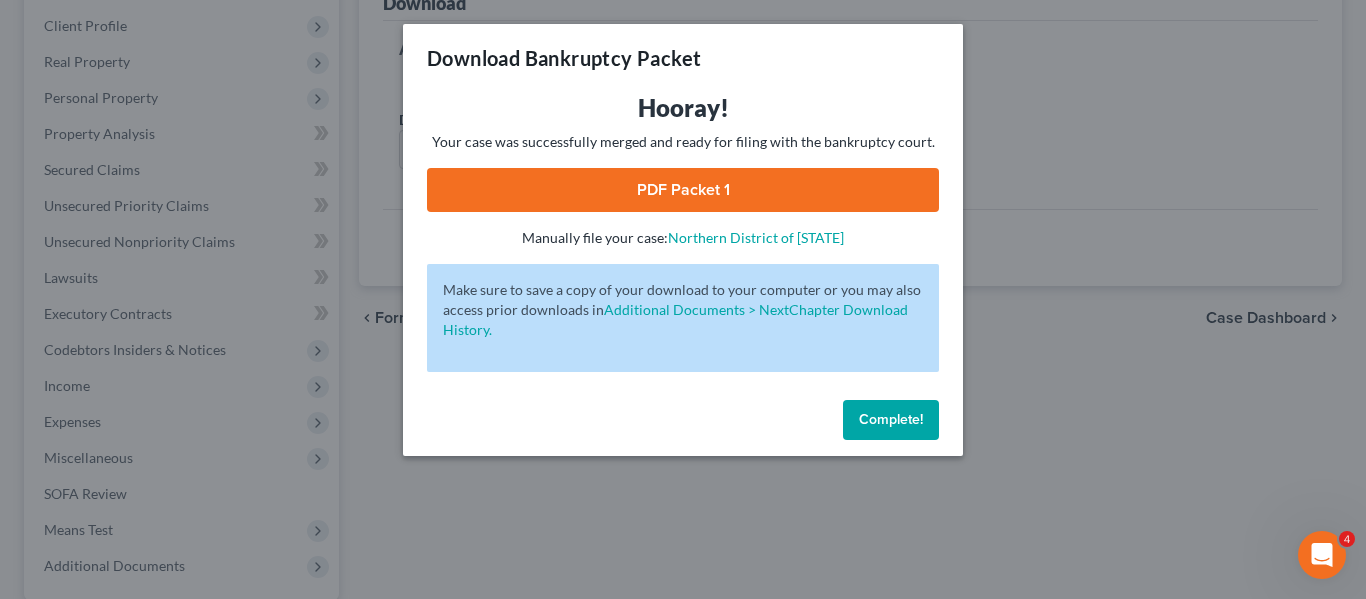 click on "PDF Packet 1" at bounding box center (683, 190) 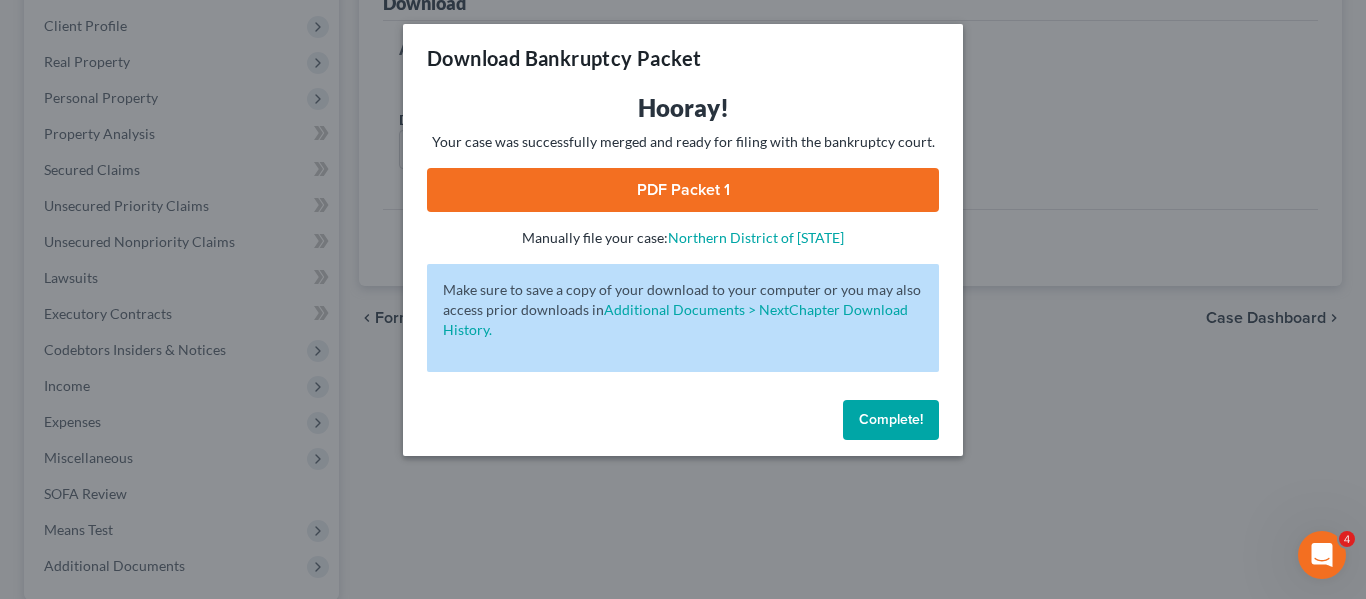 click on "Make sure to save a copy of your download to your computer or you may also access prior downloads in  Additional Documents > NextChapter Download History.
Complete!" at bounding box center (683, 299) 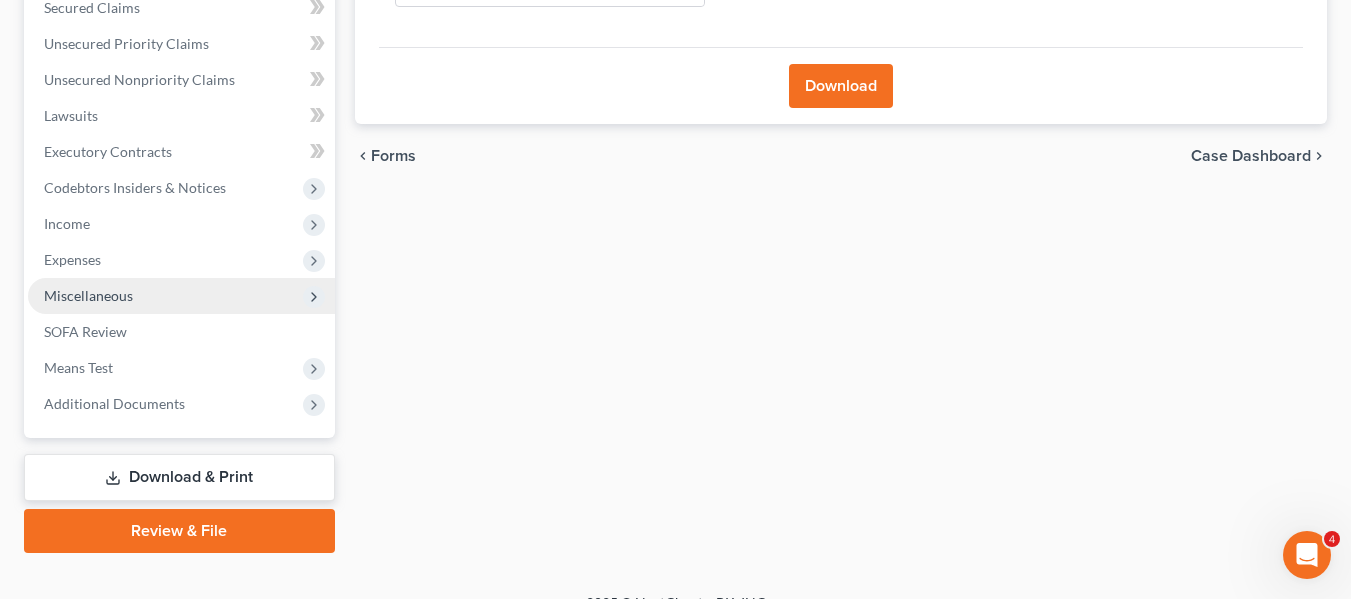 scroll, scrollTop: 331, scrollLeft: 0, axis: vertical 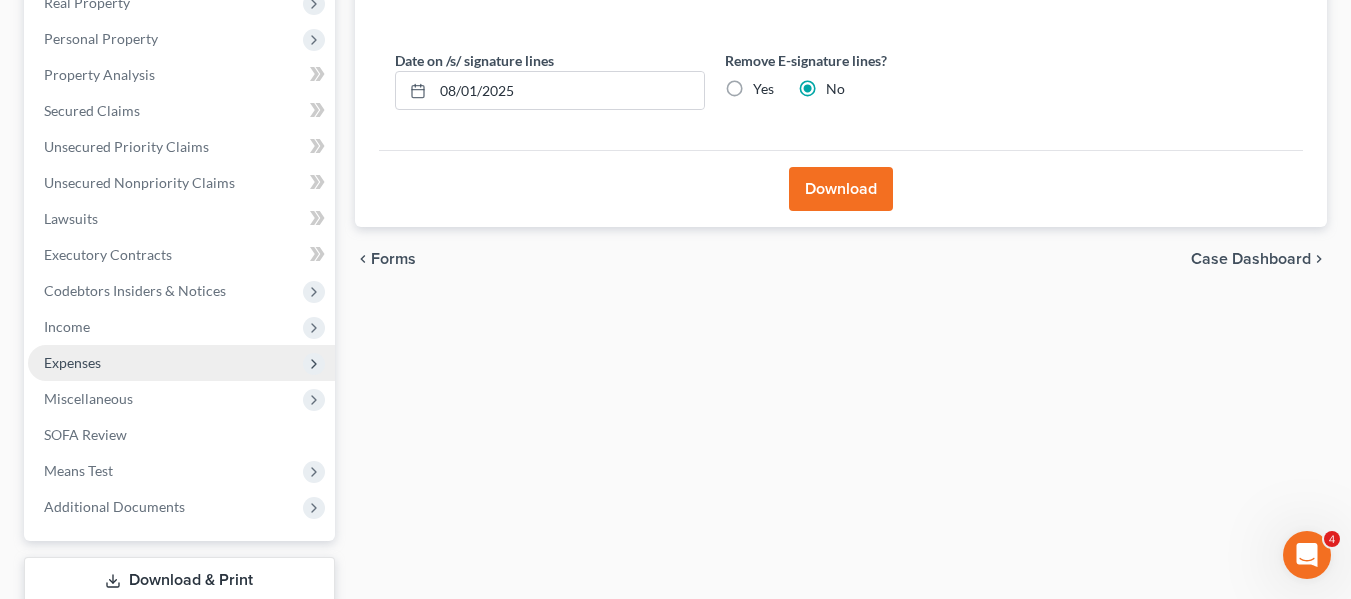 click on "Expenses" at bounding box center (72, 362) 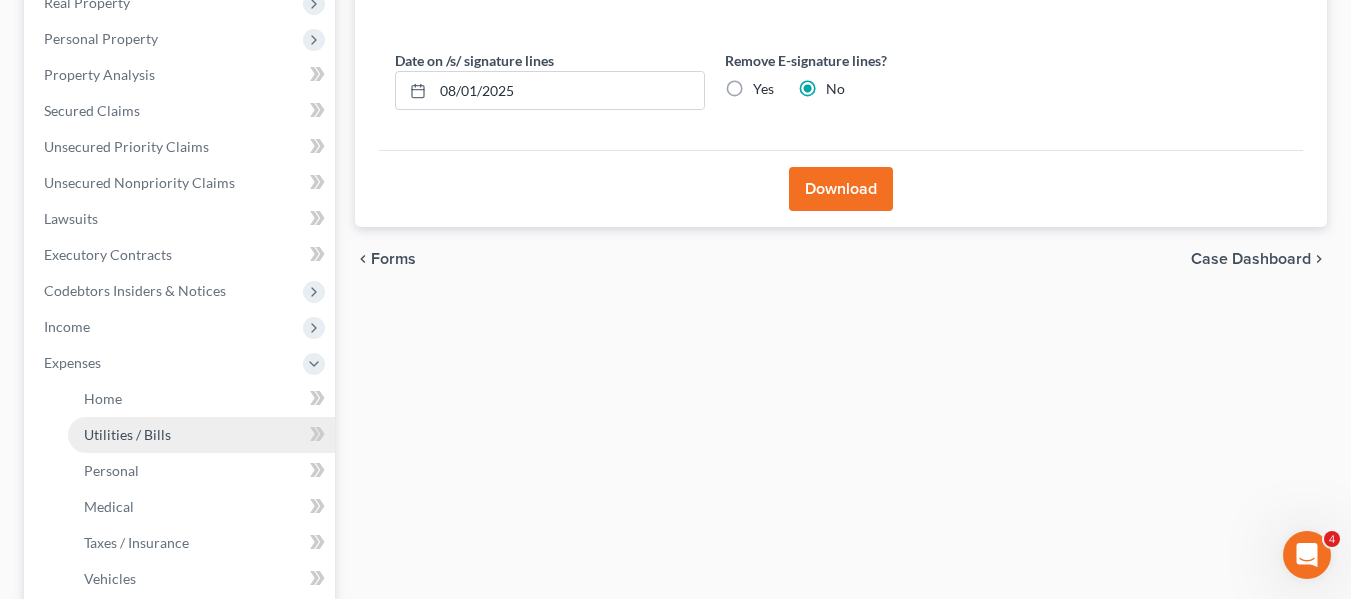 click on "Utilities / Bills" at bounding box center [201, 435] 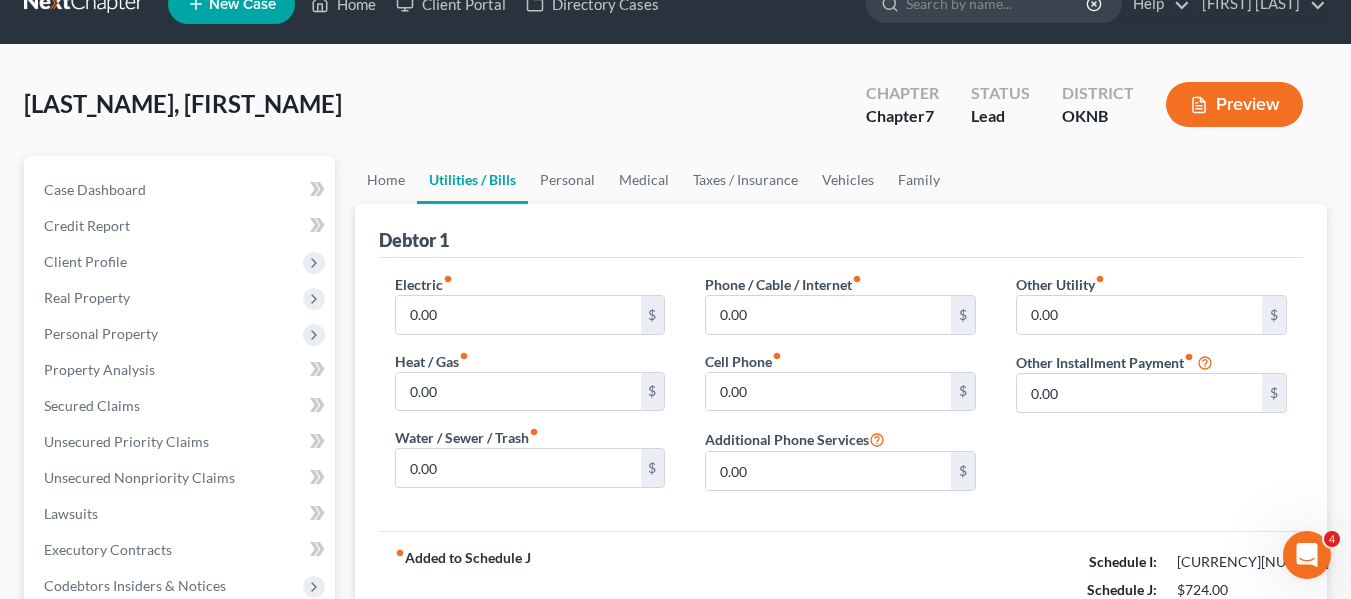 scroll, scrollTop: 0, scrollLeft: 0, axis: both 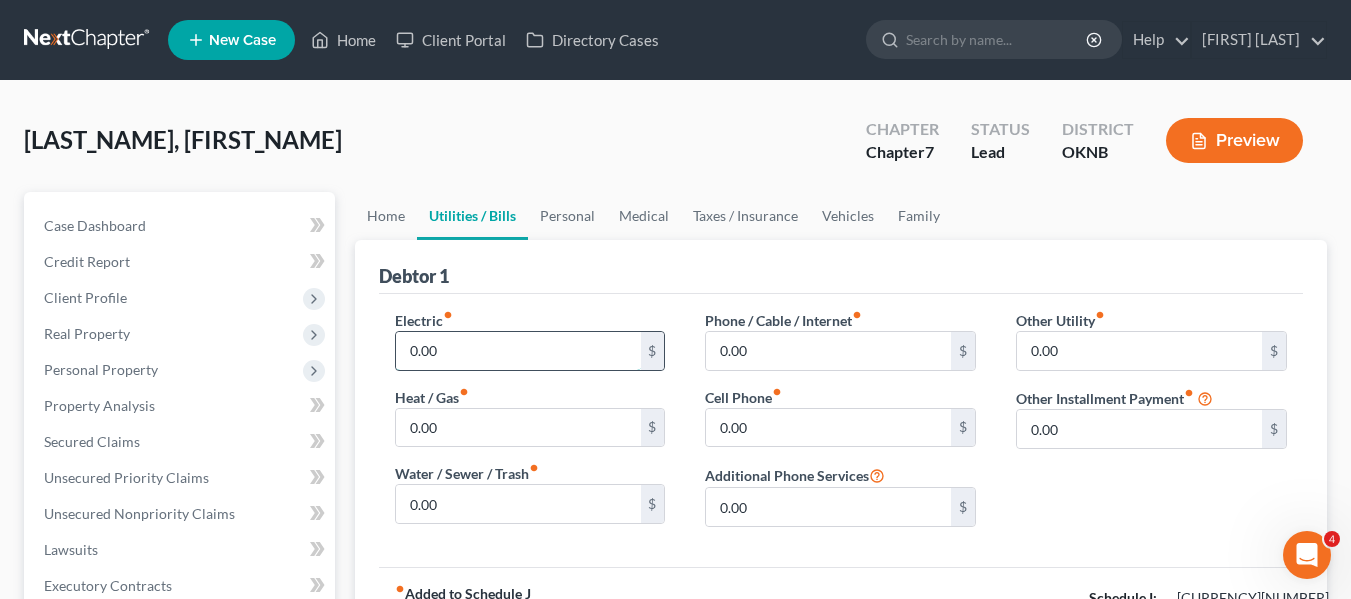click on "0.00" at bounding box center (518, 351) 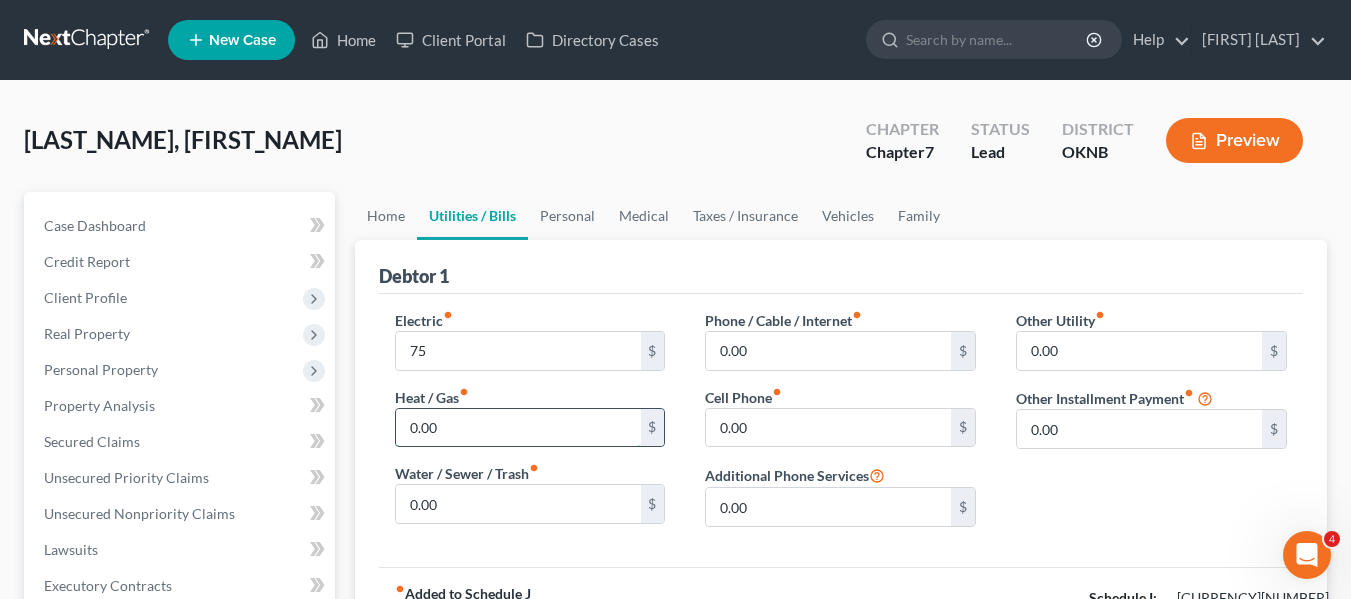 click on "0.00" at bounding box center (518, 428) 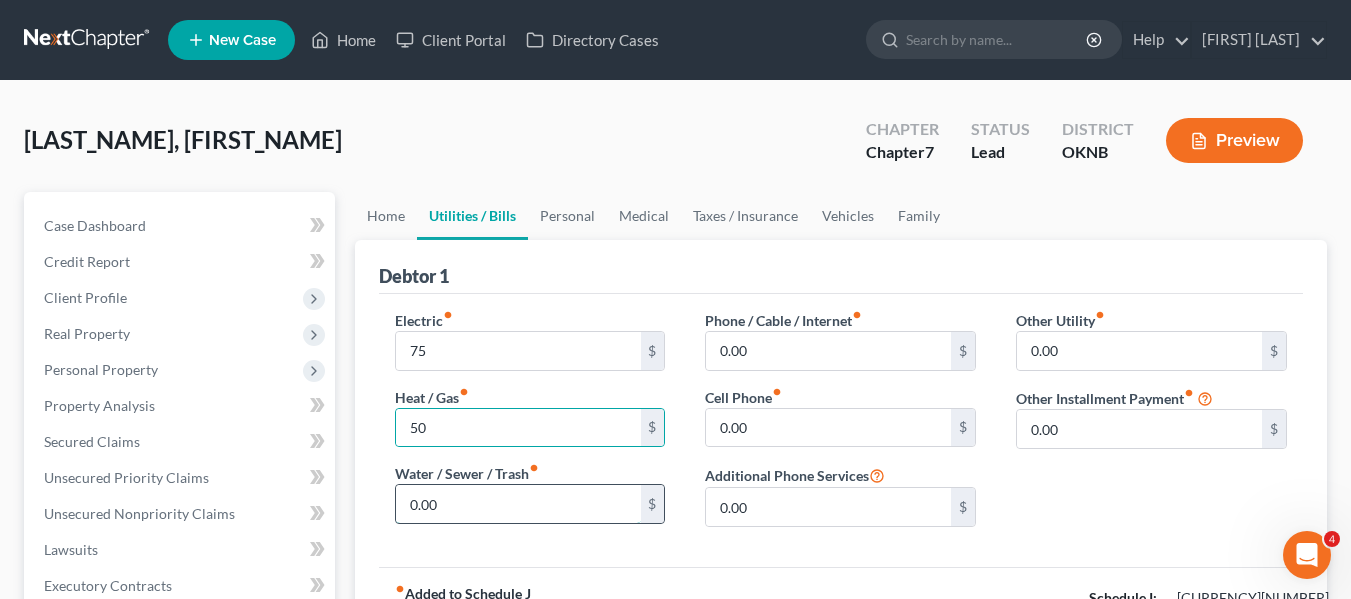 click on "0.00" at bounding box center [518, 504] 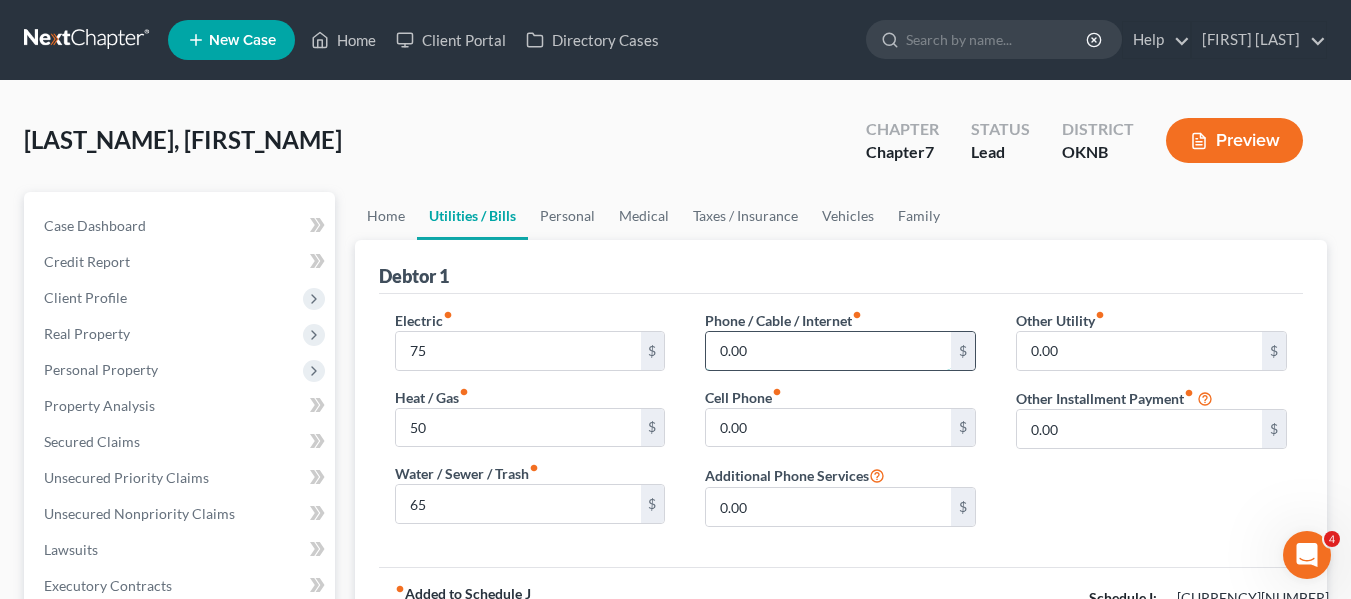 click on "0.00" at bounding box center (828, 351) 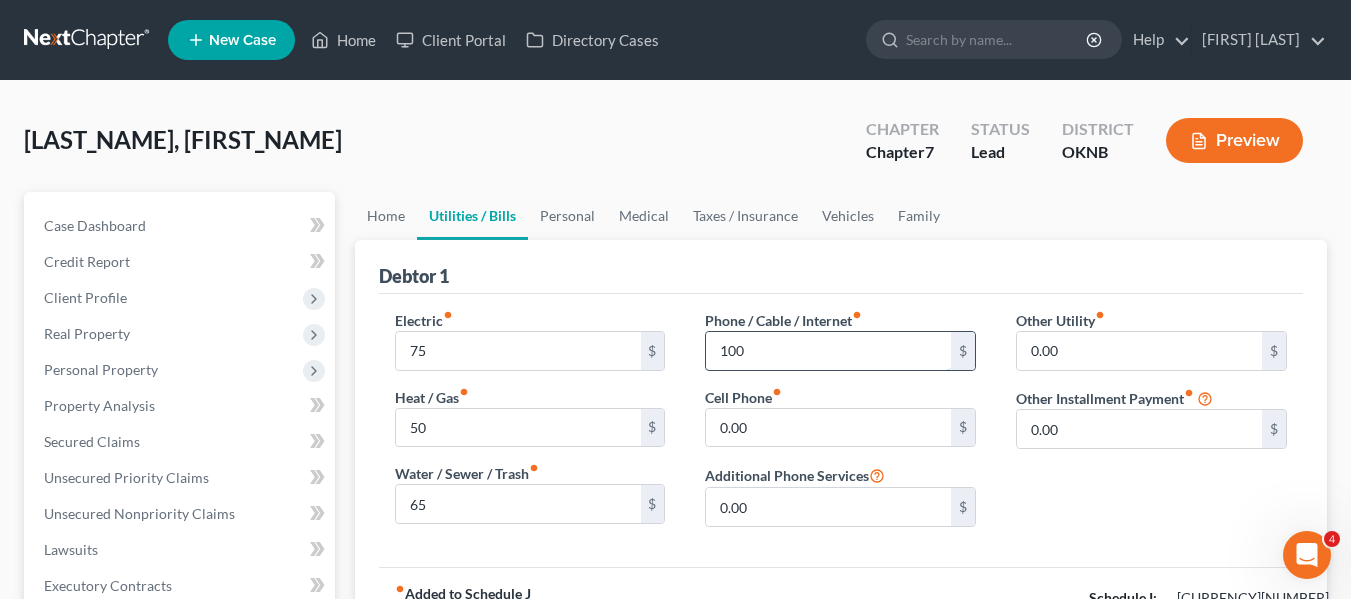 scroll, scrollTop: 327, scrollLeft: 0, axis: vertical 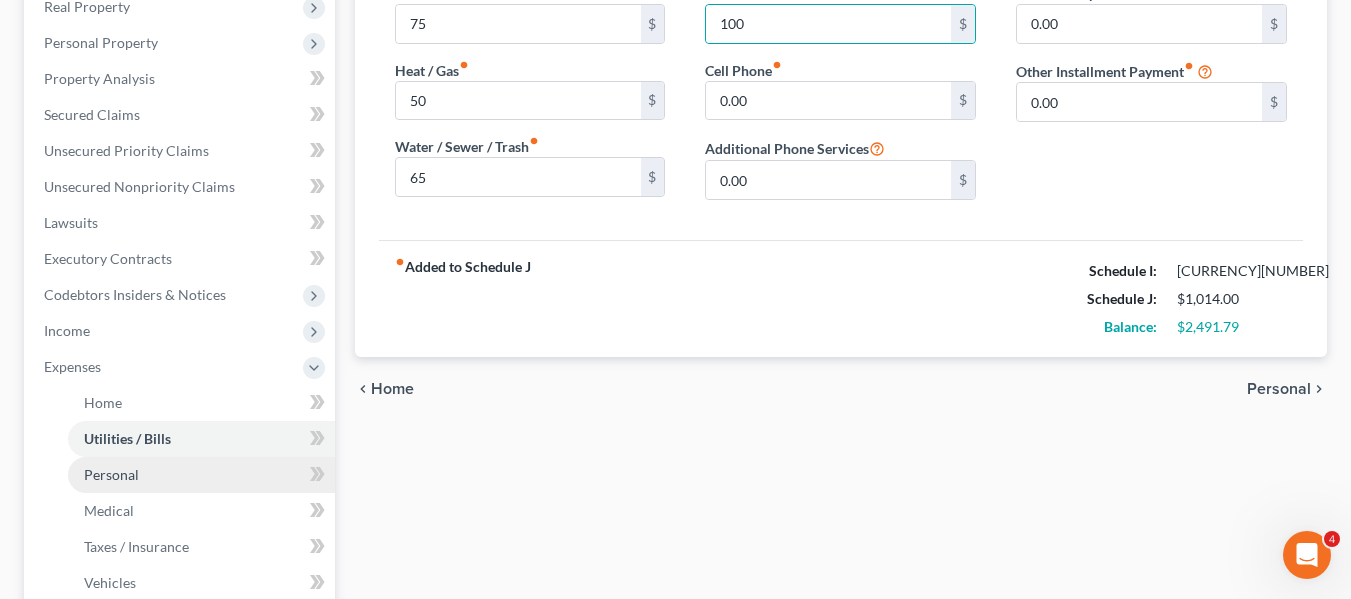 click on "Personal" at bounding box center [201, 475] 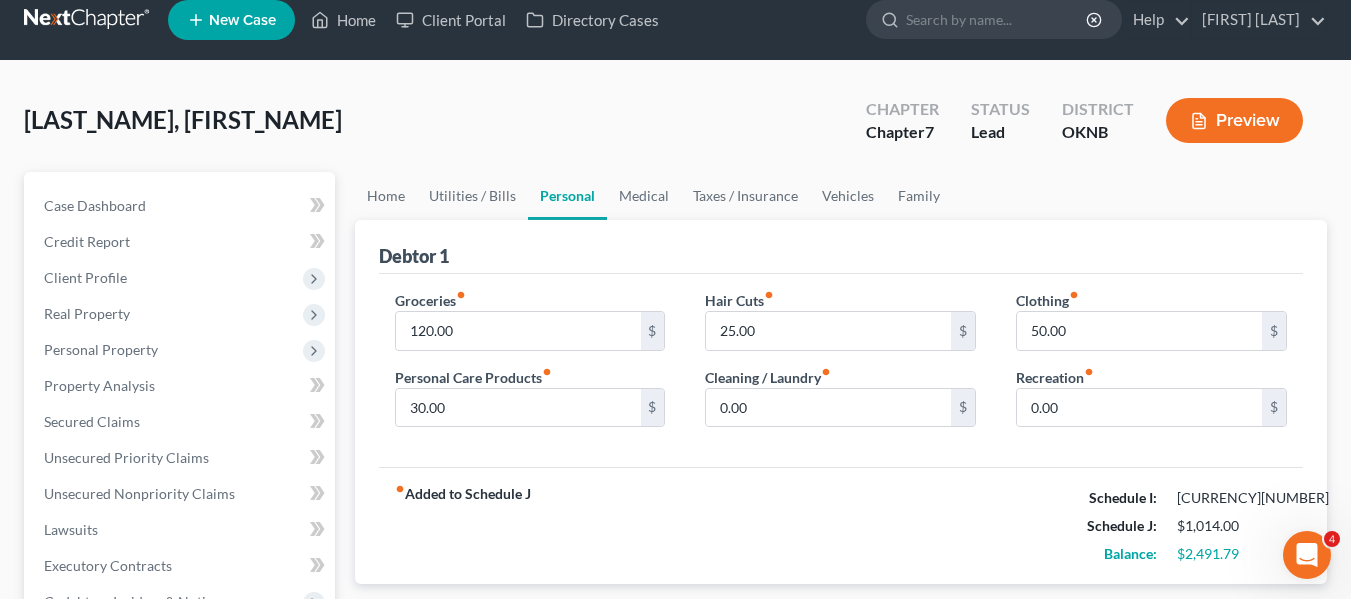 scroll, scrollTop: 0, scrollLeft: 0, axis: both 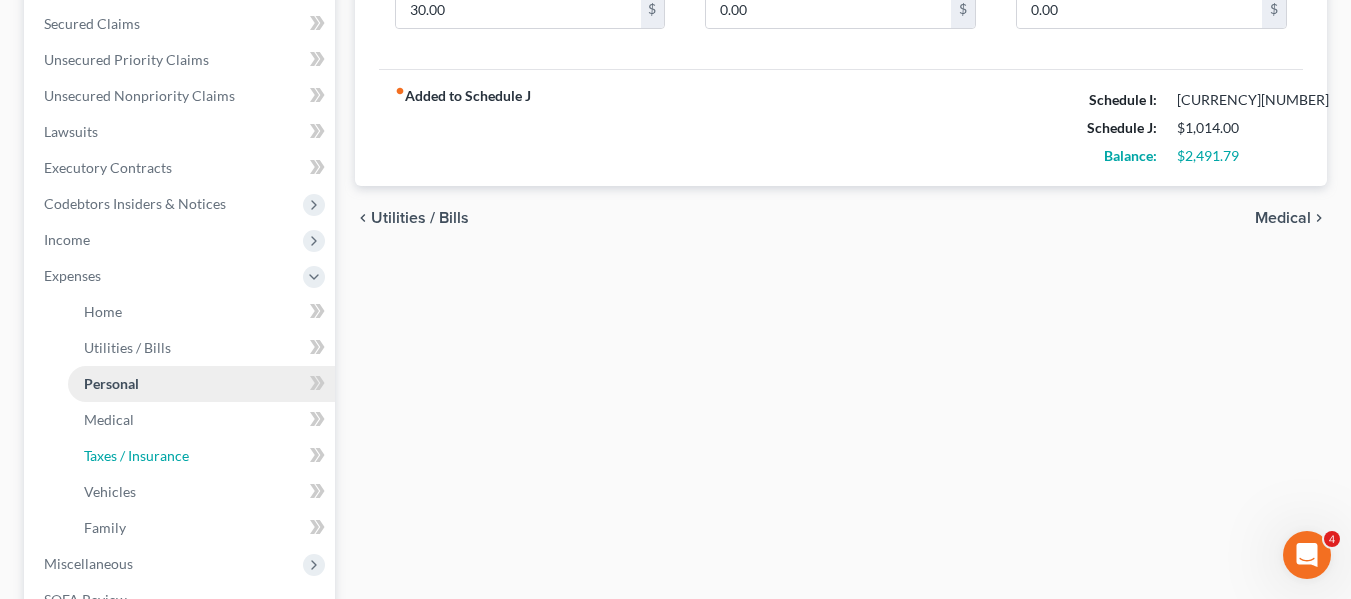 click on "Taxes / Insurance" at bounding box center (136, 455) 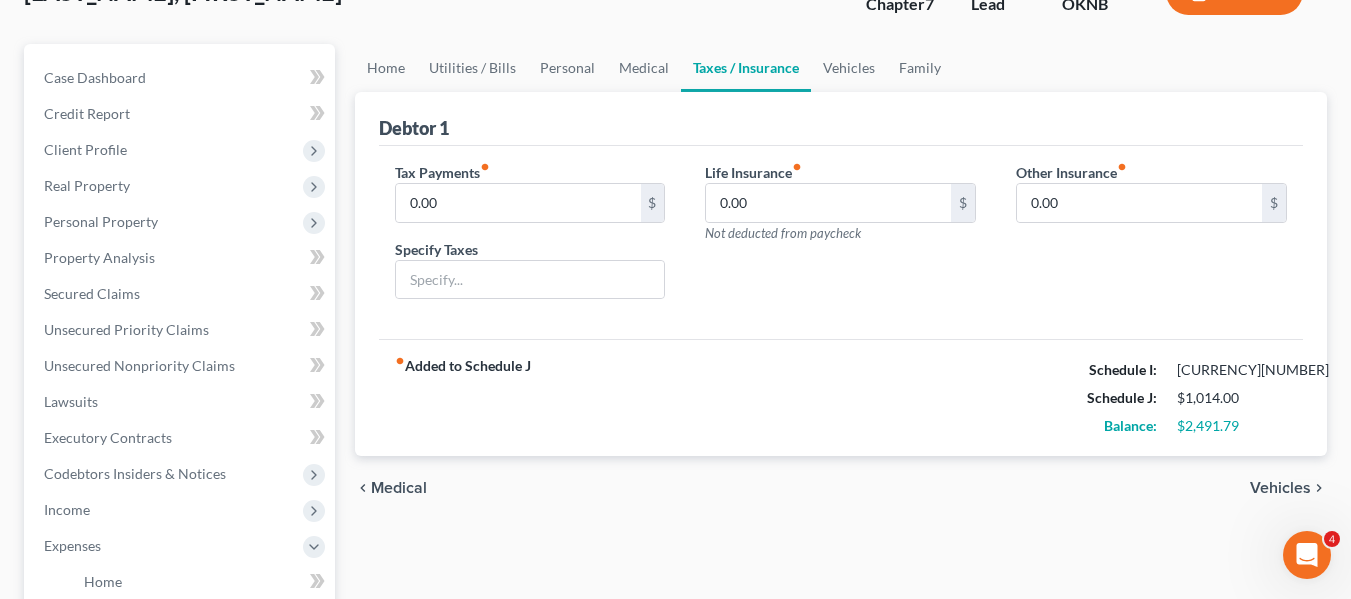 scroll, scrollTop: 0, scrollLeft: 0, axis: both 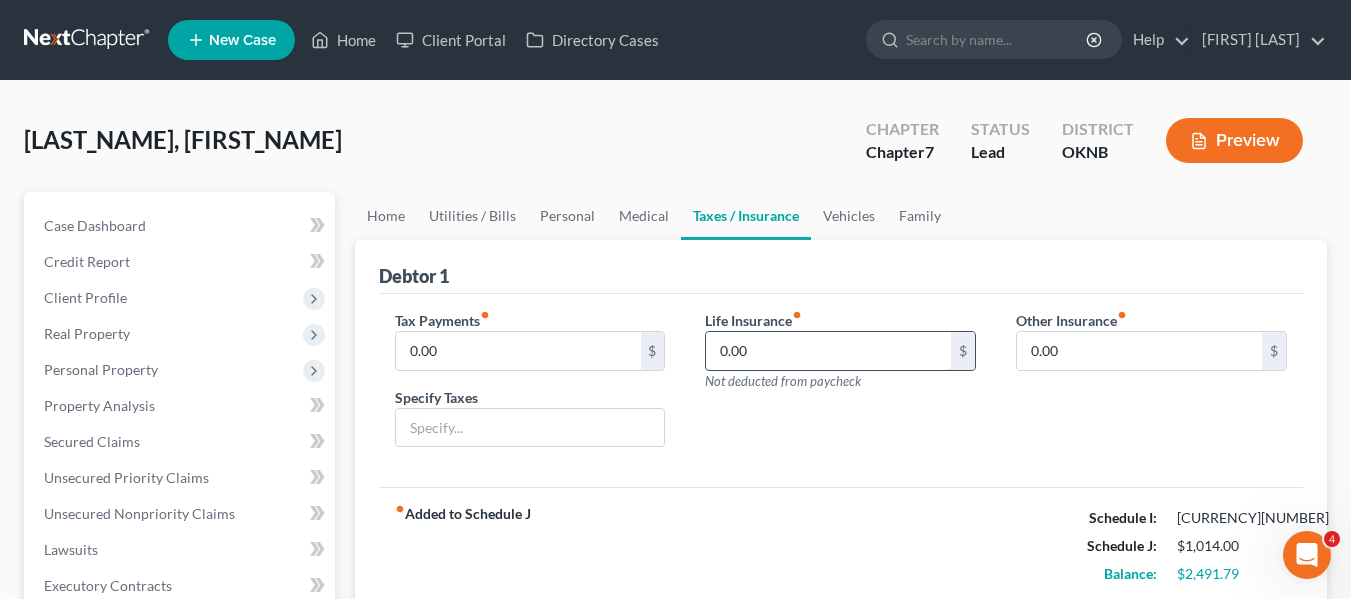 click on "0.00" at bounding box center [828, 351] 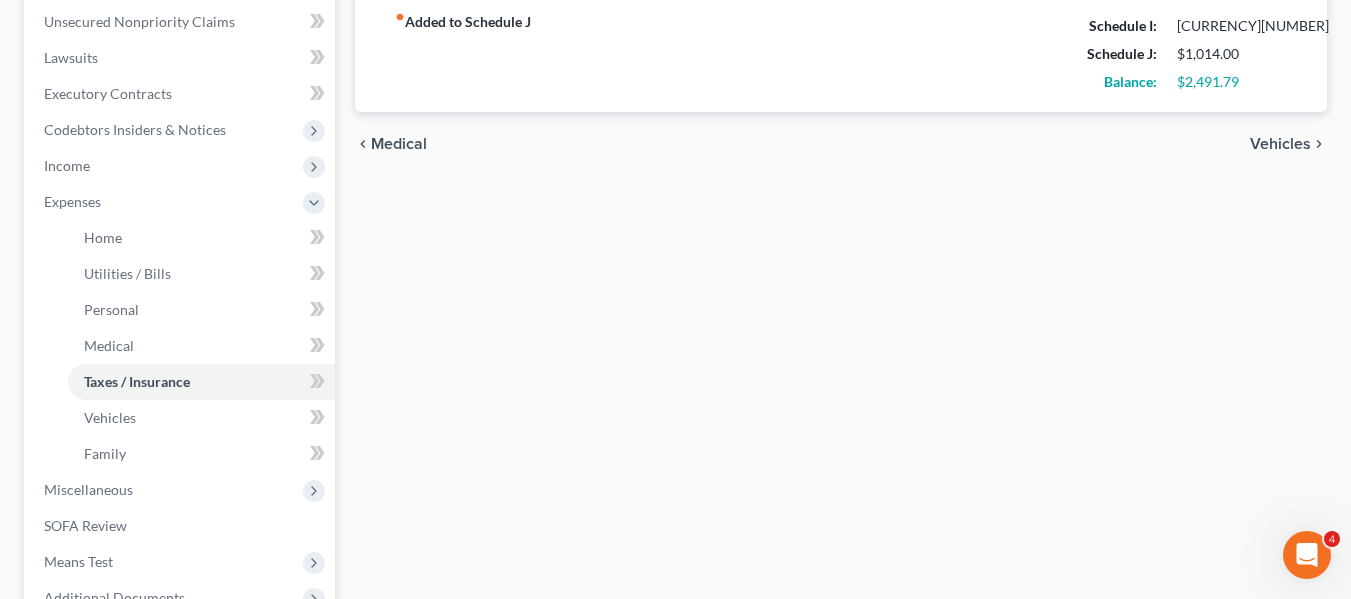 scroll, scrollTop: 523, scrollLeft: 0, axis: vertical 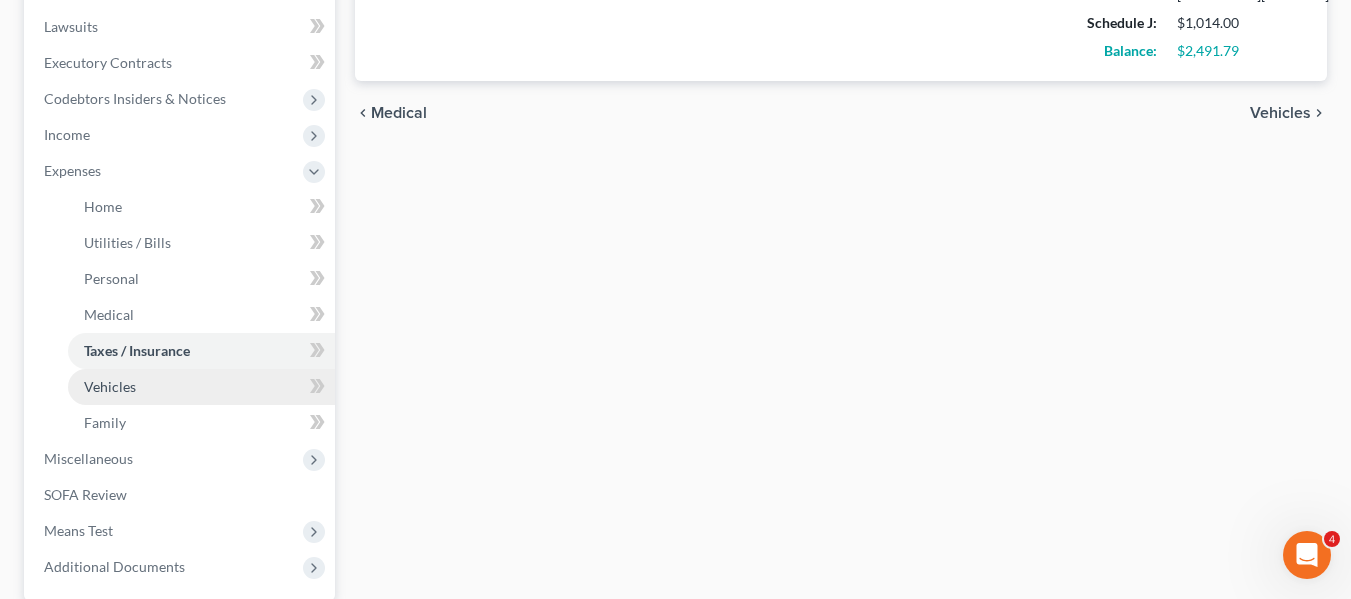 click on "Vehicles" at bounding box center (201, 387) 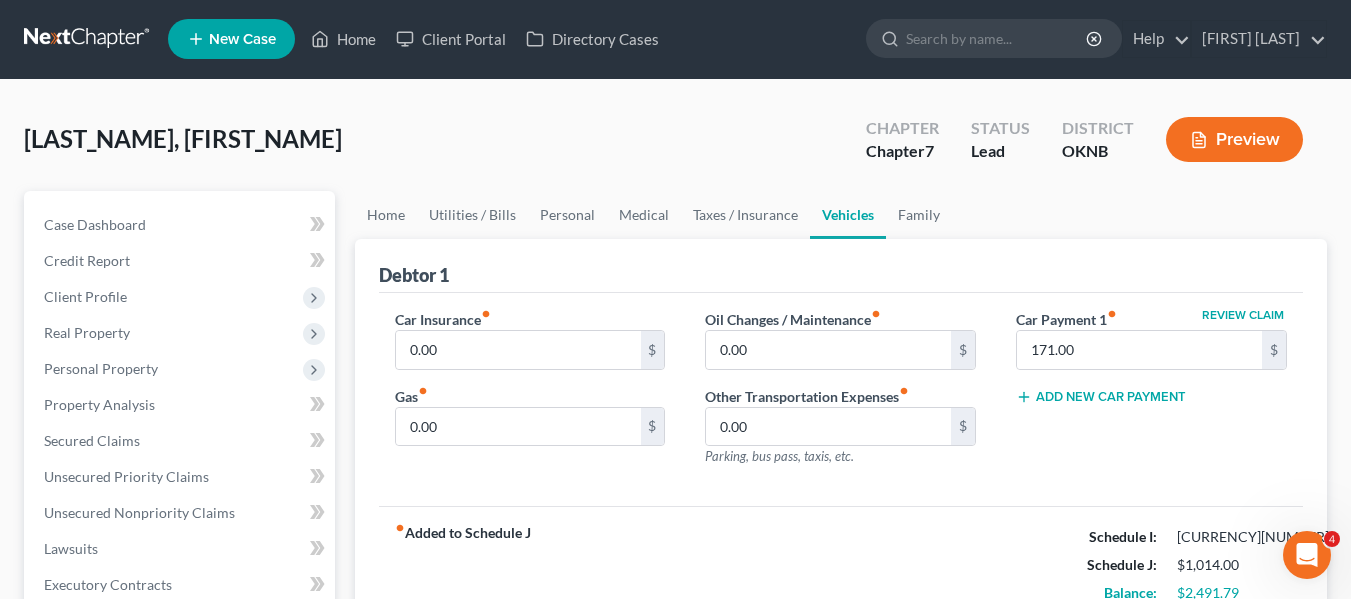 scroll, scrollTop: 0, scrollLeft: 0, axis: both 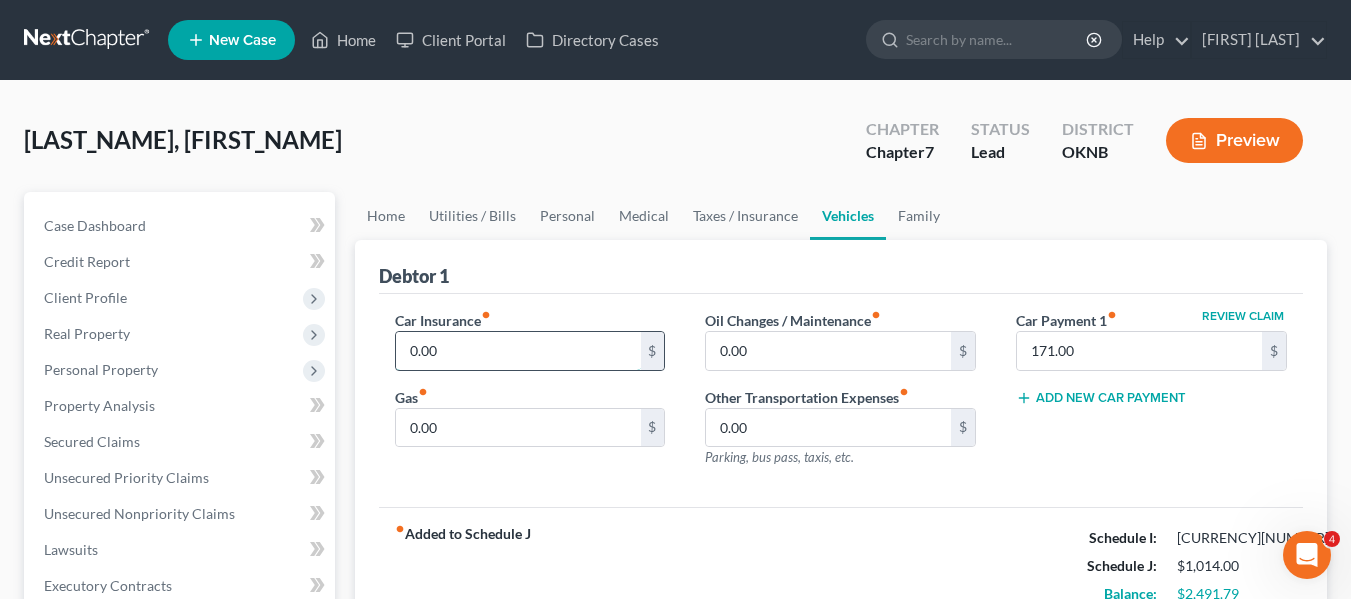 click on "0.00" at bounding box center [518, 351] 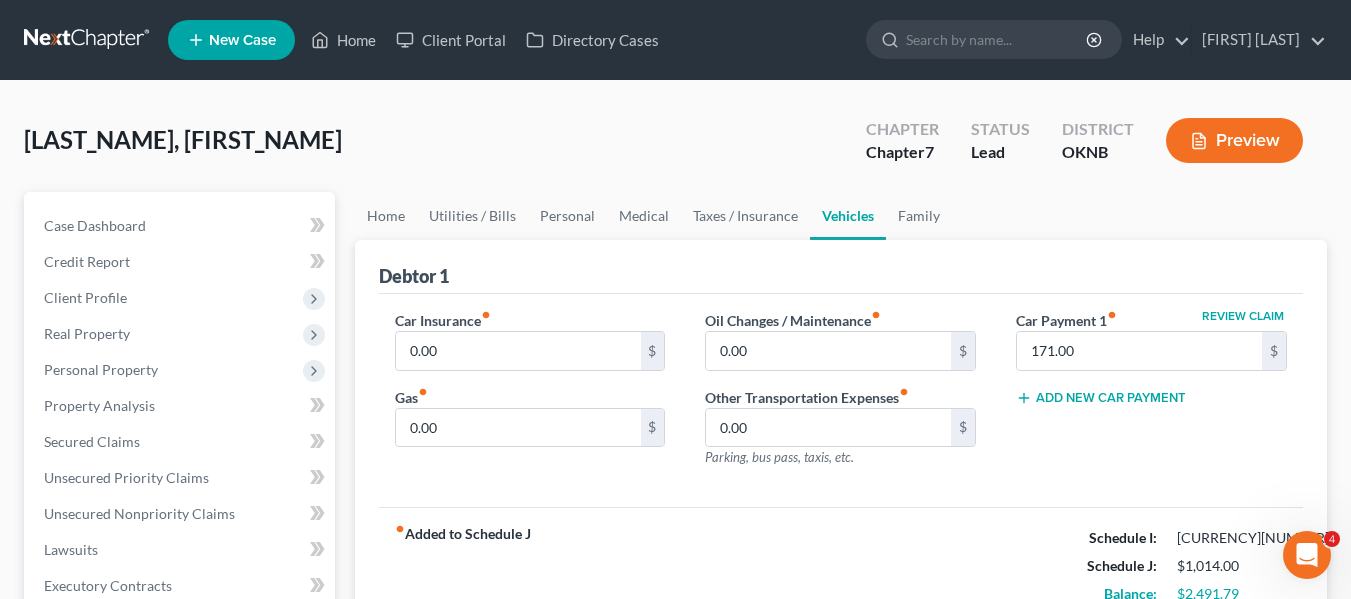 drag, startPoint x: 601, startPoint y: 342, endPoint x: 459, endPoint y: 263, distance: 162.49615 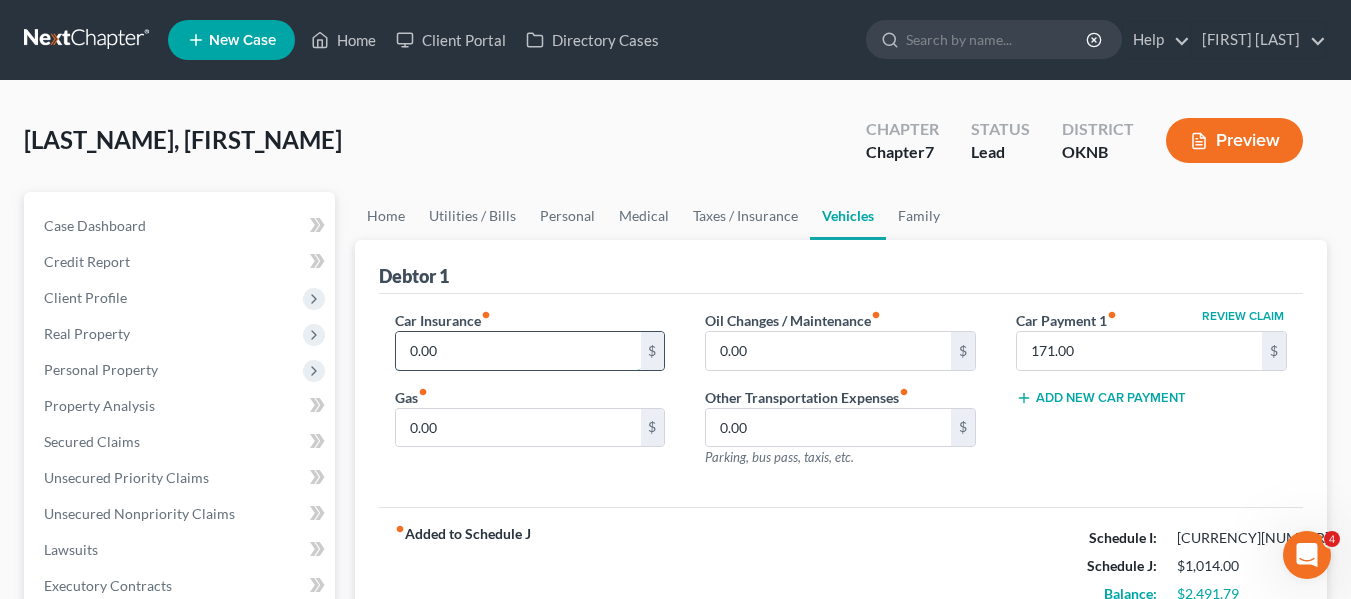 click on "0.00" at bounding box center (518, 351) 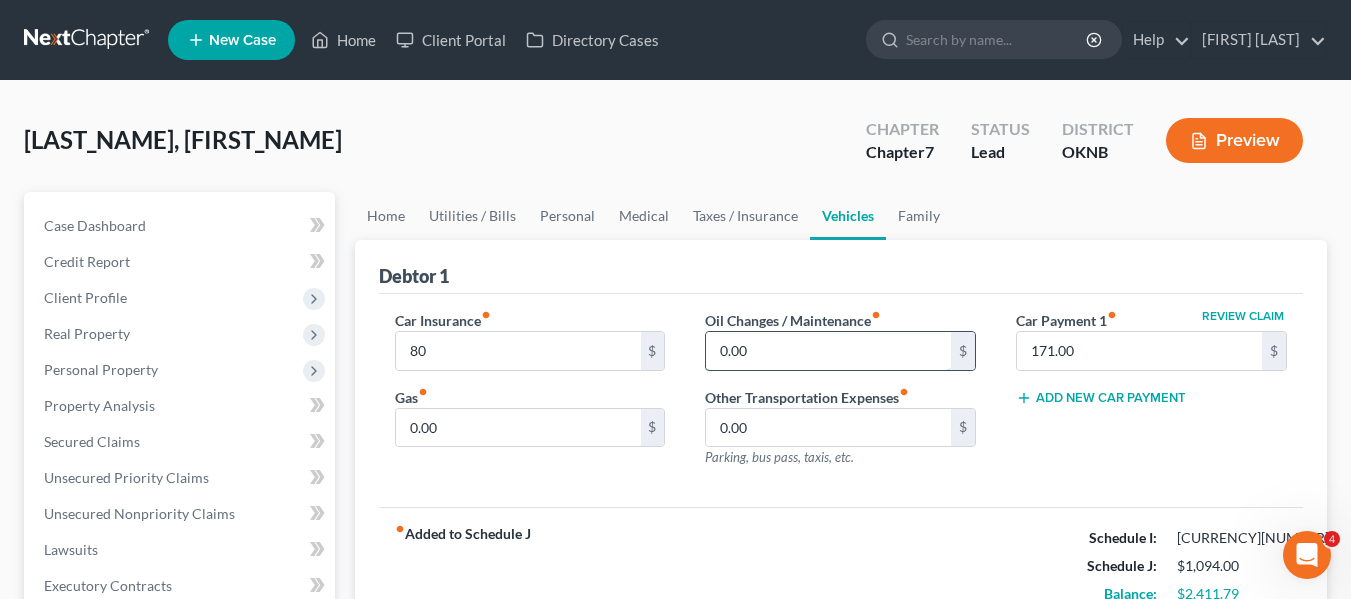 click on "0.00" at bounding box center (828, 351) 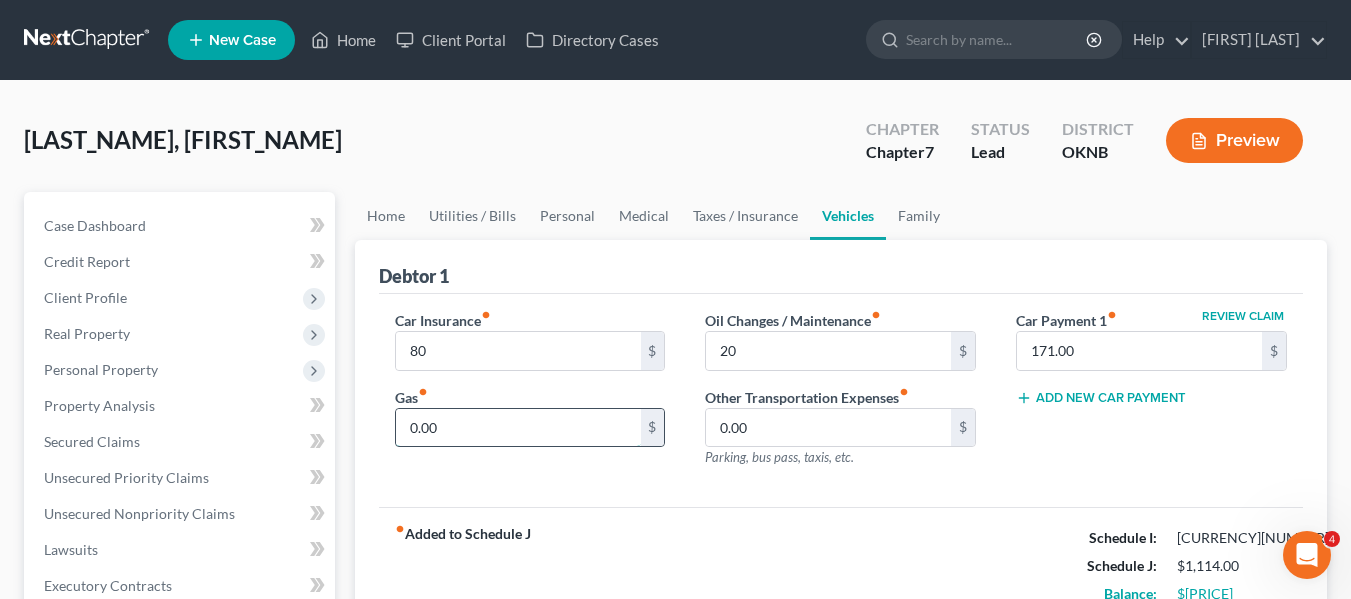 click on "0.00" at bounding box center (518, 428) 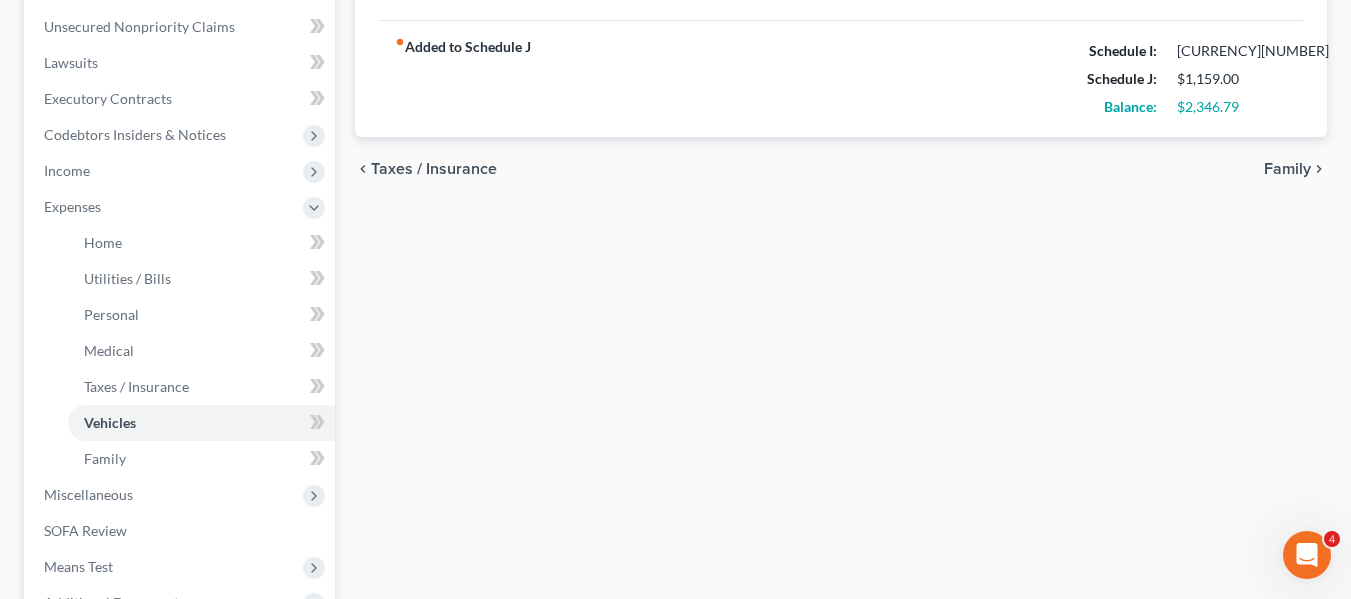 scroll, scrollTop: 714, scrollLeft: 0, axis: vertical 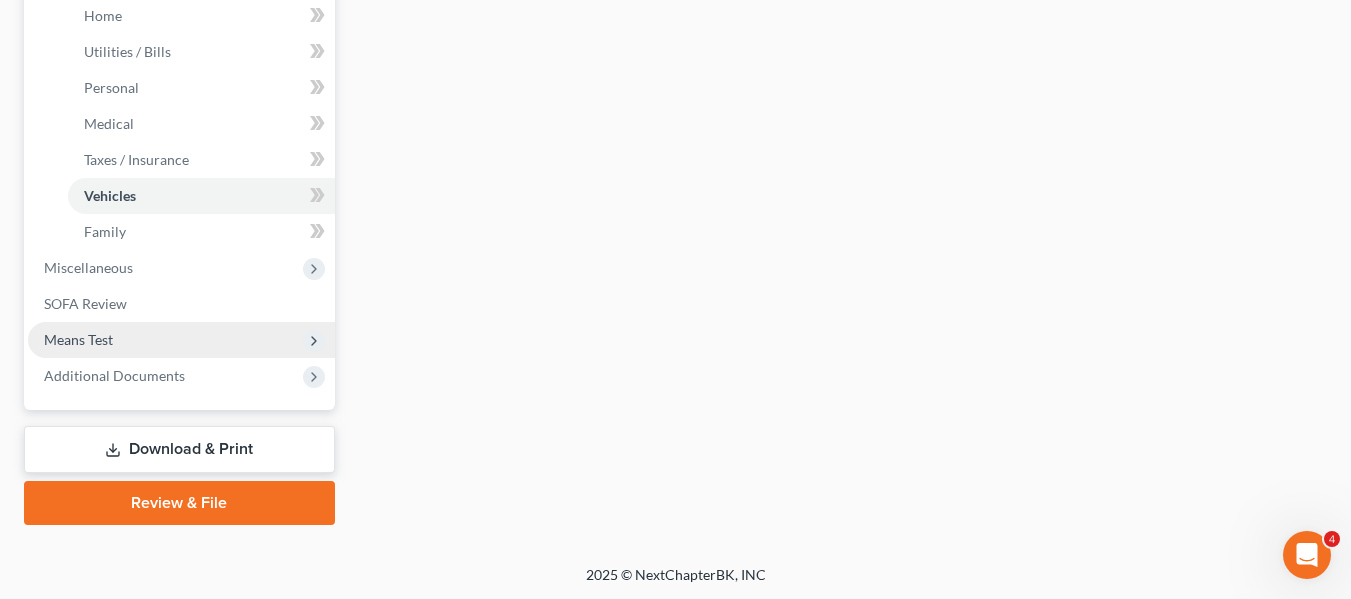 click on "Means Test" at bounding box center (181, 340) 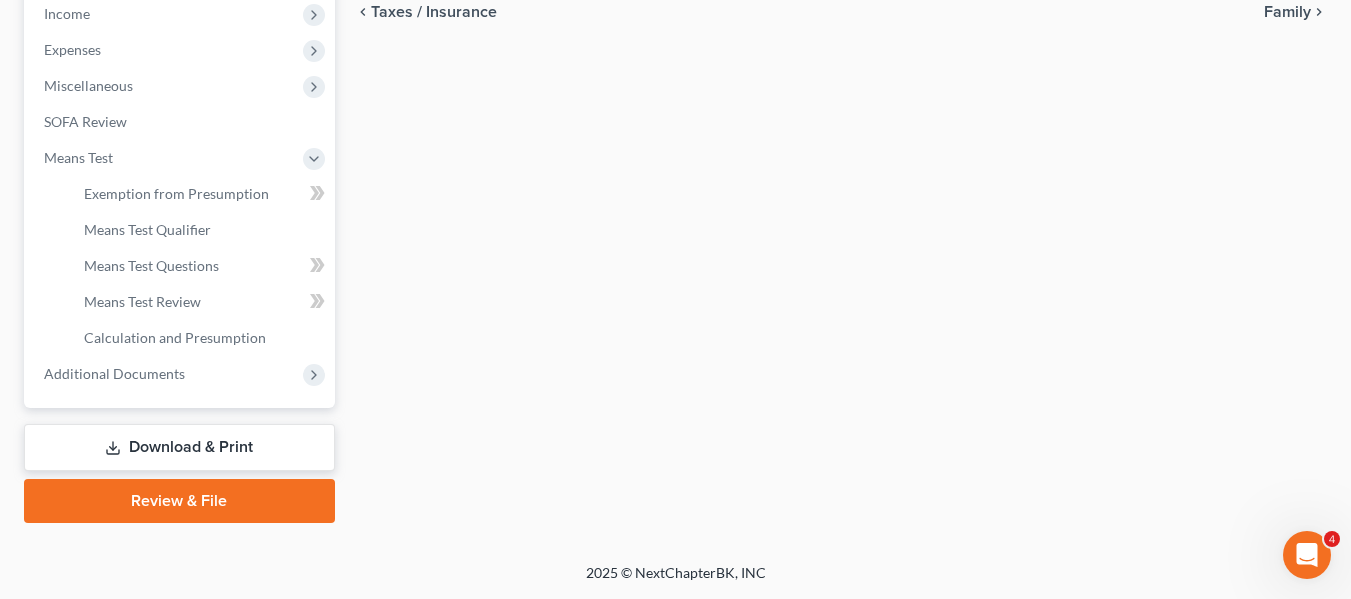 scroll, scrollTop: 644, scrollLeft: 0, axis: vertical 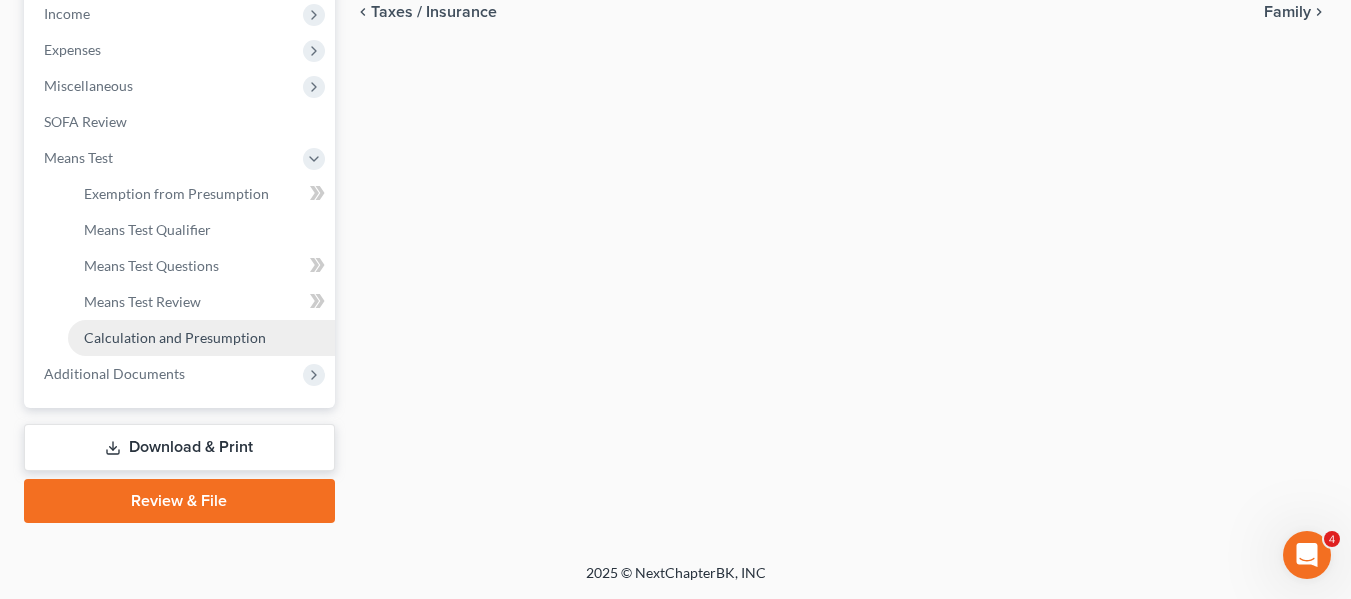 click on "Calculation and Presumption" at bounding box center [201, 338] 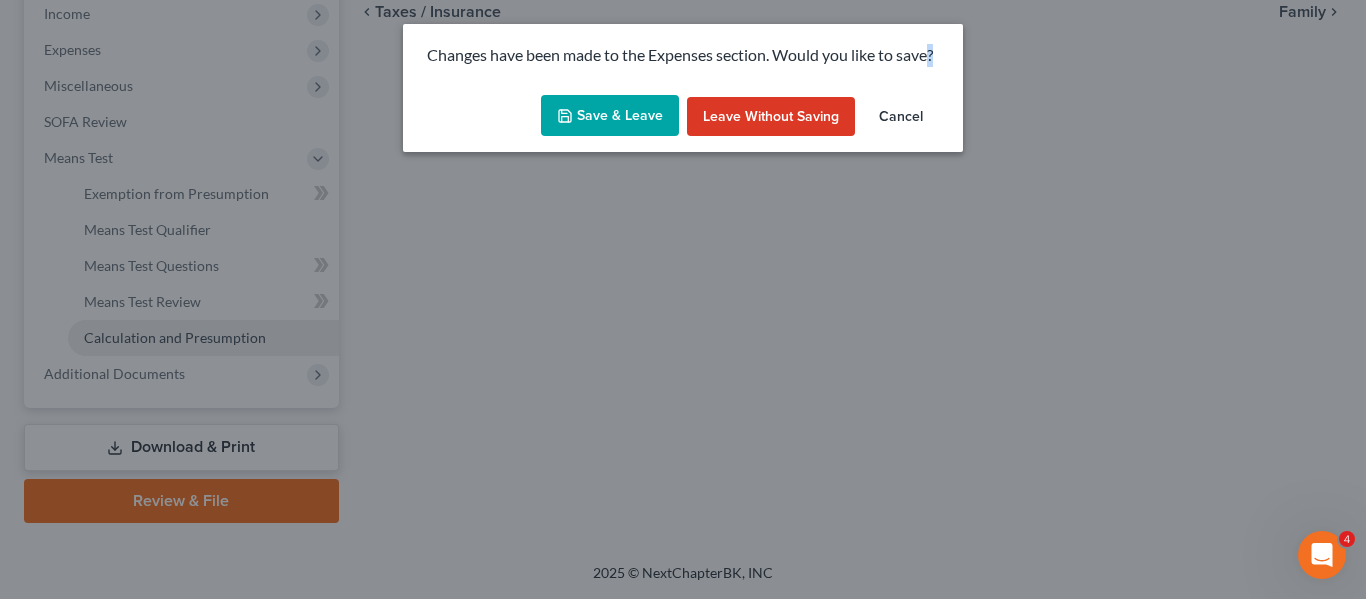 click on "Changes have been made to the Expenses section. Would you like to save? Save & Leave Leave without Saving Cancel" at bounding box center [683, 299] 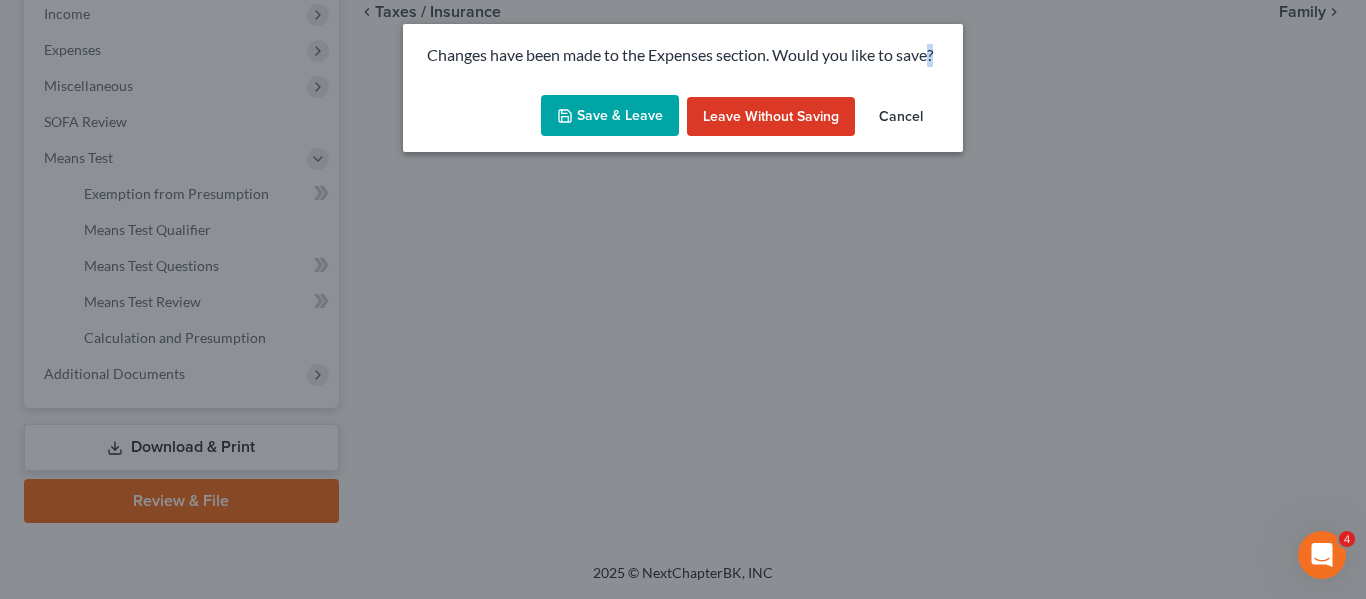 click on "Save & Leave" at bounding box center [610, 116] 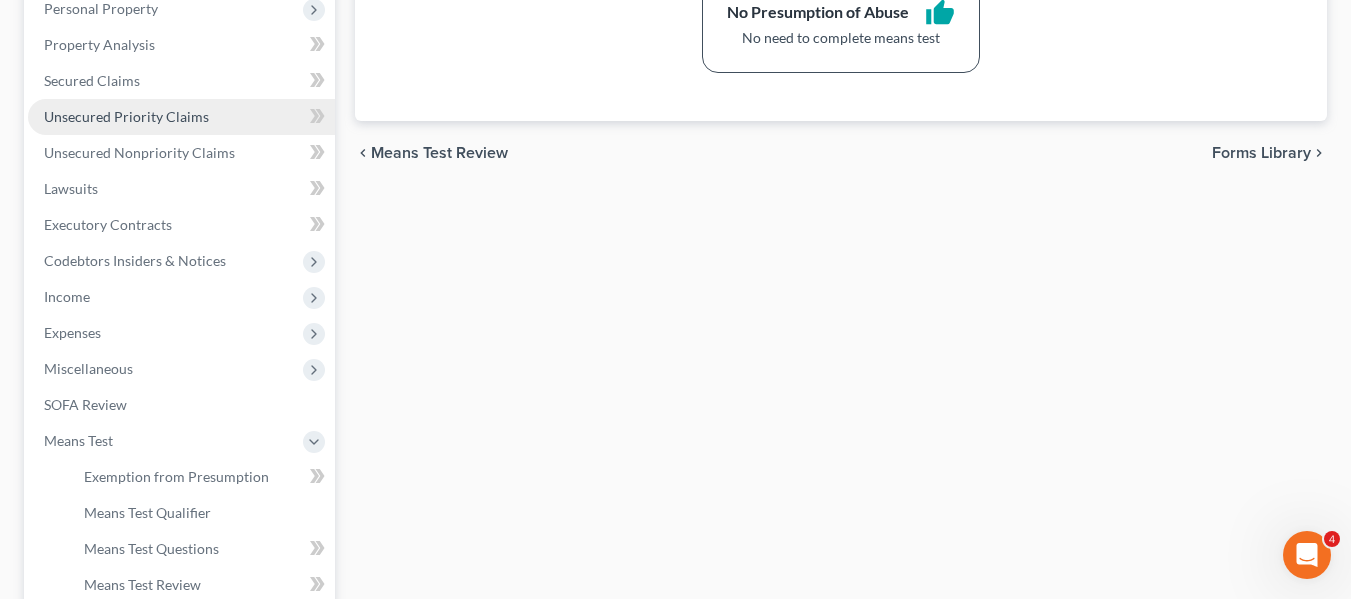 scroll, scrollTop: 364, scrollLeft: 0, axis: vertical 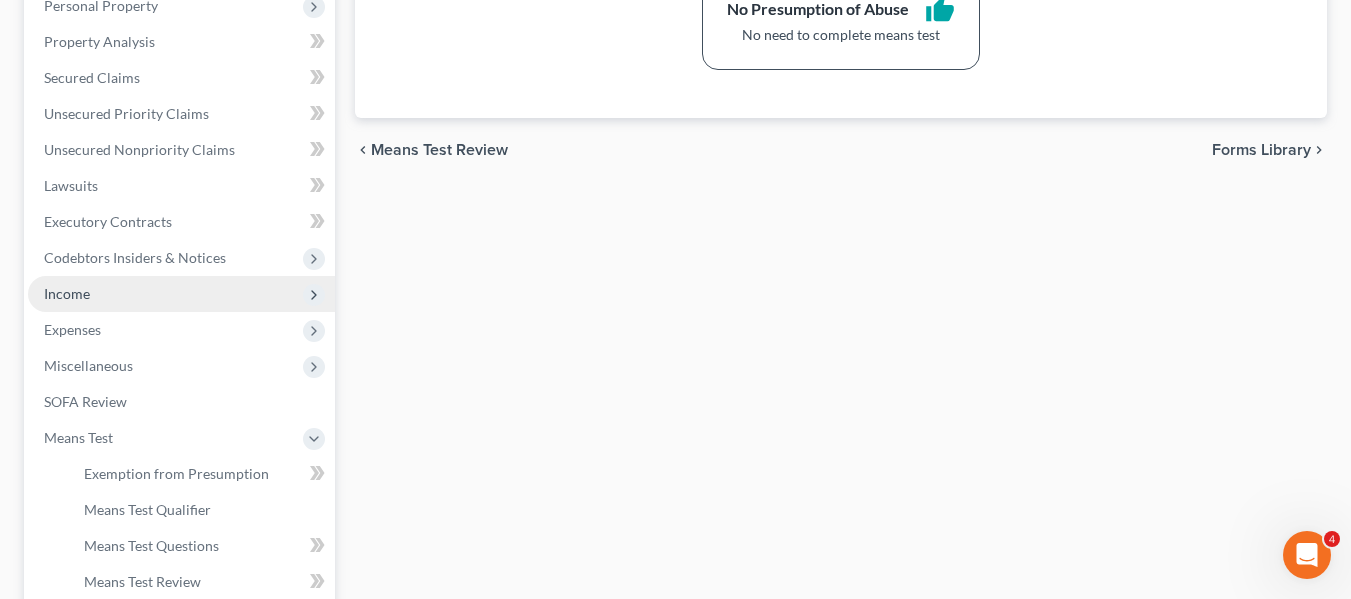 click on "Income" at bounding box center [181, 294] 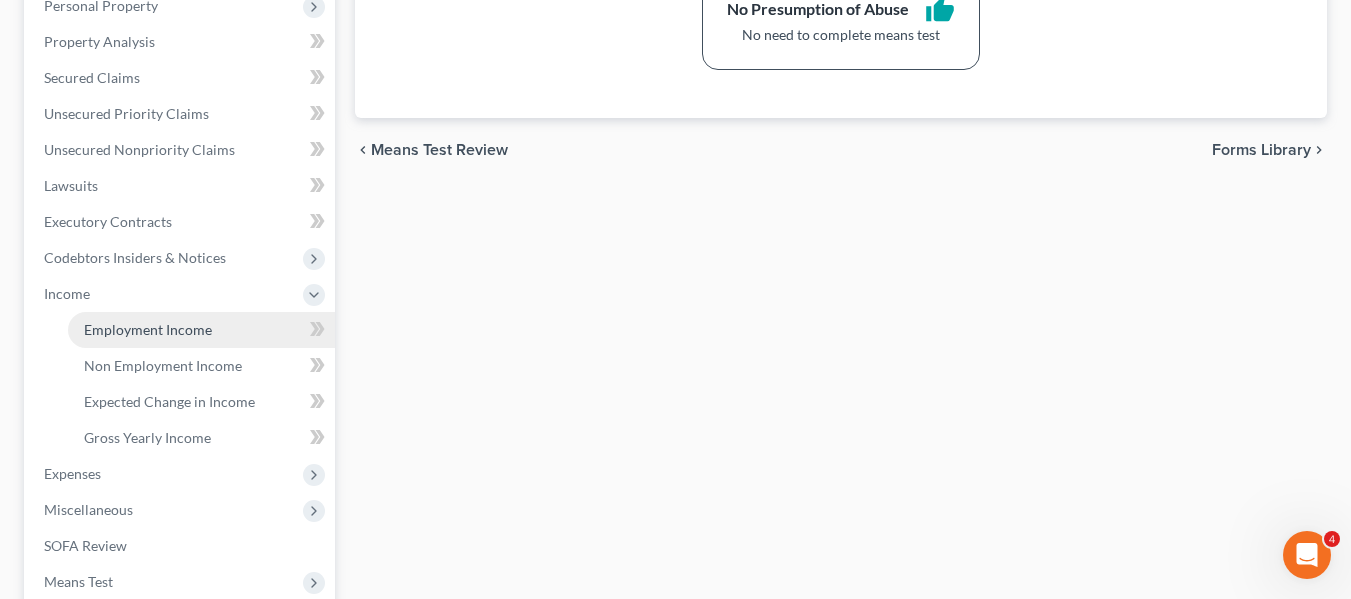 click on "Employment Income" at bounding box center [148, 329] 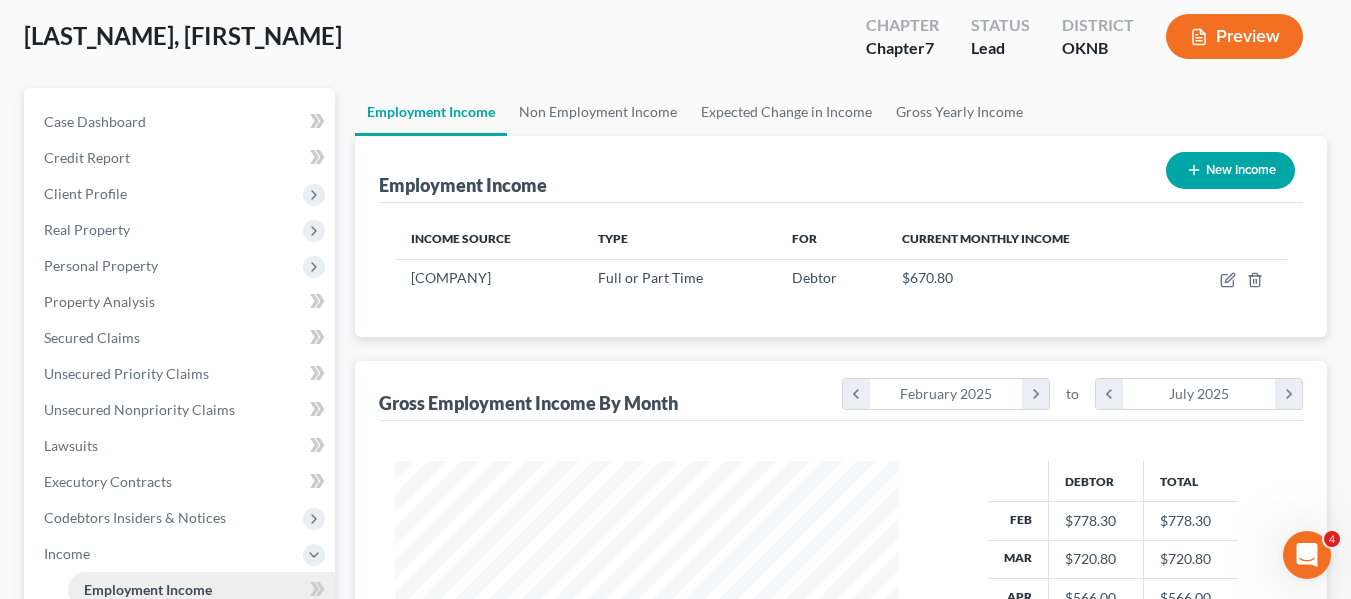 scroll, scrollTop: 0, scrollLeft: 0, axis: both 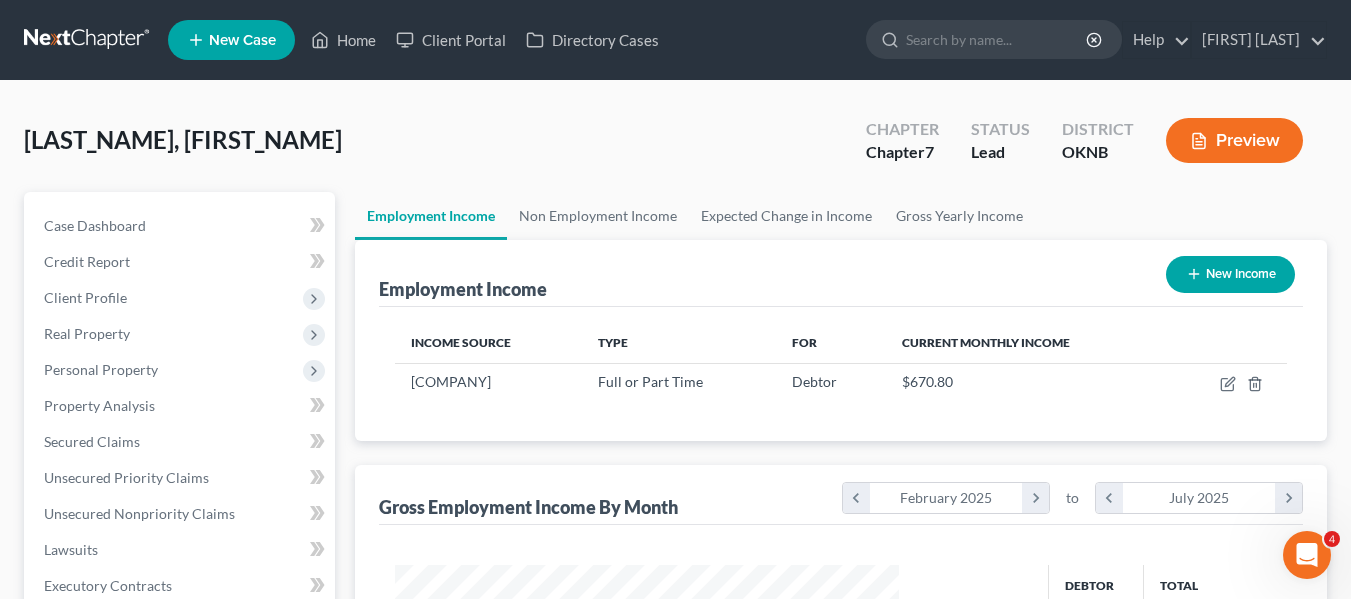 click on "New Income" at bounding box center [1230, 274] 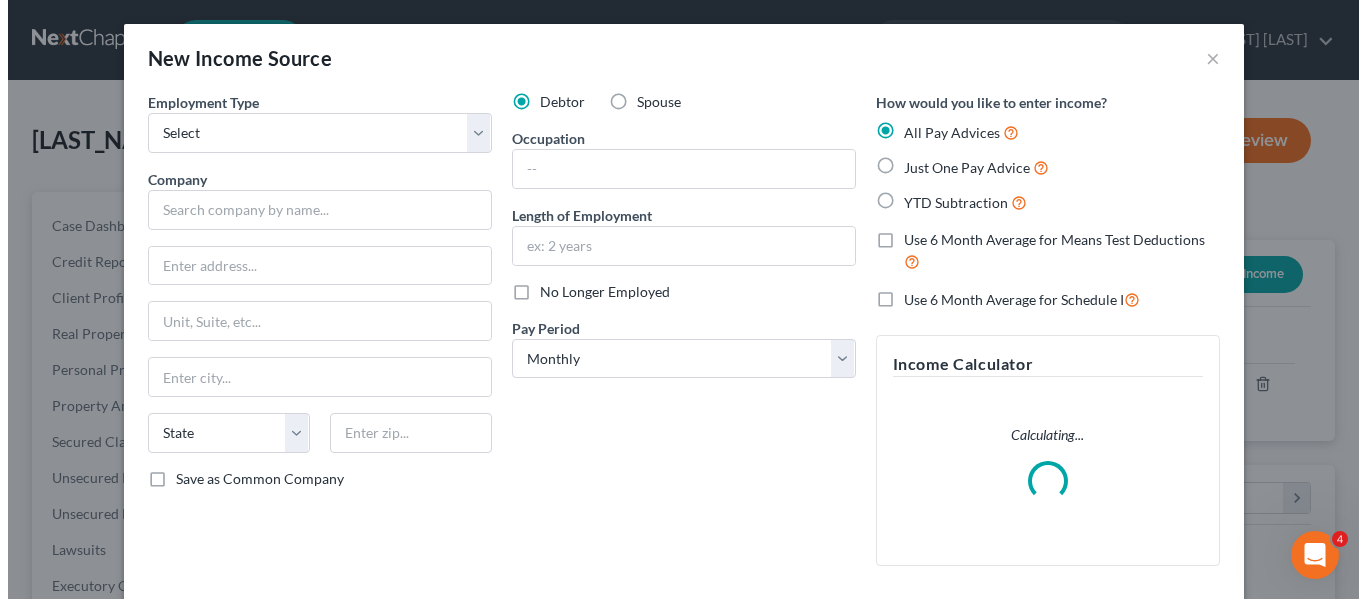 scroll, scrollTop: 999642, scrollLeft: 999450, axis: both 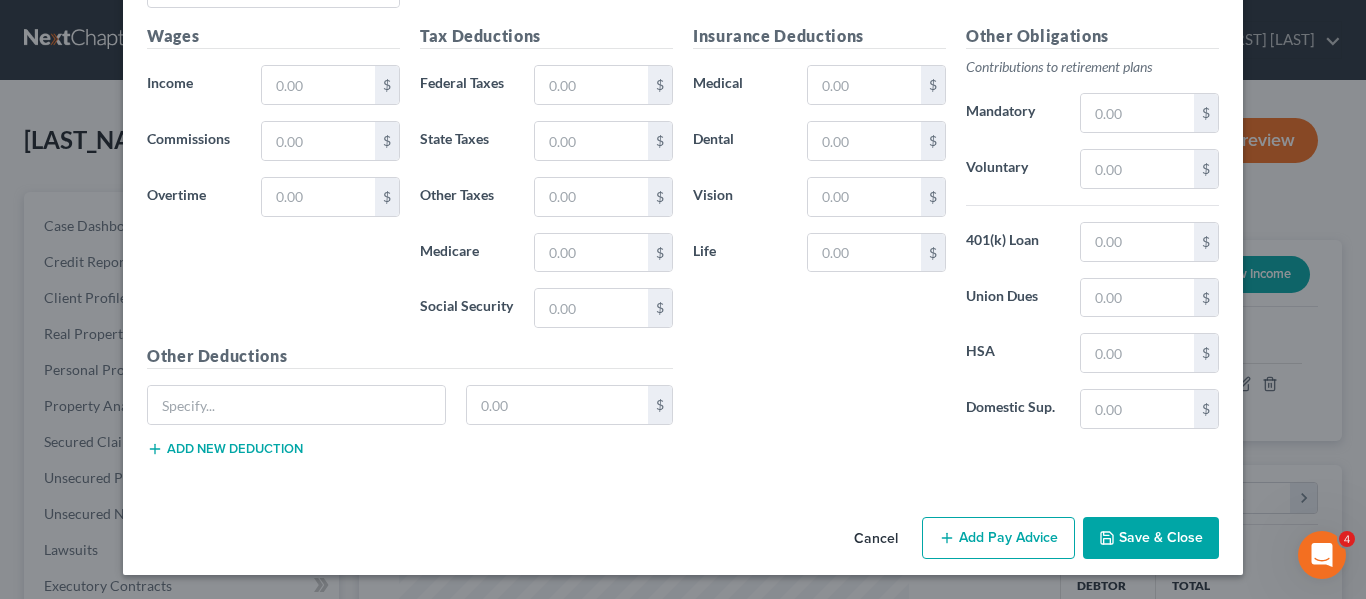 click on "Cancel" at bounding box center [876, 539] 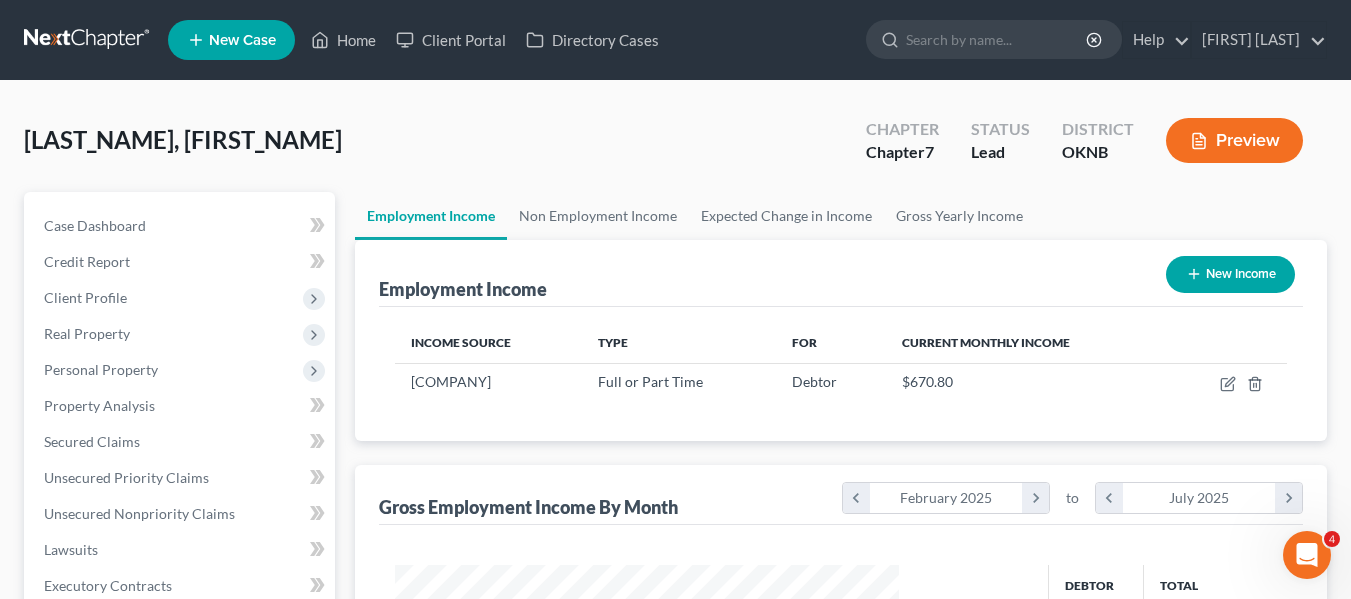 scroll, scrollTop: 359, scrollLeft: 544, axis: both 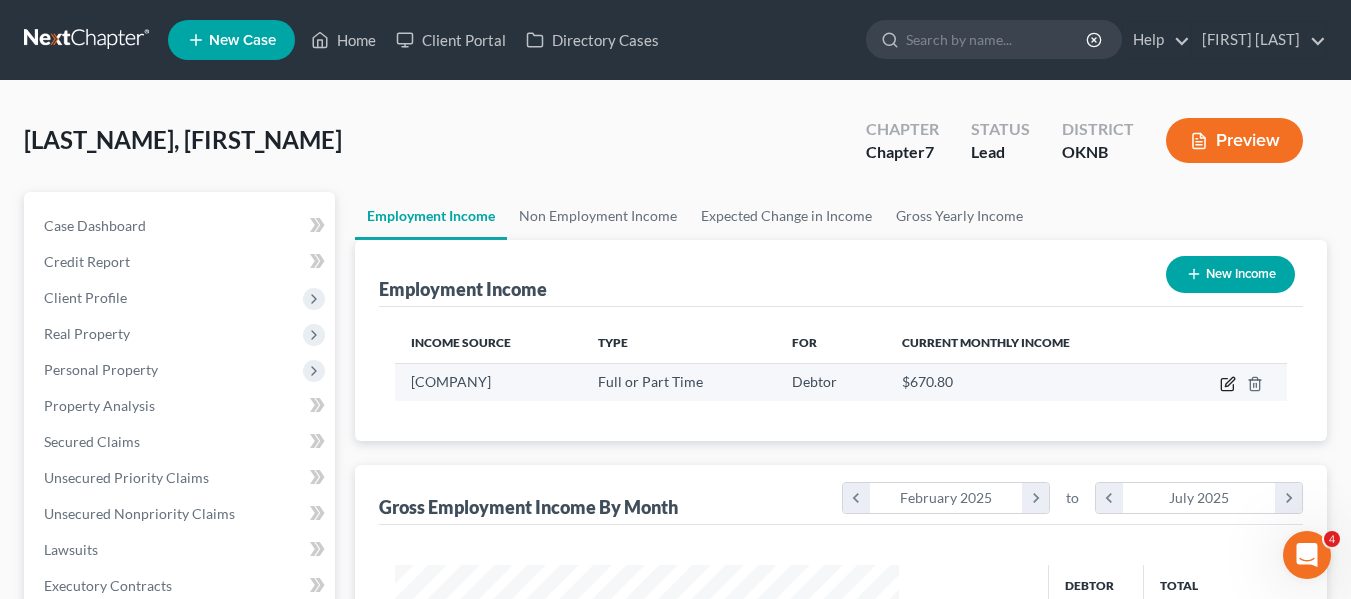 click 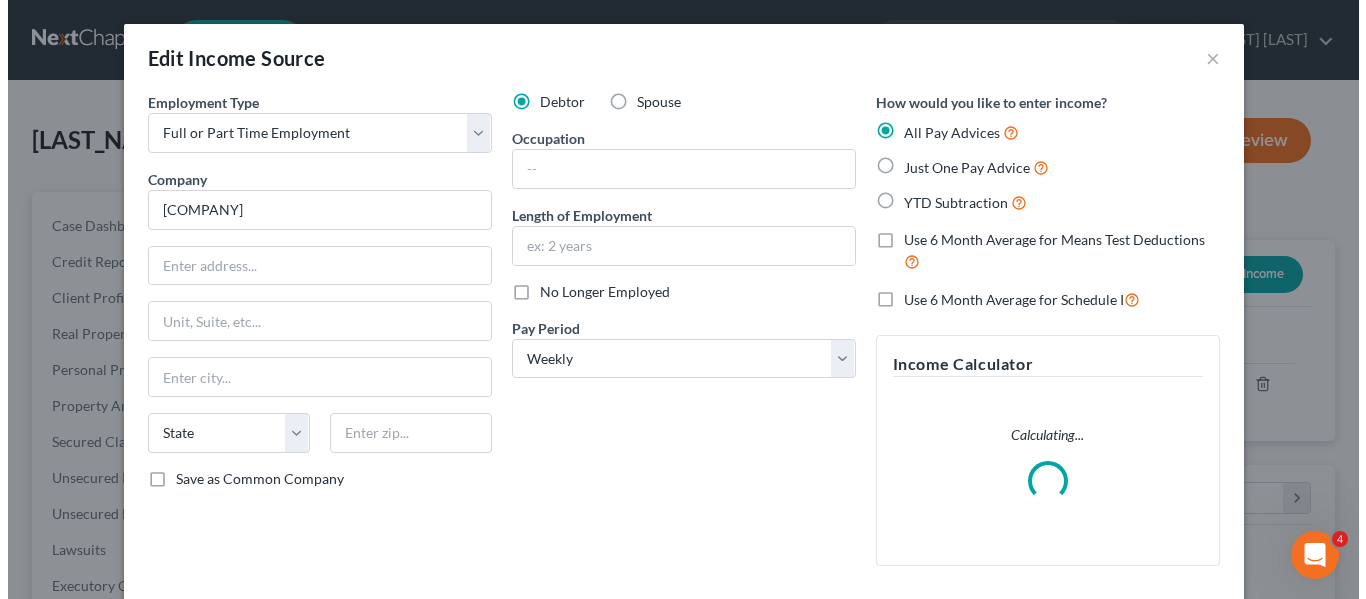 scroll, scrollTop: 999642, scrollLeft: 999450, axis: both 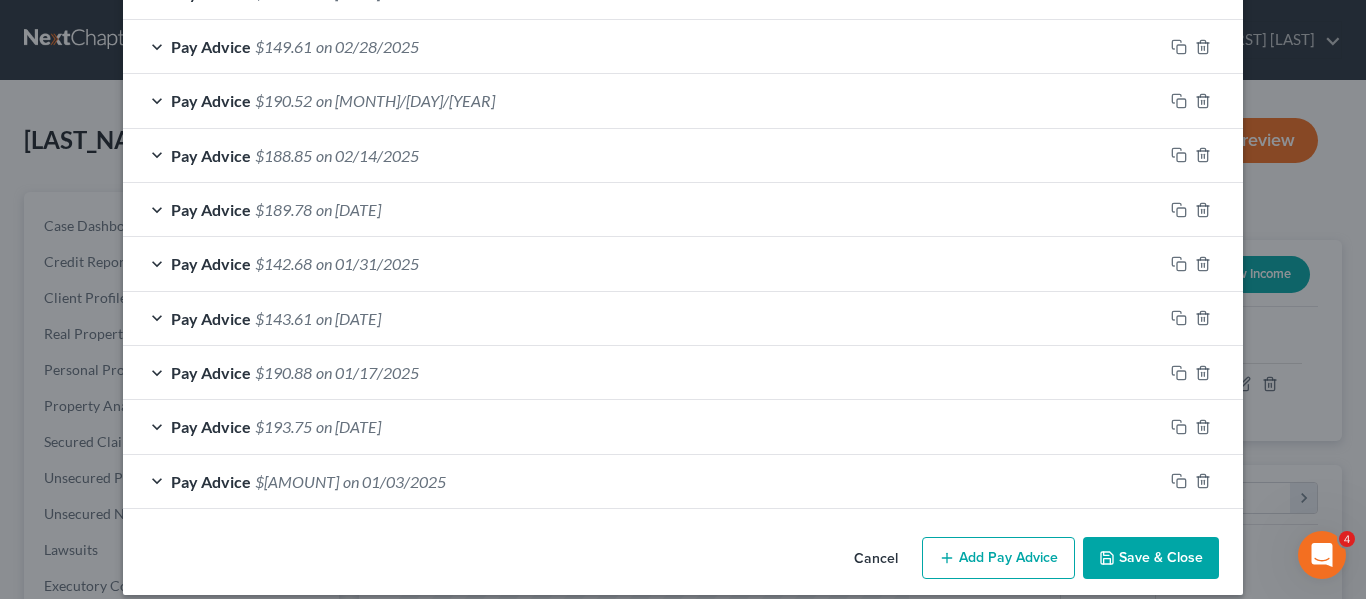 click on "Add Pay Advice" at bounding box center [998, 558] 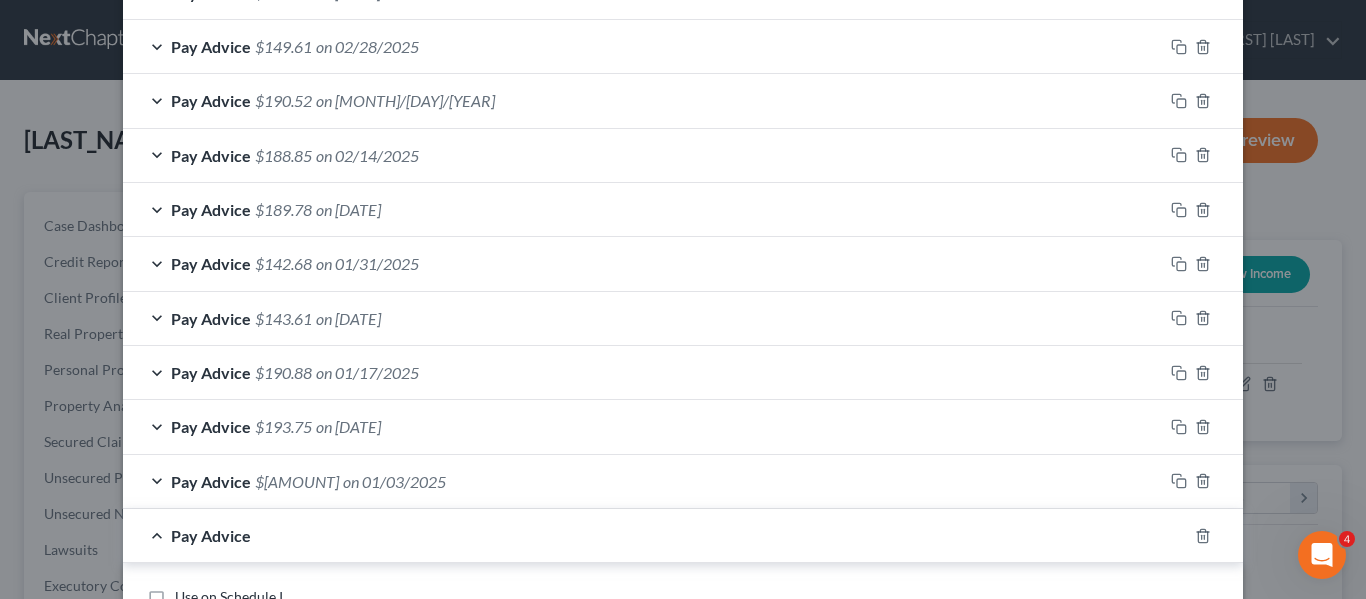 scroll, scrollTop: 2022, scrollLeft: 0, axis: vertical 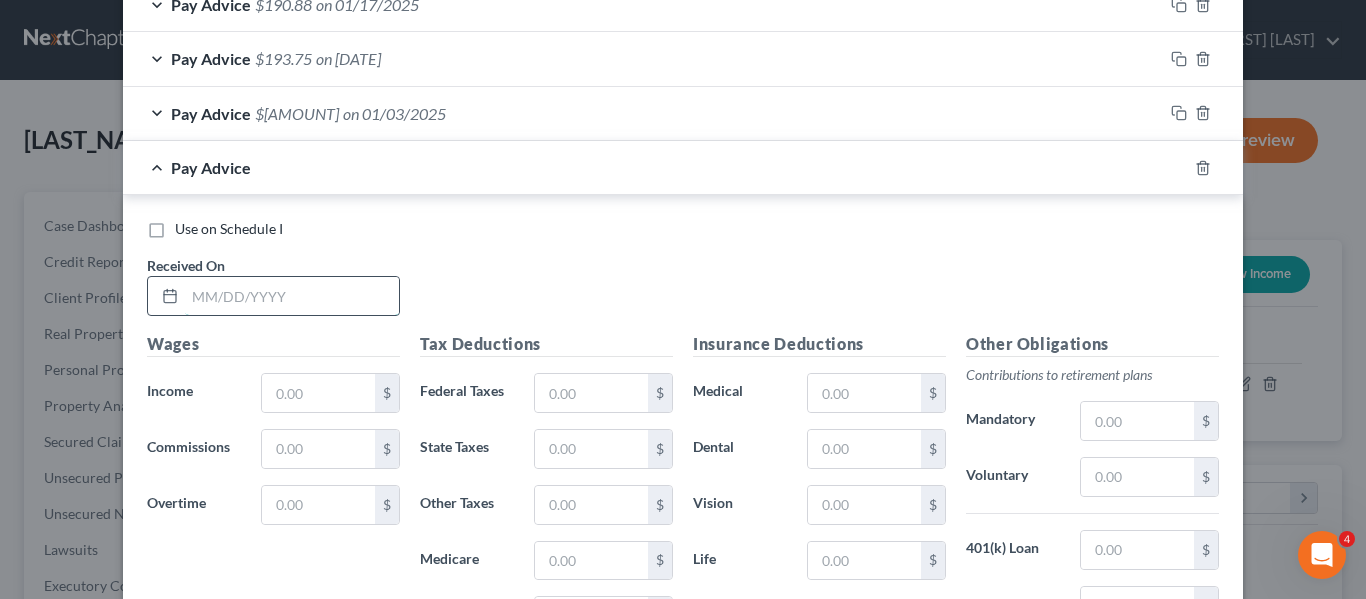 click at bounding box center (292, 296) 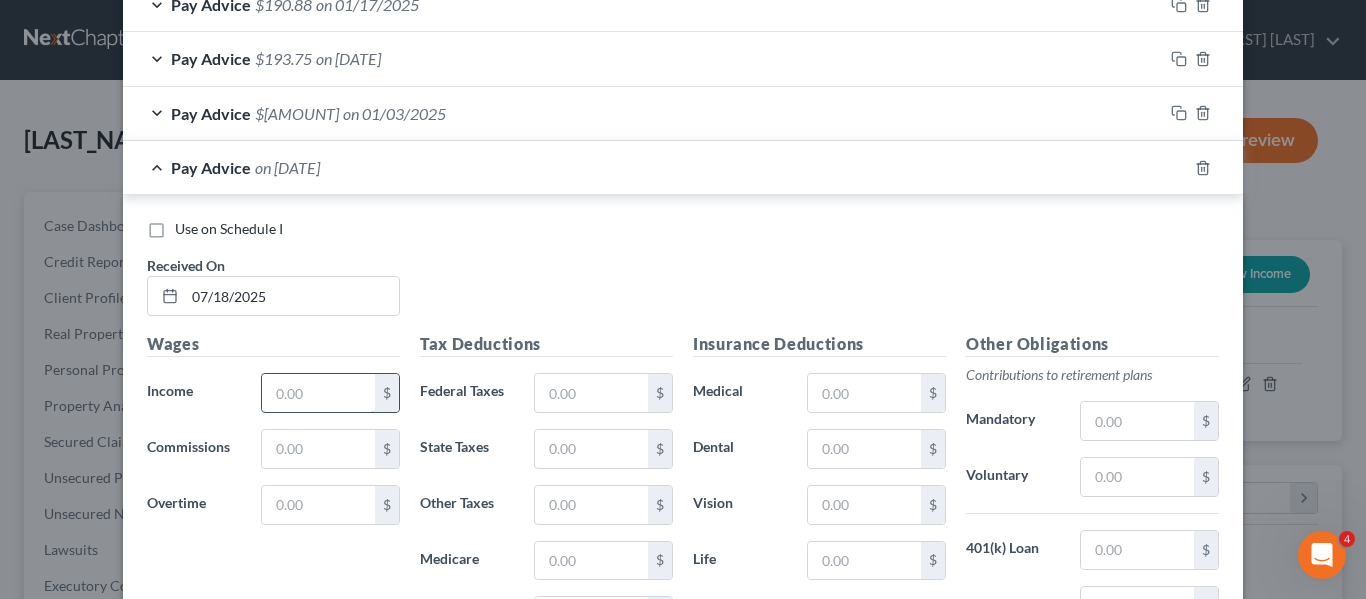 click at bounding box center (318, 393) 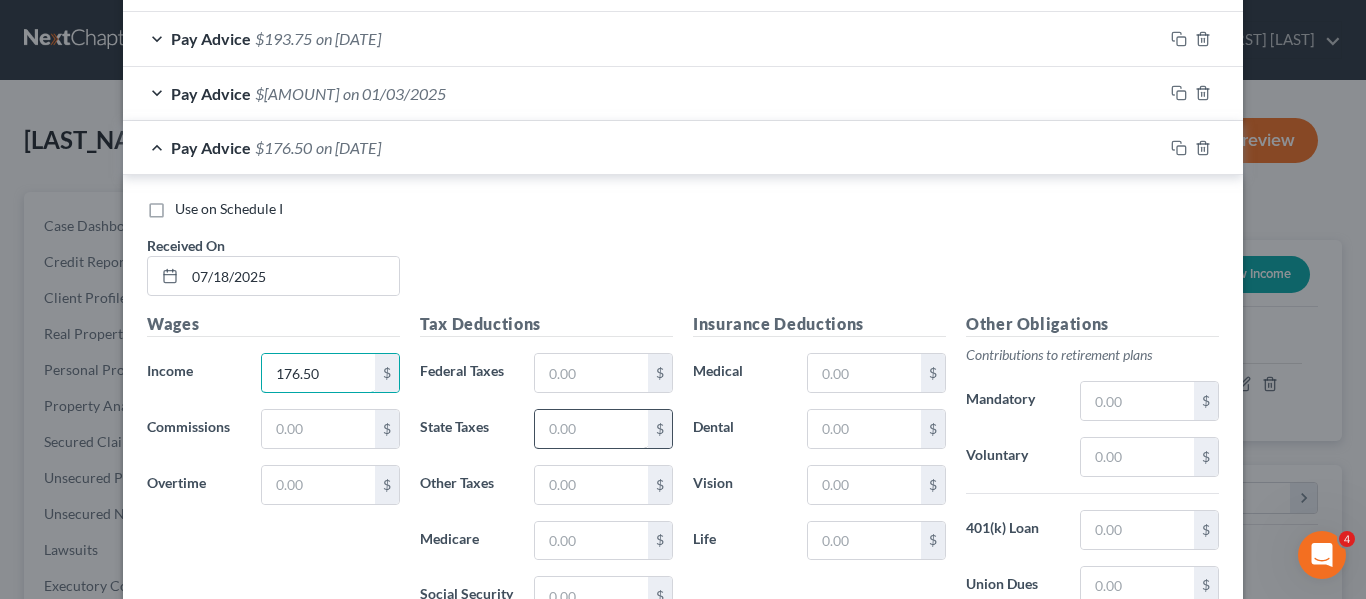 scroll, scrollTop: 2309, scrollLeft: 0, axis: vertical 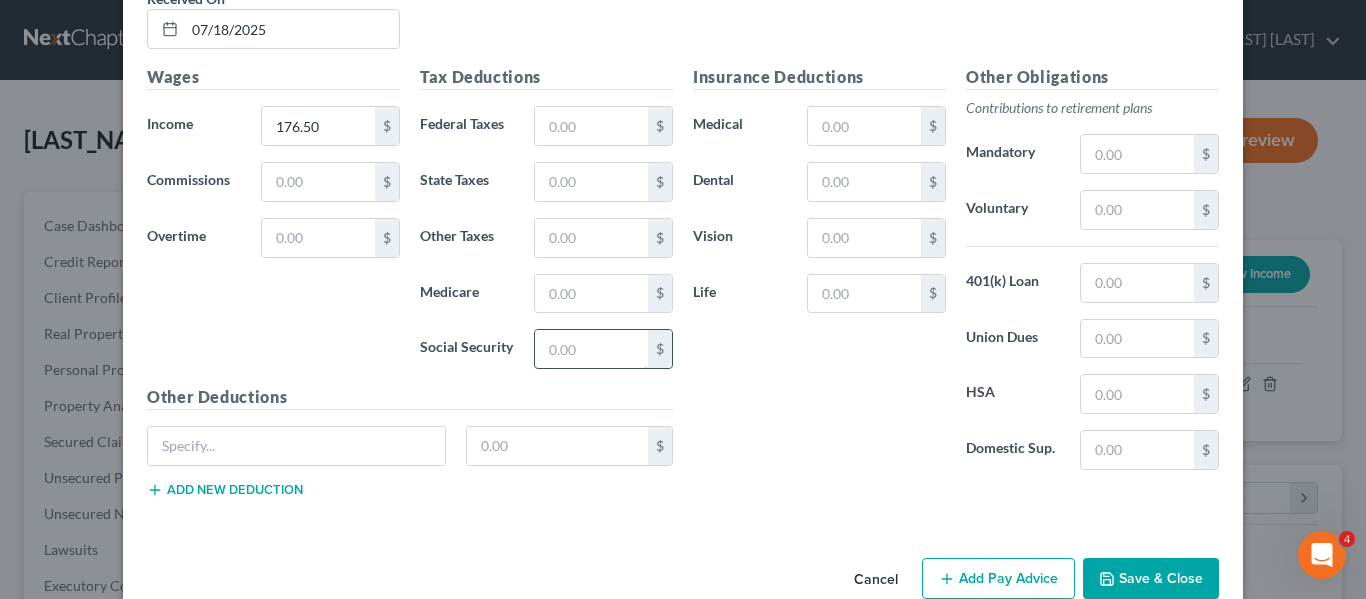 click at bounding box center (591, 349) 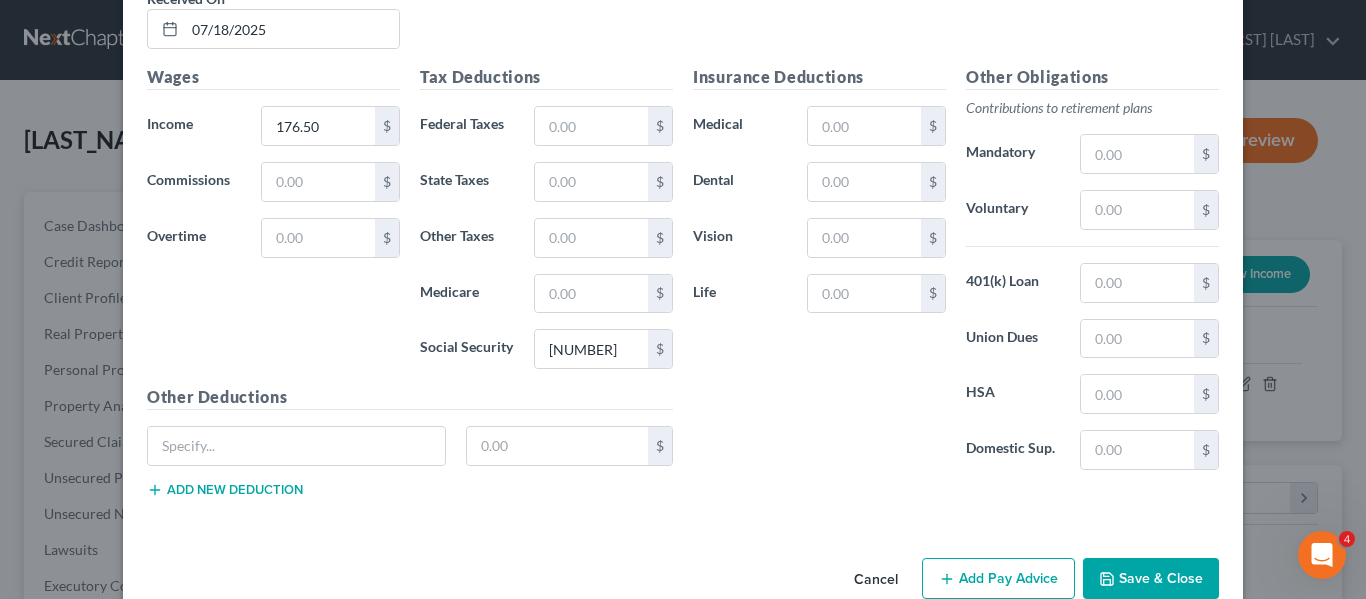 click on "Add Pay Advice" at bounding box center [998, 579] 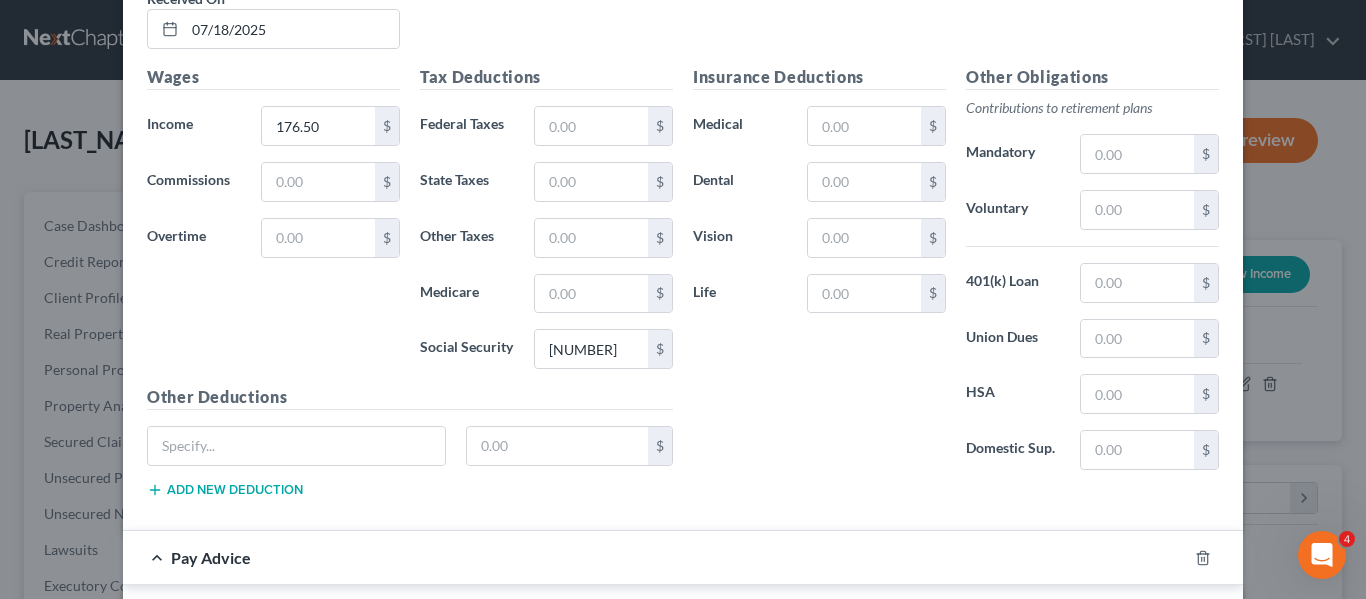scroll, scrollTop: 2730, scrollLeft: 0, axis: vertical 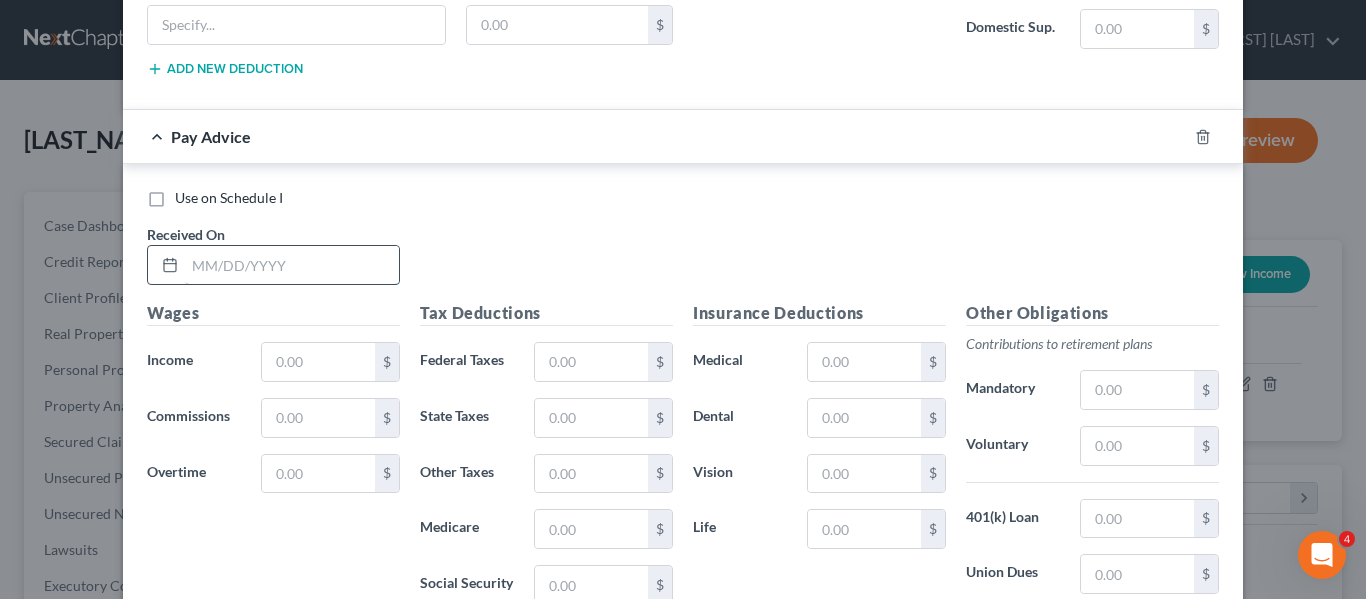 click at bounding box center (292, 265) 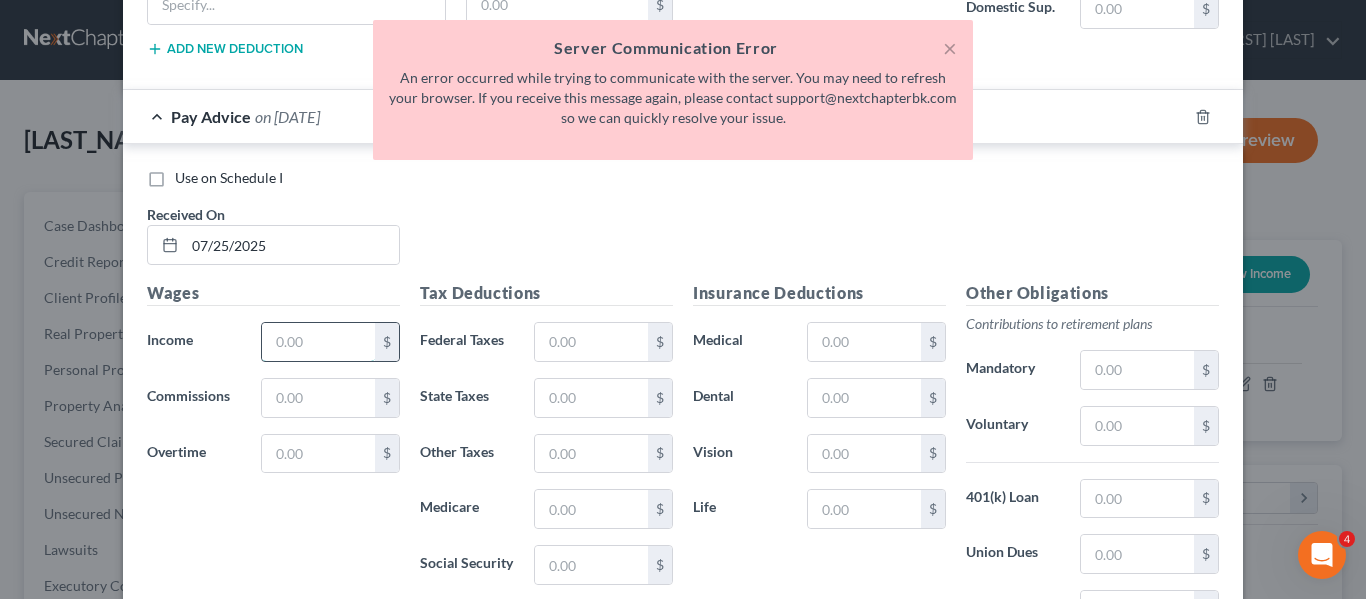 click at bounding box center [318, 342] 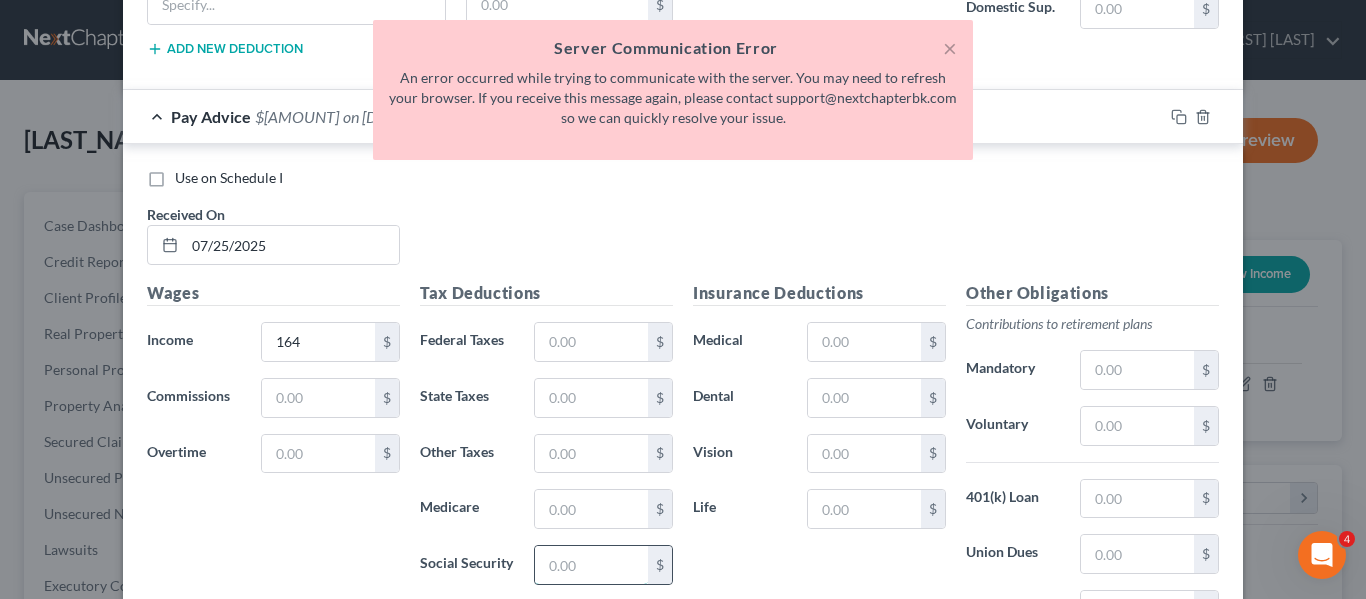 click at bounding box center [591, 565] 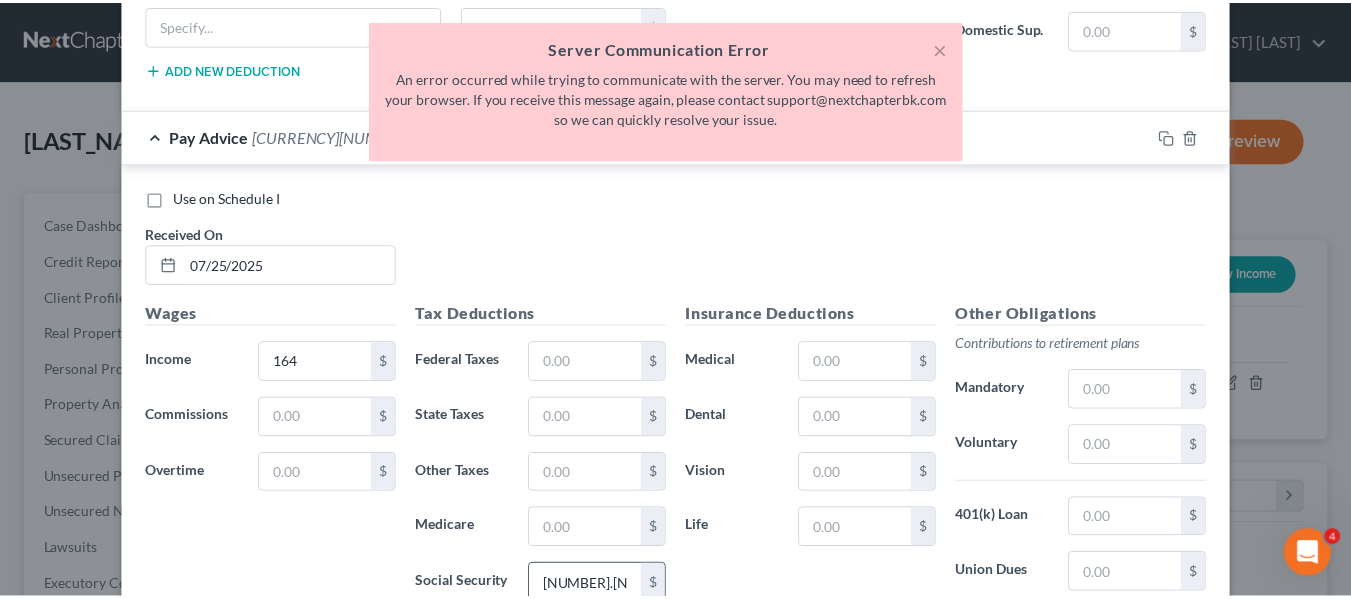 scroll, scrollTop: 2966, scrollLeft: 0, axis: vertical 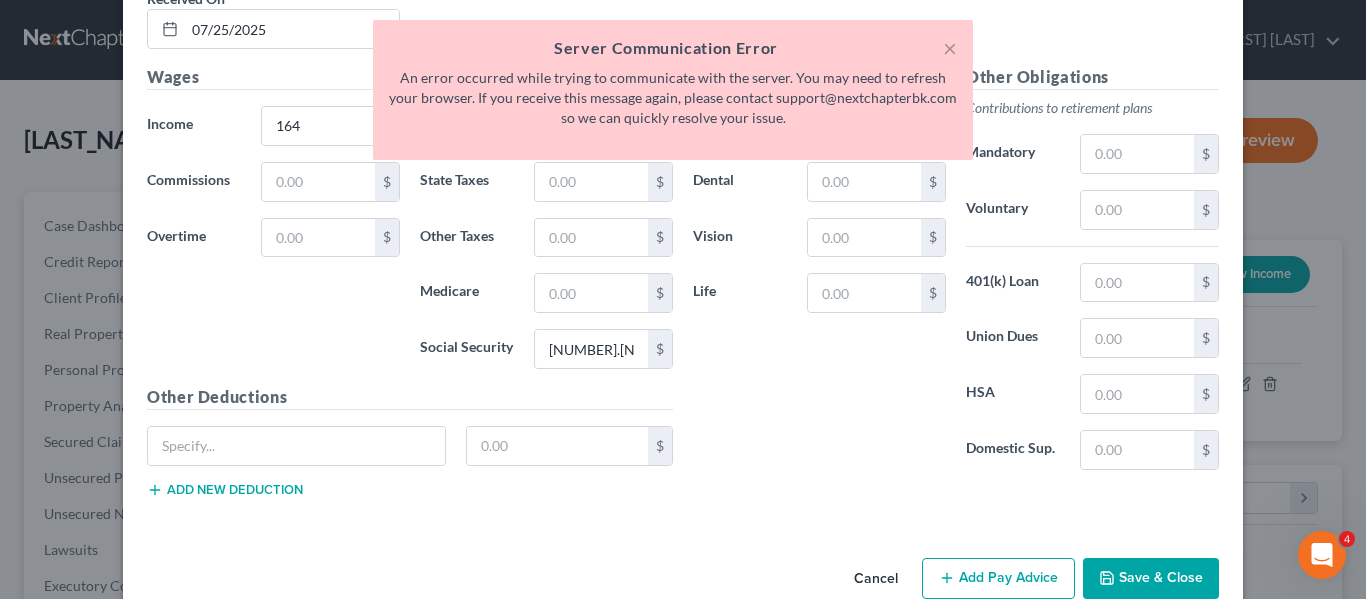 click on "Save & Close" at bounding box center [1151, 579] 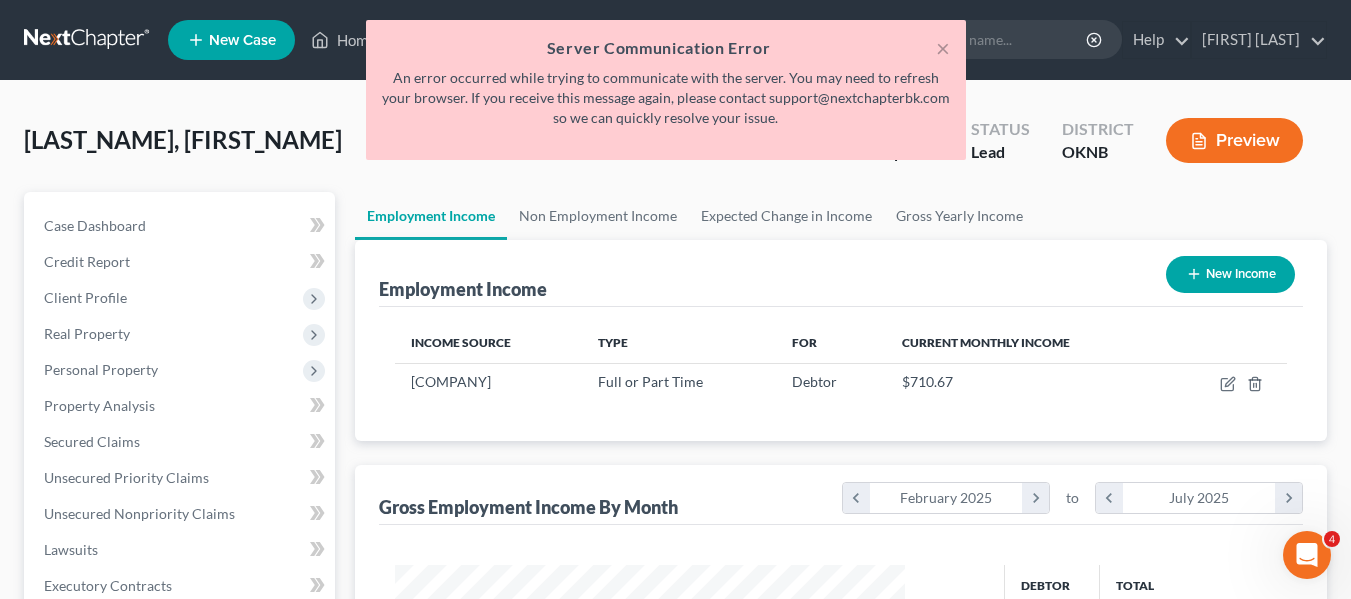 scroll, scrollTop: 359, scrollLeft: 544, axis: both 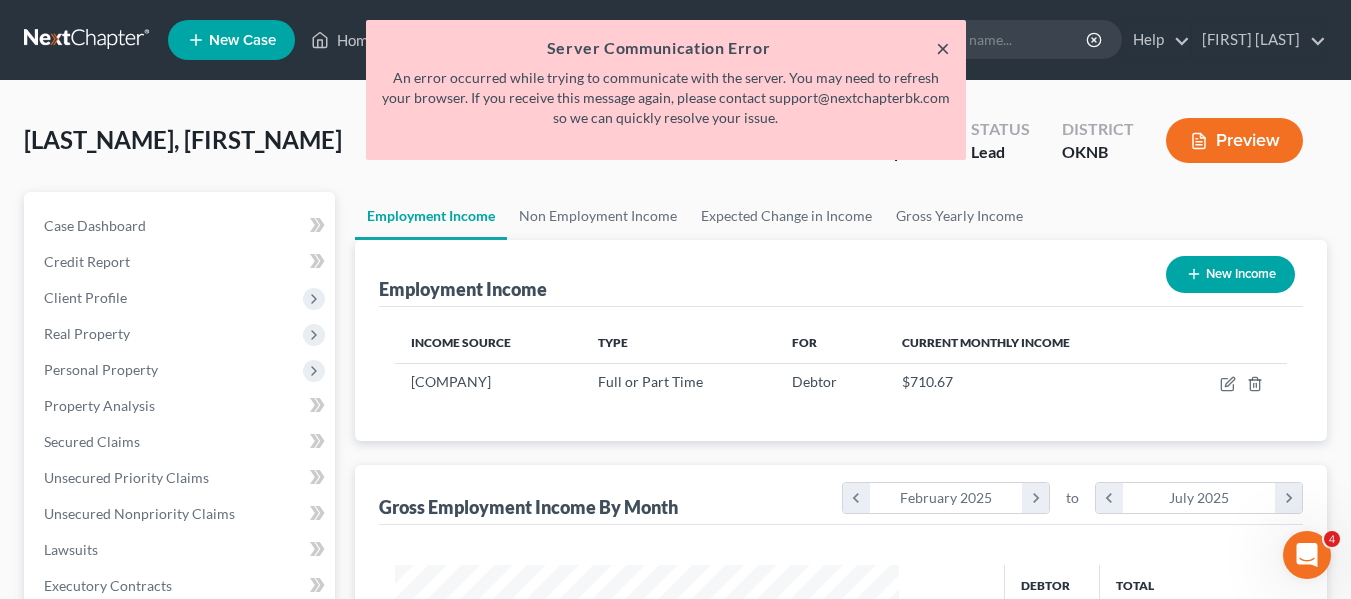 click on "×" at bounding box center [943, 48] 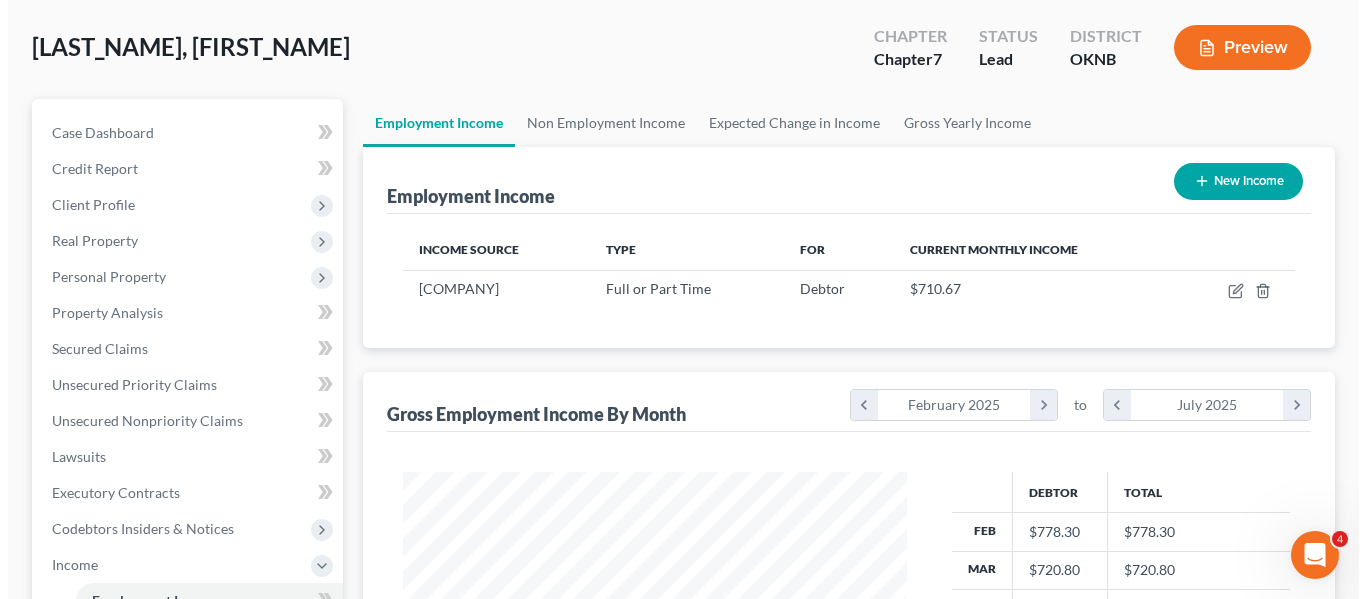scroll, scrollTop: 92, scrollLeft: 0, axis: vertical 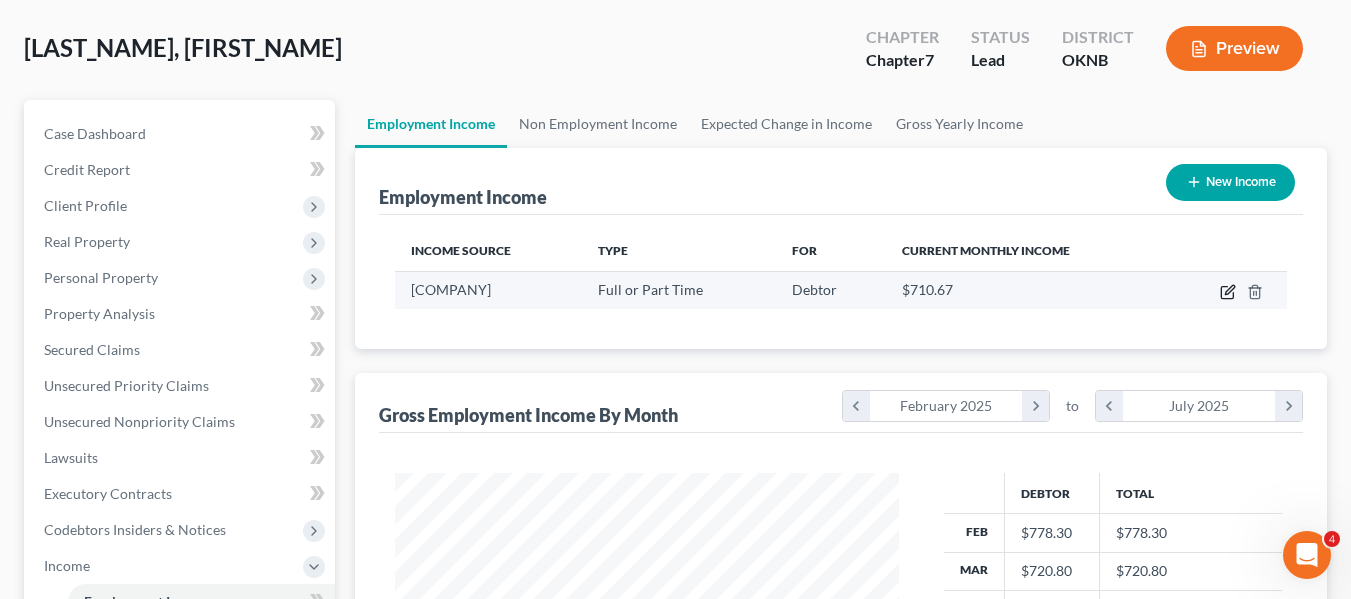 click at bounding box center (1228, 290) 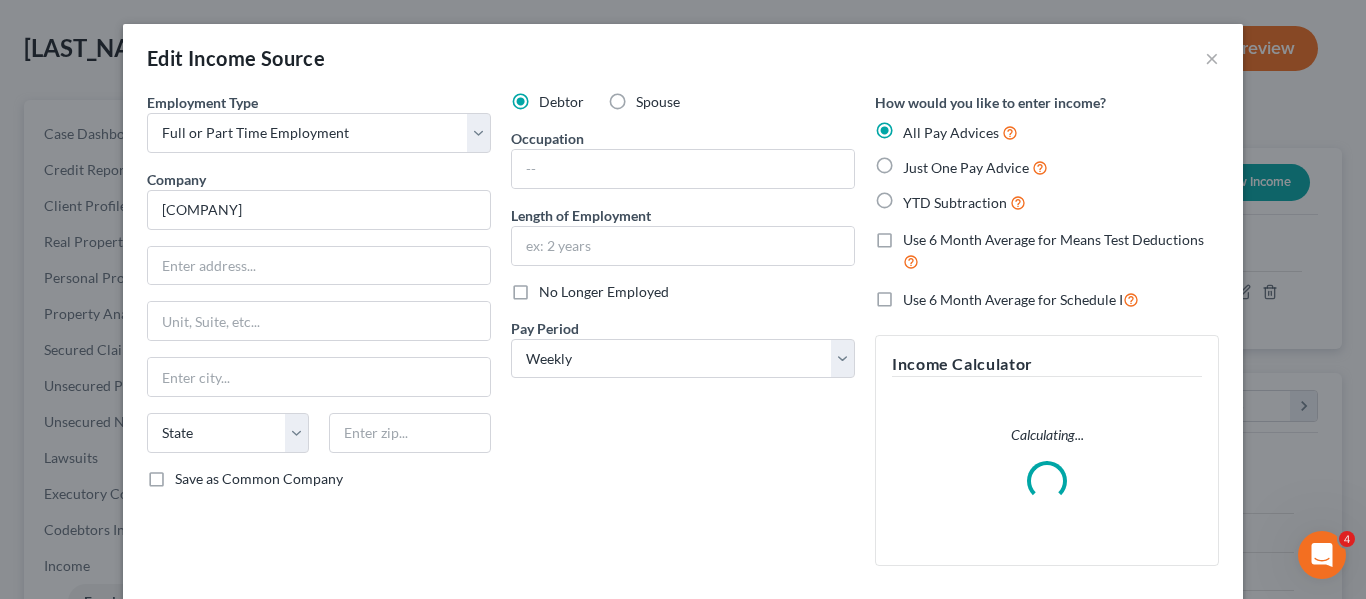 scroll, scrollTop: 999642, scrollLeft: 999450, axis: both 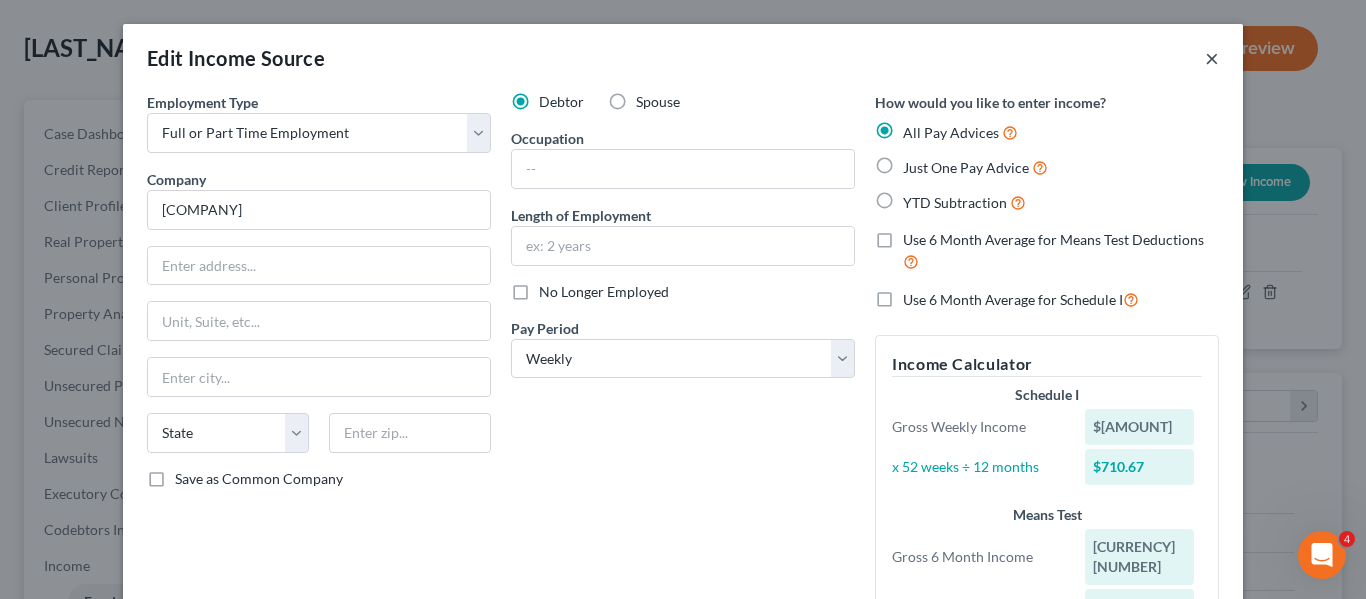 click on "×" at bounding box center (1212, 58) 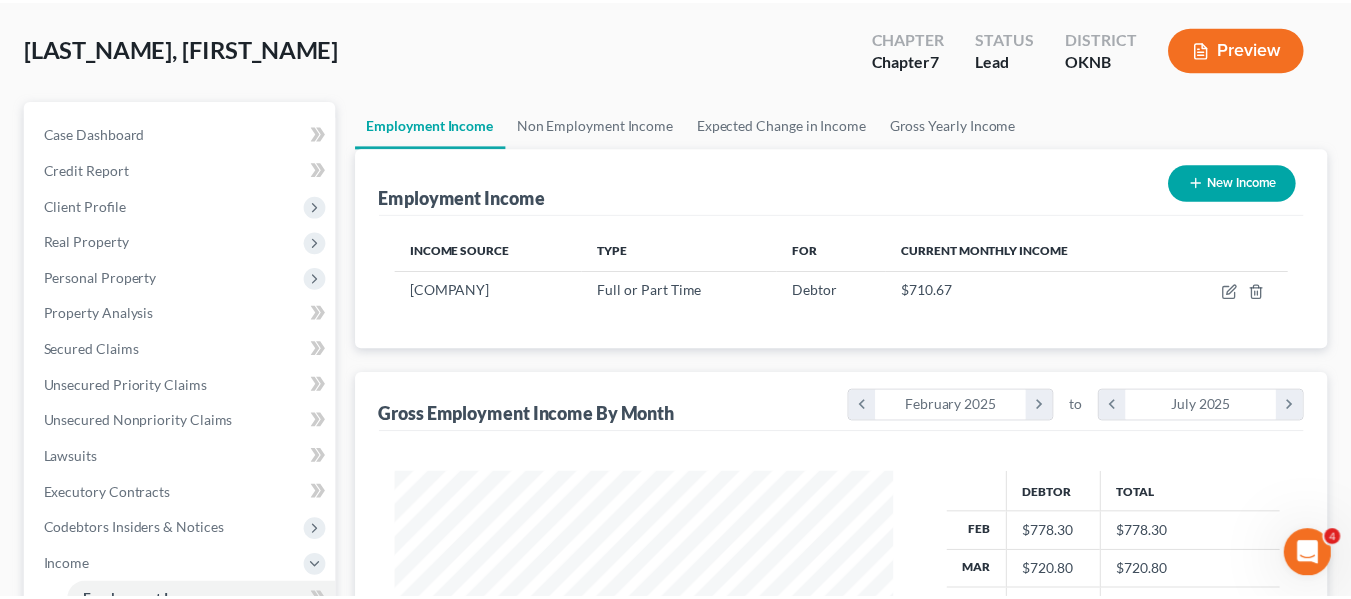 scroll, scrollTop: 359, scrollLeft: 544, axis: both 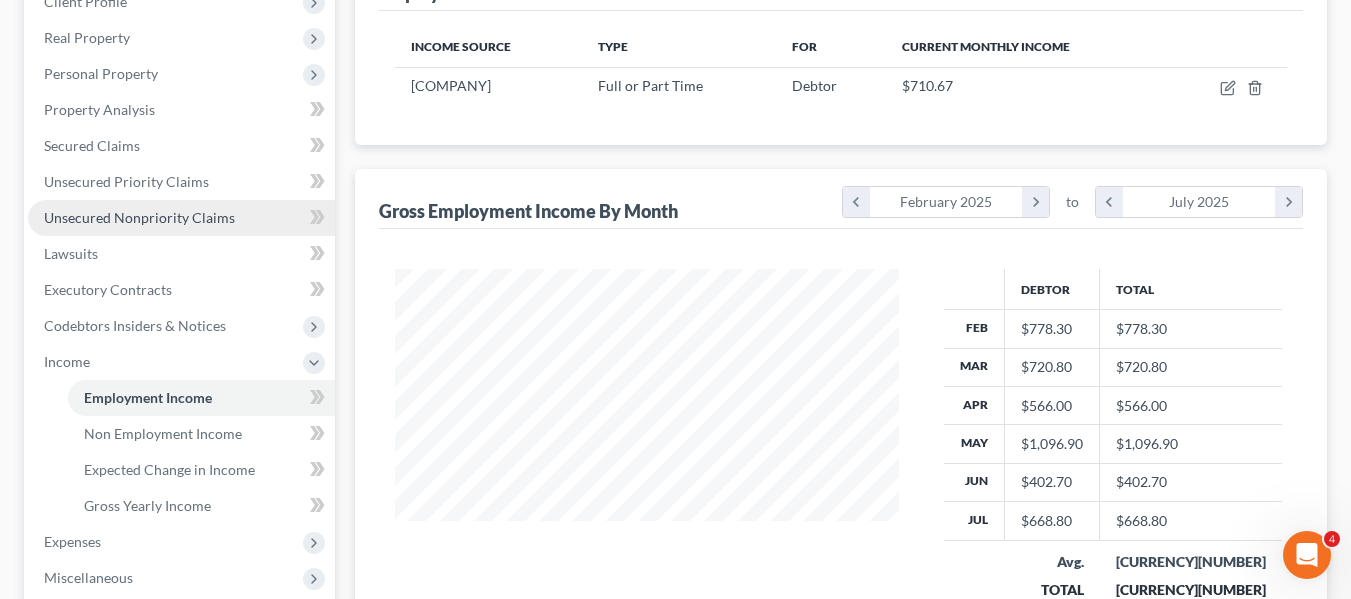 click on "Unsecured Nonpriority Claims" at bounding box center [139, 217] 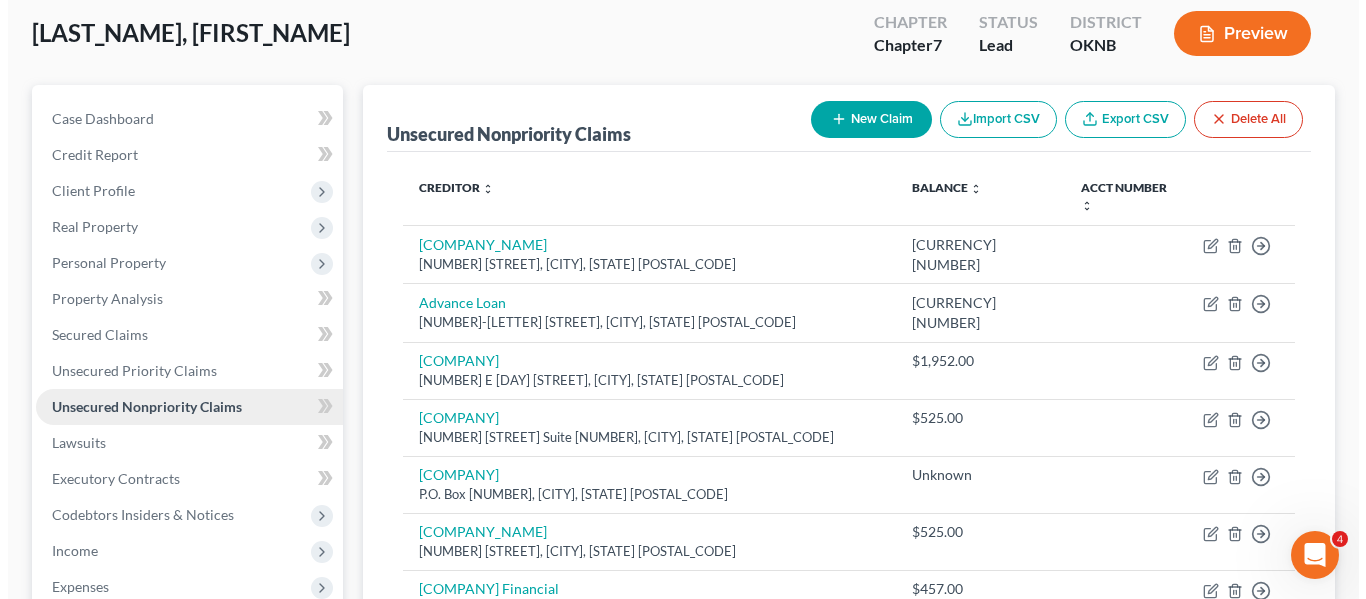 scroll, scrollTop: 0, scrollLeft: 0, axis: both 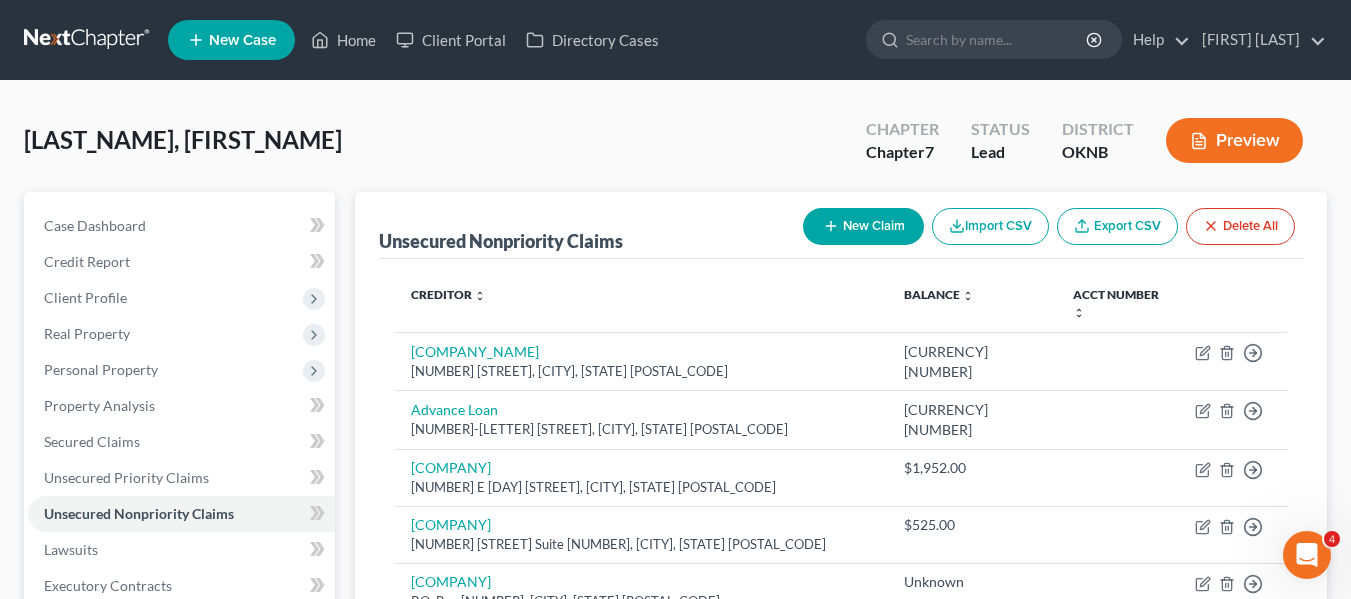 click on "New Claim" at bounding box center (863, 226) 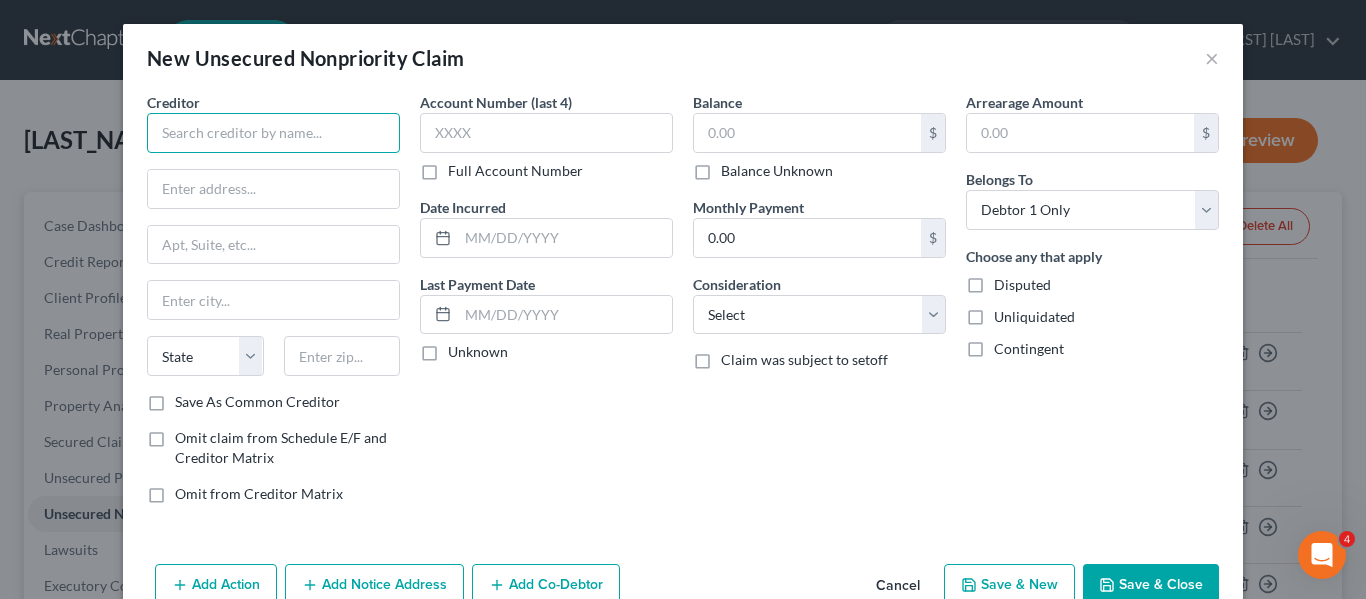 click at bounding box center (273, 133) 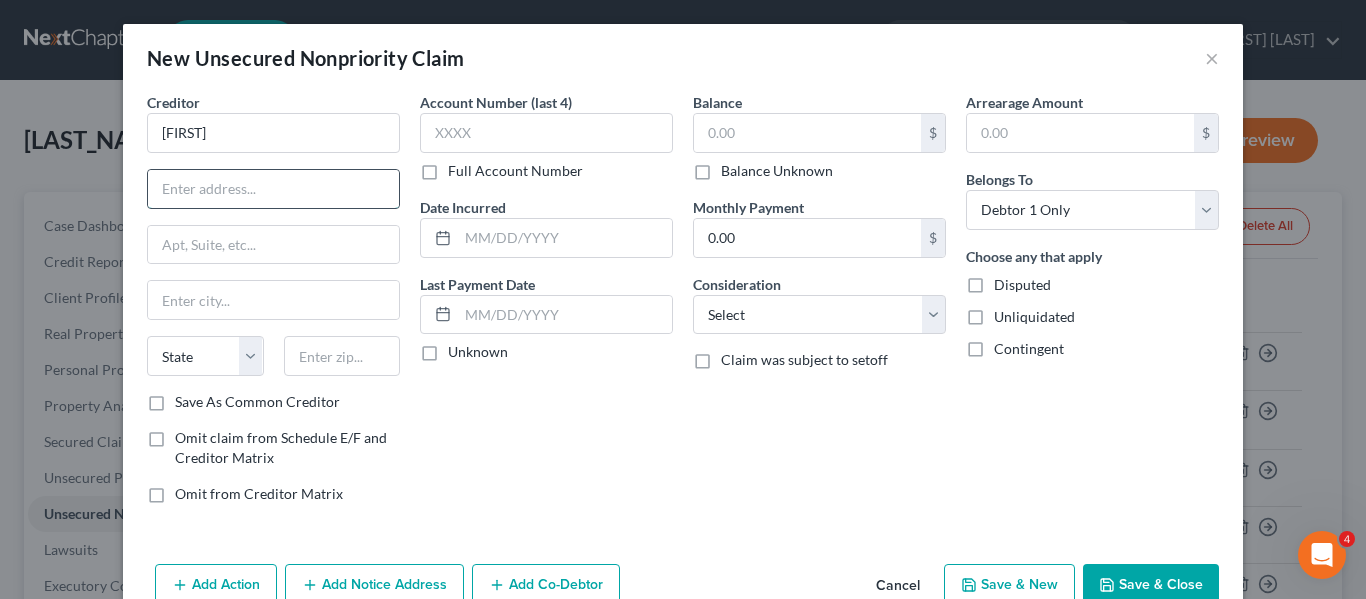 click at bounding box center (273, 189) 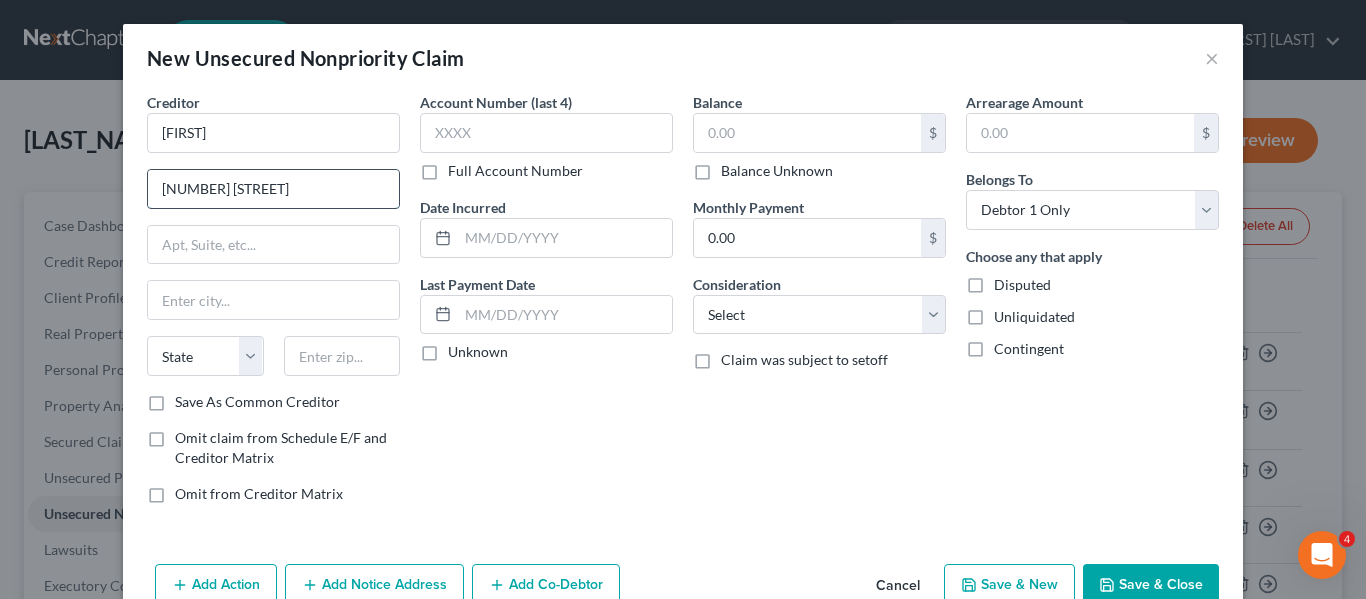 click on "[NUMBER] [STREET]" at bounding box center (273, 189) 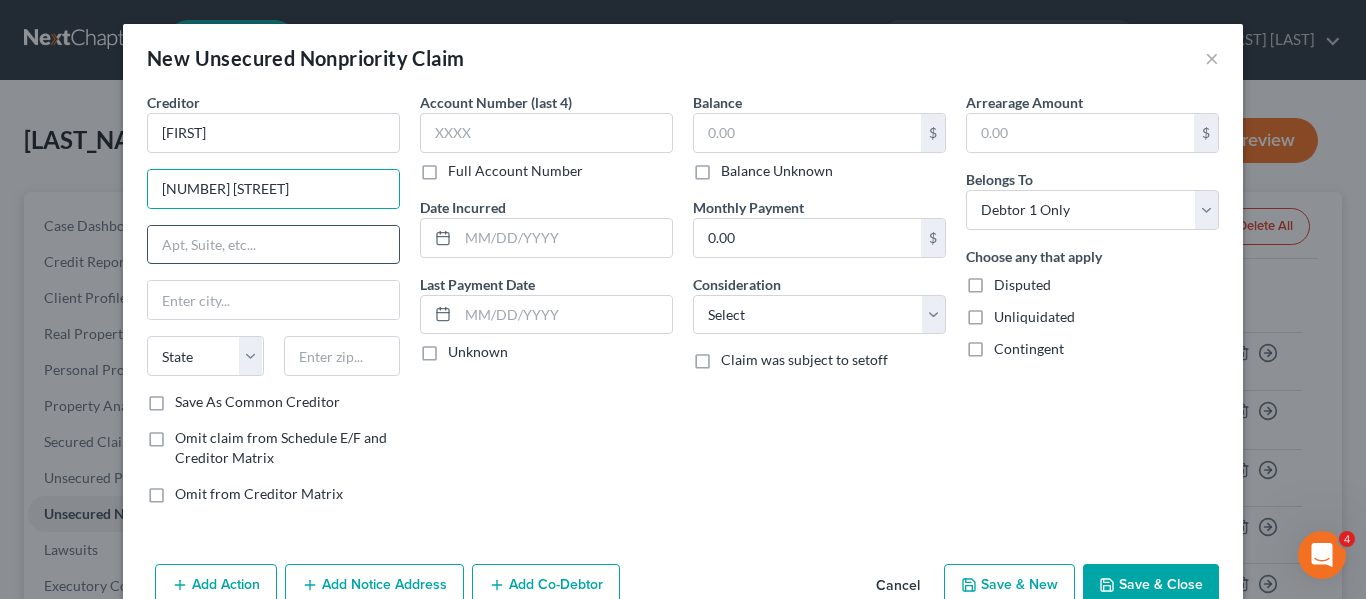 click at bounding box center [273, 245] 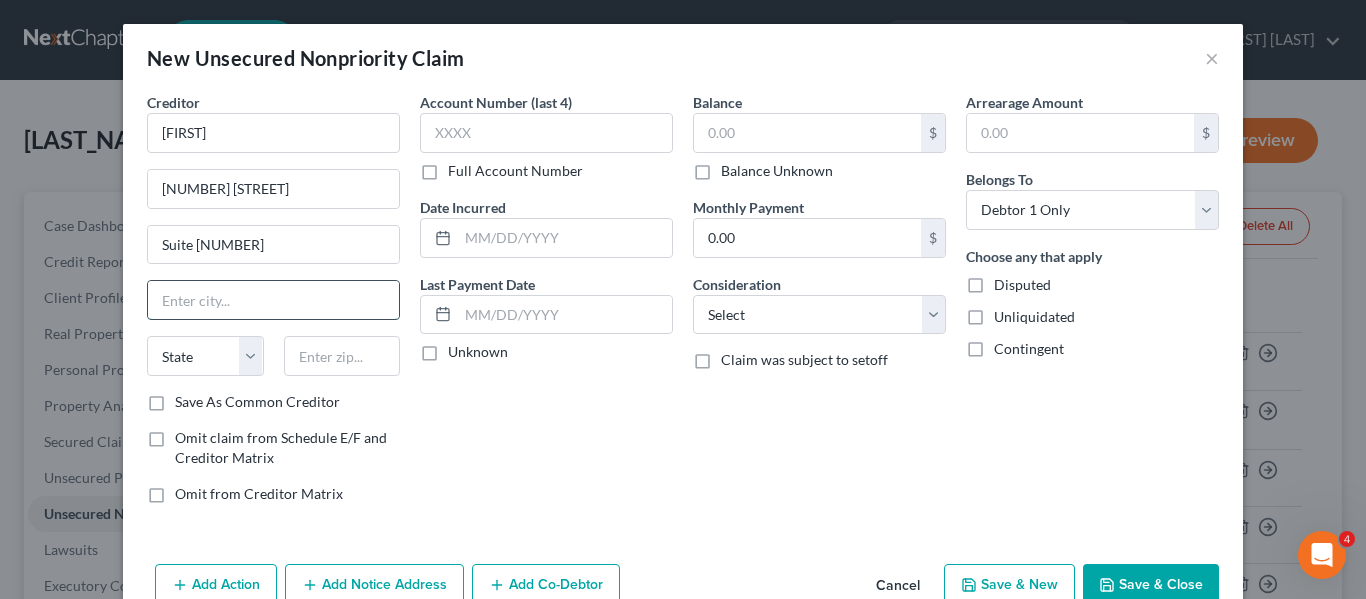 click at bounding box center [273, 300] 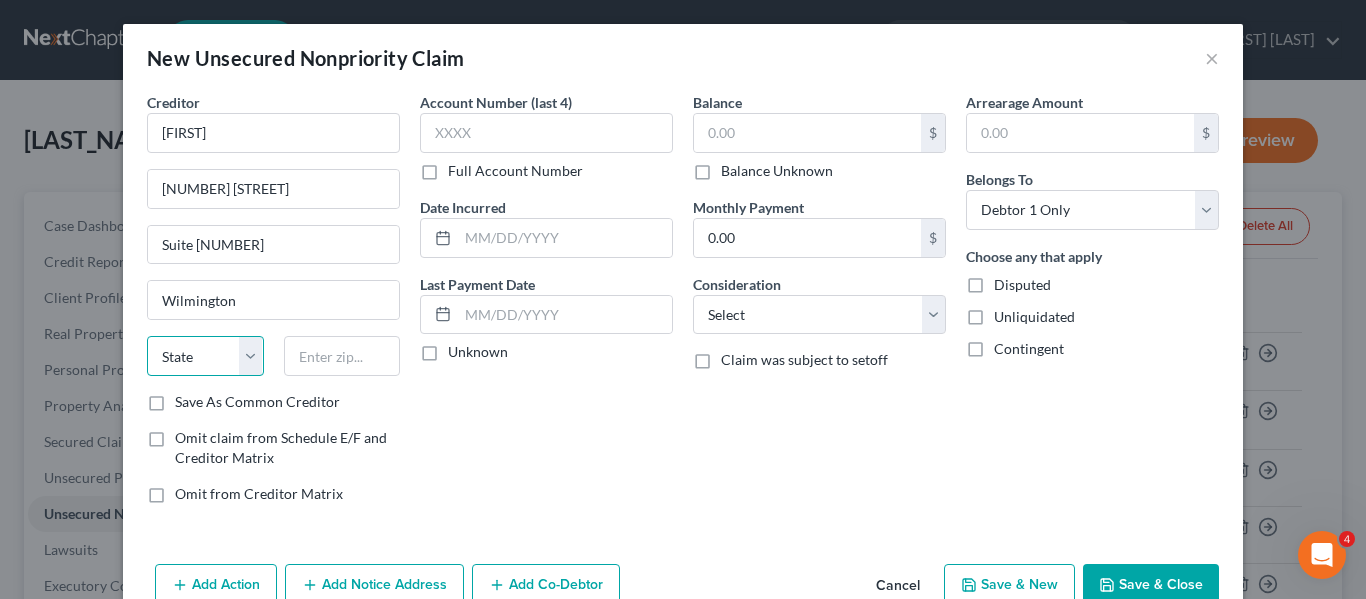 click on "State AL AK AR AZ CA CO CT DE DC FL GA GU HI ID IL IN IA KS KY LA ME MD MA MI MN MS MO MT NC ND NE NV NH NJ NM NY OH OK OR PA PR RI SC SD TN TX UT VI VA VT WA WV WI WY" at bounding box center (205, 356) 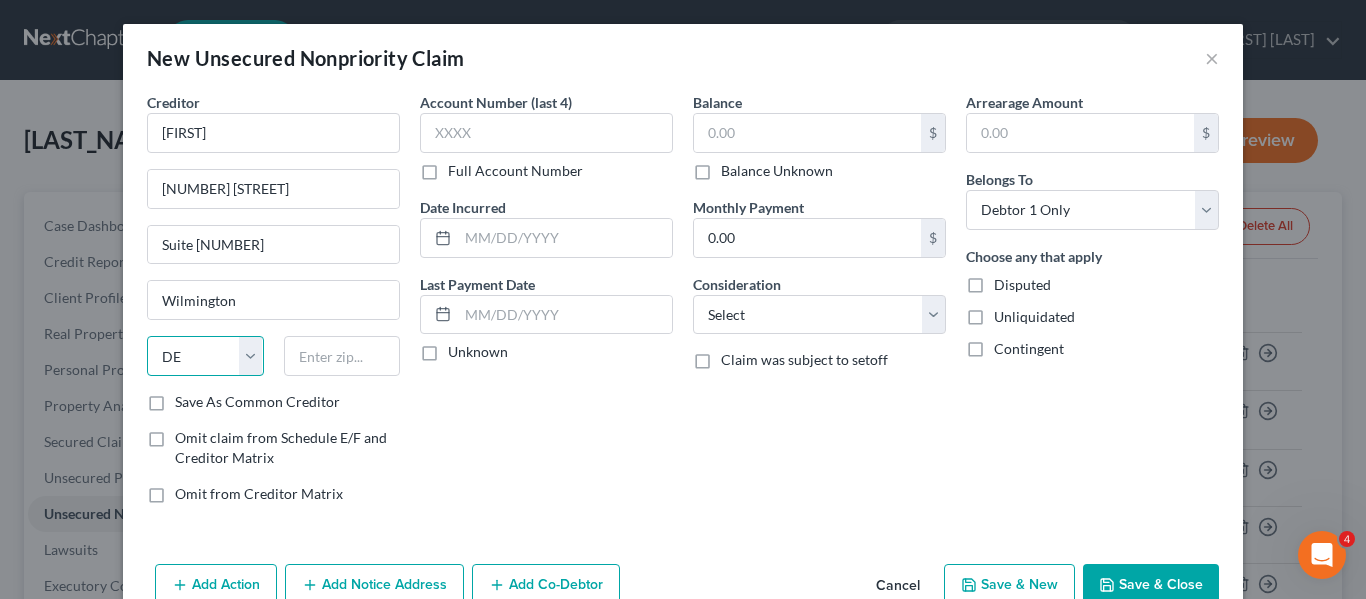 click on "State AL AK AR AZ CA CO CT DE DC FL GA GU HI ID IL IN IA KS KY LA ME MD MA MI MN MS MO MT NC ND NE NV NH NJ NM NY OH OK OR PA PR RI SC SD TN TX UT VI VA VT WA WV WI WY" at bounding box center [205, 356] 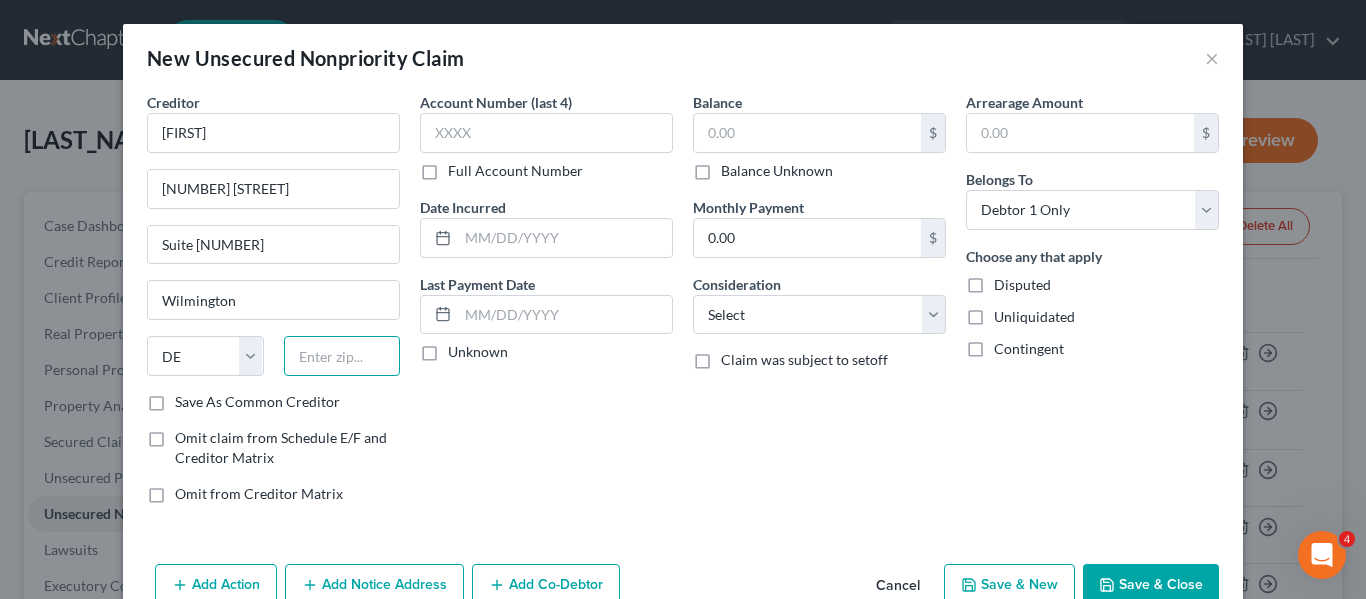 click at bounding box center (342, 356) 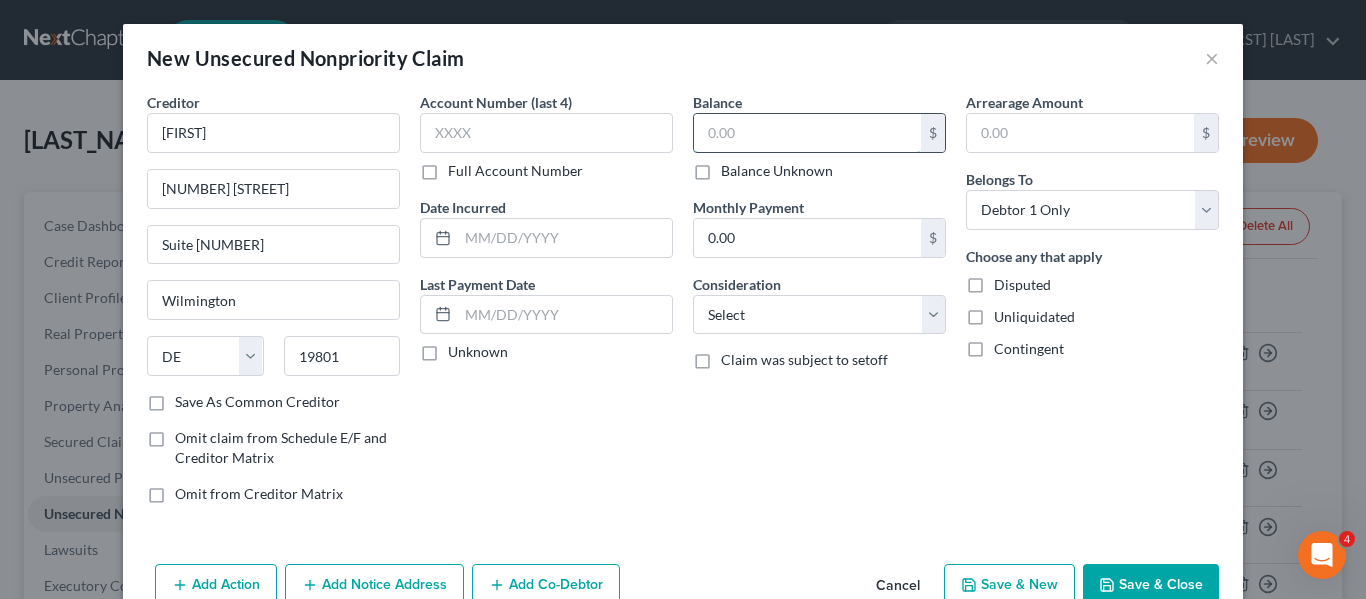 click at bounding box center (807, 133) 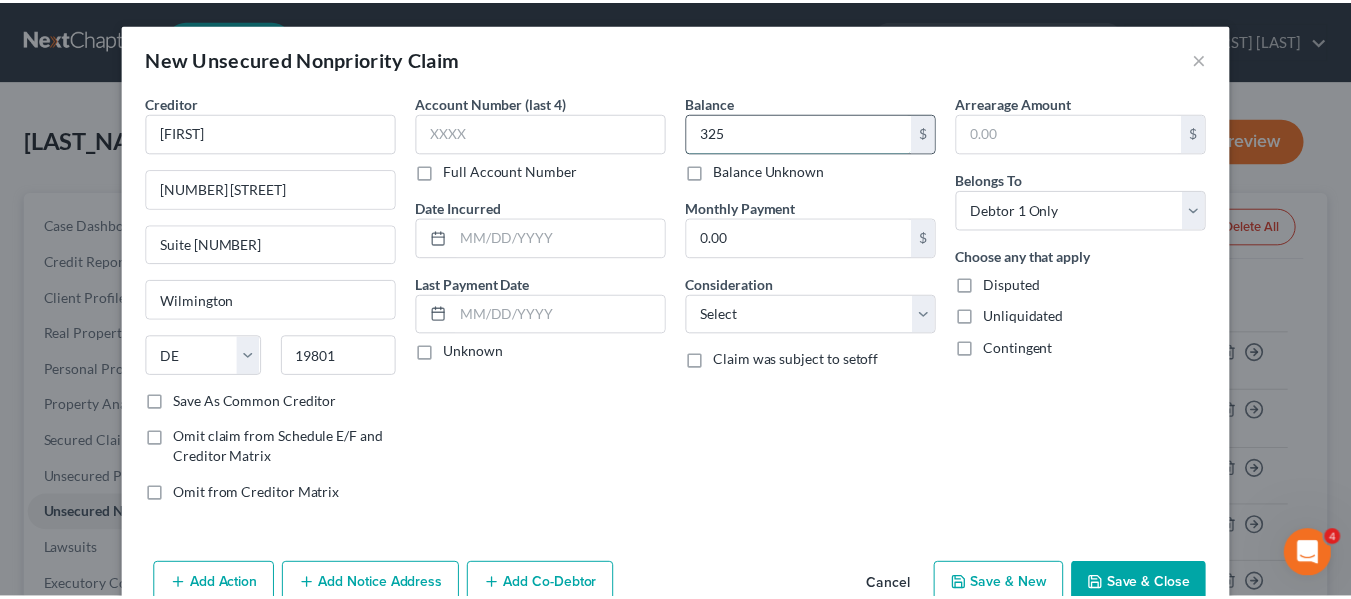 scroll, scrollTop: 47, scrollLeft: 0, axis: vertical 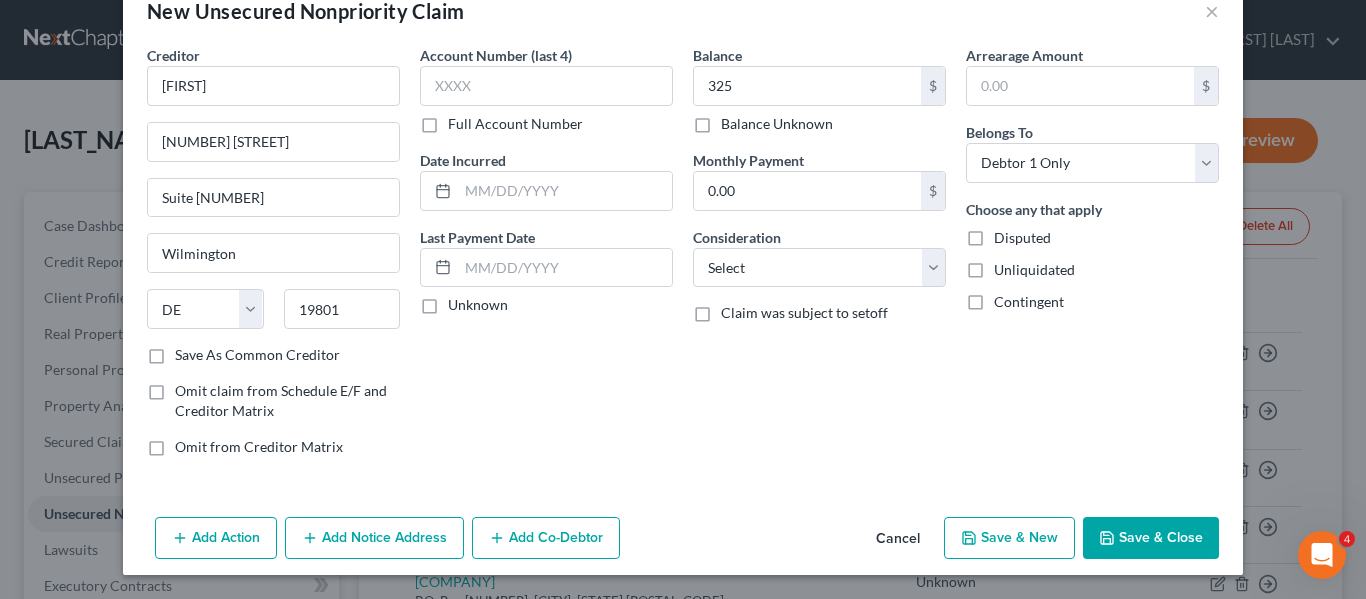 click on "Save & Close" at bounding box center [1151, 538] 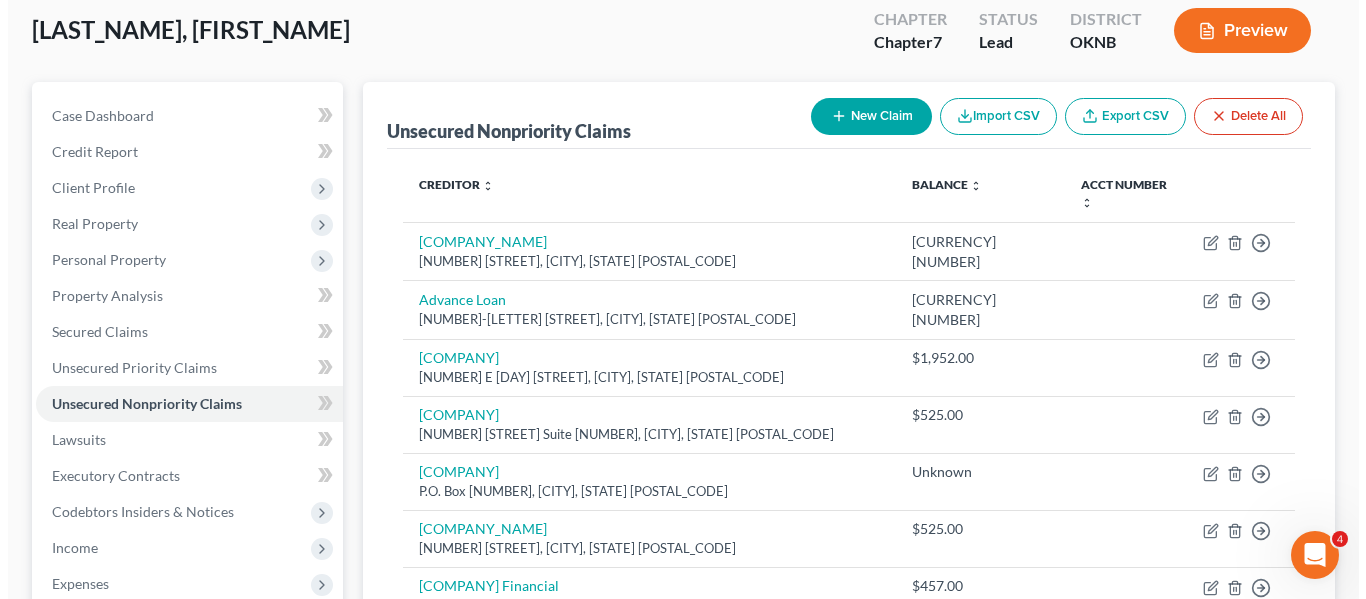 scroll, scrollTop: 0, scrollLeft: 0, axis: both 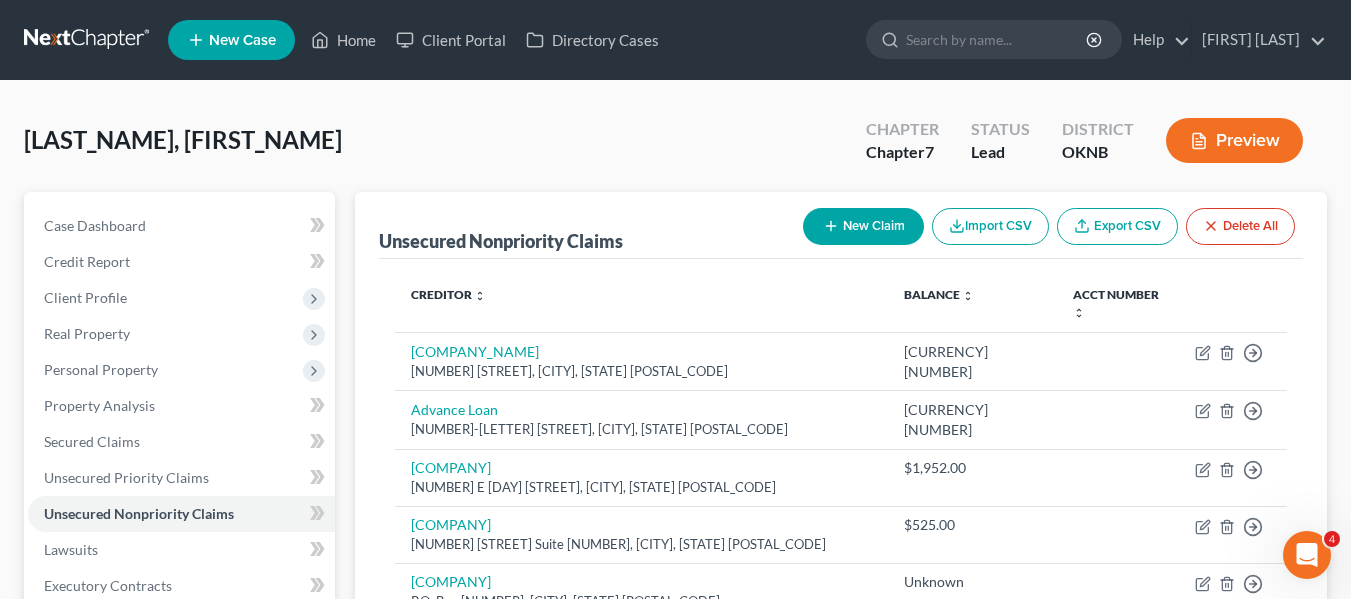 click on "New Claim
Import CSV
Export CSV Delete All" at bounding box center [1049, 226] 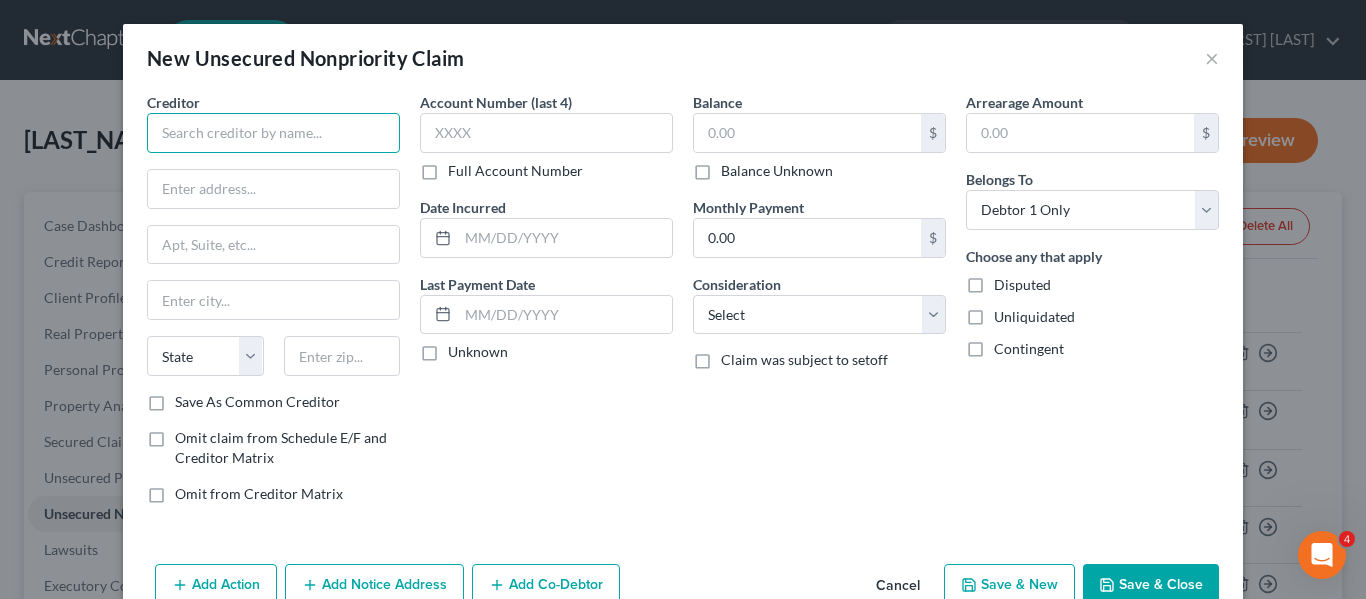 click at bounding box center (273, 133) 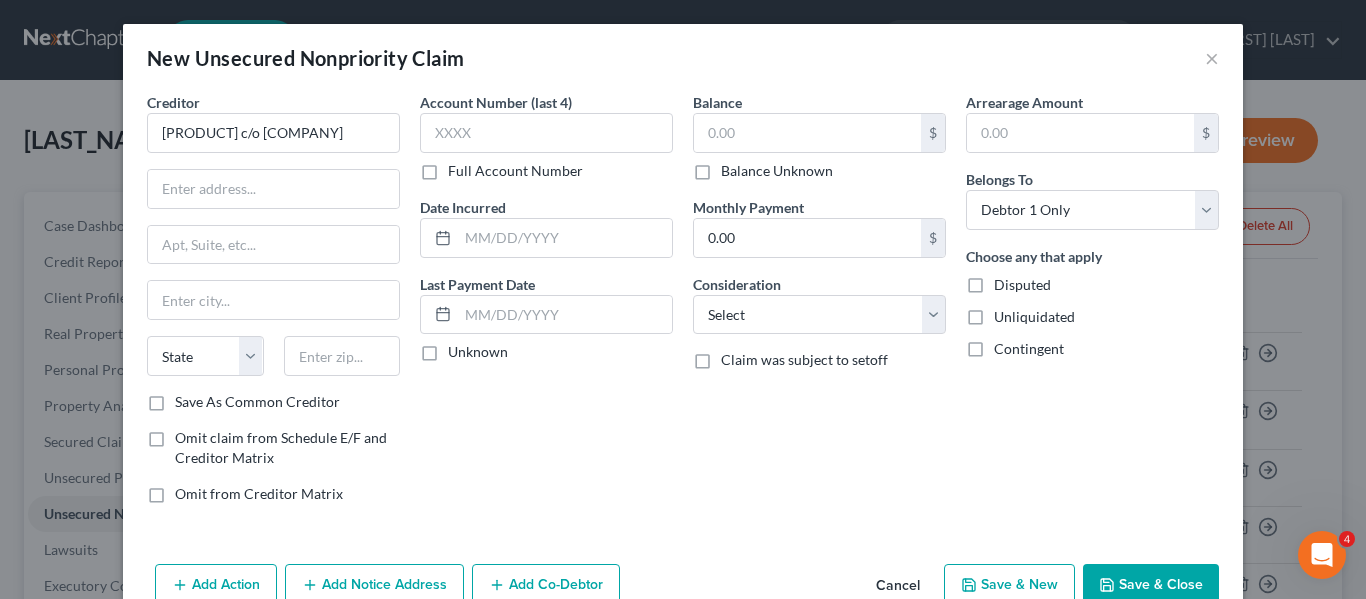 scroll, scrollTop: 0, scrollLeft: 0, axis: both 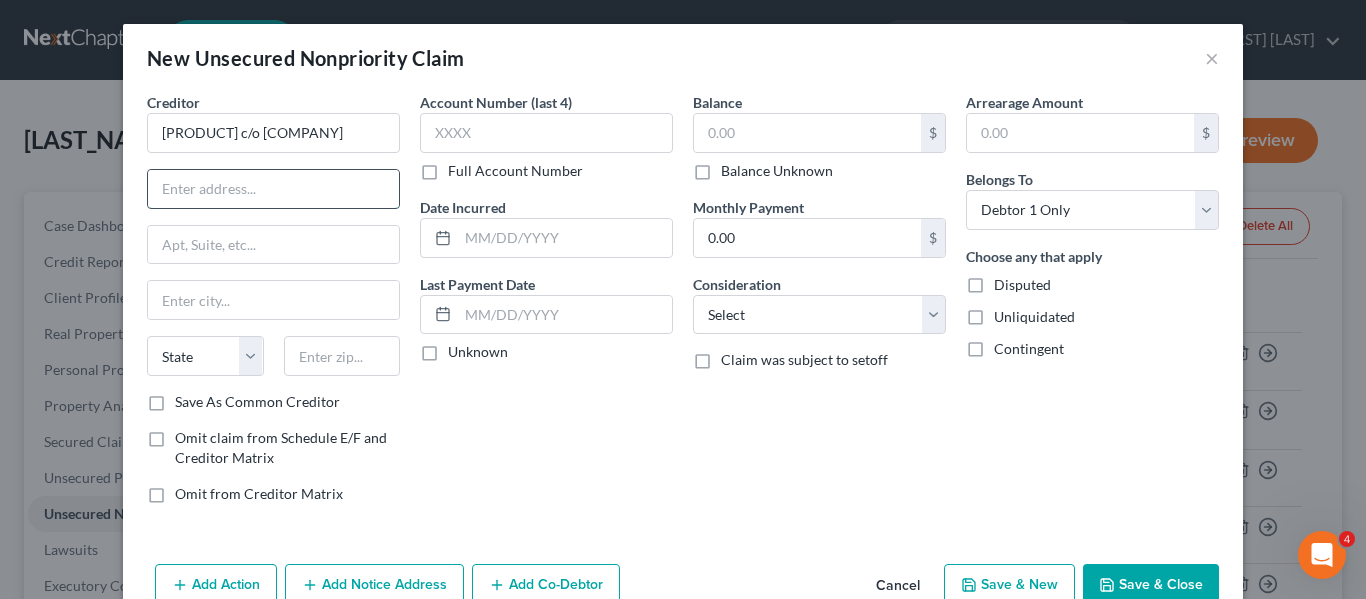 click at bounding box center [273, 189] 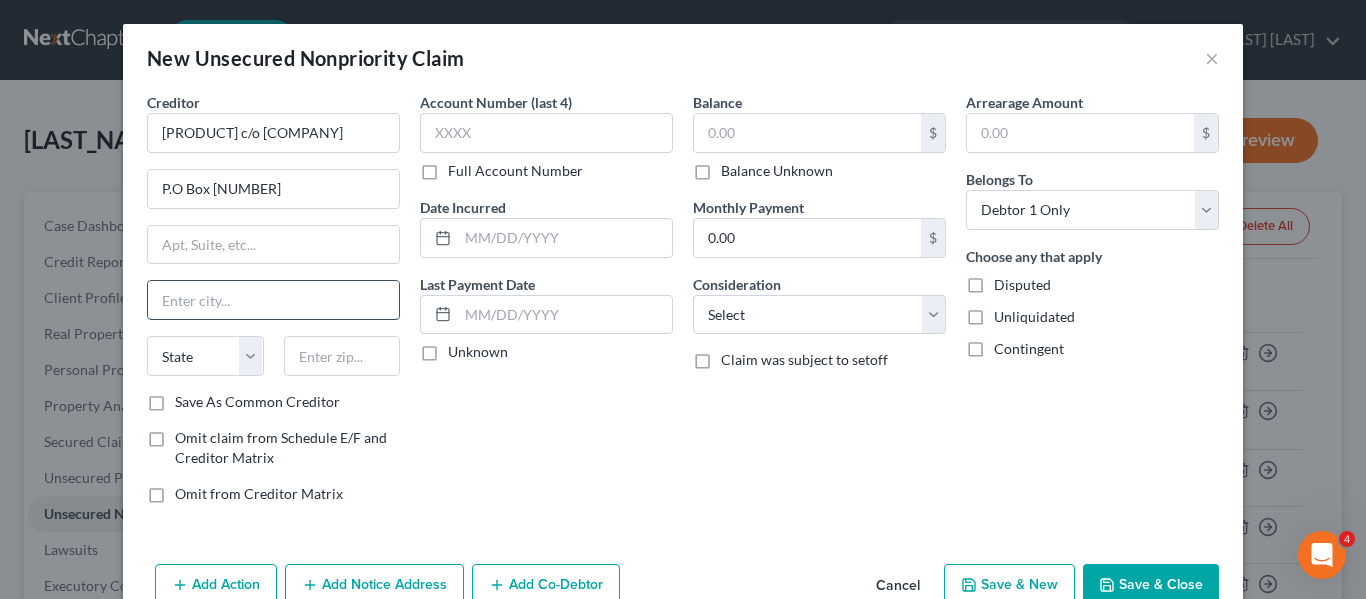 click at bounding box center [273, 300] 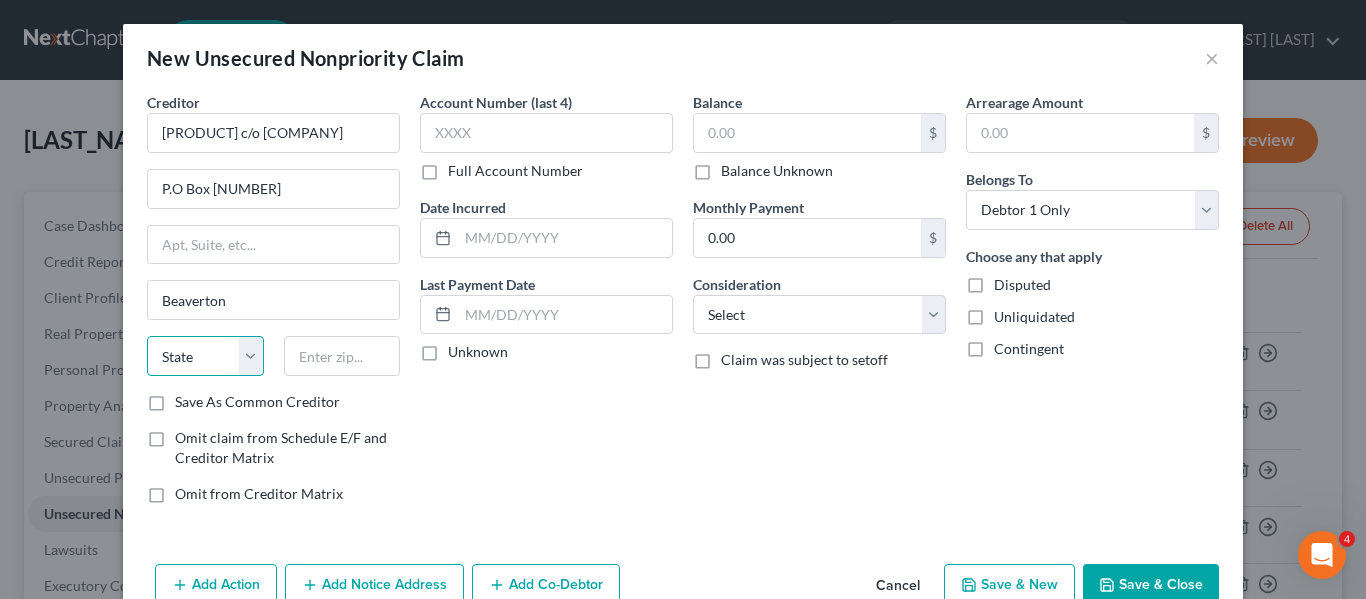 click on "State AL AK AR AZ CA CO CT DE DC FL GA GU HI ID IL IN IA KS KY LA ME MD MA MI MN MS MO MT NC ND NE NV NH NJ NM NY OH OK OR PA PR RI SC SD TN TX UT VI VA VT WA WV WI WY" at bounding box center [205, 356] 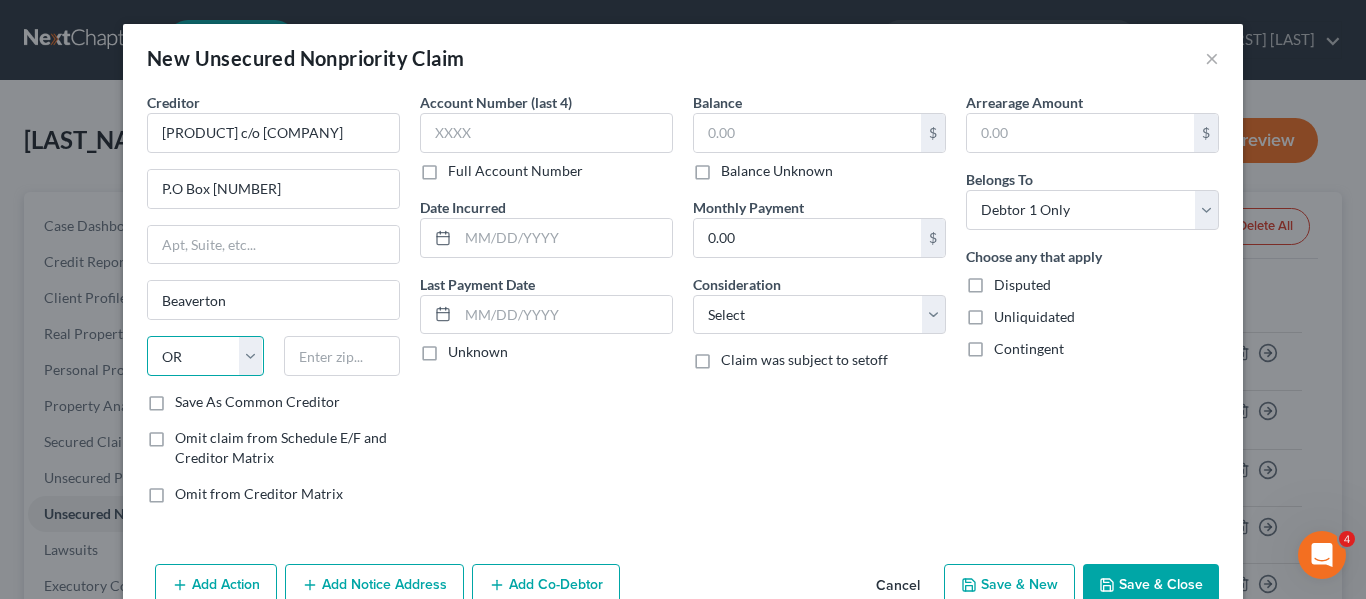 click on "State AL AK AR AZ CA CO CT DE DC FL GA GU HI ID IL IN IA KS KY LA ME MD MA MI MN MS MO MT NC ND NE NV NH NJ NM NY OH OK OR PA PR RI SC SD TN TX UT VI VA VT WA WV WI WY" at bounding box center (205, 356) 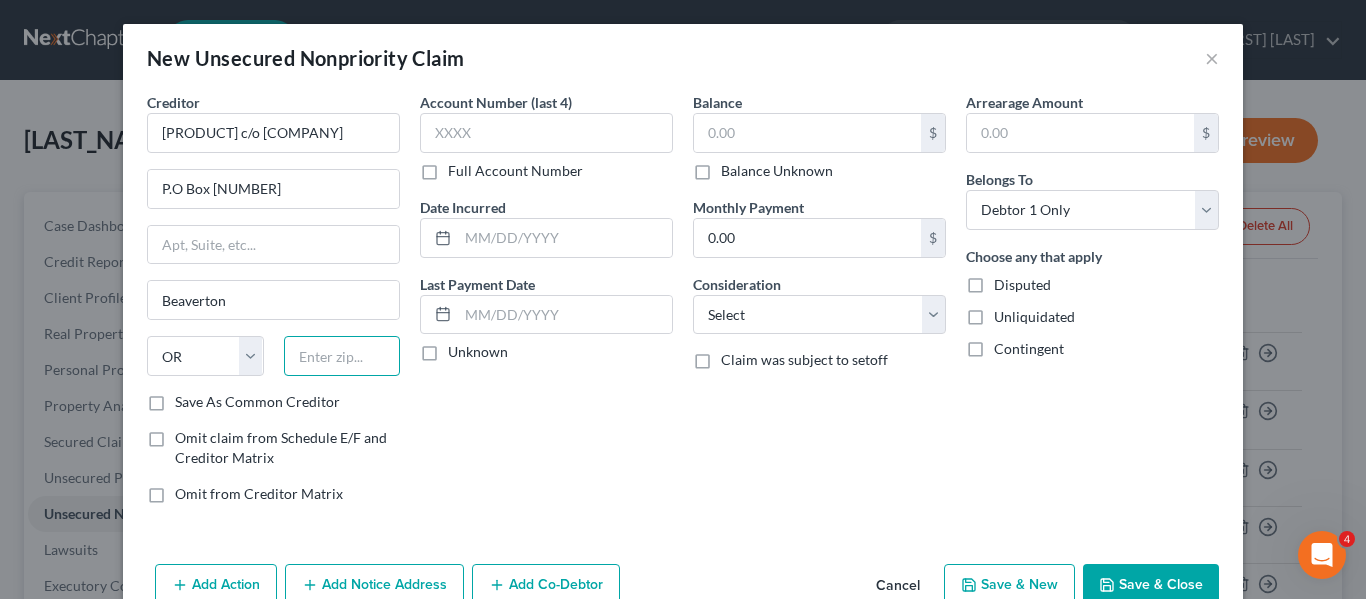 click at bounding box center [342, 356] 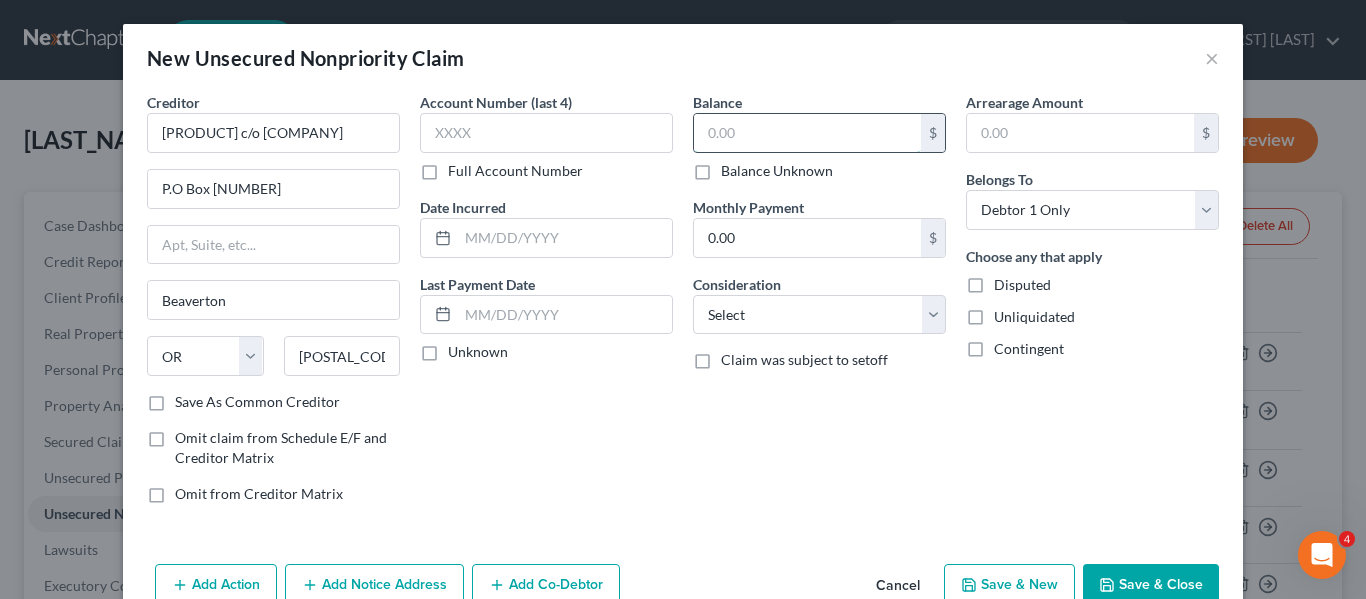 click at bounding box center [807, 133] 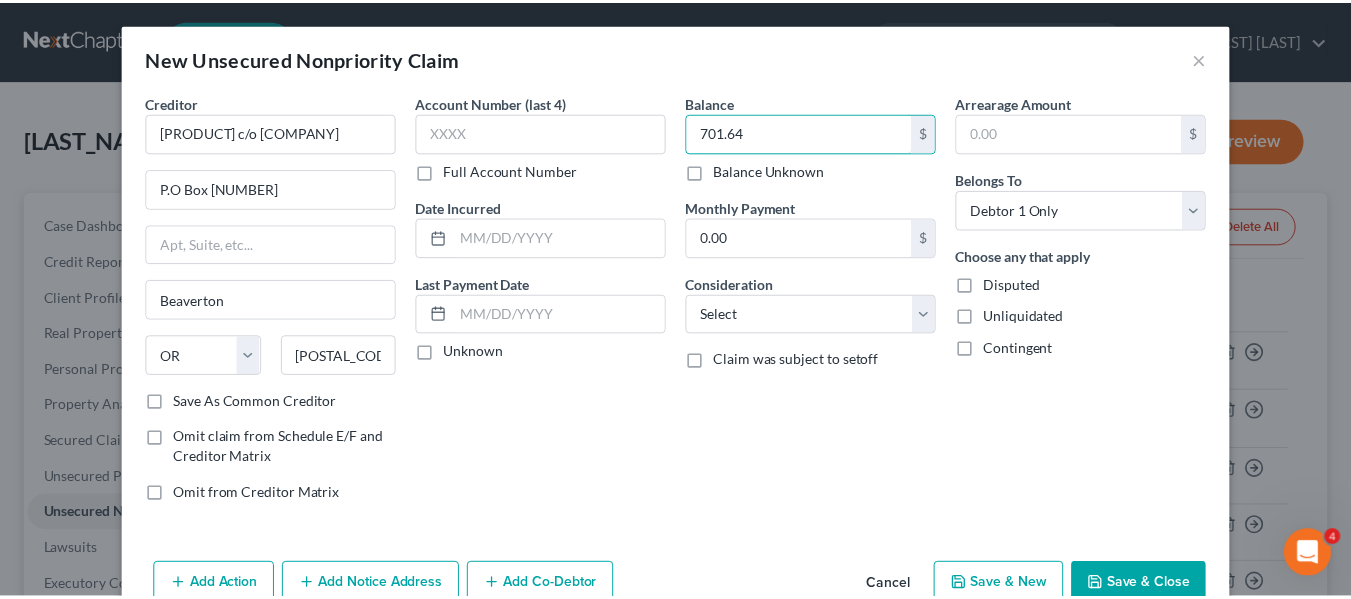 scroll, scrollTop: 47, scrollLeft: 0, axis: vertical 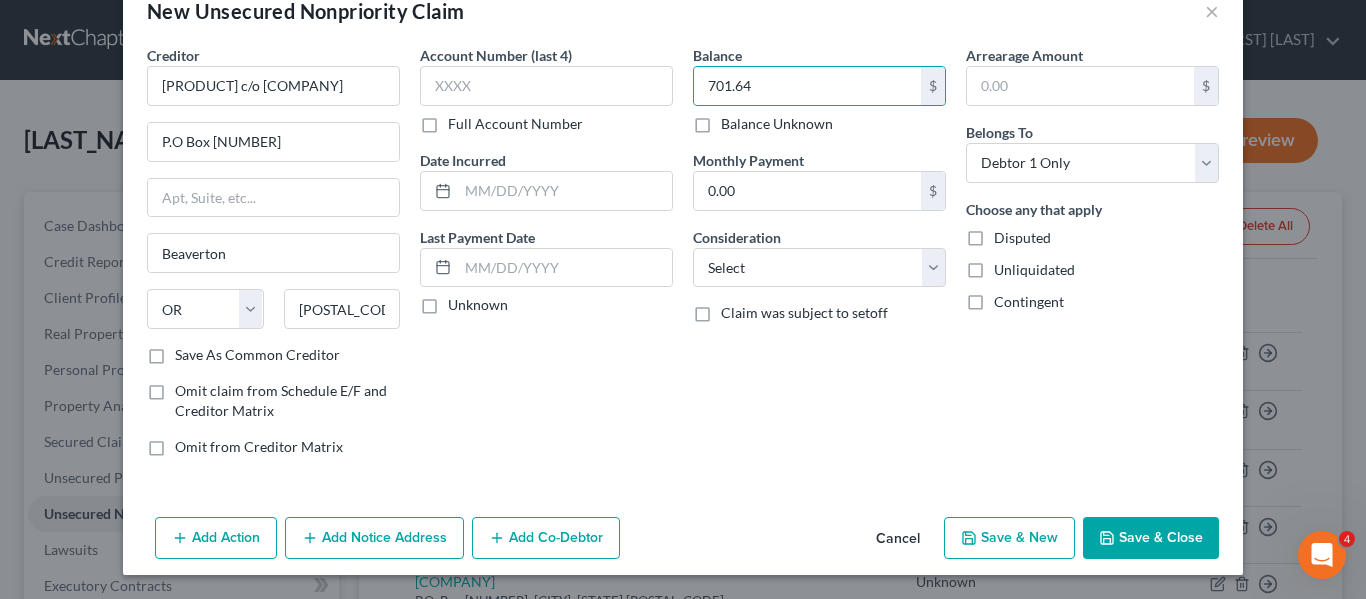 click on "Save & Close" at bounding box center (1151, 538) 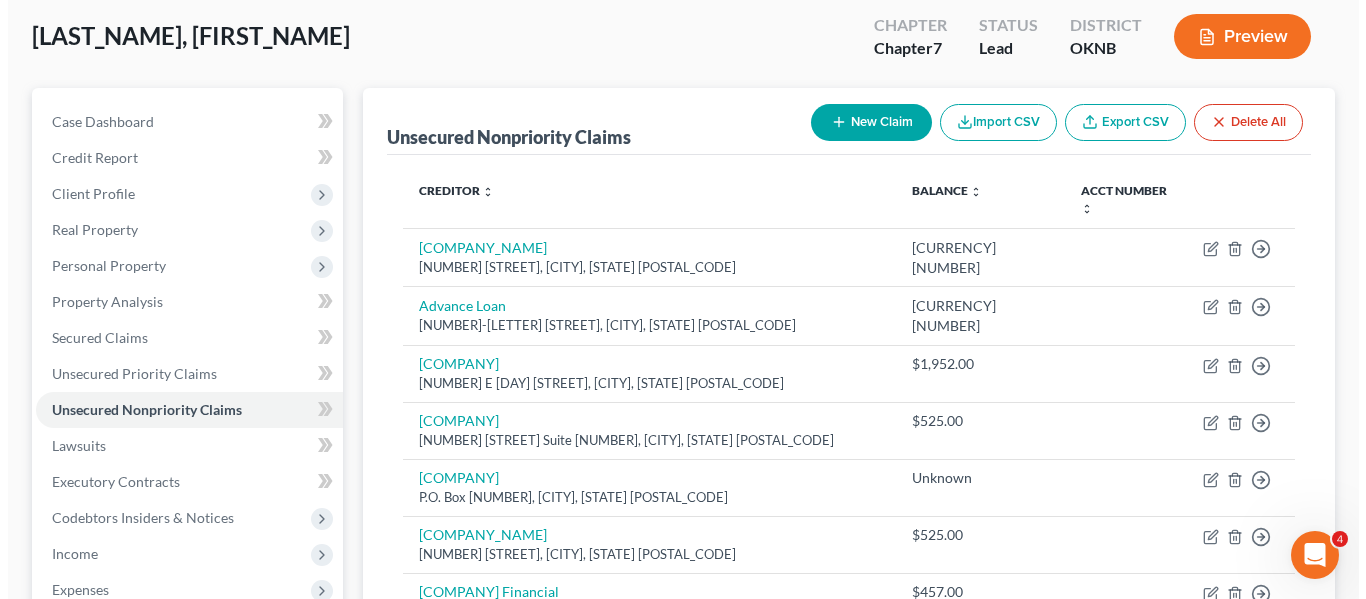 scroll, scrollTop: 99, scrollLeft: 0, axis: vertical 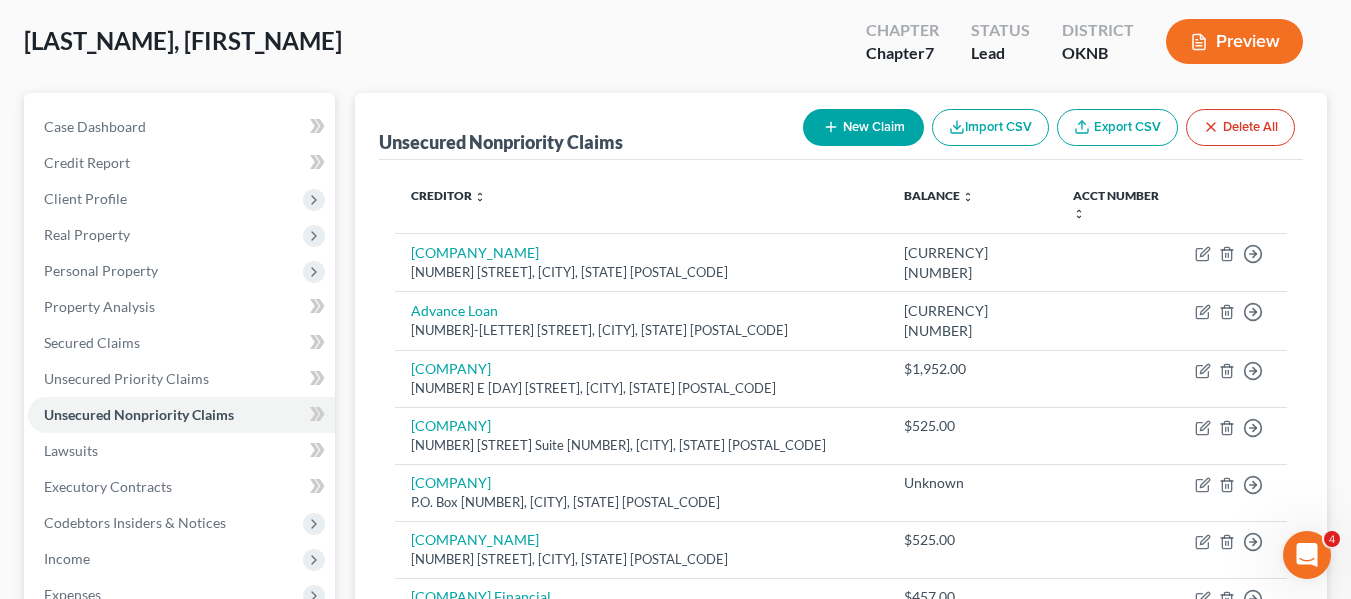 click on "New Claim" at bounding box center (863, 127) 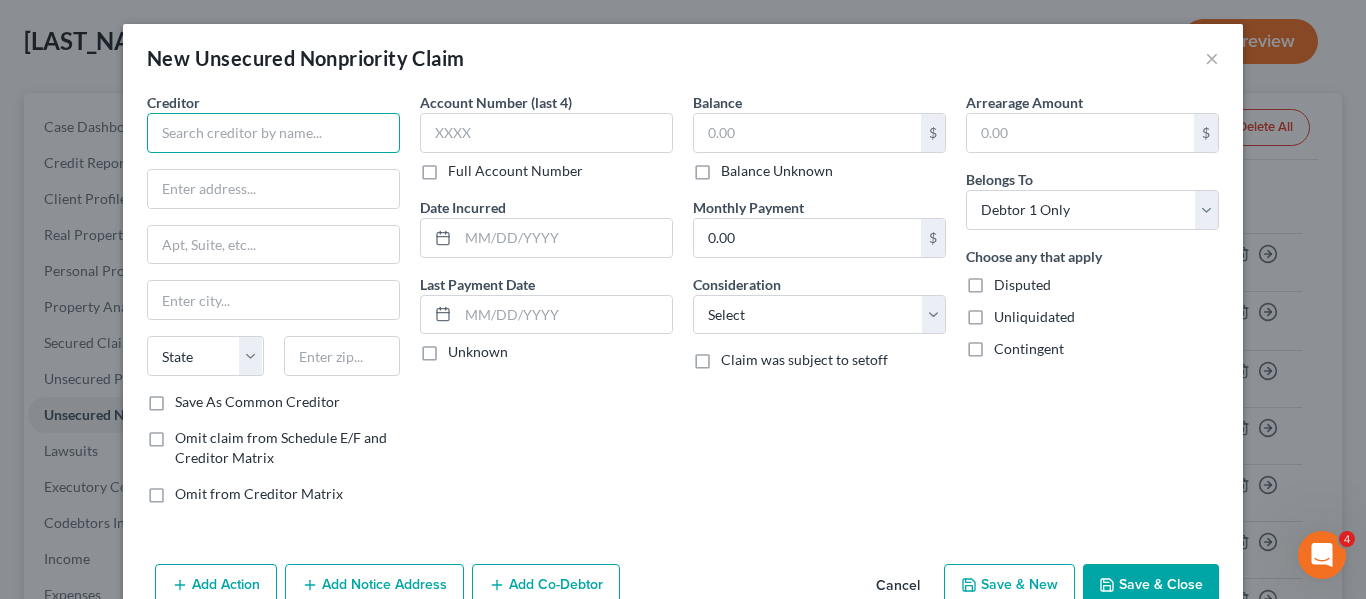 click at bounding box center [273, 133] 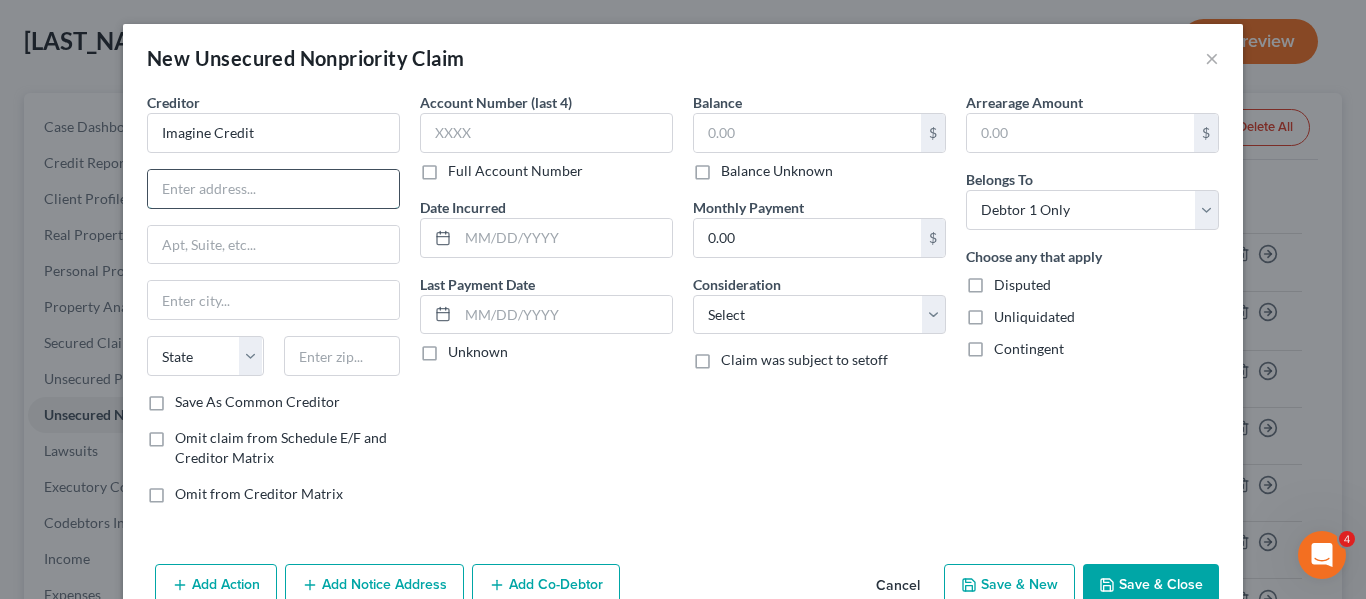 click at bounding box center (273, 189) 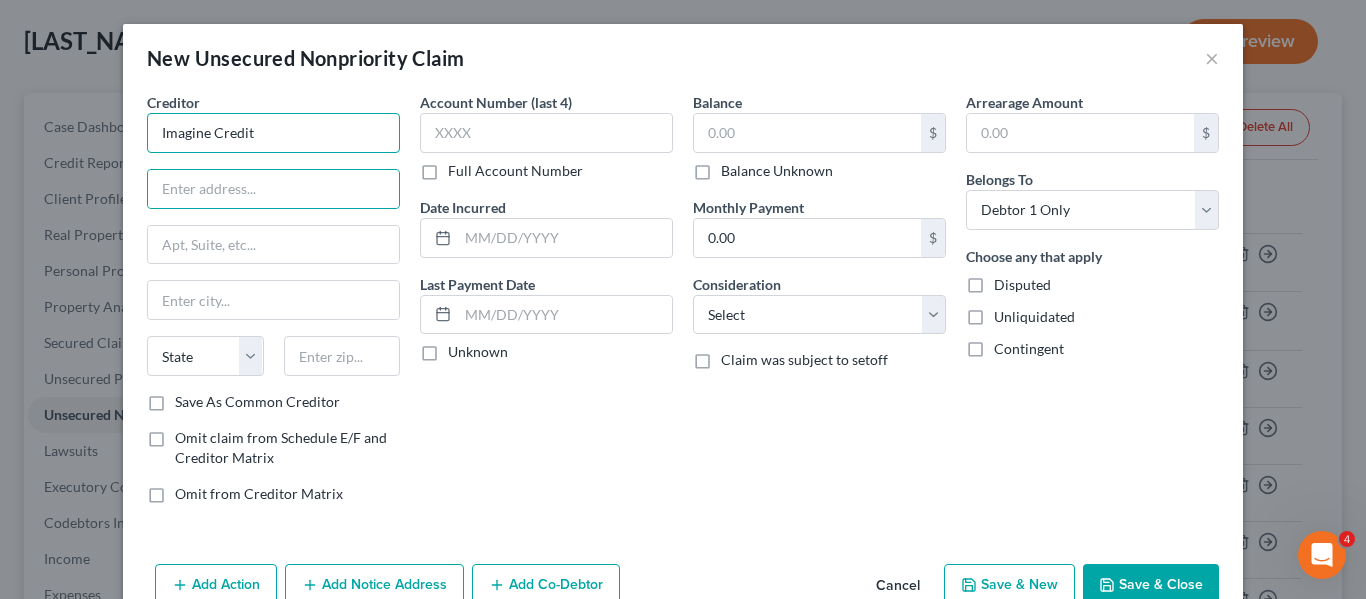 click on "Imagine Credit" at bounding box center [273, 133] 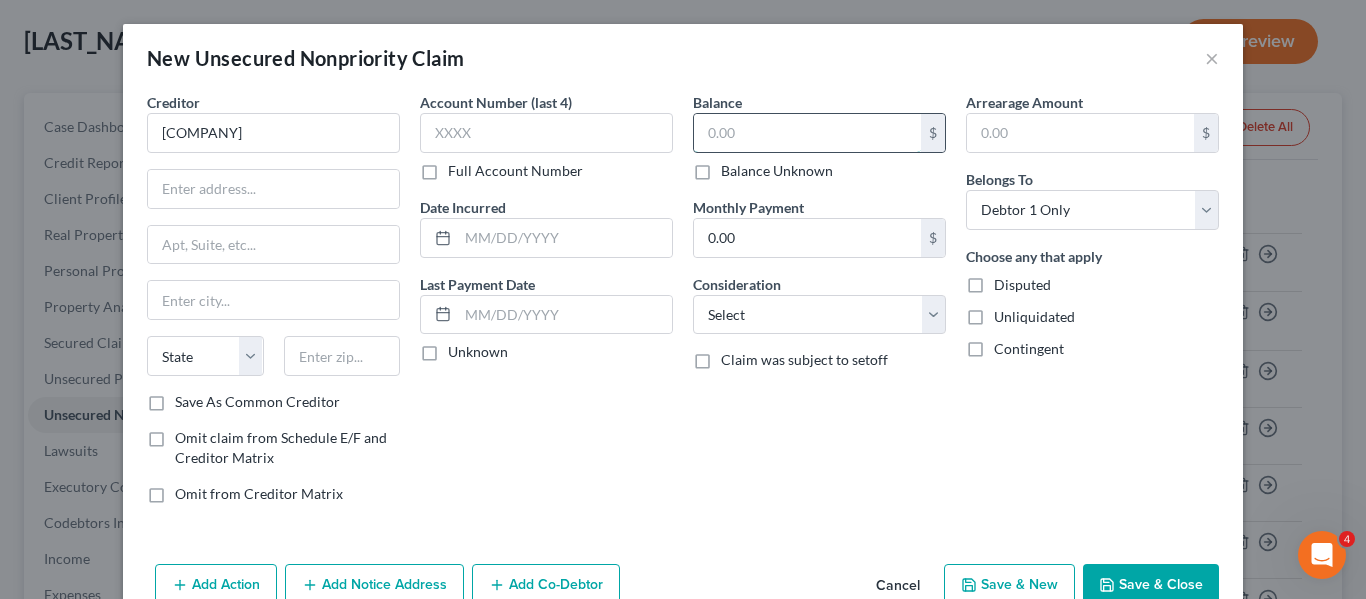 click at bounding box center [807, 133] 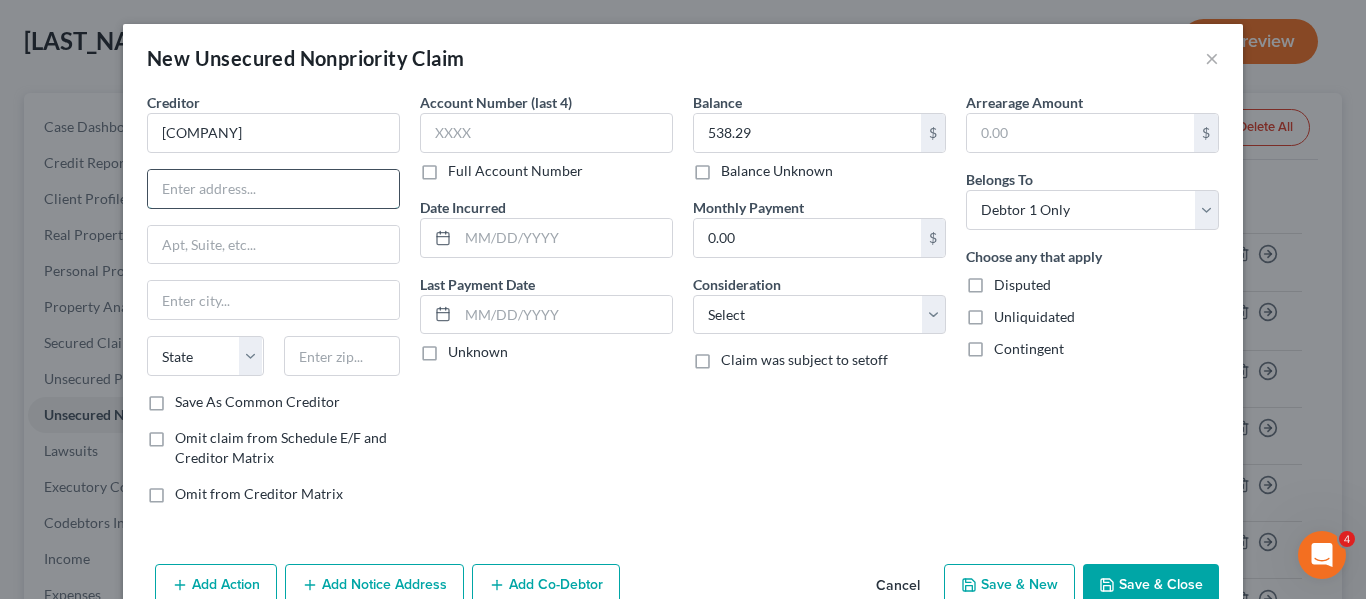 click at bounding box center (273, 189) 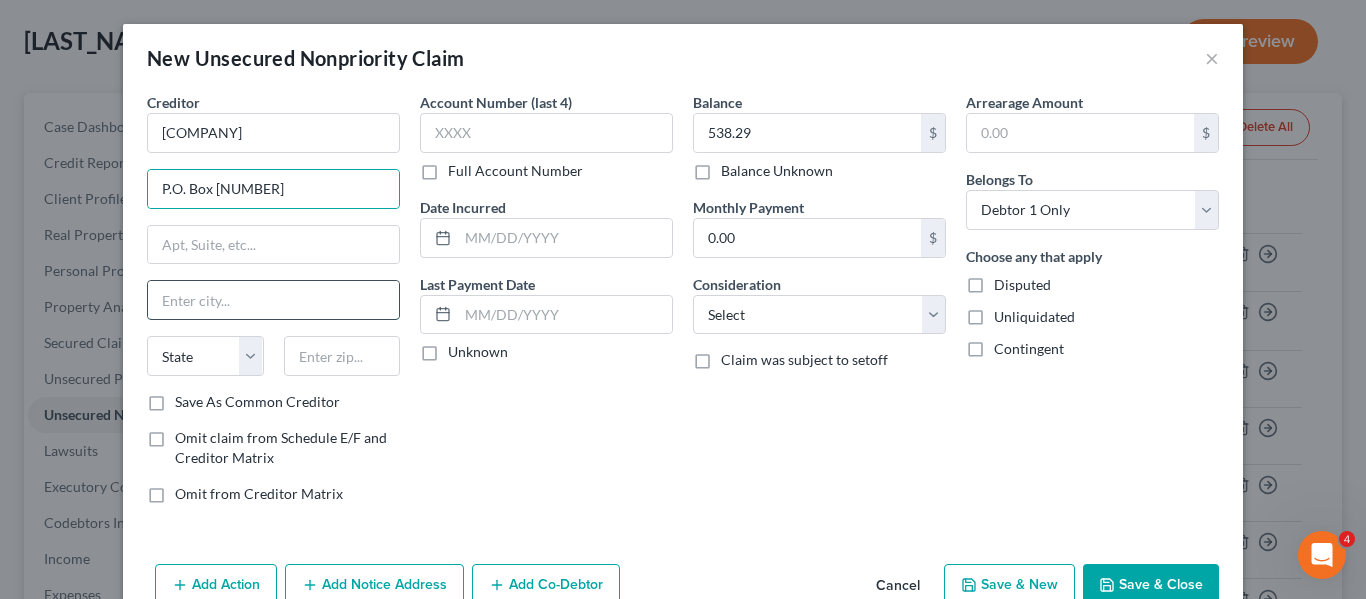 click at bounding box center [273, 300] 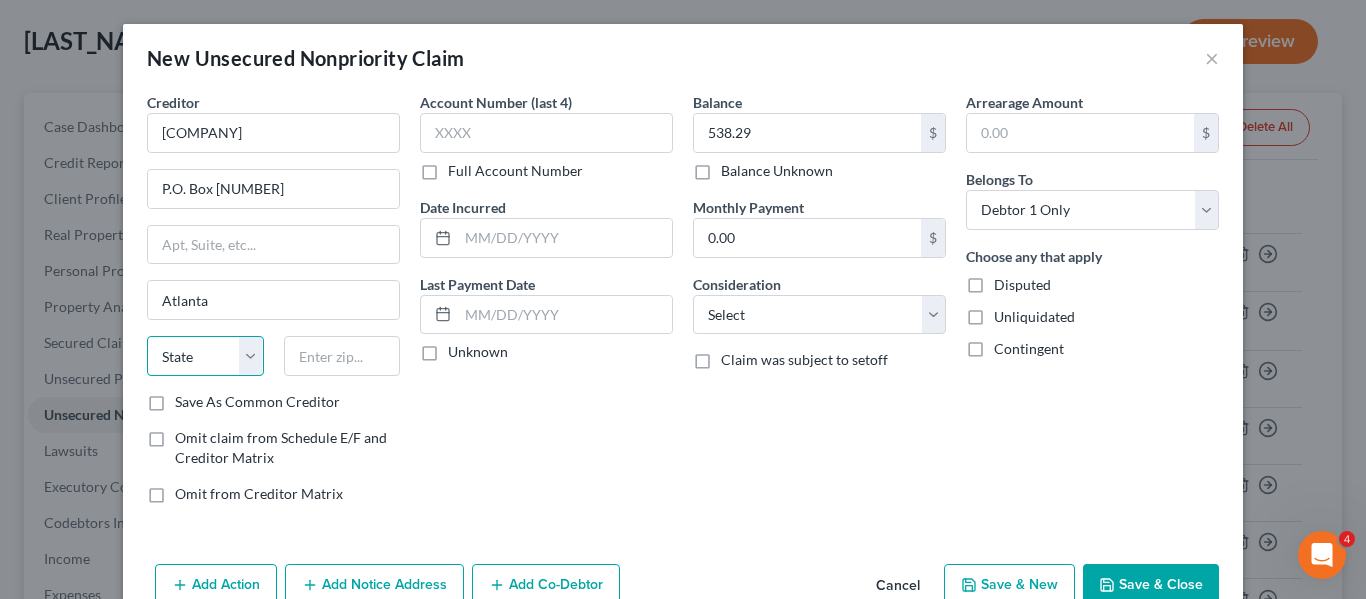 click on "State AL AK AR AZ CA CO CT DE DC FL GA GU HI ID IL IN IA KS KY LA ME MD MA MI MN MS MO MT NC ND NE NV NH NJ NM NY OH OK OR PA PR RI SC SD TN TX UT VI VA VT WA WV WI WY" at bounding box center [205, 356] 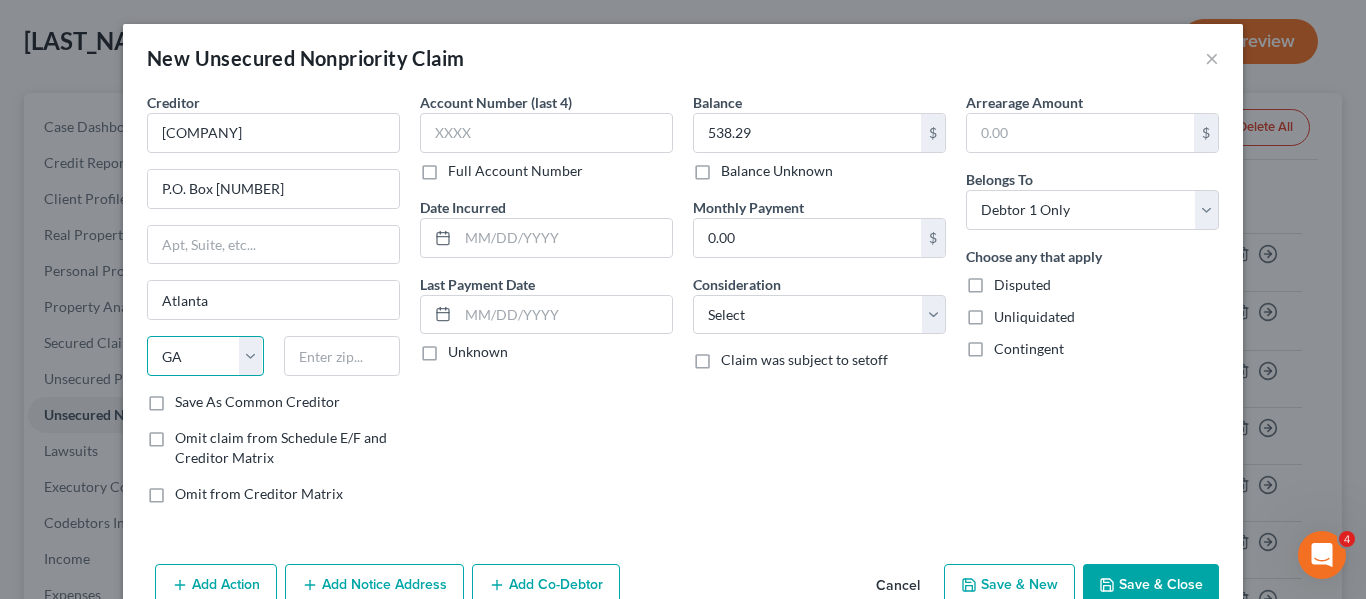 click on "State AL AK AR AZ CA CO CT DE DC FL GA GU HI ID IL IN IA KS KY LA ME MD MA MI MN MS MO MT NC ND NE NV NH NJ NM NY OH OK OR PA PR RI SC SD TN TX UT VI VA VT WA WV WI WY" at bounding box center (205, 356) 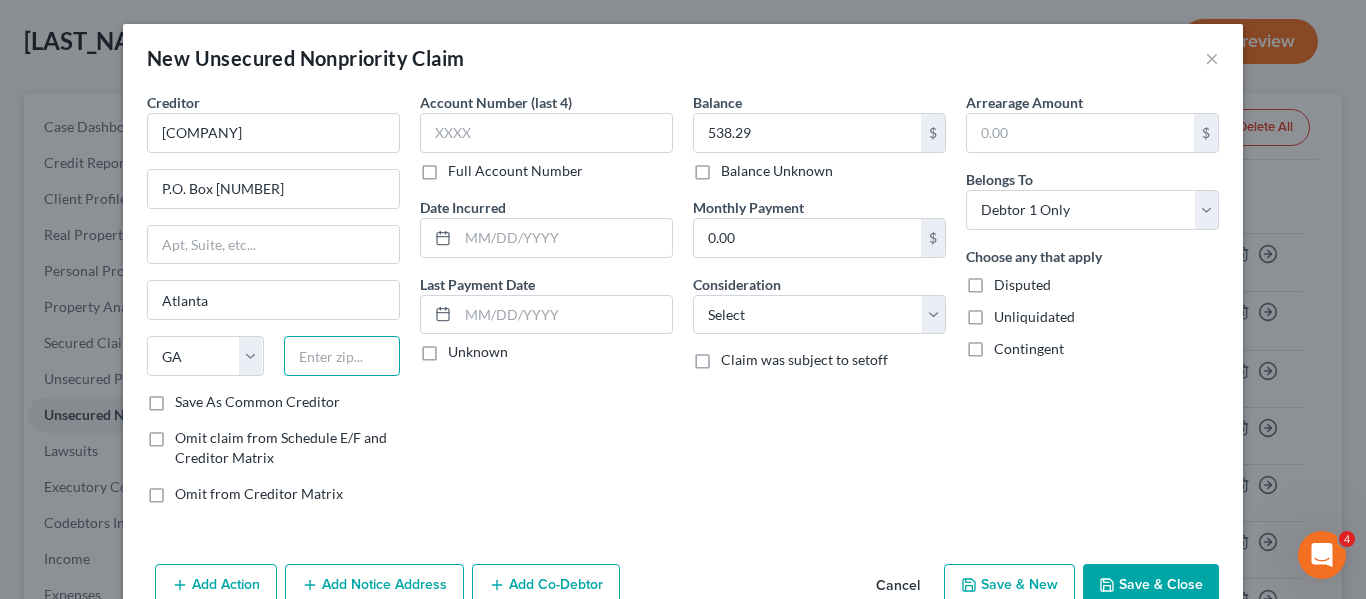 click at bounding box center (342, 356) 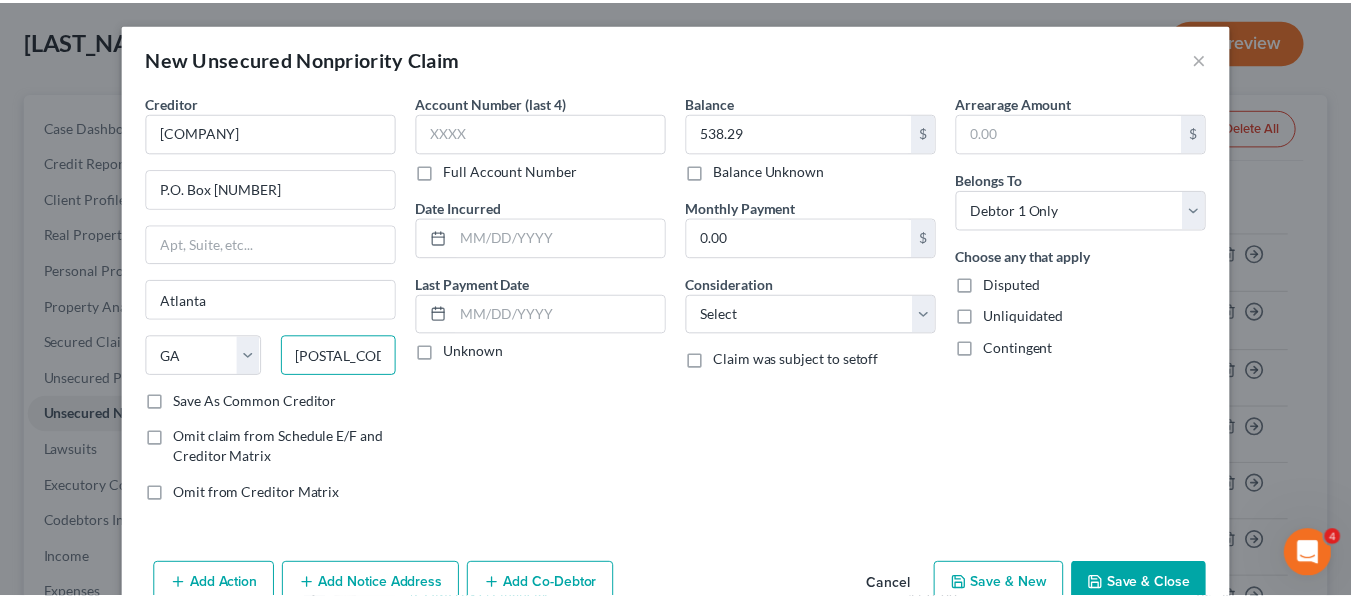 scroll, scrollTop: 47, scrollLeft: 0, axis: vertical 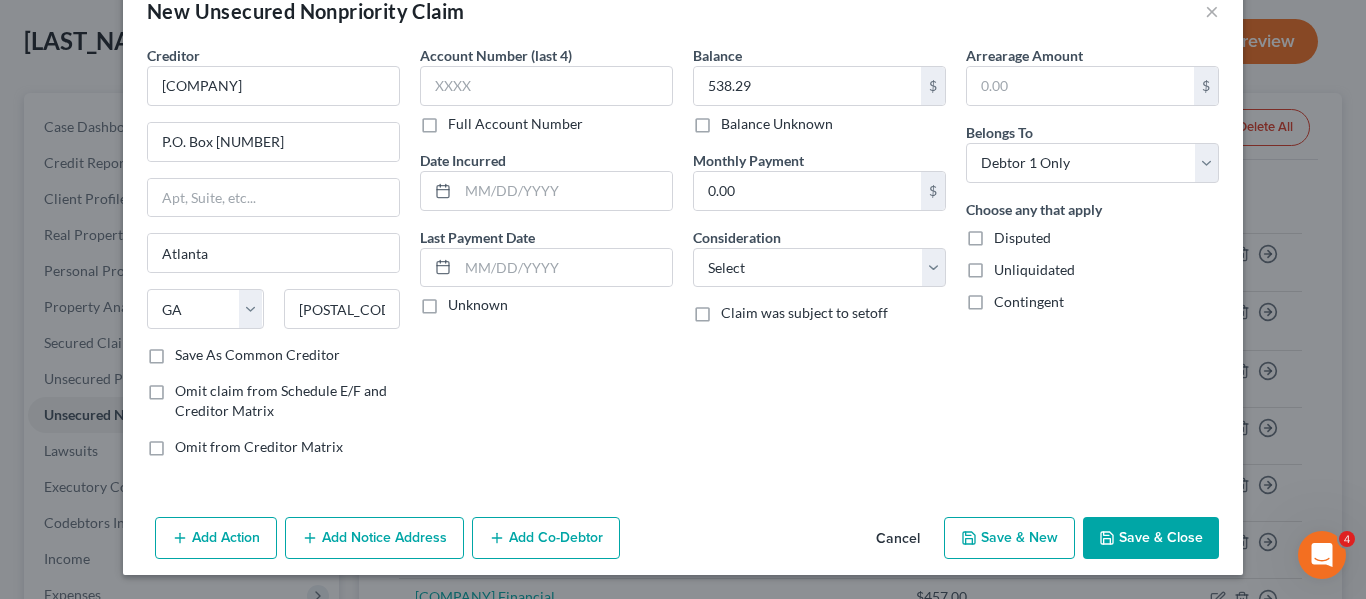 click on "Save & Close" at bounding box center (1151, 538) 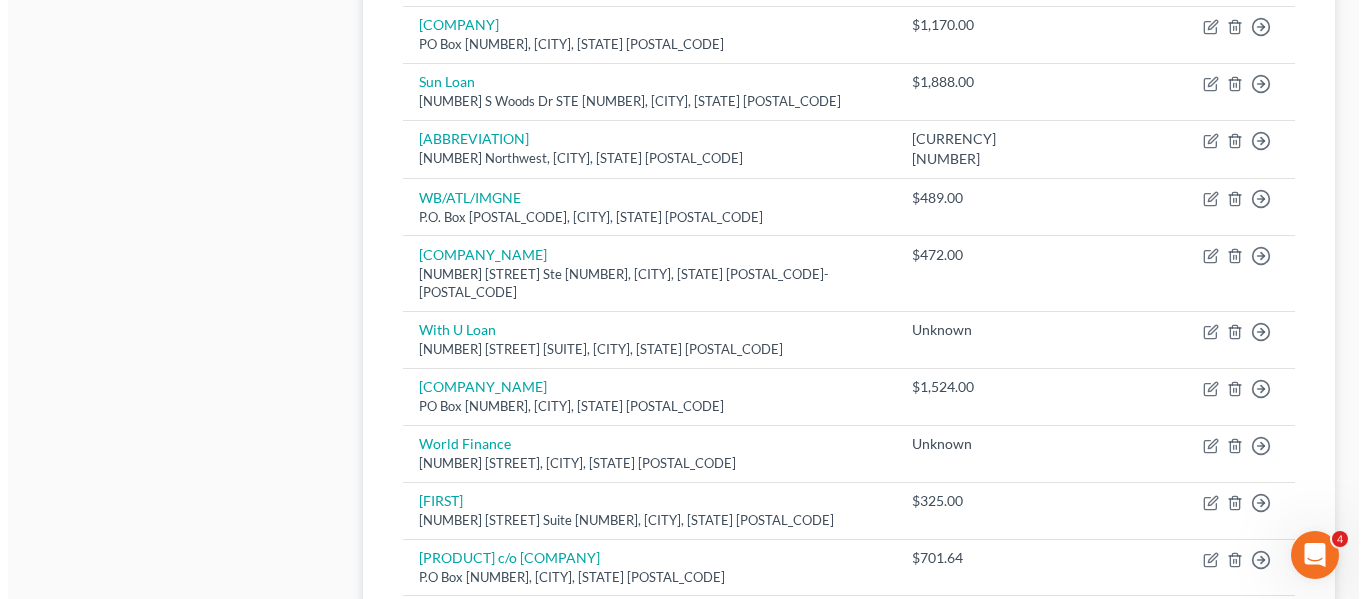 scroll, scrollTop: 1375, scrollLeft: 0, axis: vertical 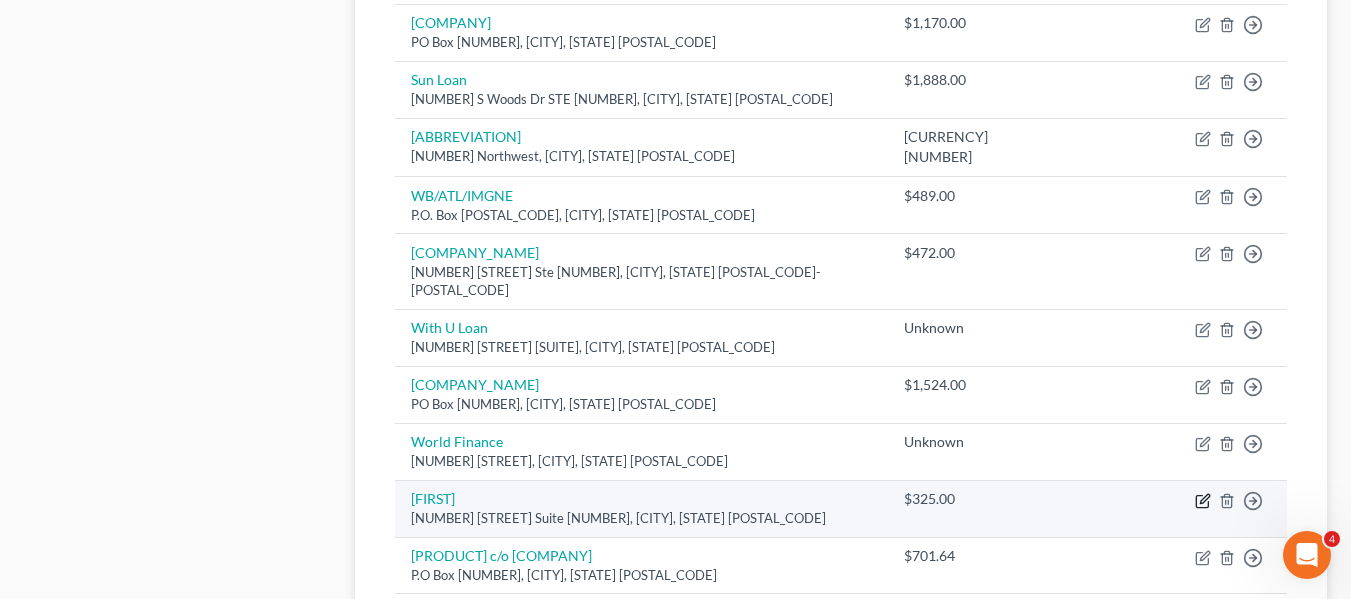 click 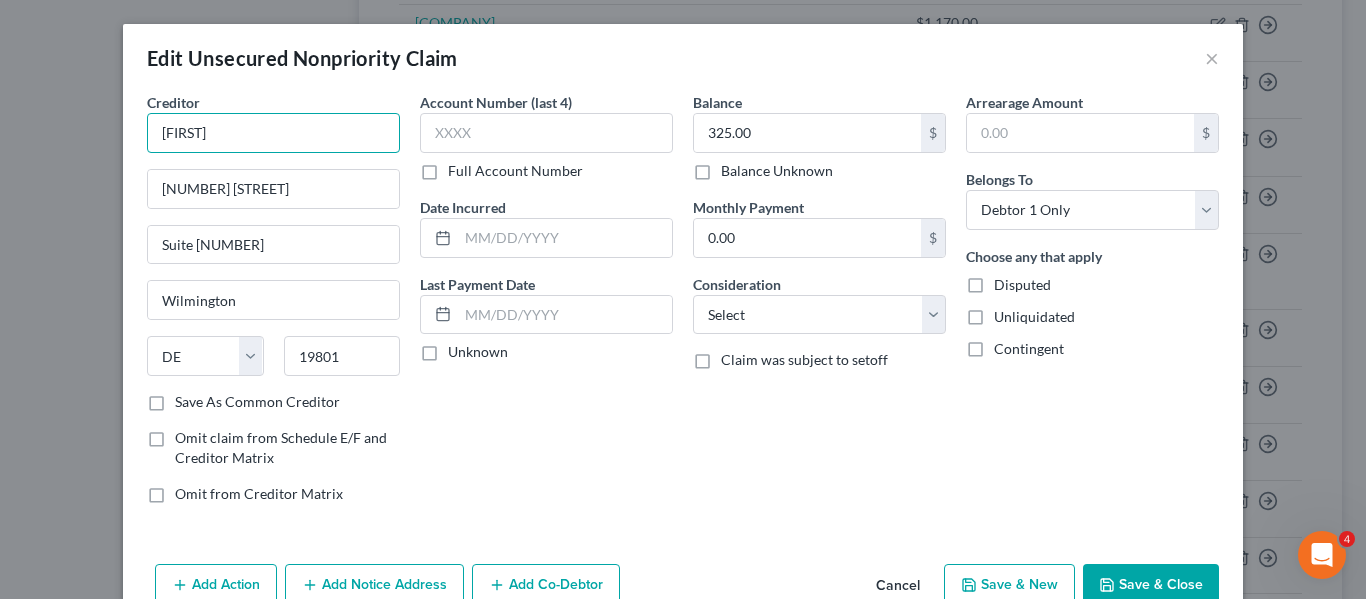 click on "[FIRST]" at bounding box center [273, 133] 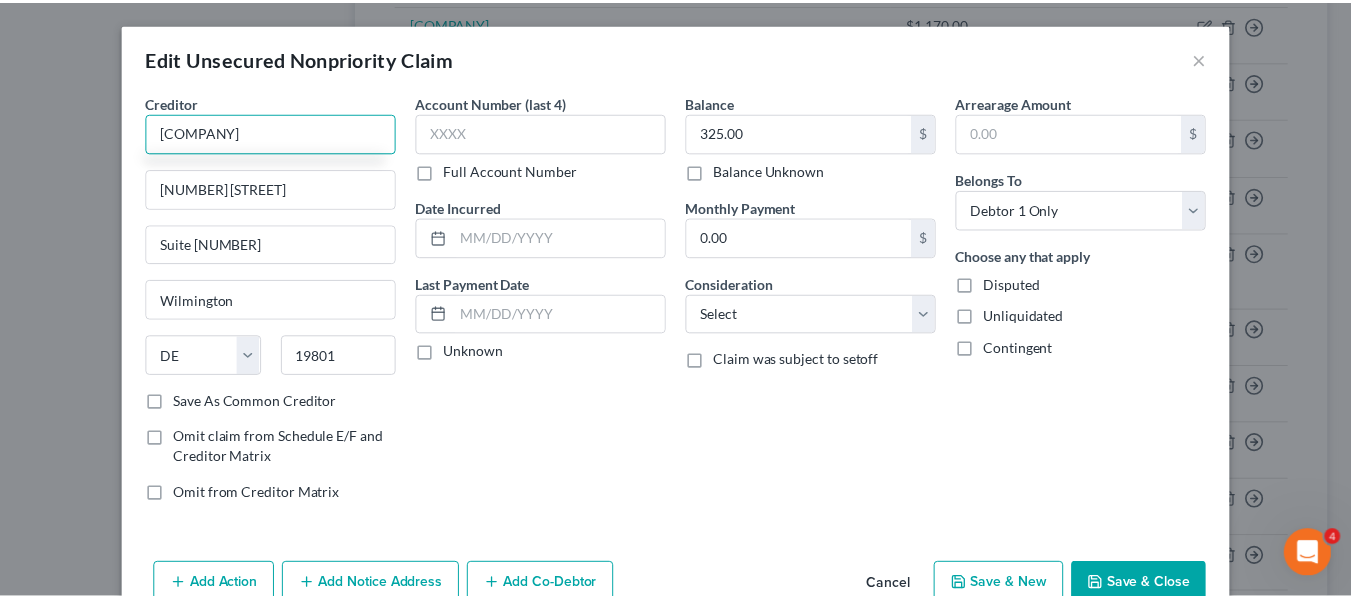 scroll, scrollTop: 104, scrollLeft: 0, axis: vertical 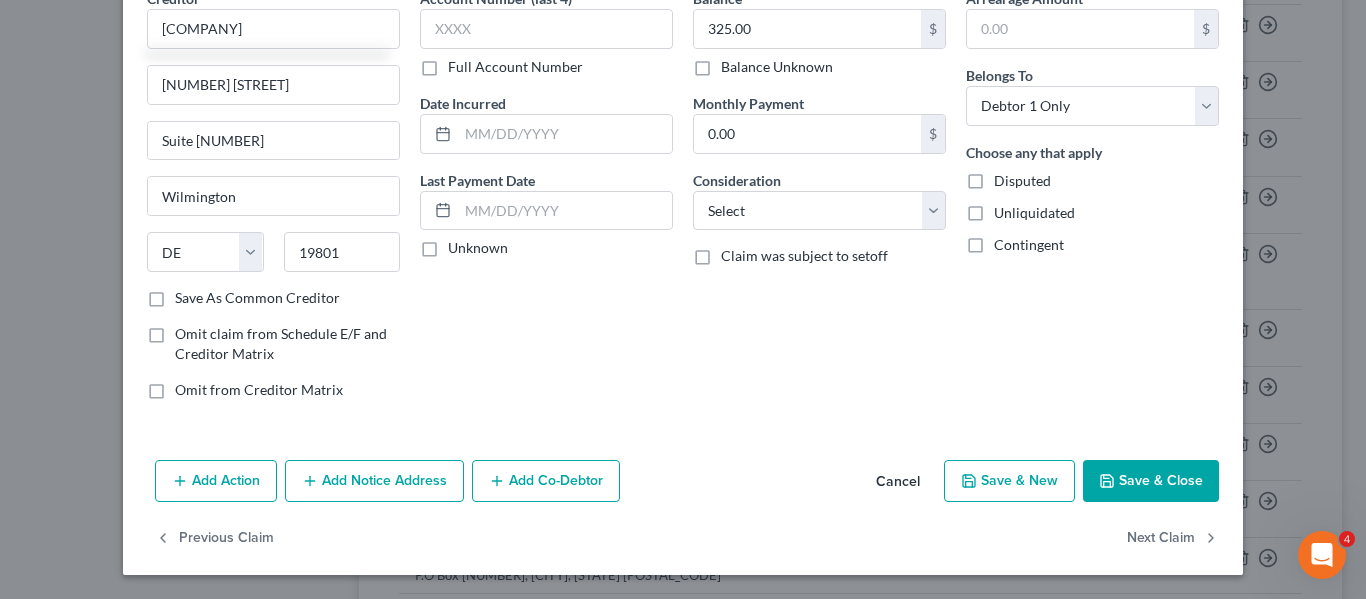 click on "Save & Close" at bounding box center [1151, 481] 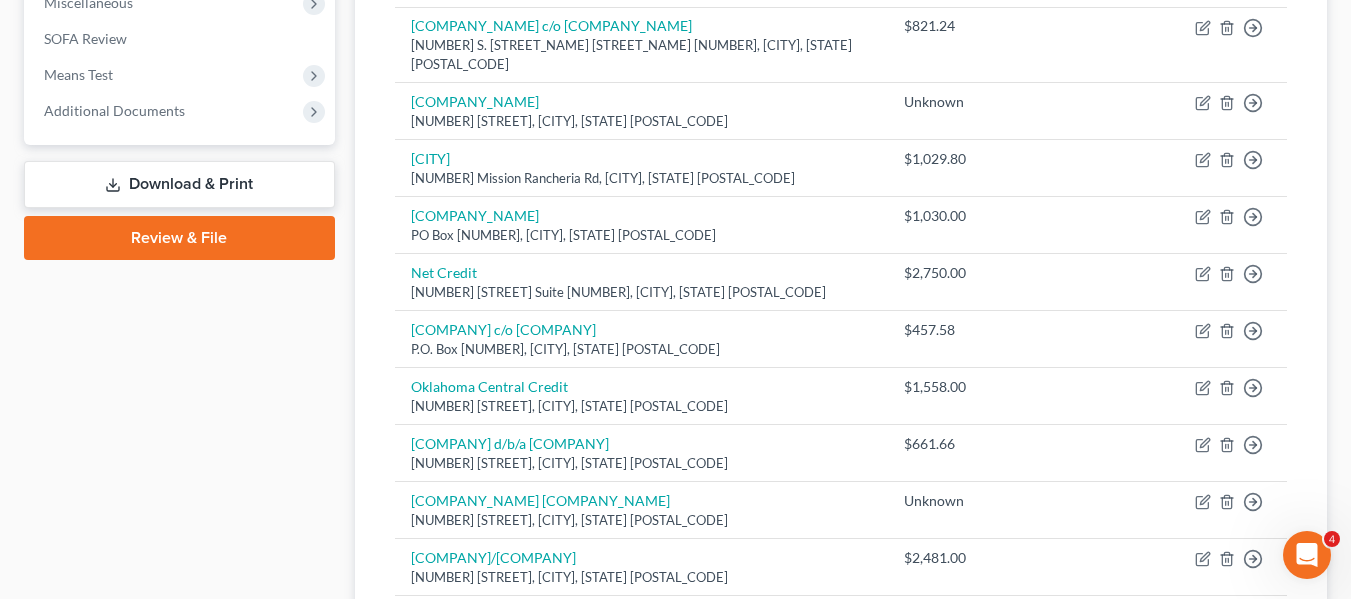 scroll, scrollTop: 1585, scrollLeft: 0, axis: vertical 